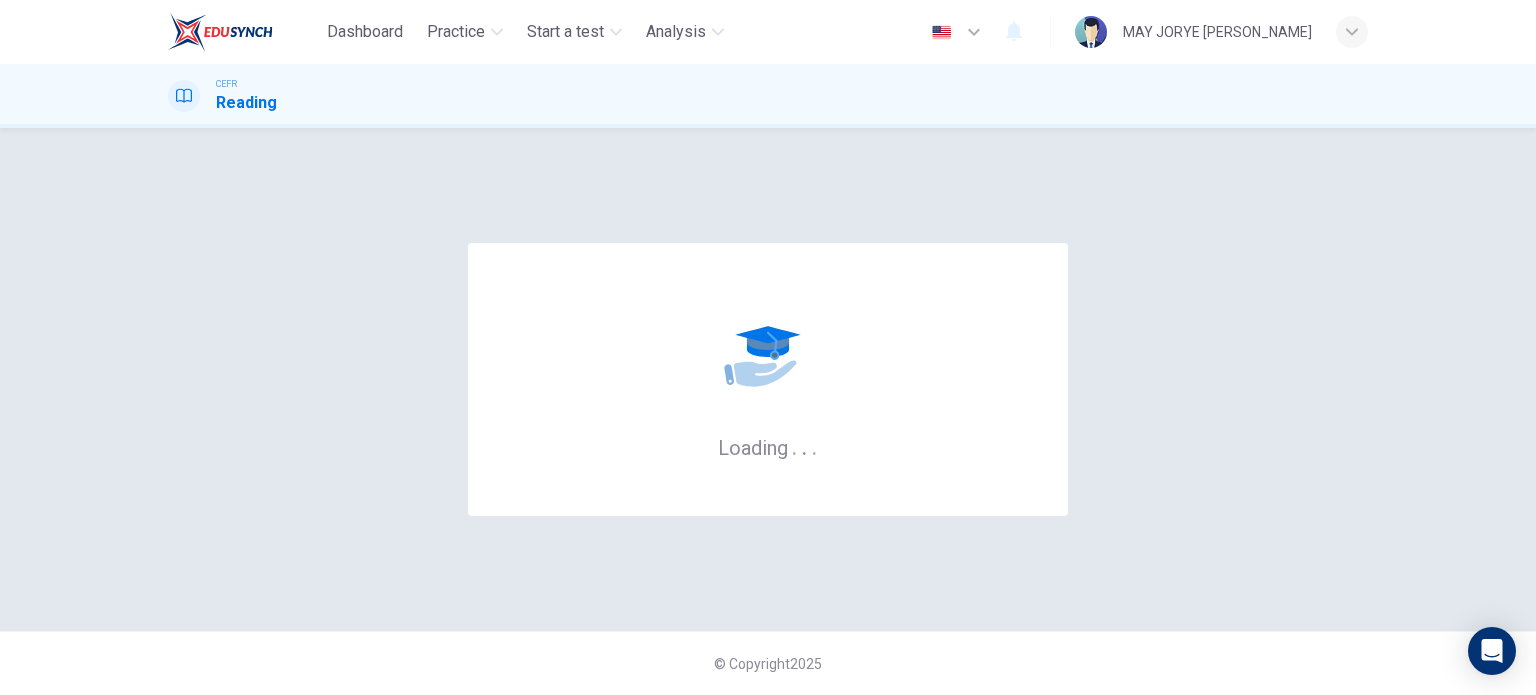 scroll, scrollTop: 0, scrollLeft: 0, axis: both 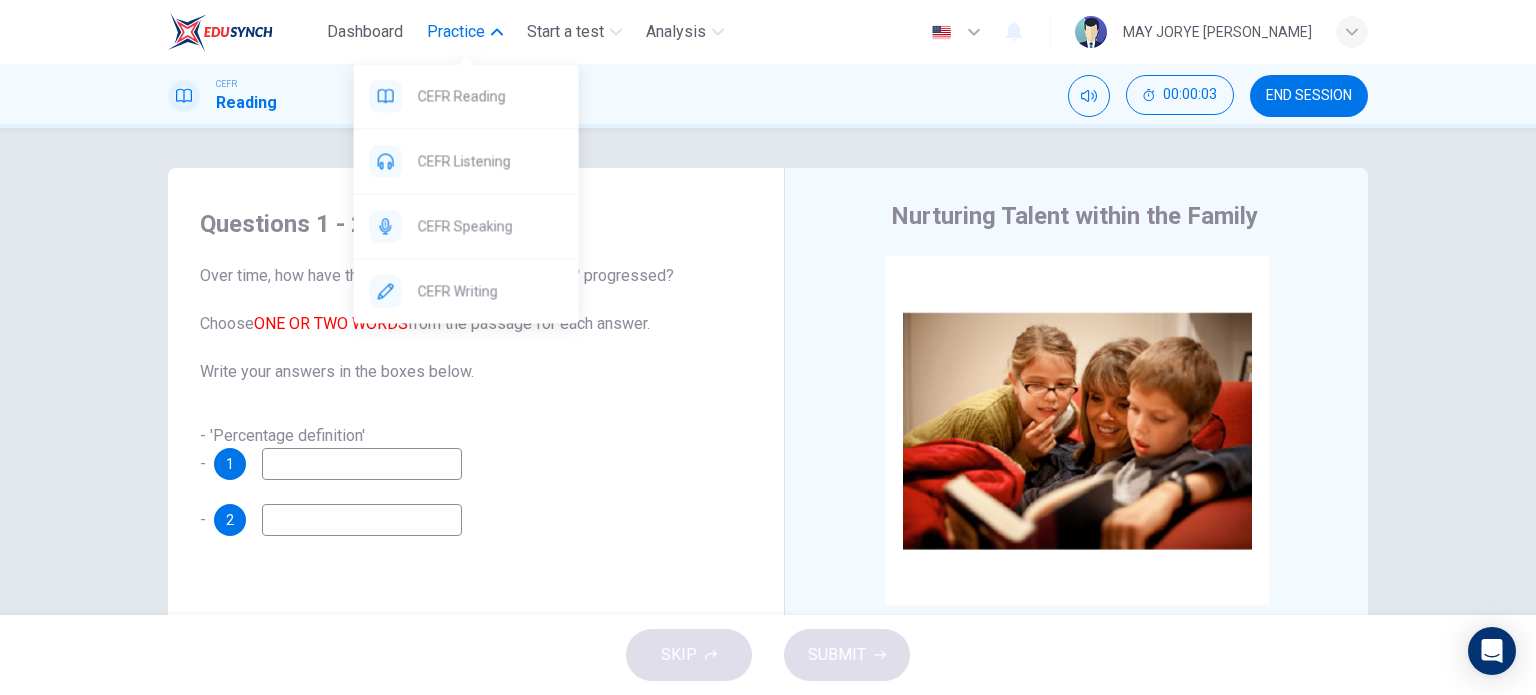 click on "Practice" at bounding box center [456, 32] 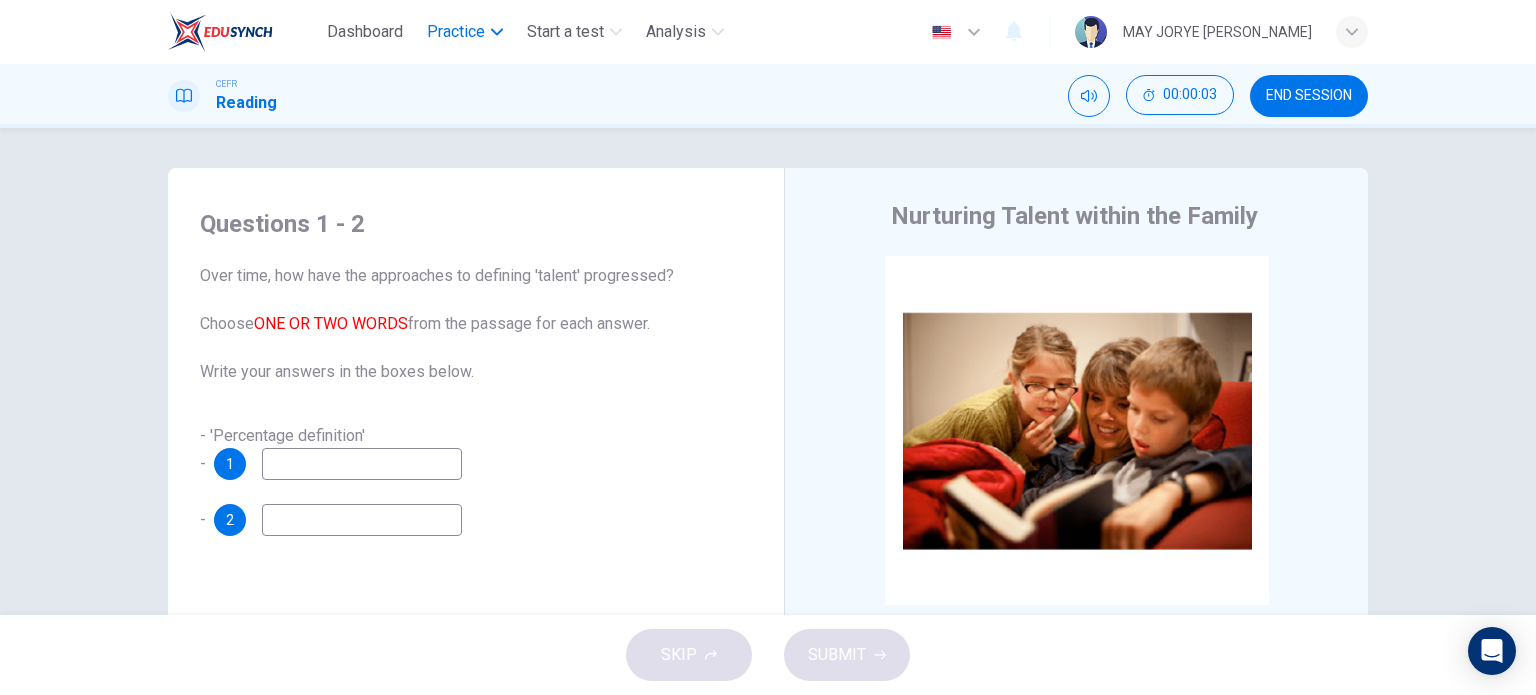 click on "Practice" at bounding box center [456, 32] 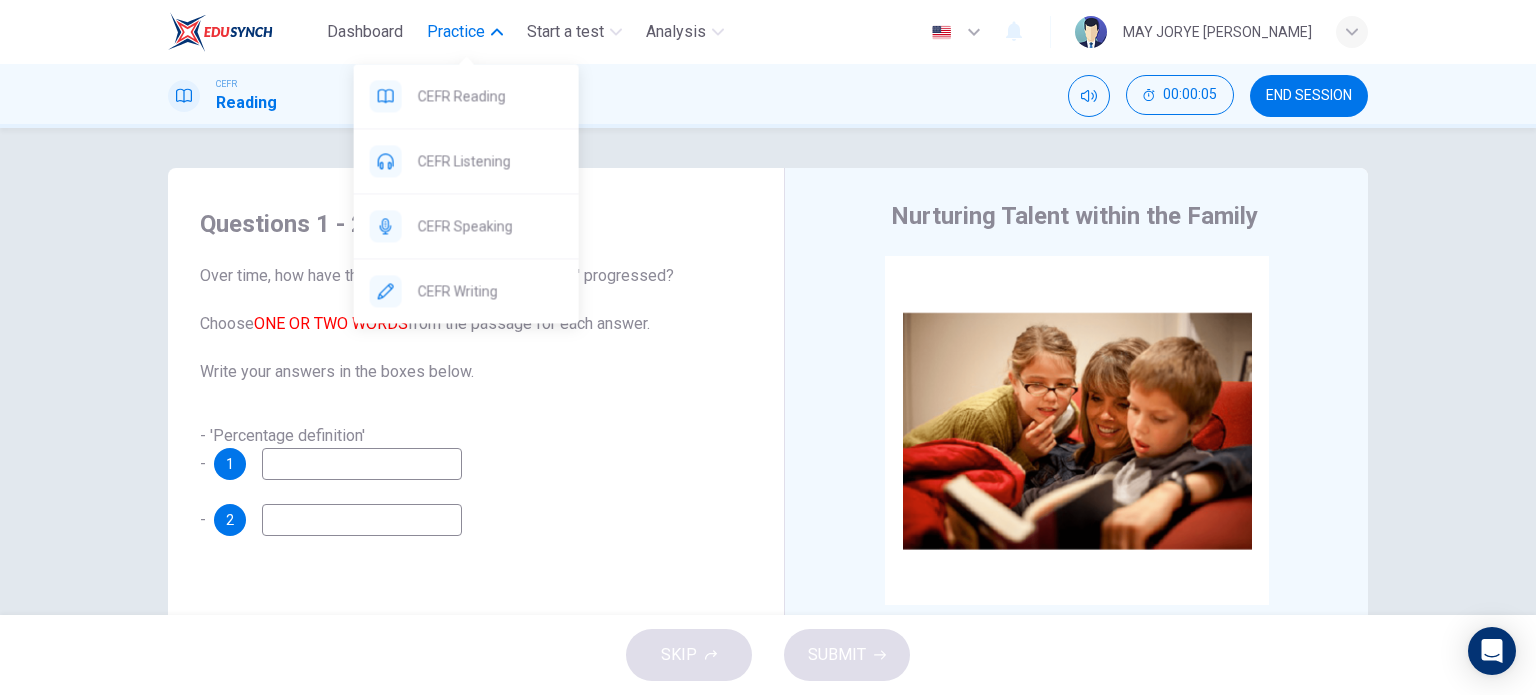 drag, startPoint x: 549, startPoint y: 152, endPoint x: 833, endPoint y: 129, distance: 284.9298 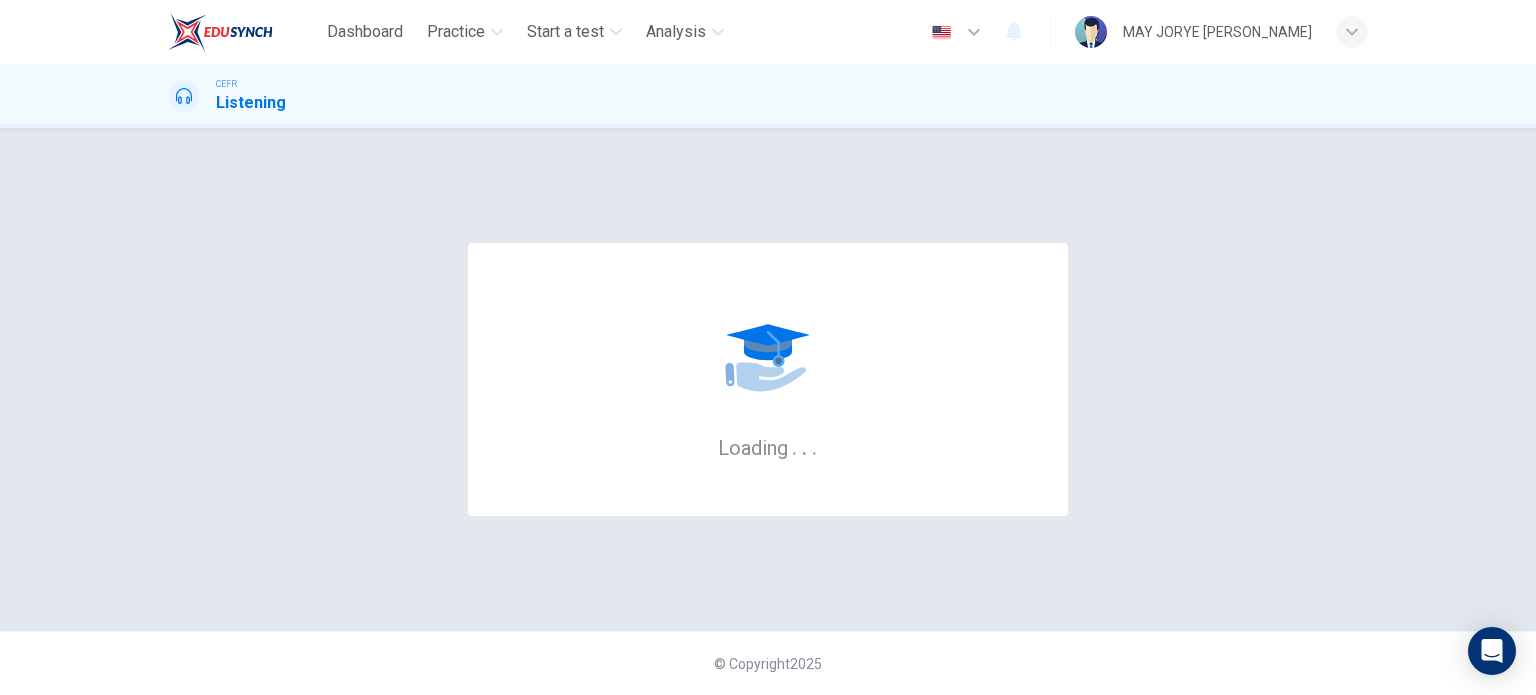 scroll, scrollTop: 0, scrollLeft: 0, axis: both 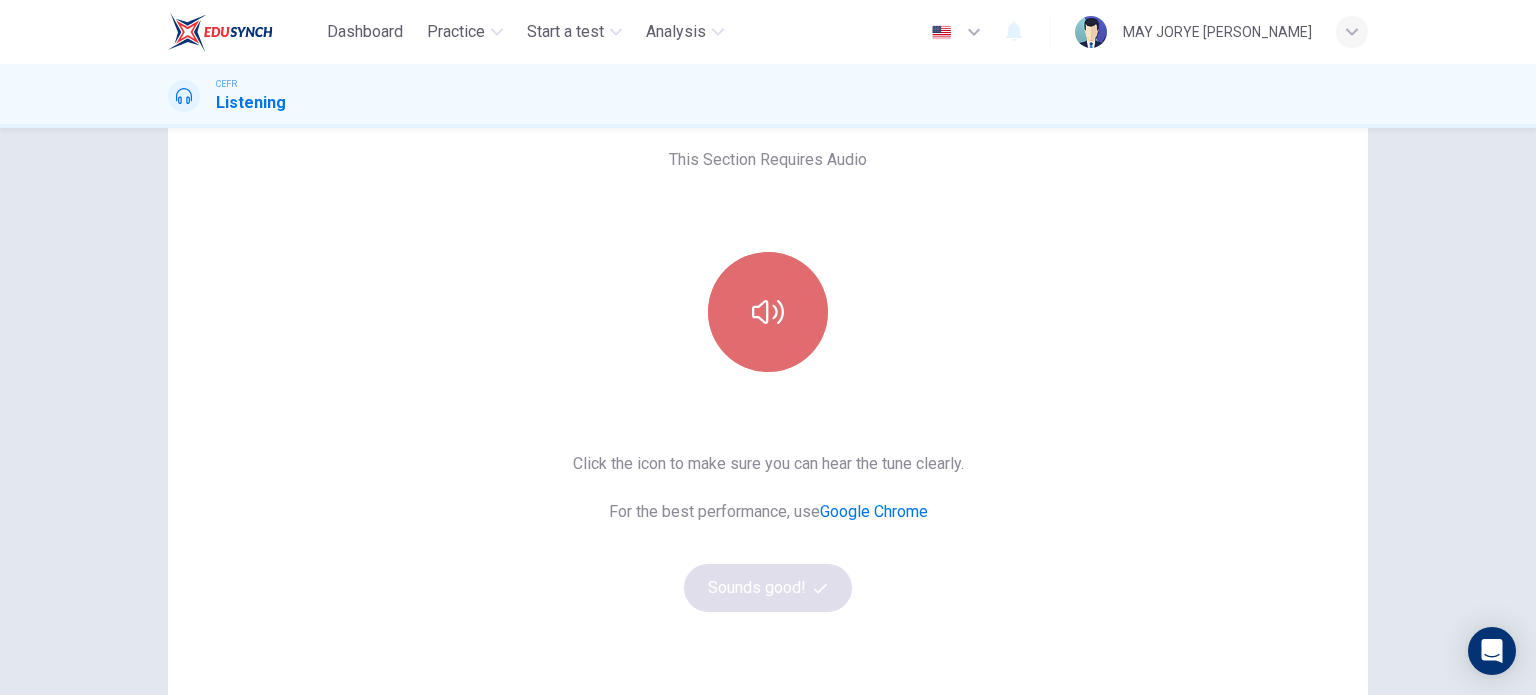 click at bounding box center [768, 312] 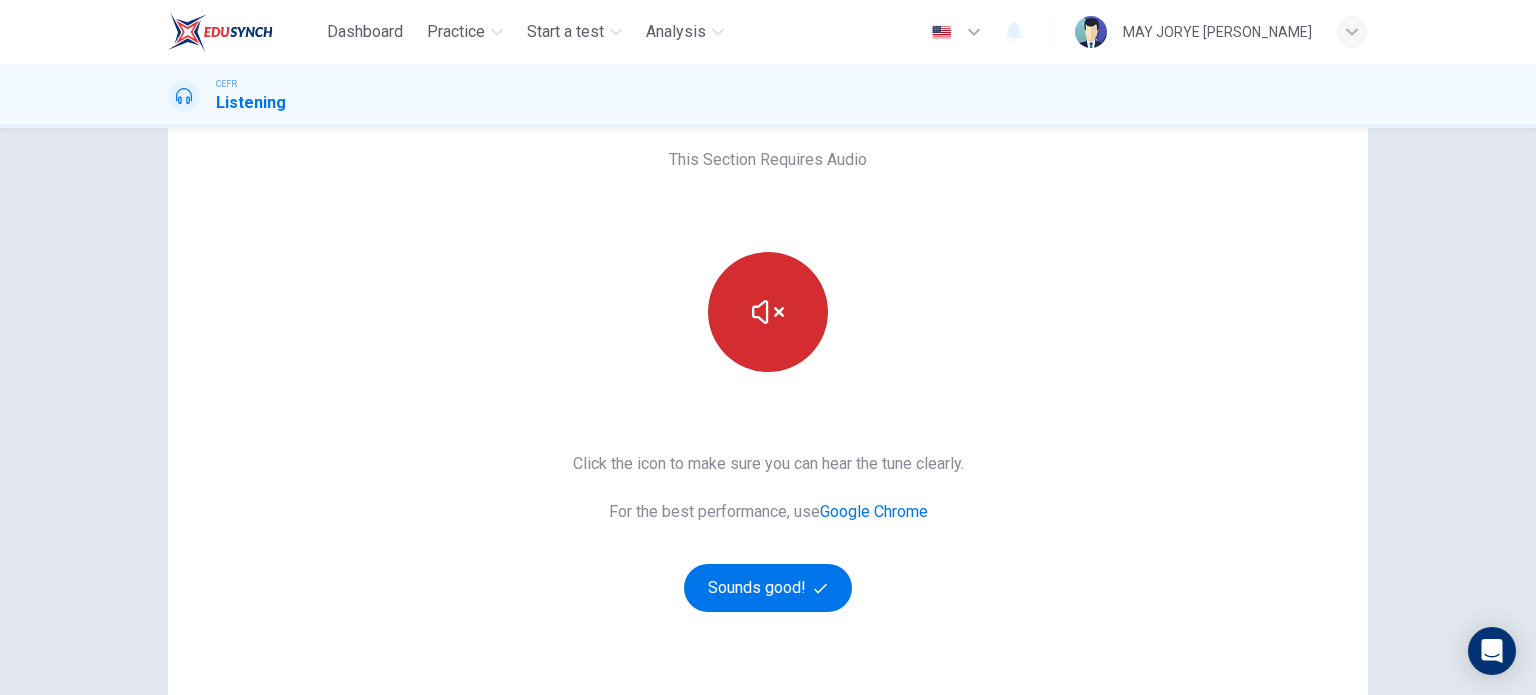 type 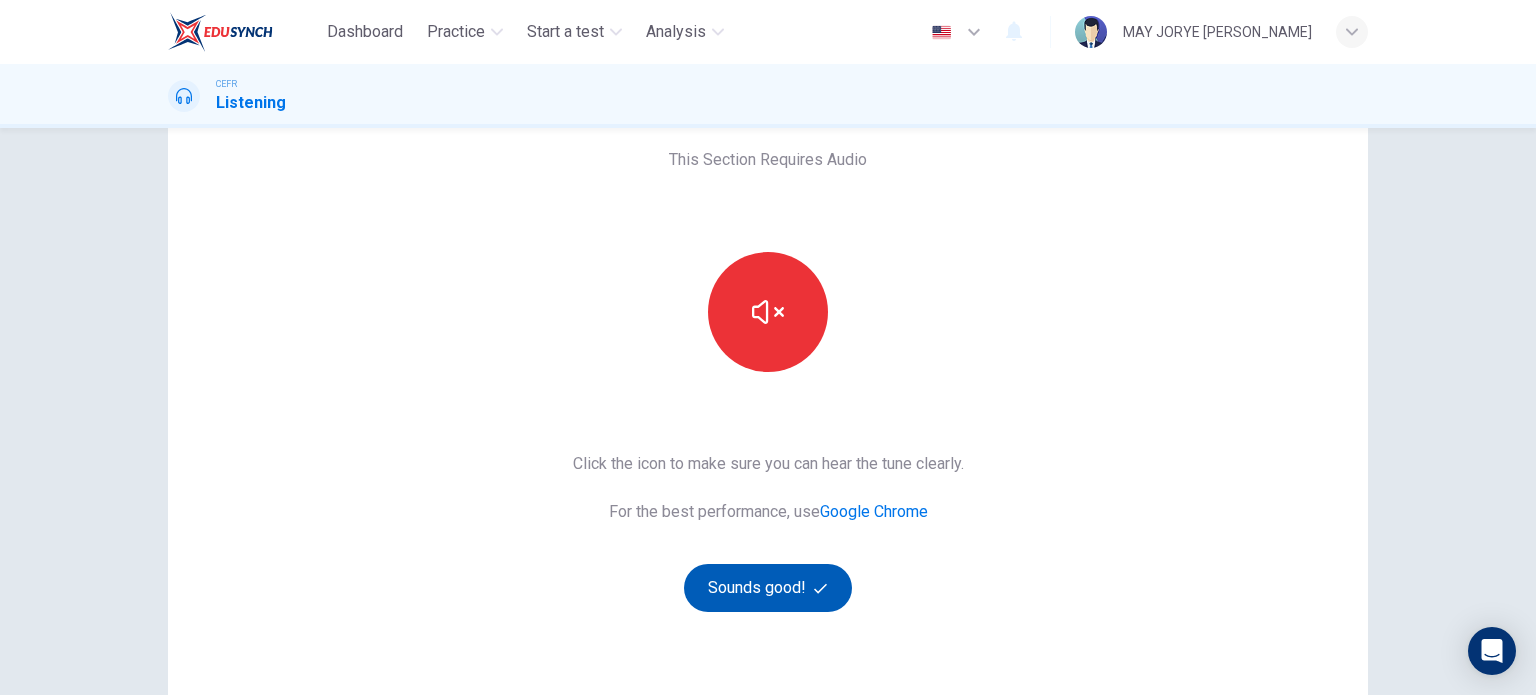 click on "Sounds good!" at bounding box center [768, 588] 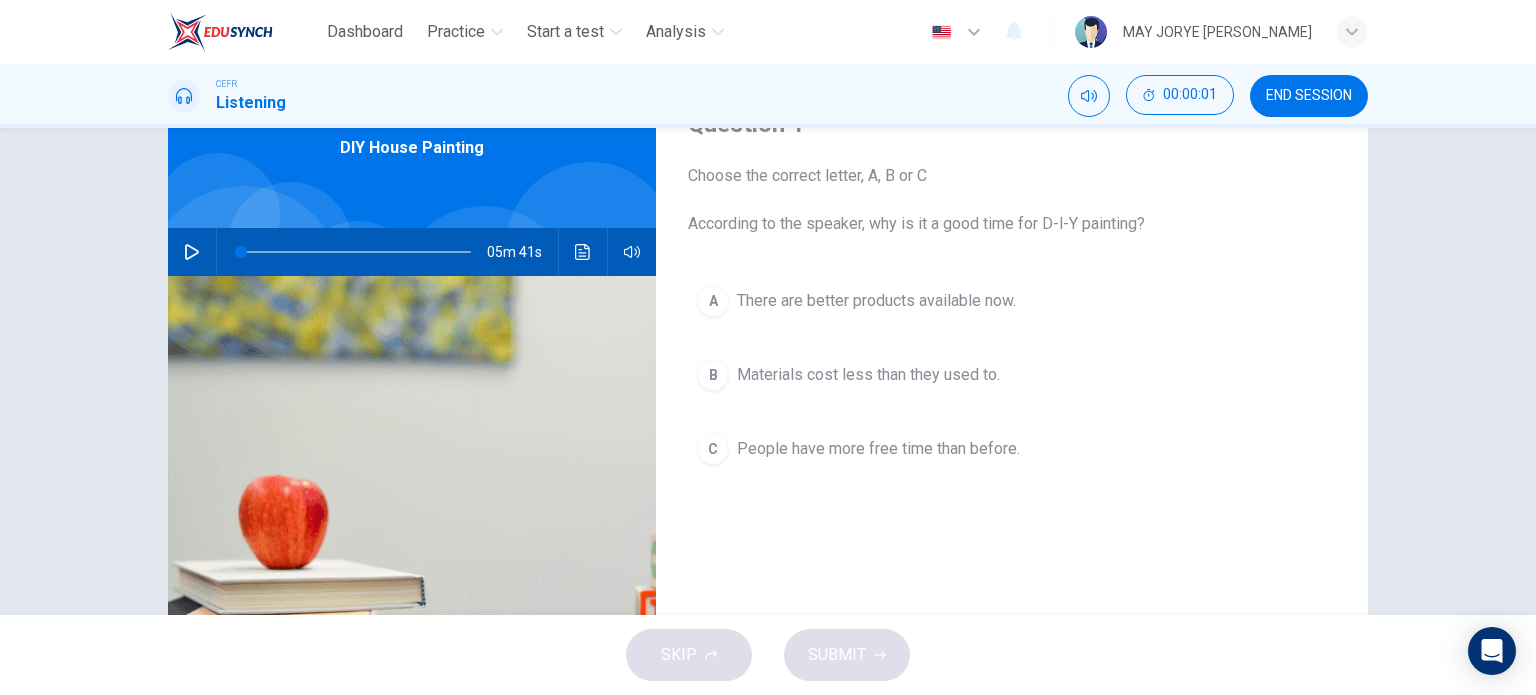 scroll, scrollTop: 0, scrollLeft: 0, axis: both 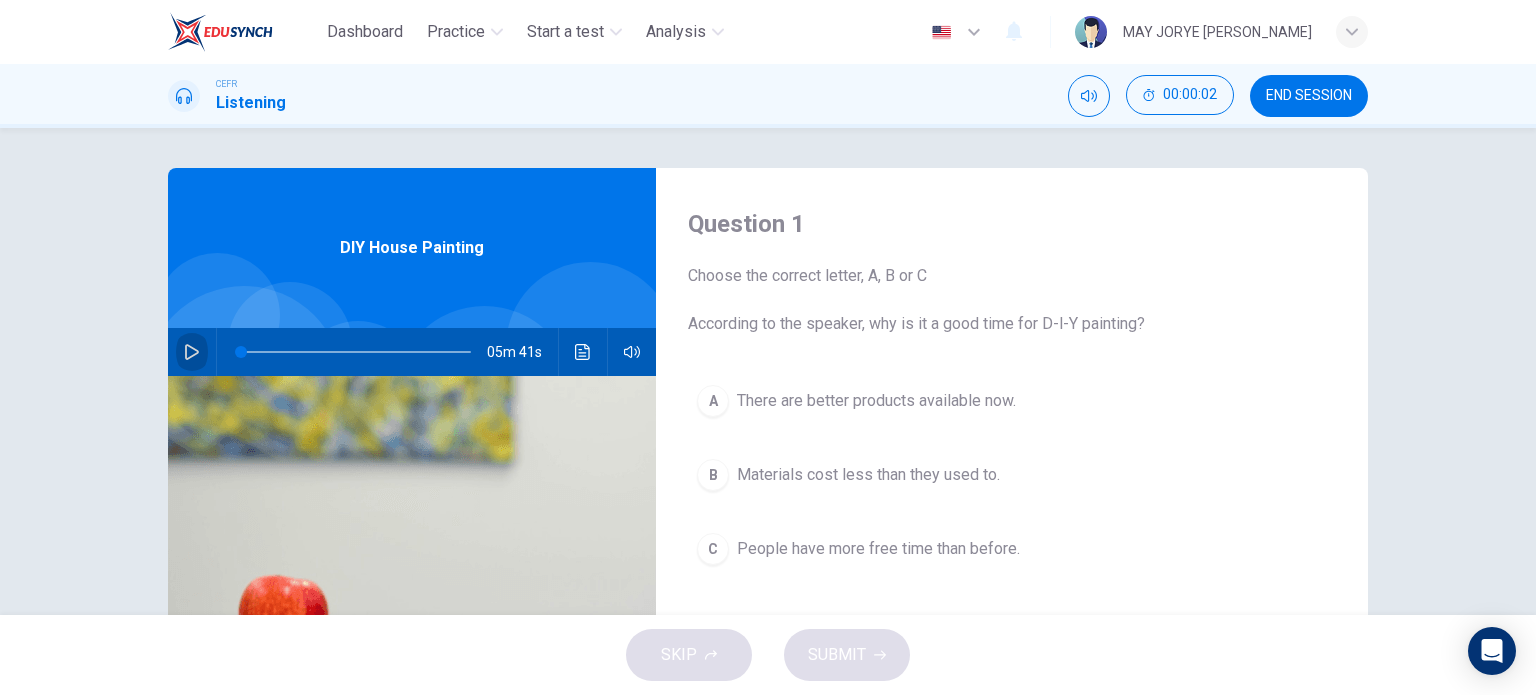 click 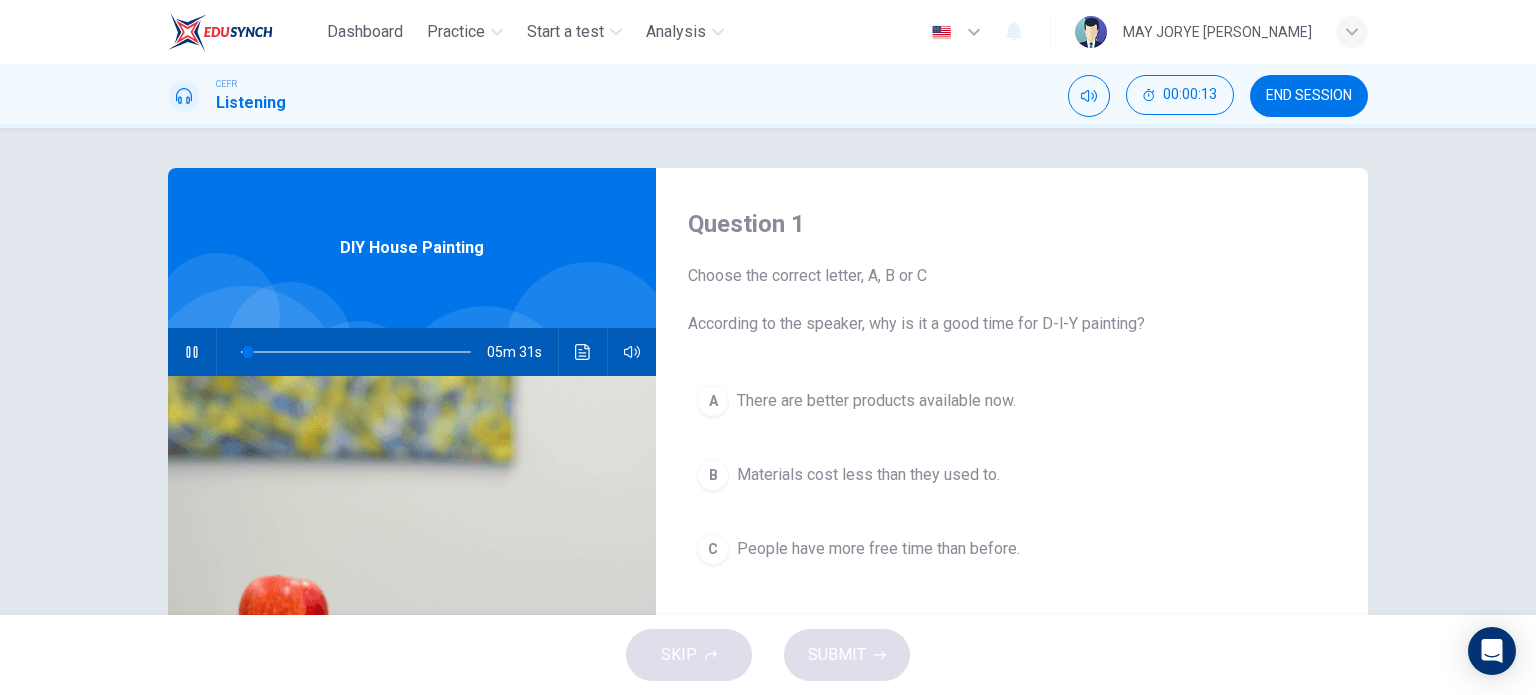 drag, startPoint x: 1535, startPoint y: 152, endPoint x: 1535, endPoint y: 187, distance: 35 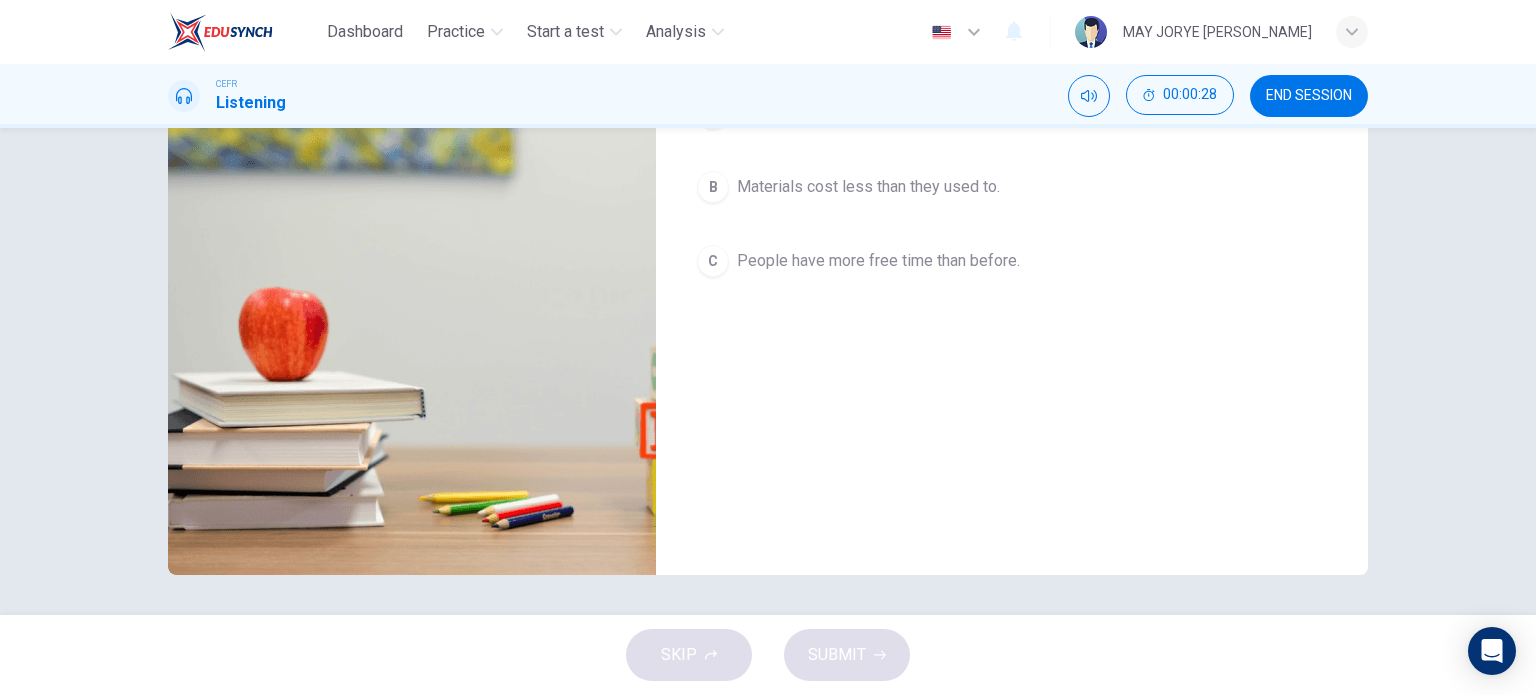 scroll, scrollTop: 0, scrollLeft: 0, axis: both 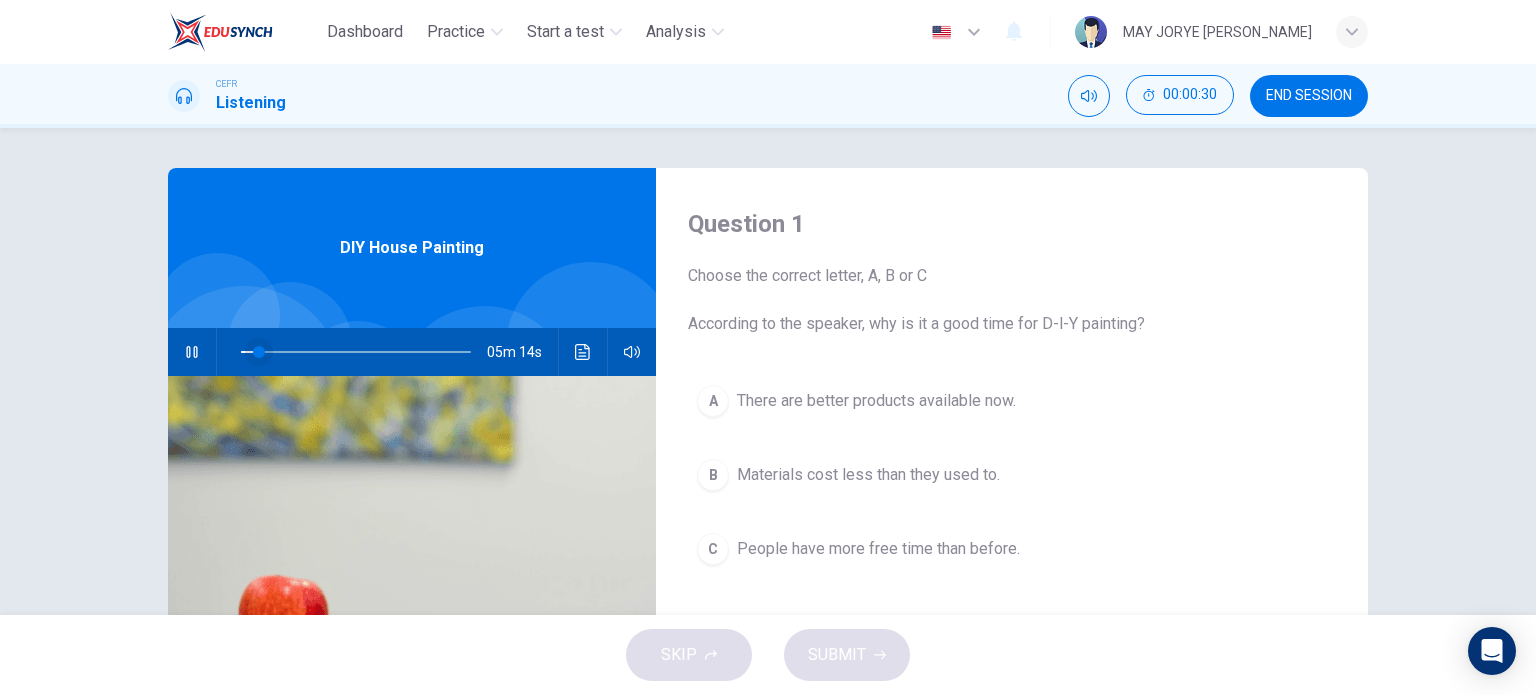 click at bounding box center [259, 352] 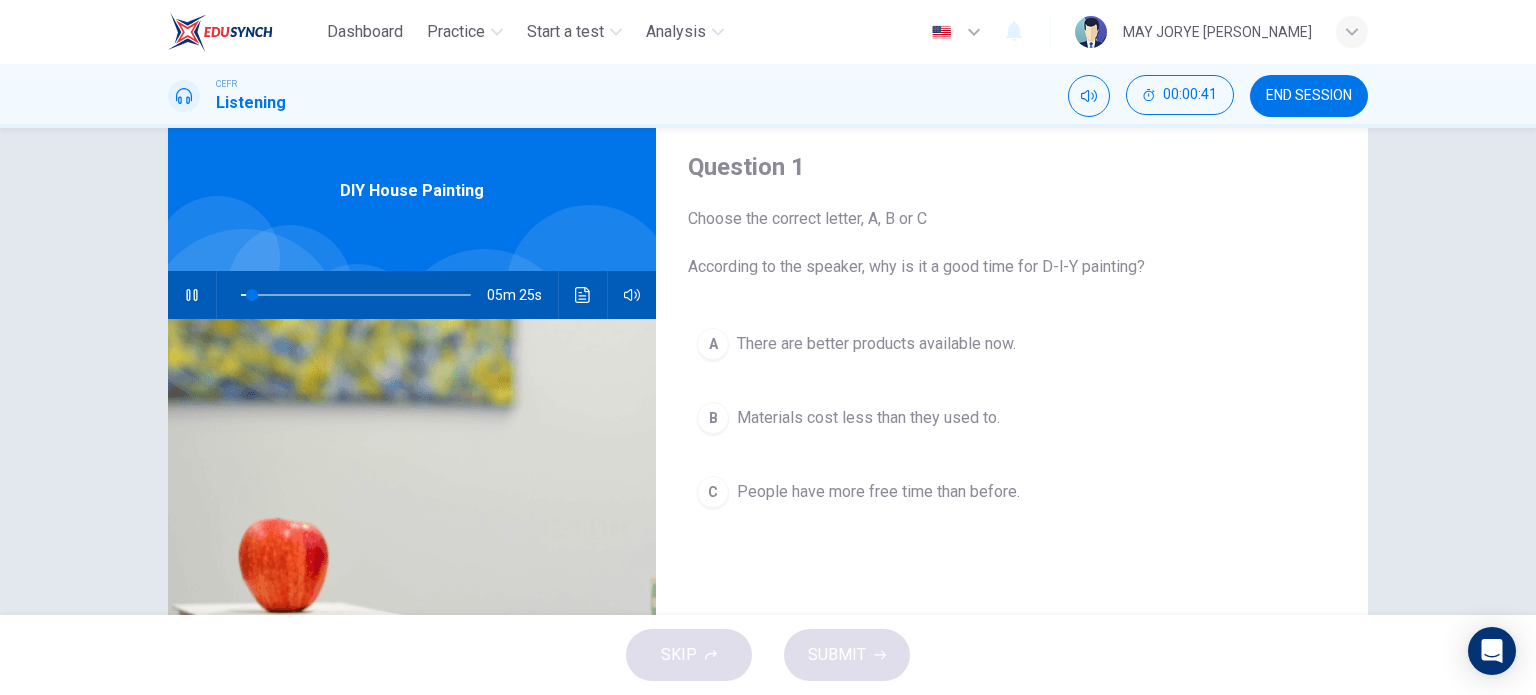 scroll, scrollTop: 100, scrollLeft: 0, axis: vertical 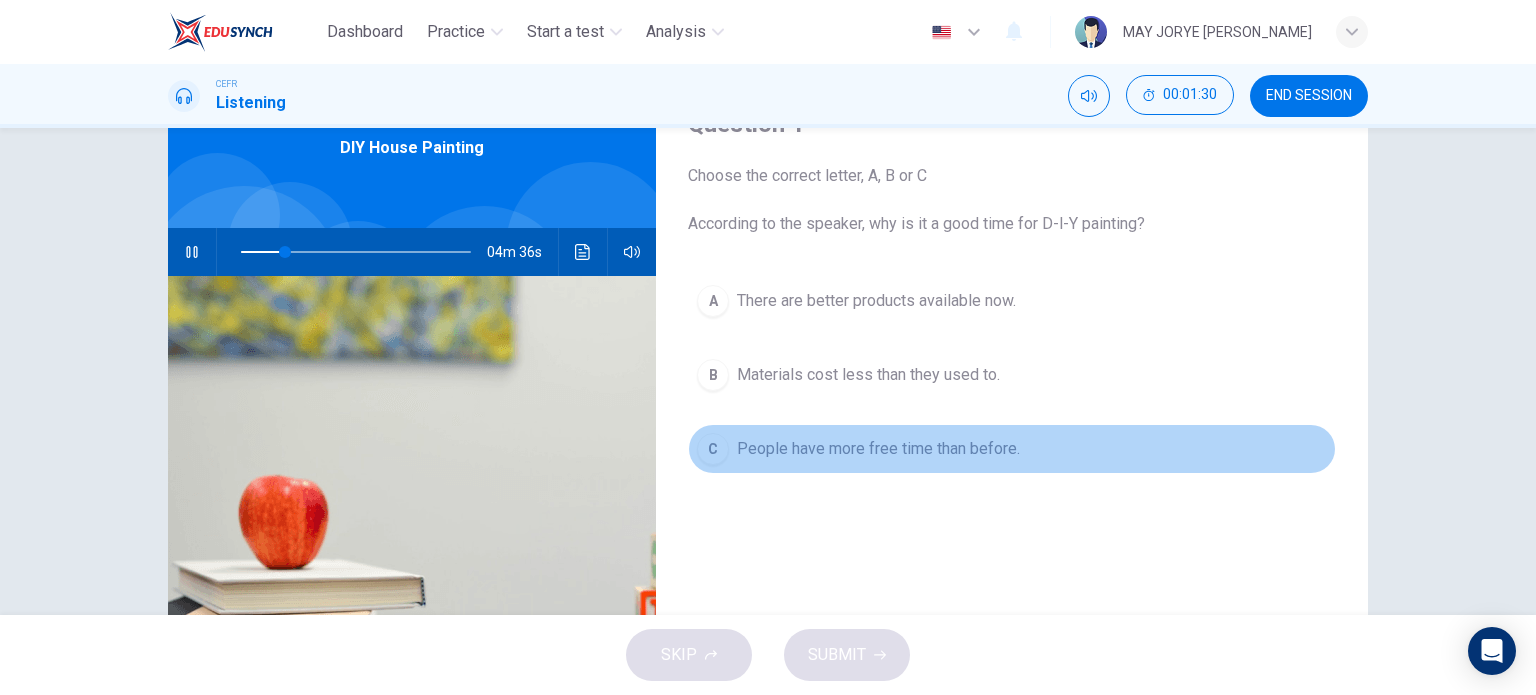 click on "C" at bounding box center (713, 449) 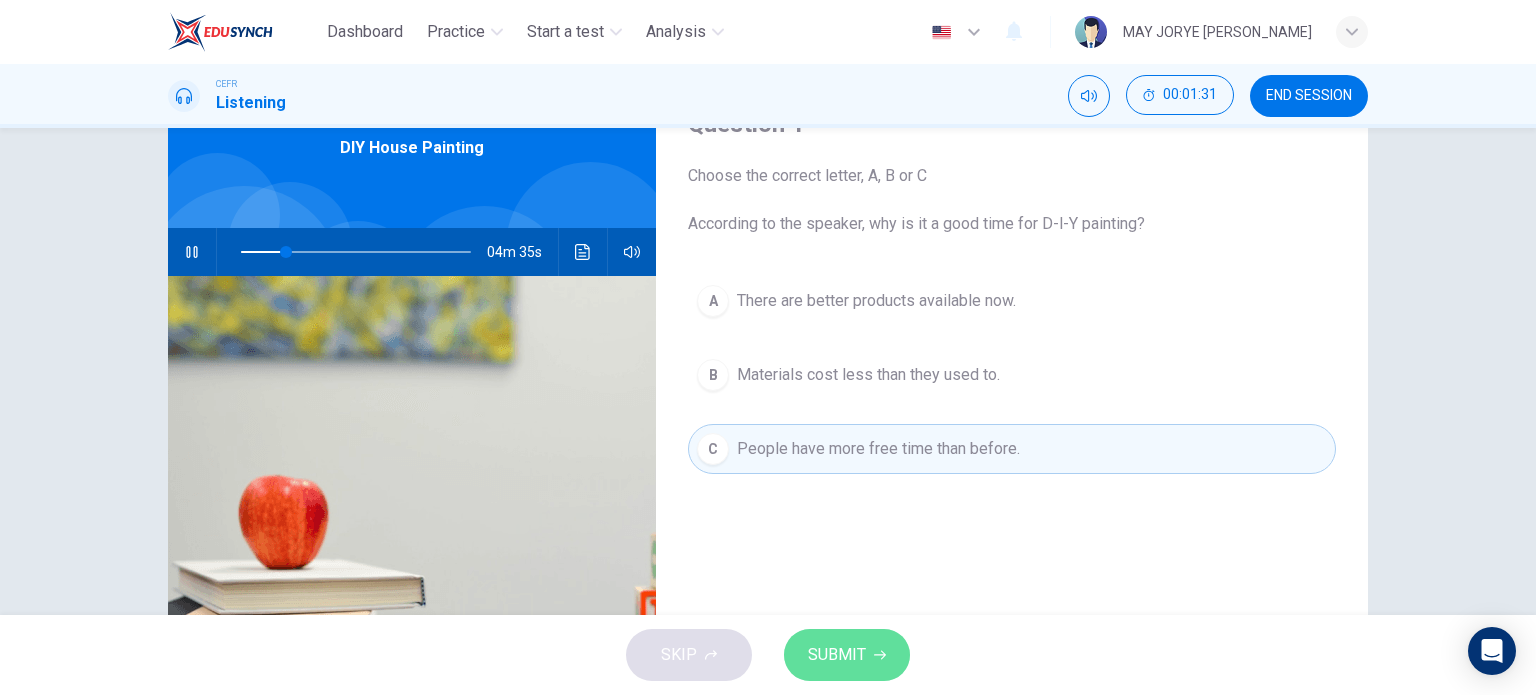 click on "SUBMIT" at bounding box center [837, 655] 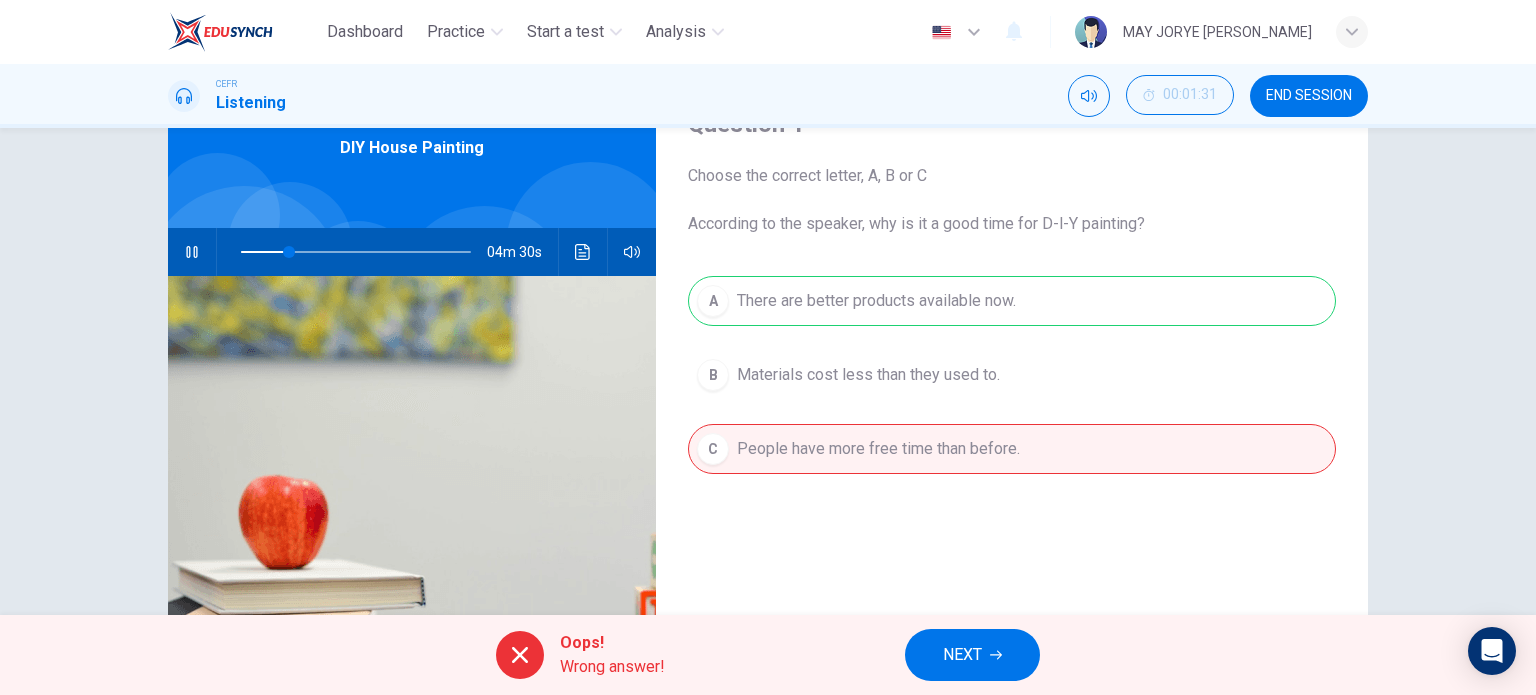 click on "NEXT" at bounding box center (962, 655) 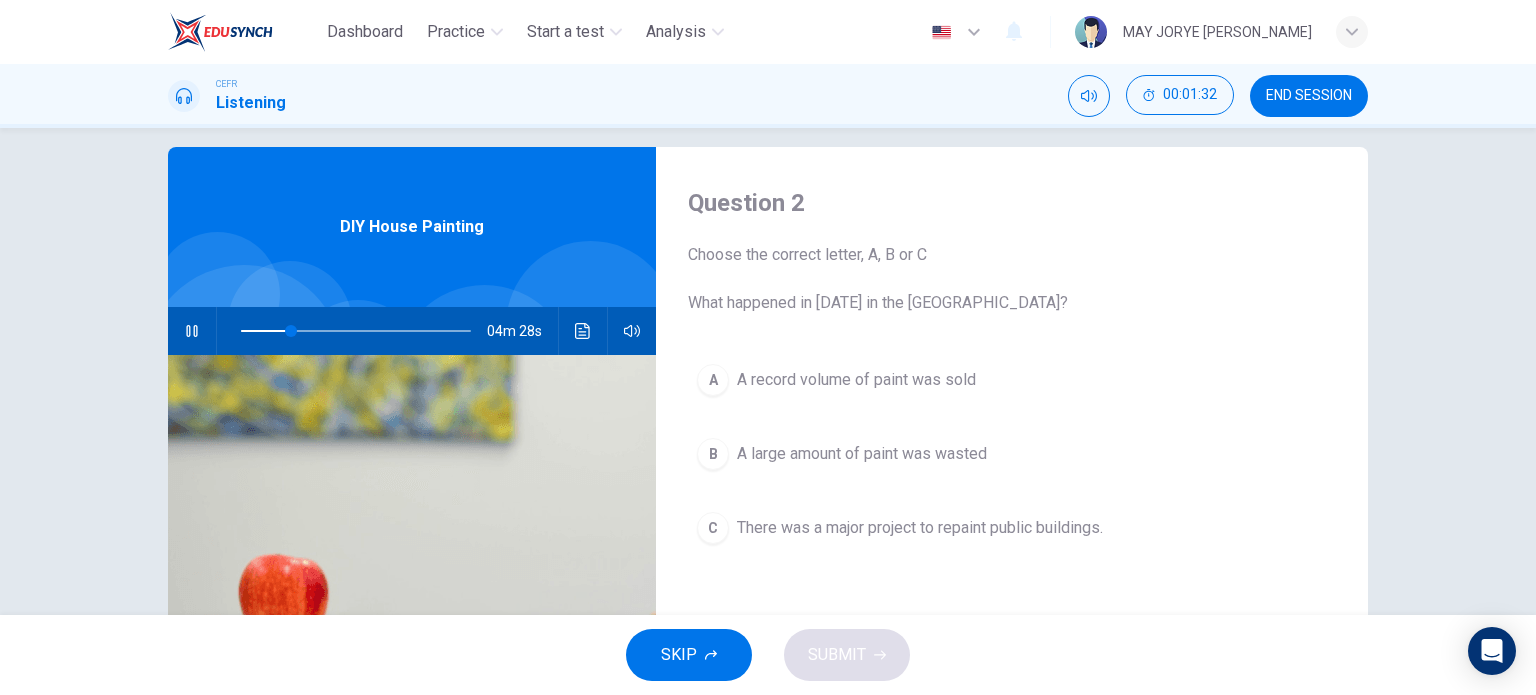 scroll, scrollTop: 0, scrollLeft: 0, axis: both 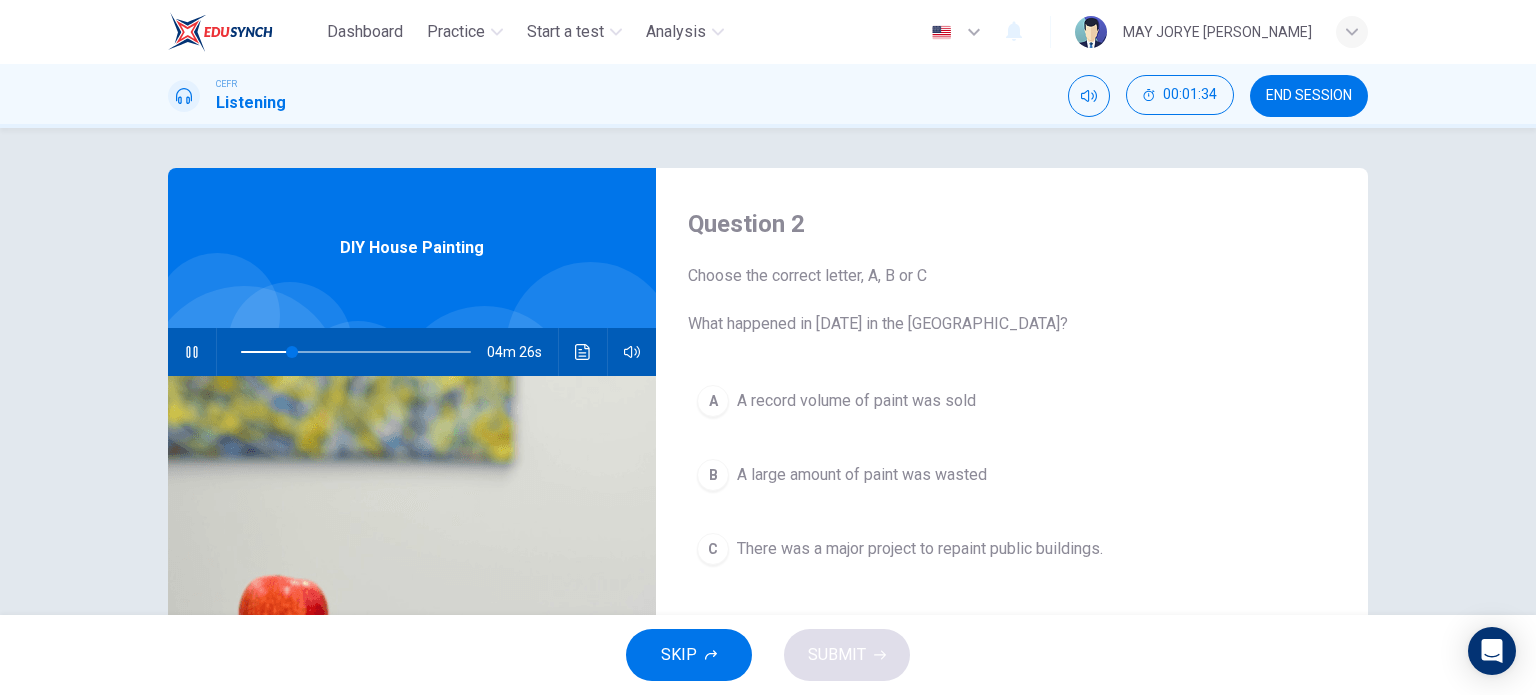 type on "22" 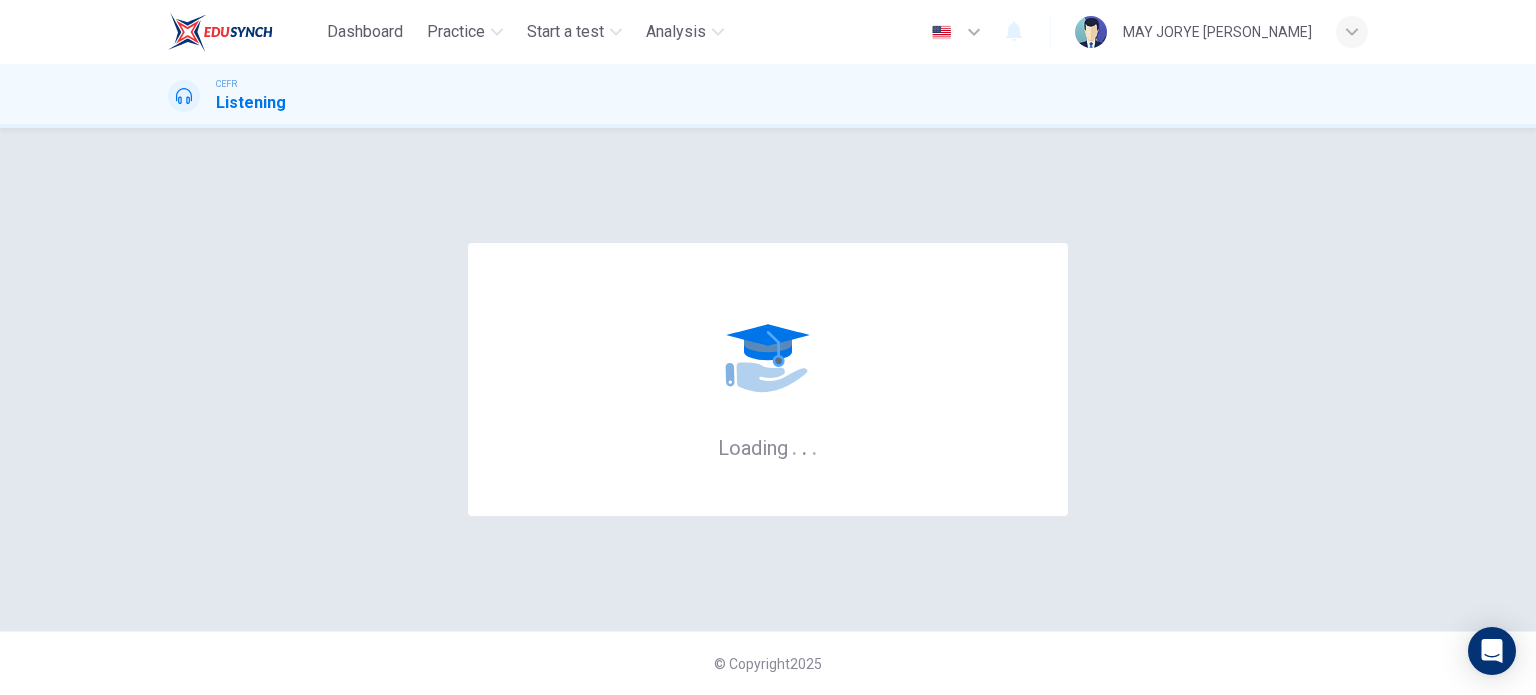 scroll, scrollTop: 0, scrollLeft: 0, axis: both 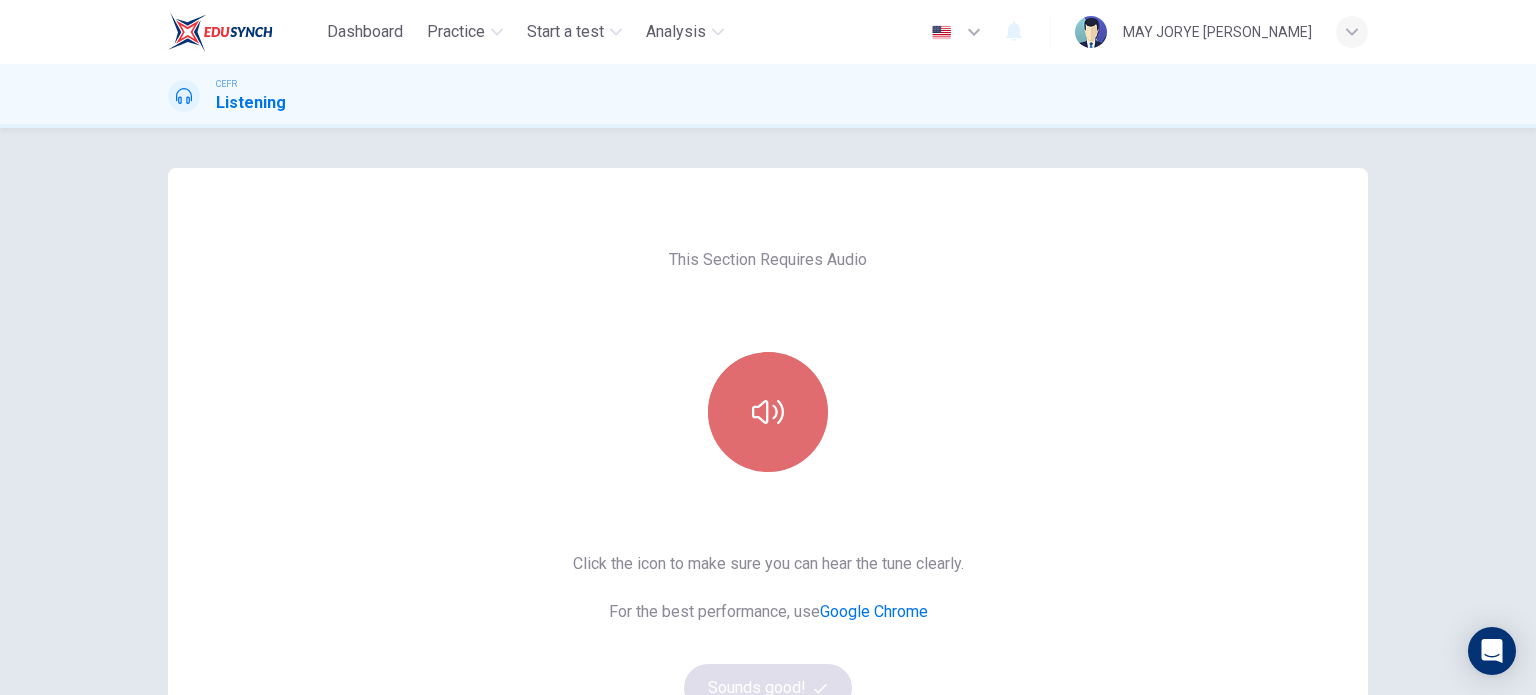 click at bounding box center [768, 412] 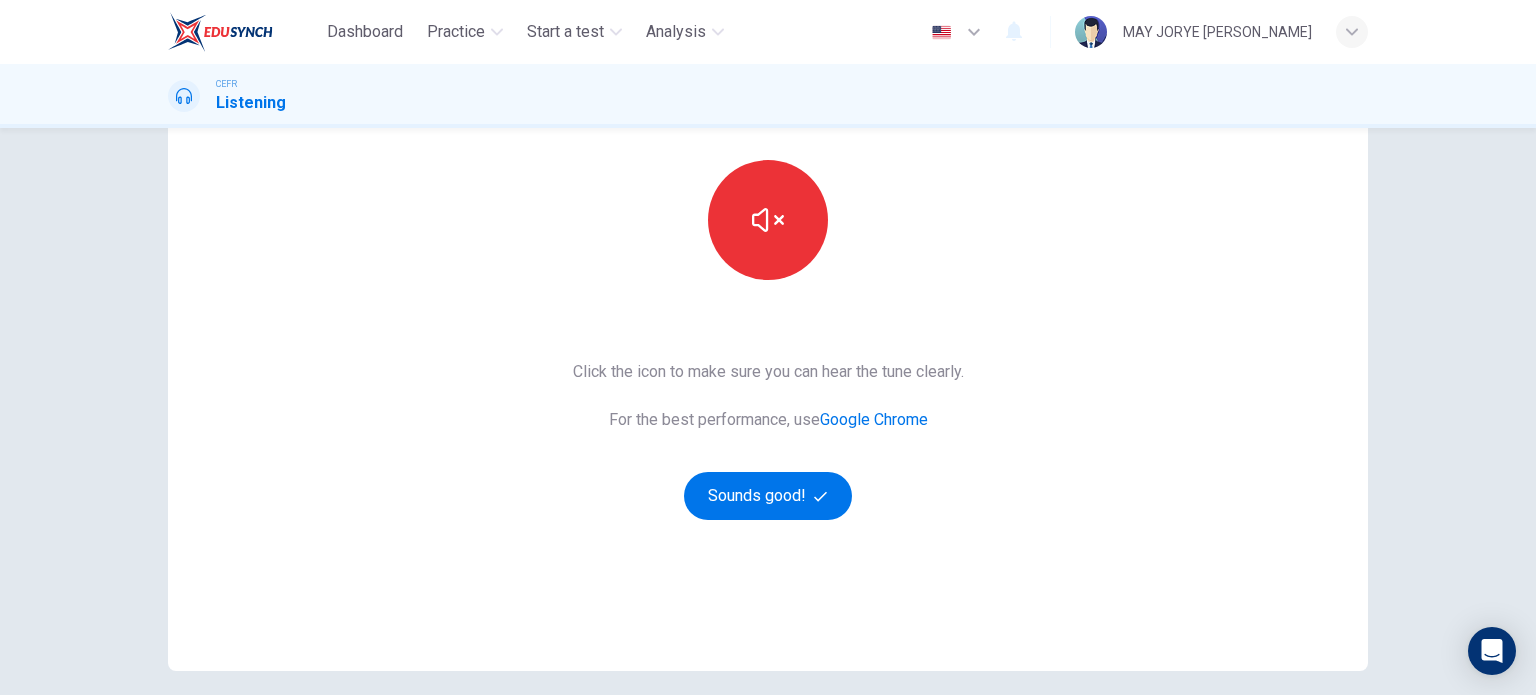 scroll, scrollTop: 200, scrollLeft: 0, axis: vertical 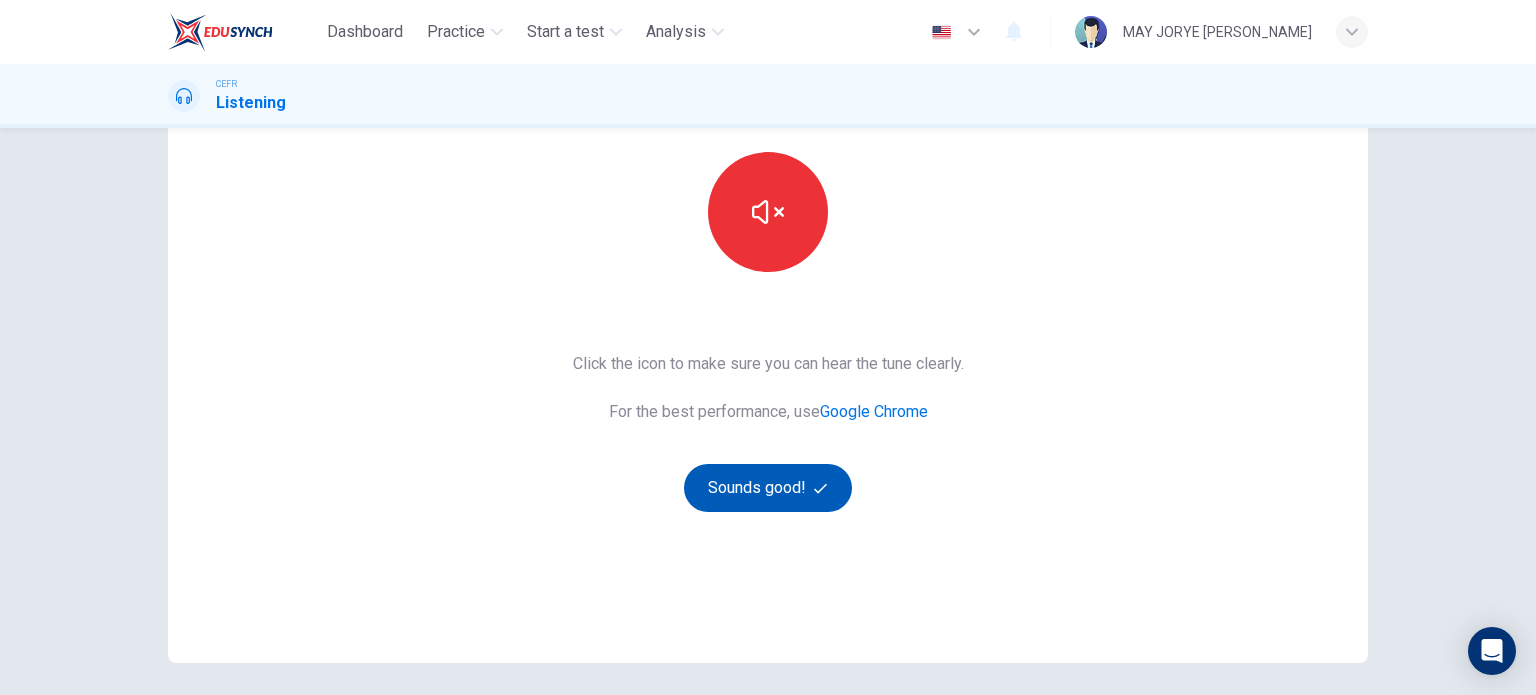click on "Sounds good!" at bounding box center [768, 488] 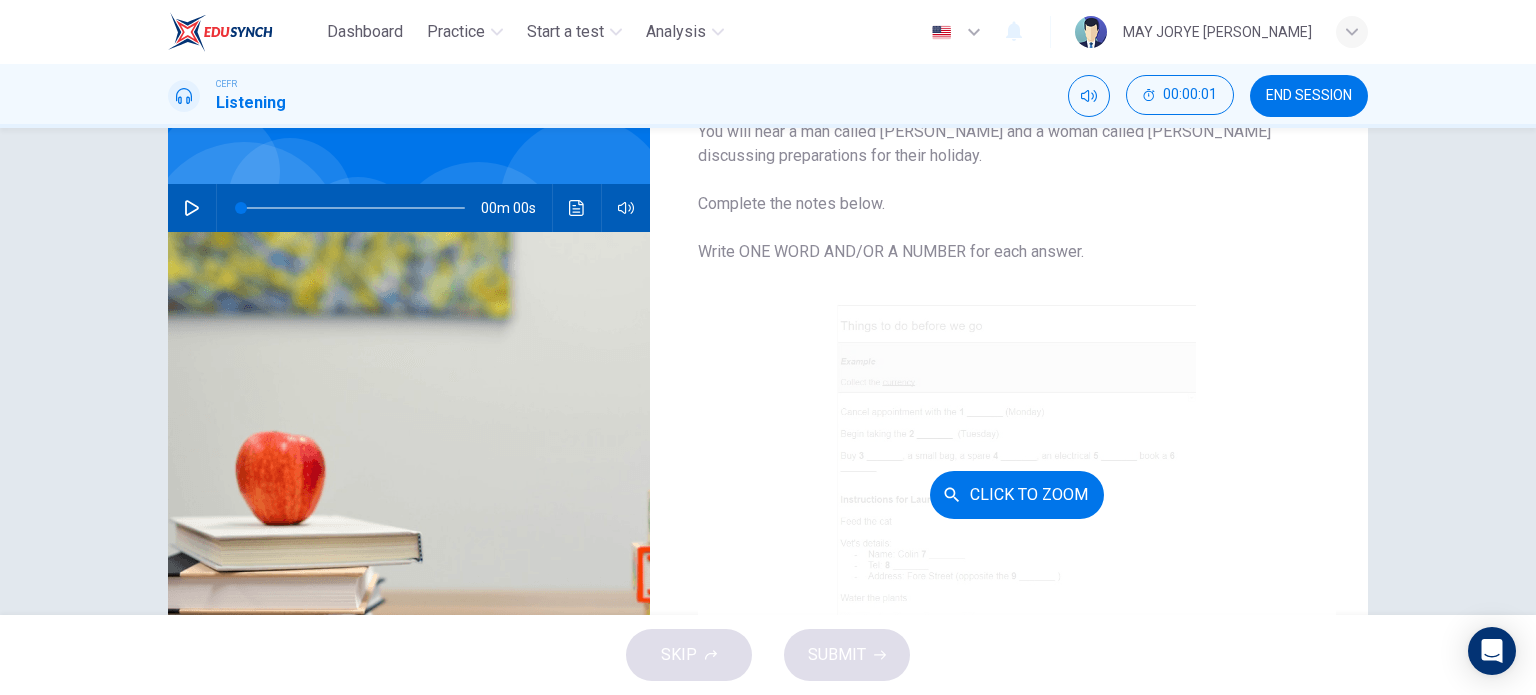 scroll, scrollTop: 100, scrollLeft: 0, axis: vertical 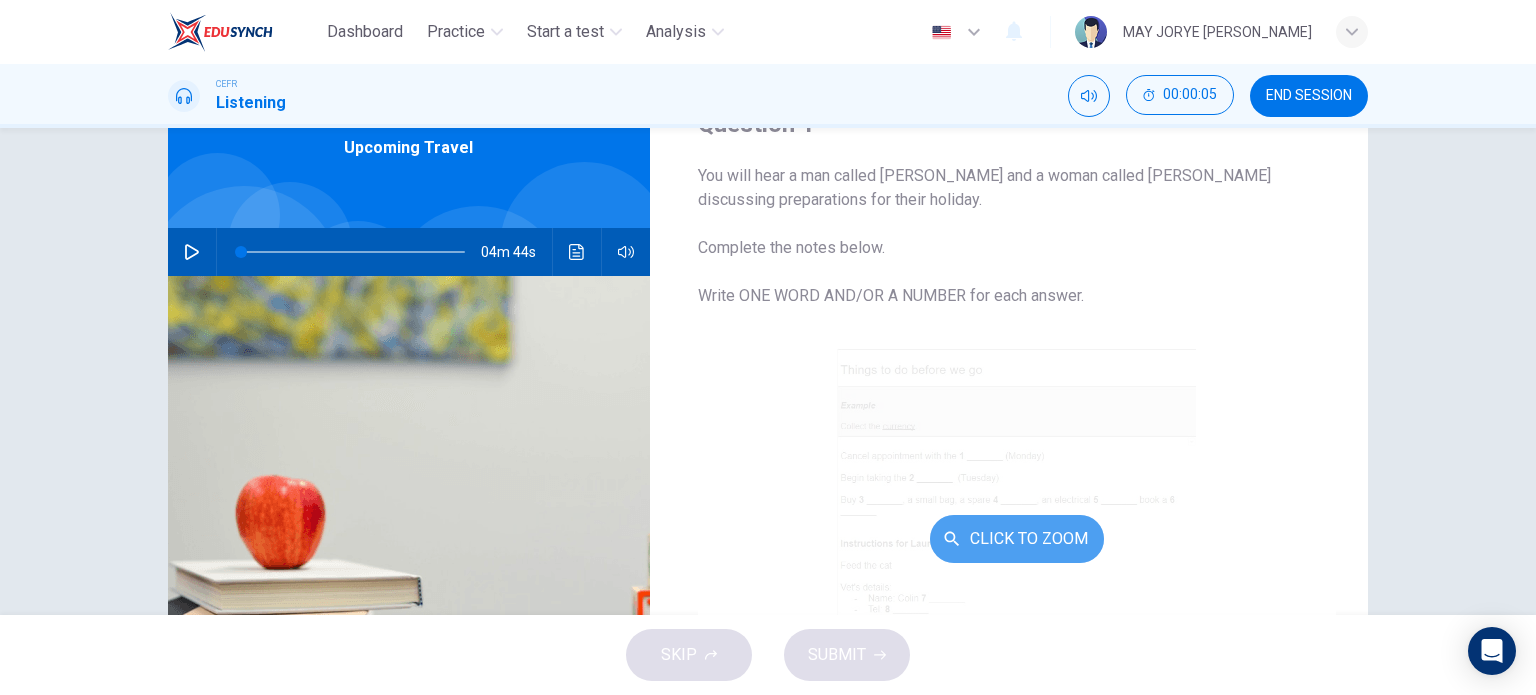 click on "Click to Zoom" at bounding box center [1017, 539] 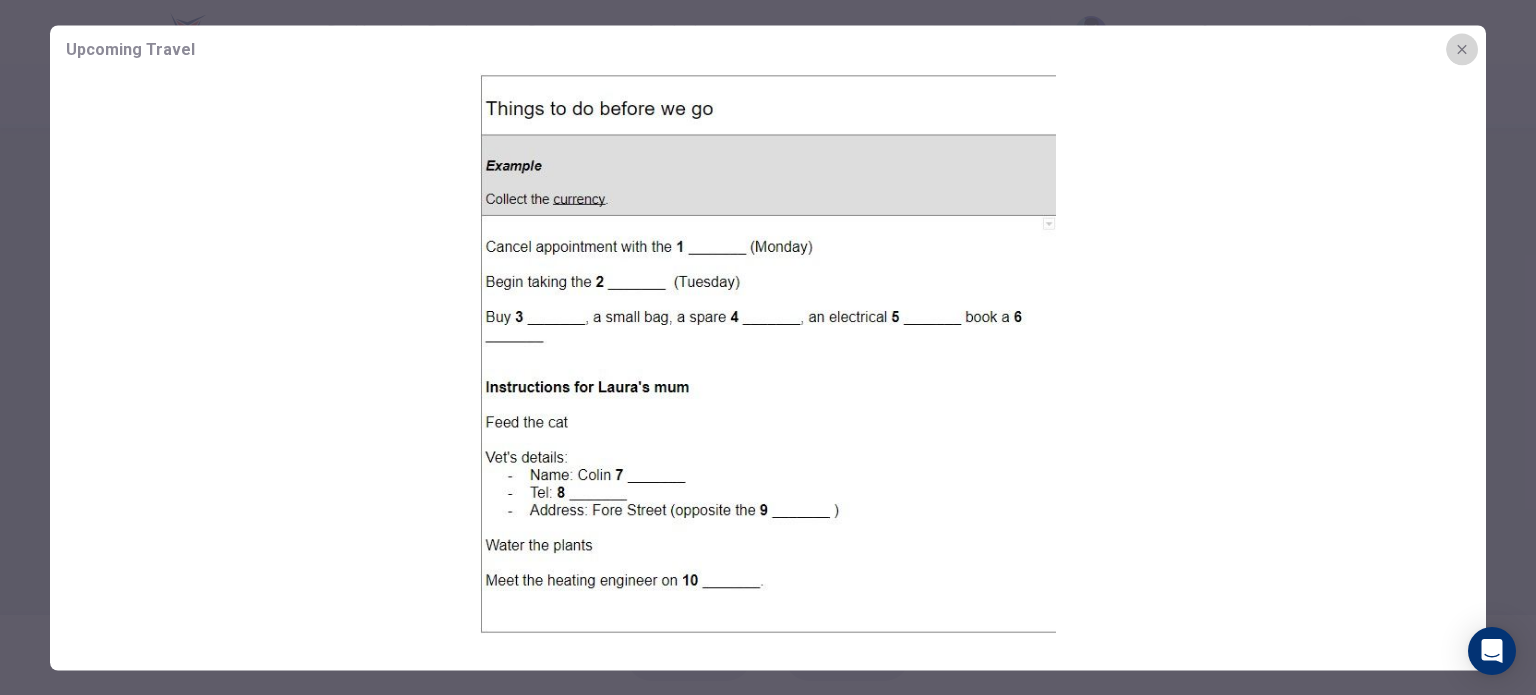click 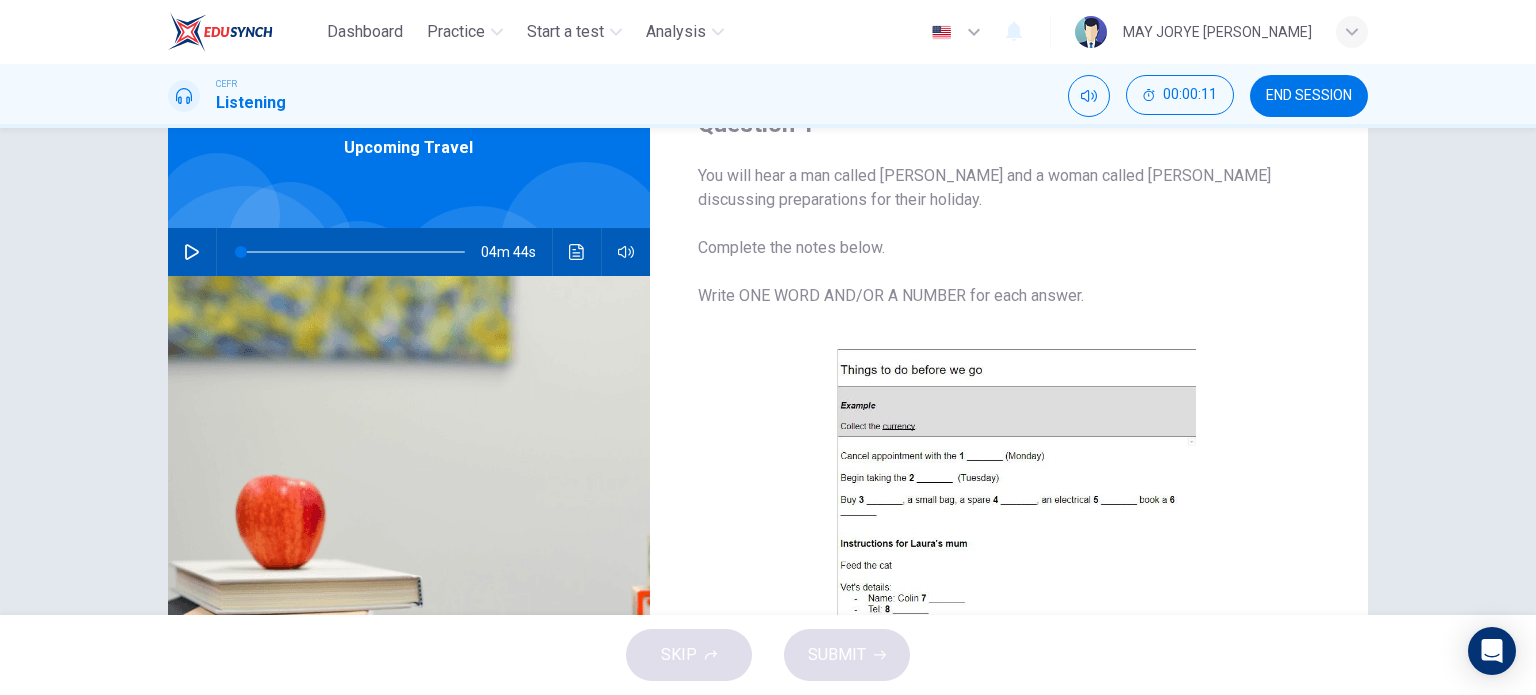 scroll, scrollTop: 0, scrollLeft: 0, axis: both 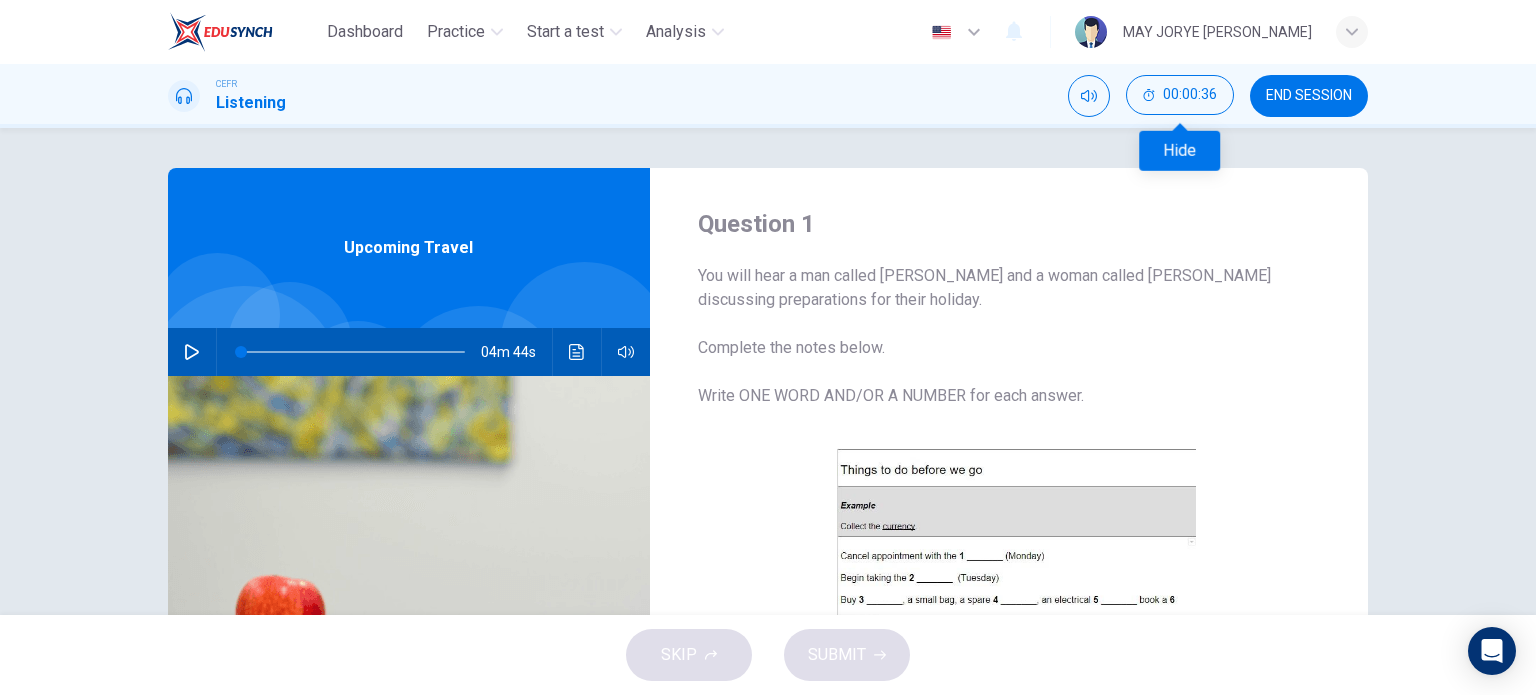 click on "Hide" at bounding box center [1179, 144] 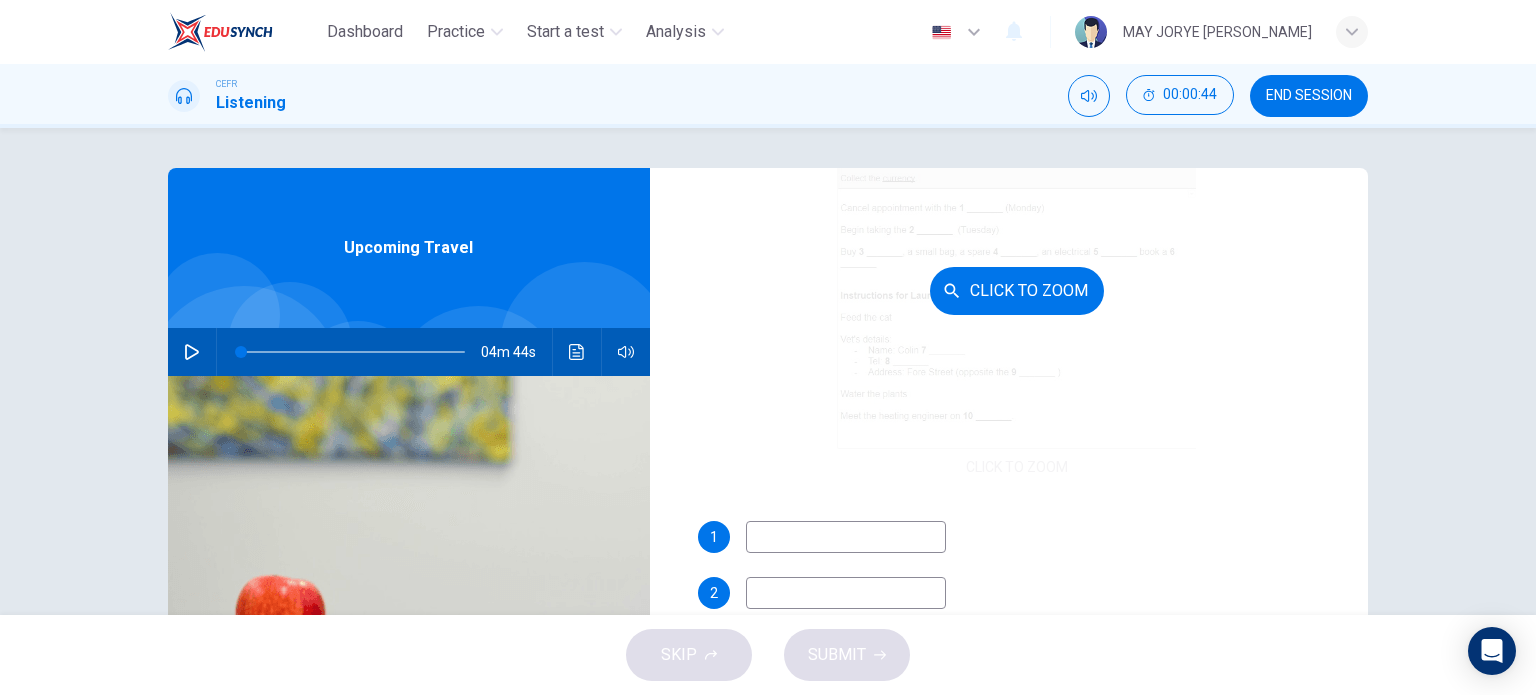 scroll, scrollTop: 300, scrollLeft: 0, axis: vertical 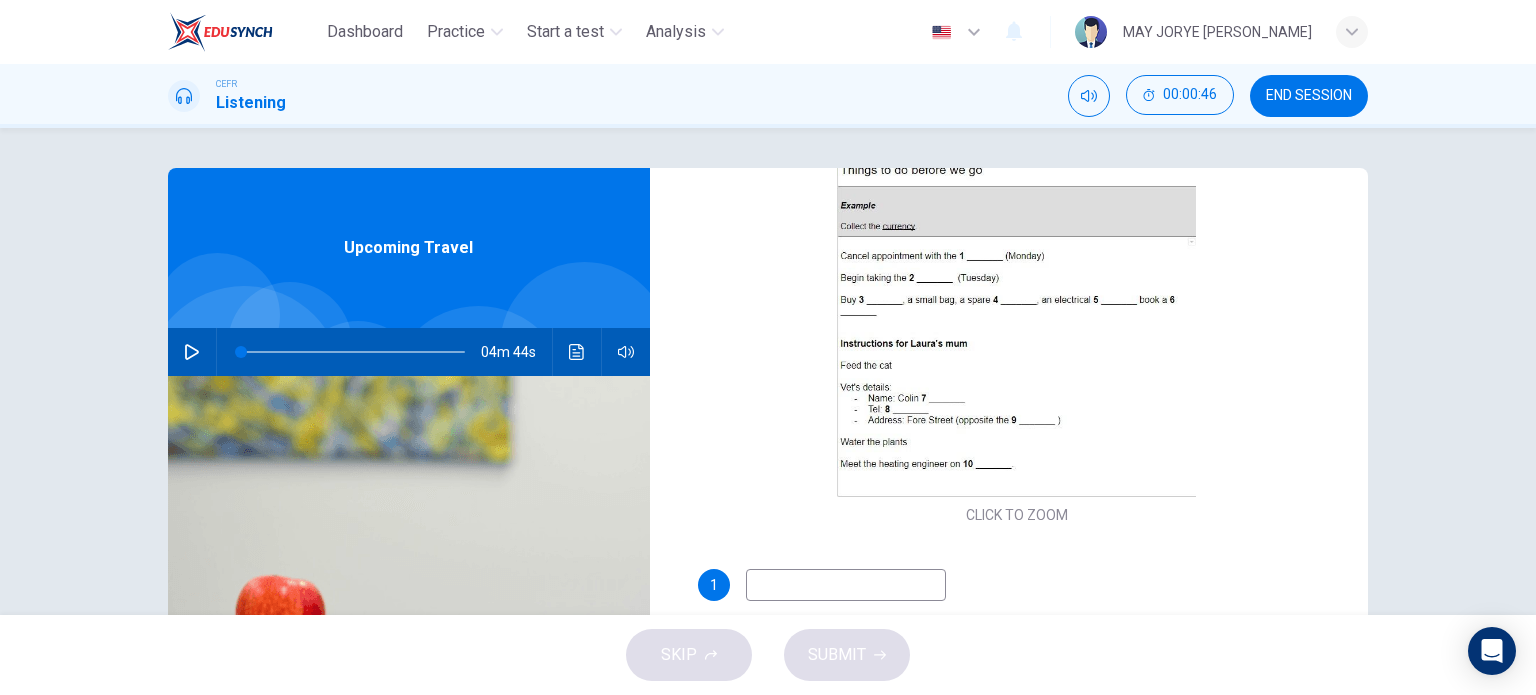click at bounding box center [192, 352] 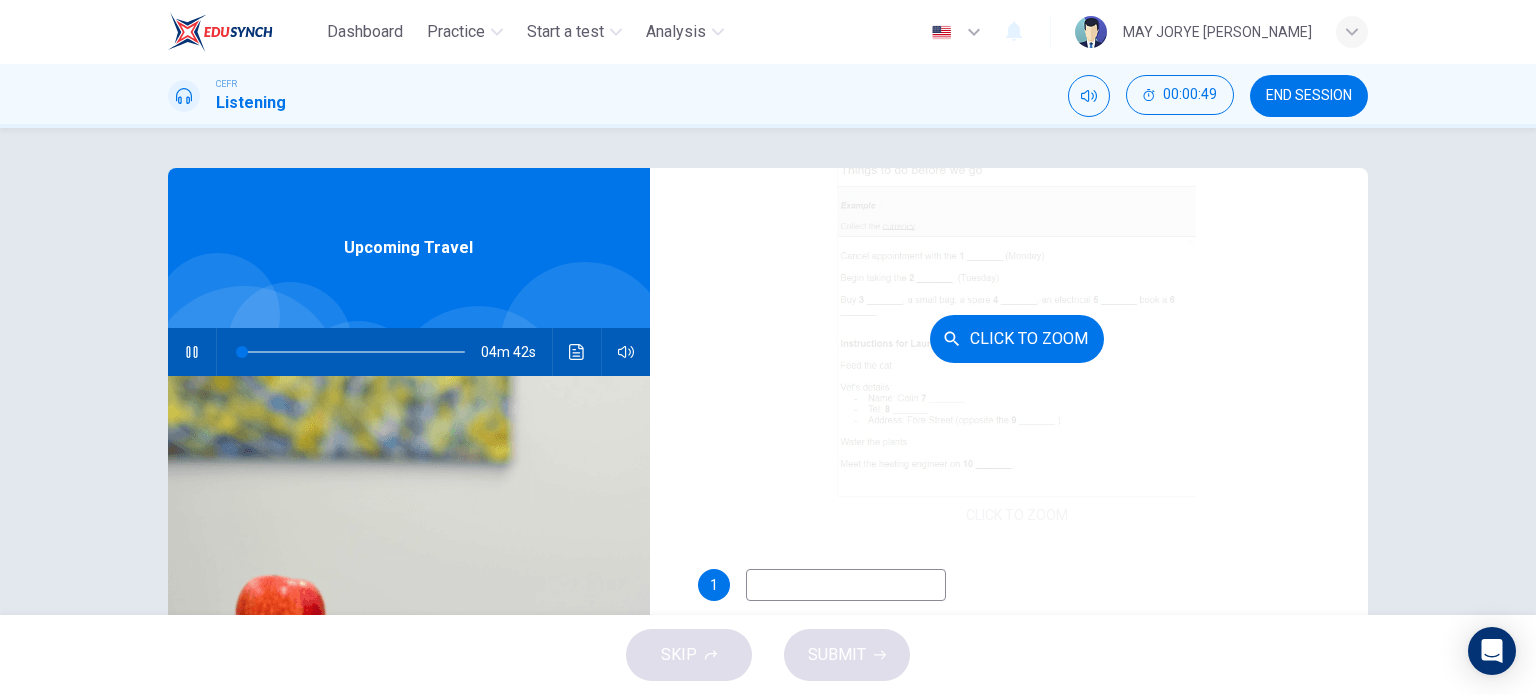 scroll, scrollTop: 200, scrollLeft: 0, axis: vertical 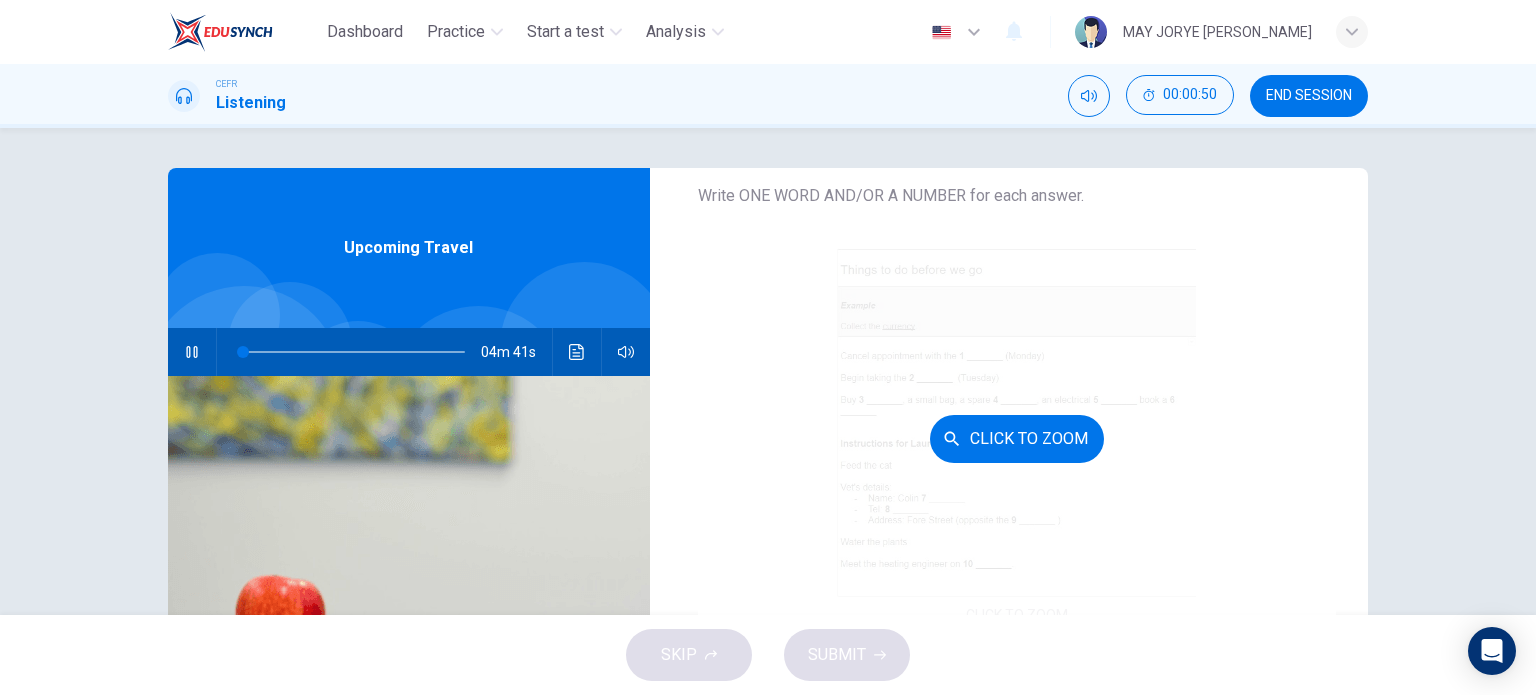 click on "Click to Zoom" at bounding box center (1017, 439) 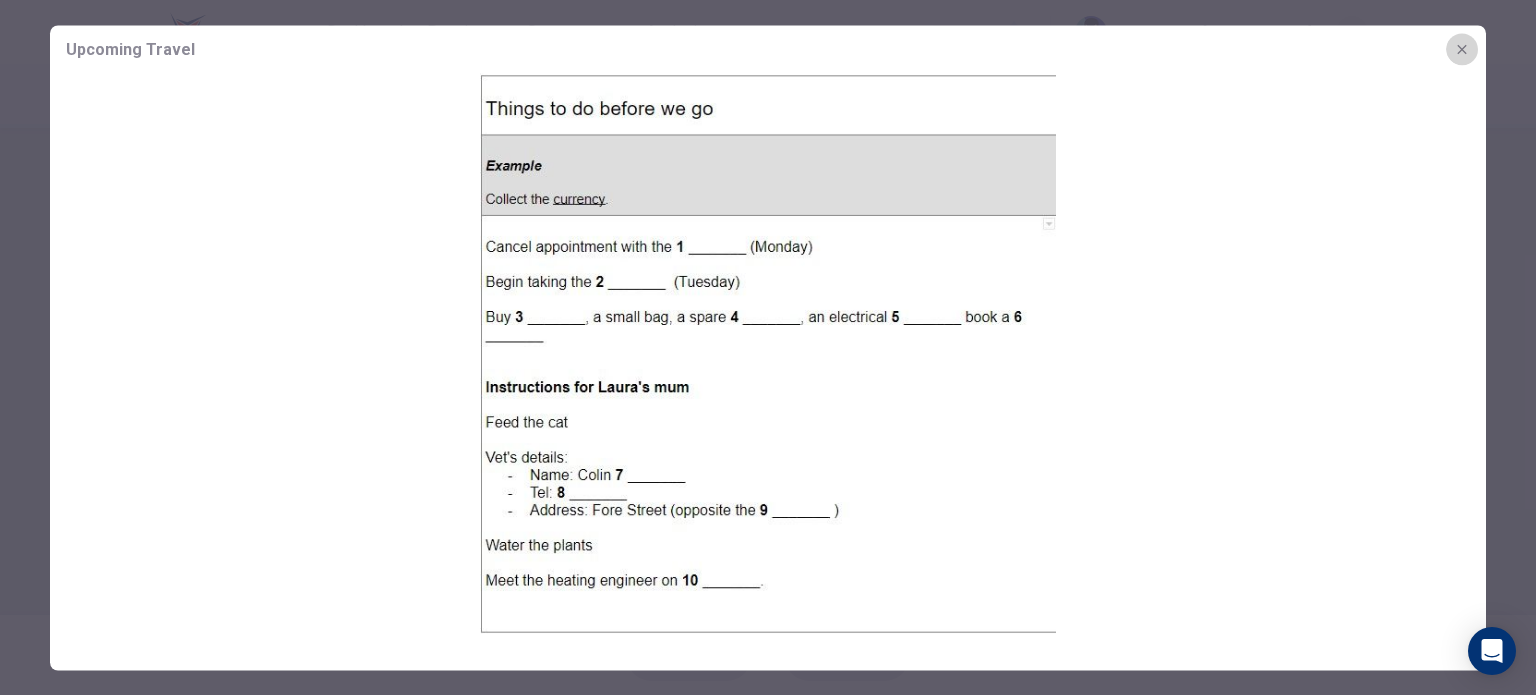 click 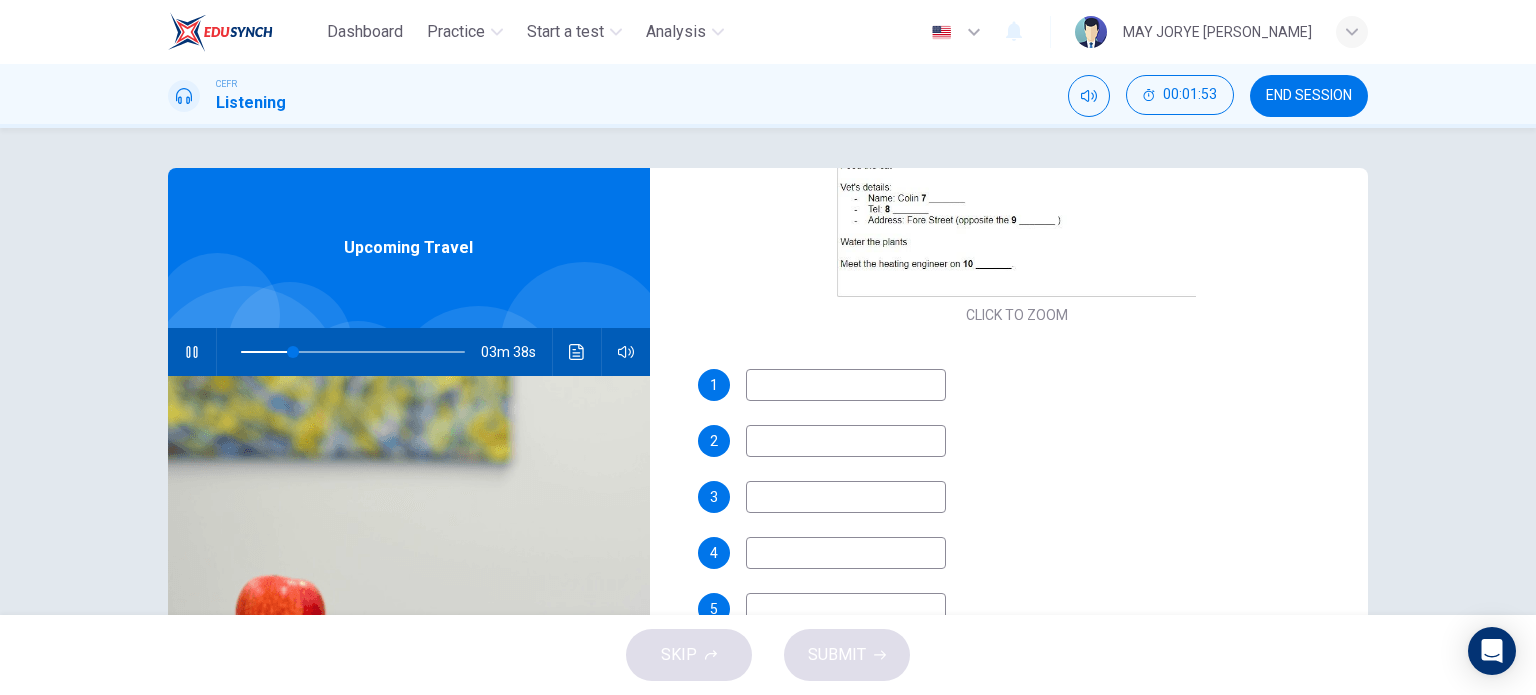scroll, scrollTop: 581, scrollLeft: 0, axis: vertical 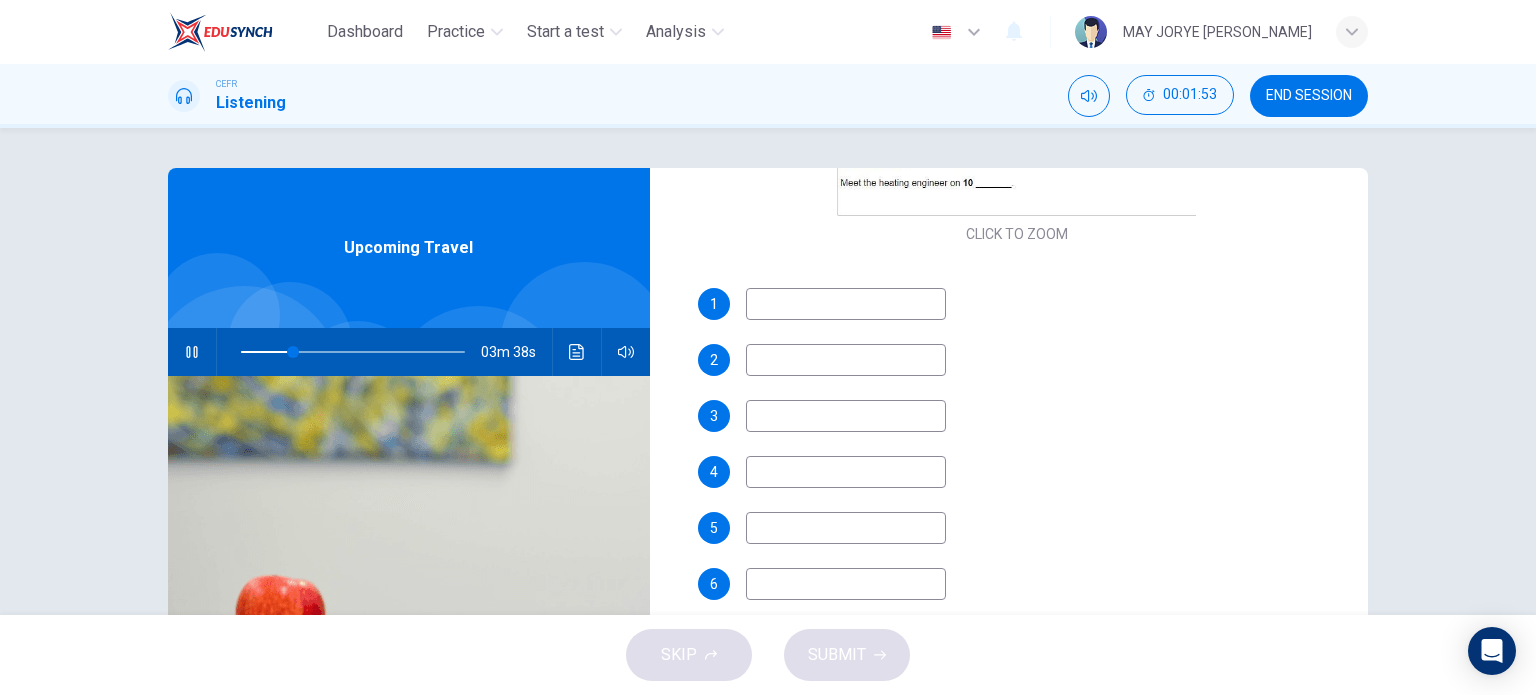 click at bounding box center [846, 304] 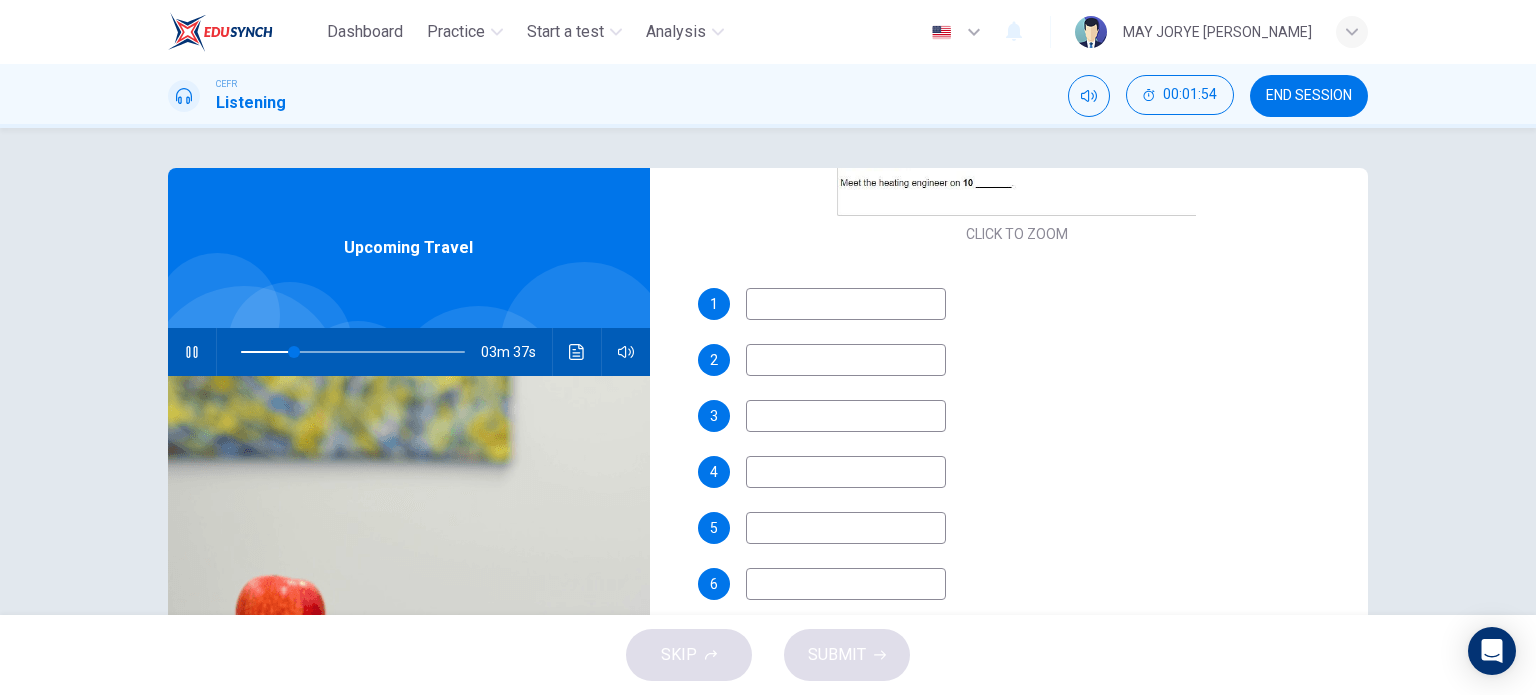 type on "24" 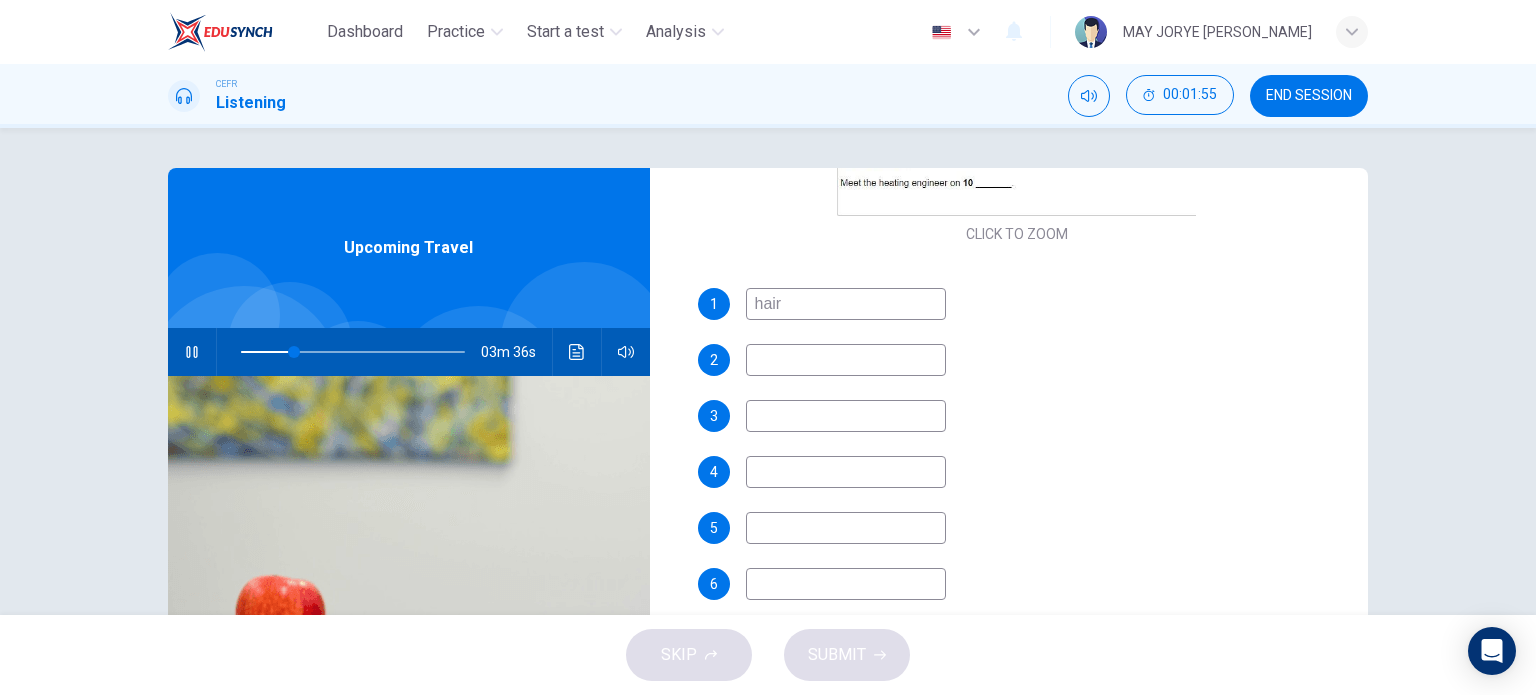 type on "haird" 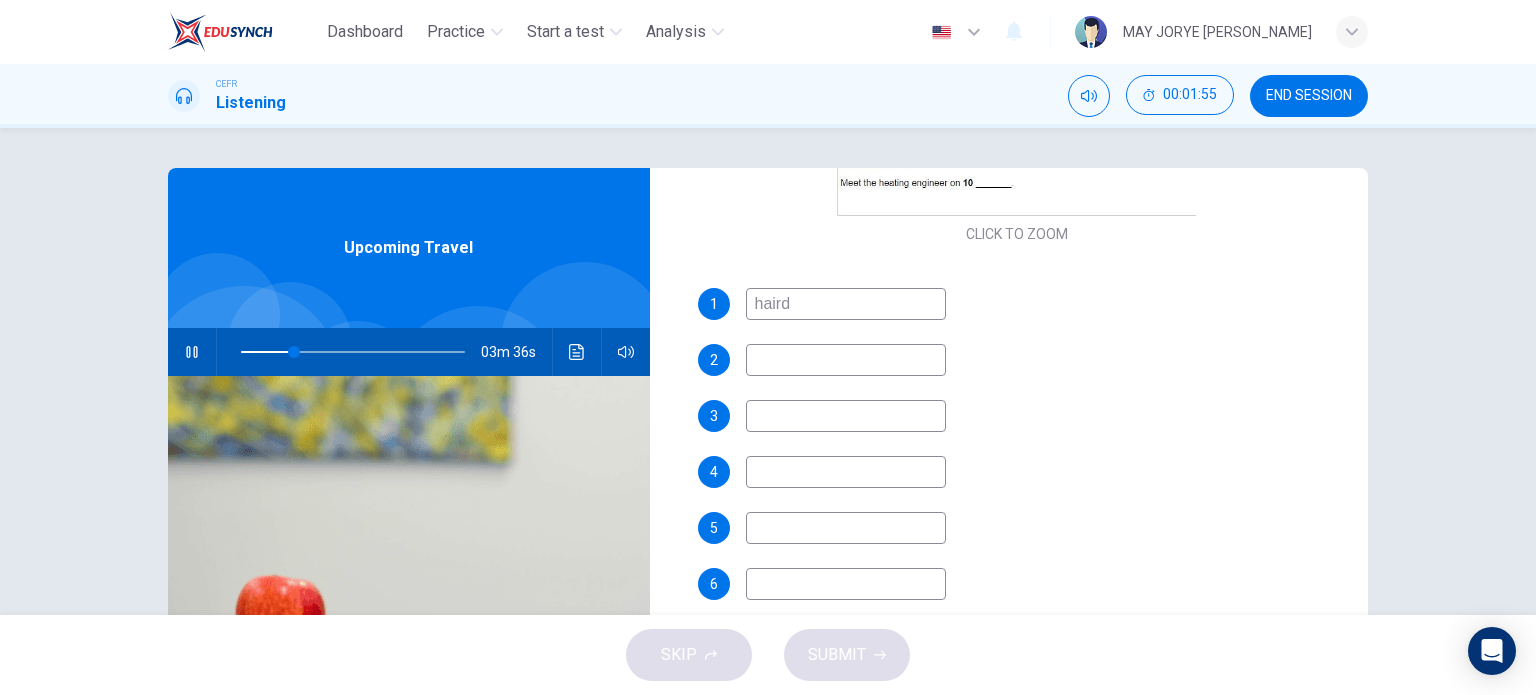 type on "24" 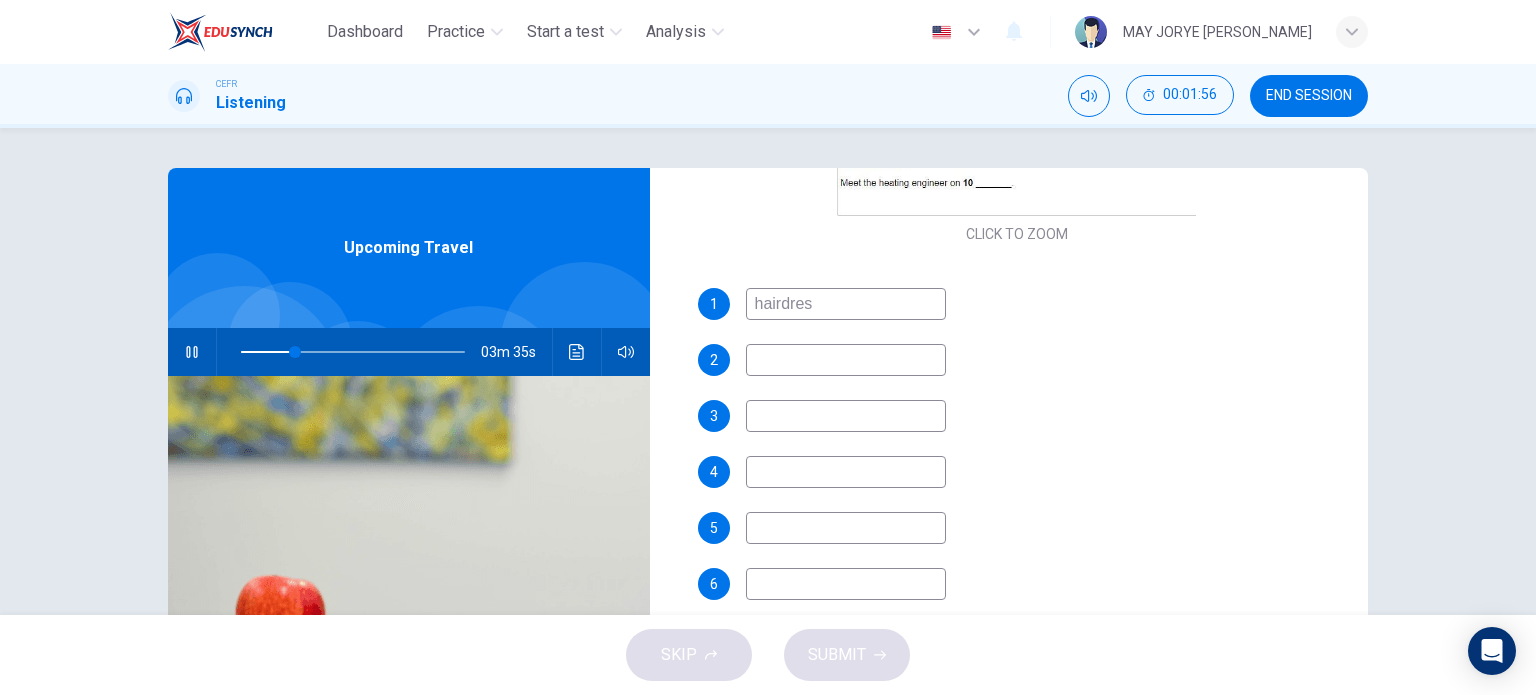 type on "hairdress" 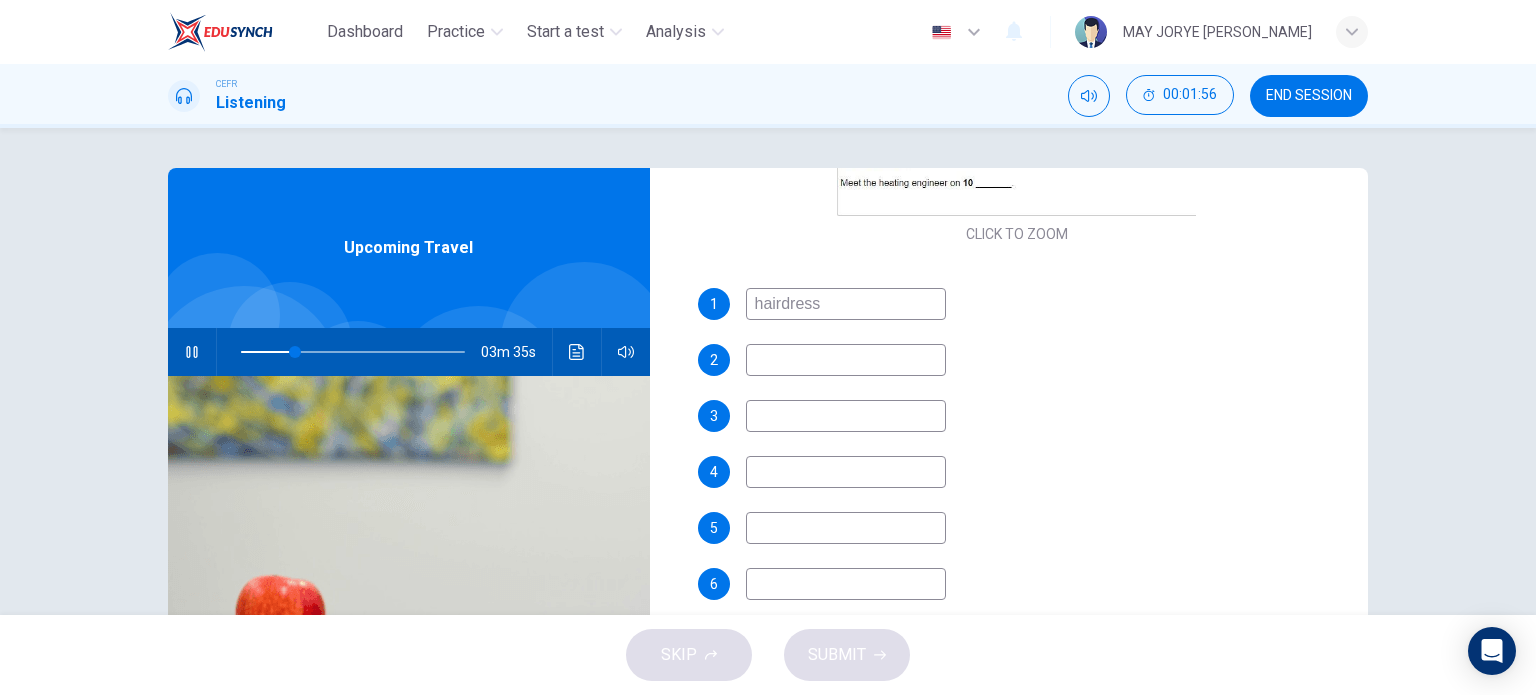 type on "25" 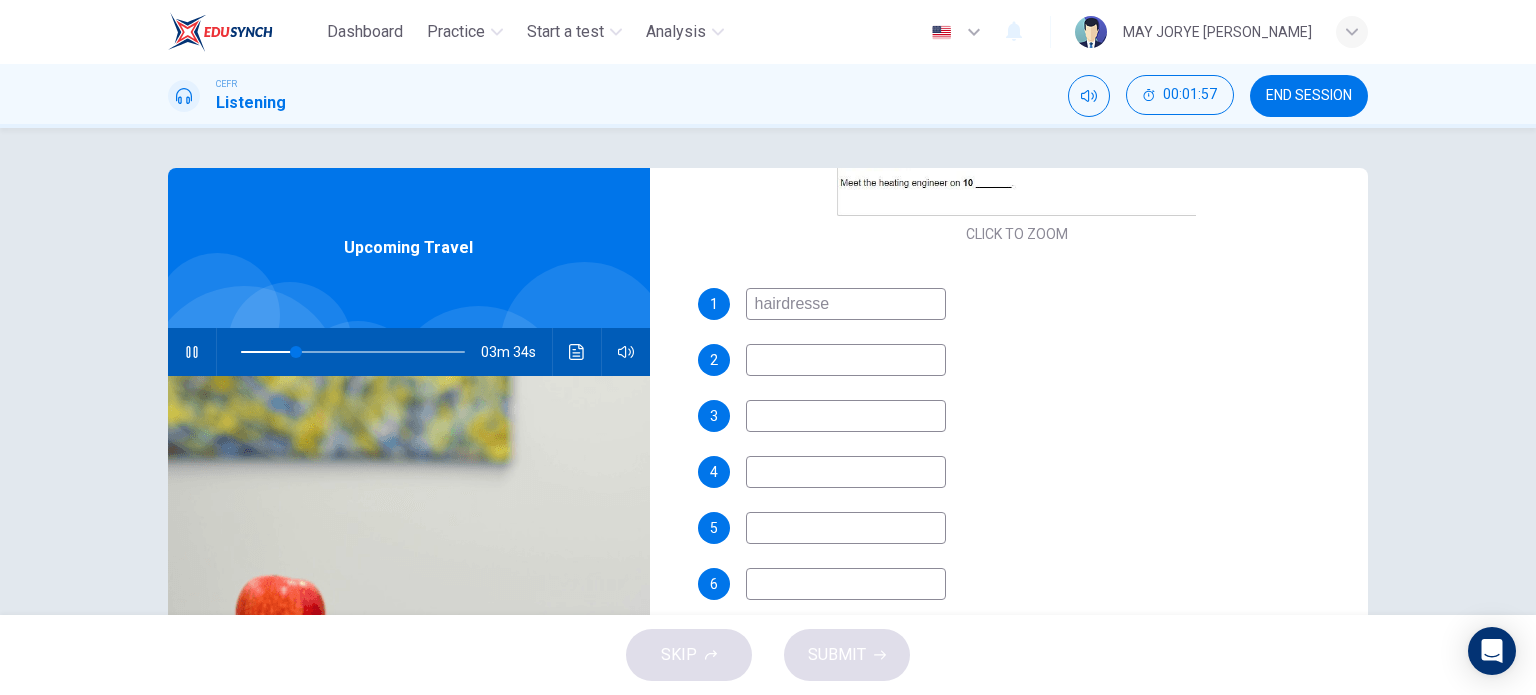 type on "hairdresser" 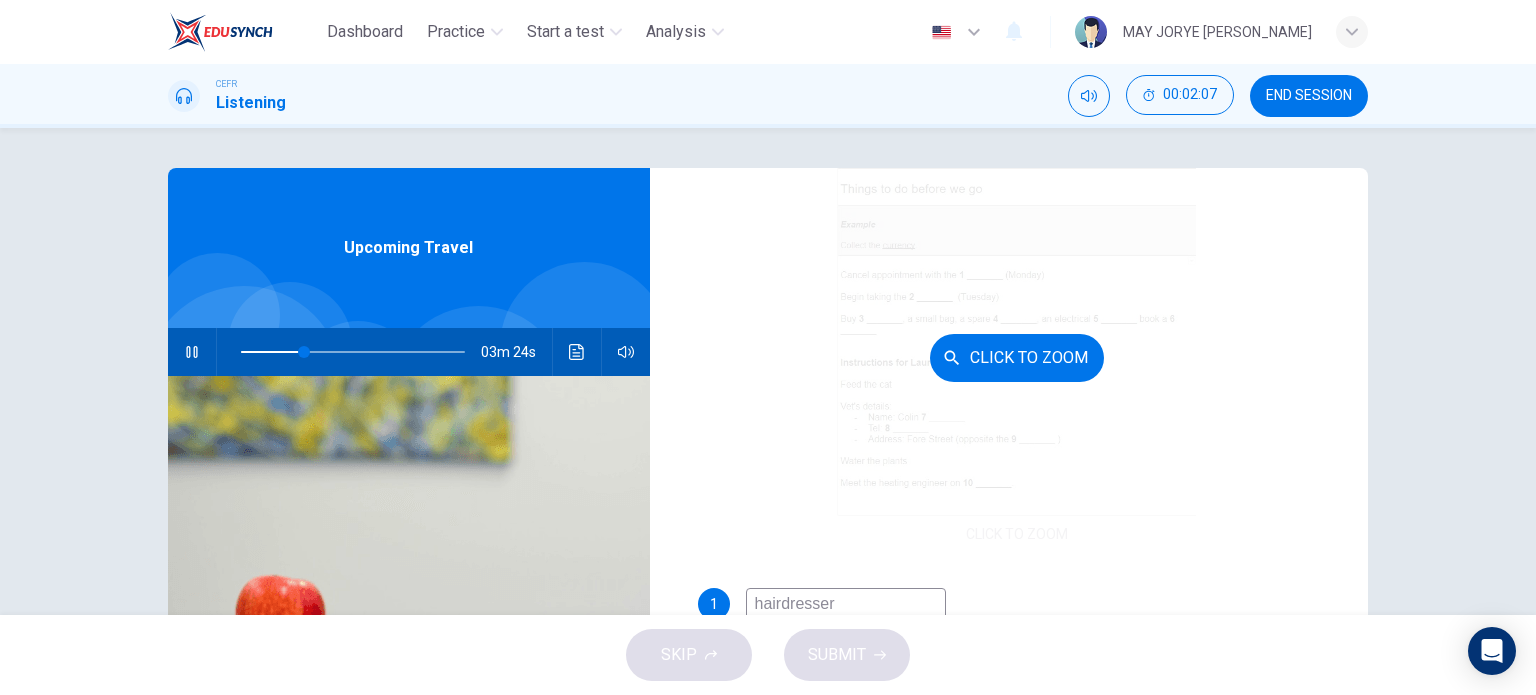 scroll, scrollTop: 381, scrollLeft: 0, axis: vertical 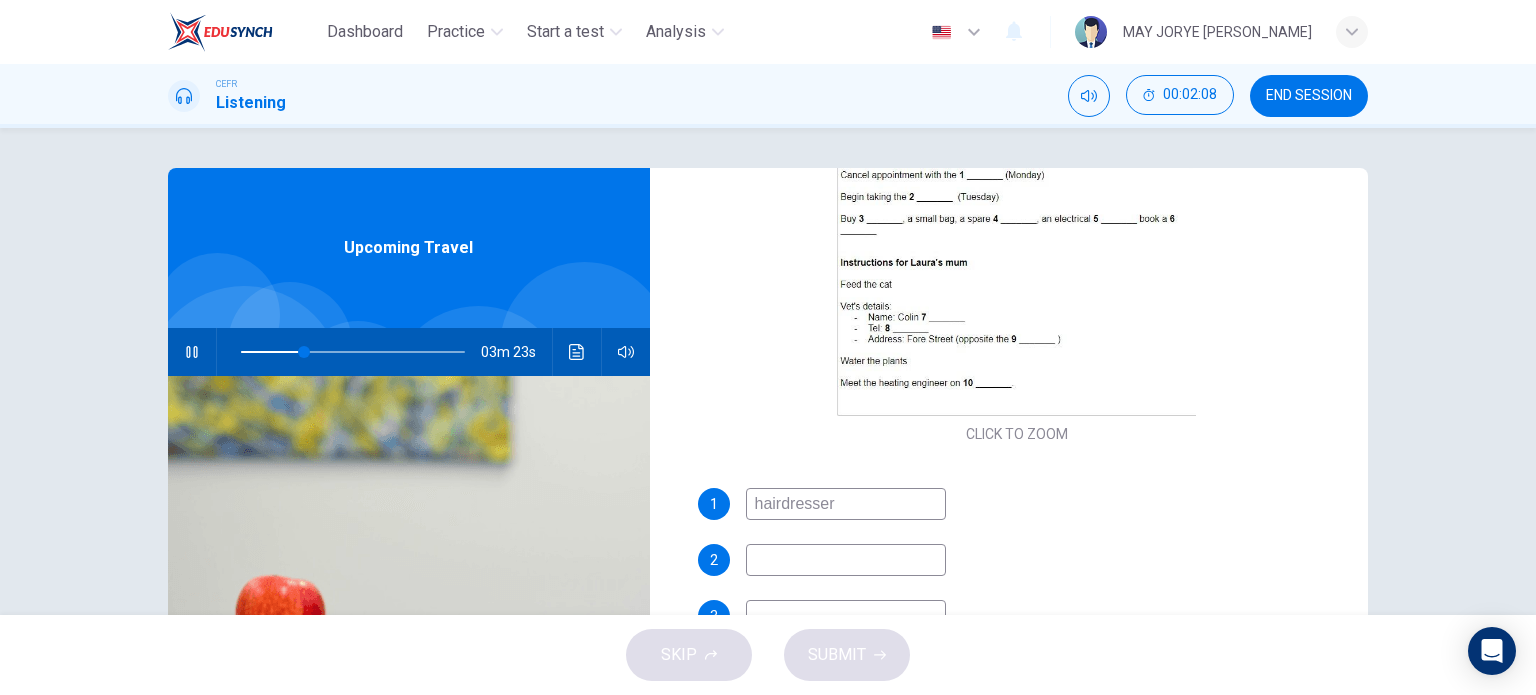 type on "29" 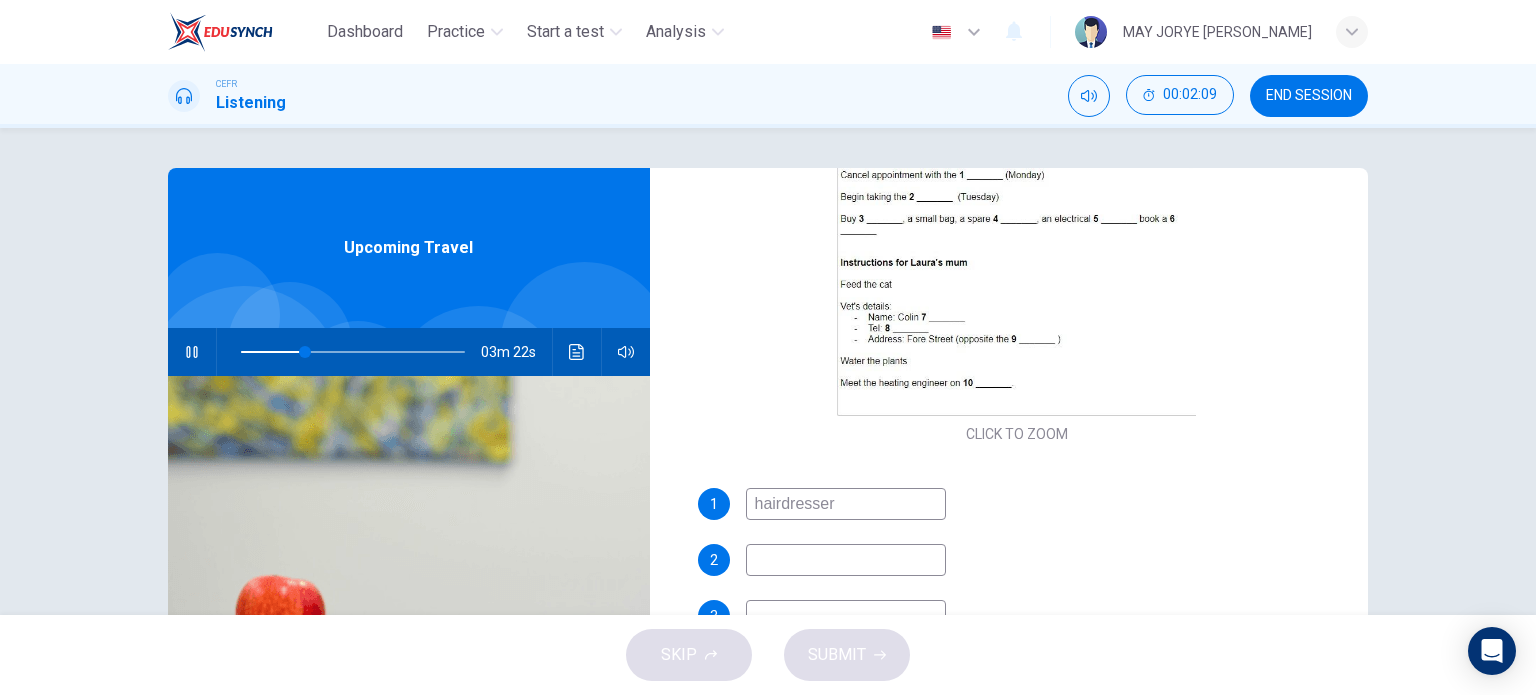 type on "hairdresser" 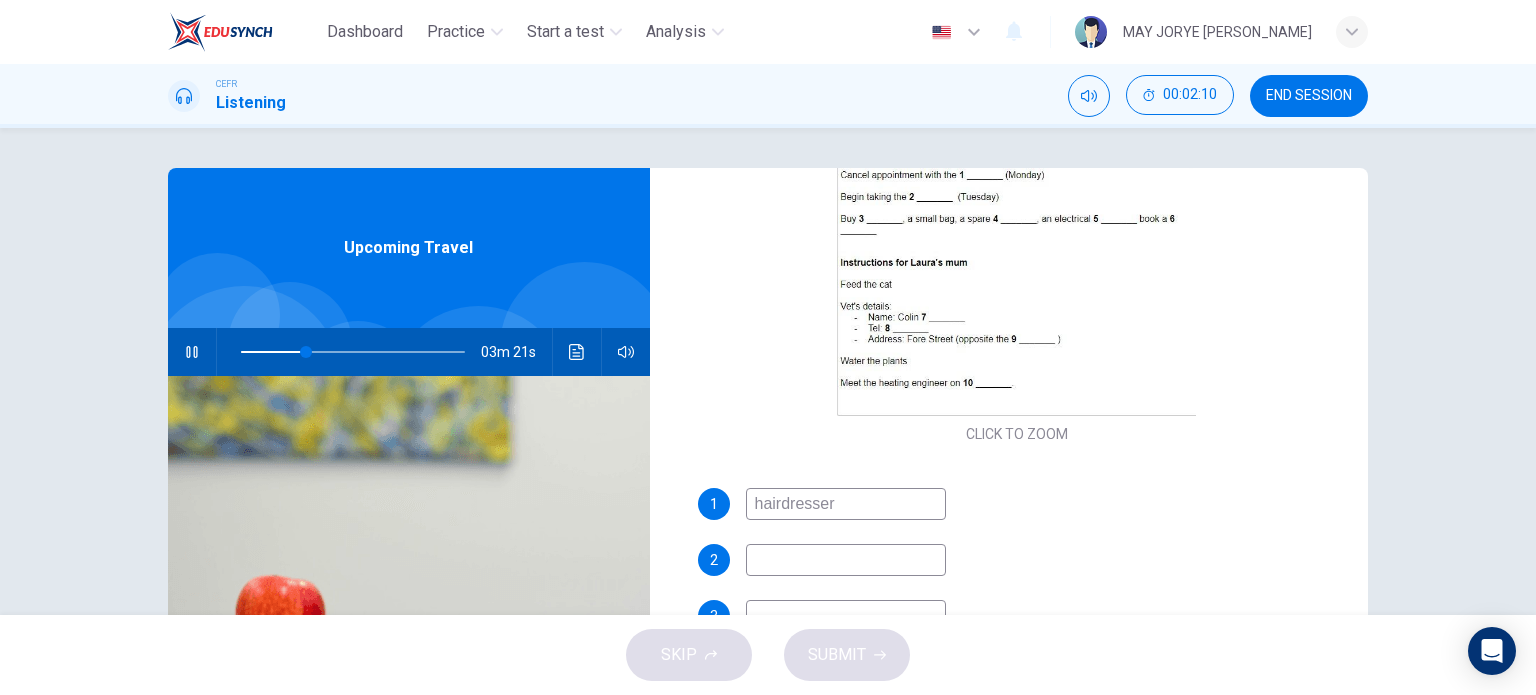 scroll, scrollTop: 281, scrollLeft: 0, axis: vertical 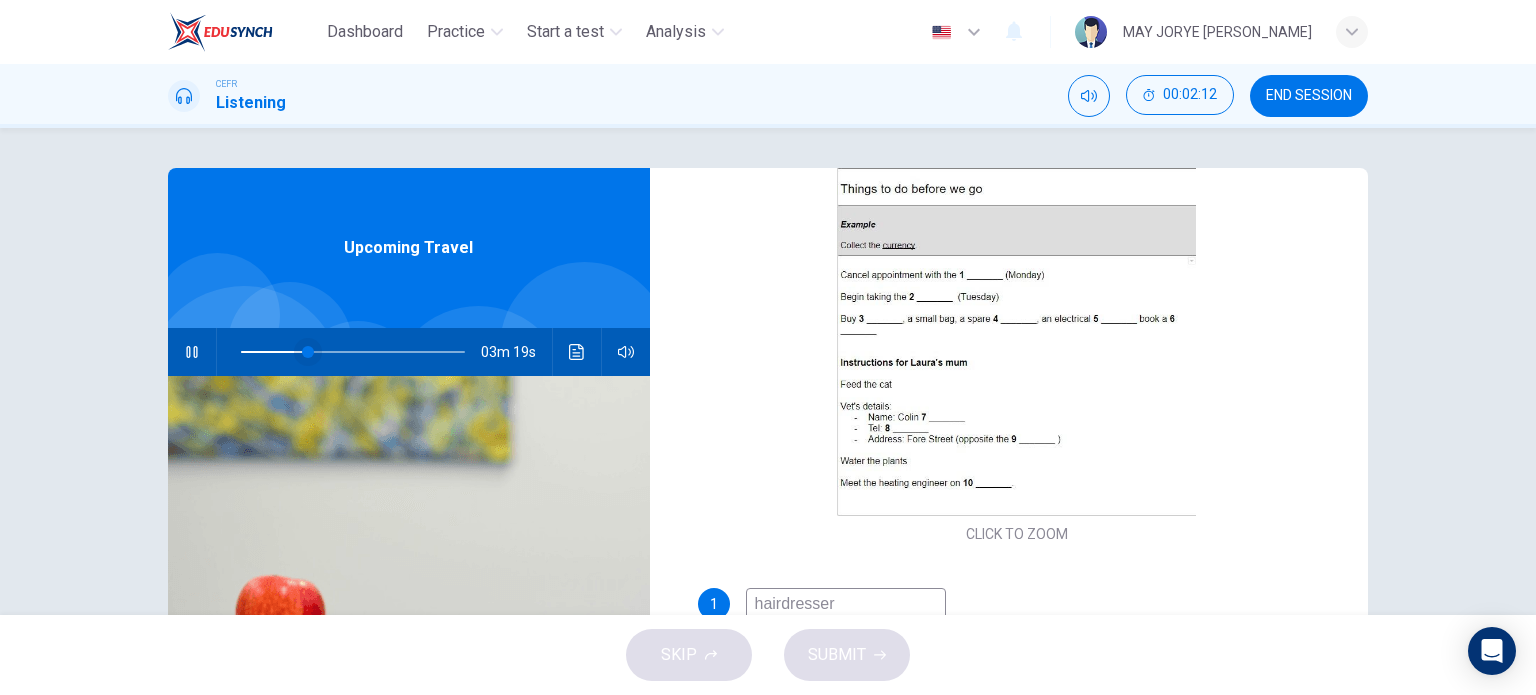 click at bounding box center (308, 352) 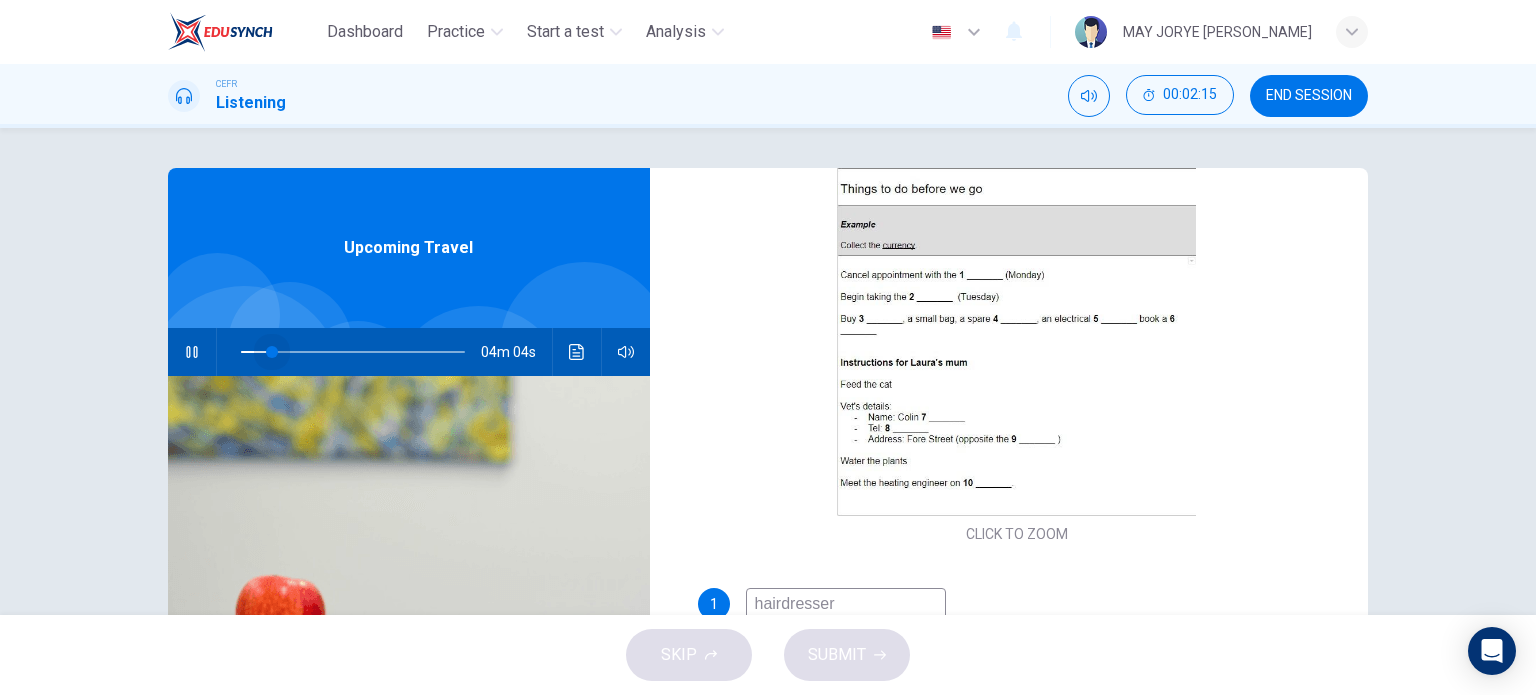 click at bounding box center [272, 352] 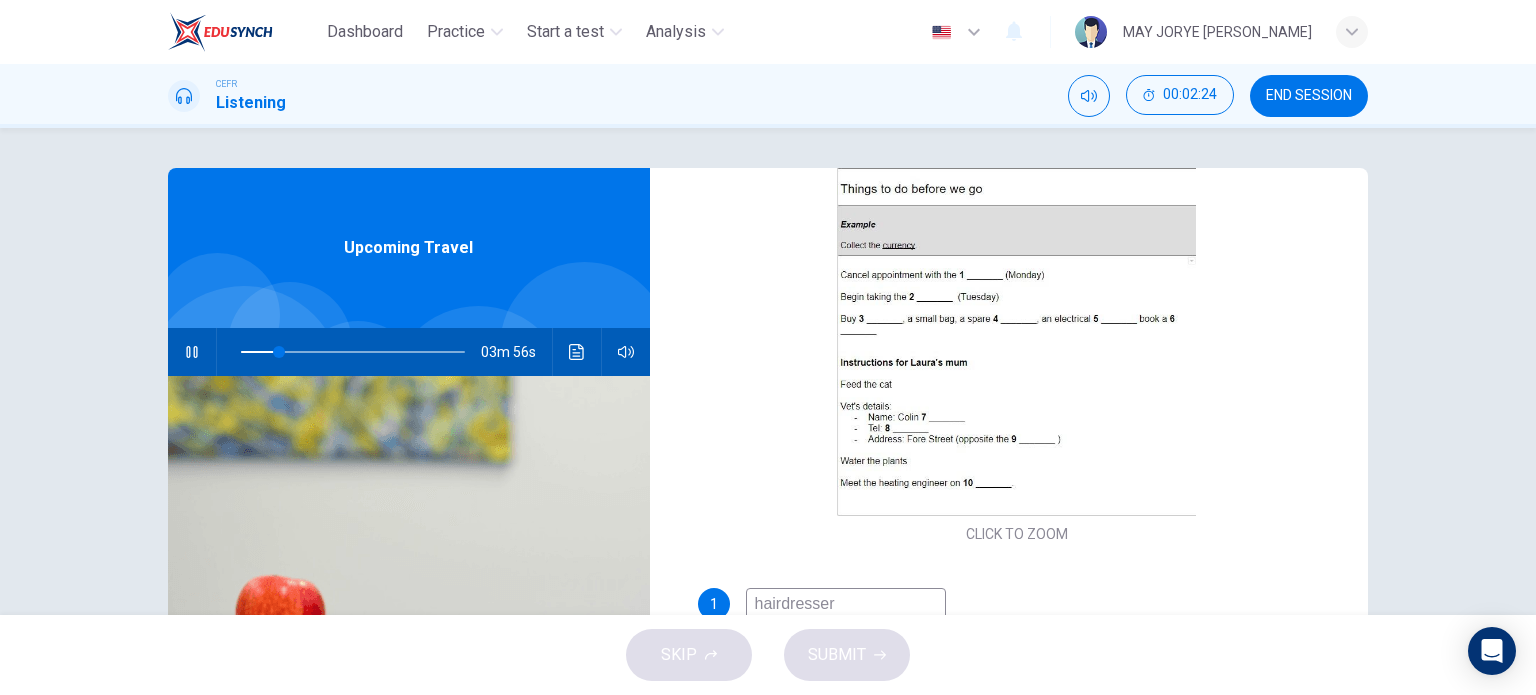 scroll, scrollTop: 381, scrollLeft: 0, axis: vertical 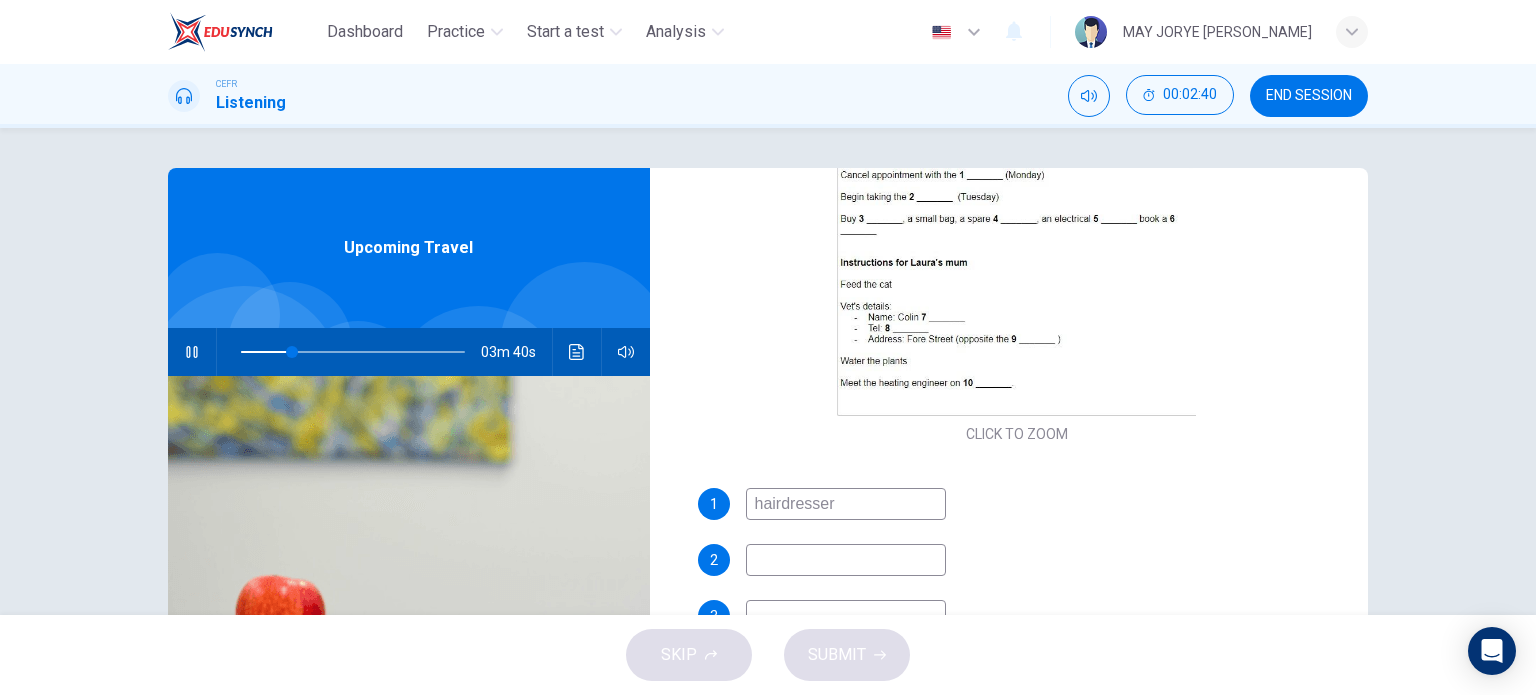 click at bounding box center [846, 560] 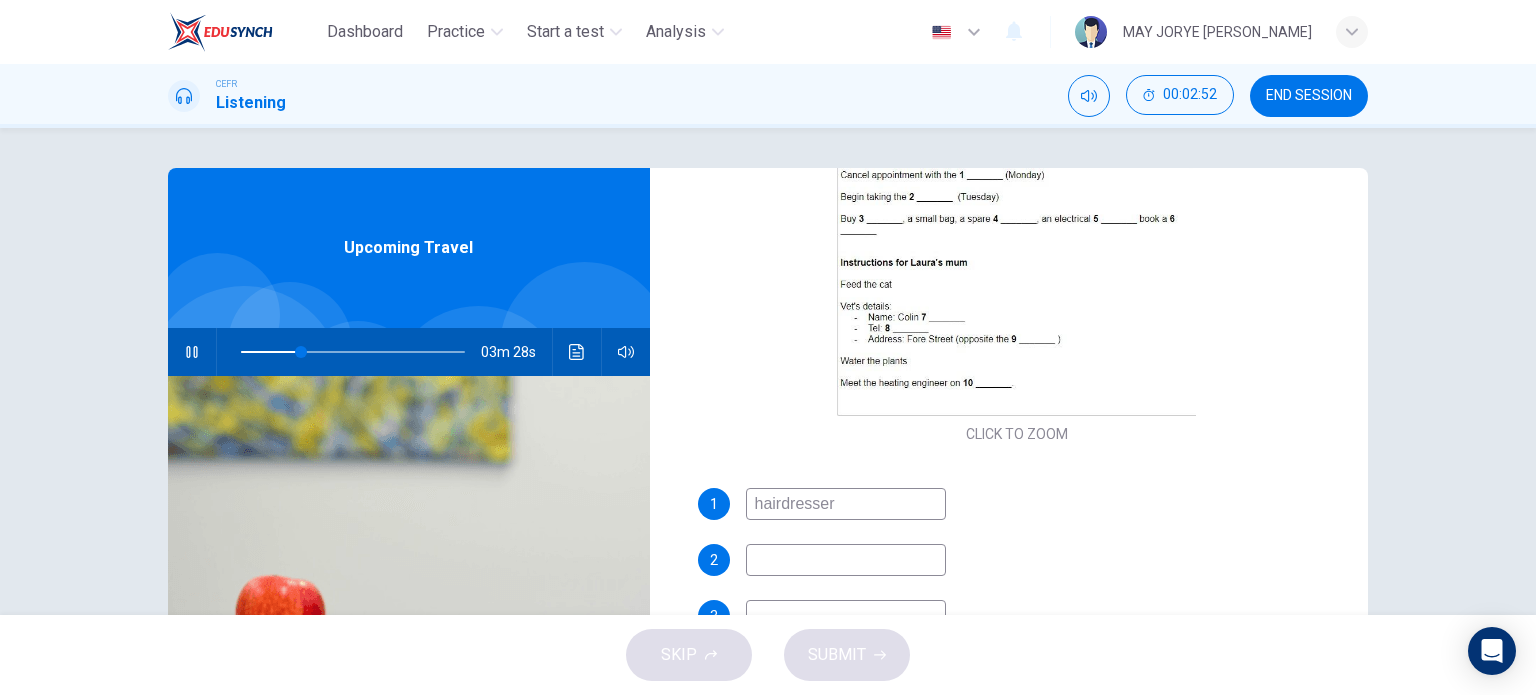 type on "27" 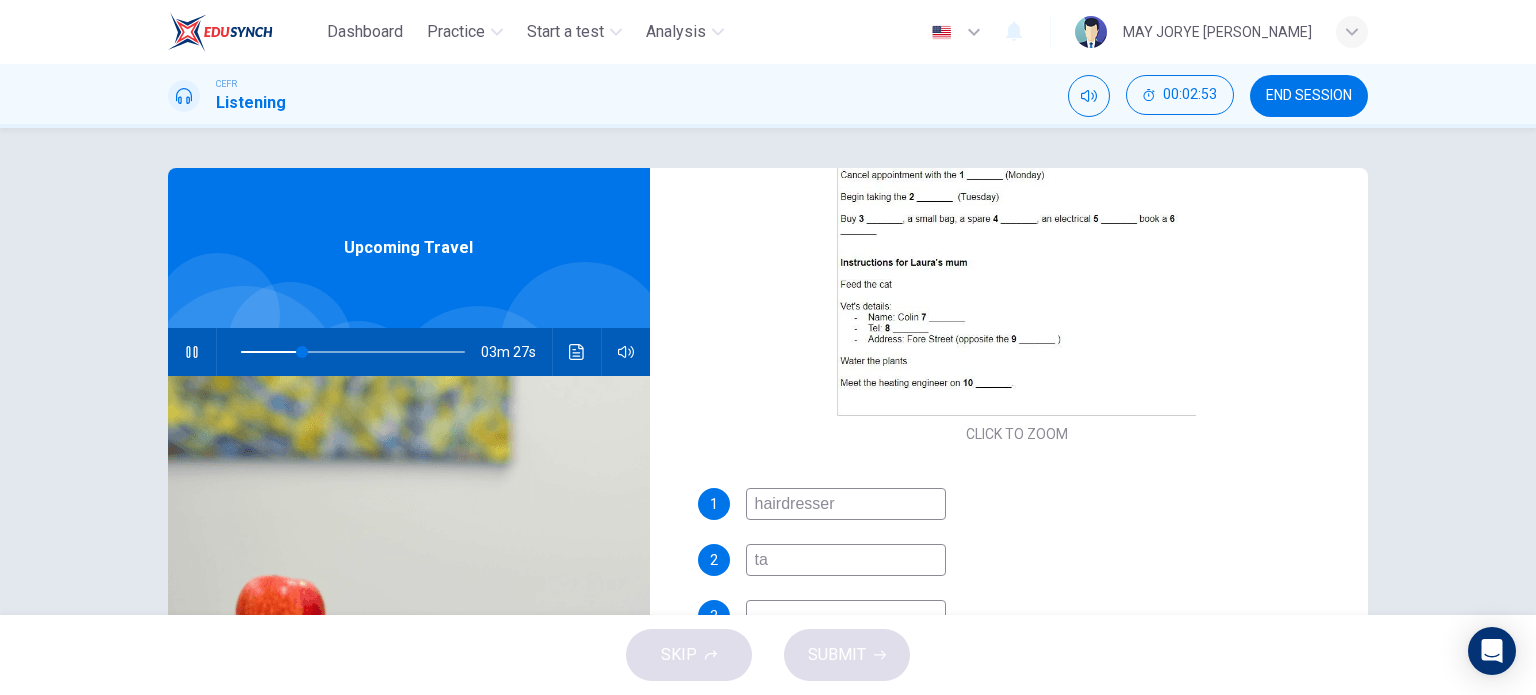 type on "tab" 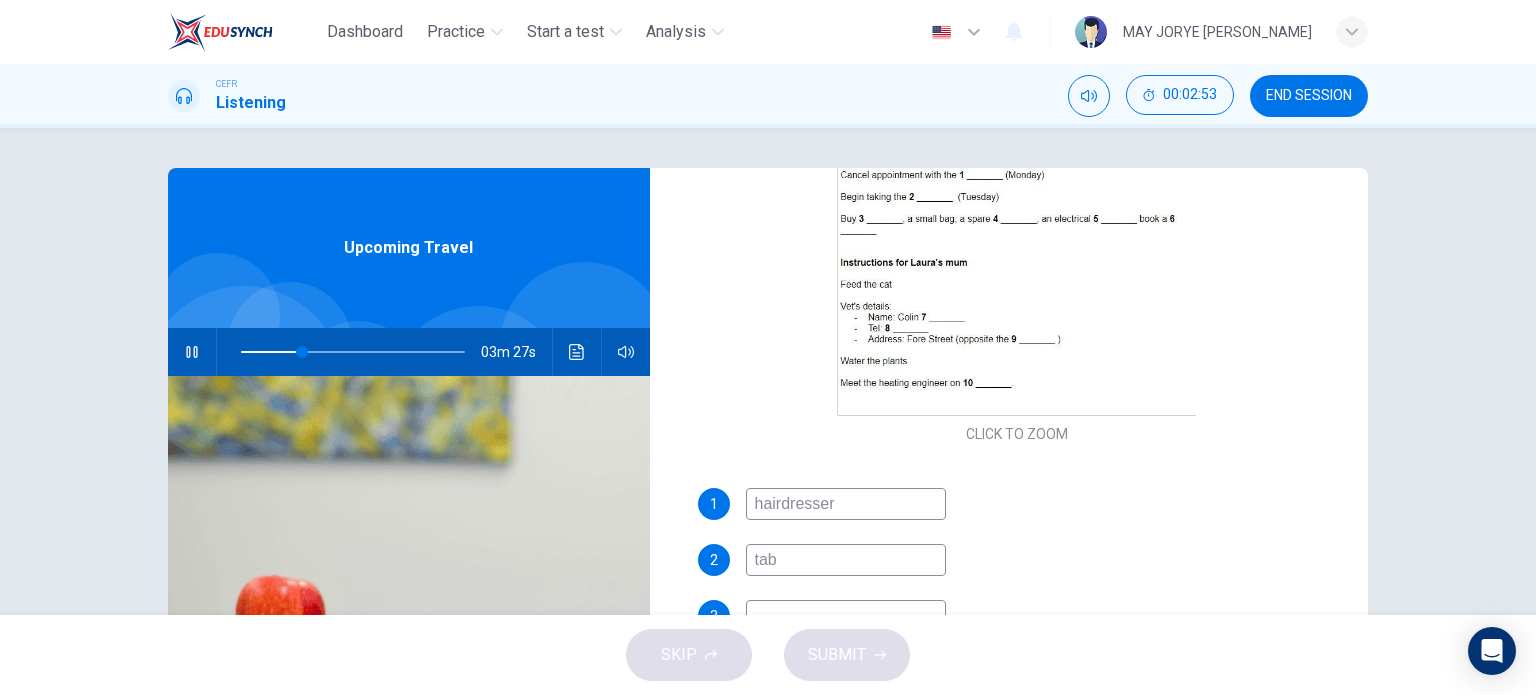 type on "28" 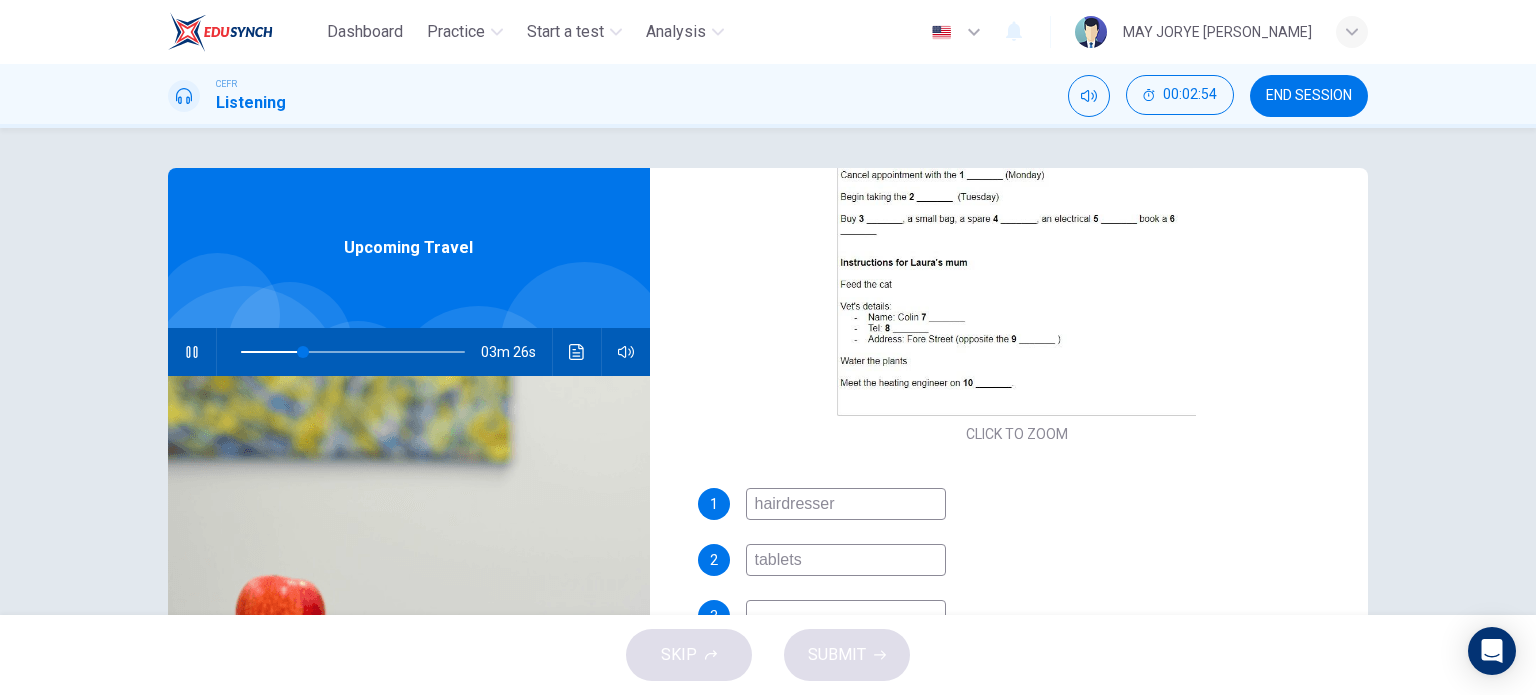 type on "tablets" 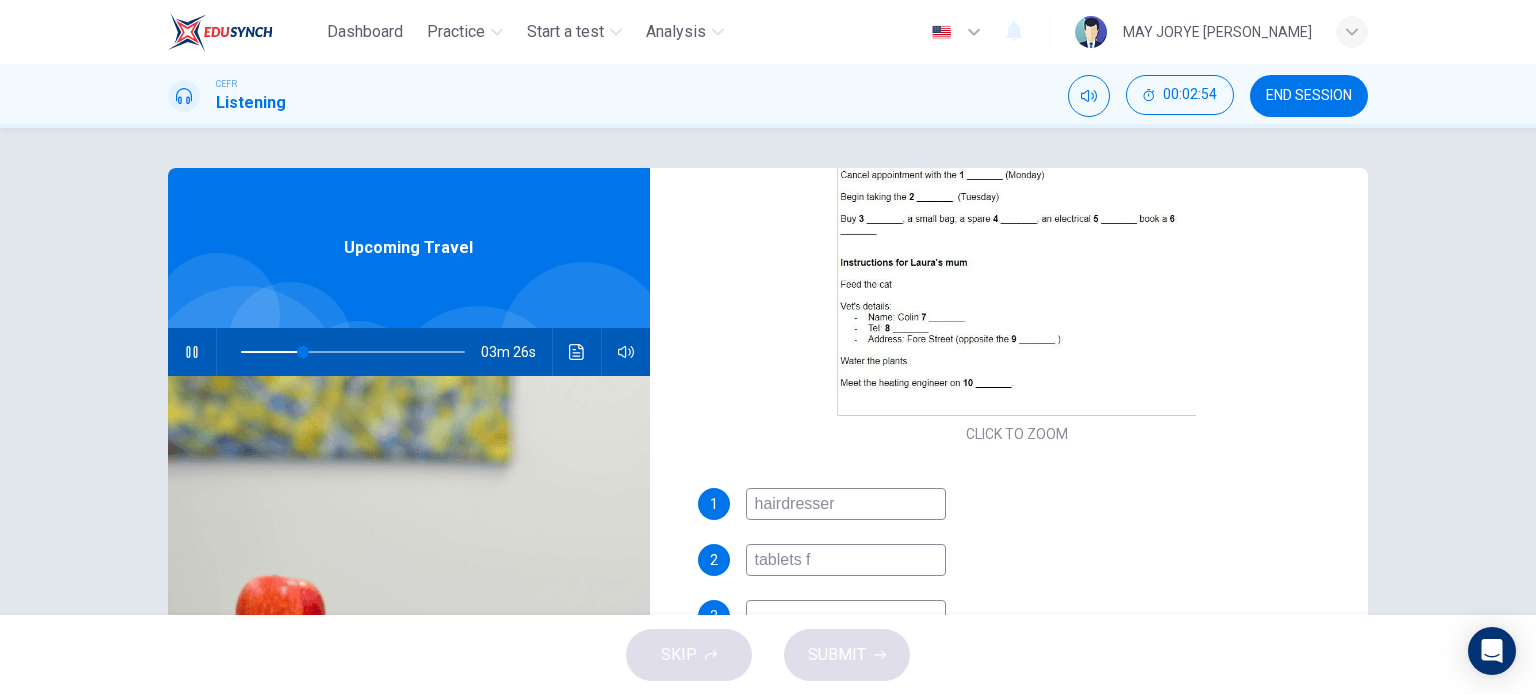 type on "28" 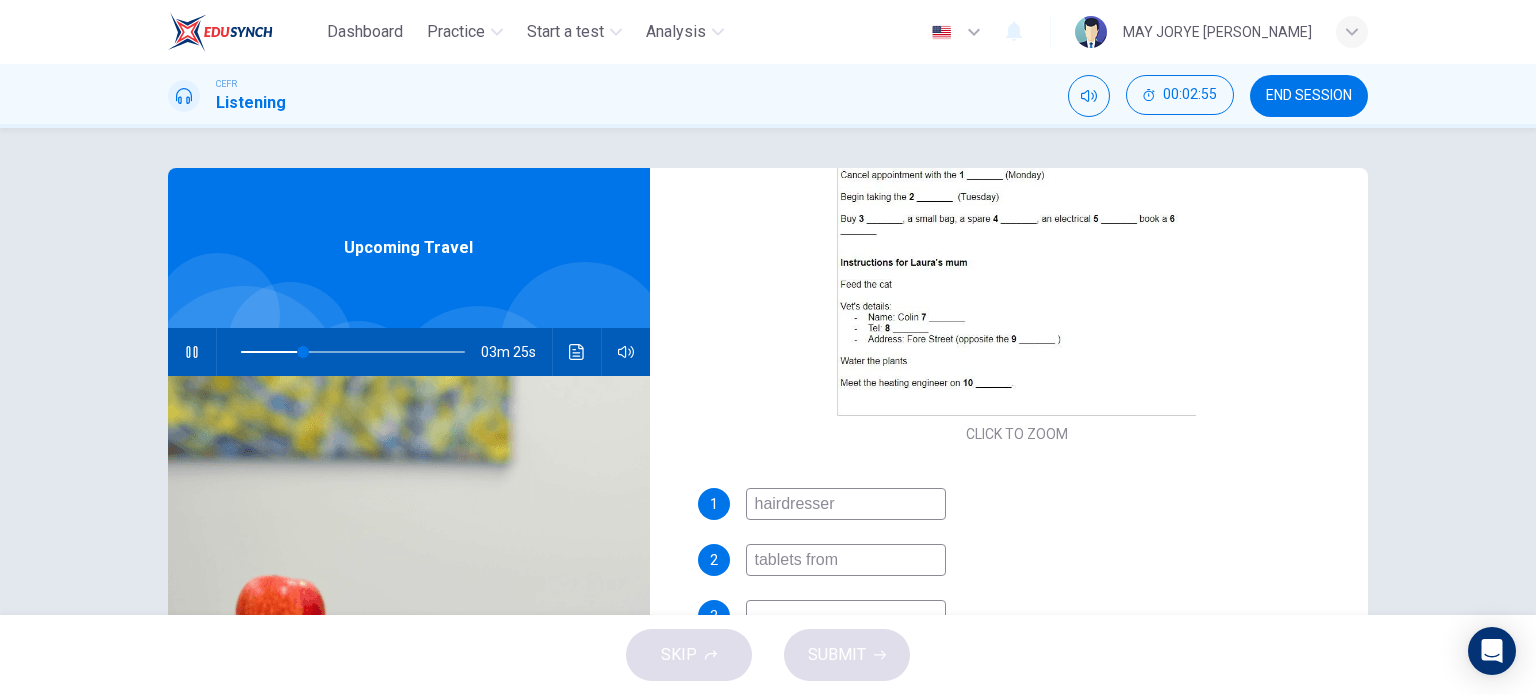 type on "tablets from t" 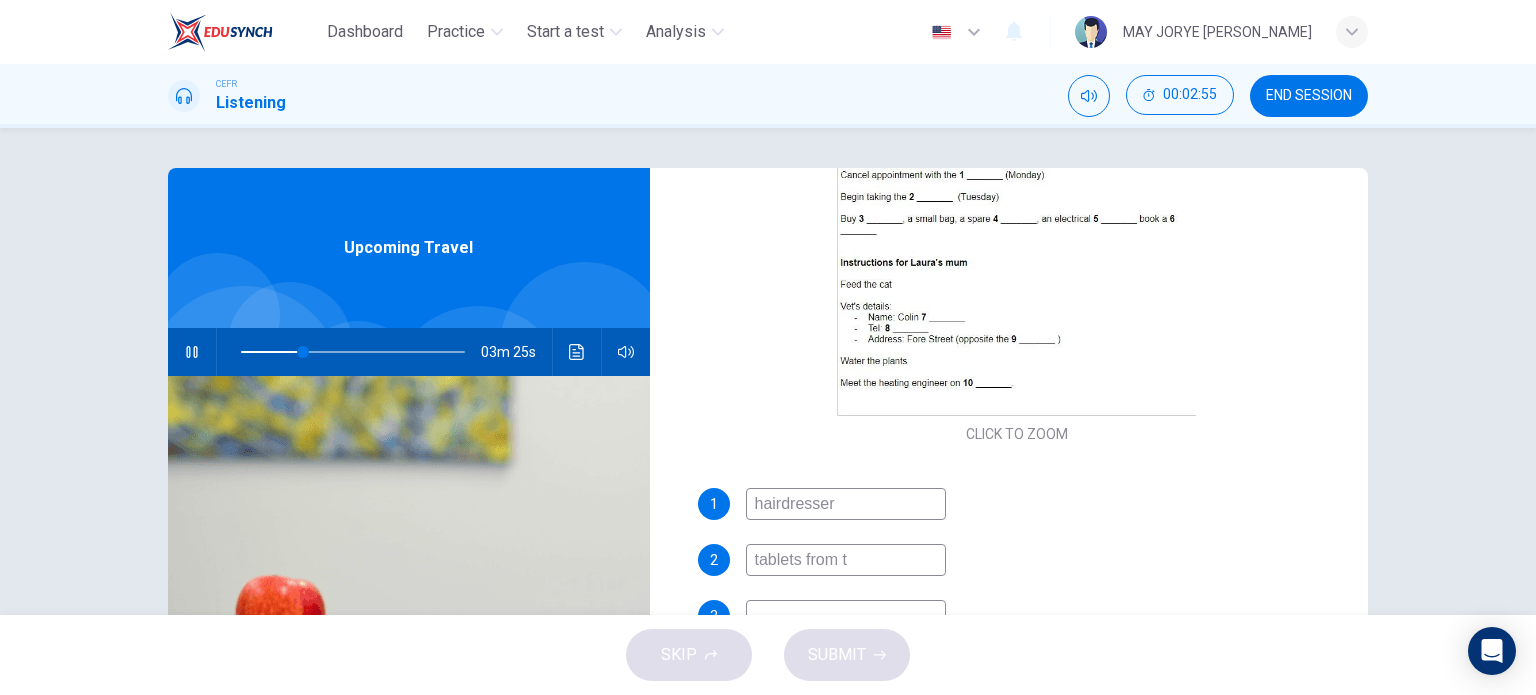 type on "28" 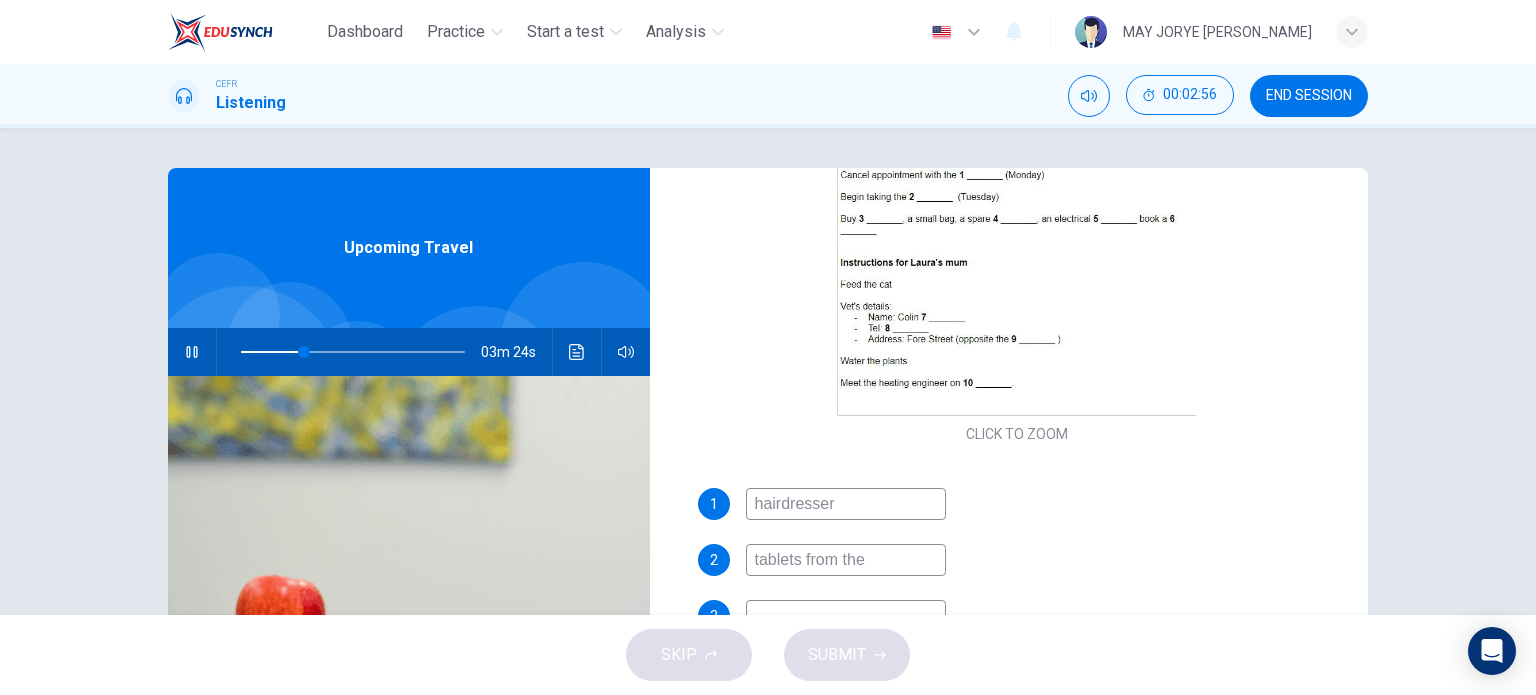 type on "tablets from the" 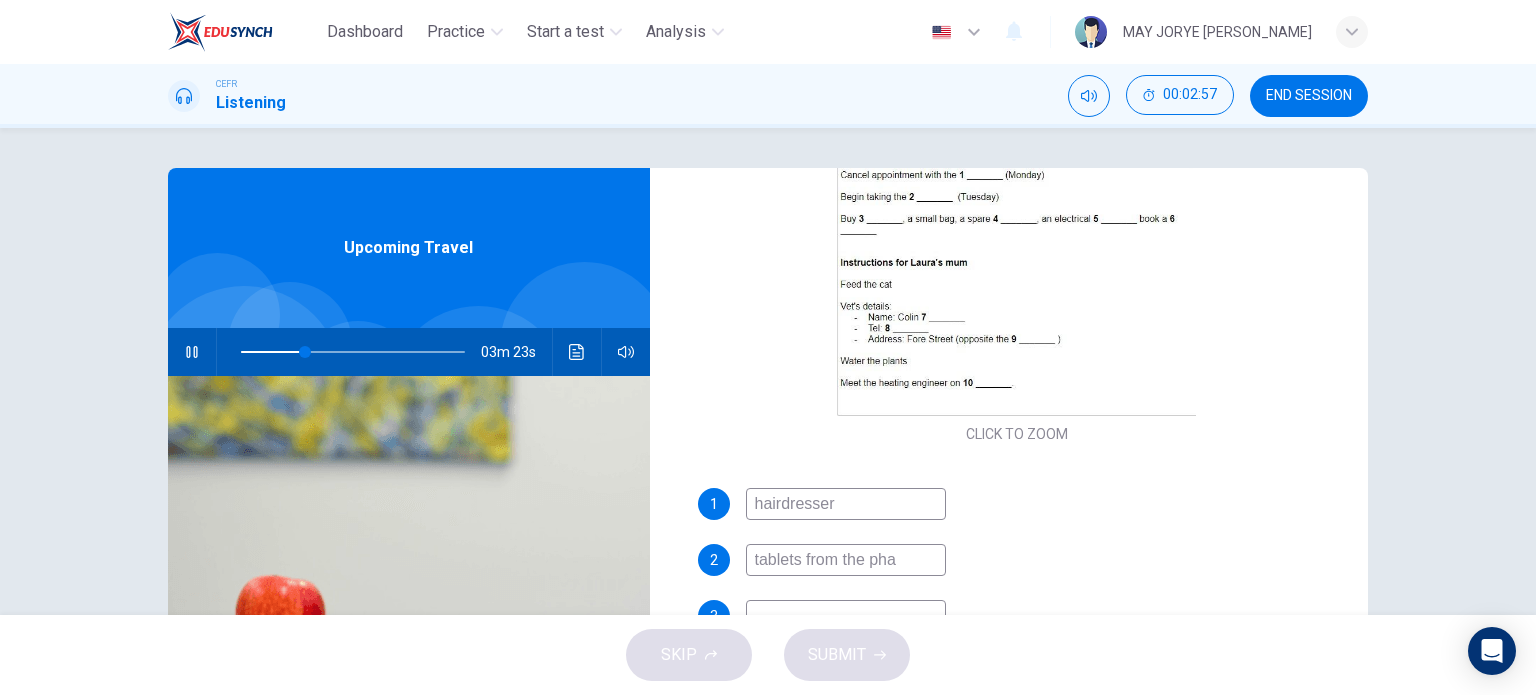 type on "tablets from the phar" 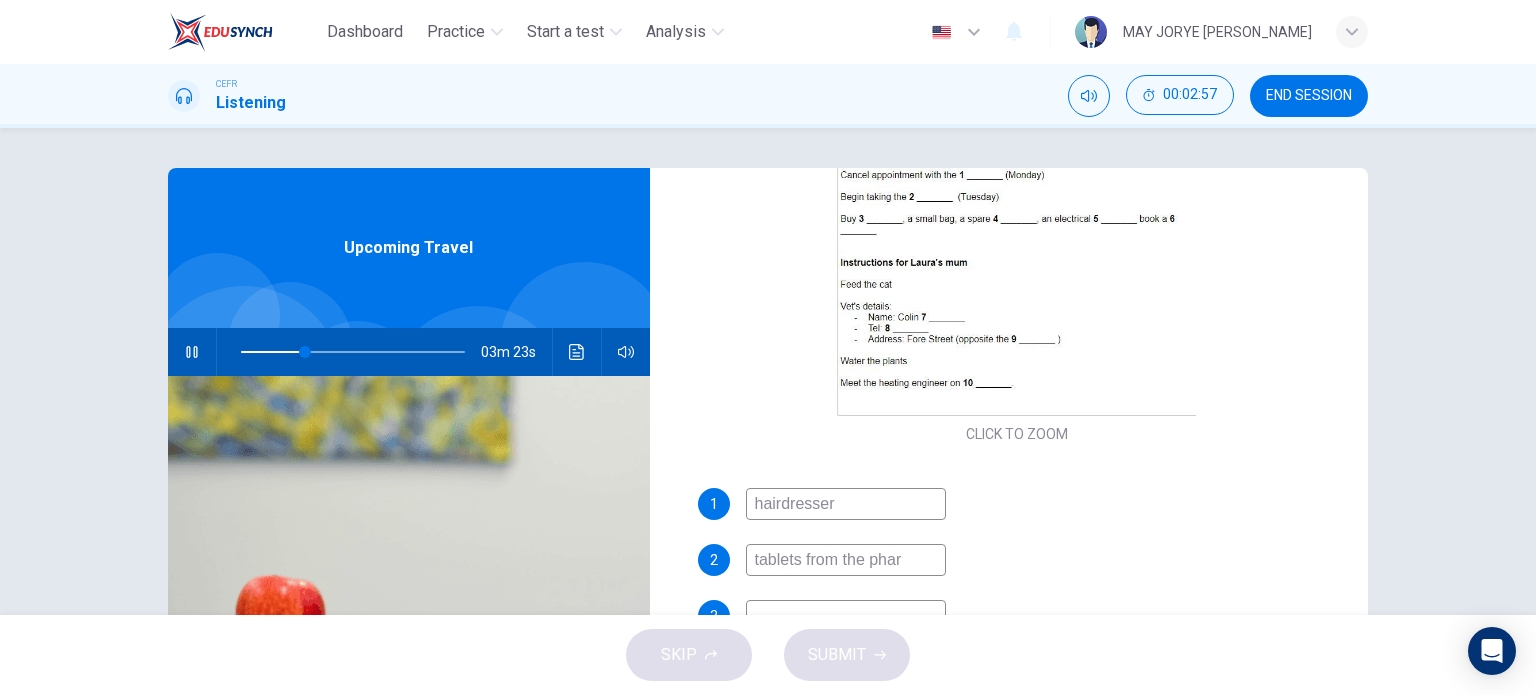 type on "29" 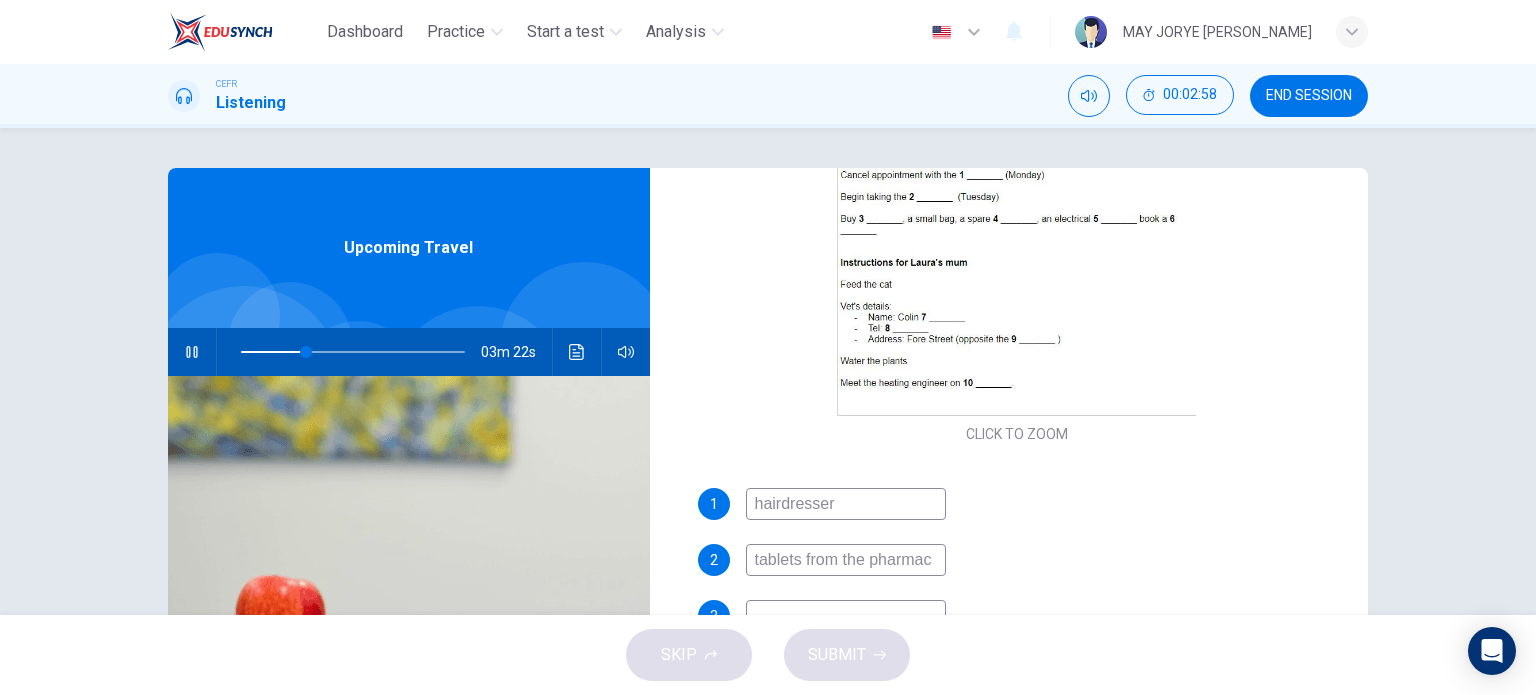 type on "tablets from the pharmacy" 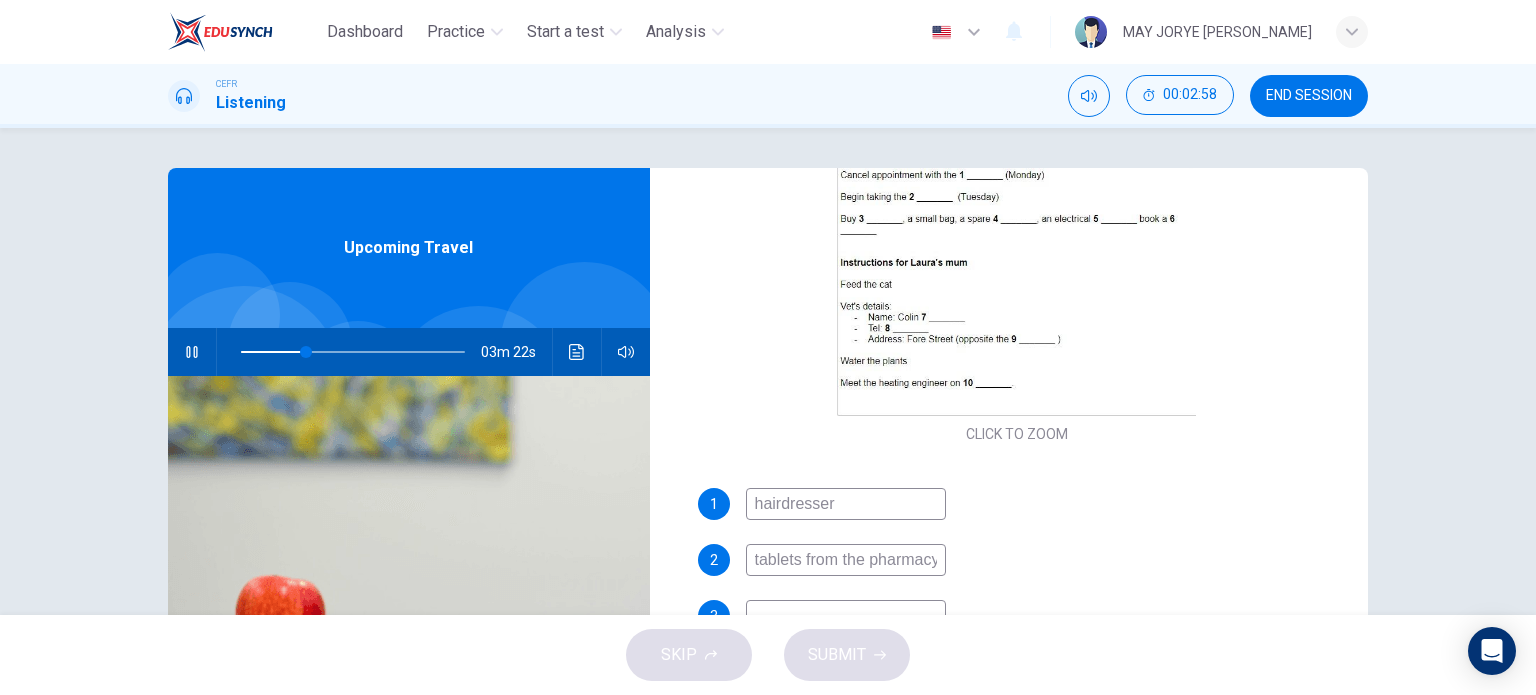 scroll, scrollTop: 0, scrollLeft: 2, axis: horizontal 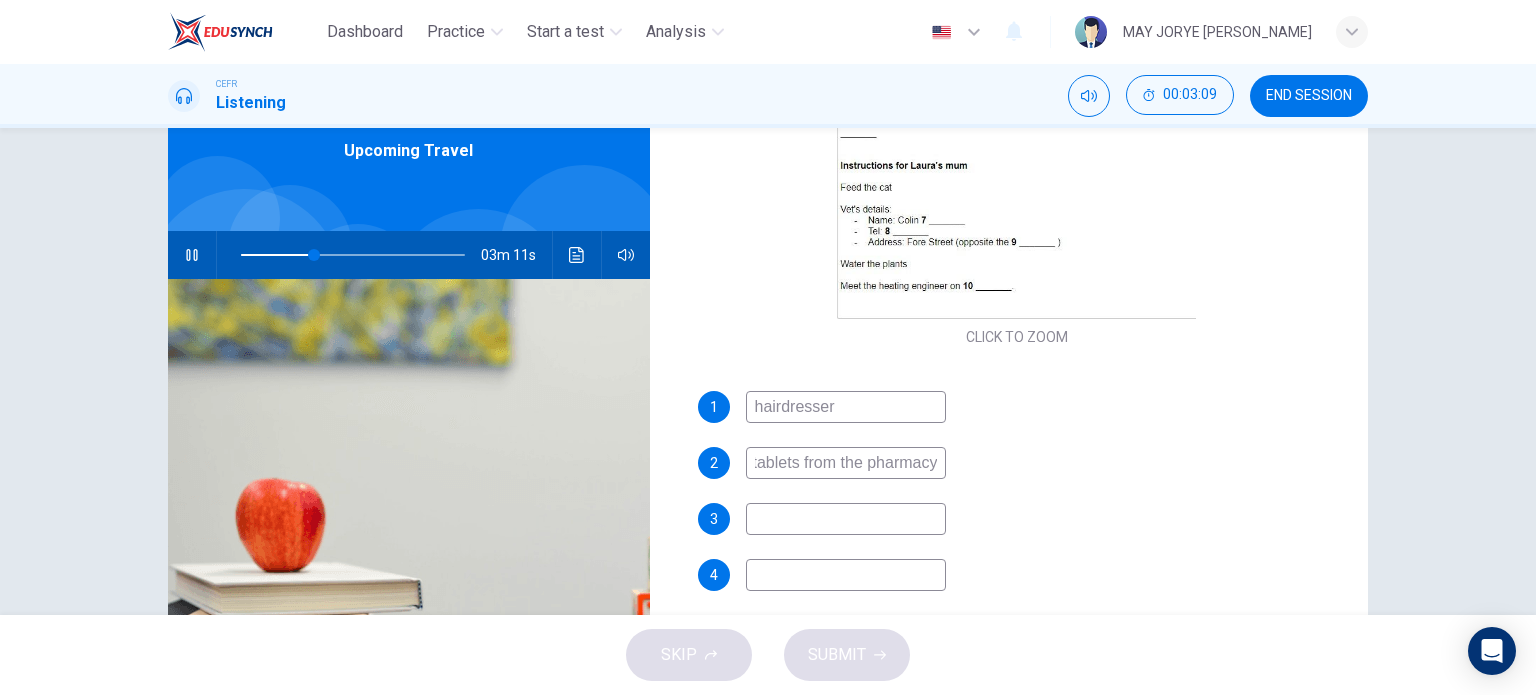 type on "33" 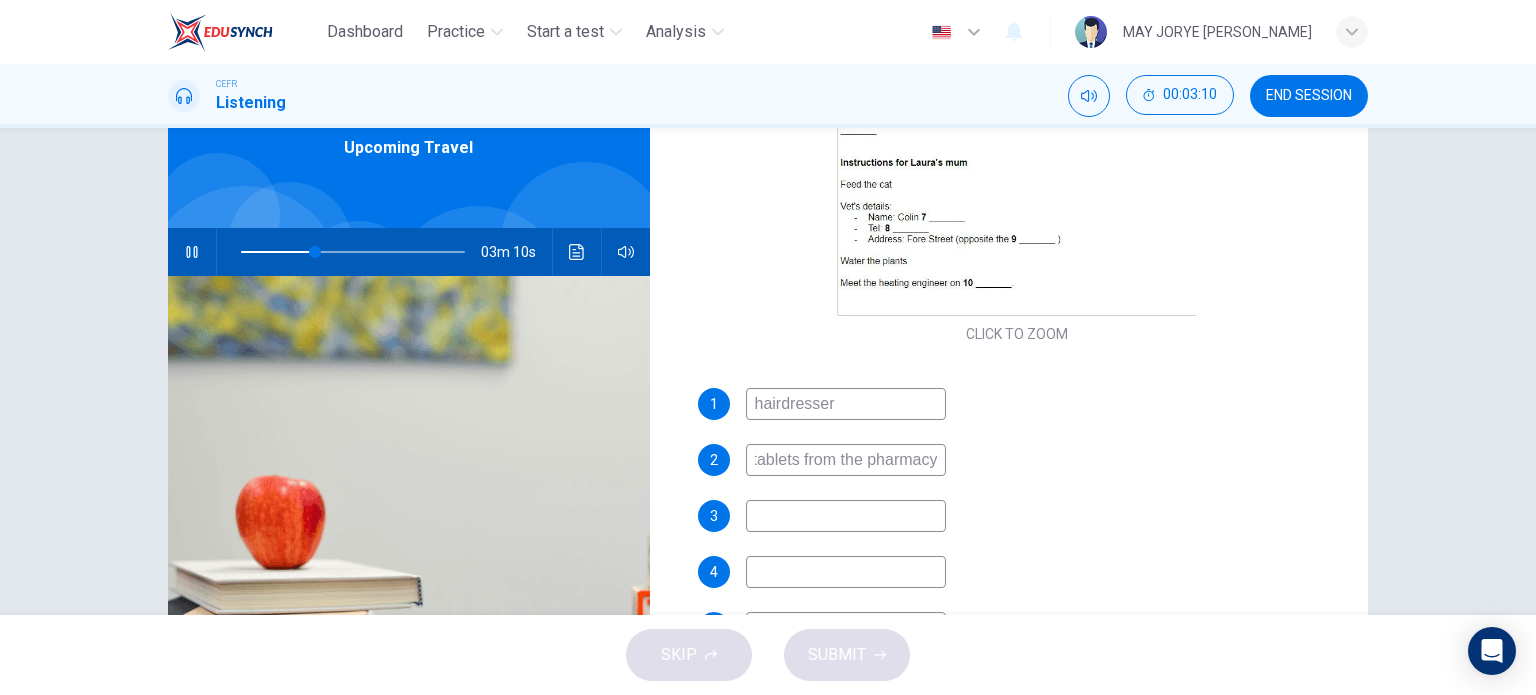 type on "tablets from the pharmacy" 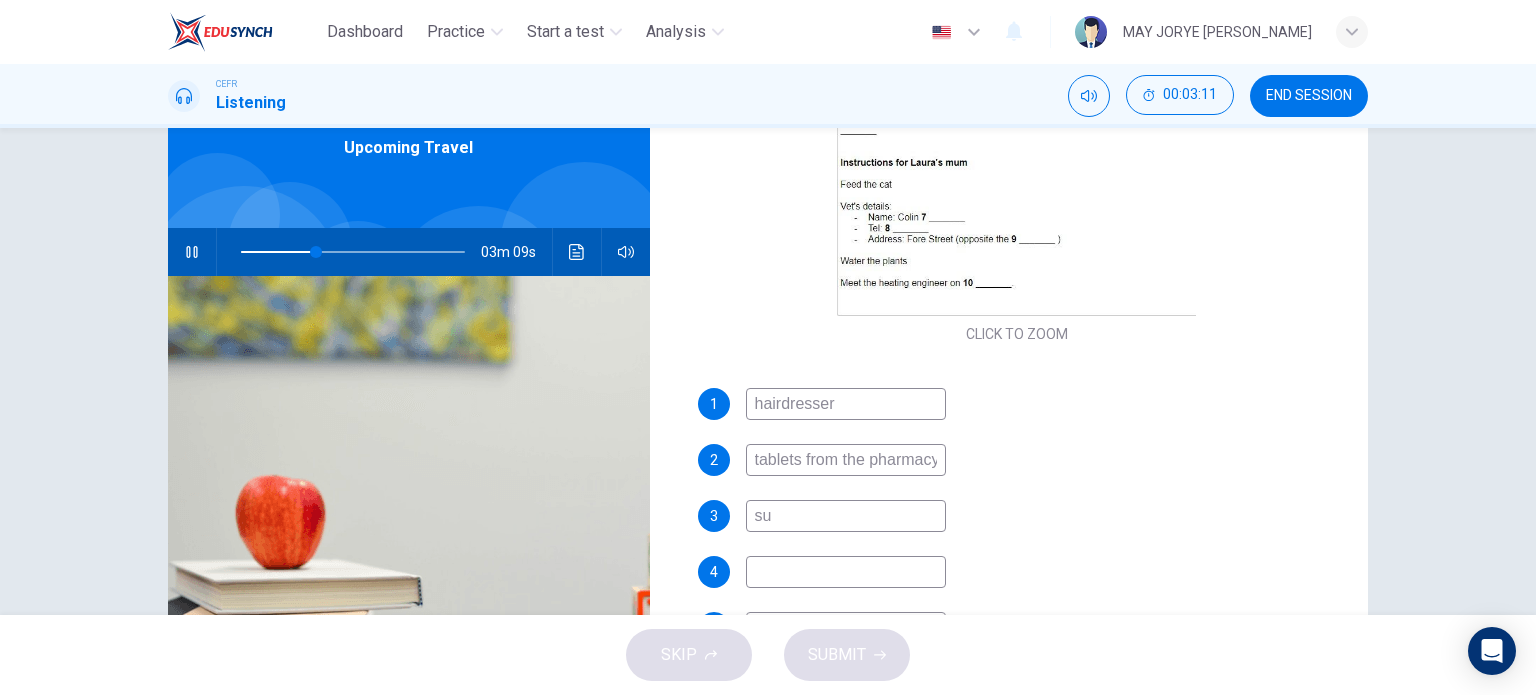 type on "sun" 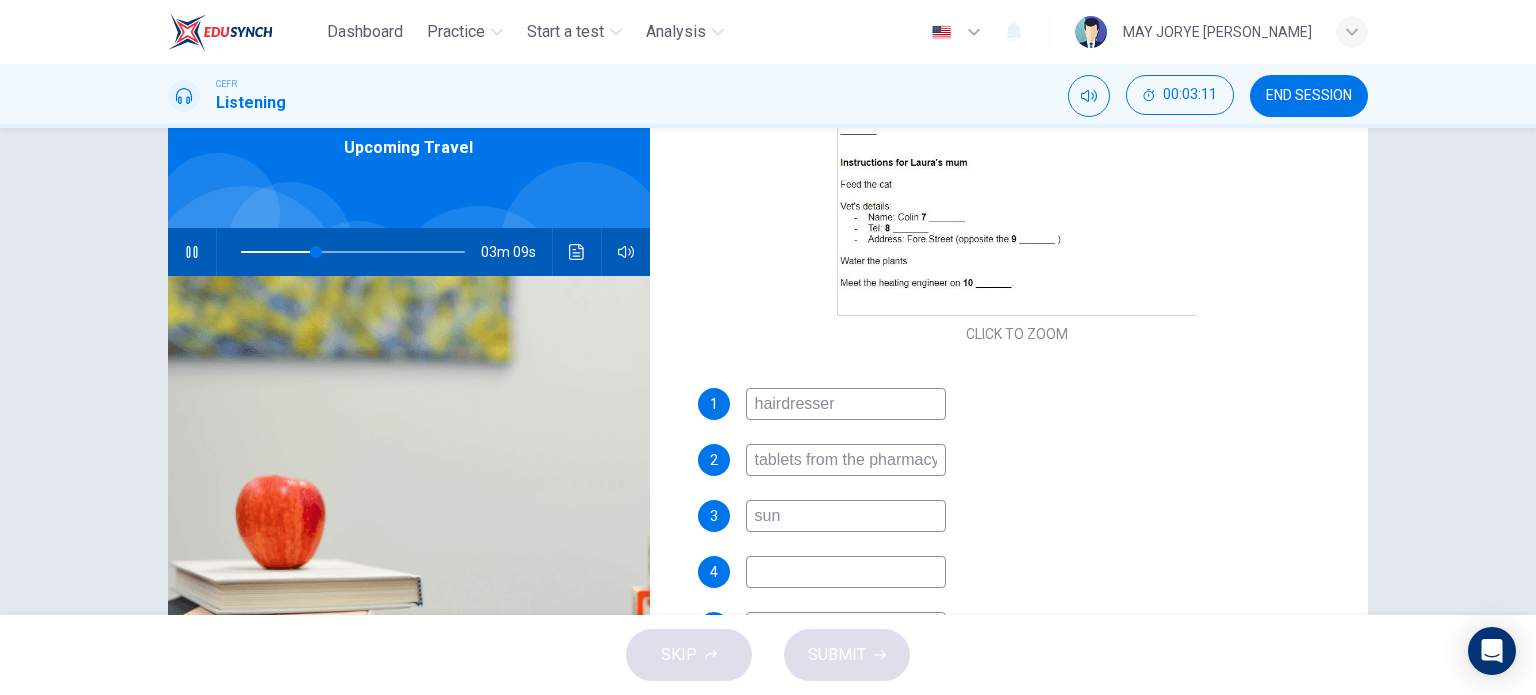 type on "34" 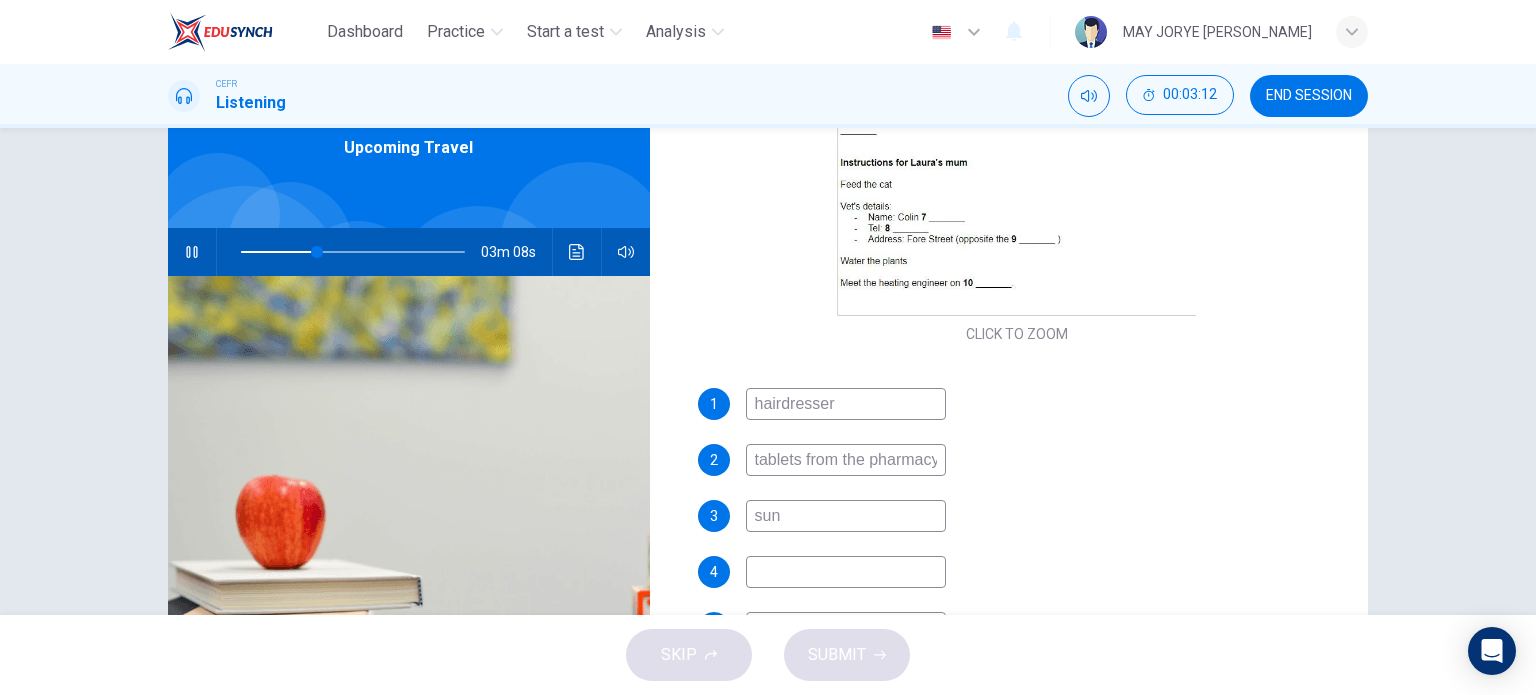 type on "sunb" 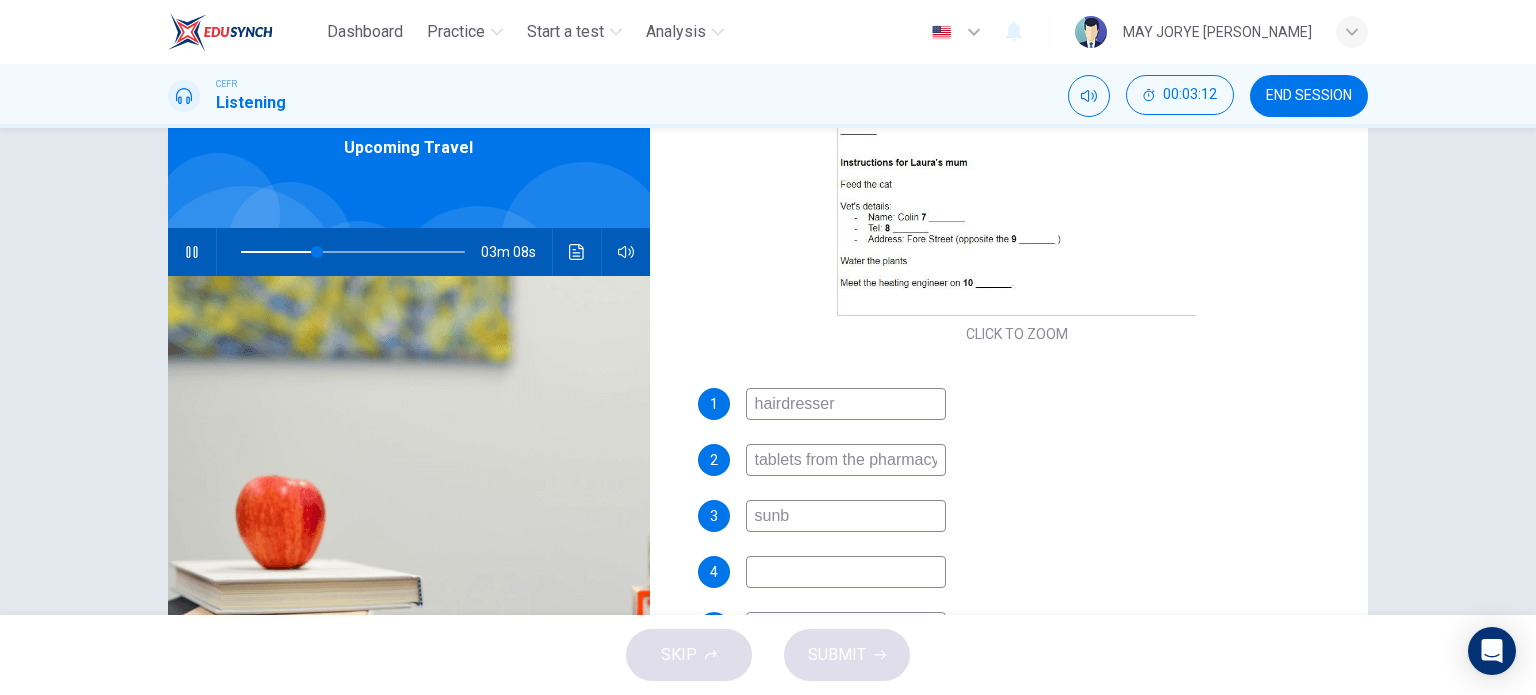 type on "34" 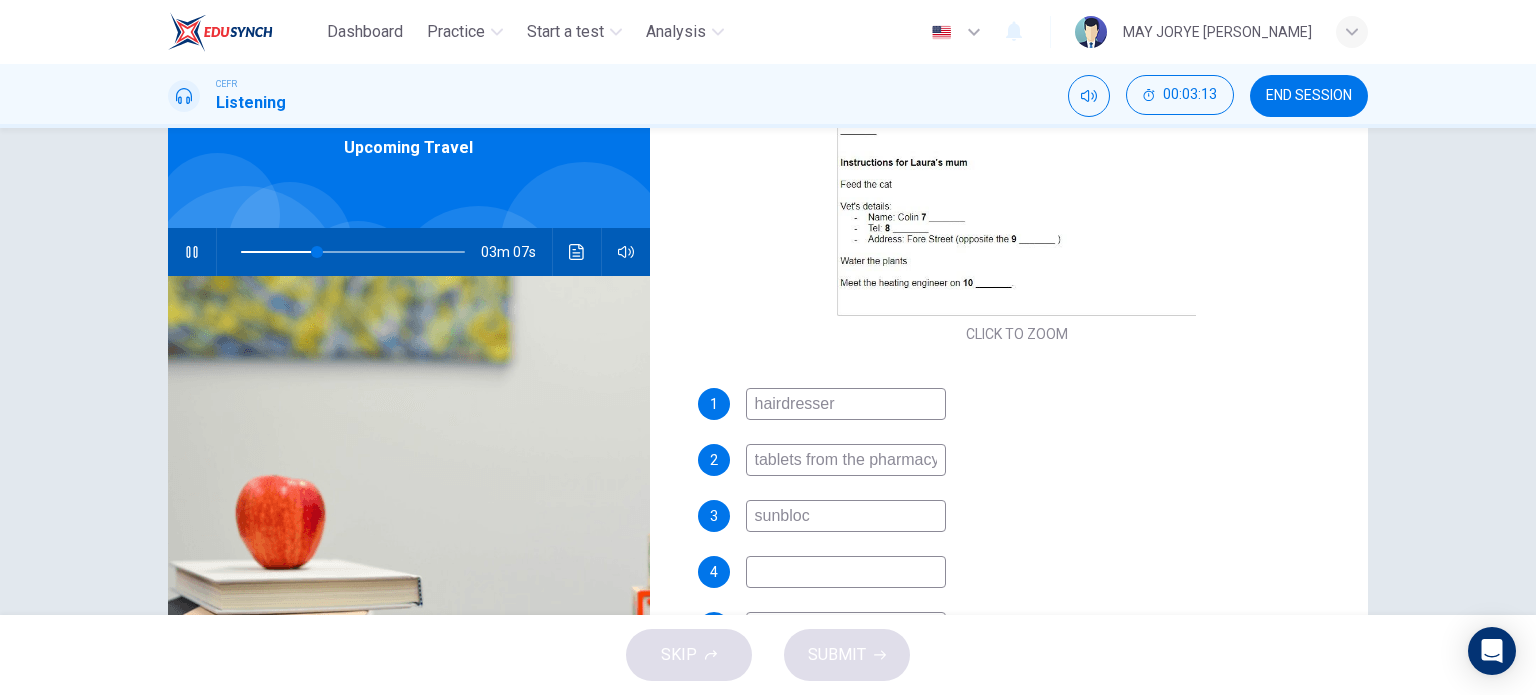 type on "sunblock" 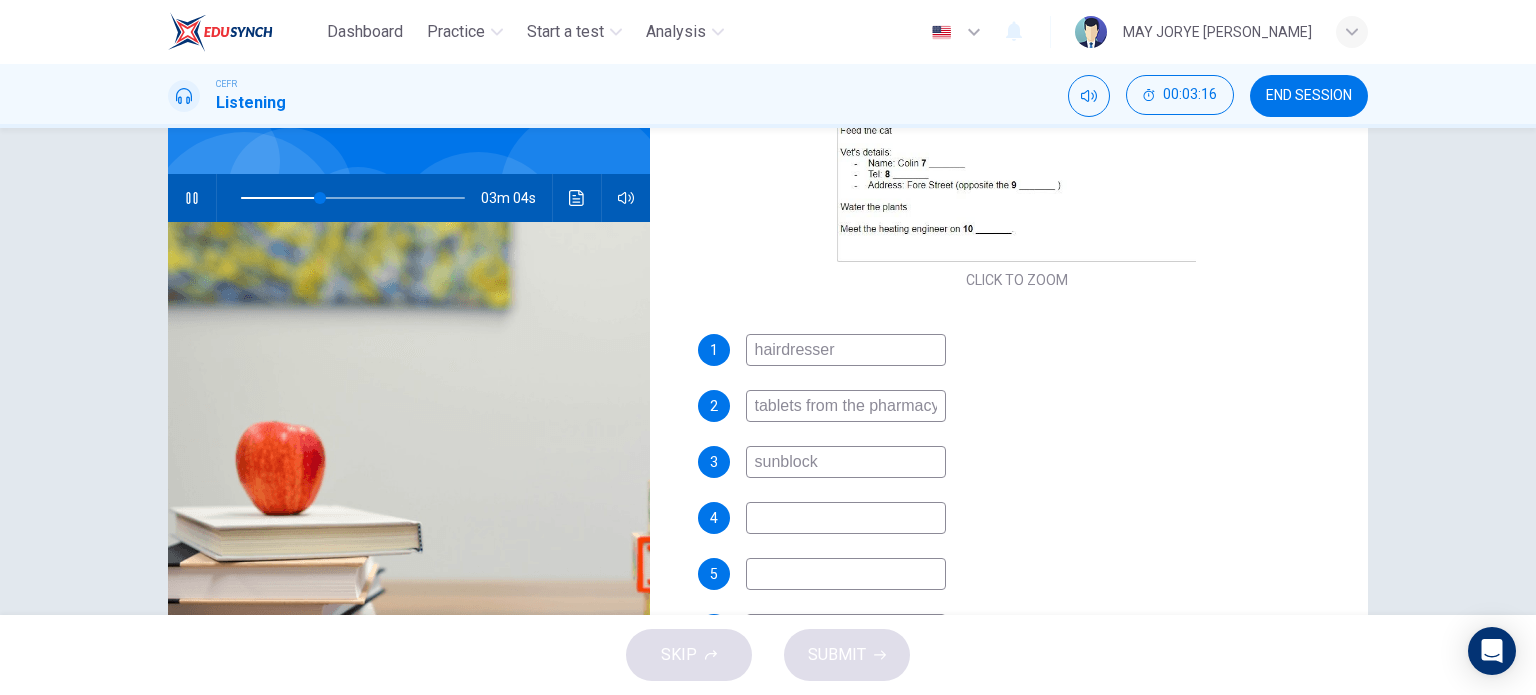 scroll, scrollTop: 200, scrollLeft: 0, axis: vertical 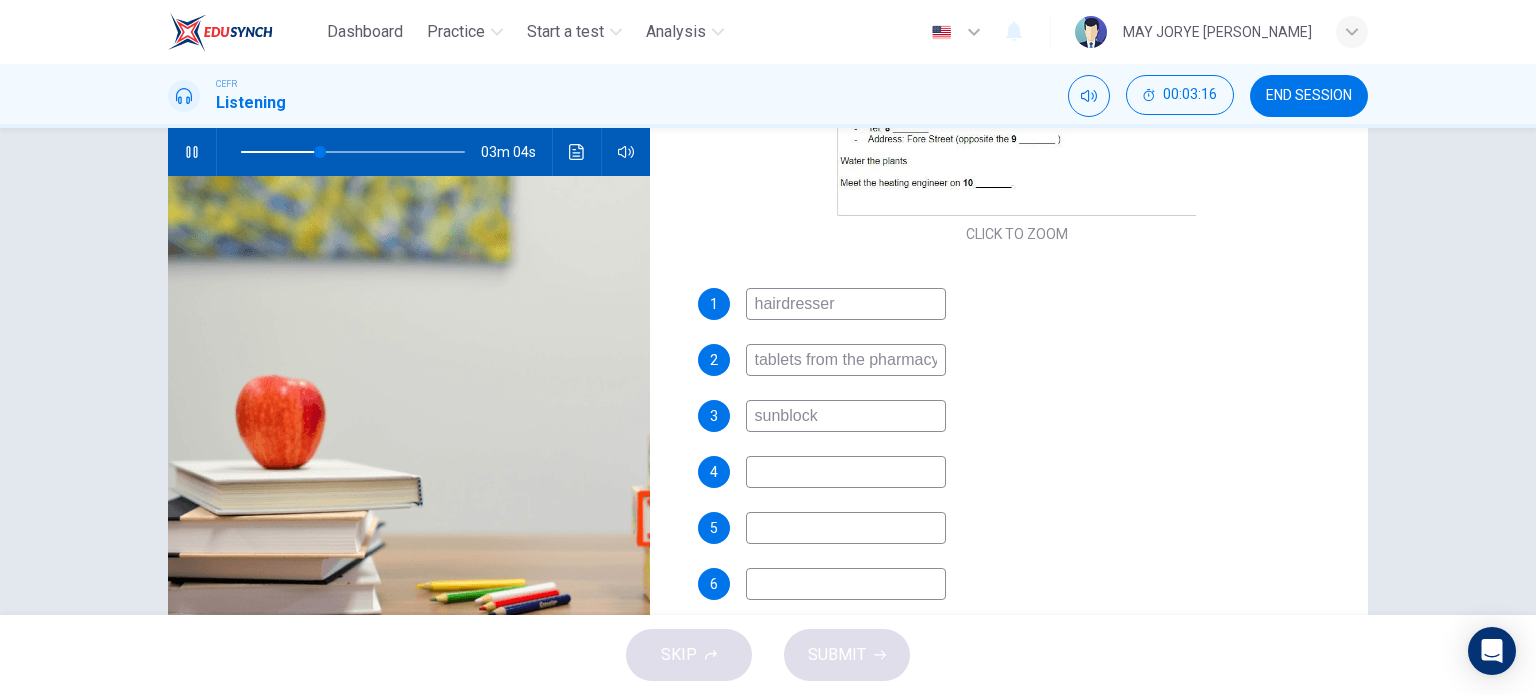 type on "36" 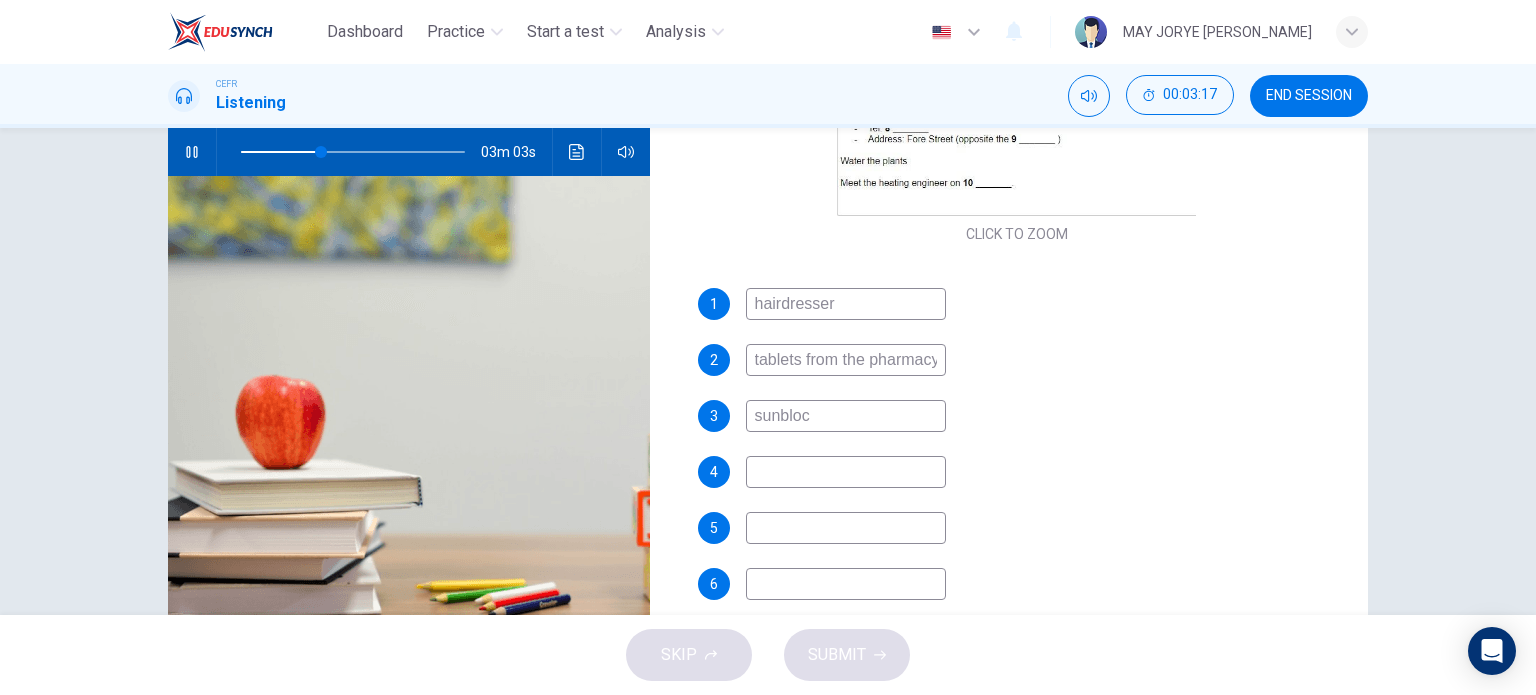 type on "sunblo" 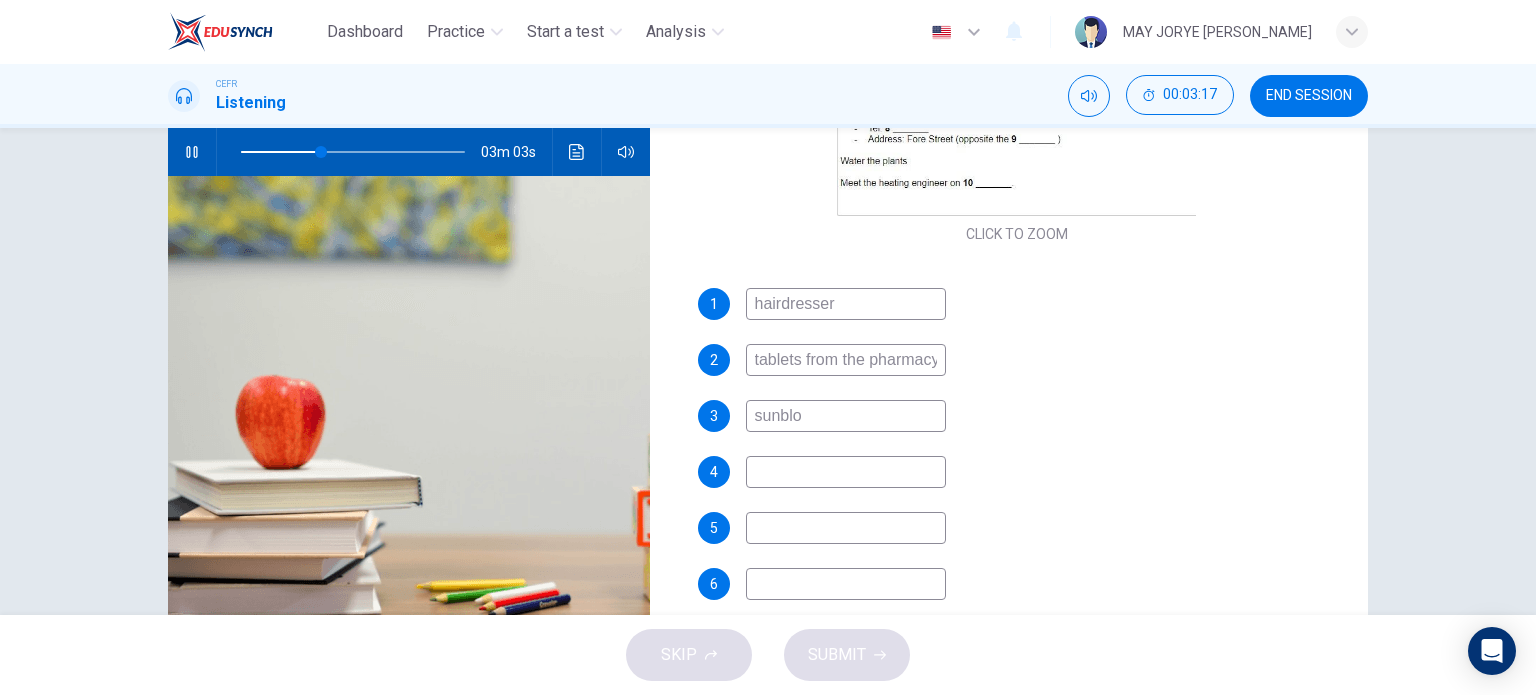 type on "36" 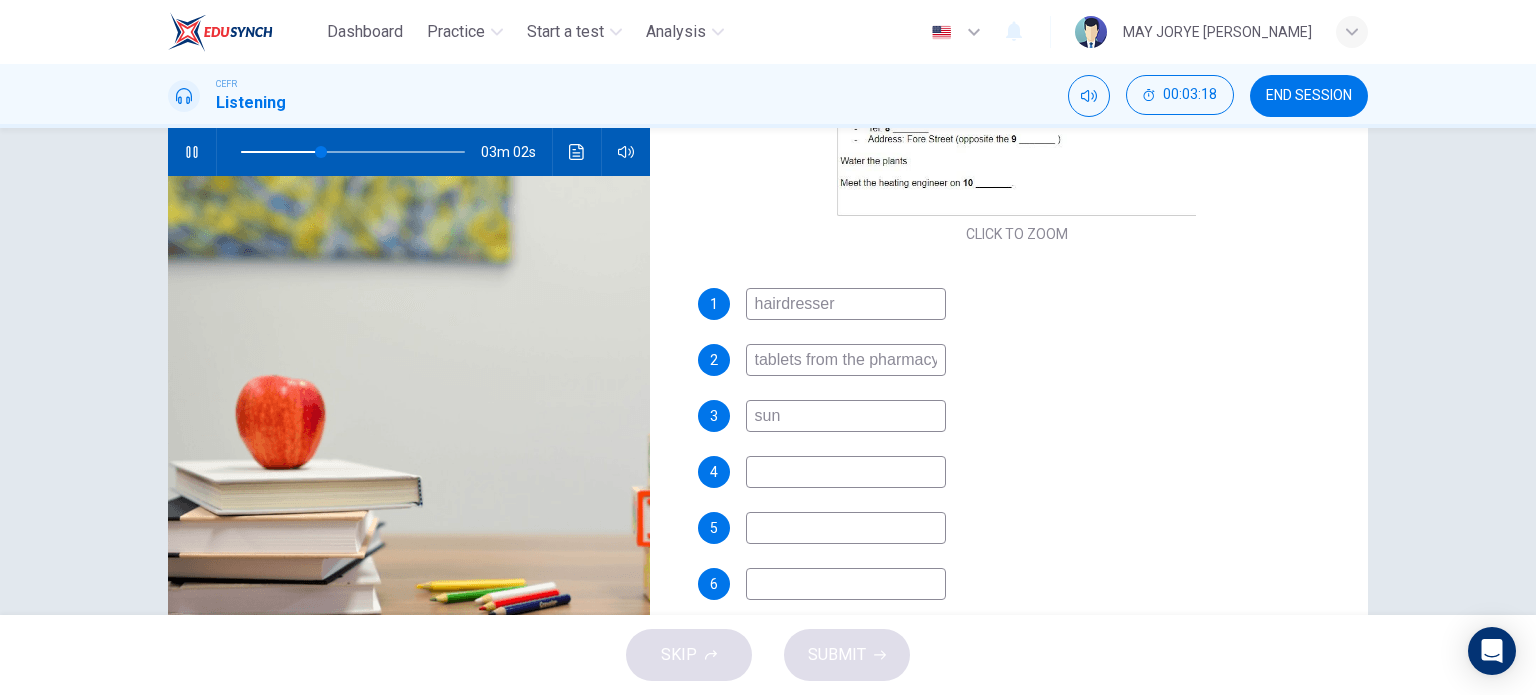 type on "su" 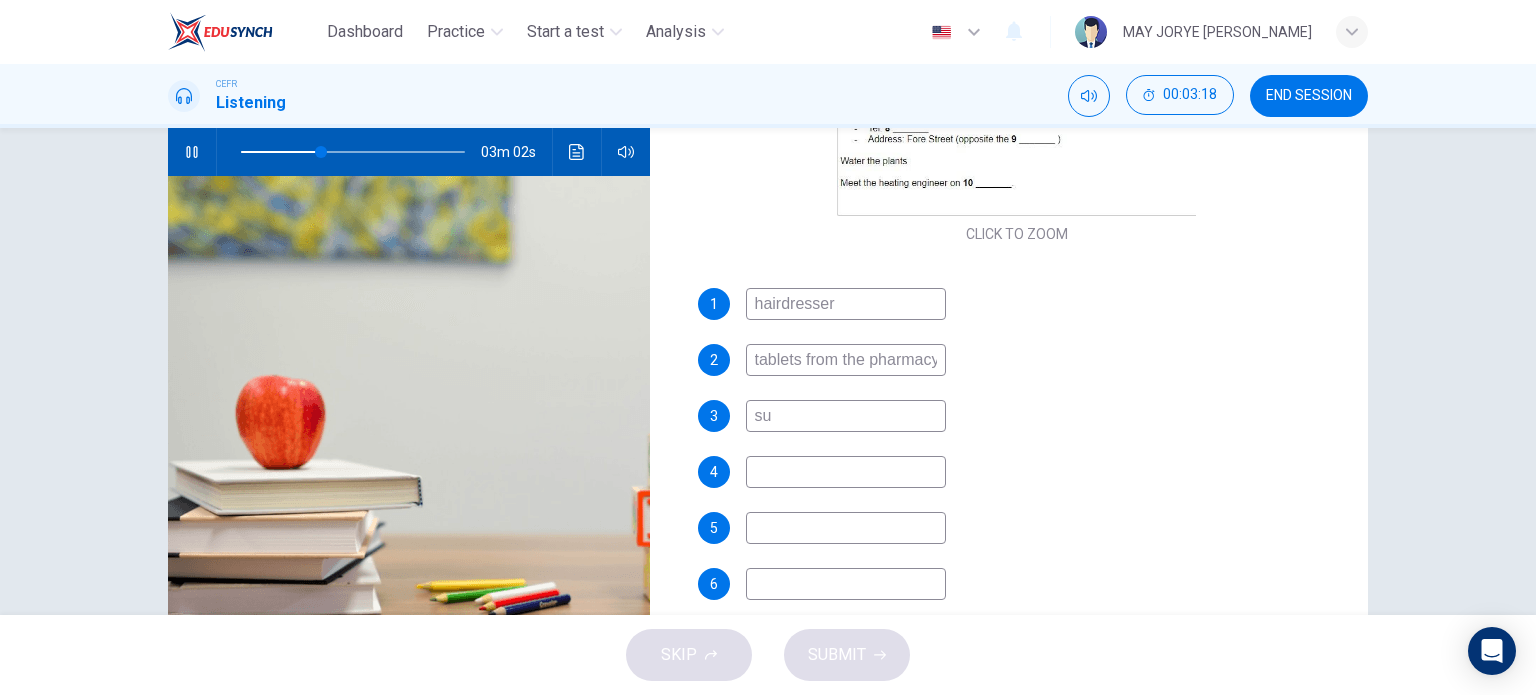 type on "36" 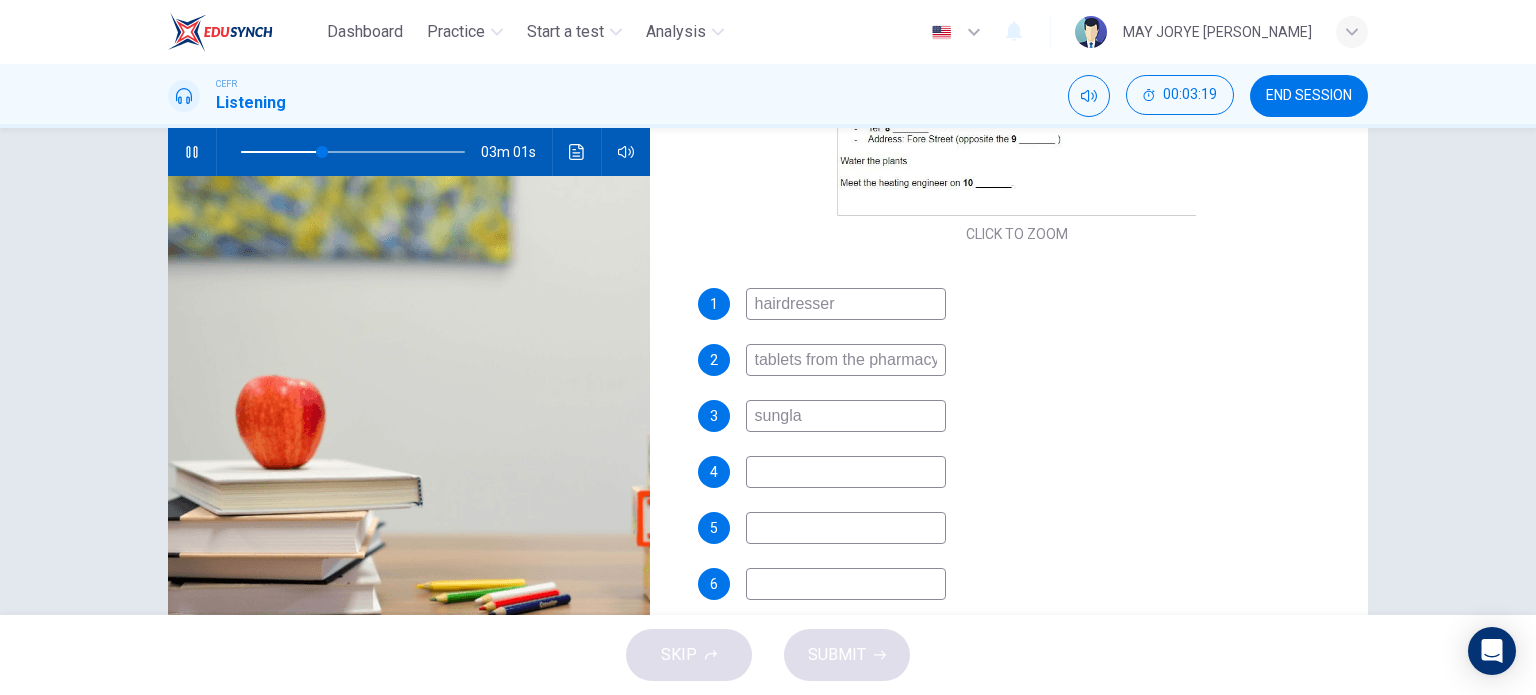 type on "sunglas" 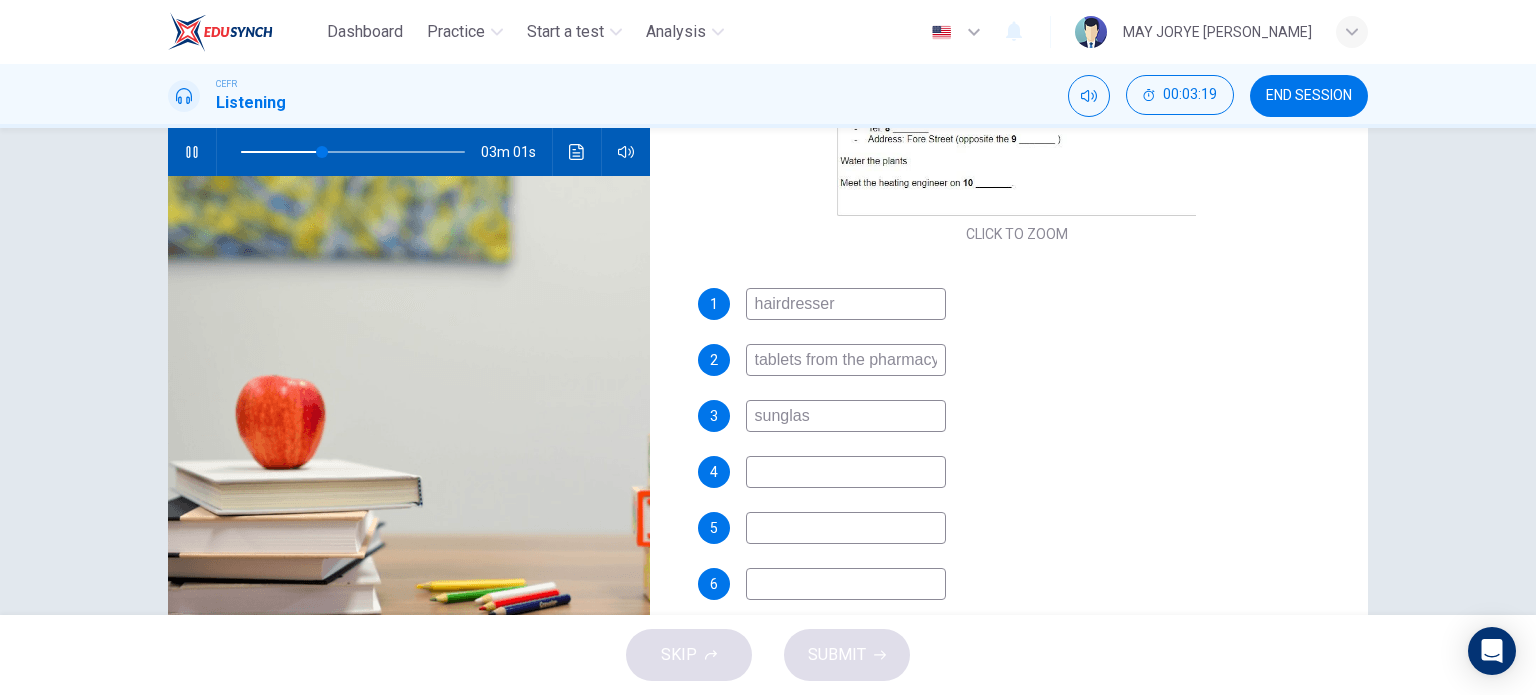 type on "37" 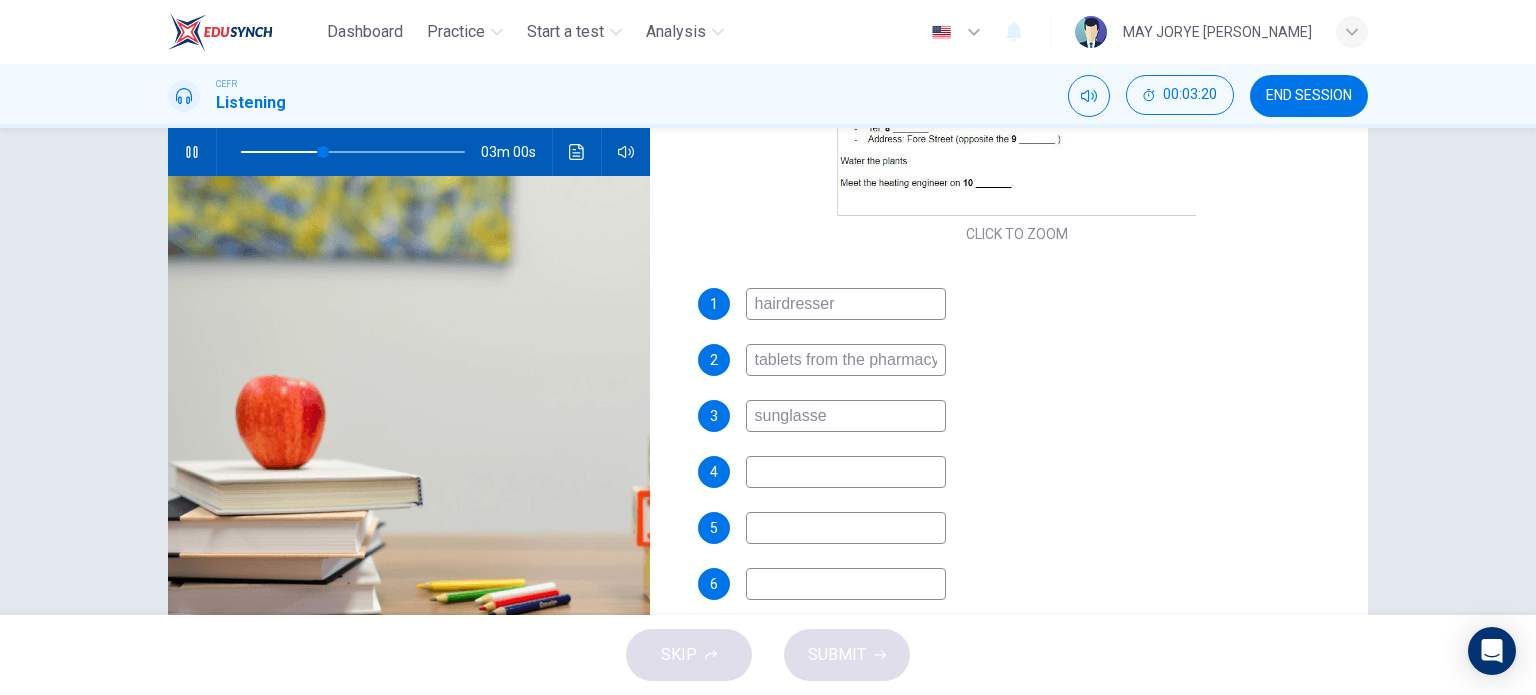 type on "sunglasses" 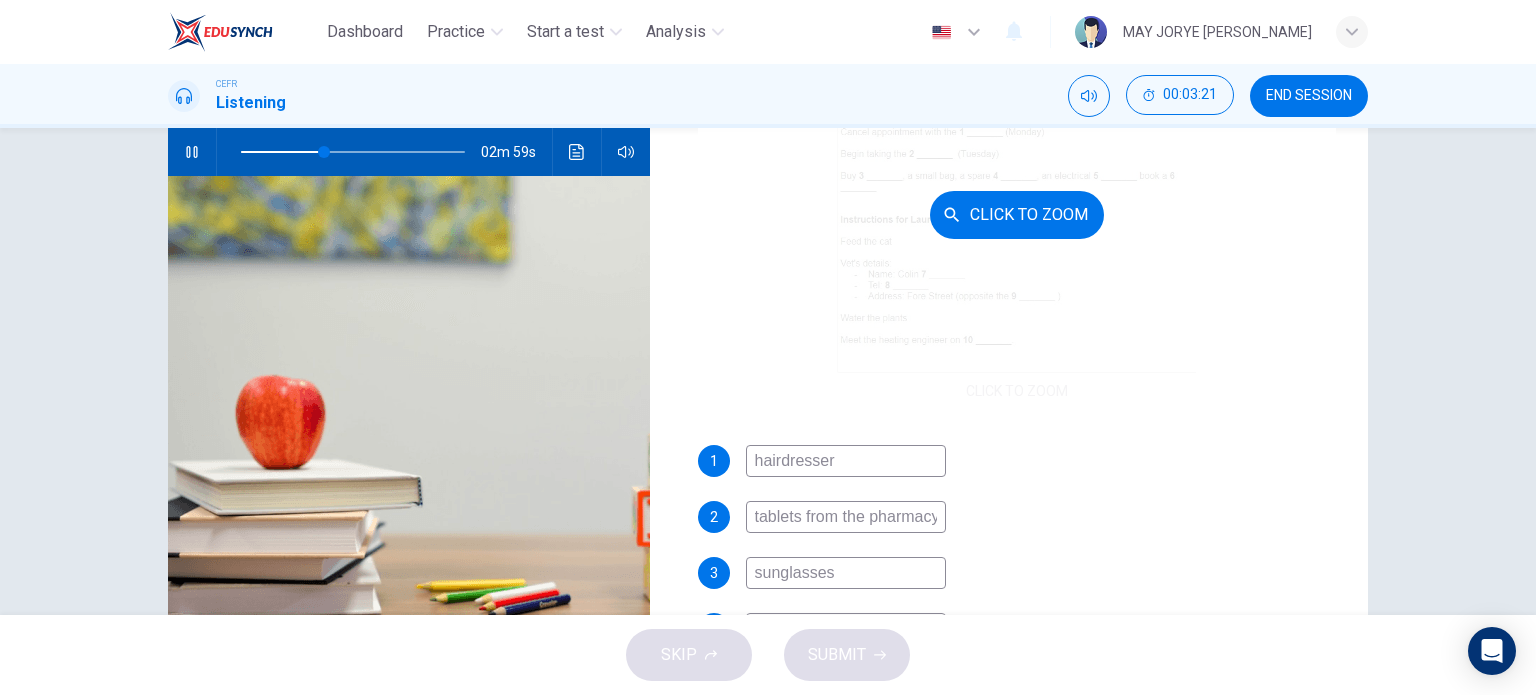 scroll, scrollTop: 181, scrollLeft: 0, axis: vertical 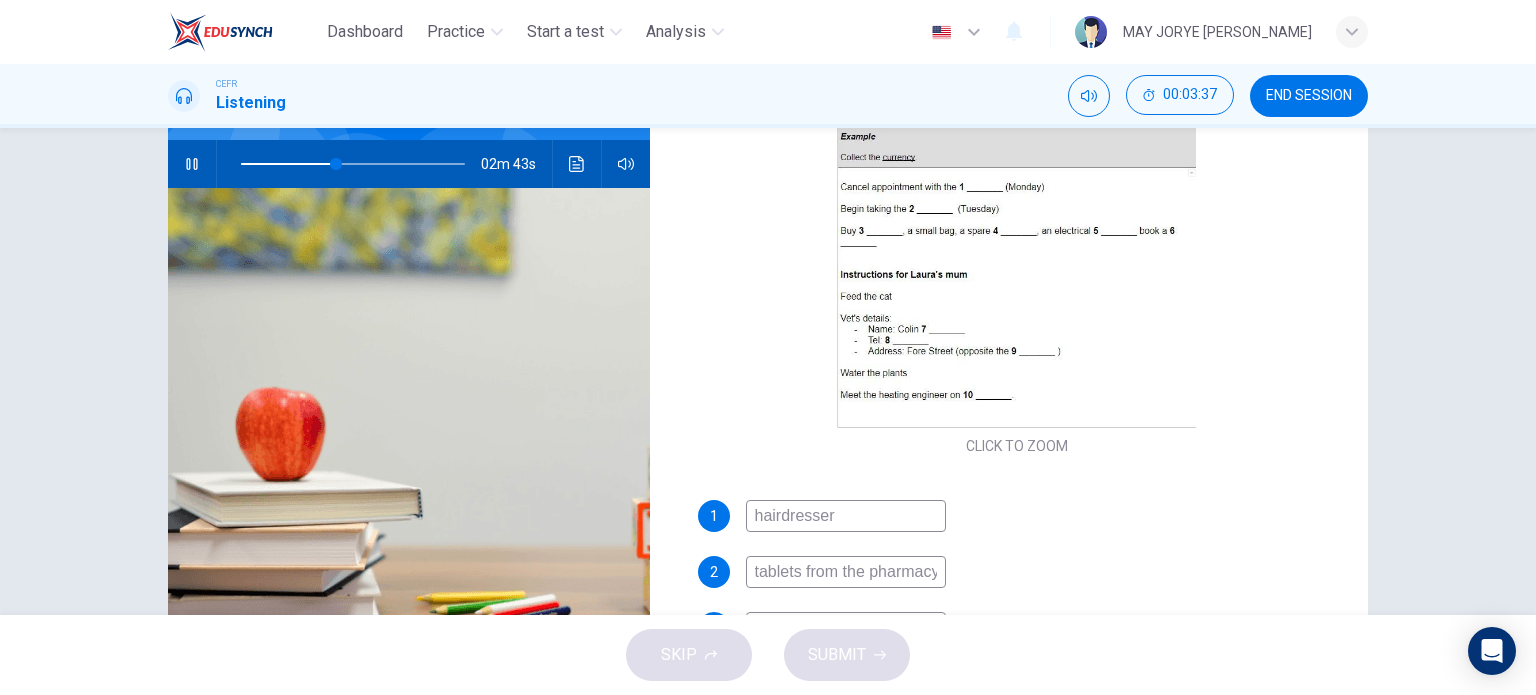 type on "43" 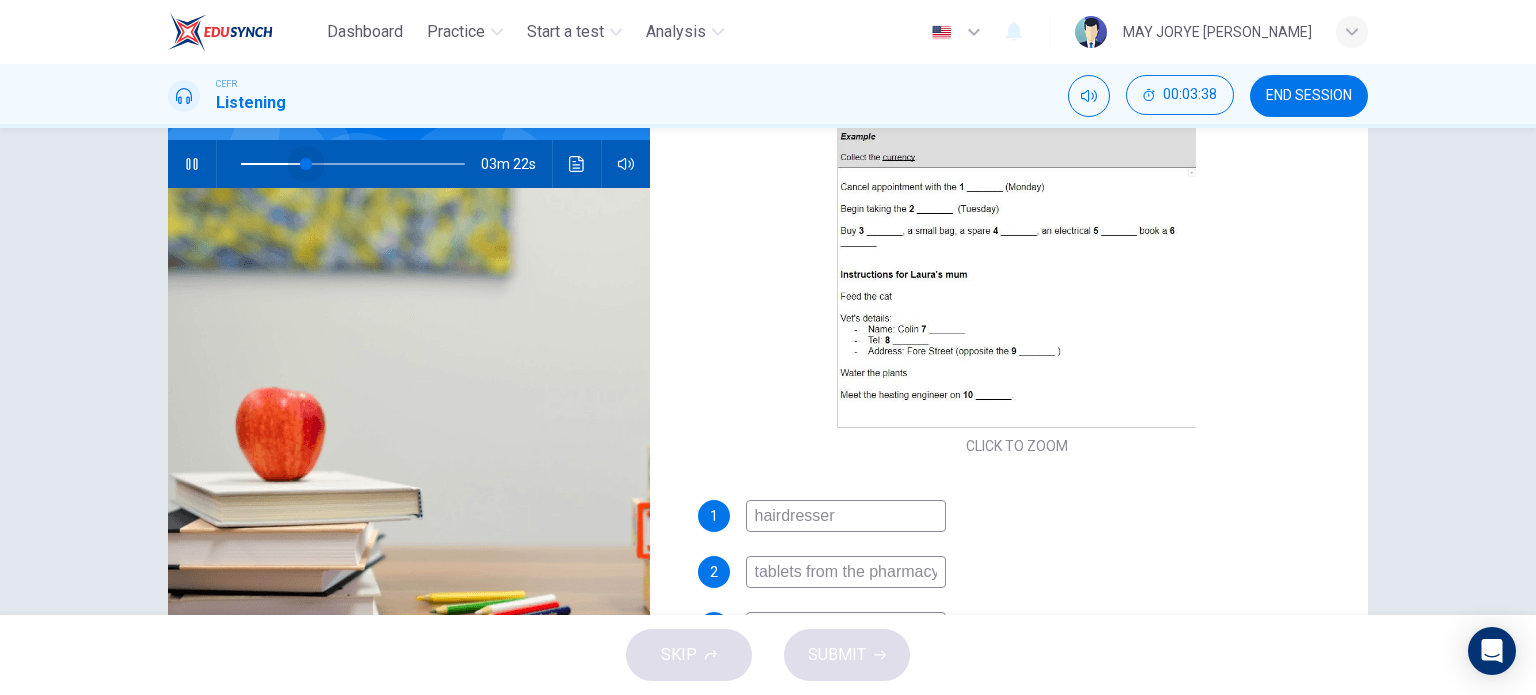 click at bounding box center [306, 164] 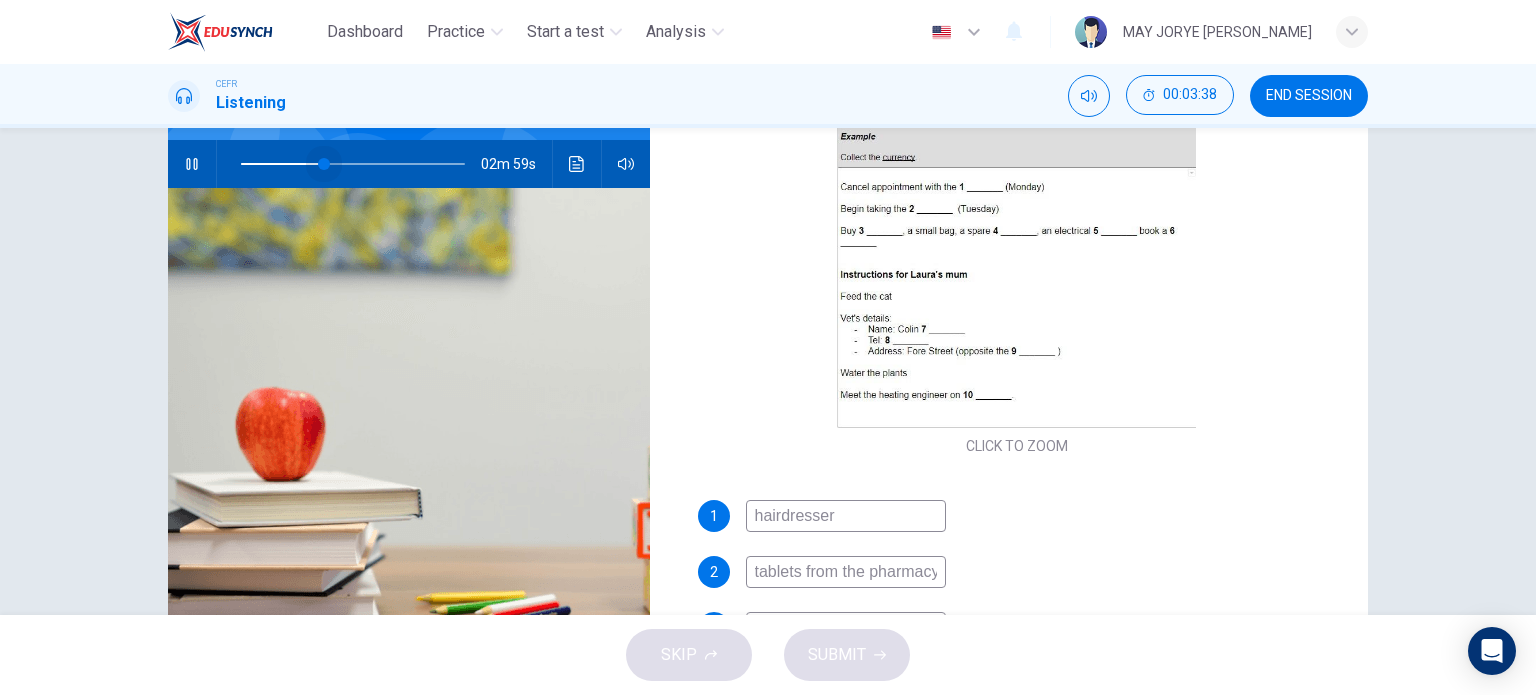 click at bounding box center [324, 164] 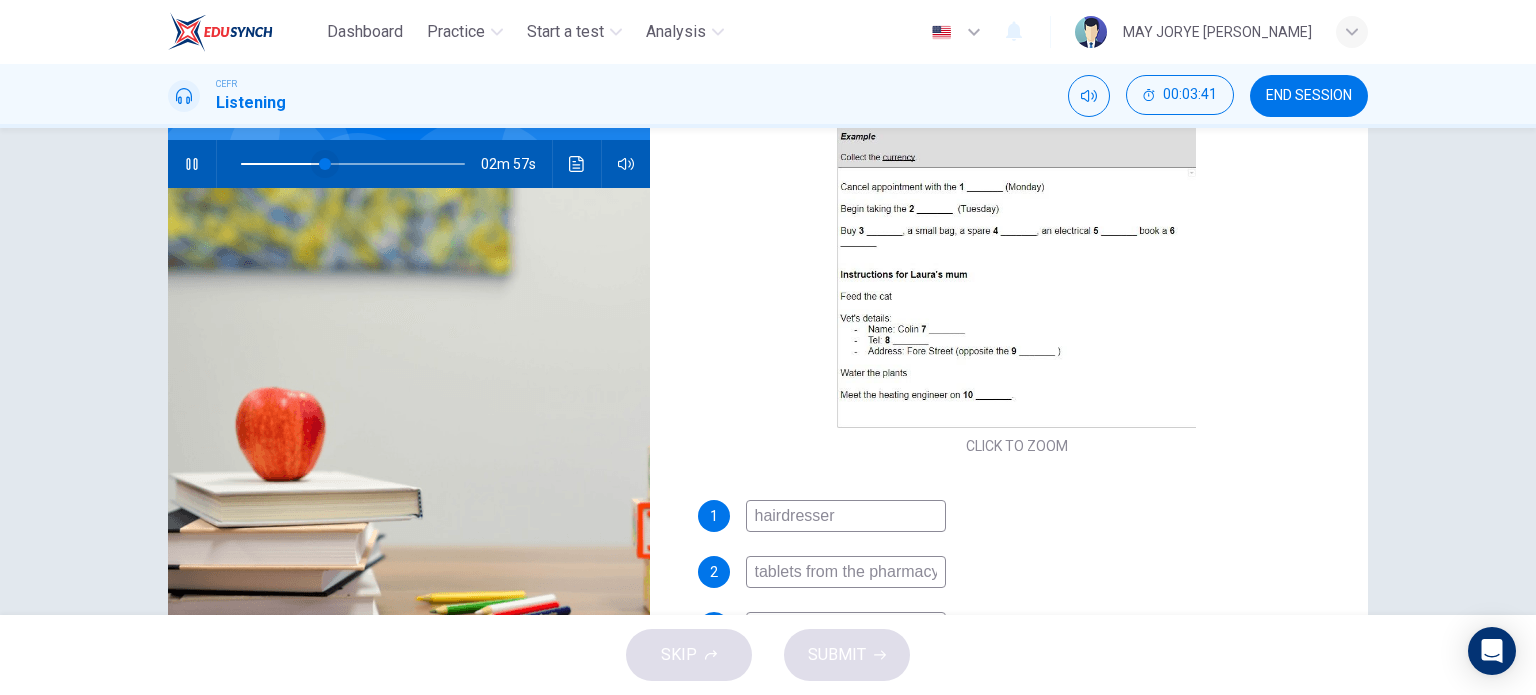 click at bounding box center (325, 164) 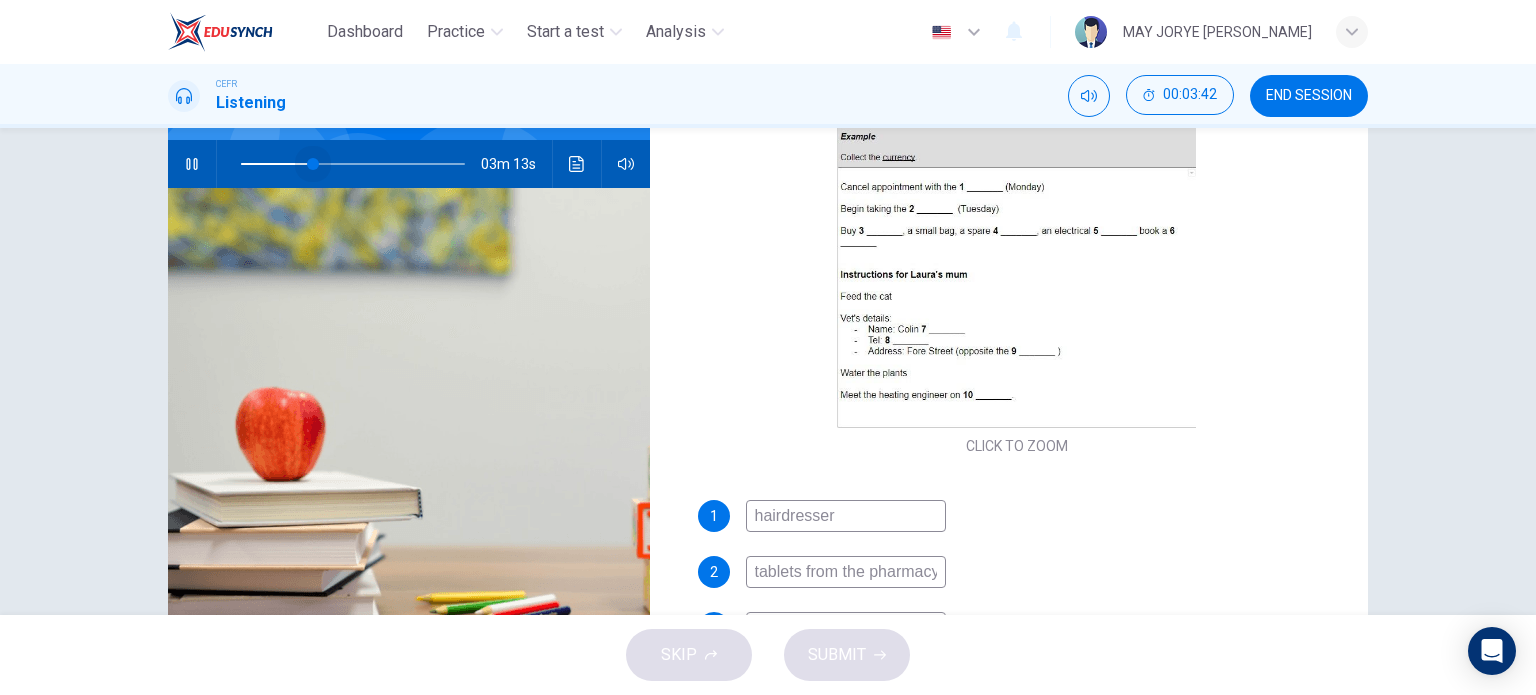 click at bounding box center (313, 164) 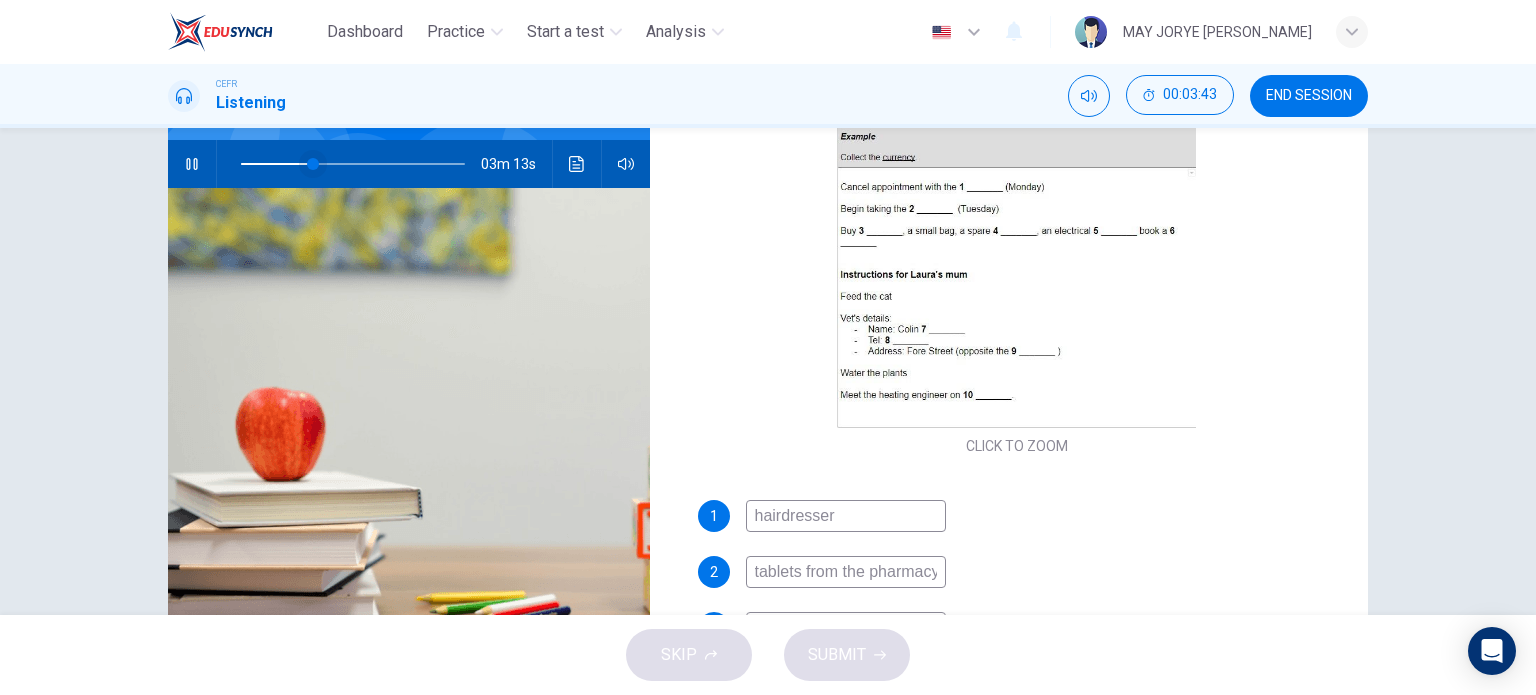 click at bounding box center [313, 164] 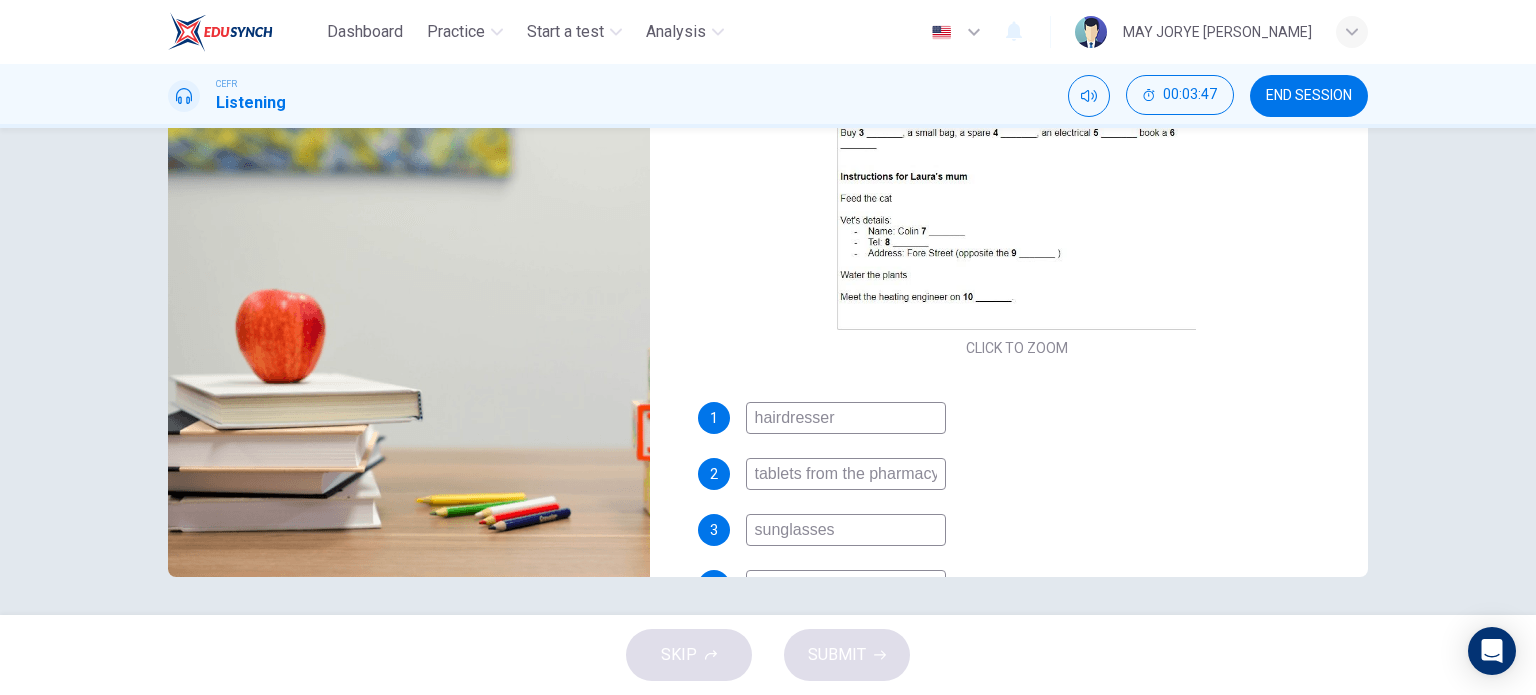 scroll, scrollTop: 288, scrollLeft: 0, axis: vertical 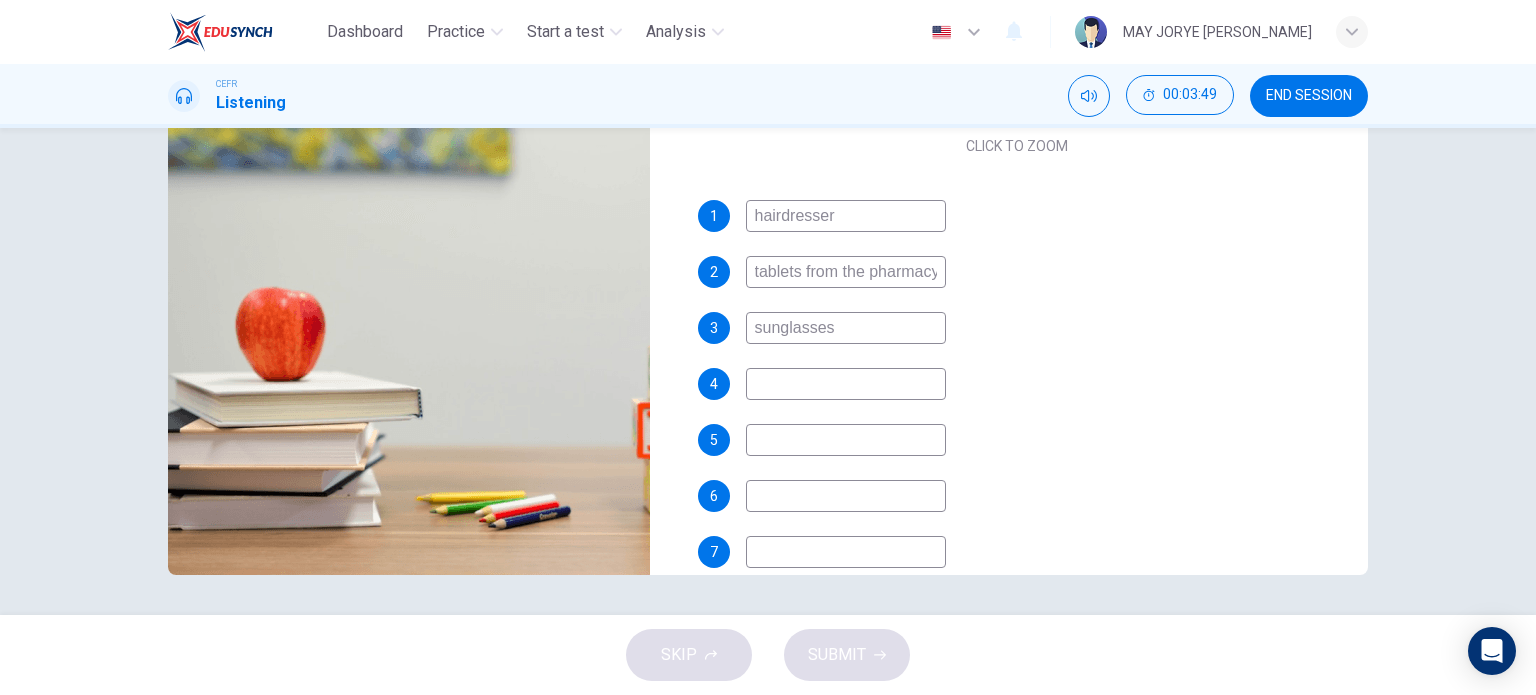 click at bounding box center (846, 384) 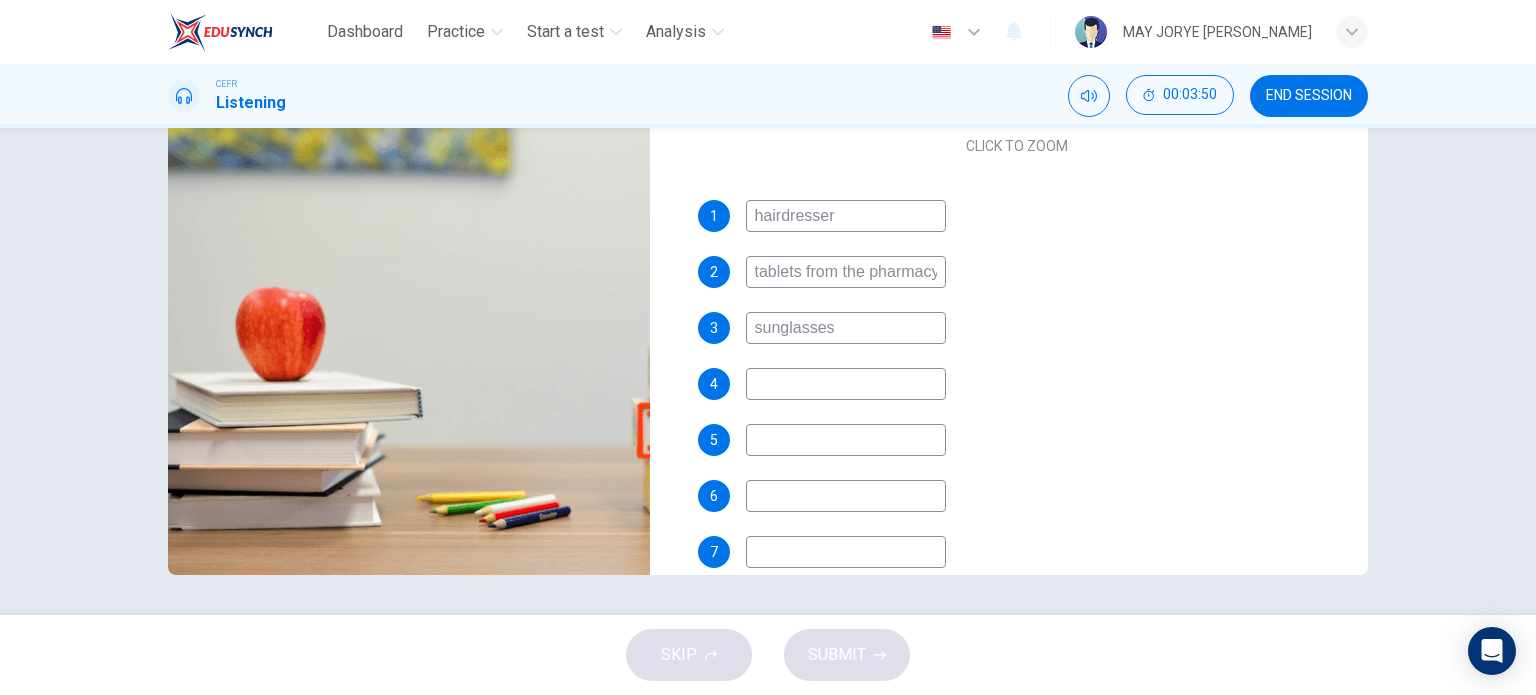 type on "e" 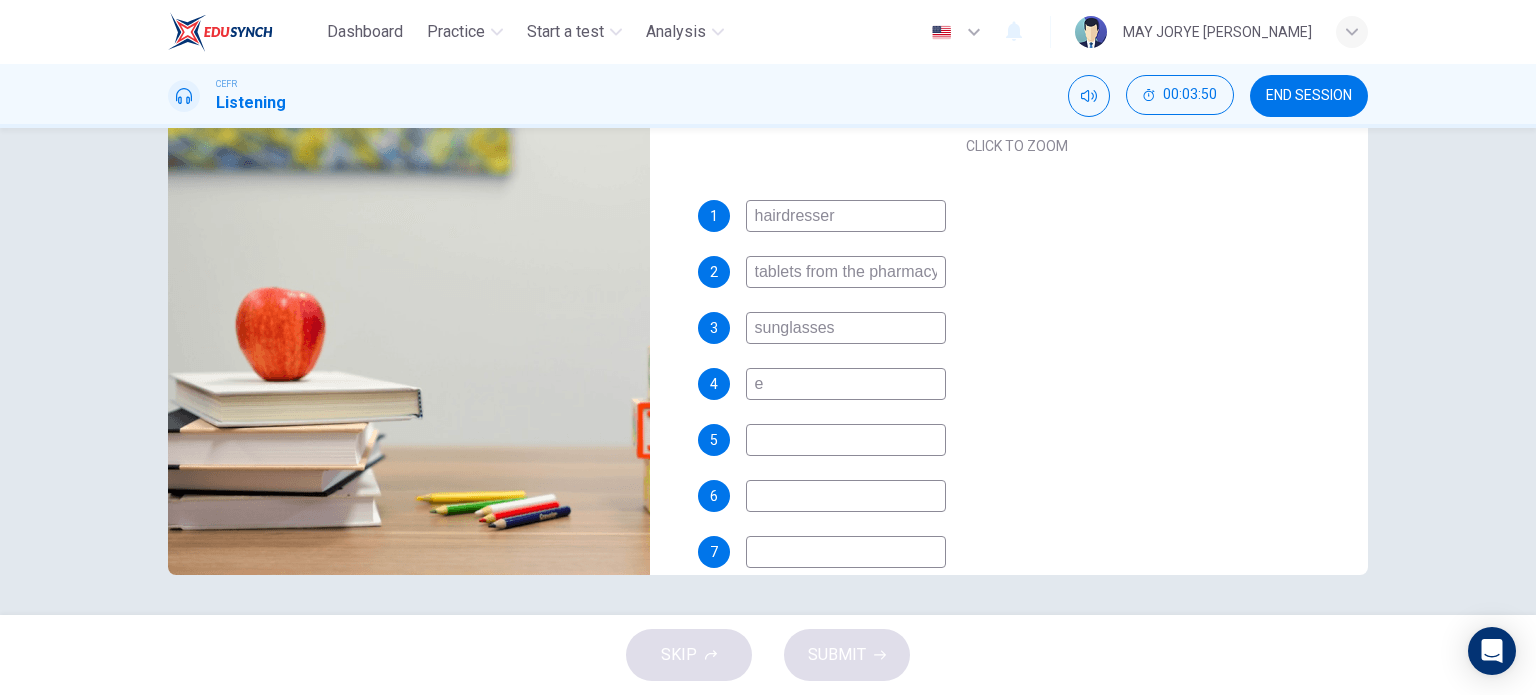 type on "42" 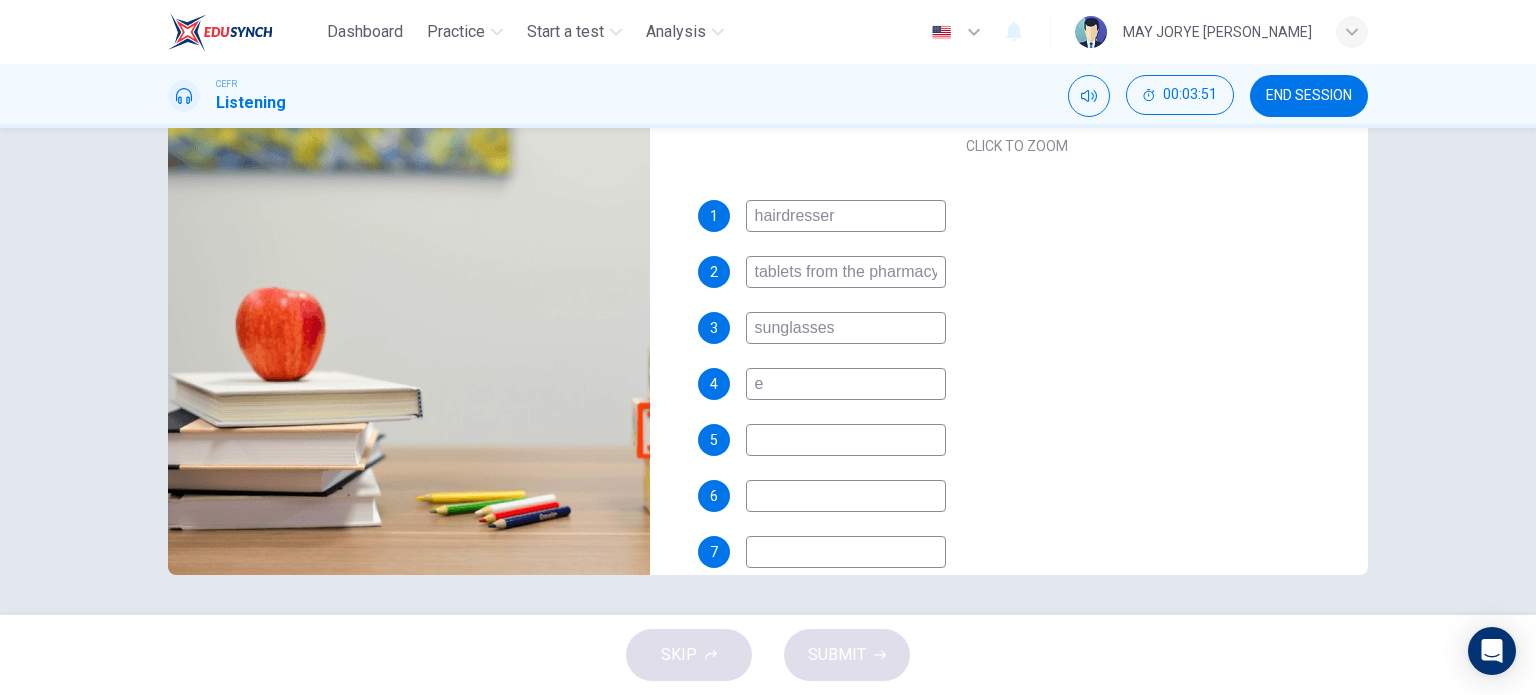 type 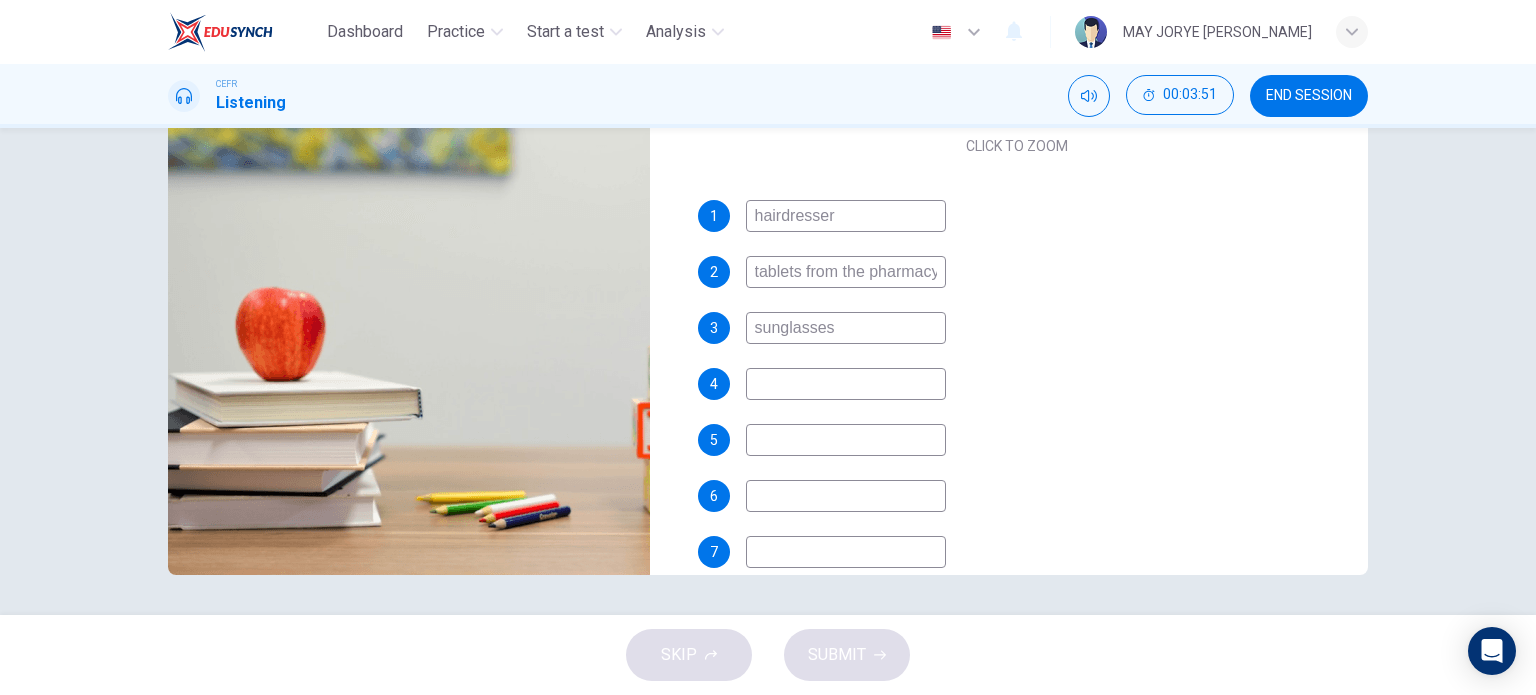 type on "43" 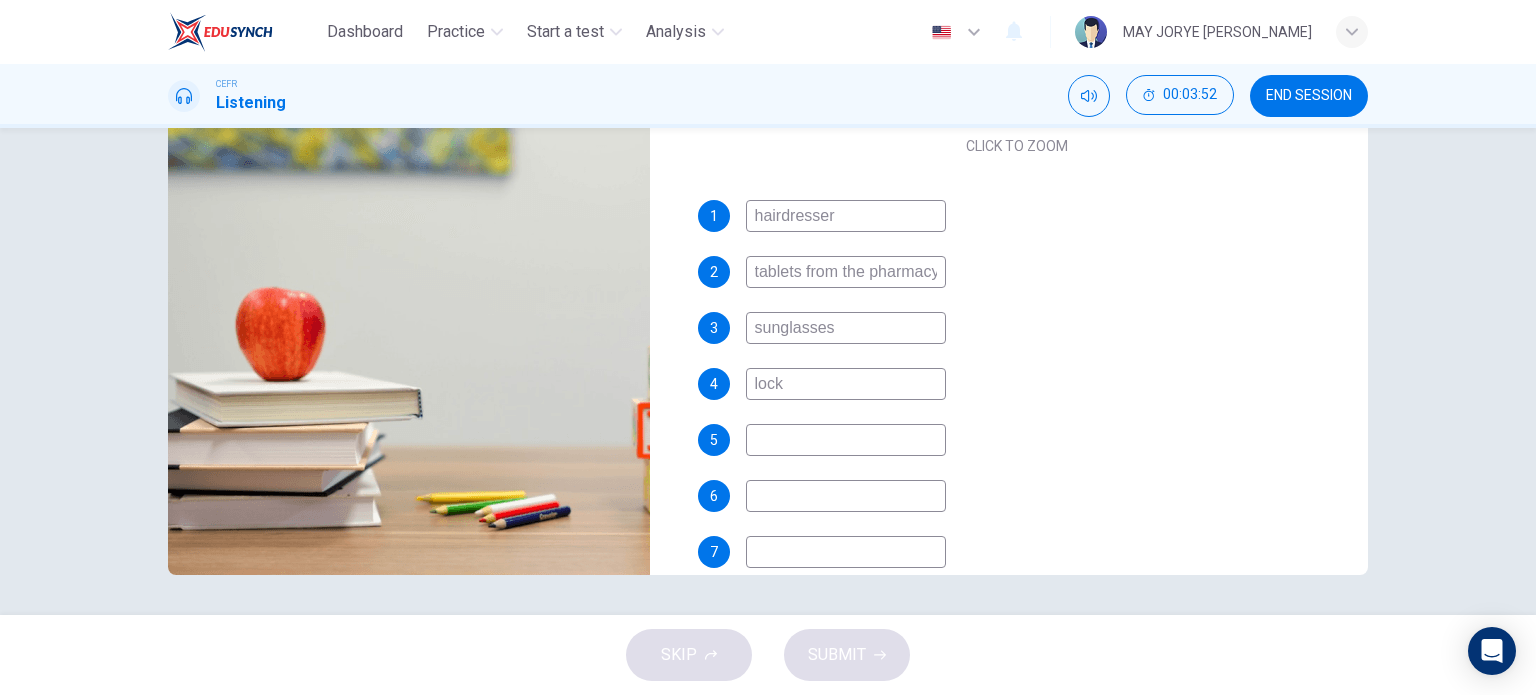 type on "lock" 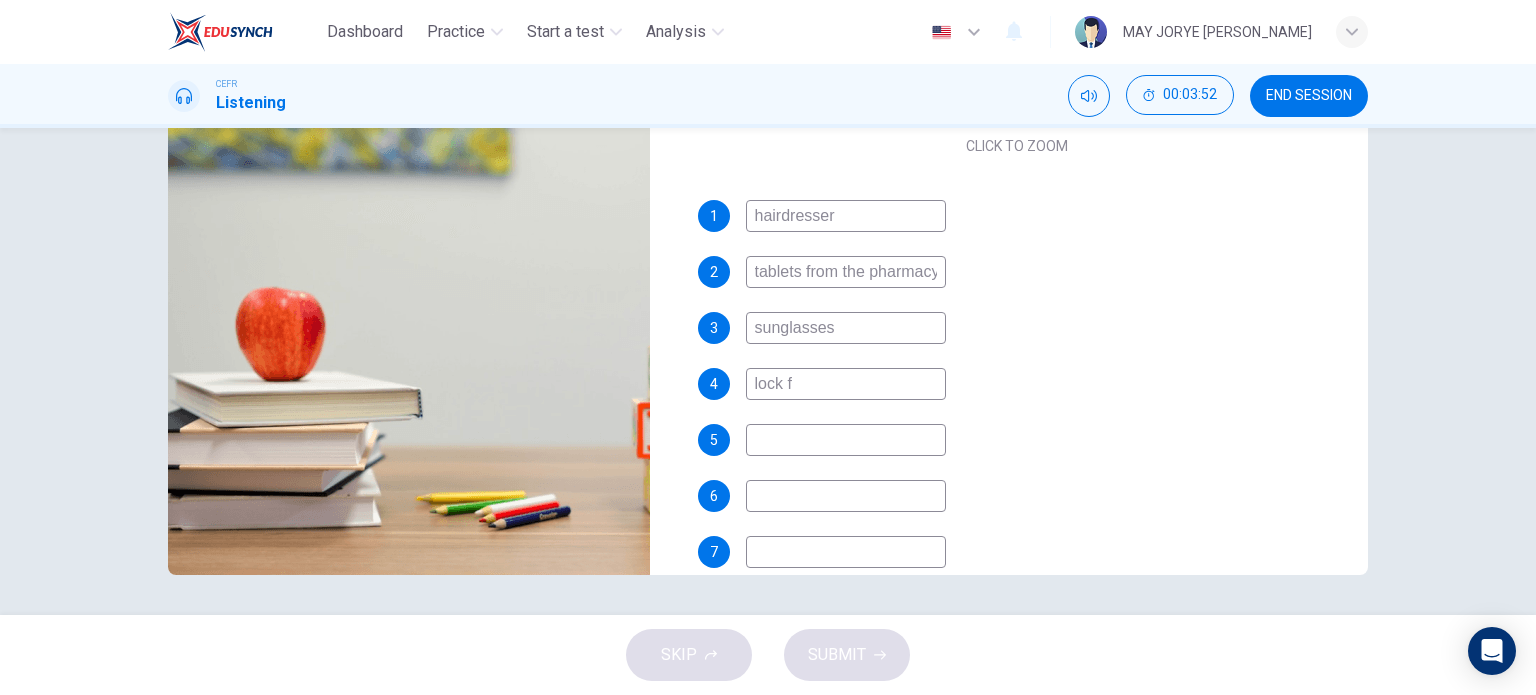 type on "43" 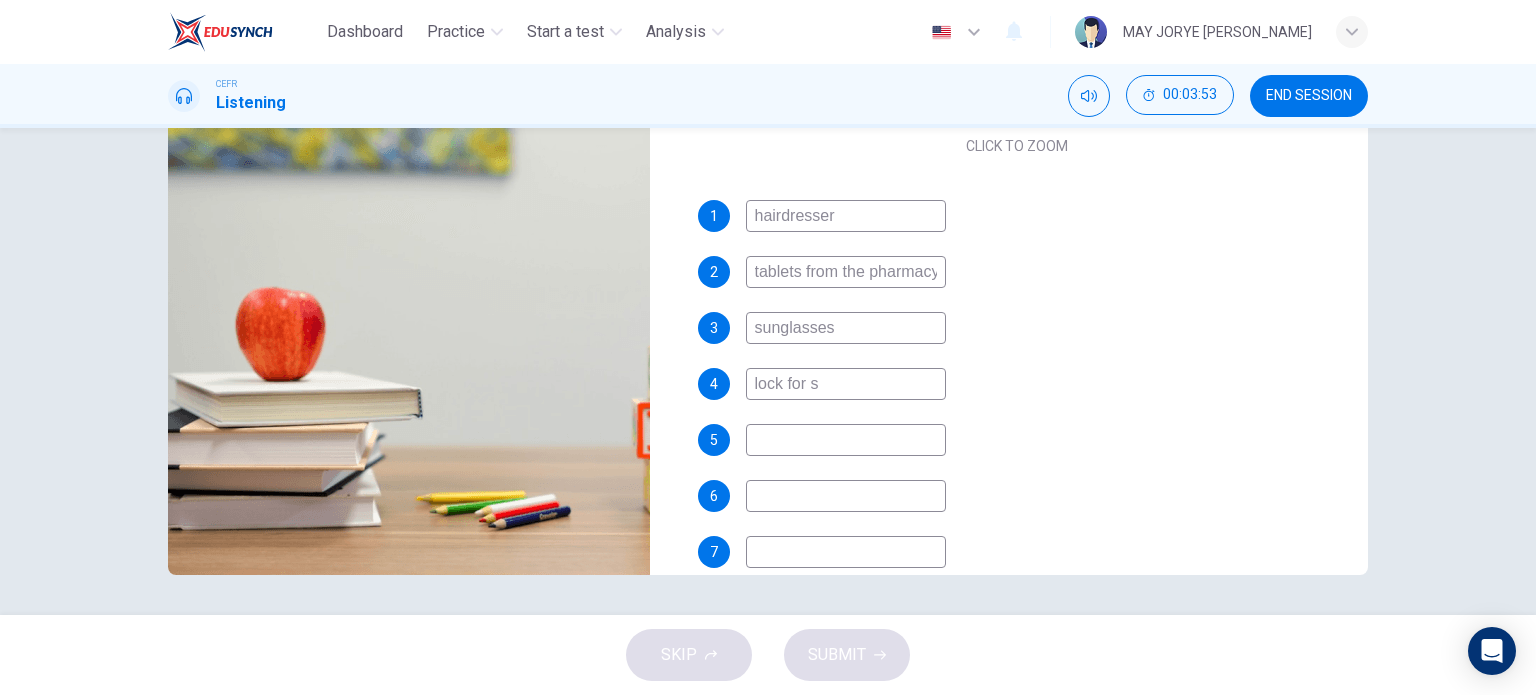 type on "lock for su" 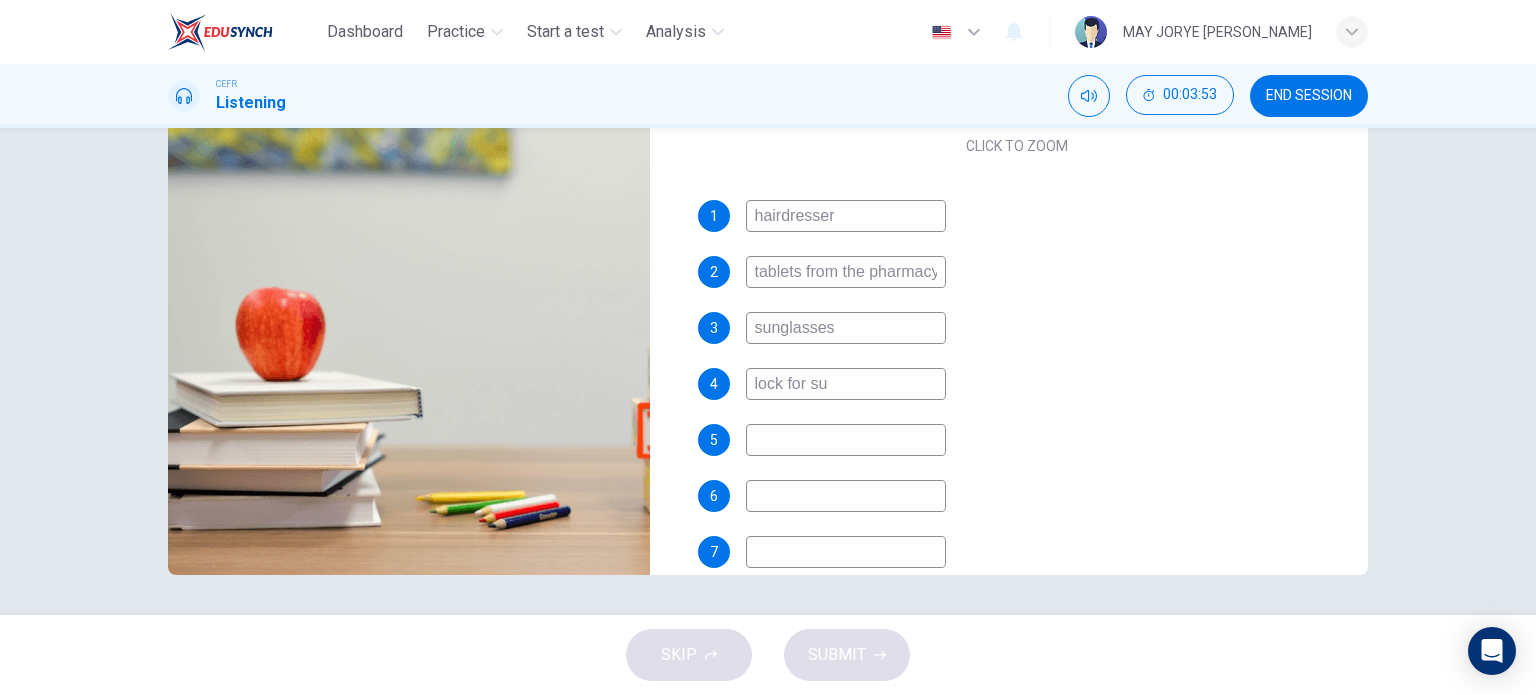 type on "43" 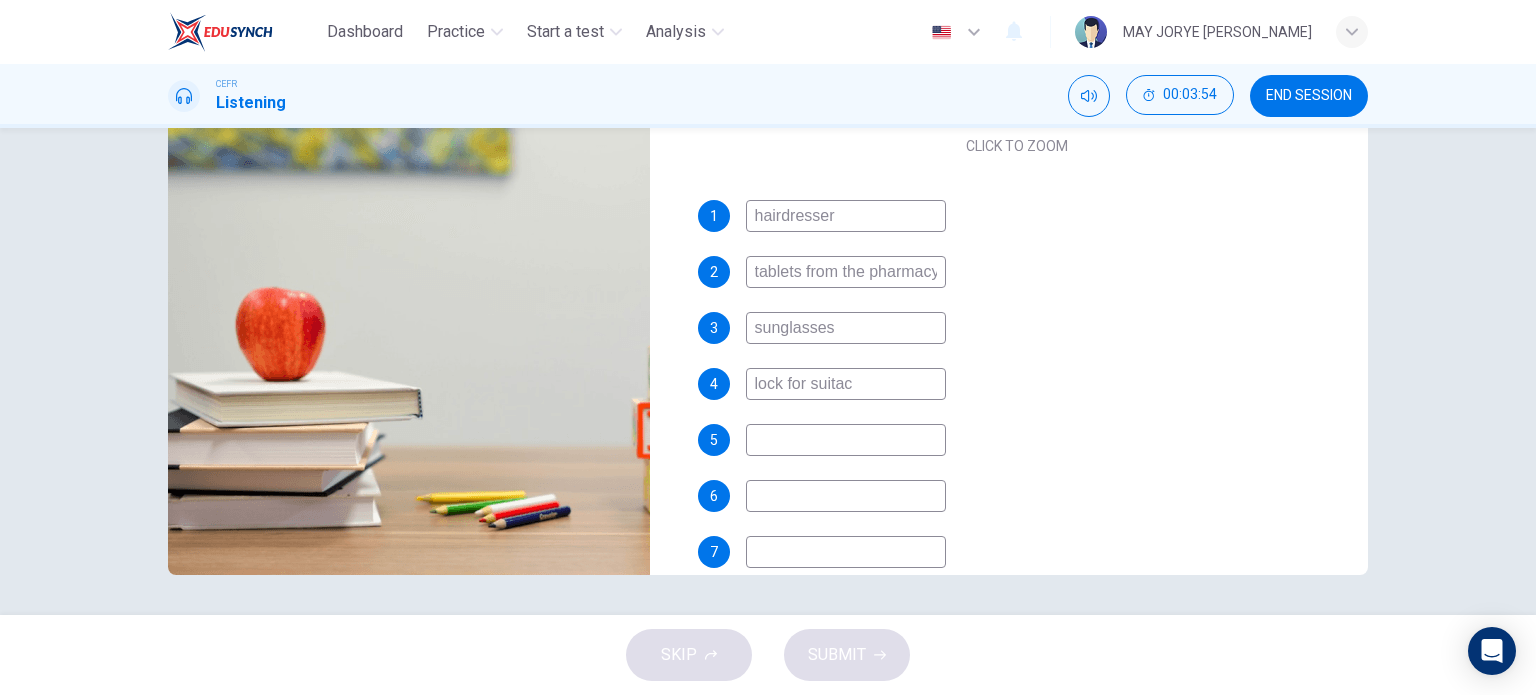 type on "lock for suitace" 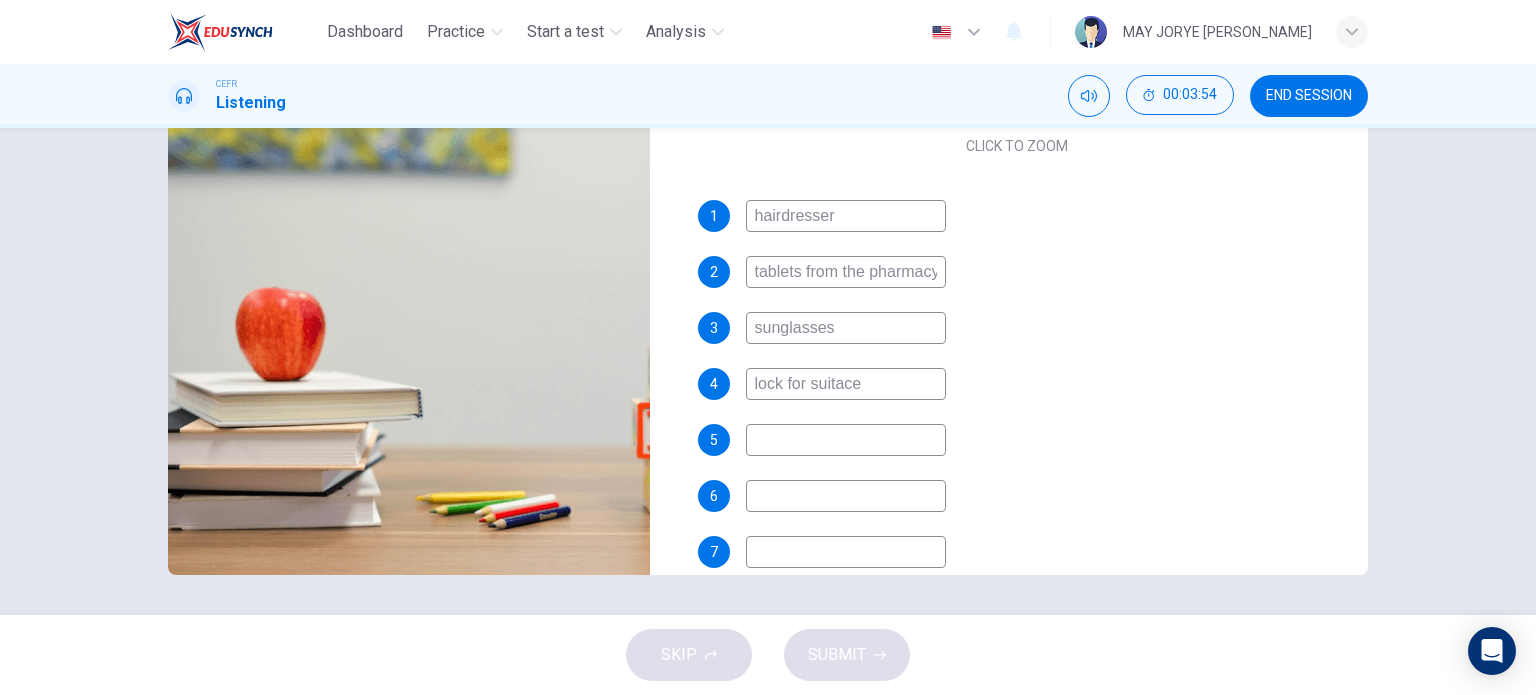 type on "44" 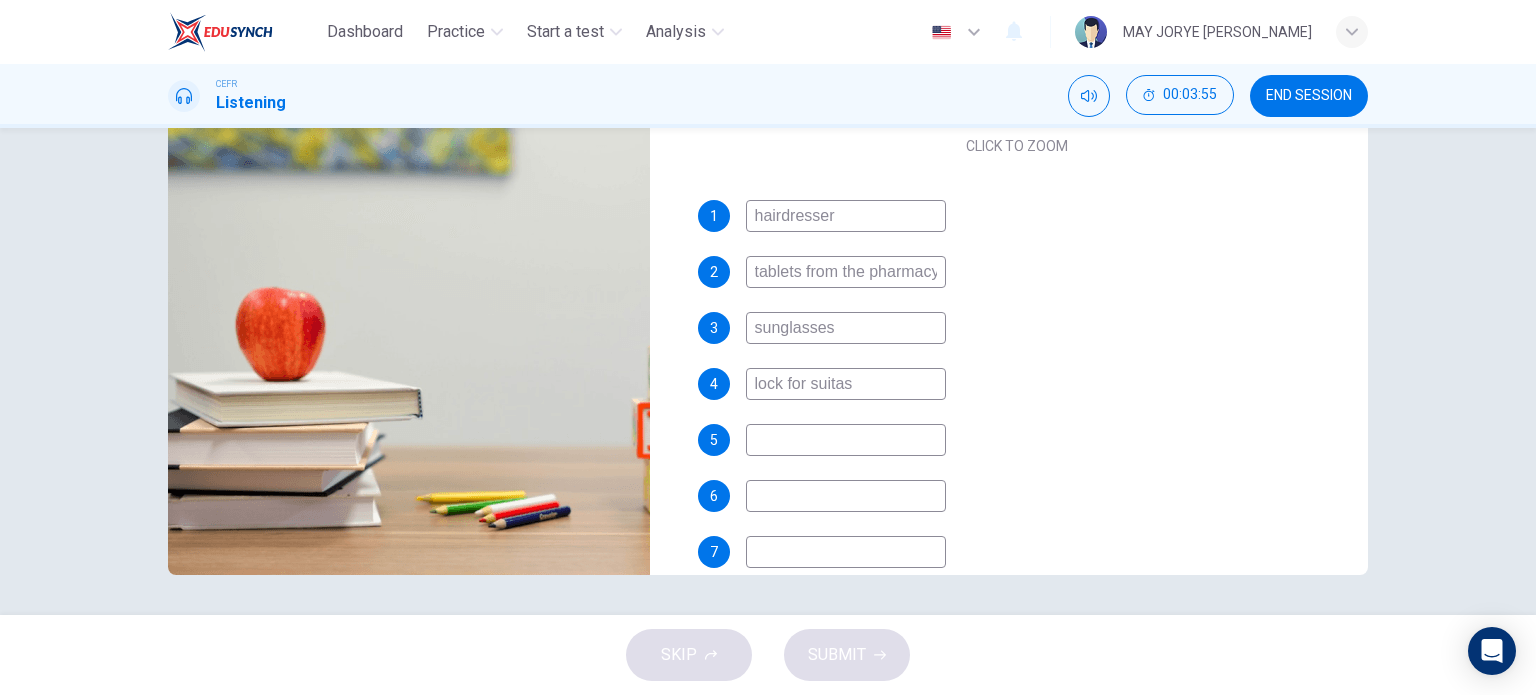 type on "lock for suita" 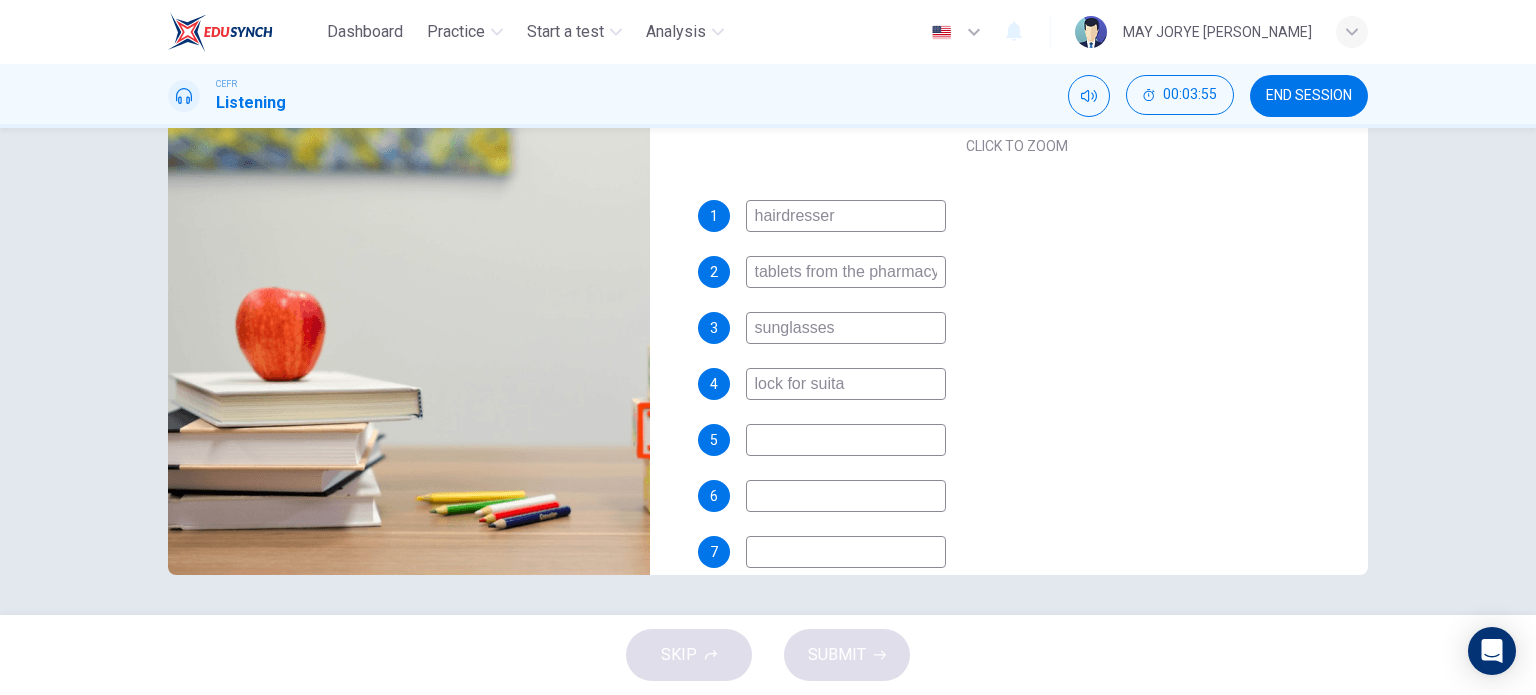 type on "44" 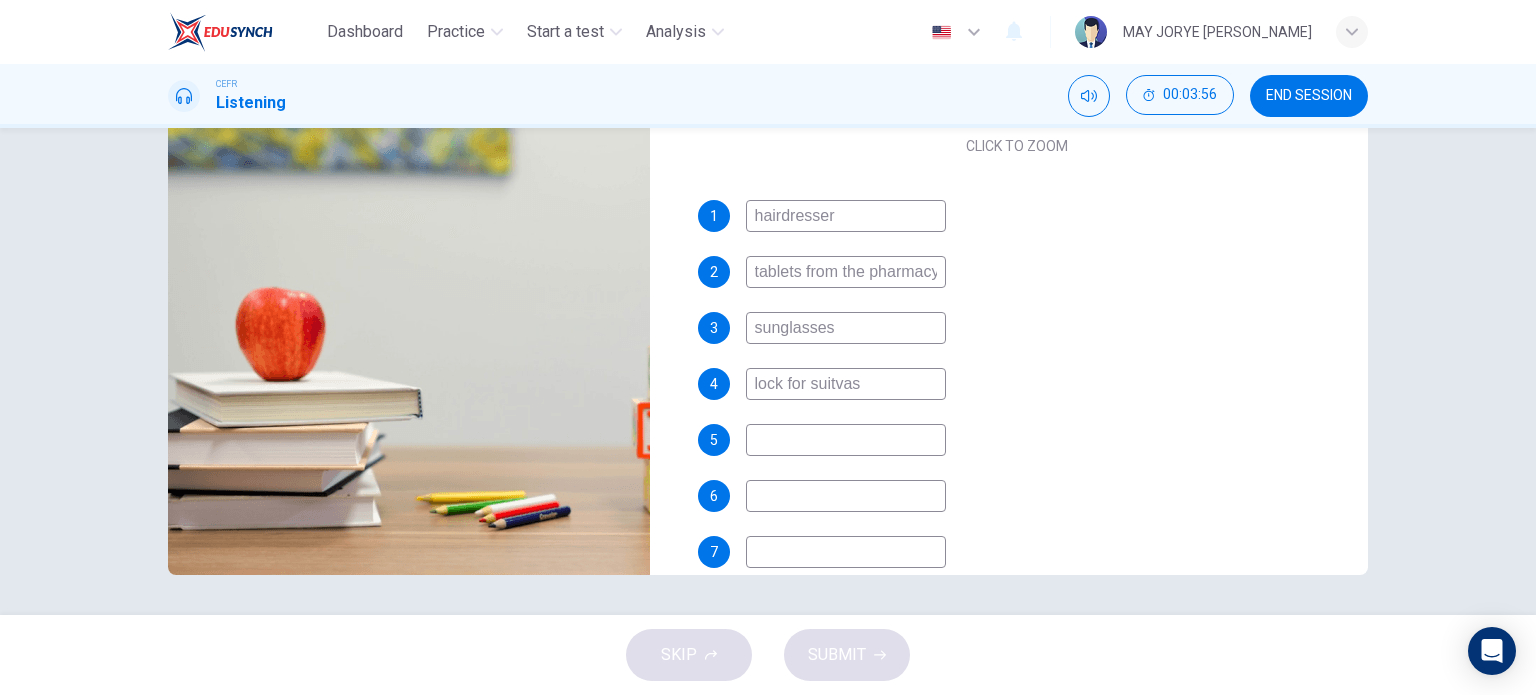 type on "lock for suitva" 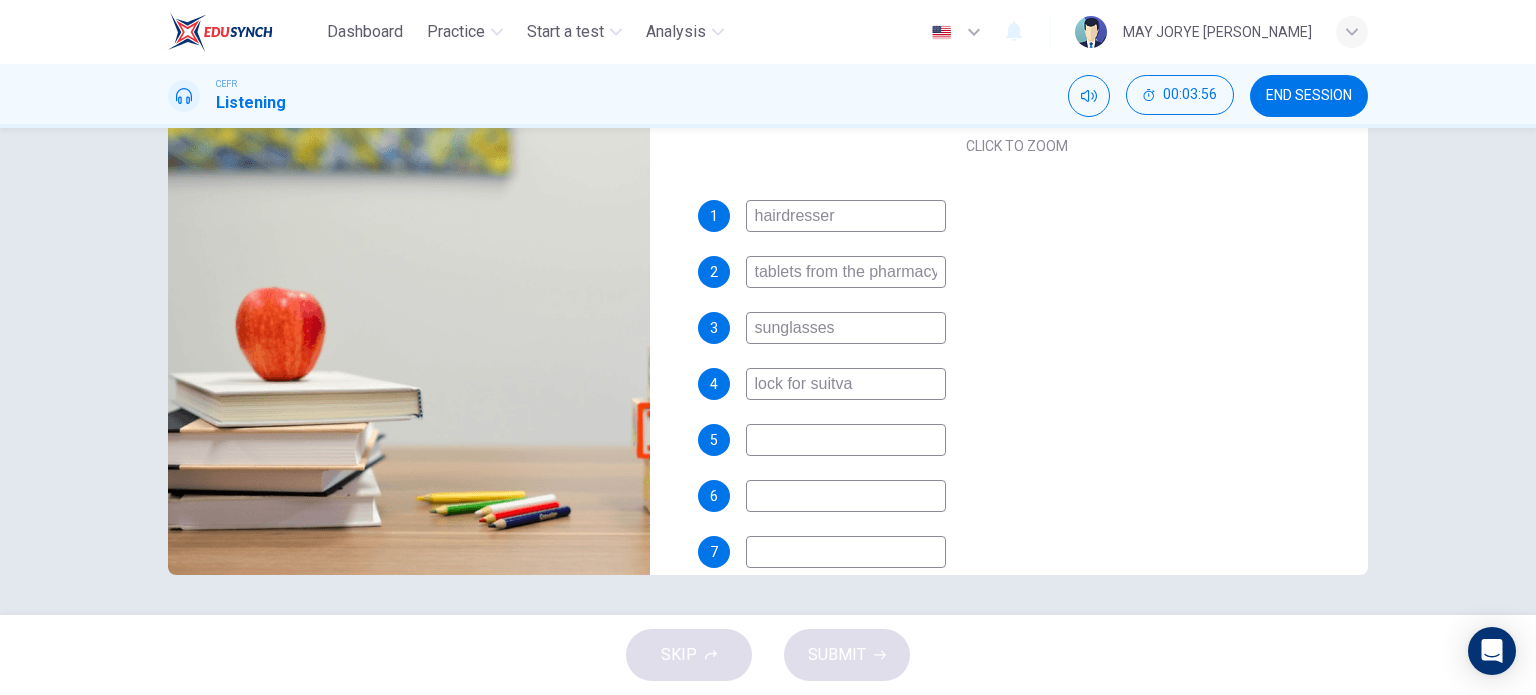 type on "45" 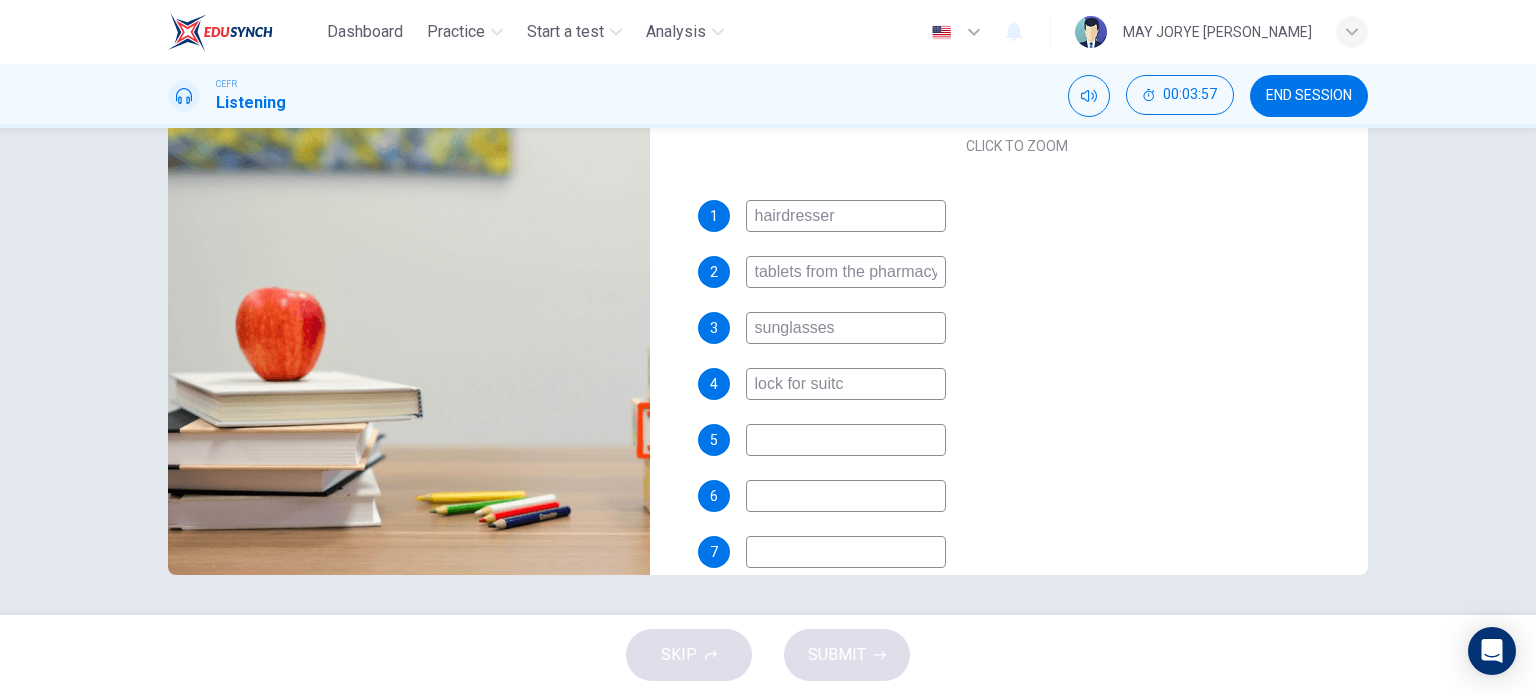 type on "lock for suitca" 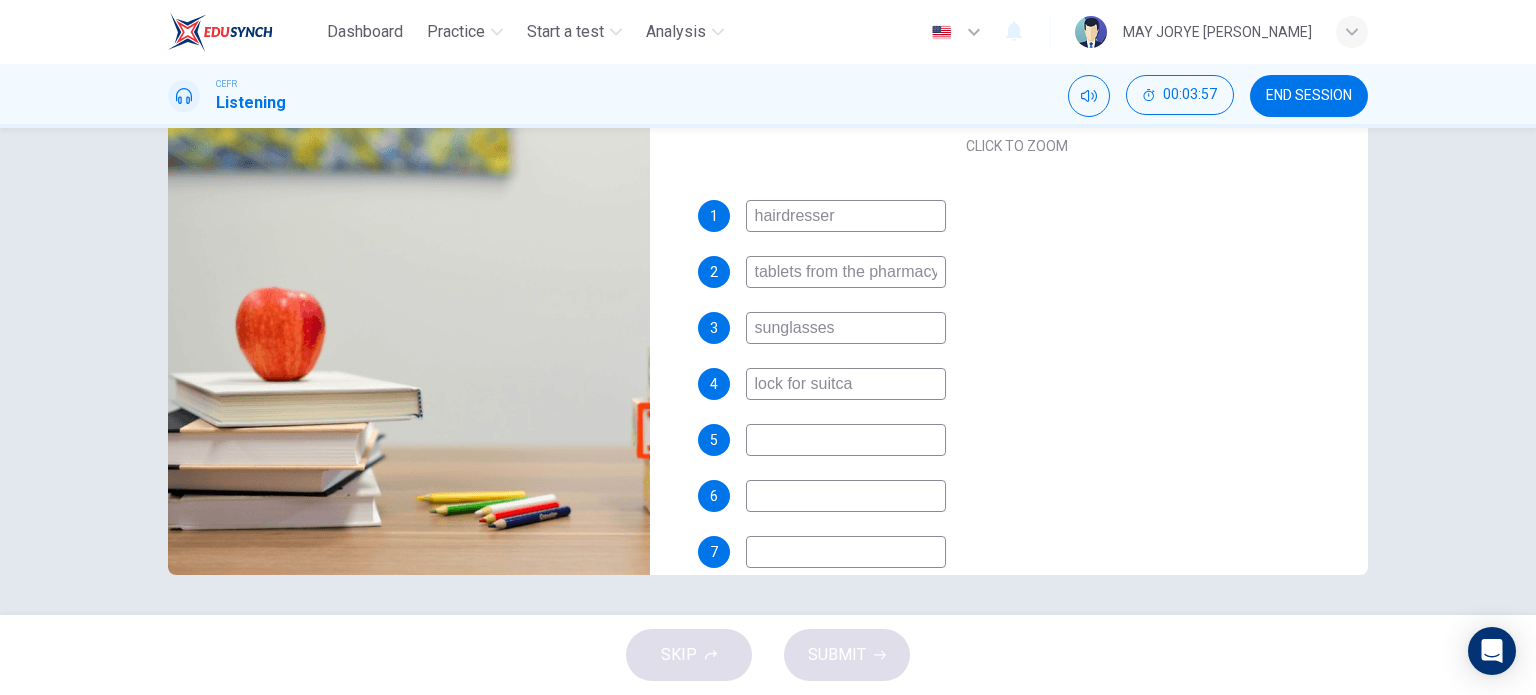 type on "45" 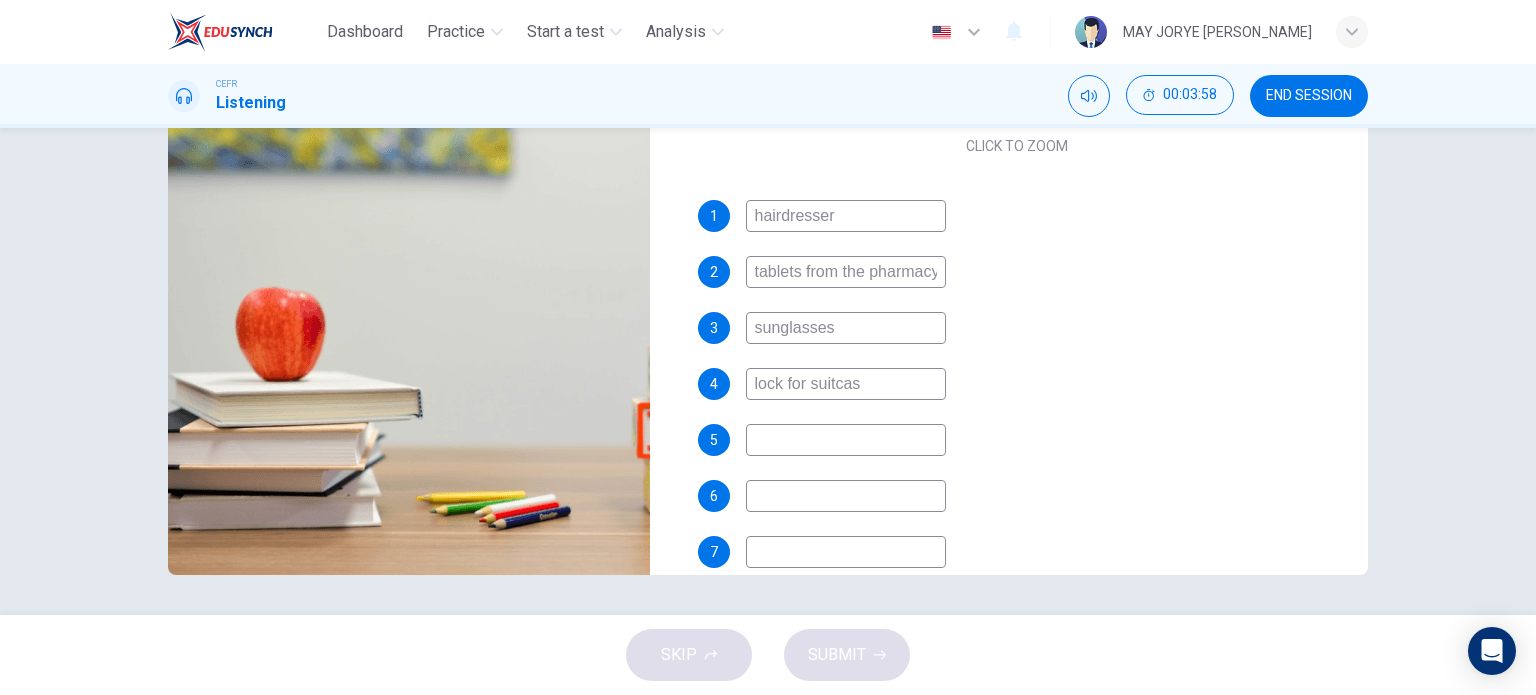 type on "lock for suitcase" 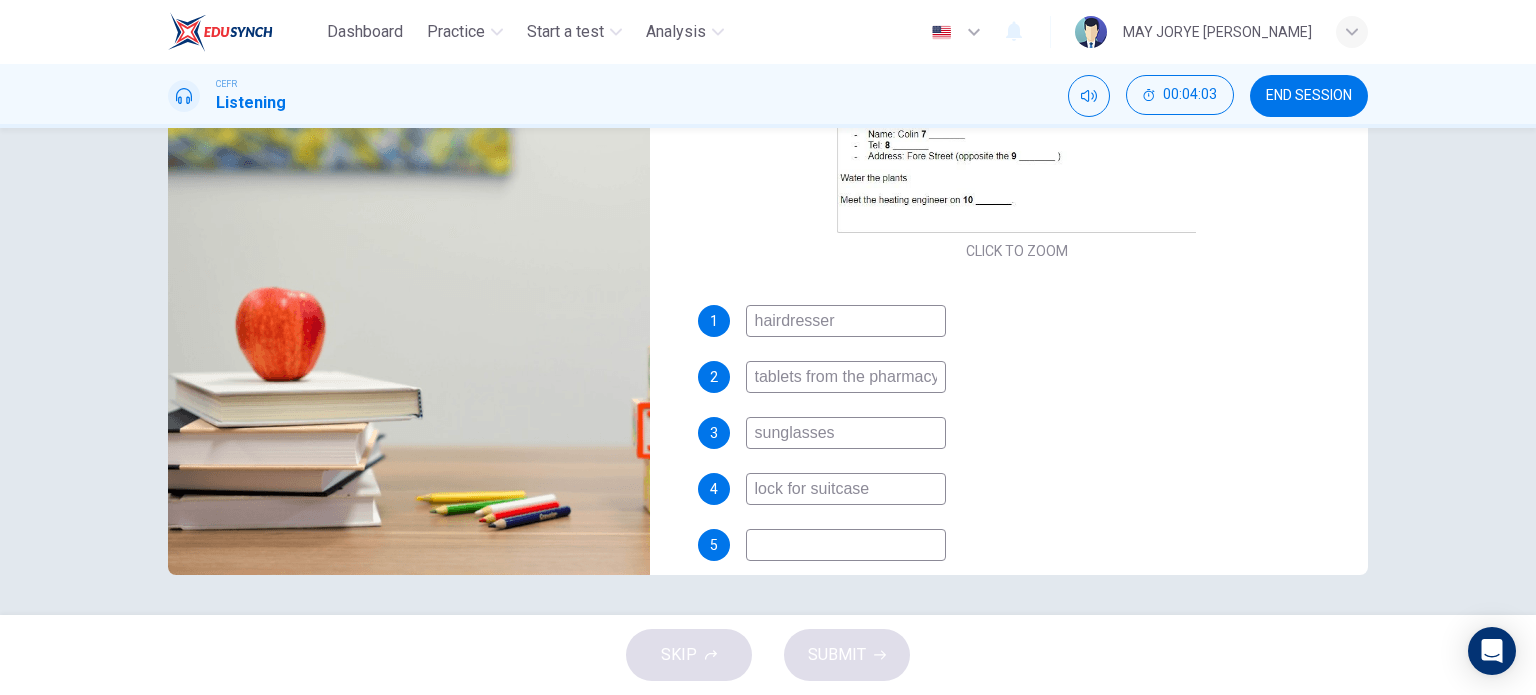 scroll, scrollTop: 381, scrollLeft: 0, axis: vertical 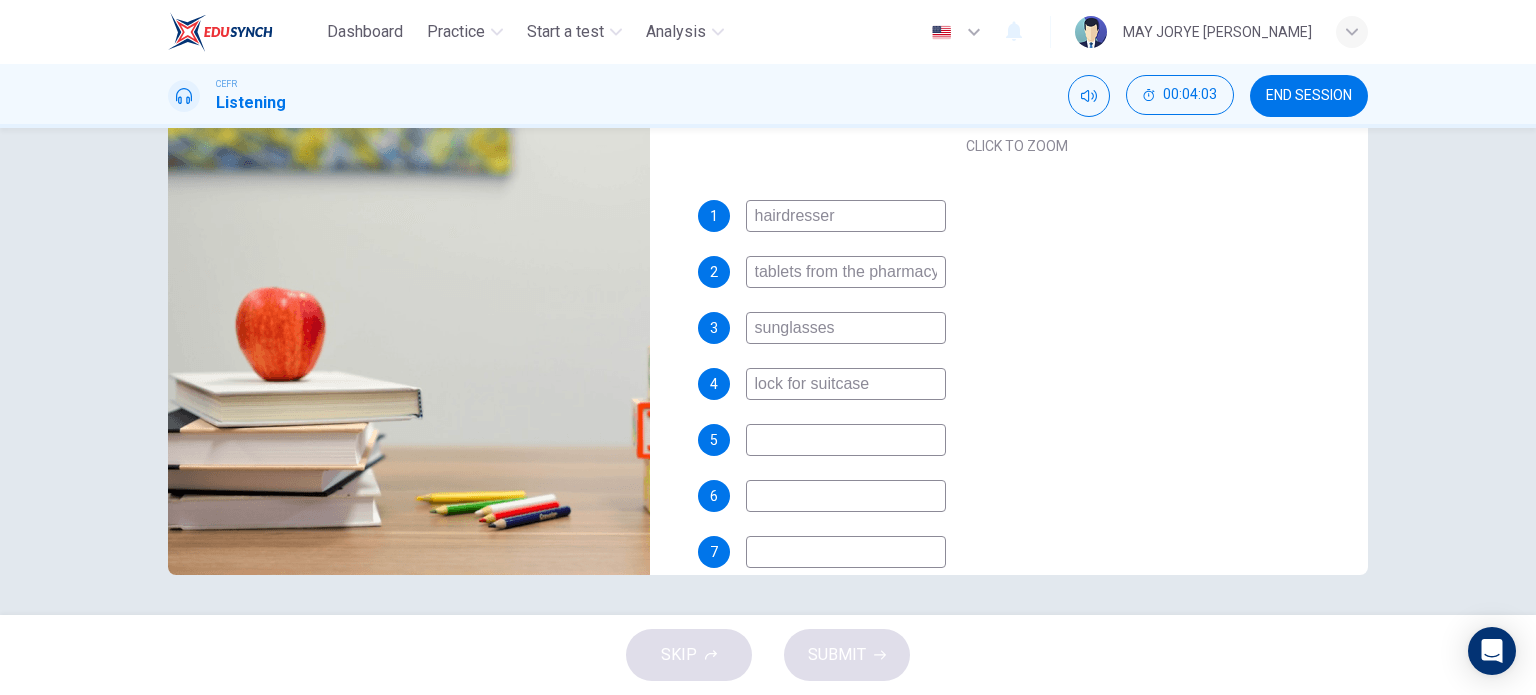 type on "47" 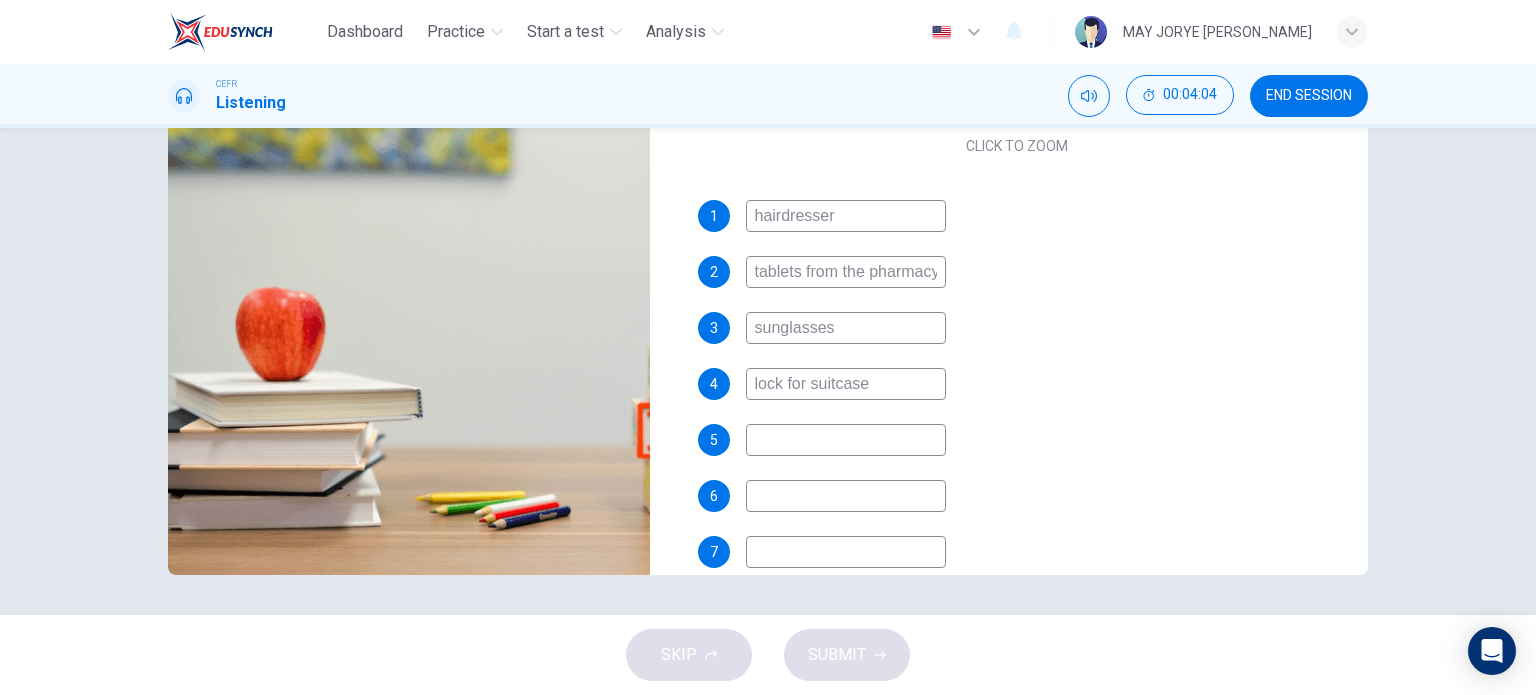 type on "lock for suitcase" 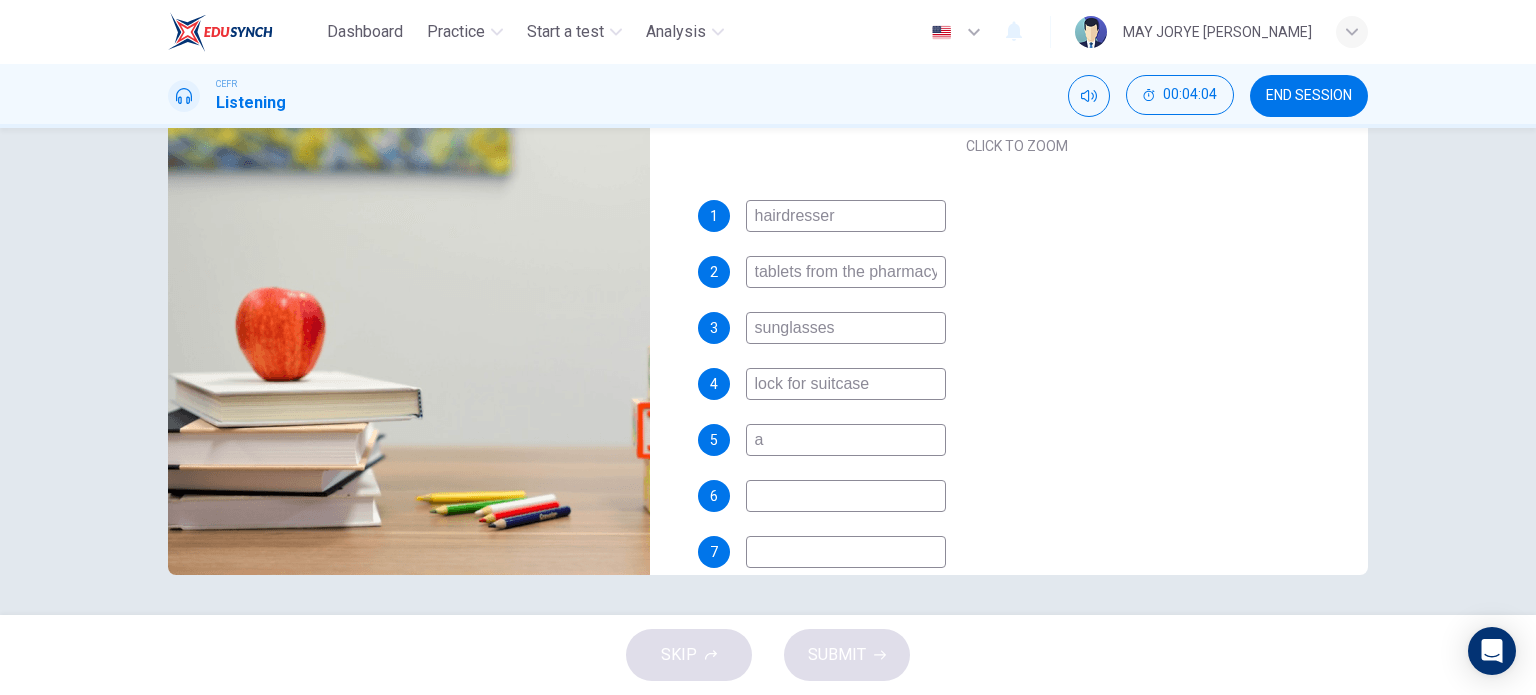 type on "47" 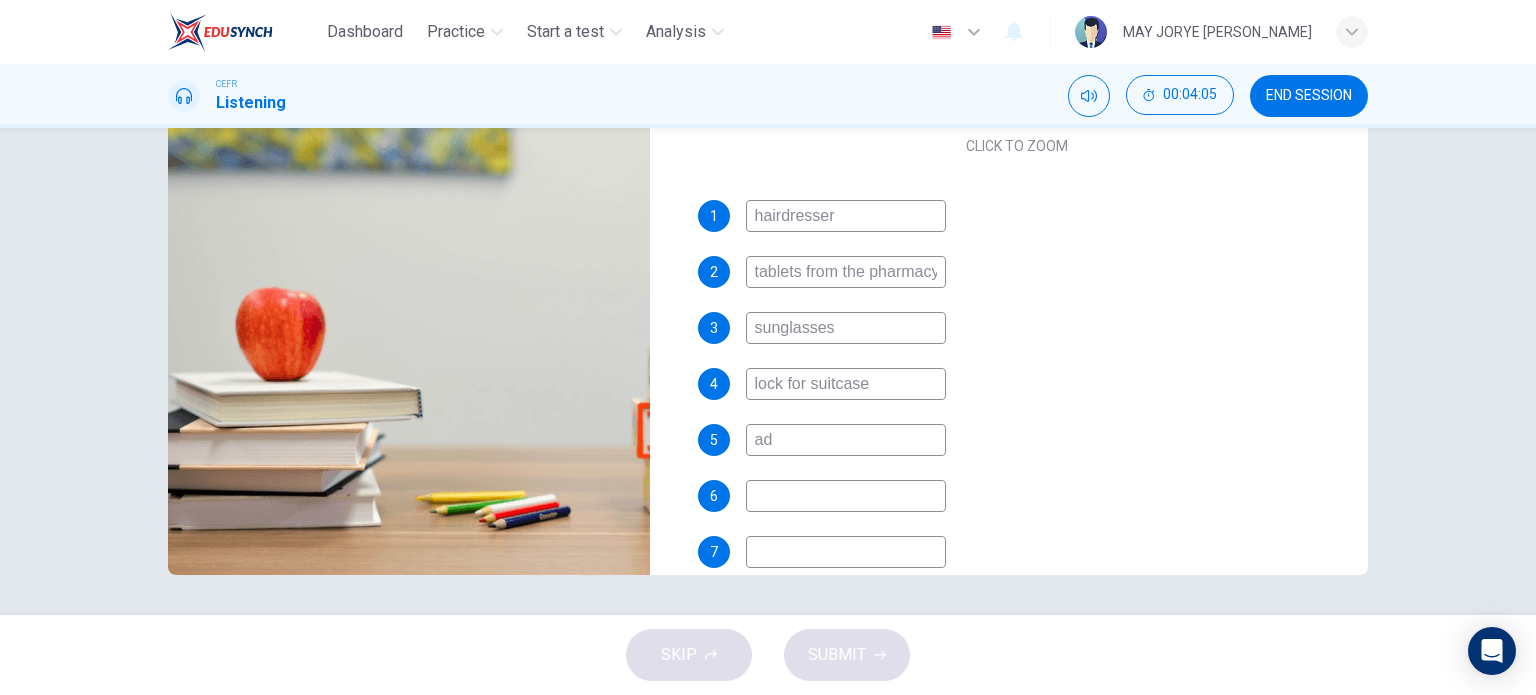type on "ada" 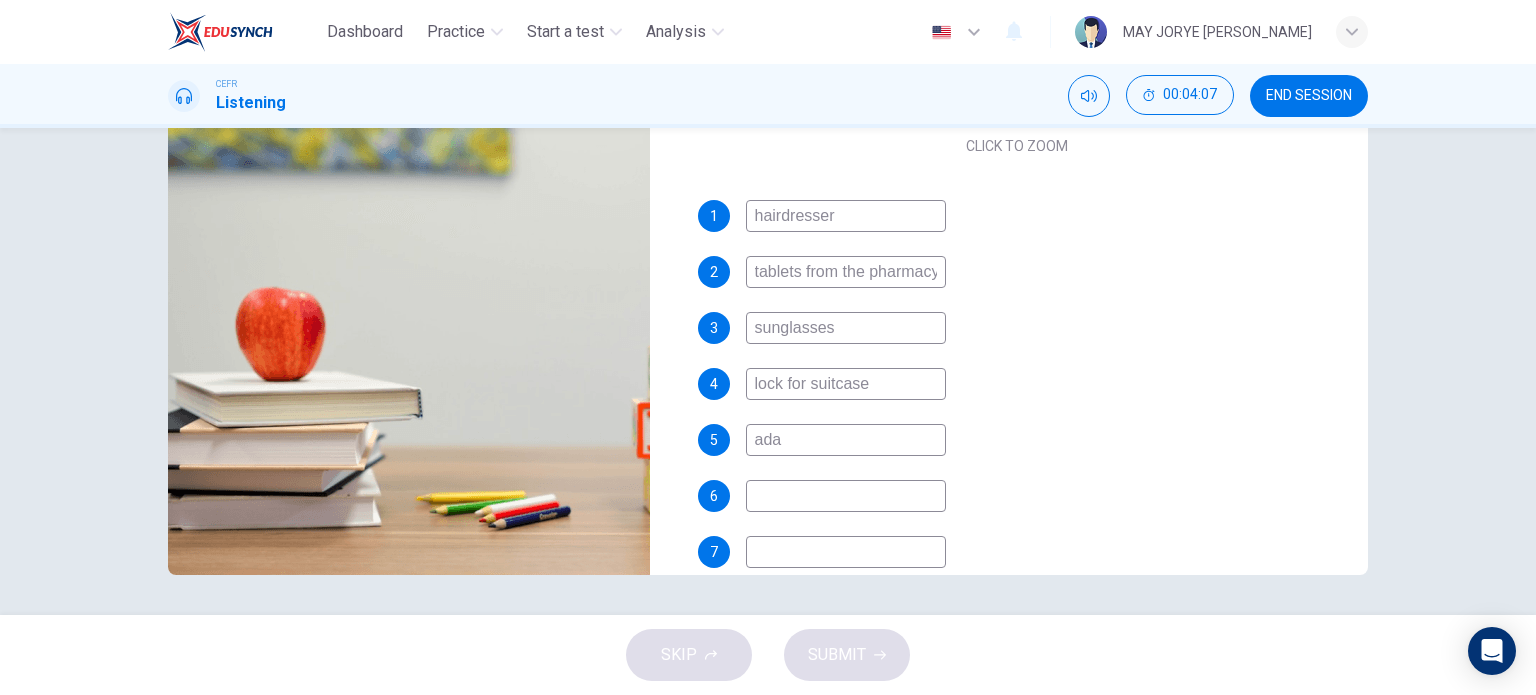 type on "48" 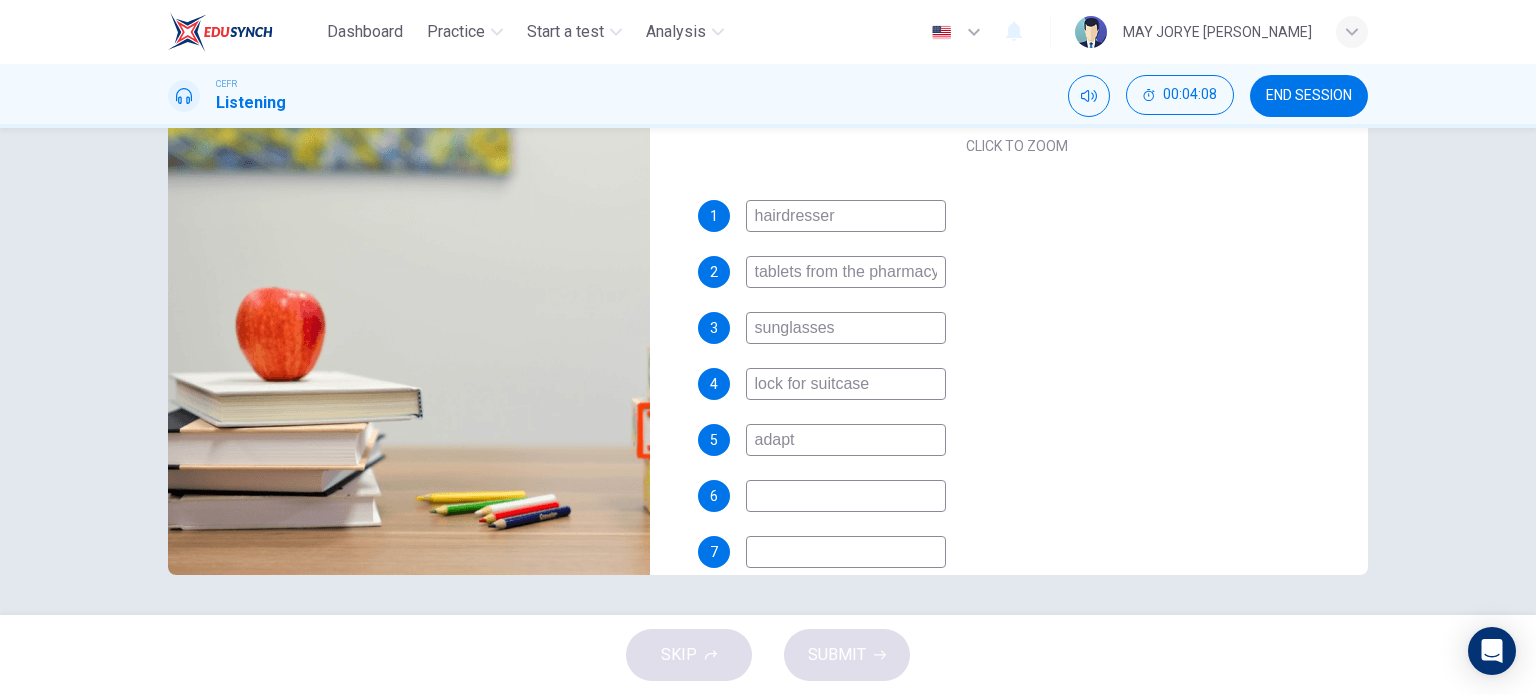 type on "adapte" 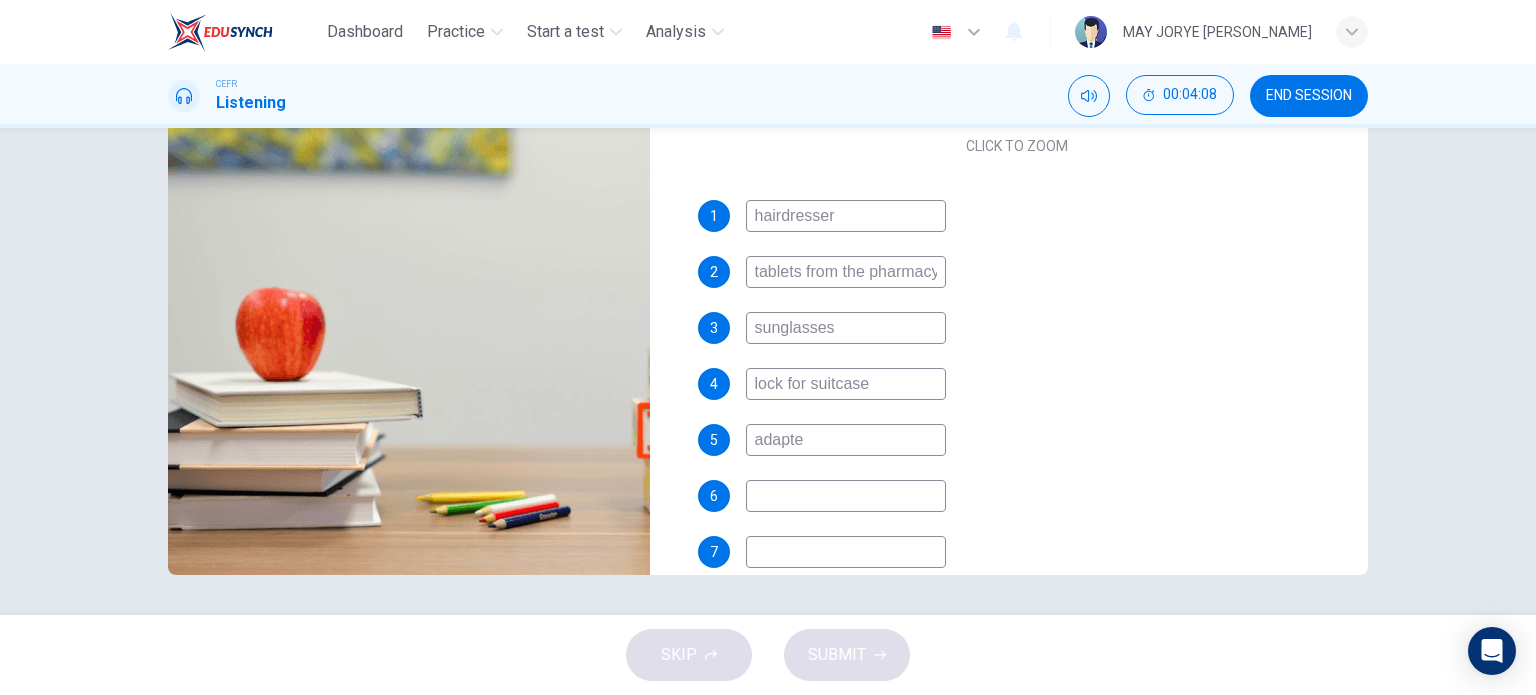 type on "49" 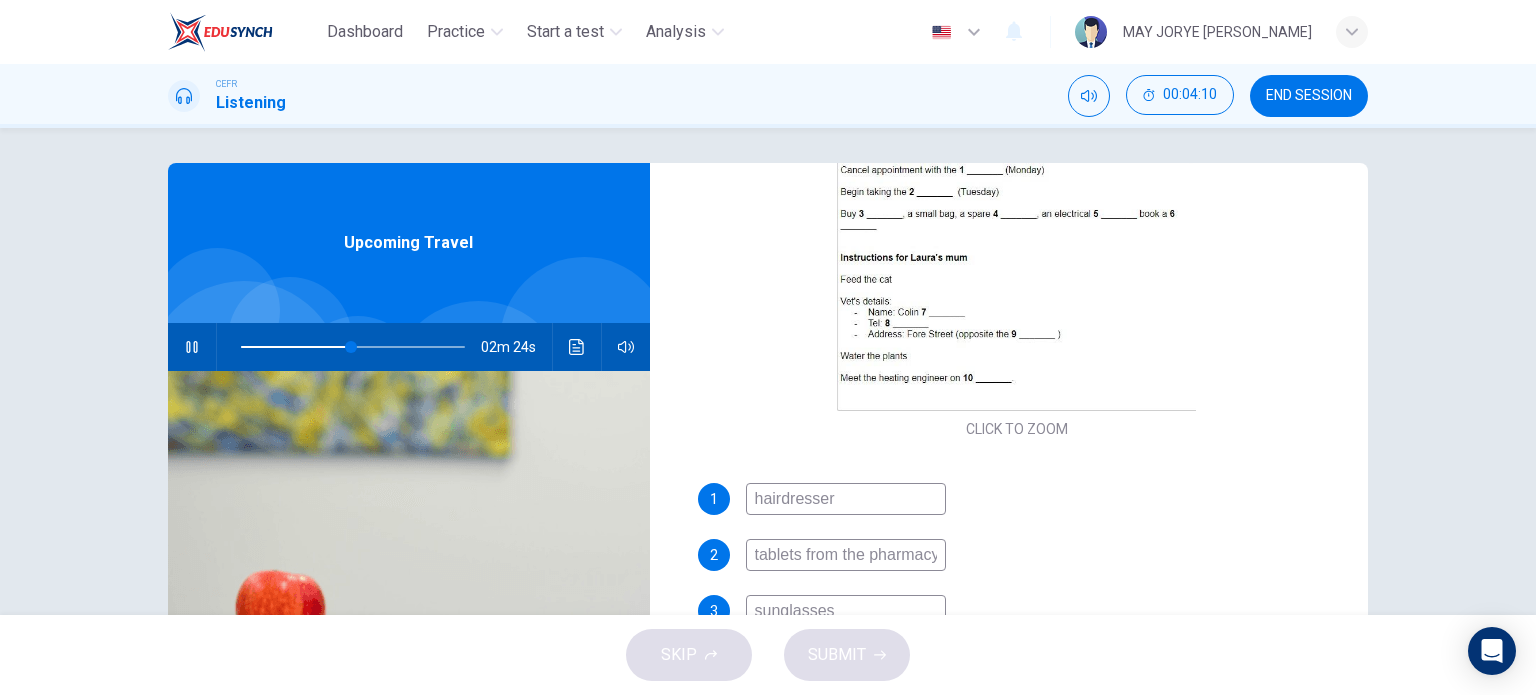 scroll, scrollTop: 0, scrollLeft: 0, axis: both 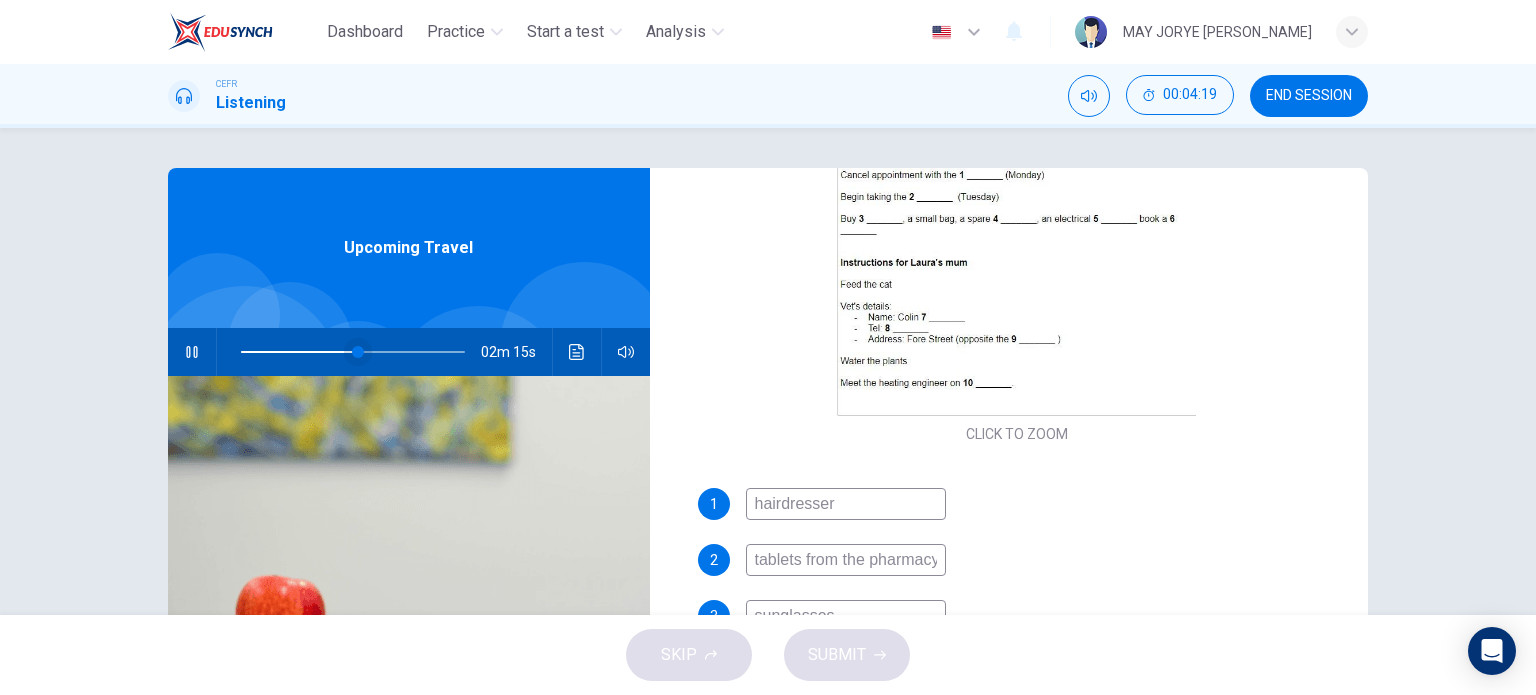 type on "53" 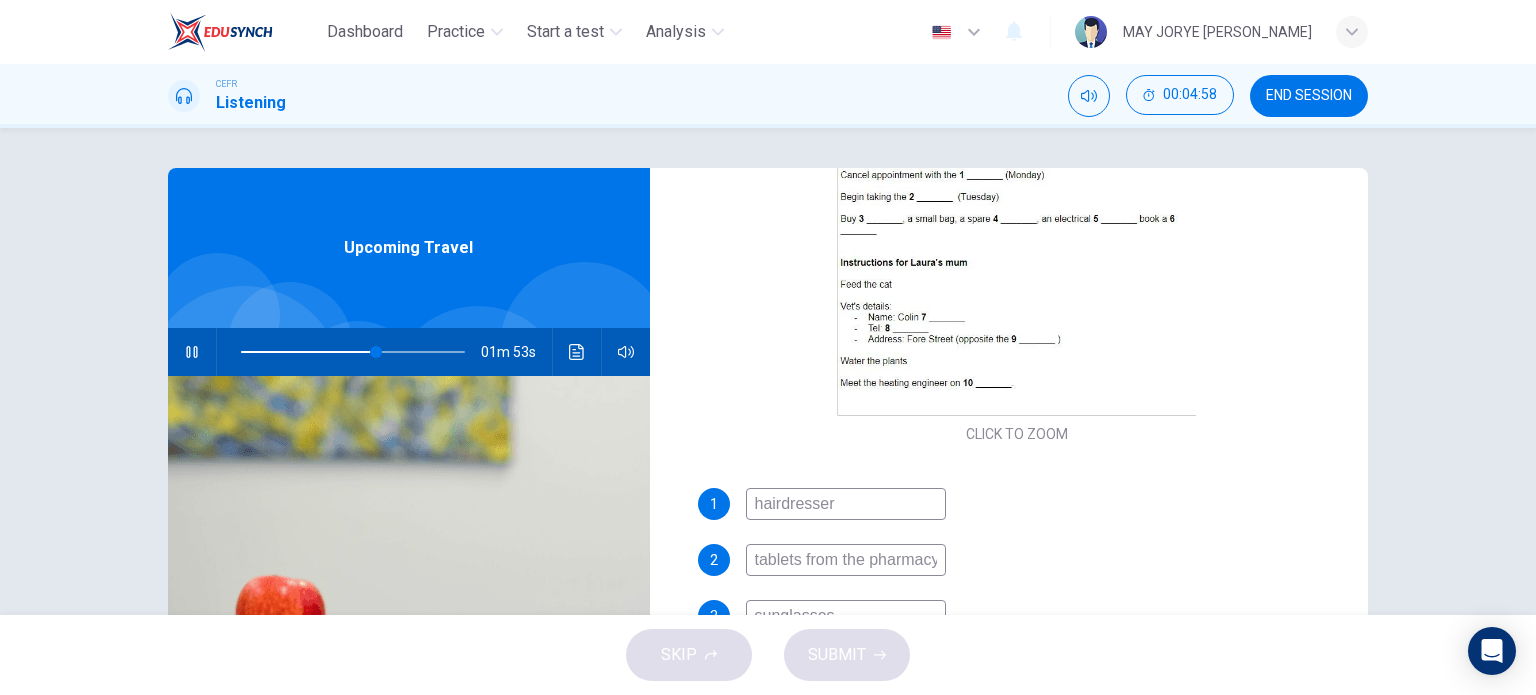 scroll, scrollTop: 100, scrollLeft: 0, axis: vertical 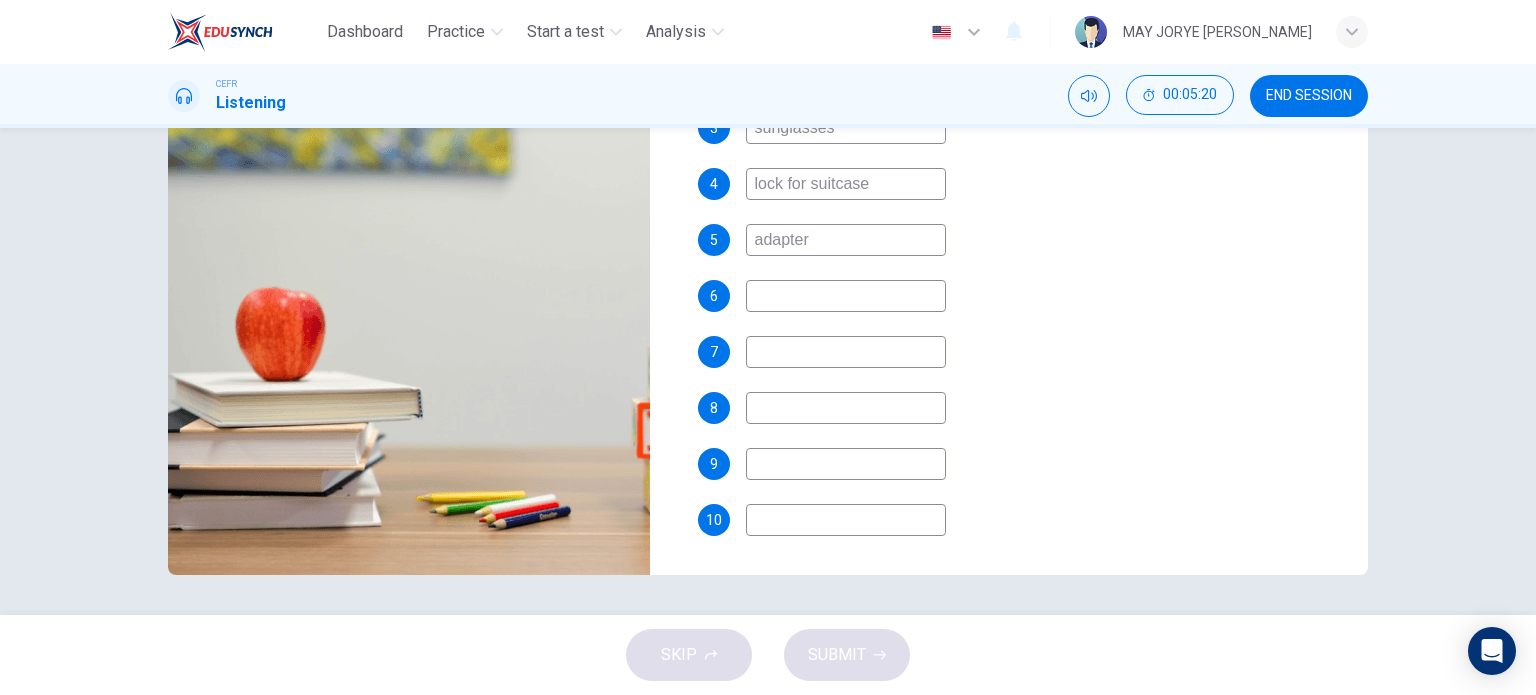 click at bounding box center [846, 352] 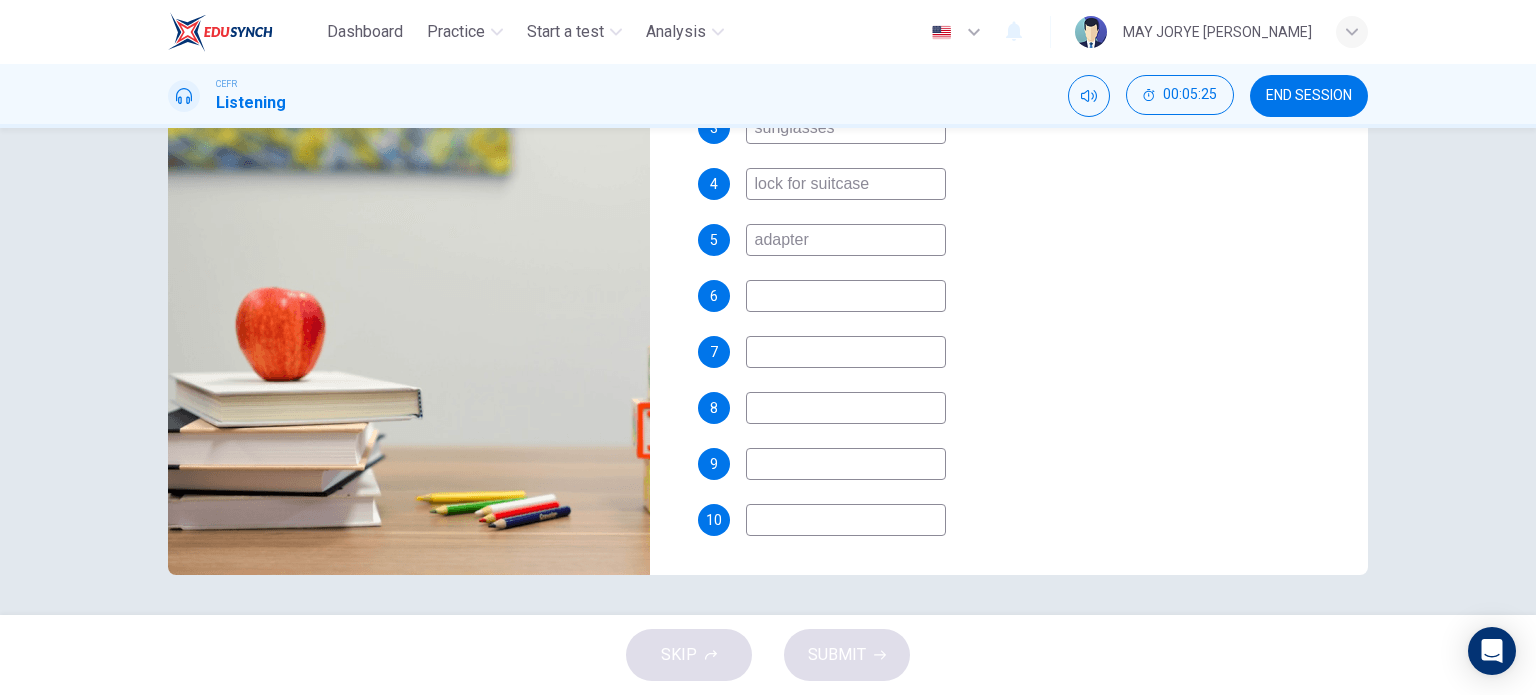 type on "70" 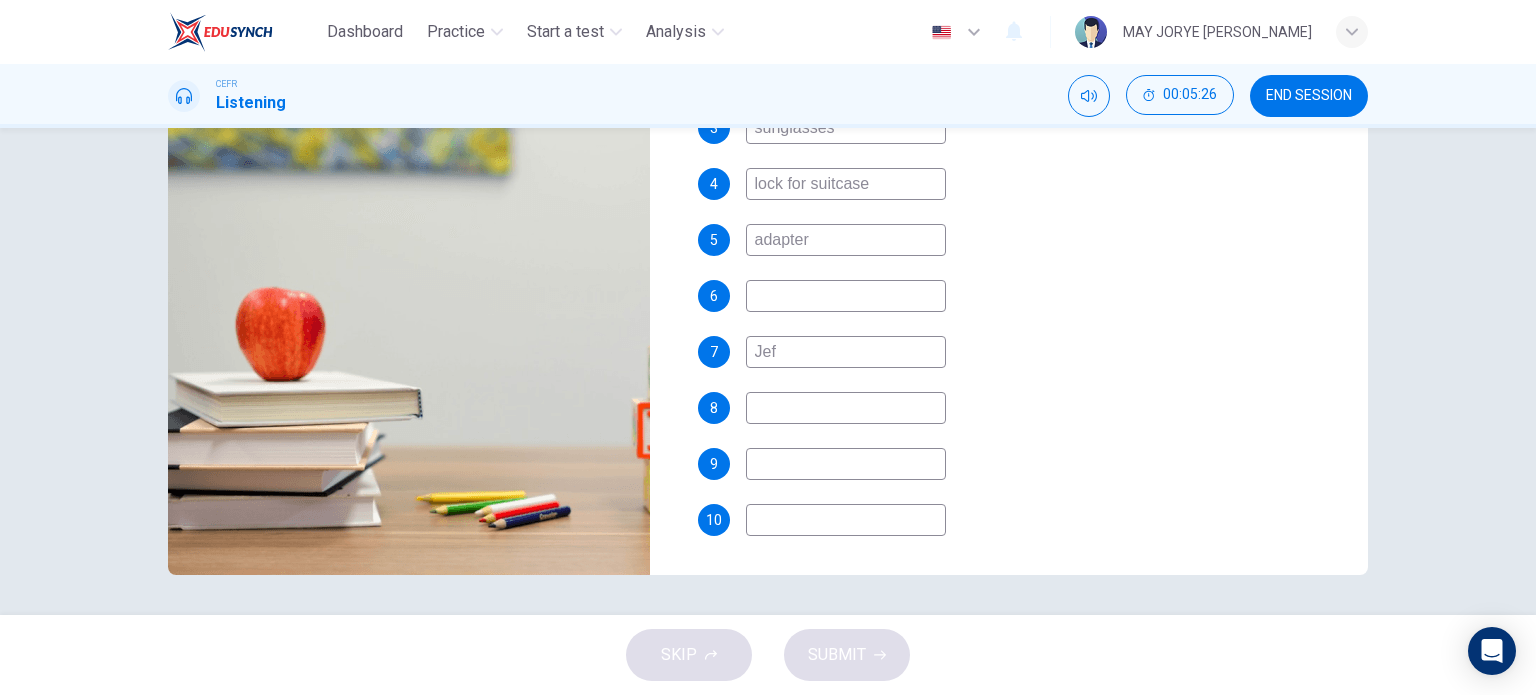 type on "Jeff" 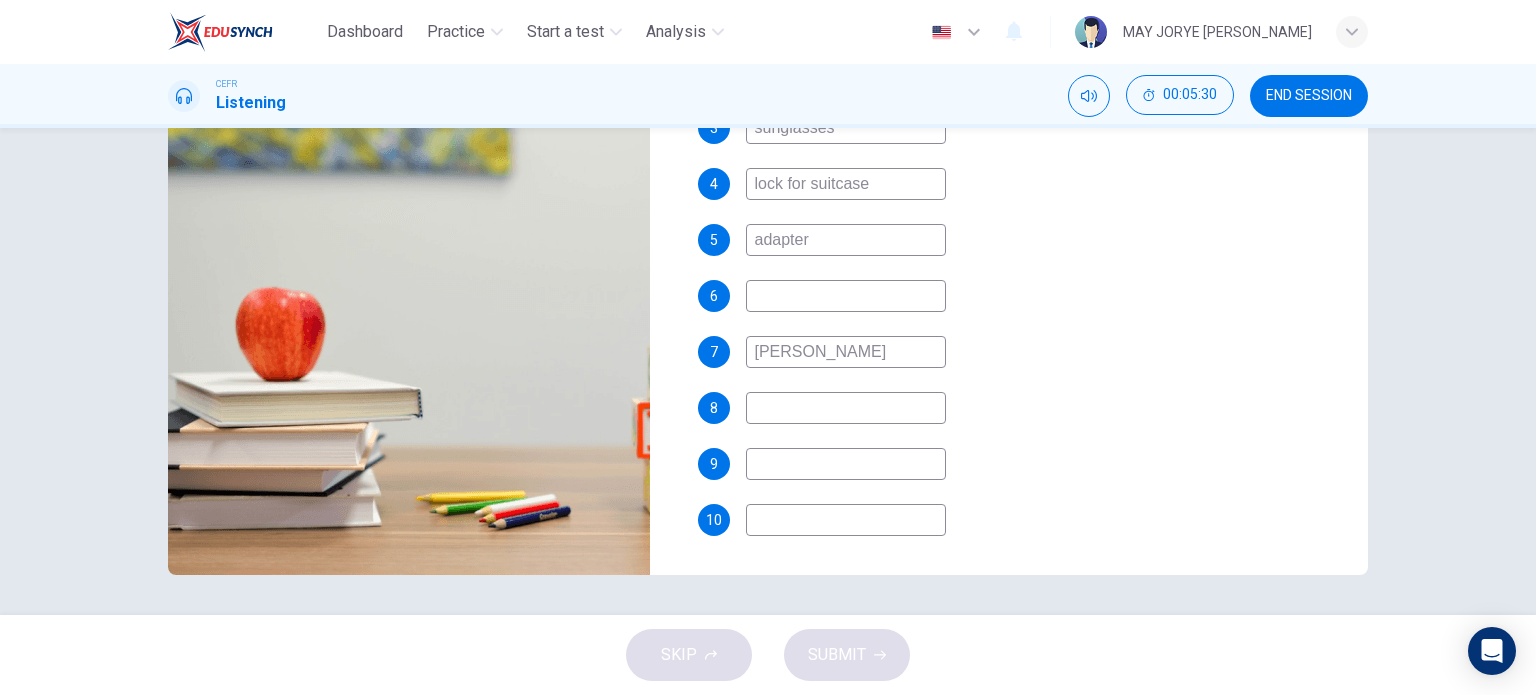 type on "72" 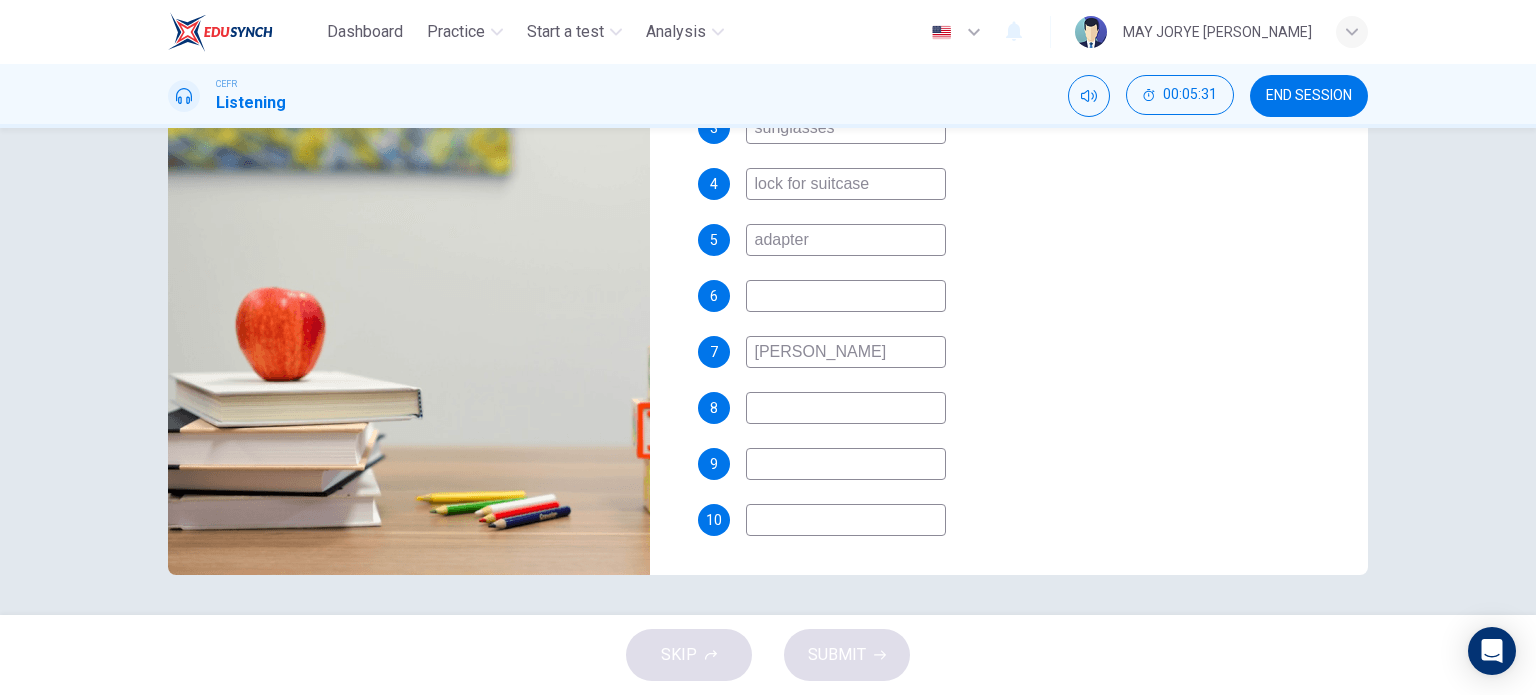 type on "Jeffr" 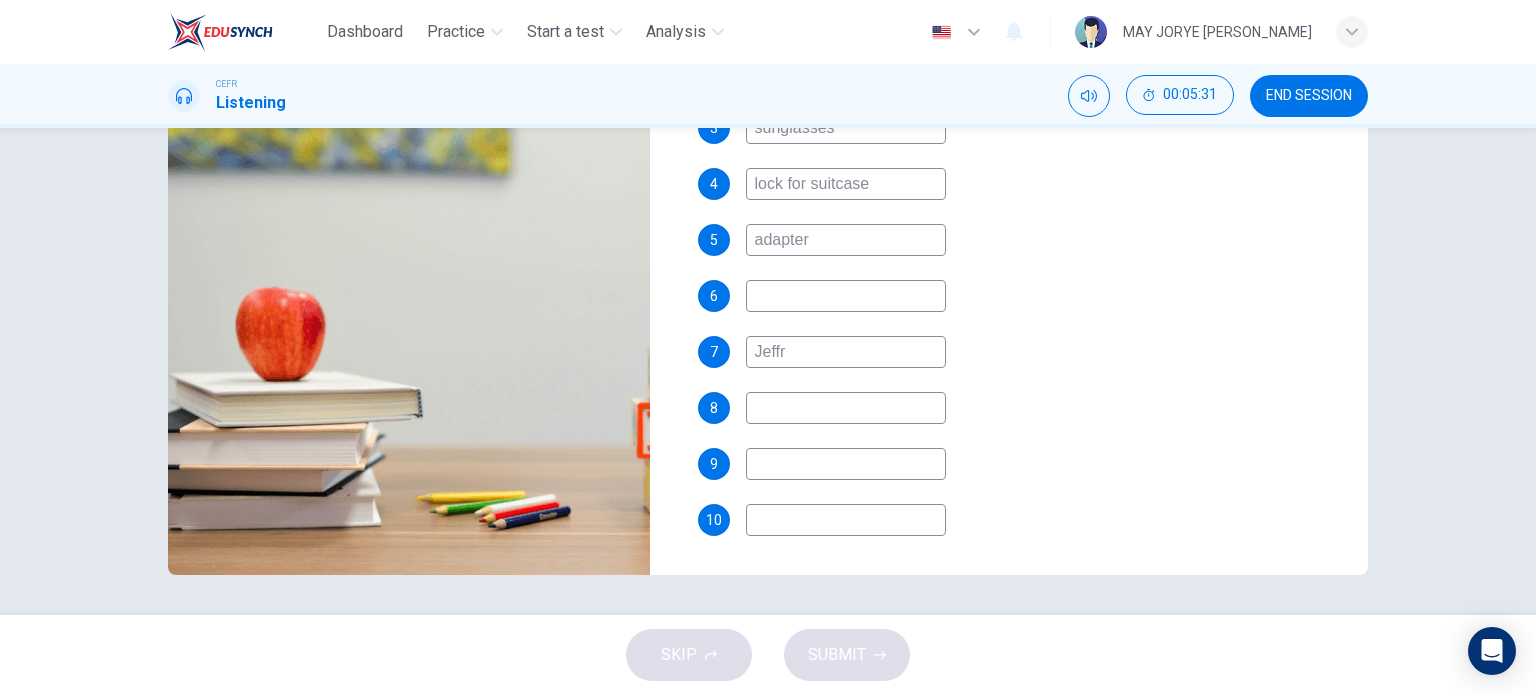 type on "72" 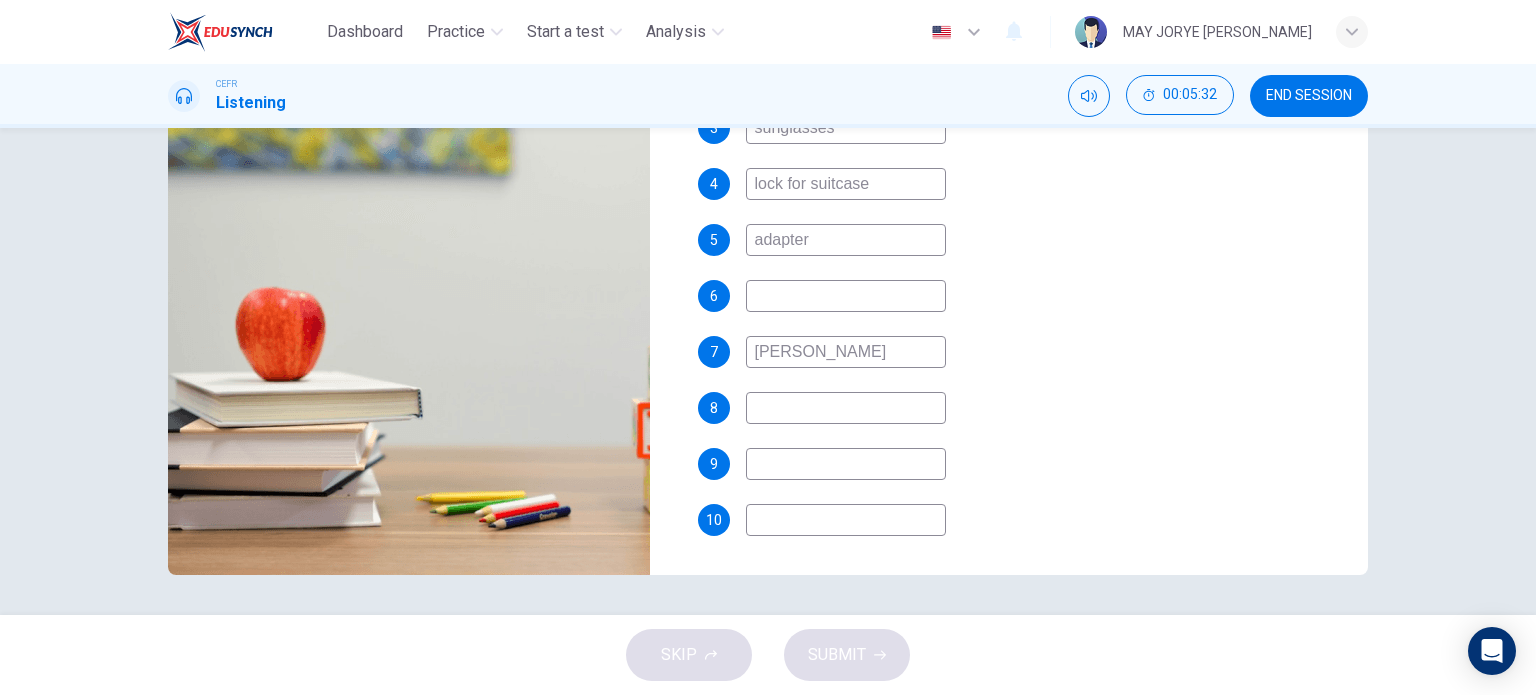 type on "Jeffe" 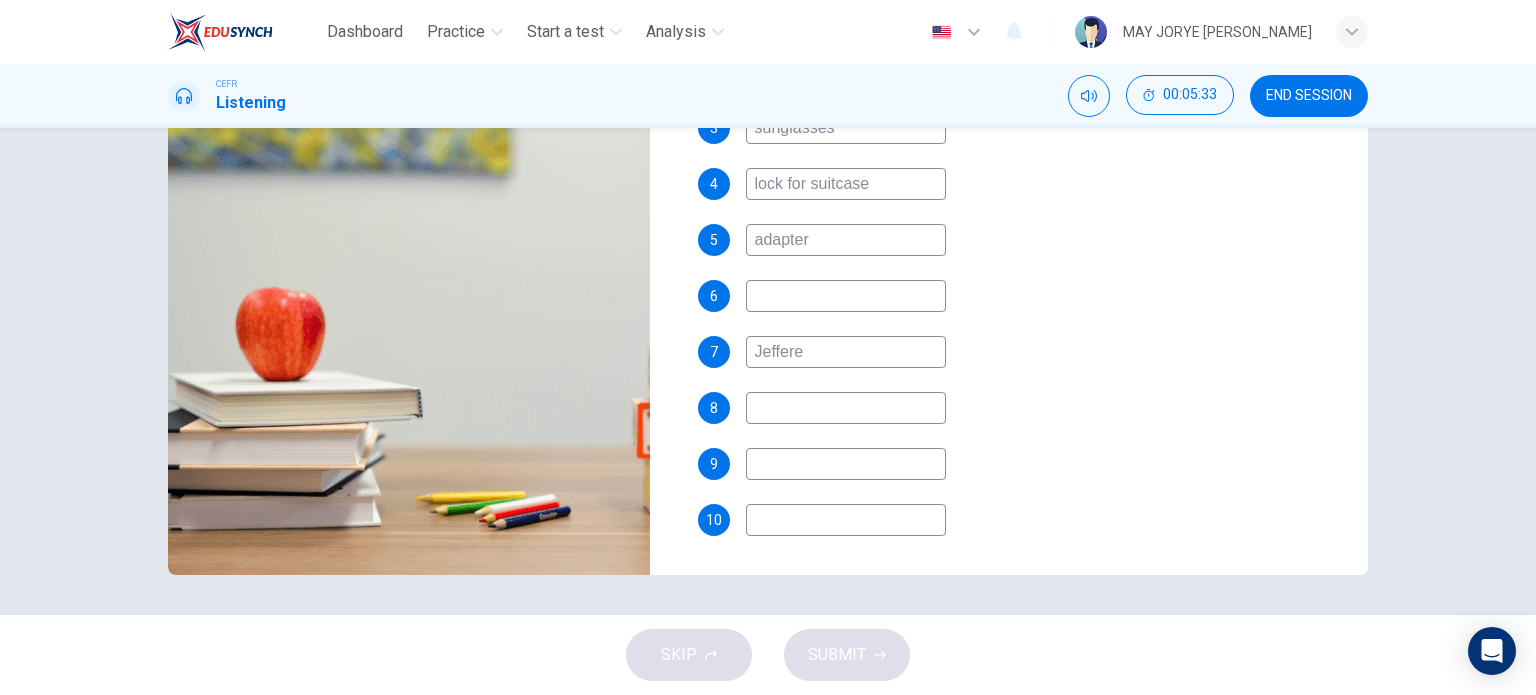 type on "Jefferey" 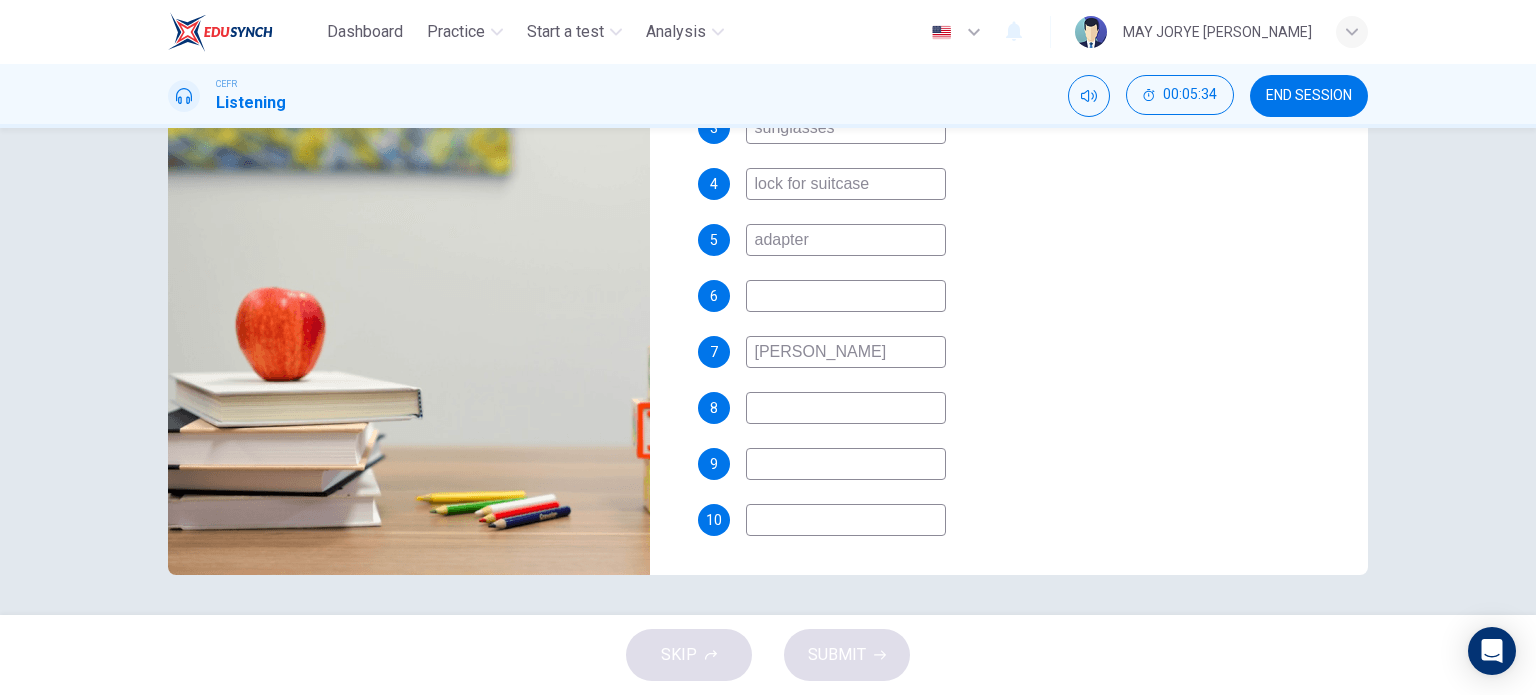 type on "73" 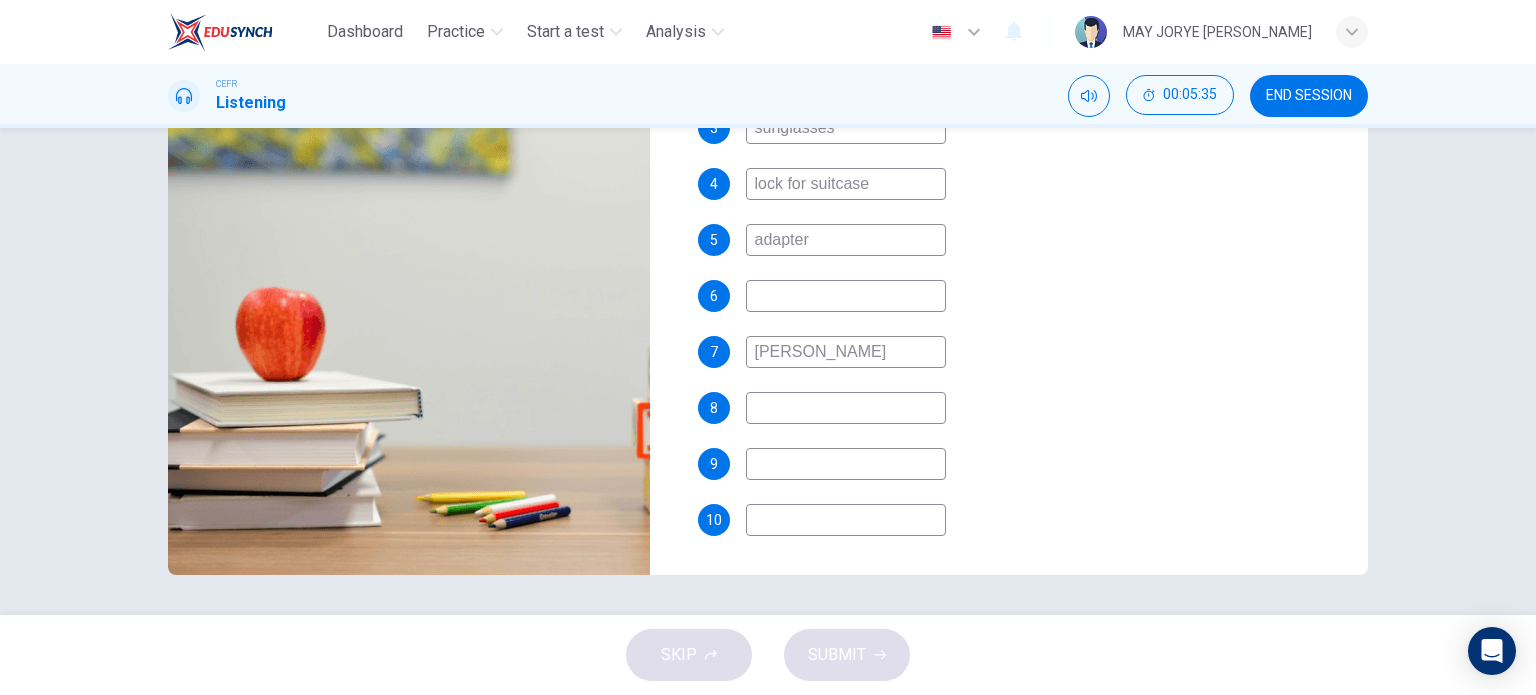 type on "Jefferey" 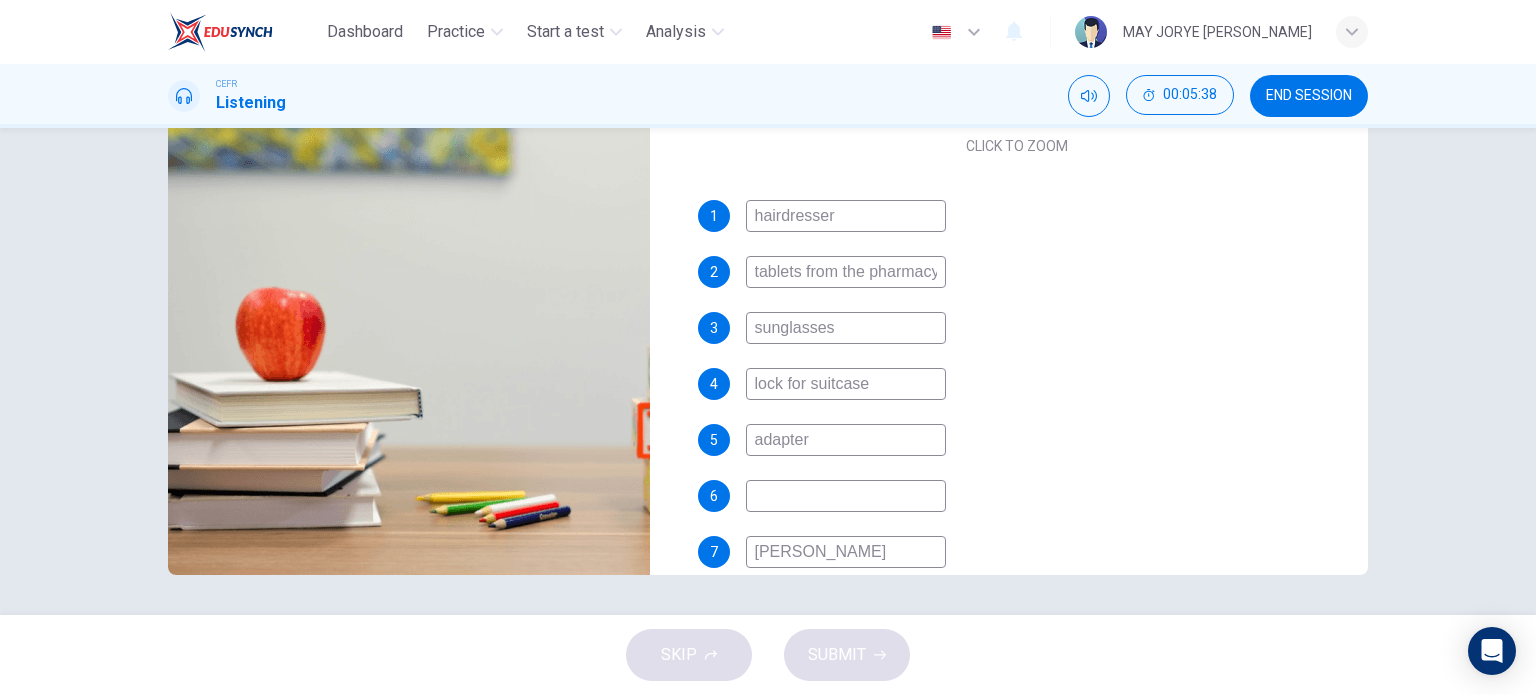 scroll, scrollTop: 581, scrollLeft: 0, axis: vertical 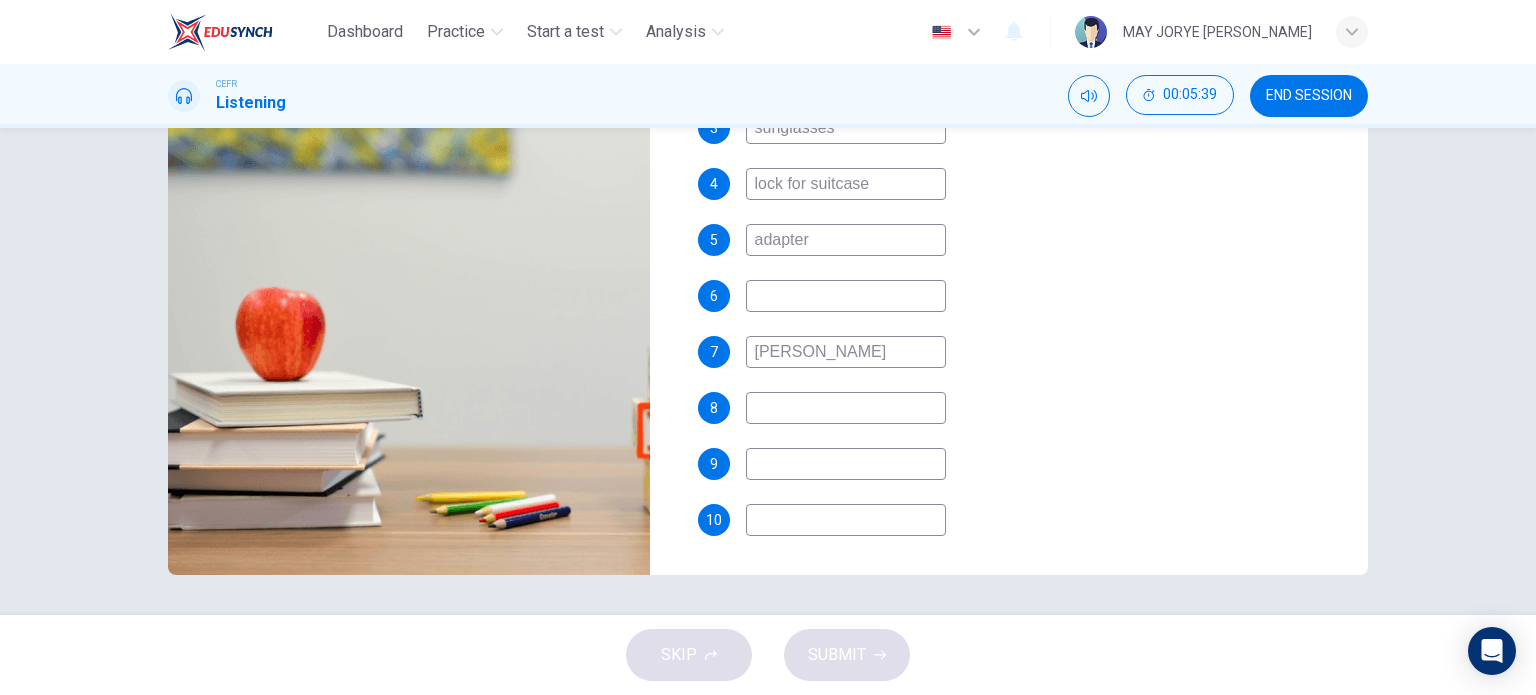 type on "75" 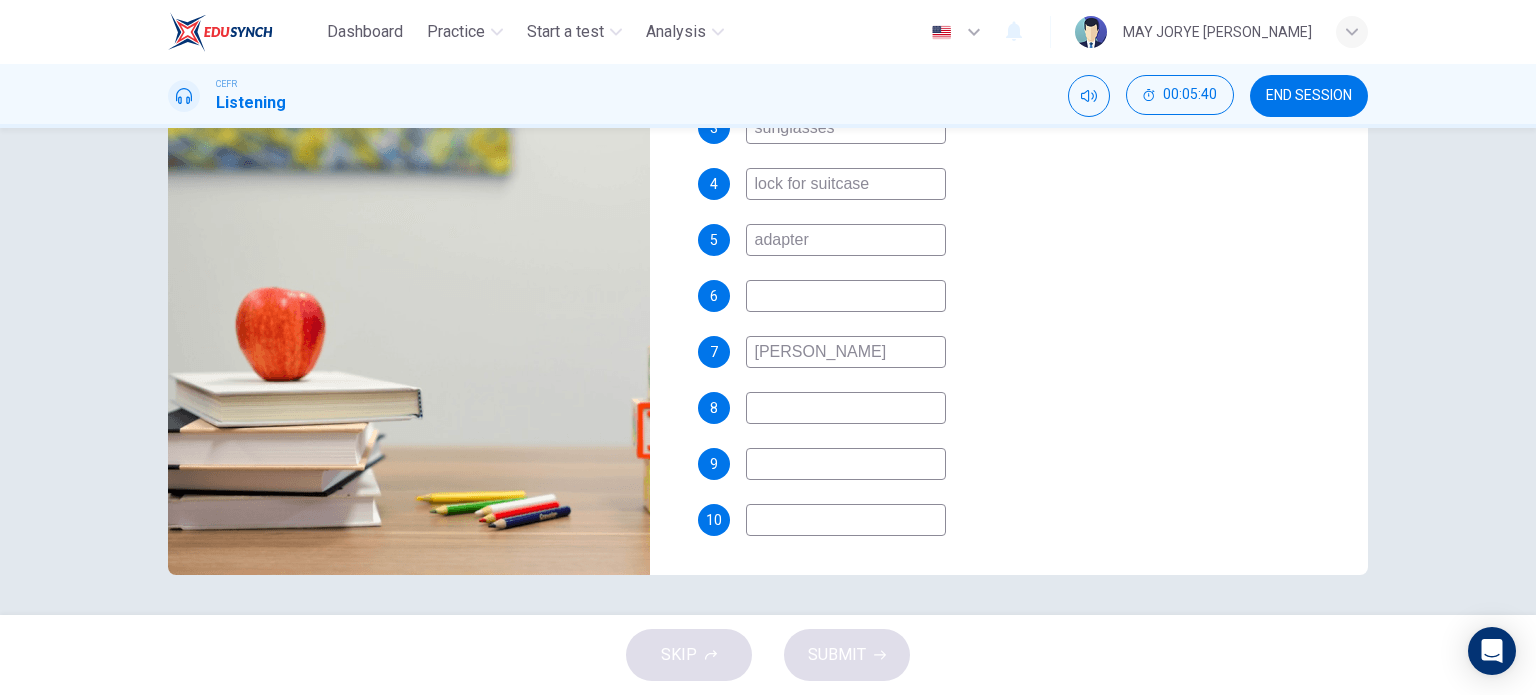 type on "0" 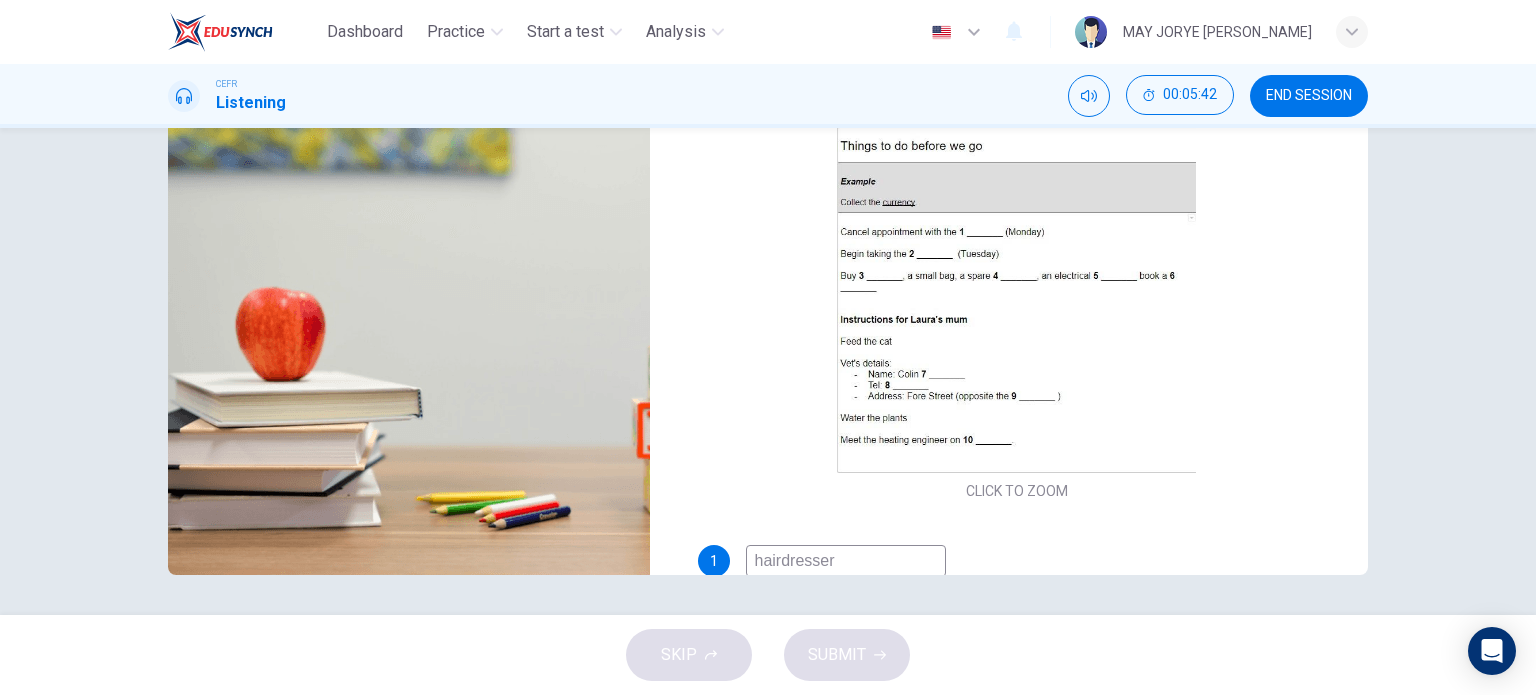 scroll, scrollTop: 0, scrollLeft: 0, axis: both 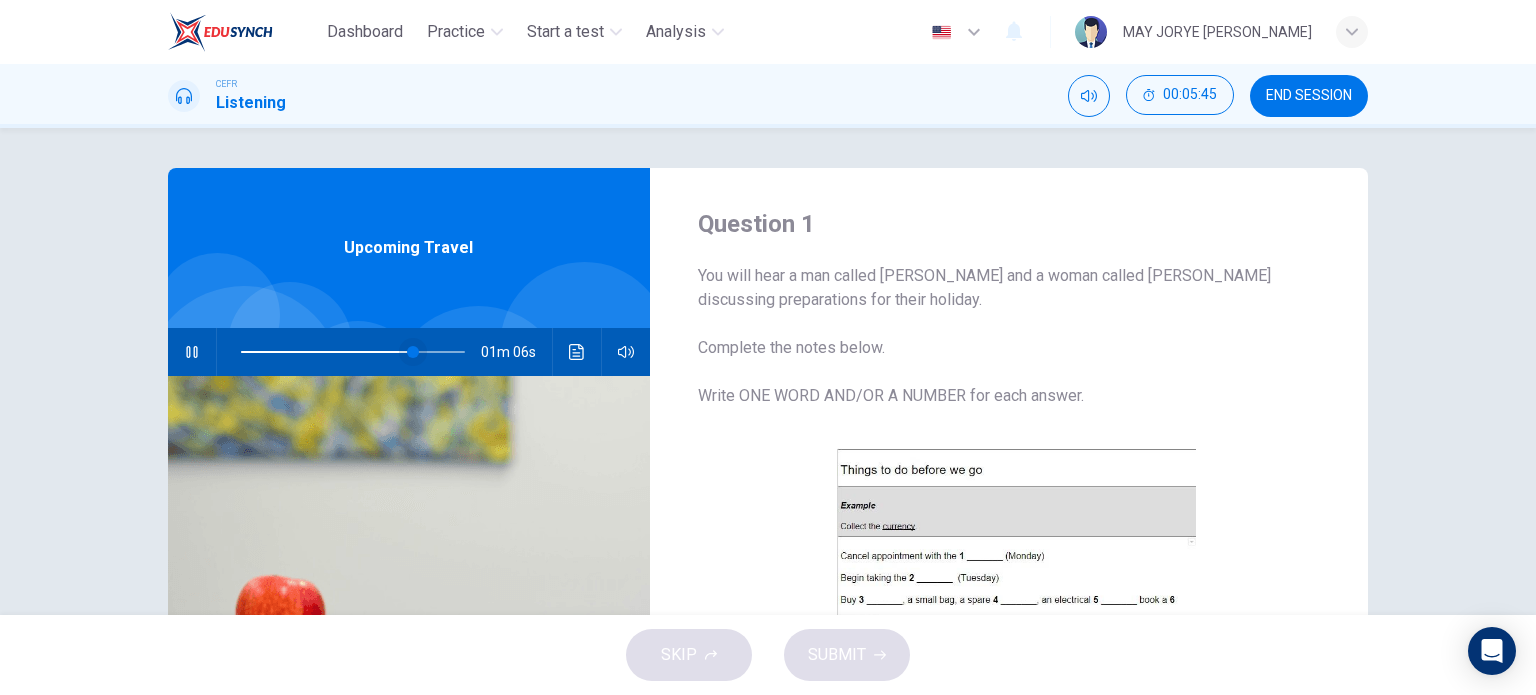 type on "77" 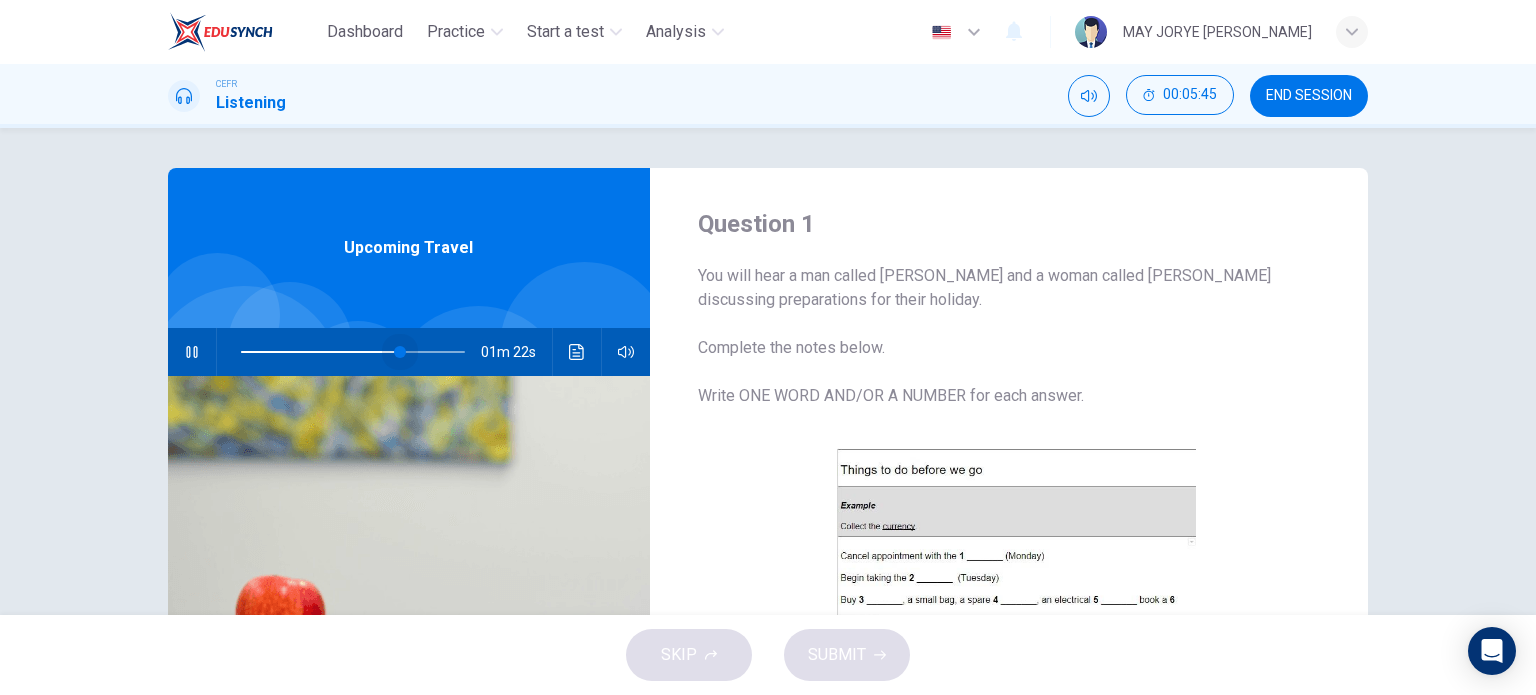click at bounding box center (400, 352) 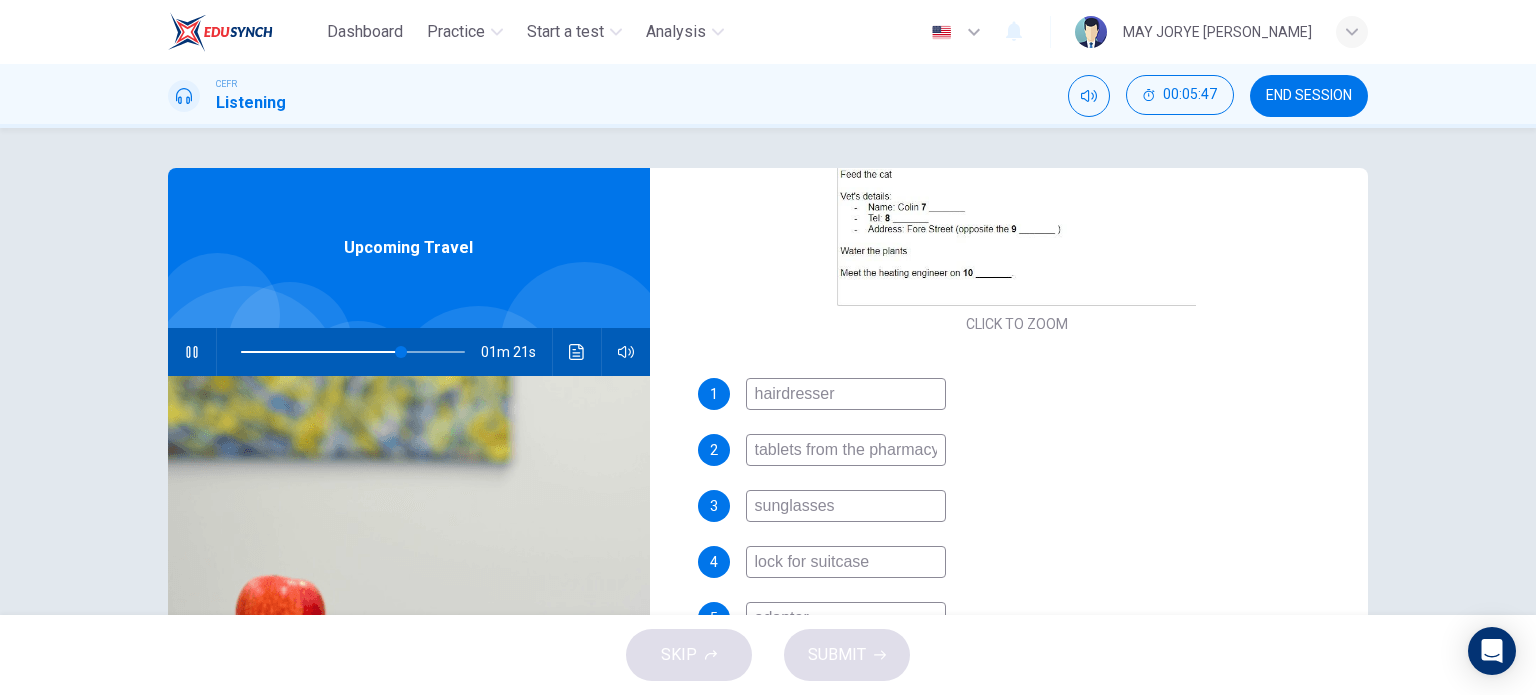 scroll, scrollTop: 581, scrollLeft: 0, axis: vertical 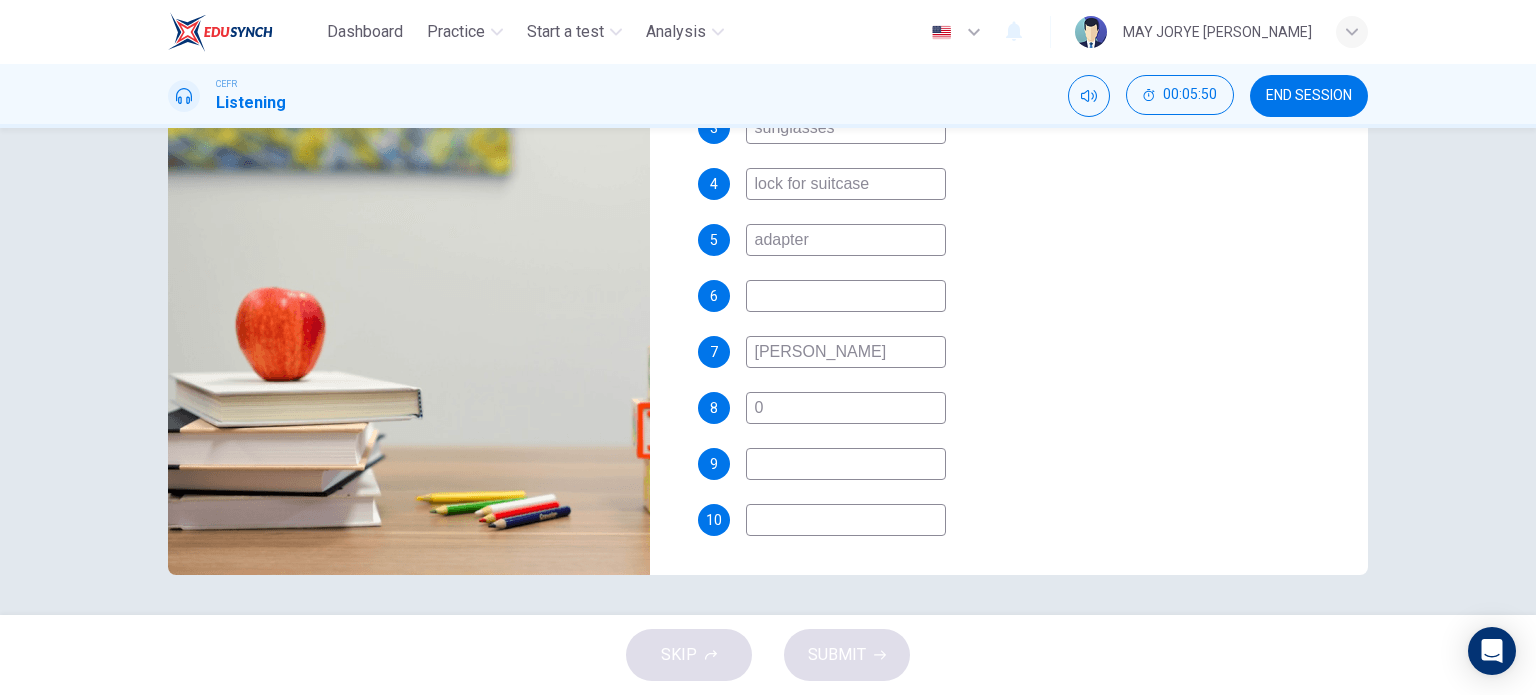 click on "0" at bounding box center (846, 408) 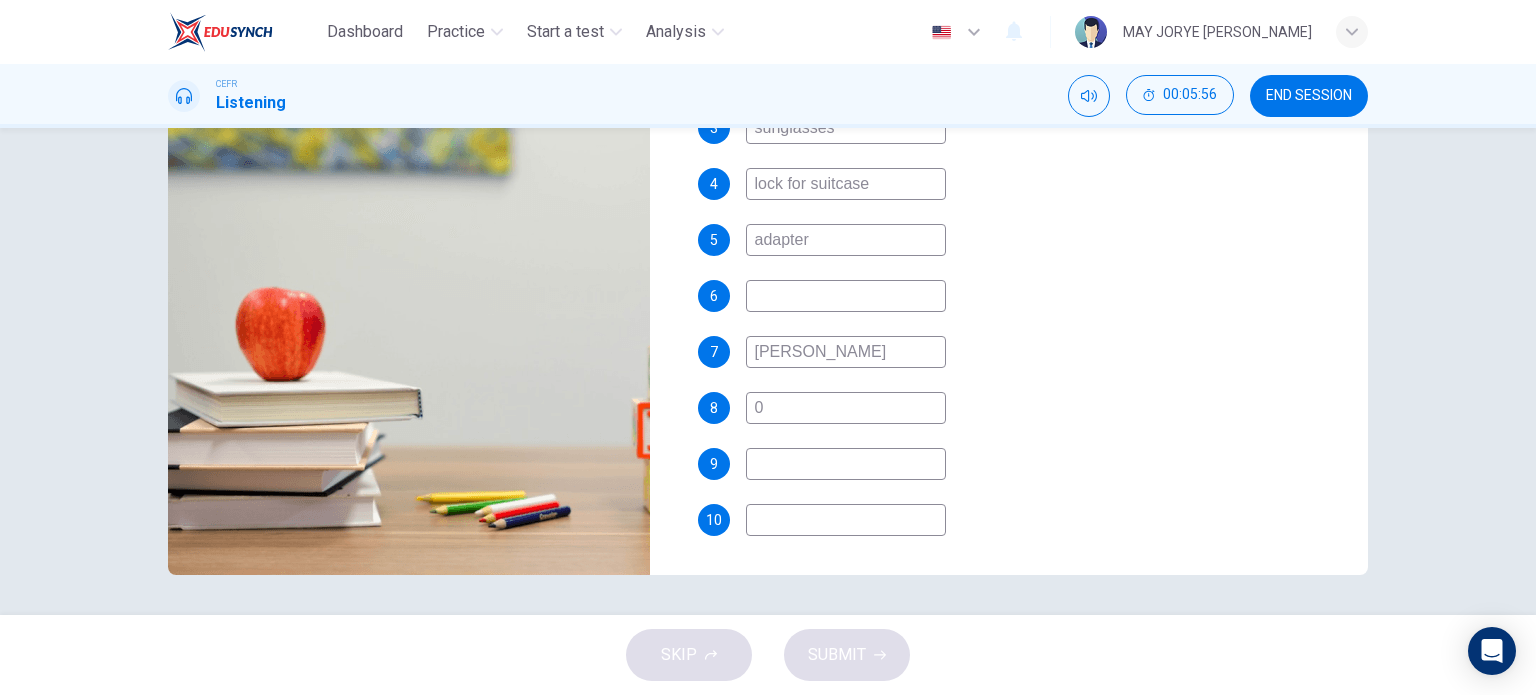 type on "75" 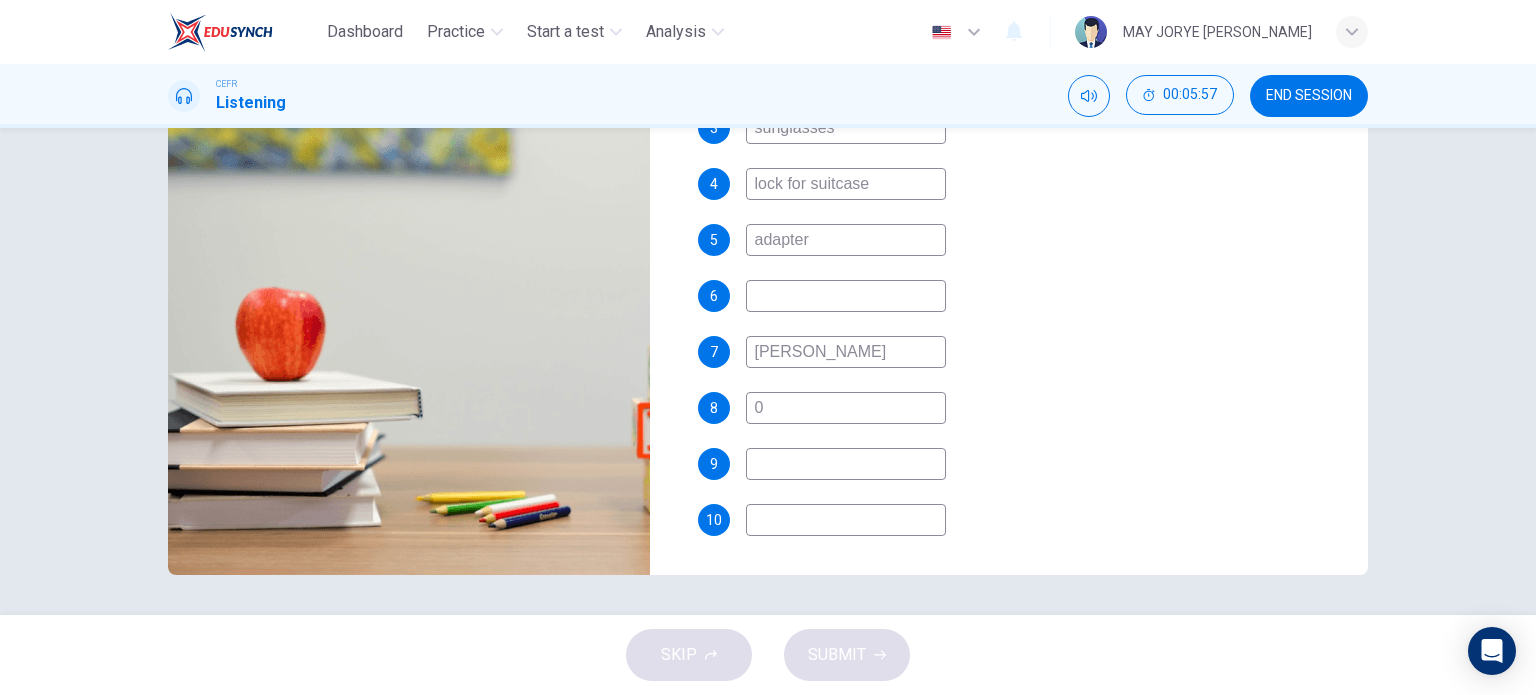 type on "01" 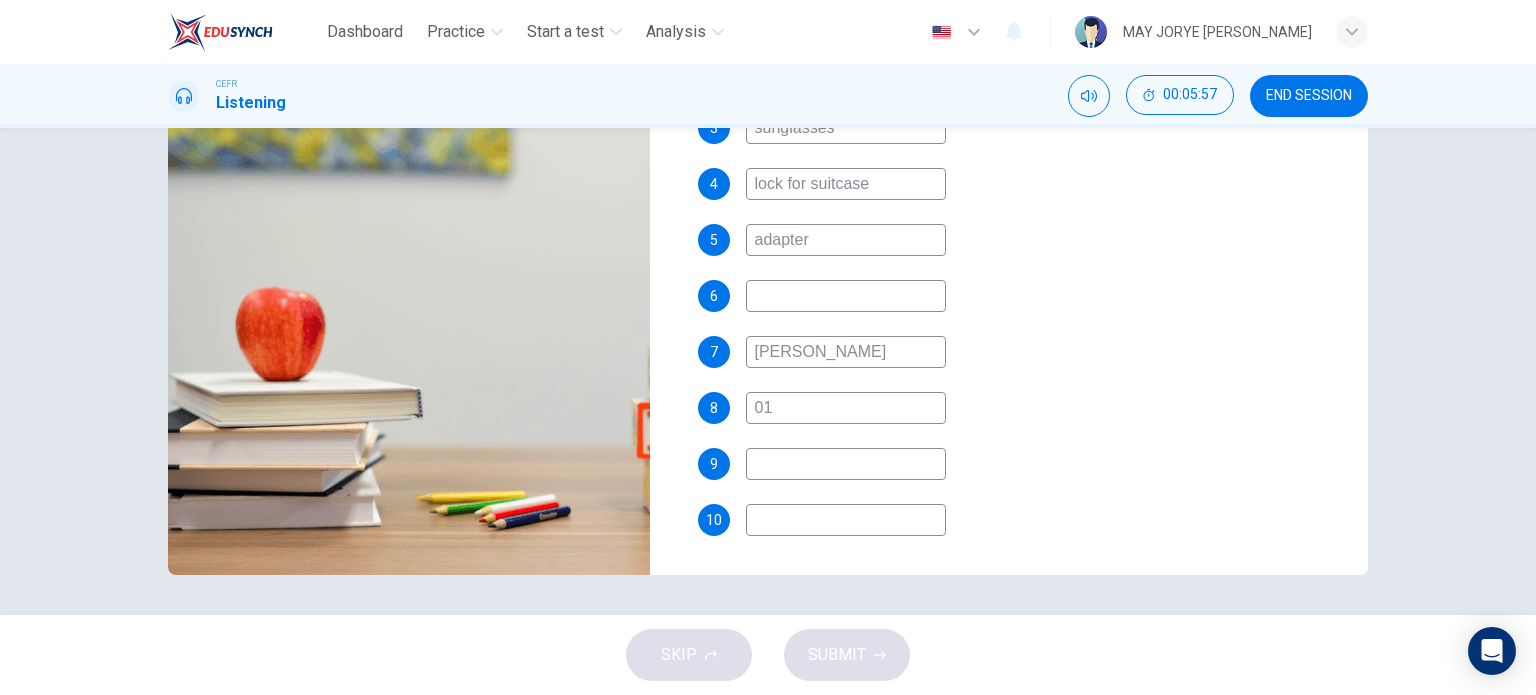 type on "75" 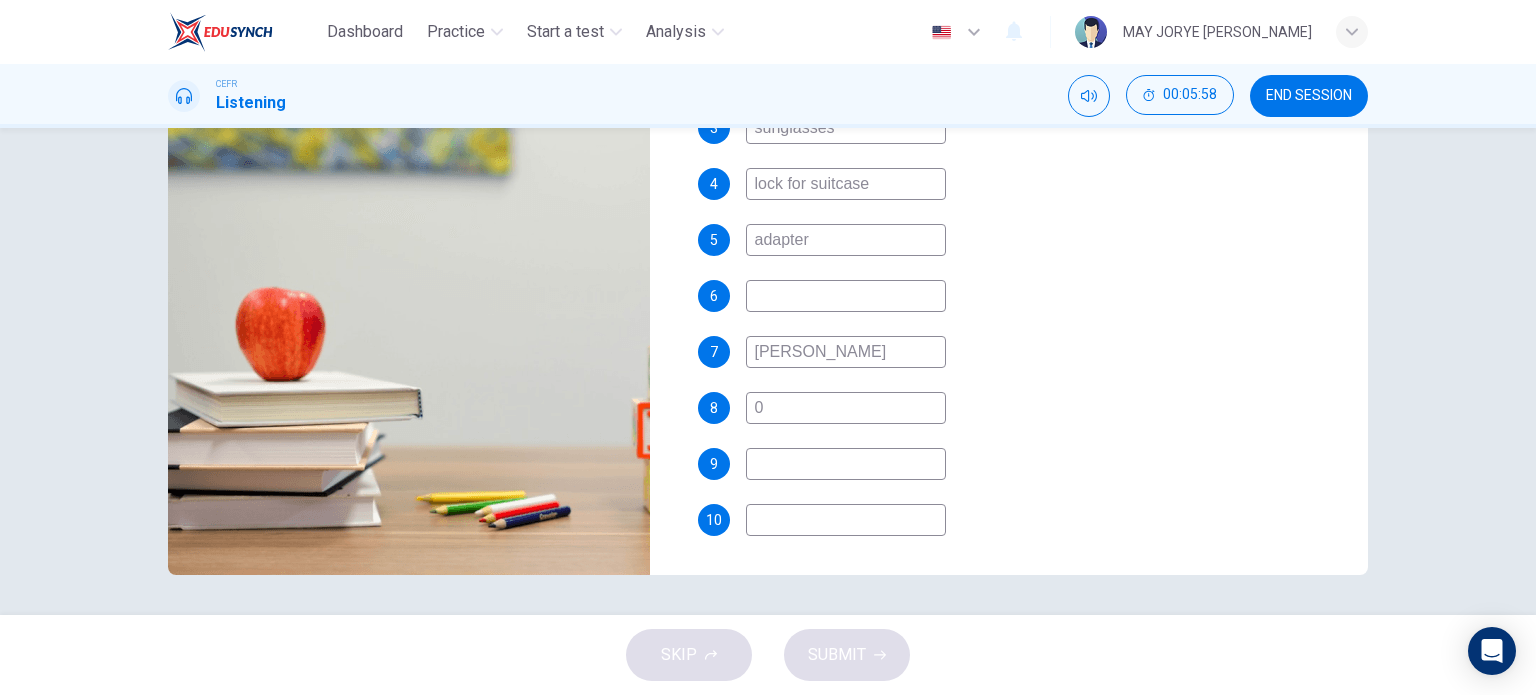 type on "07" 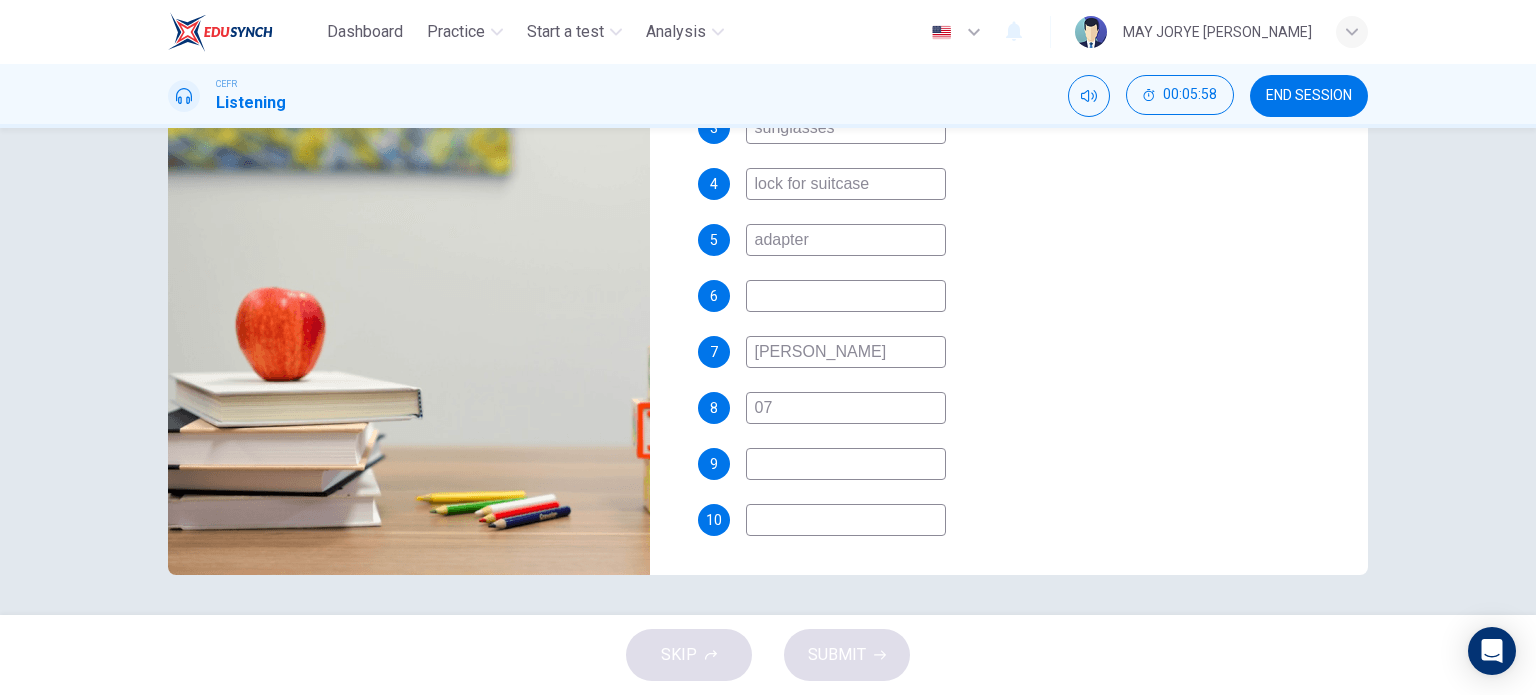 type on "76" 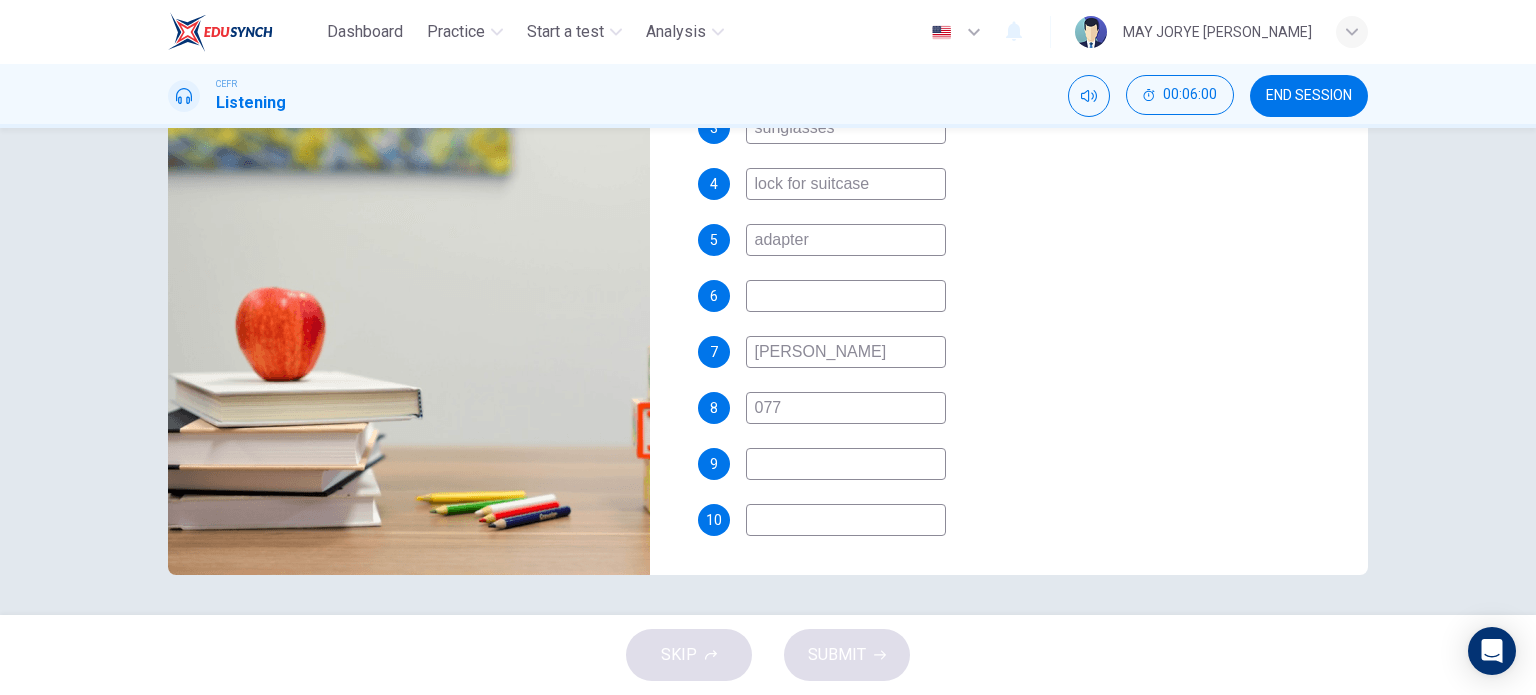 type on "76" 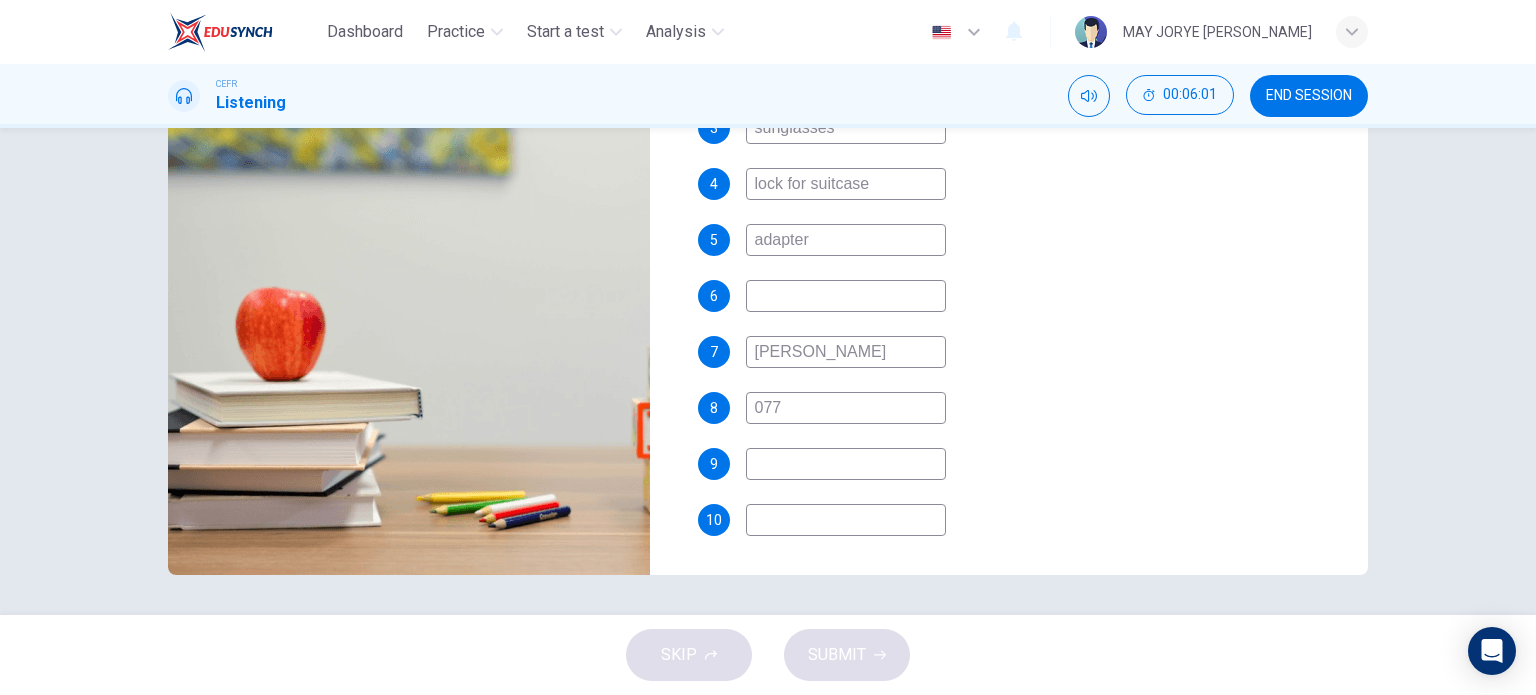 type on "0774" 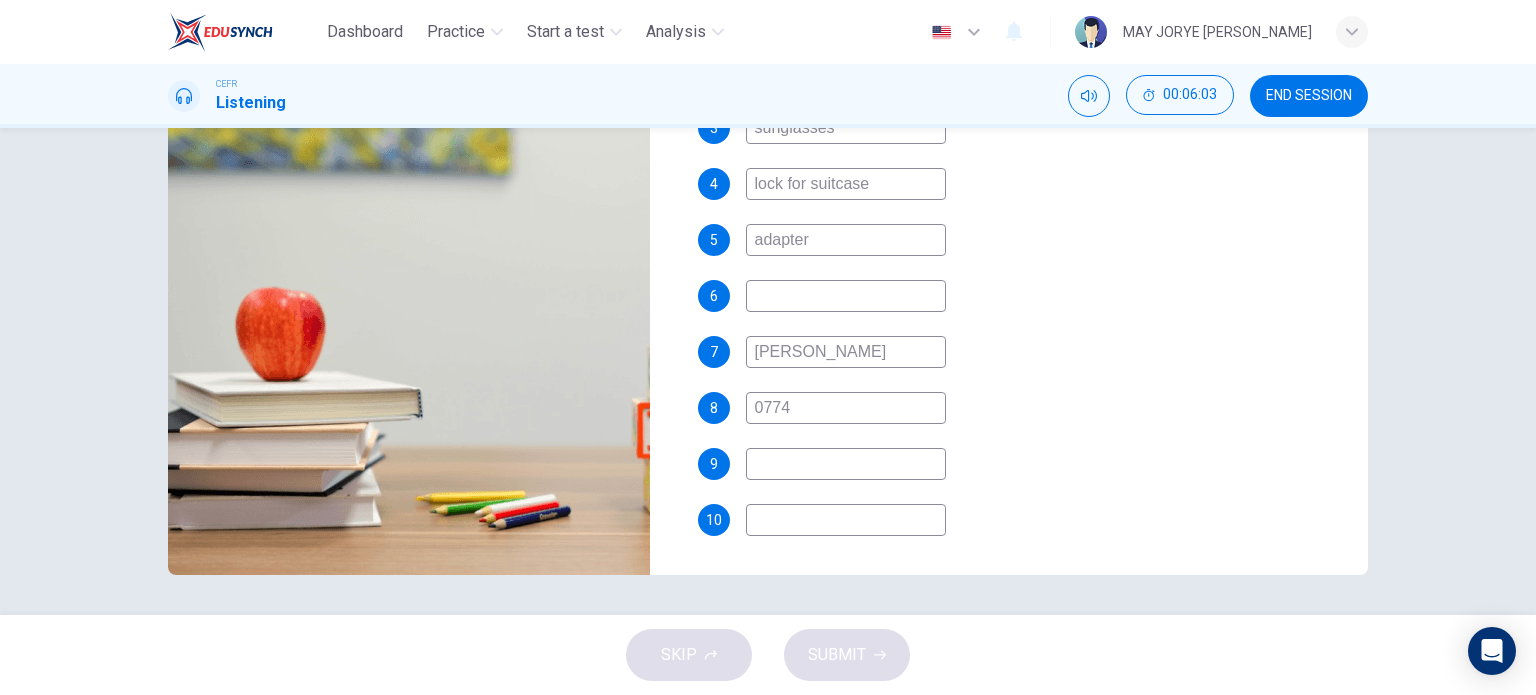 type on "77" 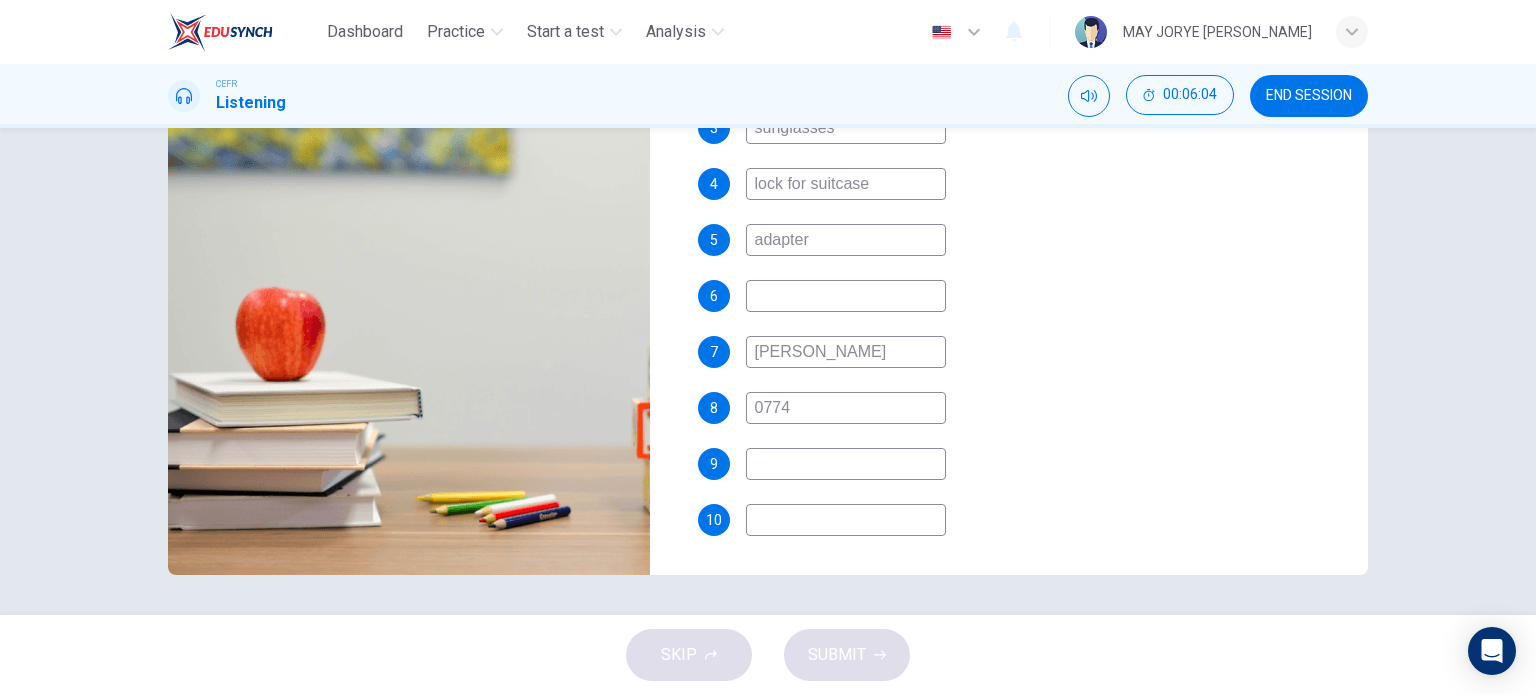 type on "077" 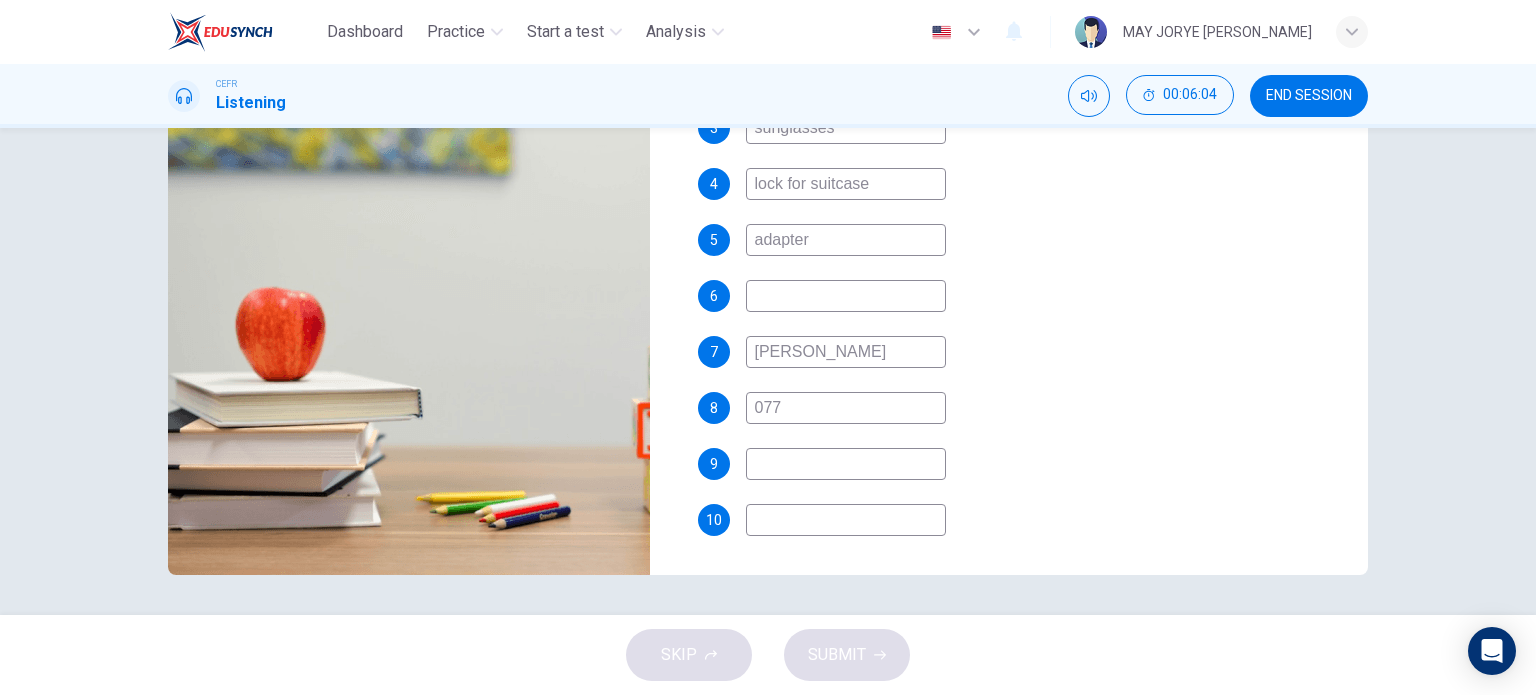 type on "78" 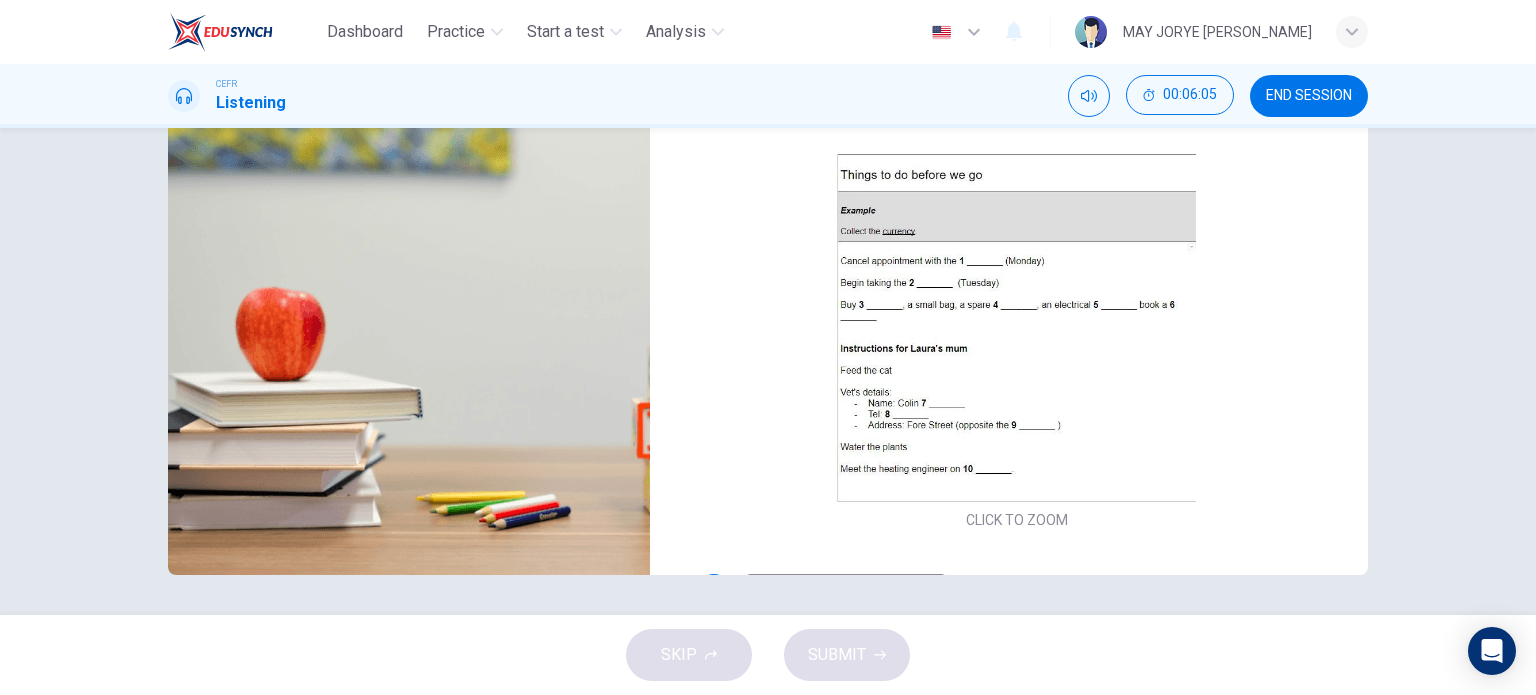 scroll, scrollTop: 0, scrollLeft: 0, axis: both 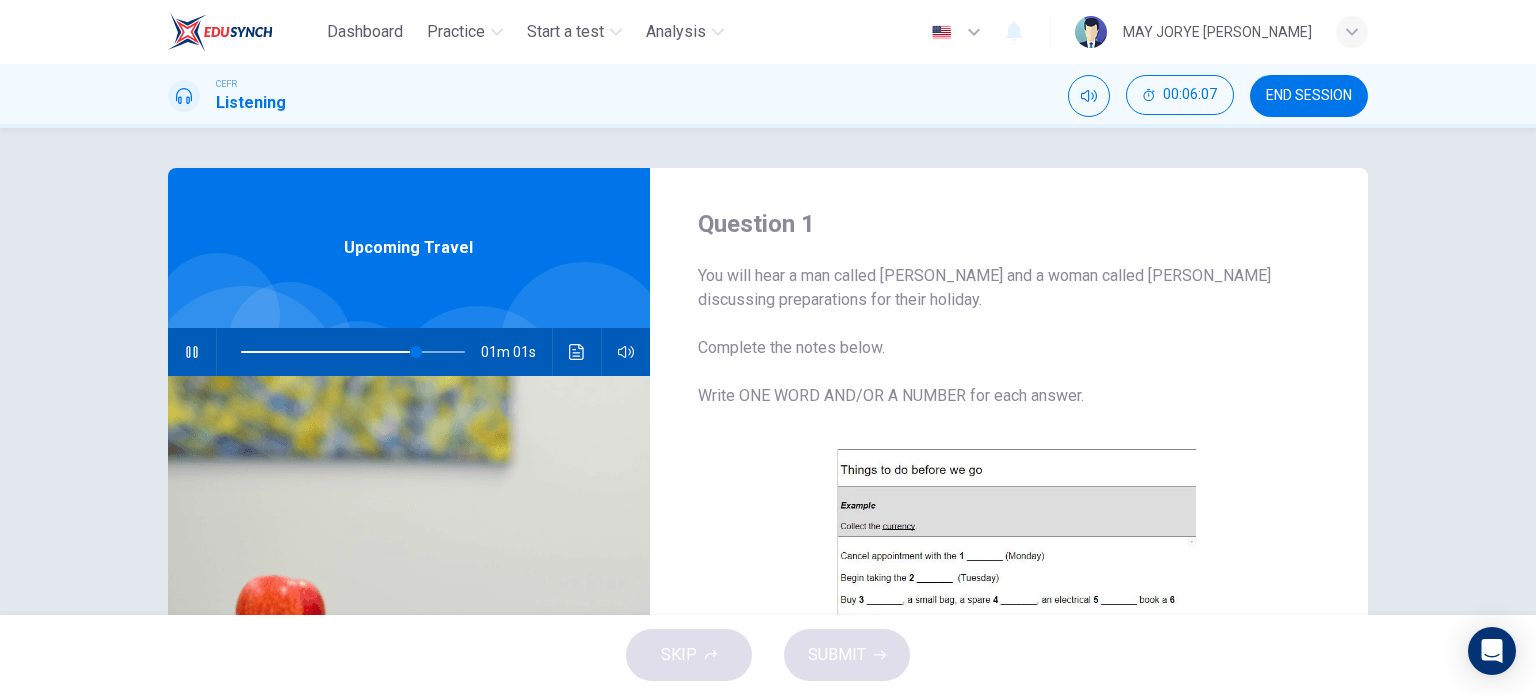 type on "78" 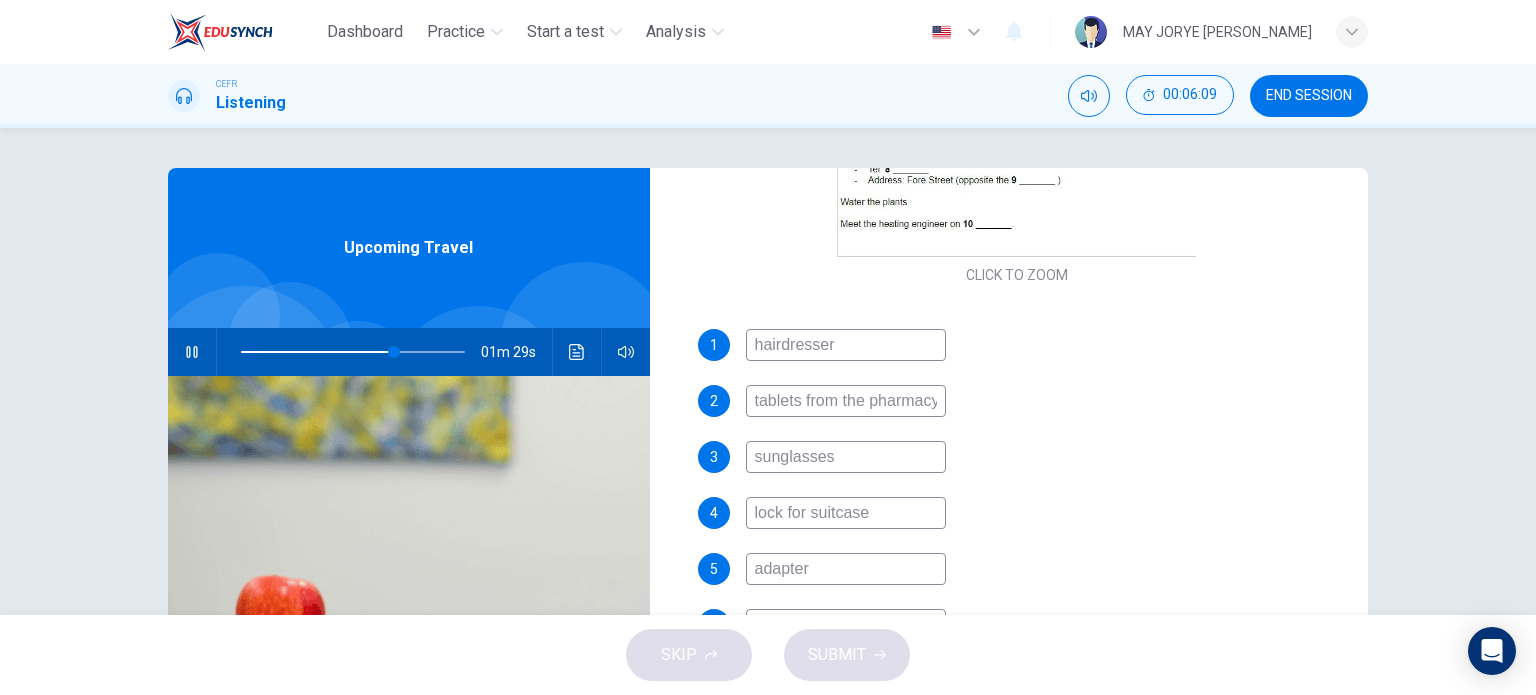 scroll, scrollTop: 581, scrollLeft: 0, axis: vertical 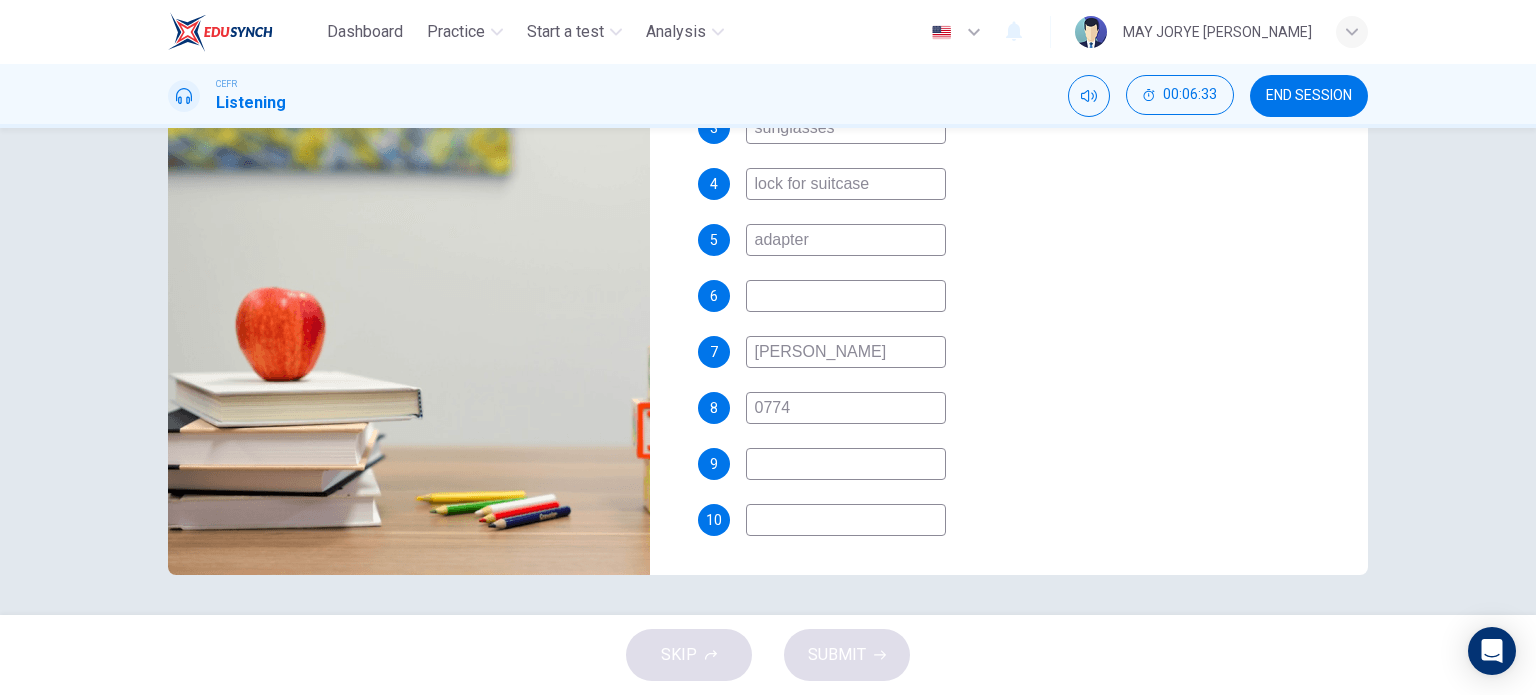 click on "0774" at bounding box center (846, 408) 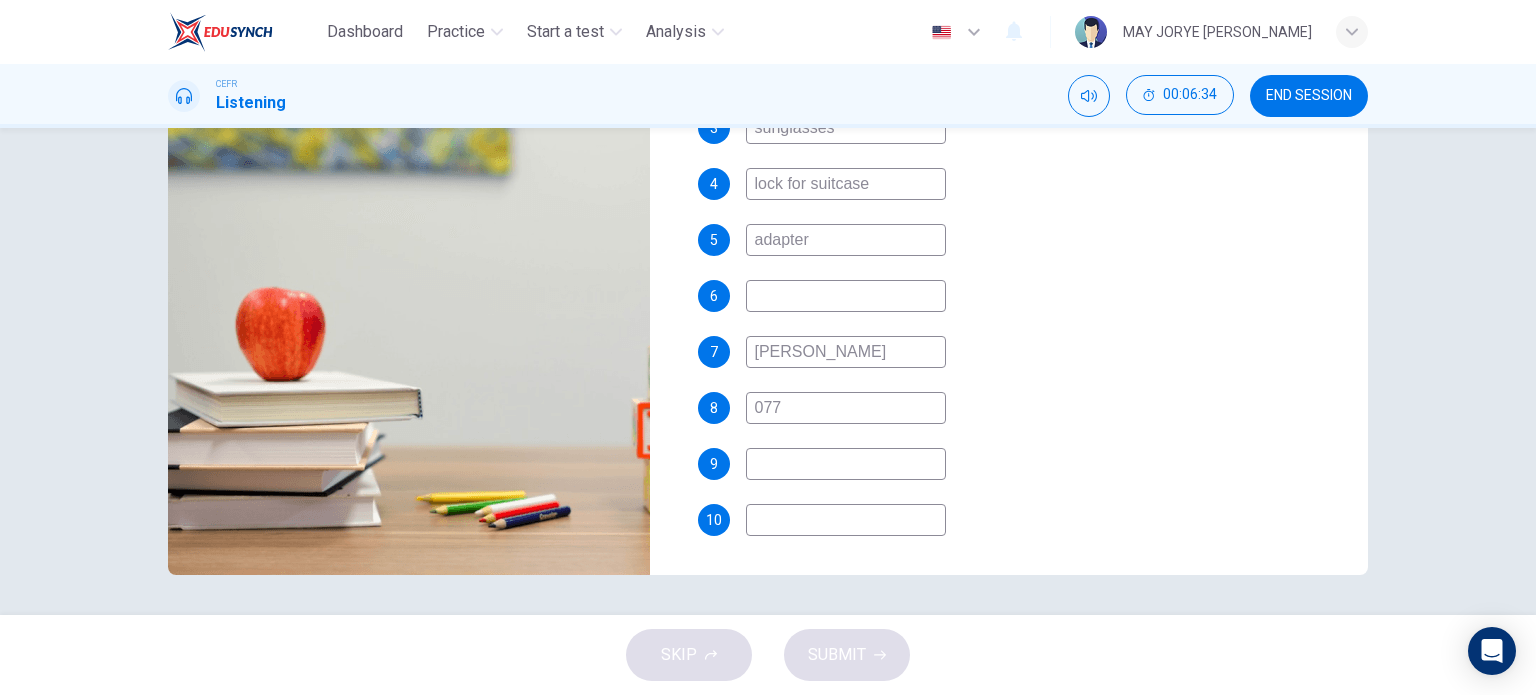 type on "78" 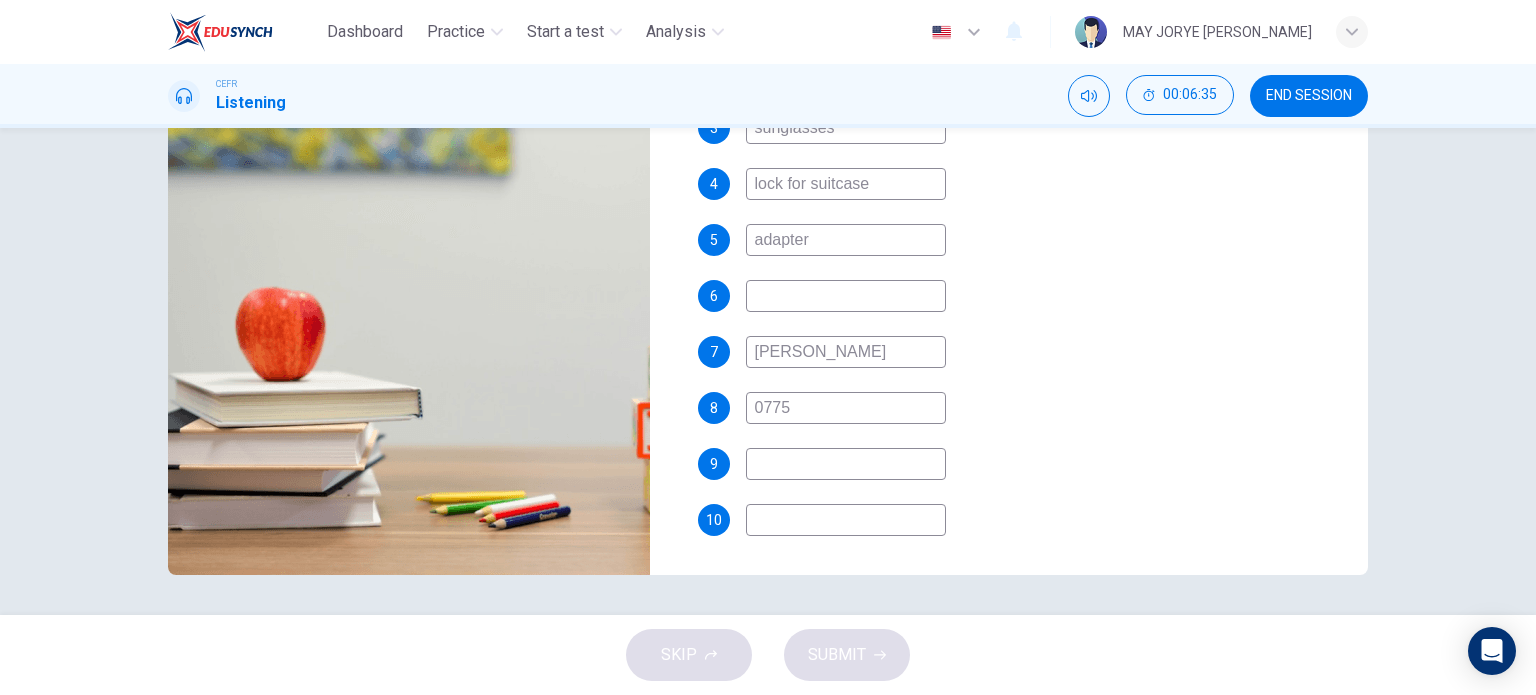 type on "78" 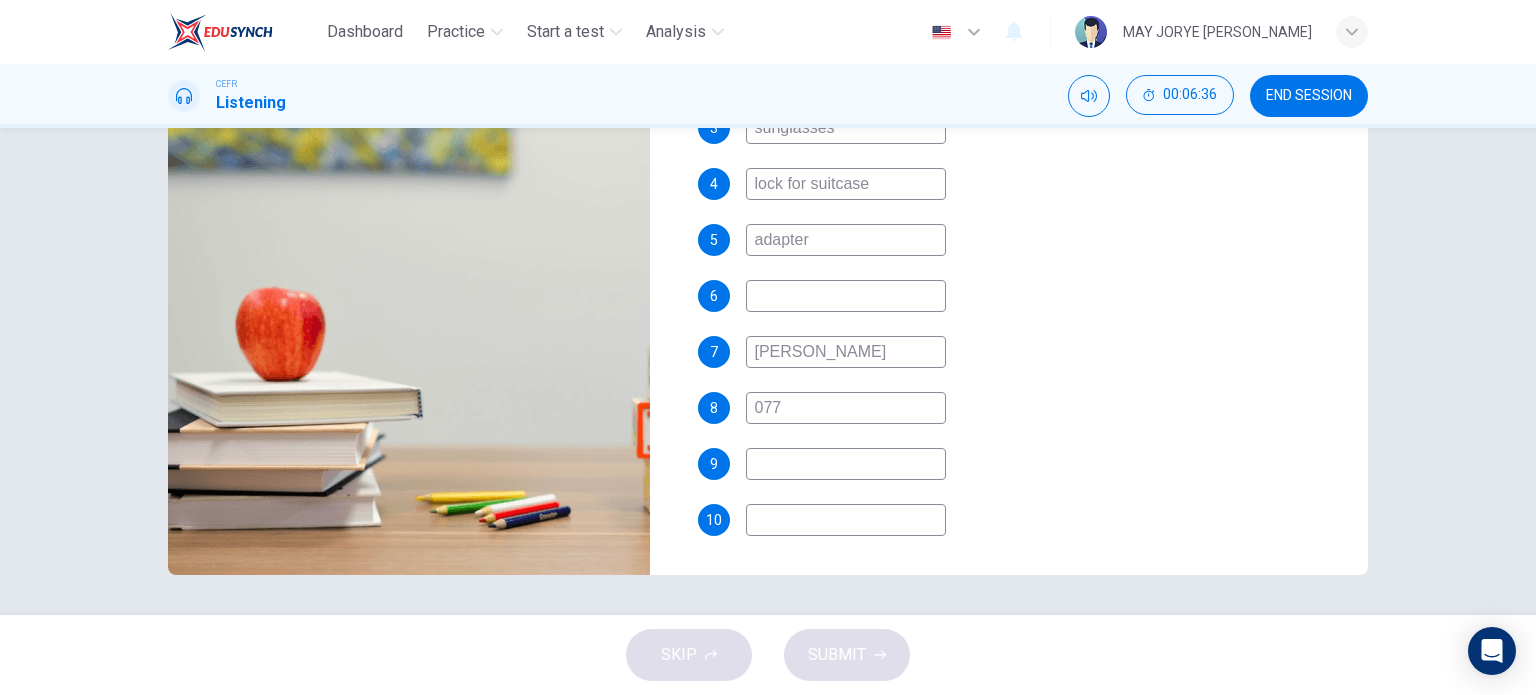 type on "0775" 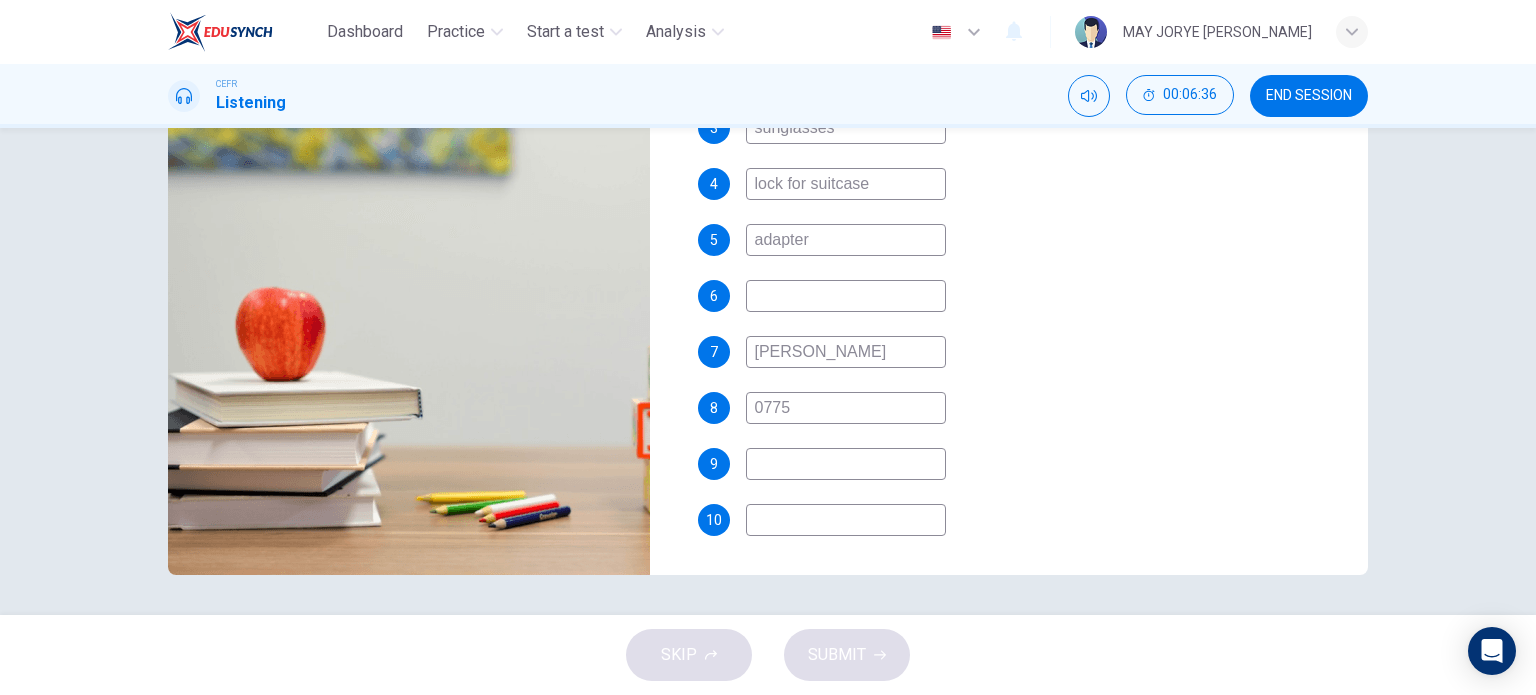 type on "78" 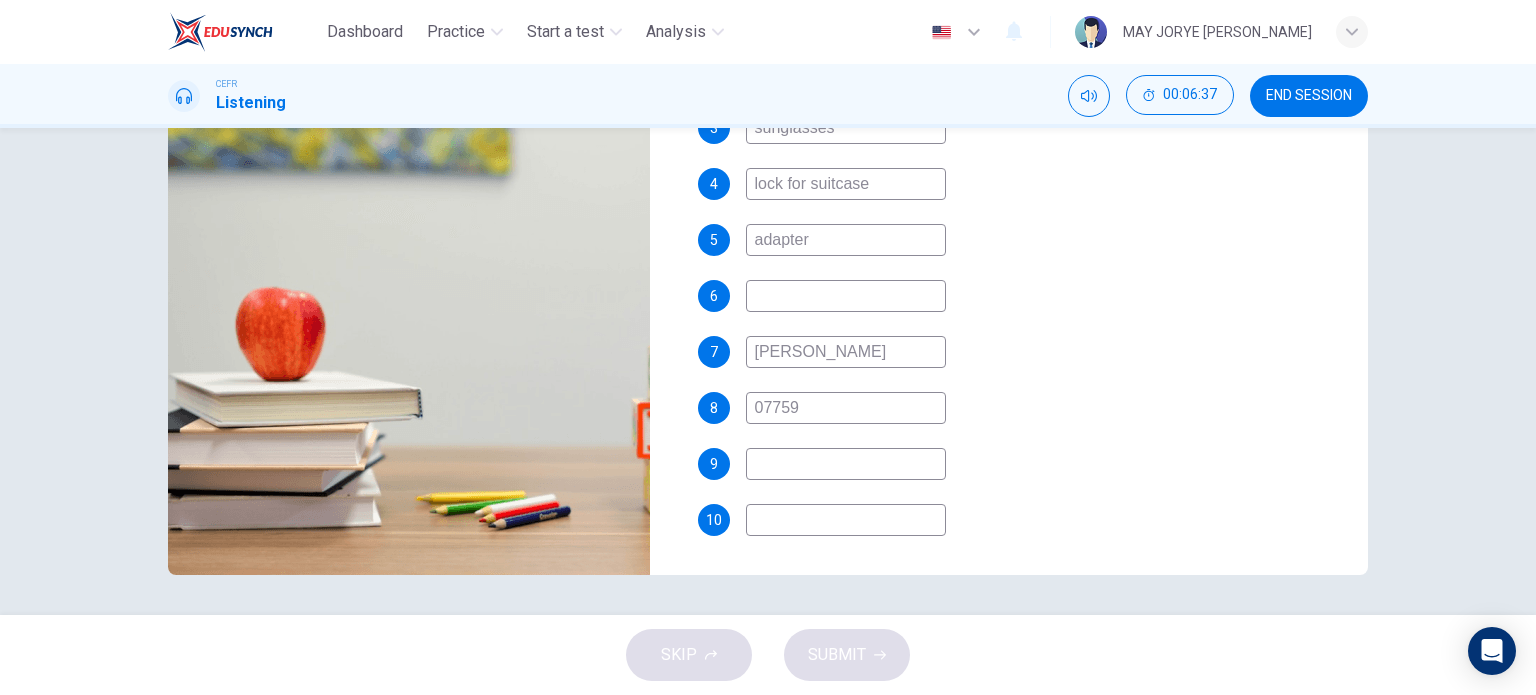 type on "077594" 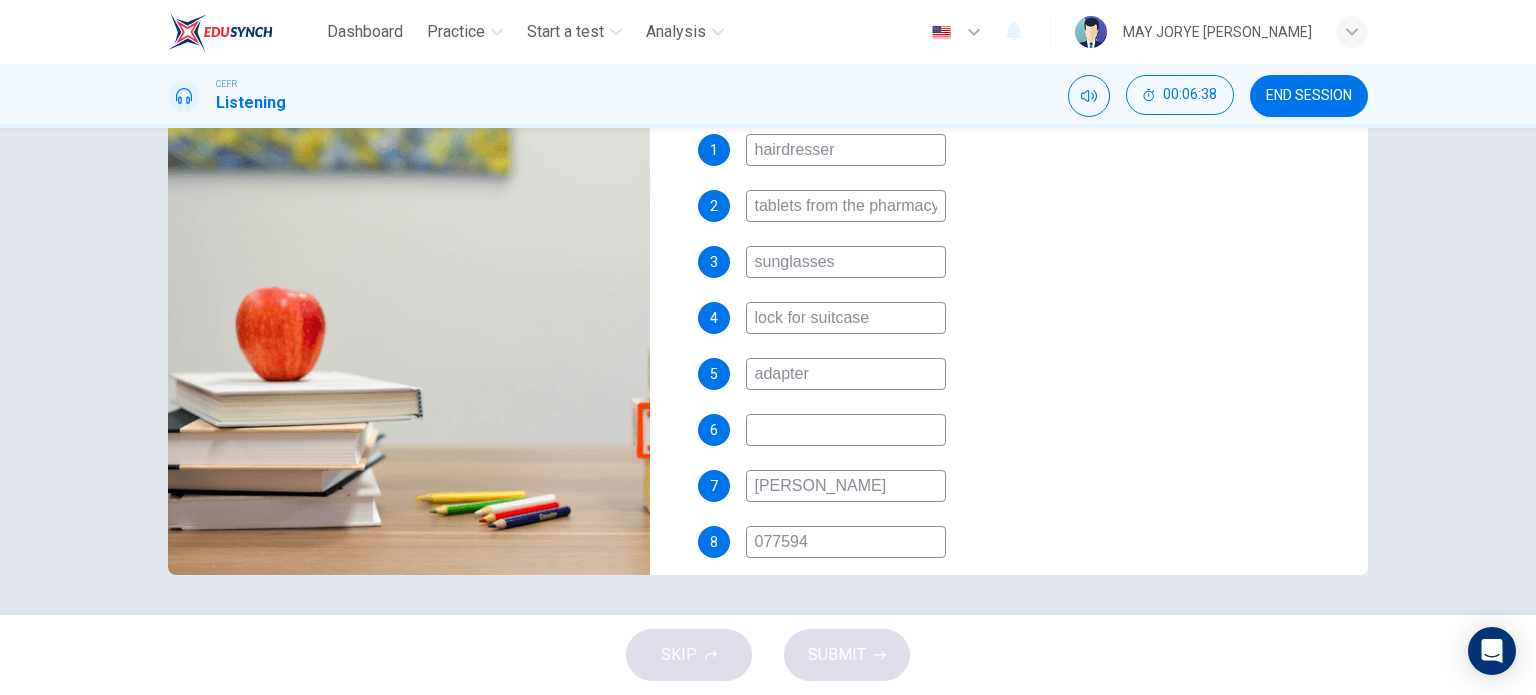 scroll, scrollTop: 281, scrollLeft: 0, axis: vertical 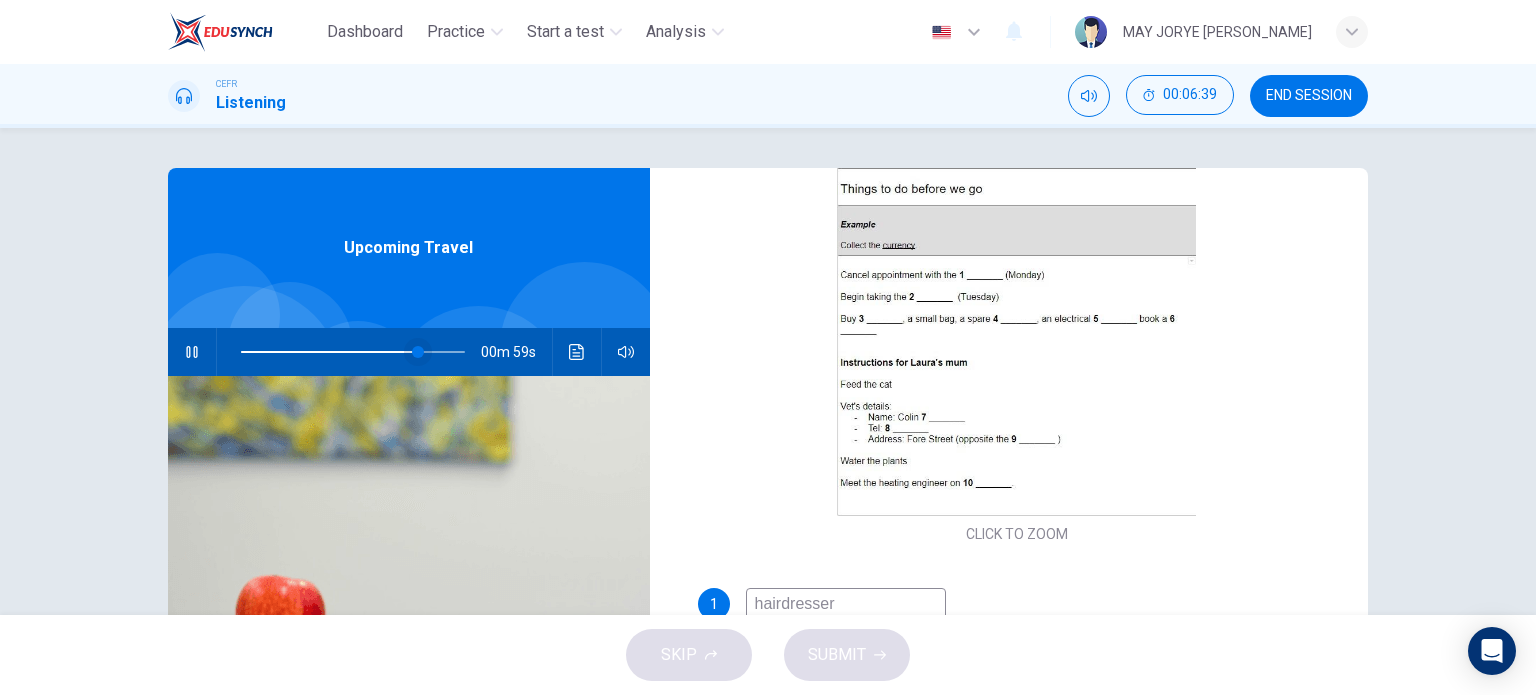 type on "79" 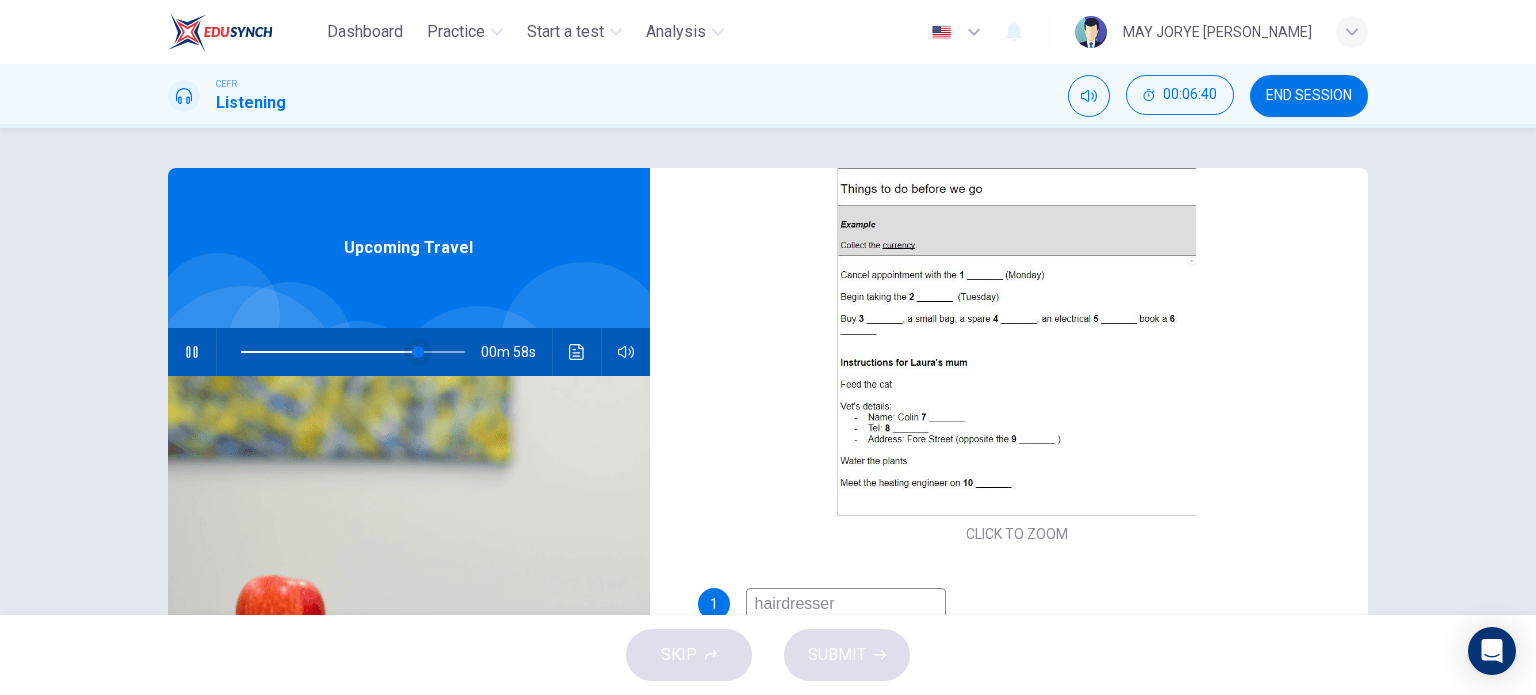 type on "077594" 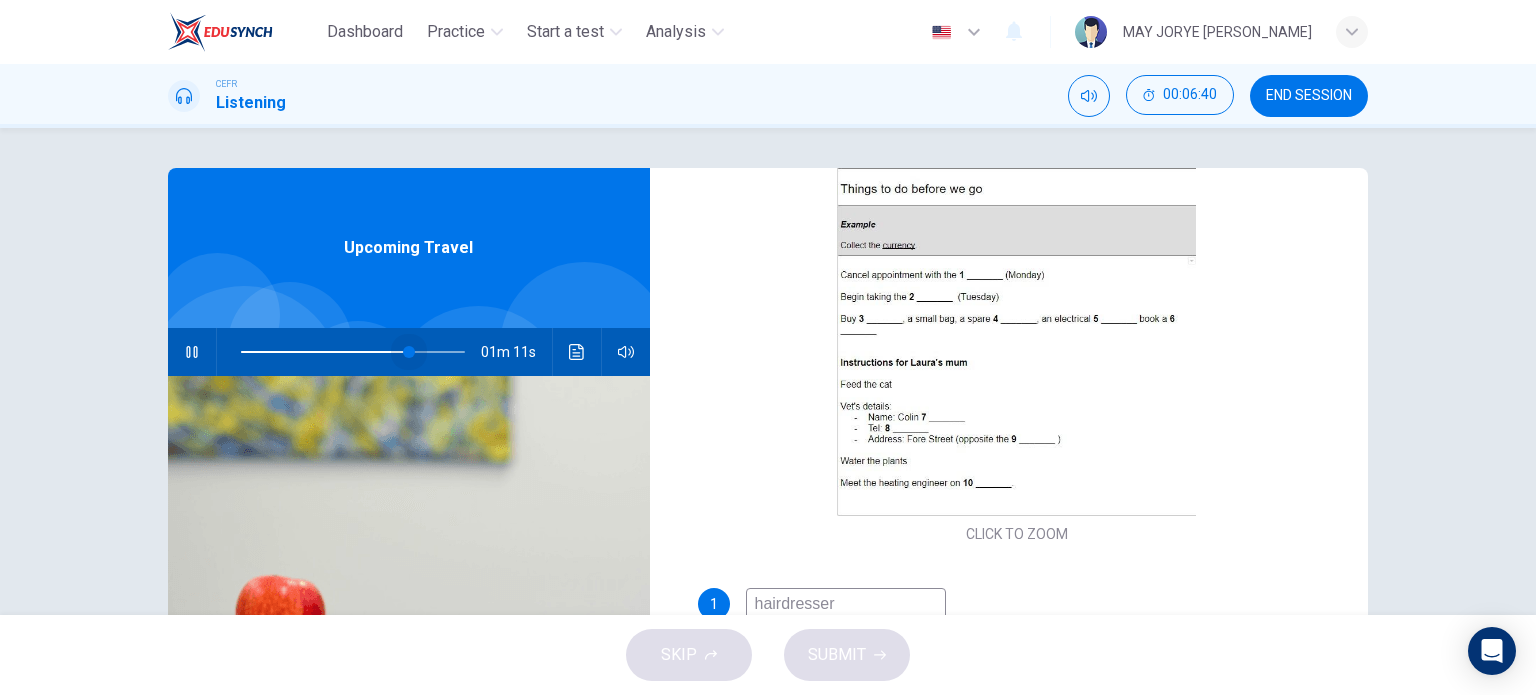 click at bounding box center [409, 352] 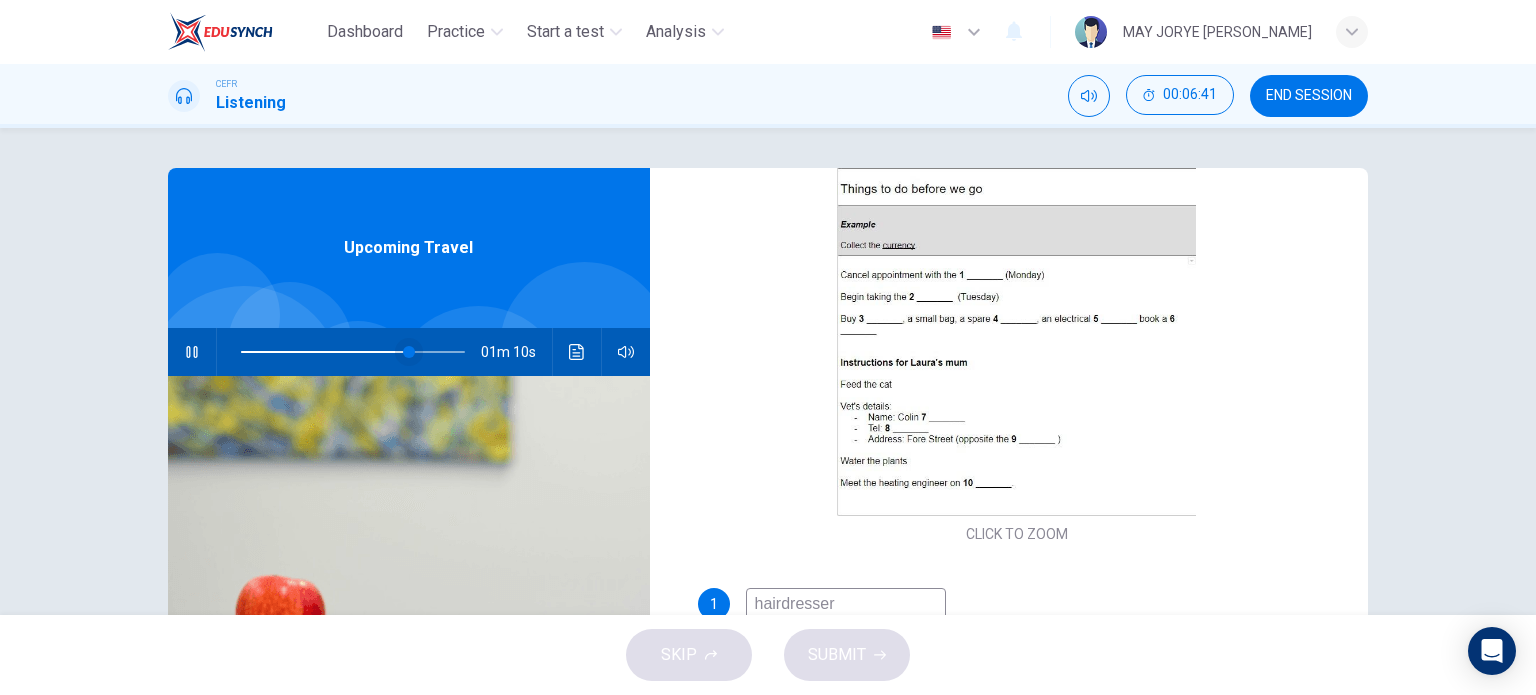 click at bounding box center [409, 352] 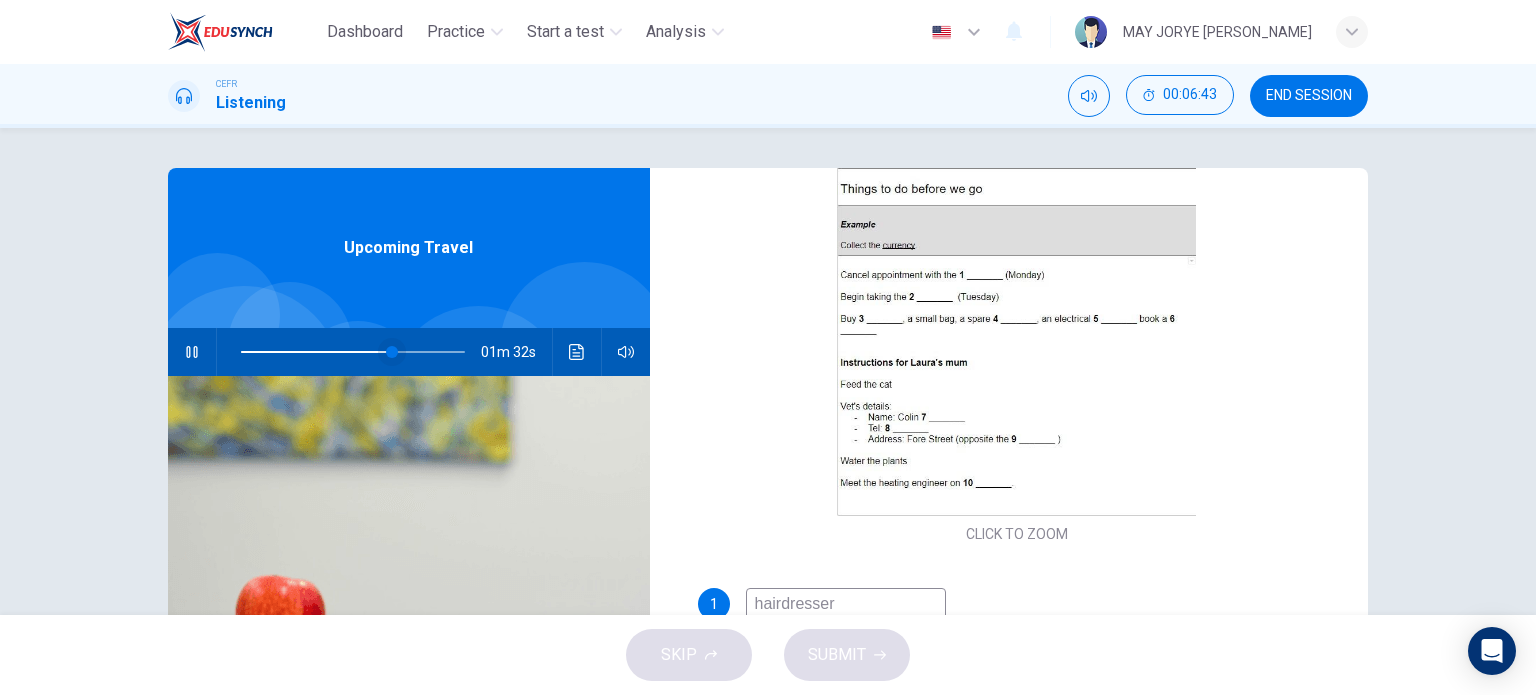 click at bounding box center [392, 352] 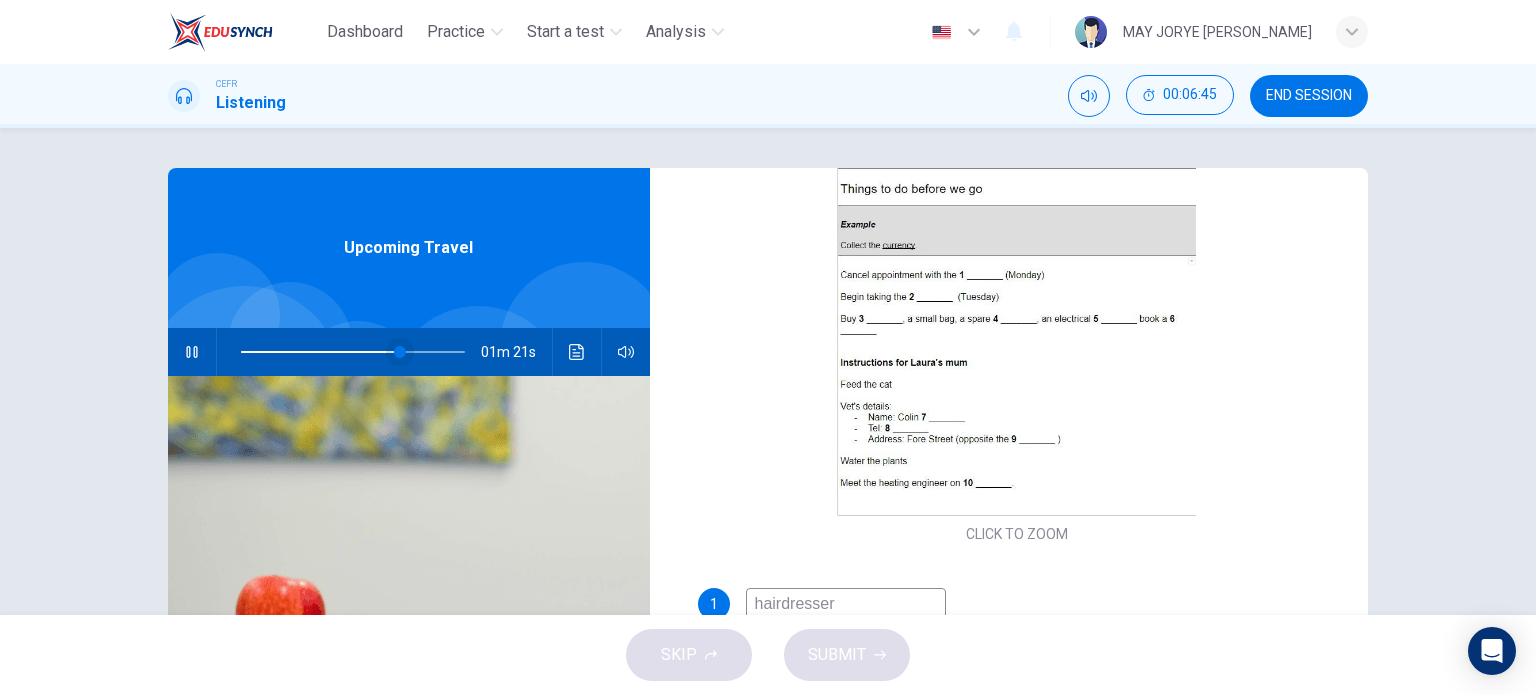 click at bounding box center [400, 352] 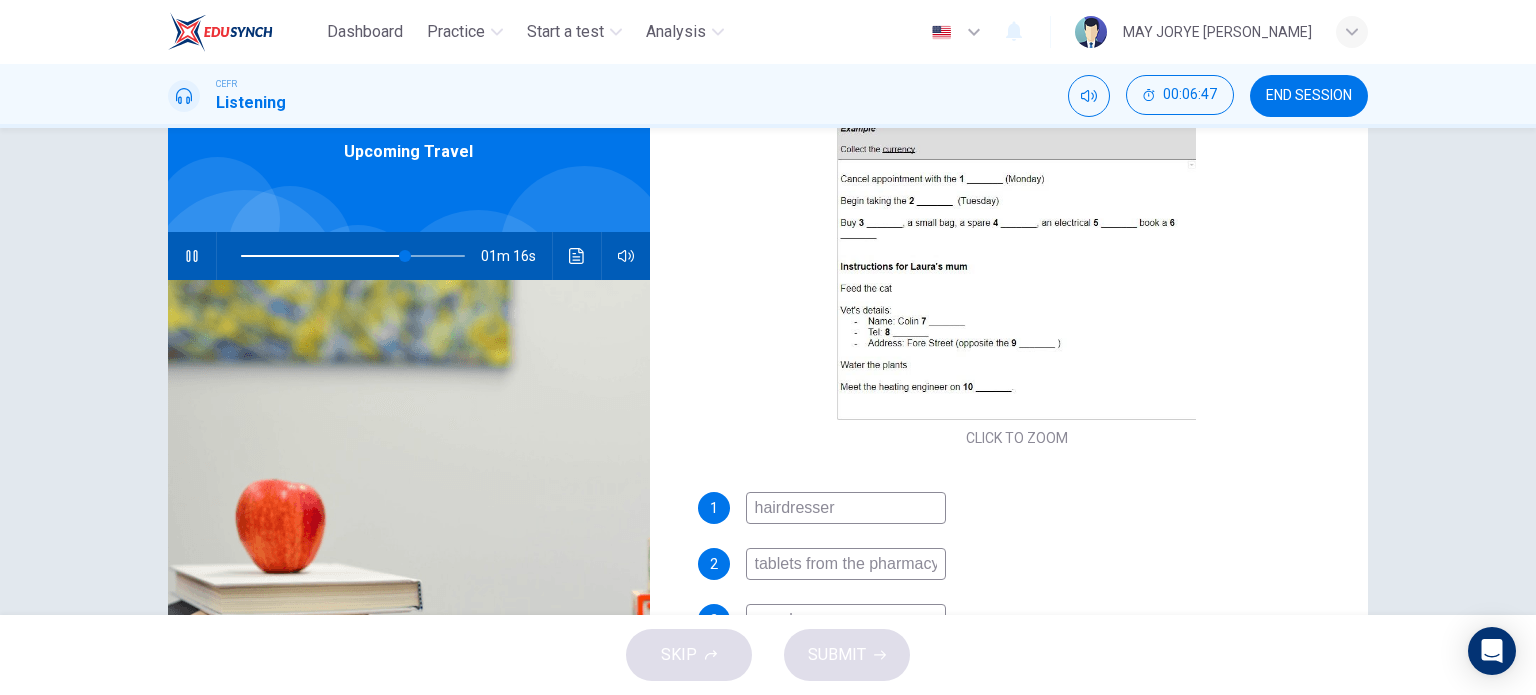 scroll, scrollTop: 288, scrollLeft: 0, axis: vertical 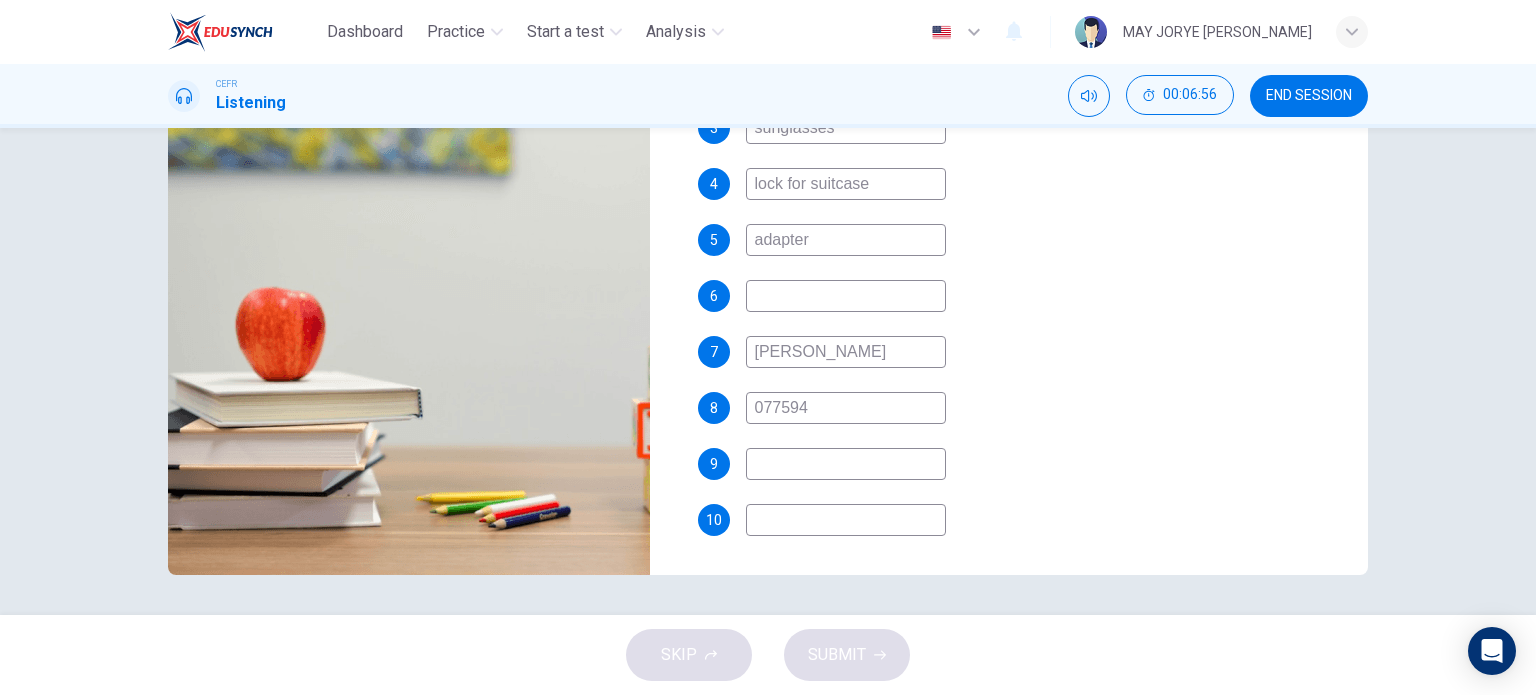 type on "76" 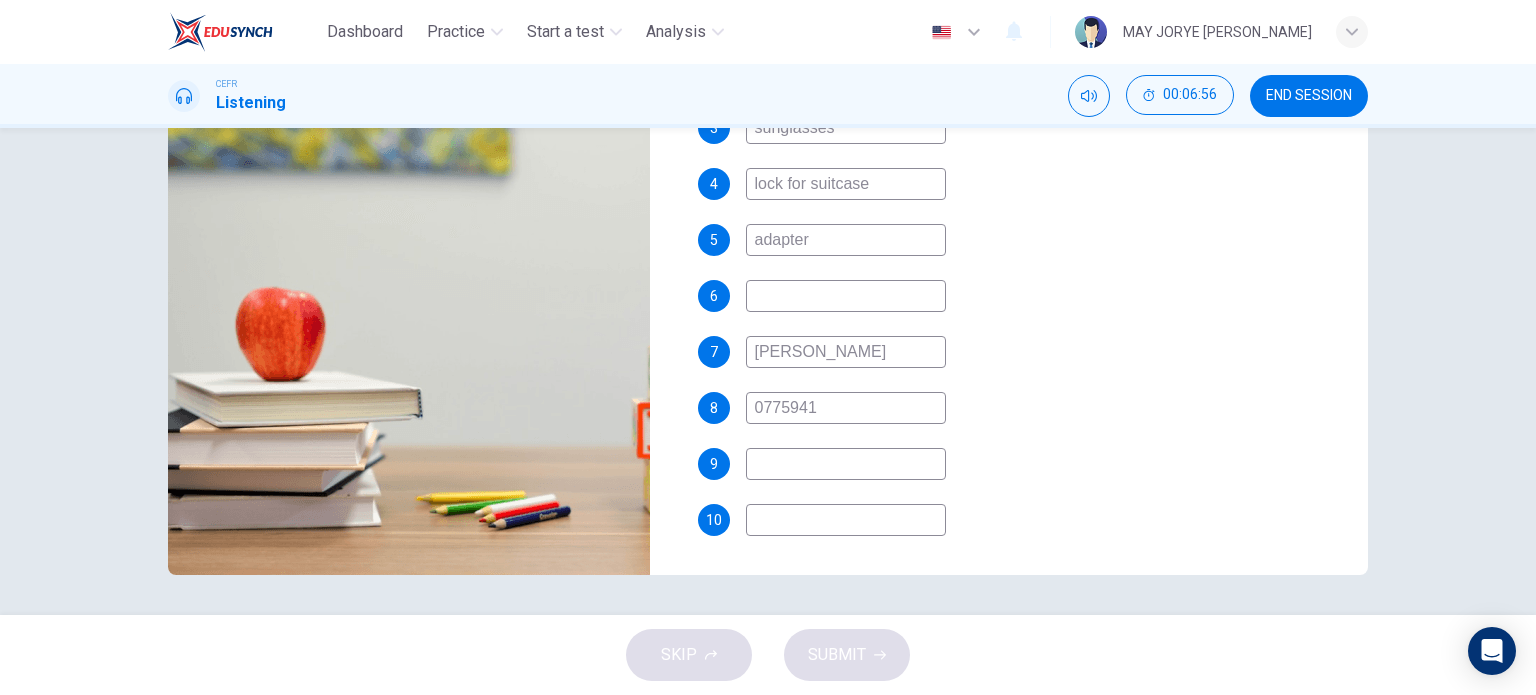 type on "77" 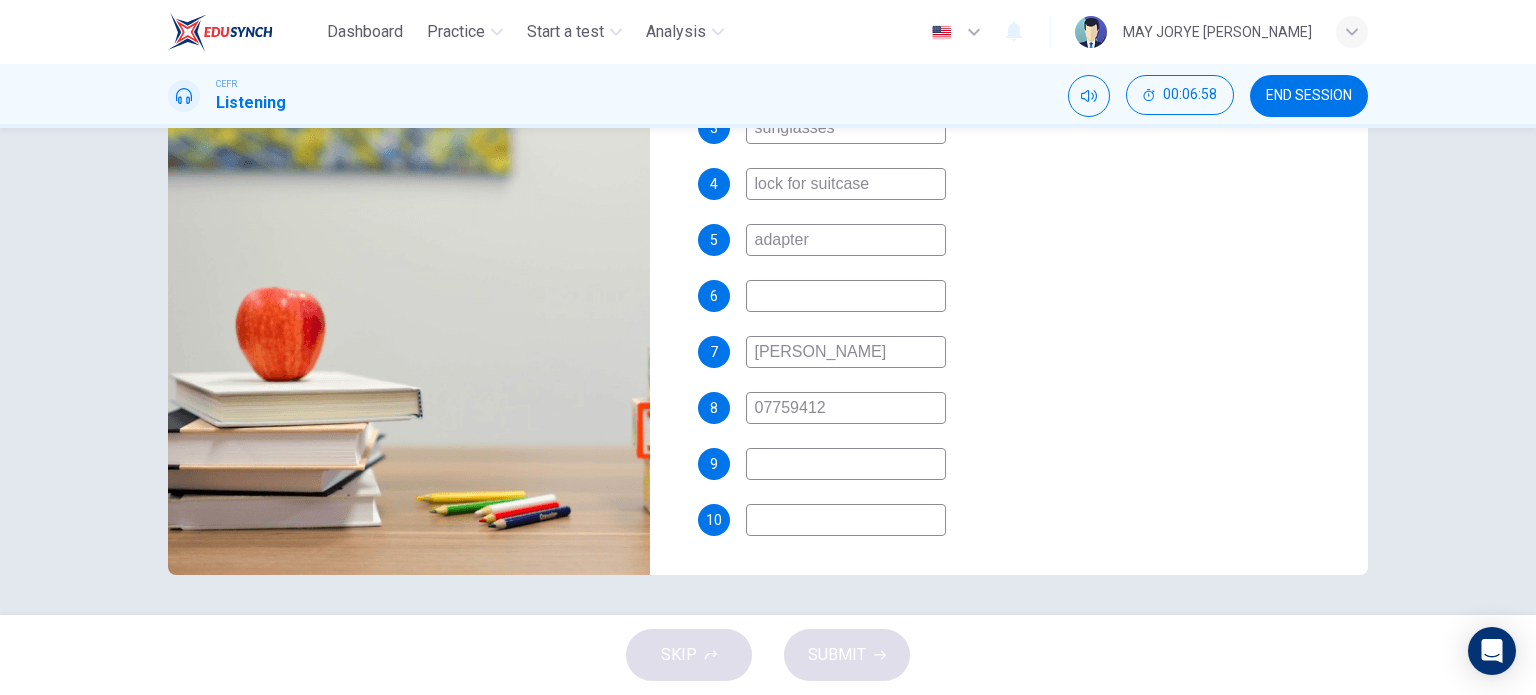 type on "78" 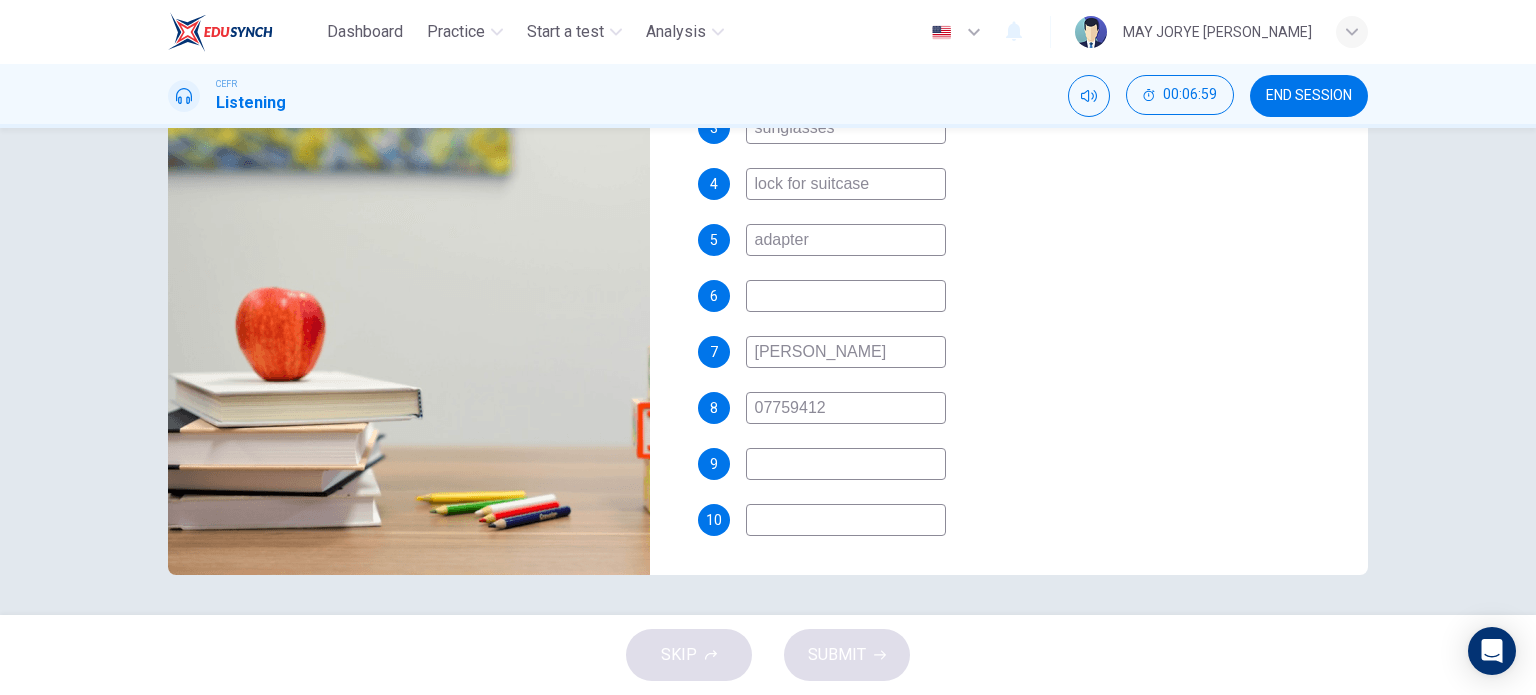 type on "077594128" 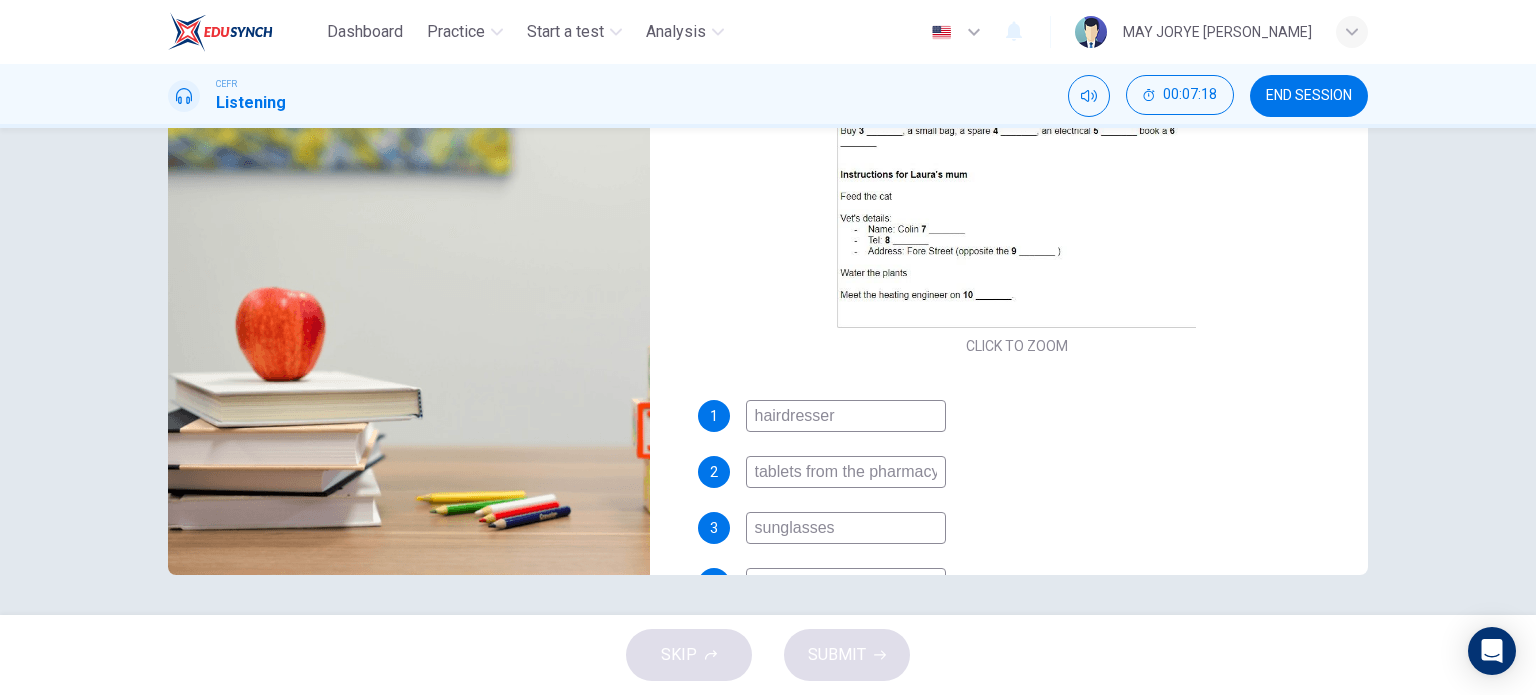scroll, scrollTop: 0, scrollLeft: 0, axis: both 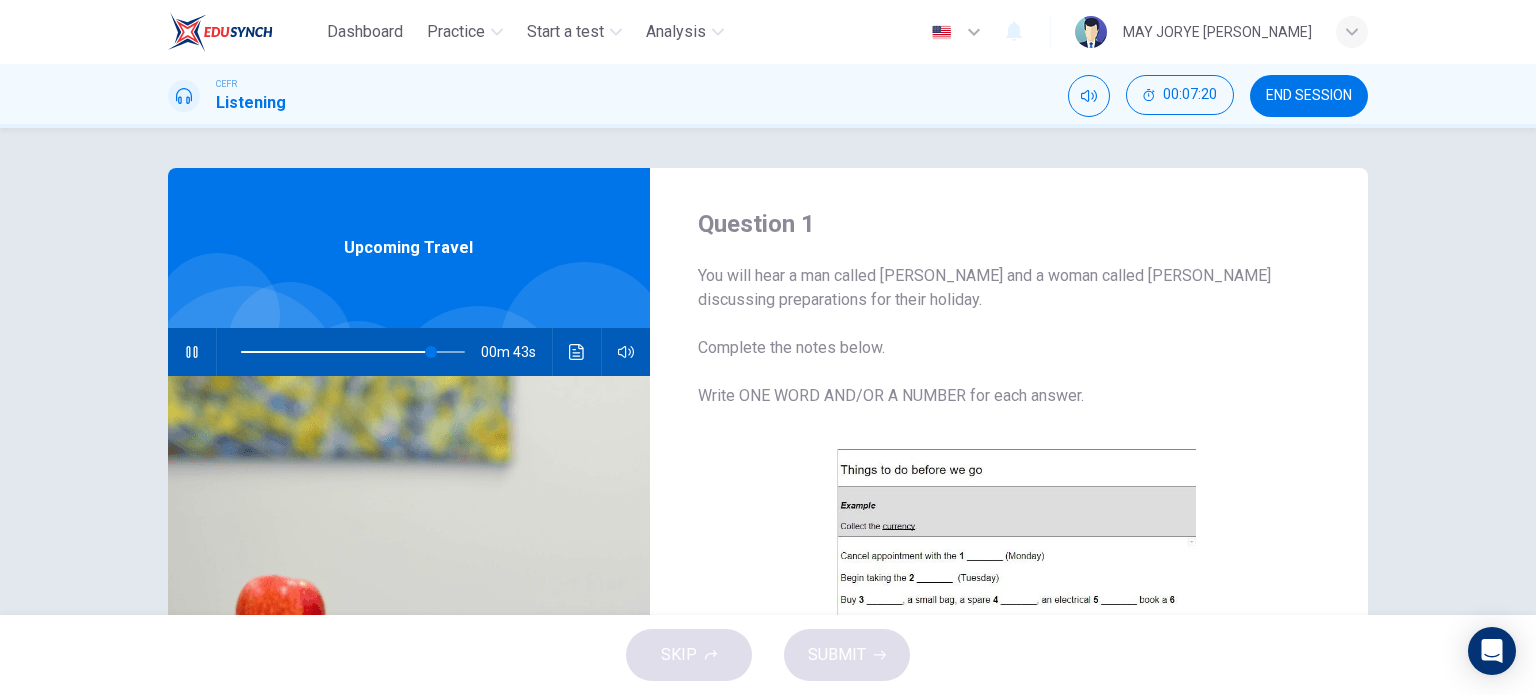 type on "85" 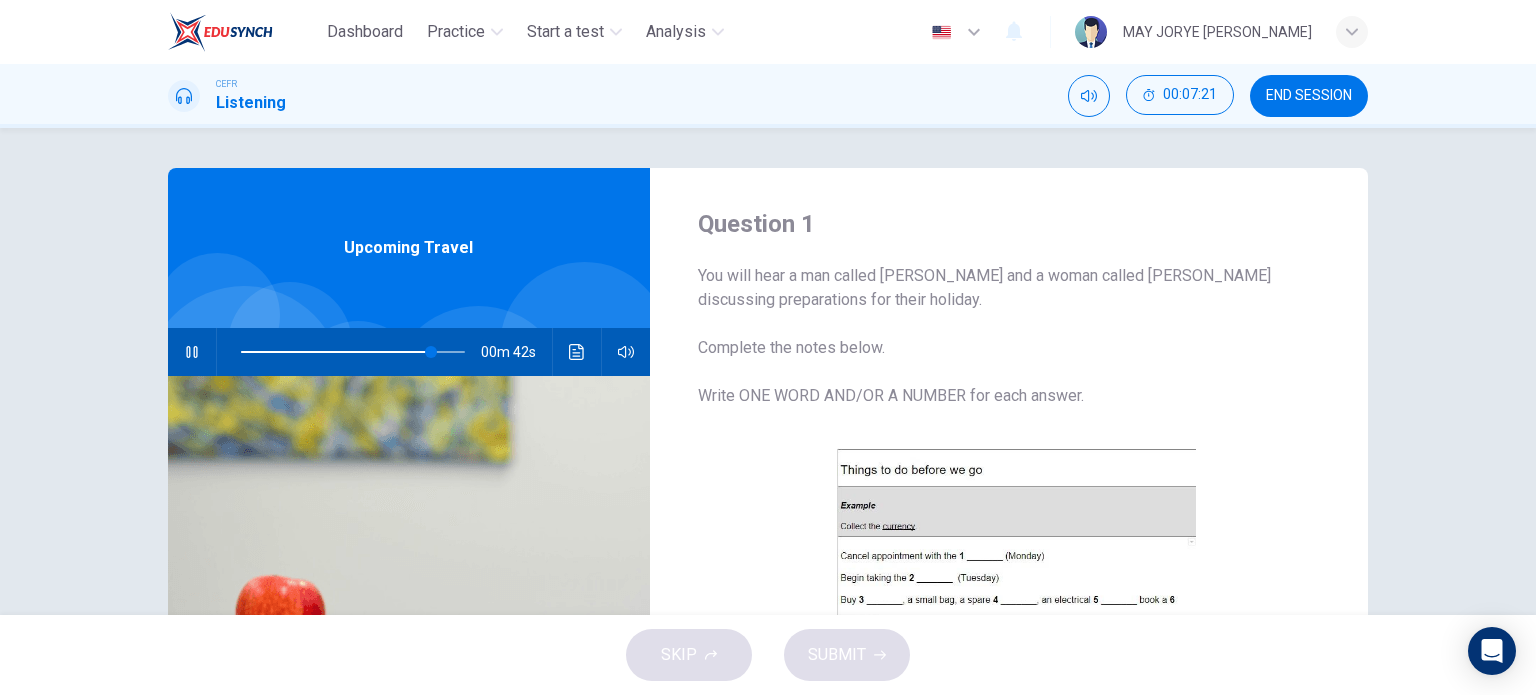 type on "077594128" 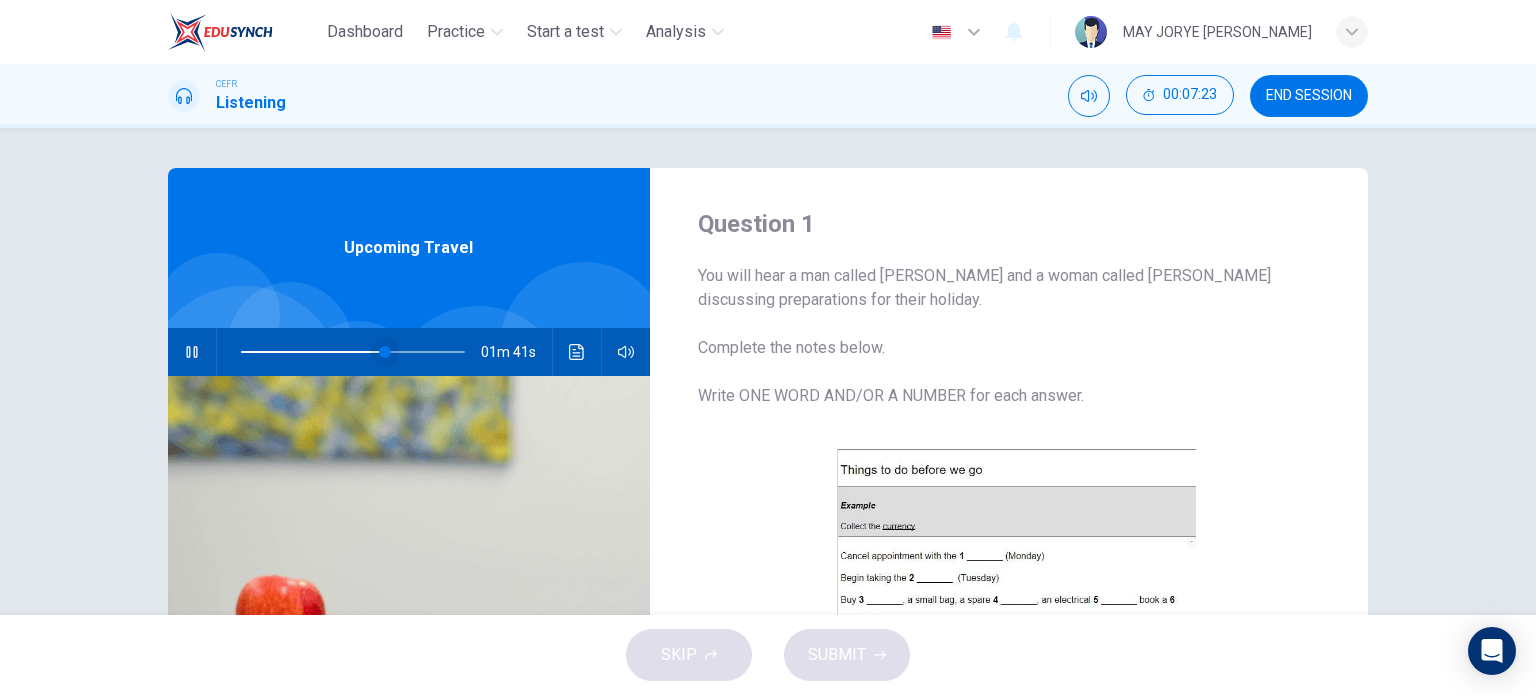 click at bounding box center (385, 352) 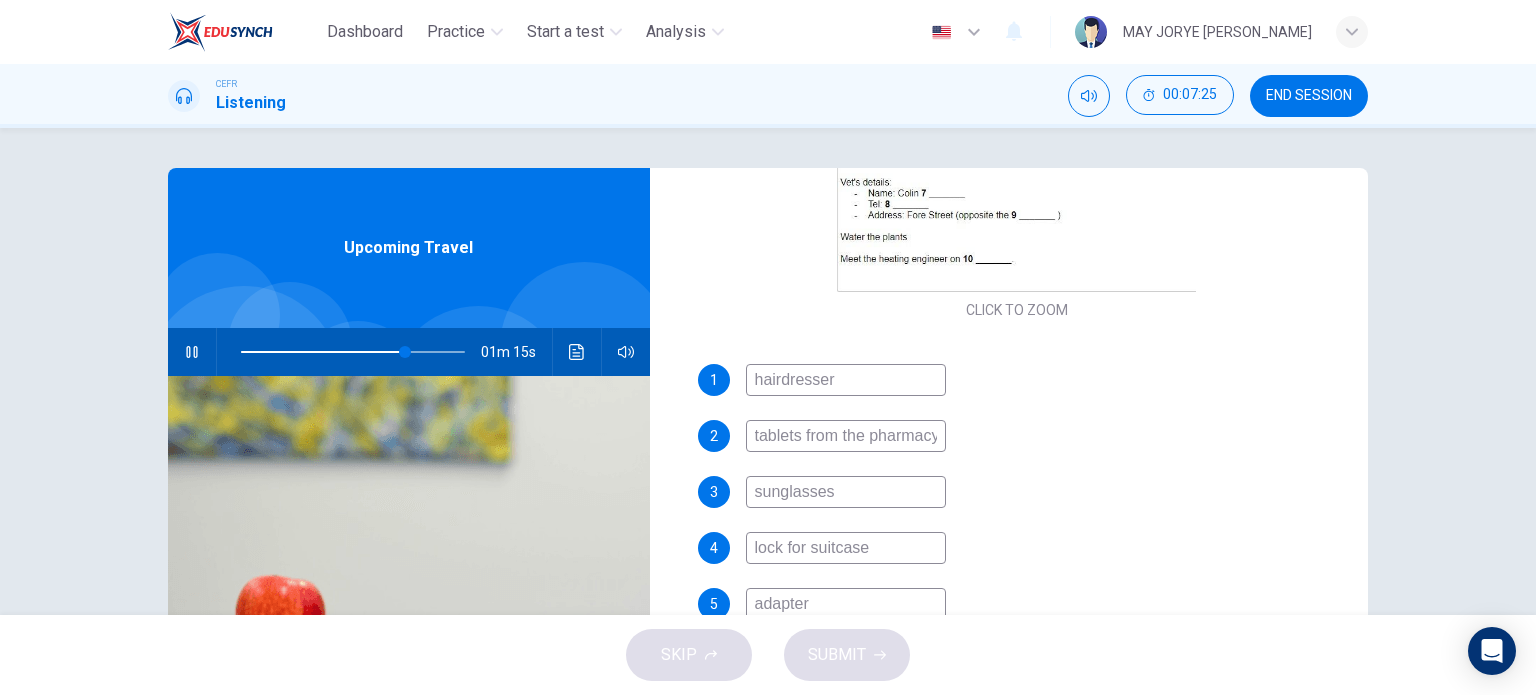 scroll, scrollTop: 581, scrollLeft: 0, axis: vertical 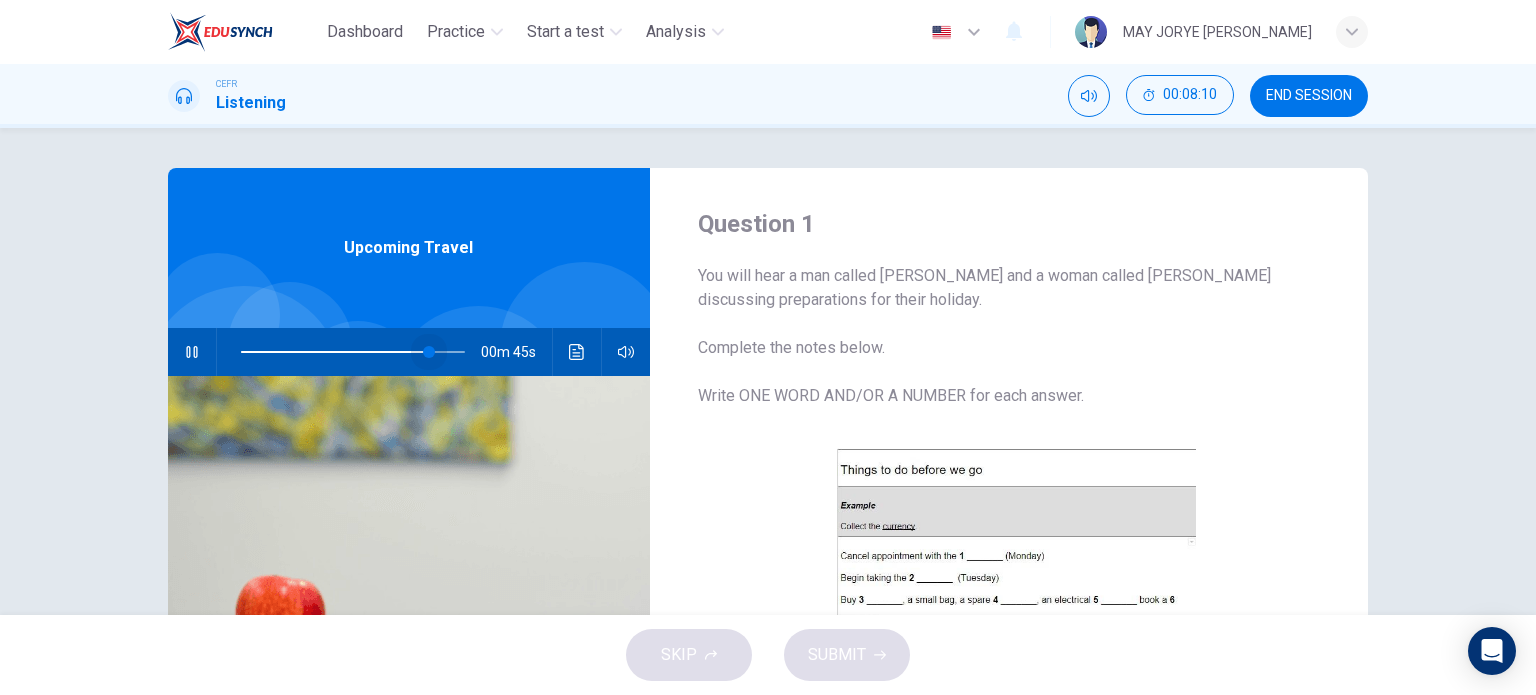 click at bounding box center [429, 352] 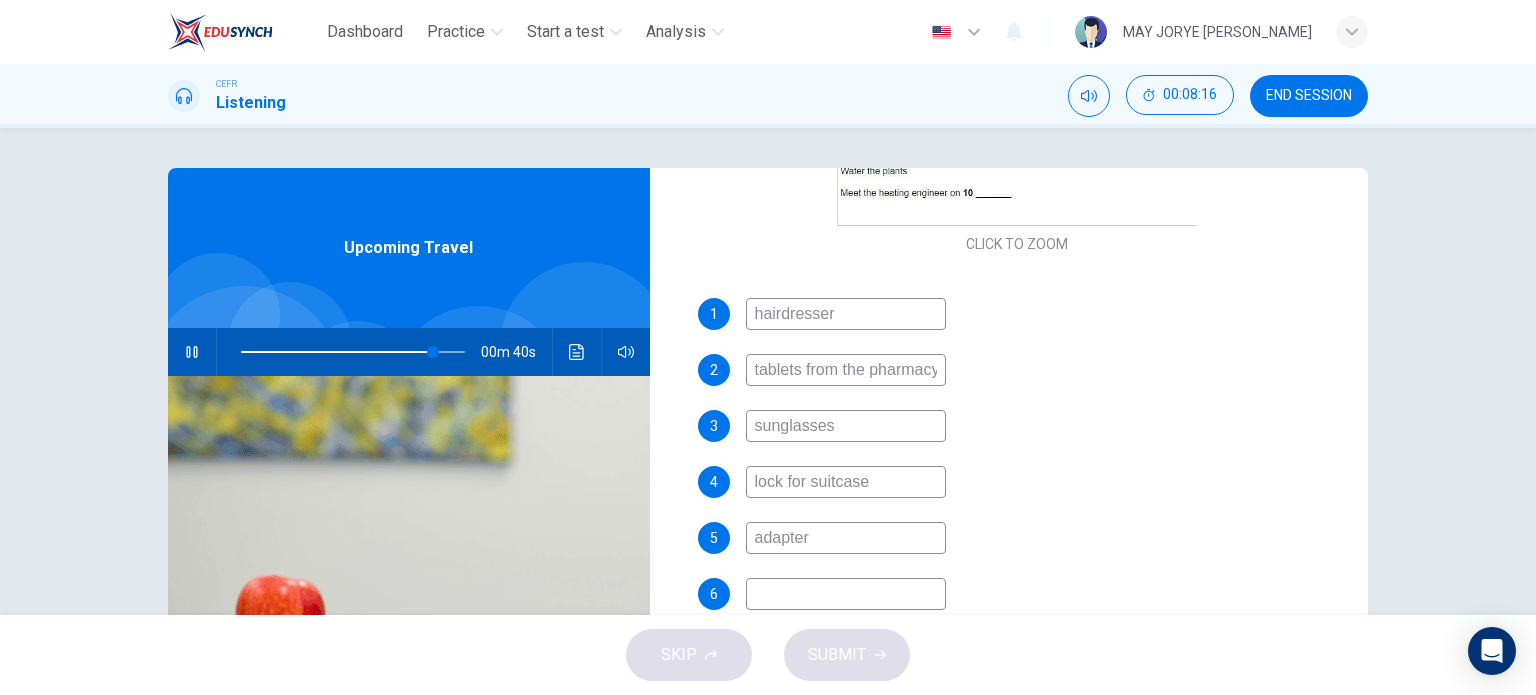 scroll, scrollTop: 581, scrollLeft: 0, axis: vertical 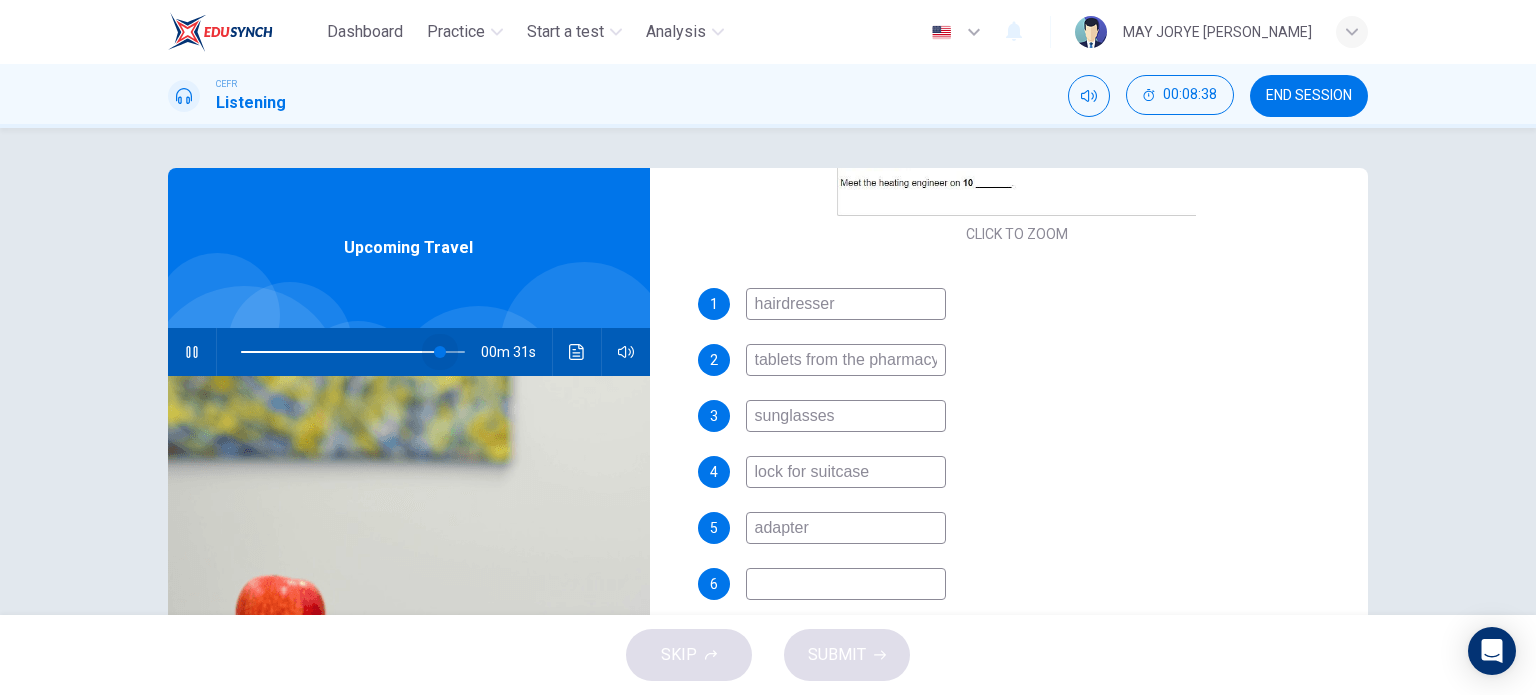 click at bounding box center [440, 352] 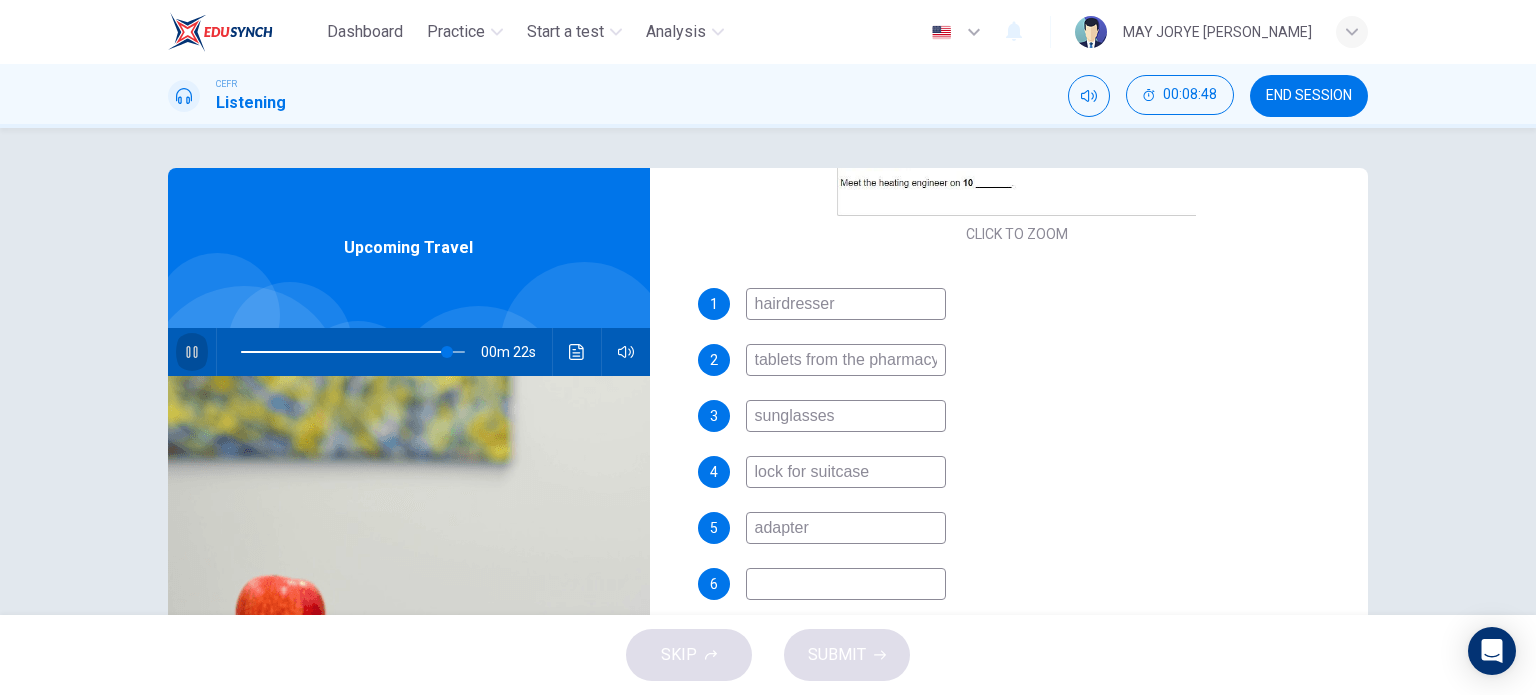 click 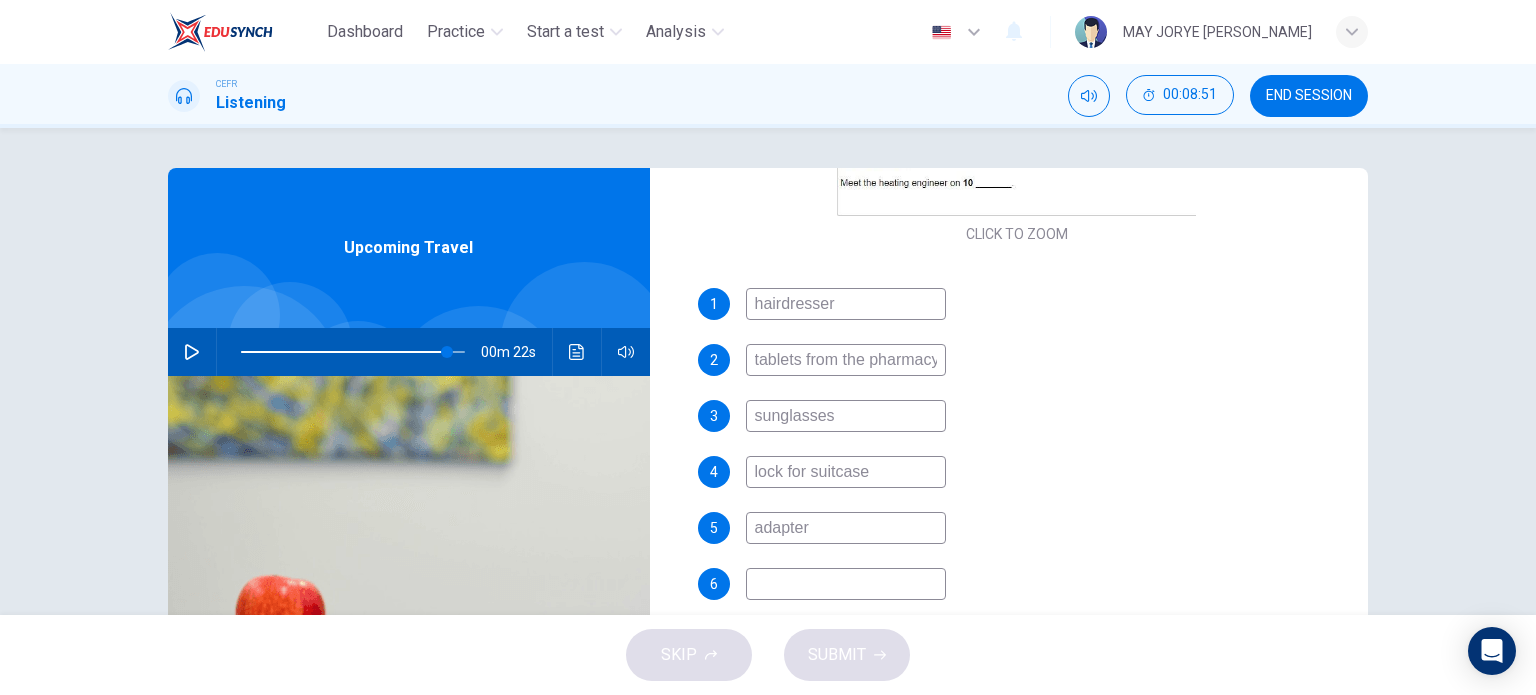 click on "Question 1 You will hear a man called Tim and a woman called Laura discussing preparations for their holiday. Complete the notes below.
Write ONE WORD AND/OR A NUMBER for each answer. CLICK TO ZOOM Click to Zoom 1 hairdresser 2 tablets from the pharmacy 3 sunglasses 4 lock for suitcase 5 adapter 6 7 Jefferey 8 077594128 9 10 Upcoming Travel 00m 22s" at bounding box center [768, 515] 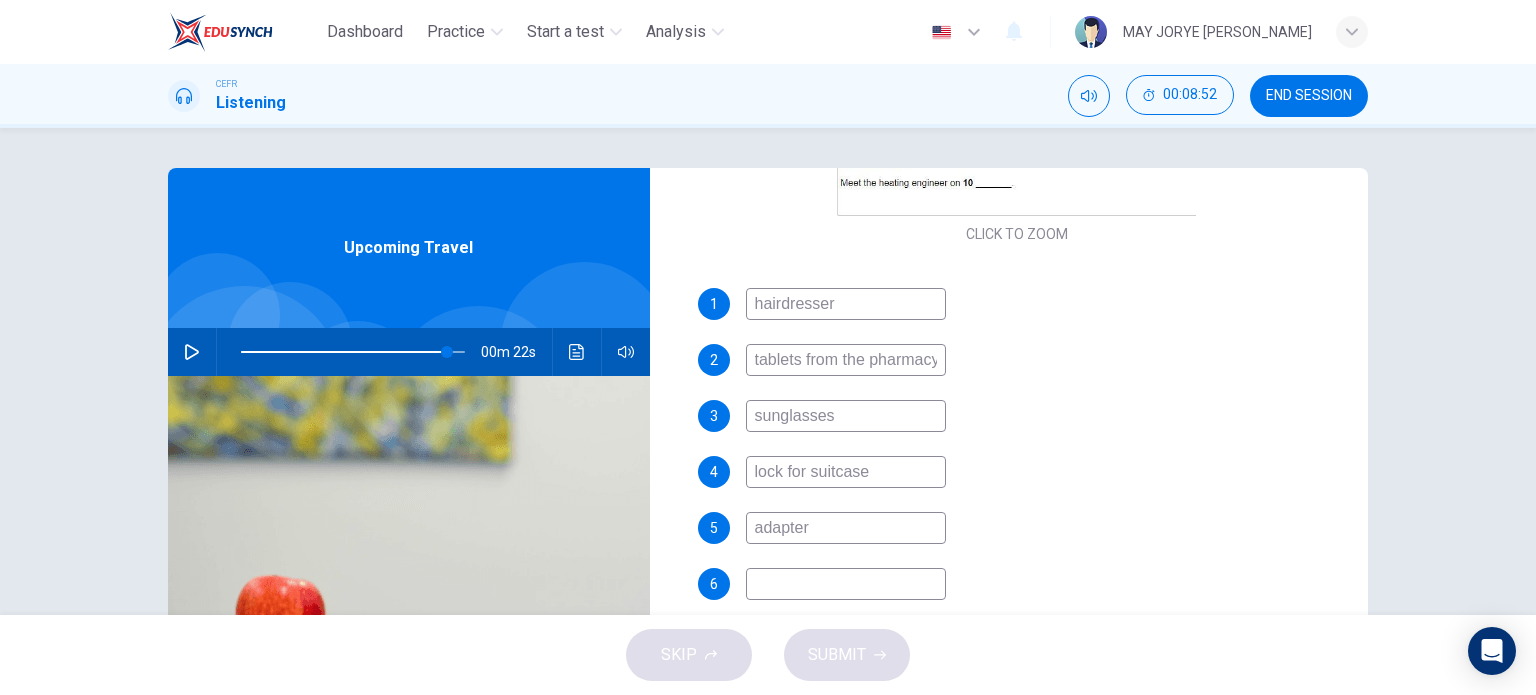 click at bounding box center (192, 352) 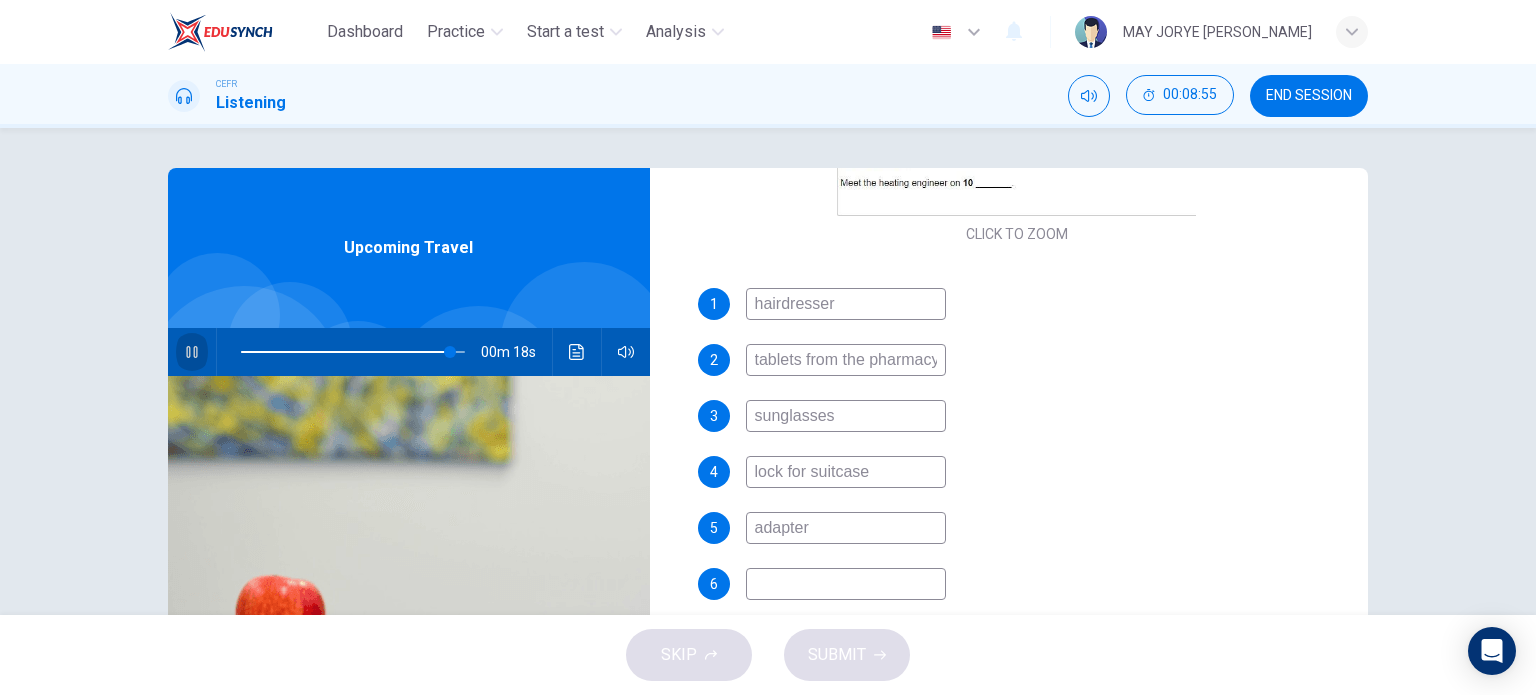 click at bounding box center [192, 352] 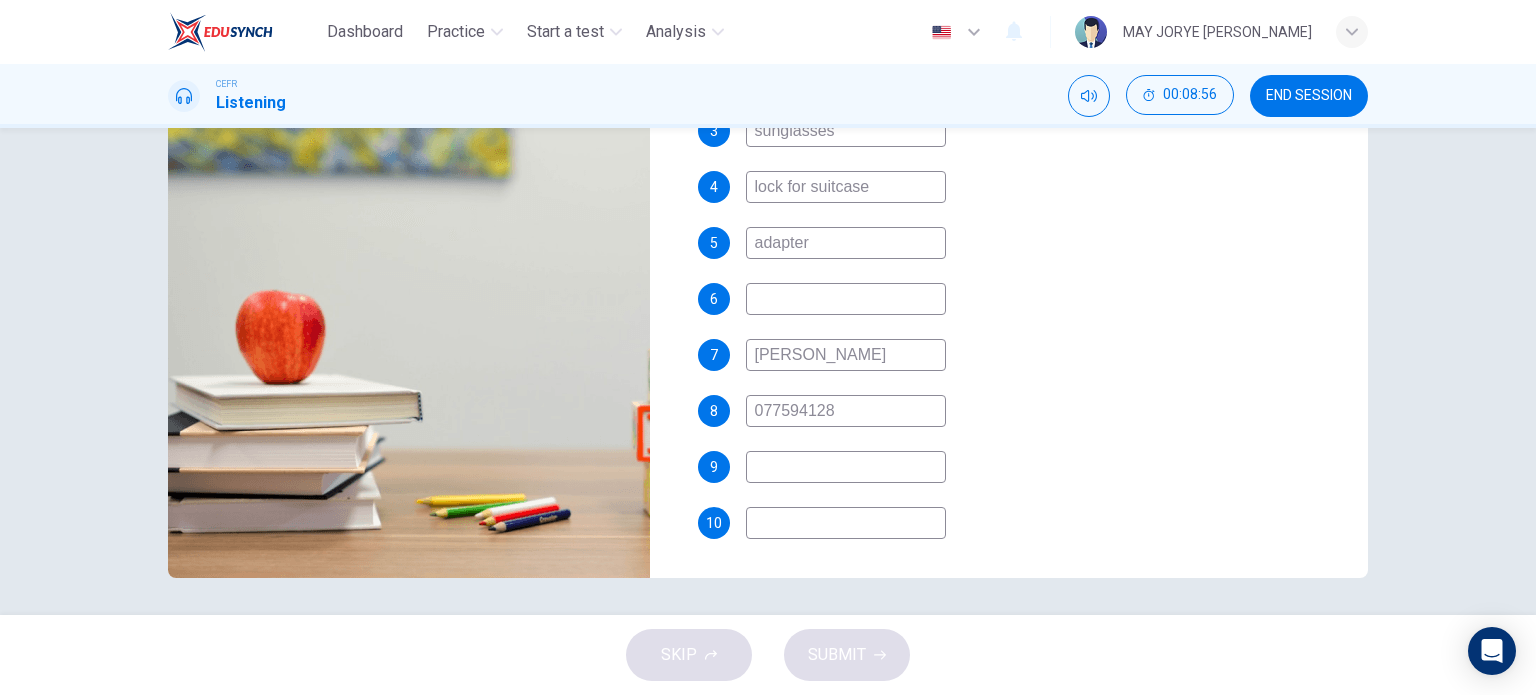 scroll, scrollTop: 288, scrollLeft: 0, axis: vertical 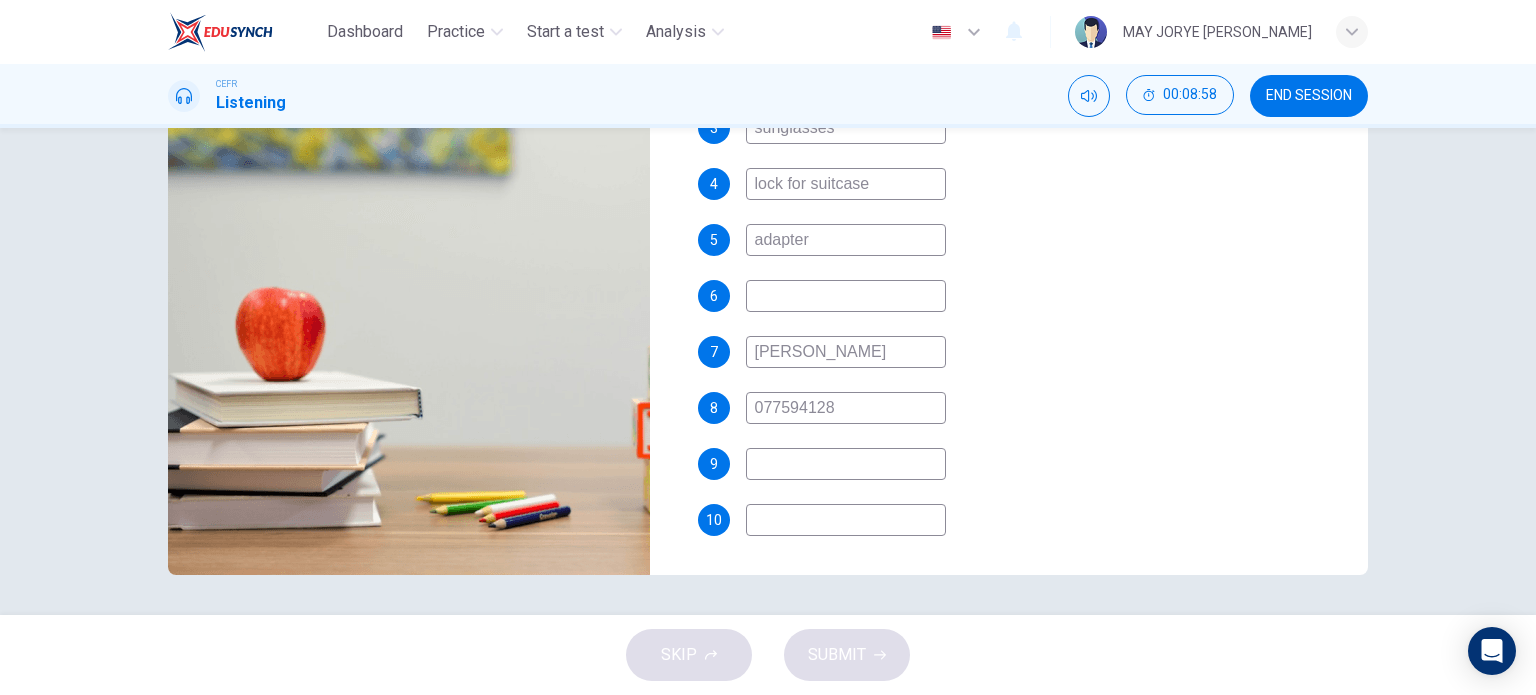 click at bounding box center [846, 520] 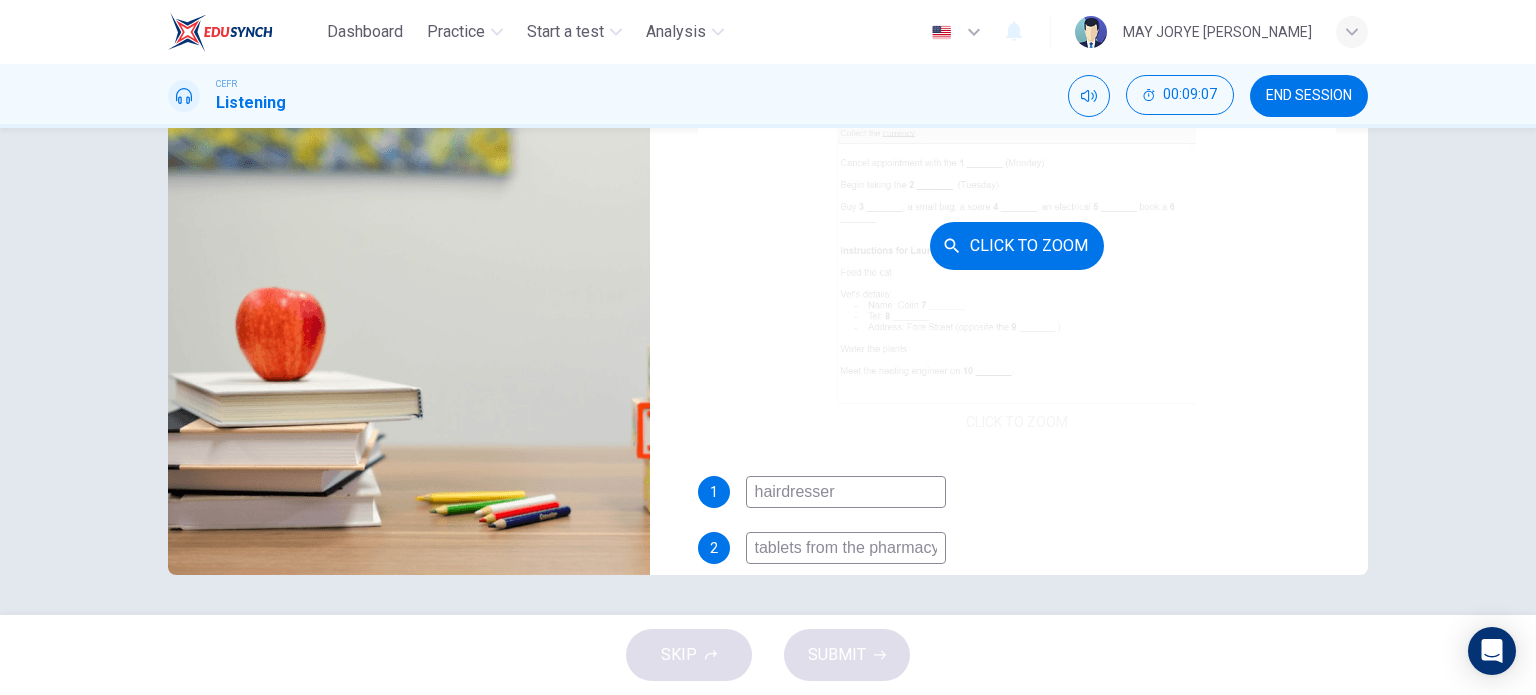 scroll, scrollTop: 0, scrollLeft: 0, axis: both 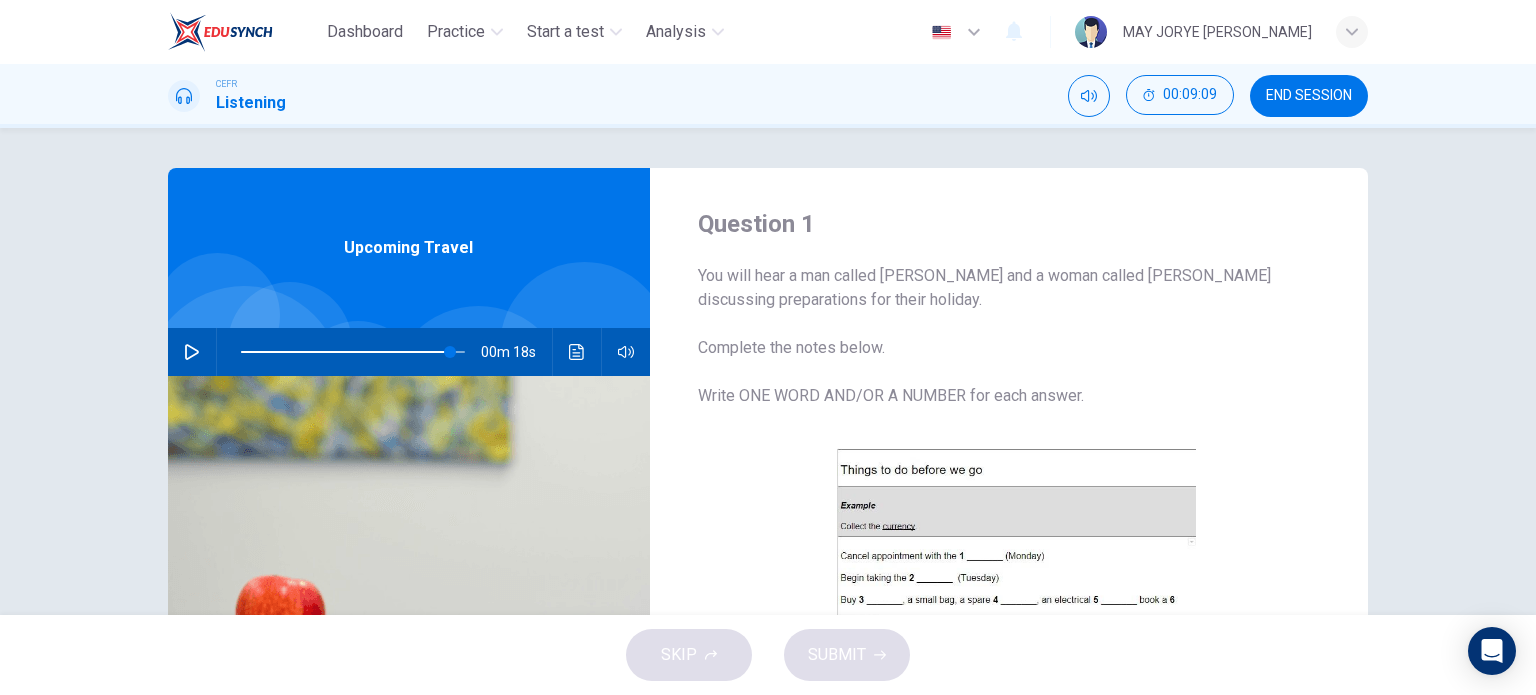 type on "April 30th" 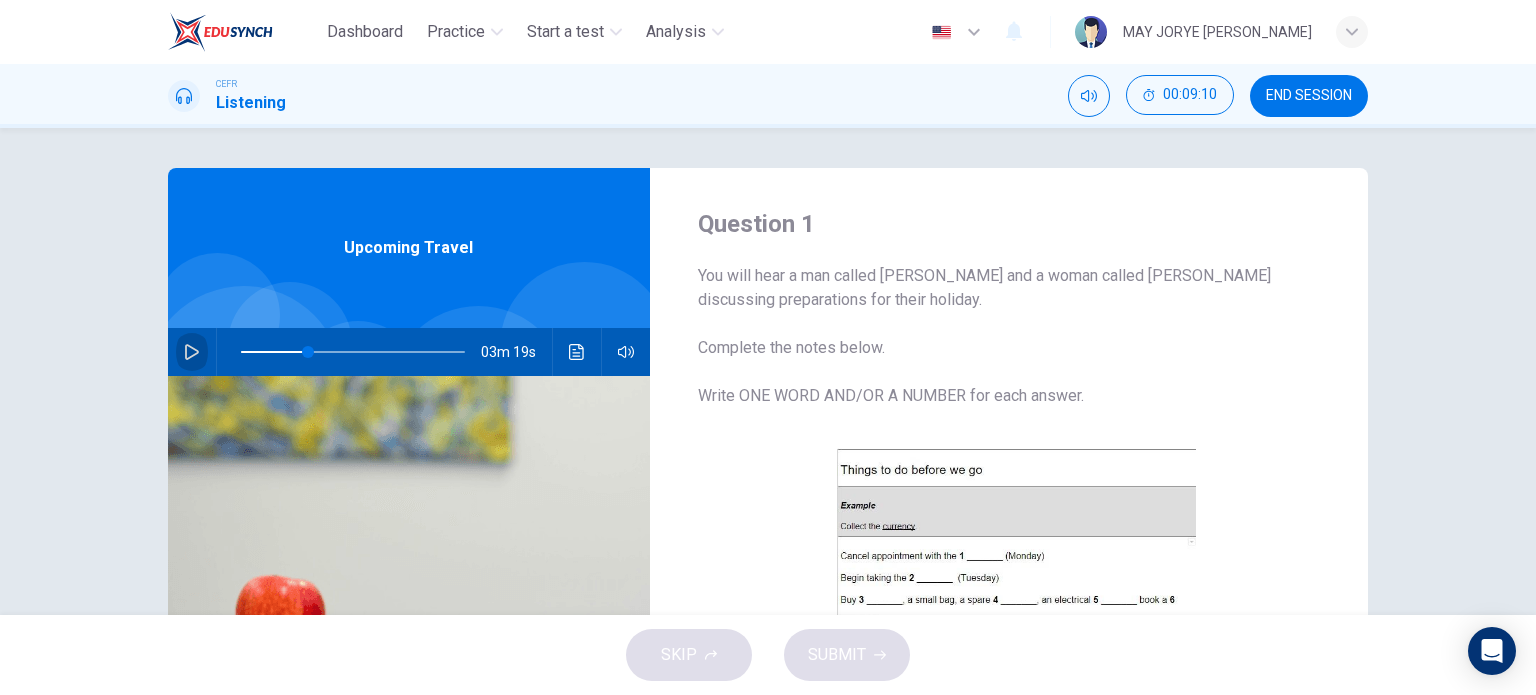 click 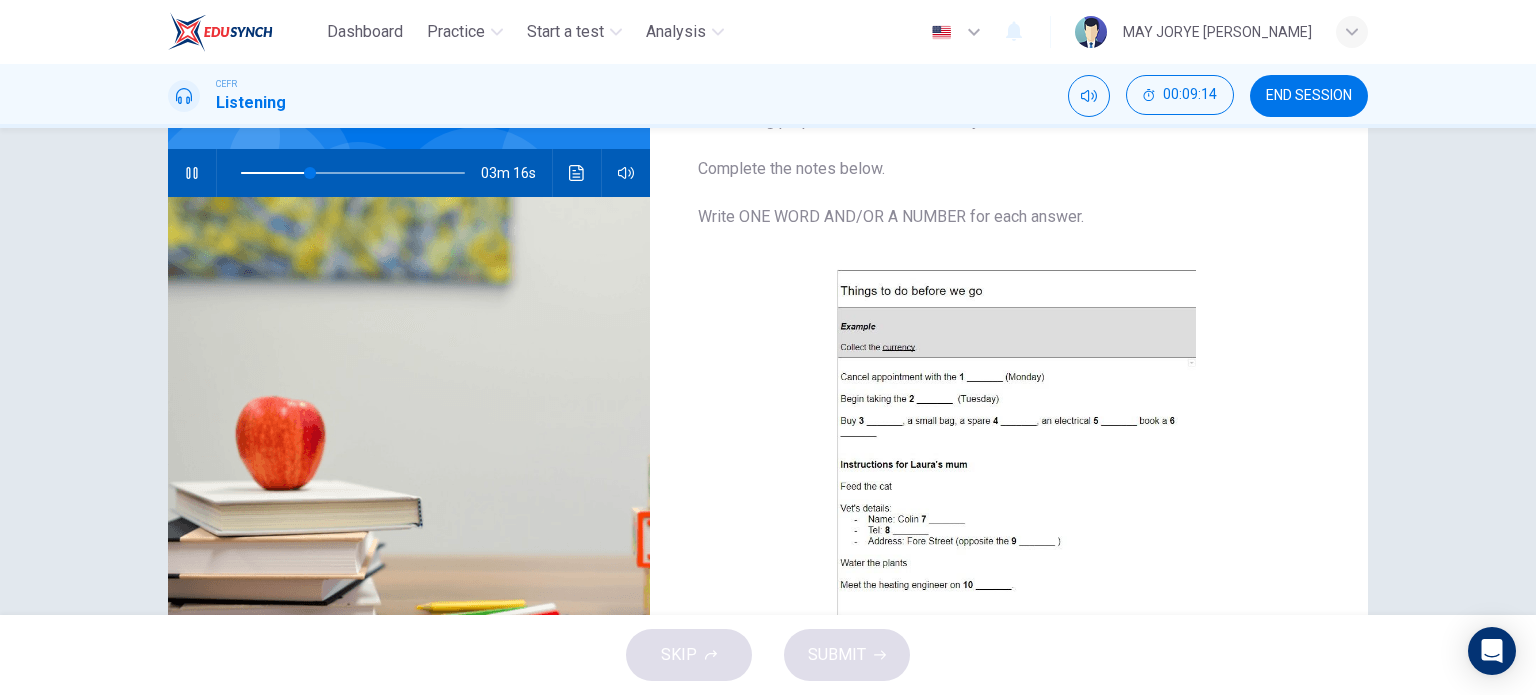 scroll, scrollTop: 88, scrollLeft: 0, axis: vertical 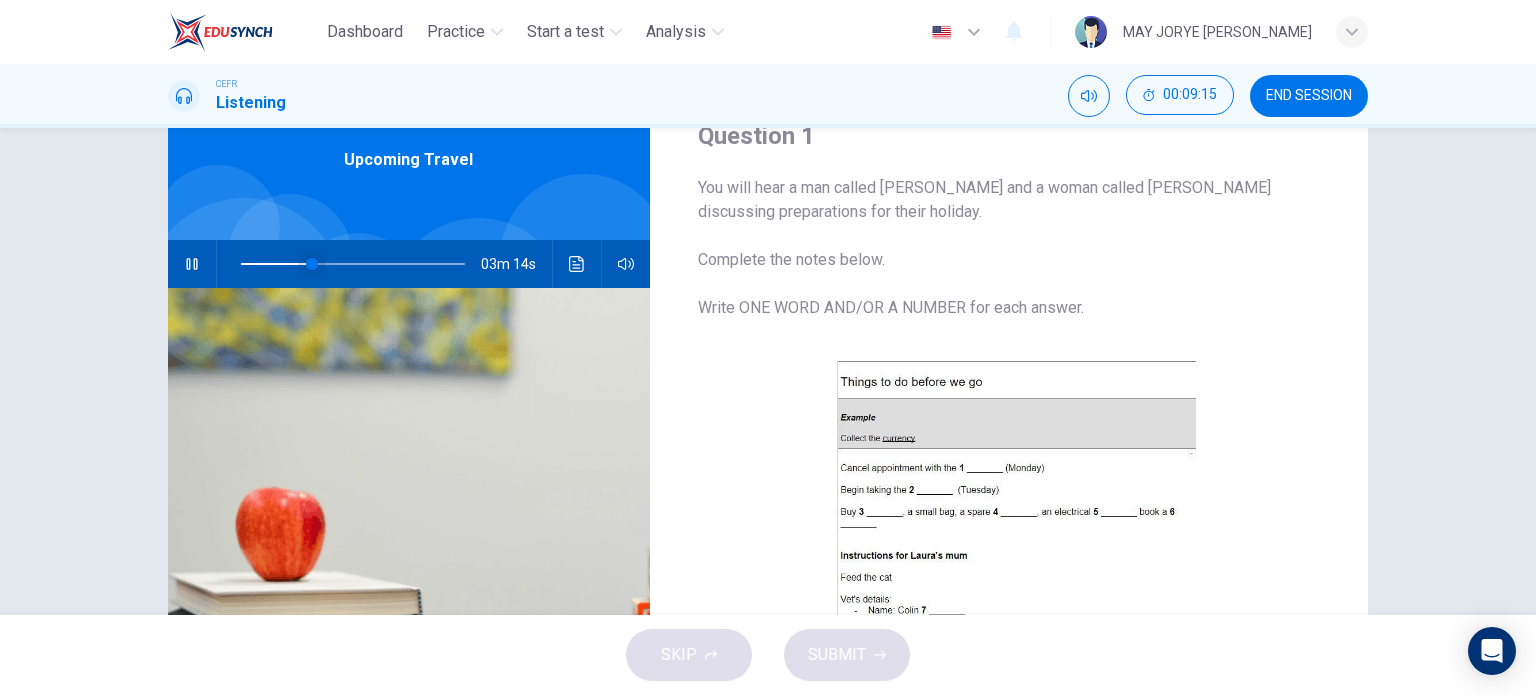 click at bounding box center (312, 264) 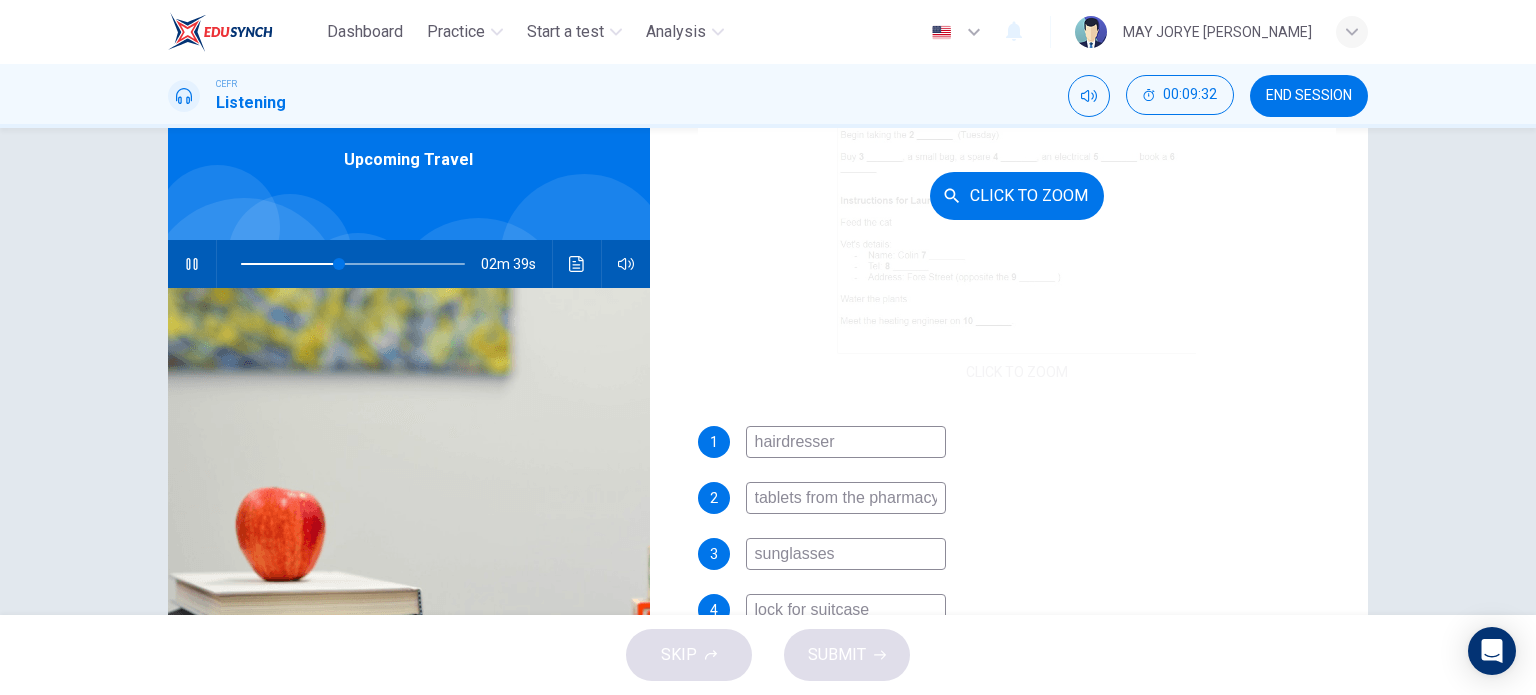 scroll, scrollTop: 400, scrollLeft: 0, axis: vertical 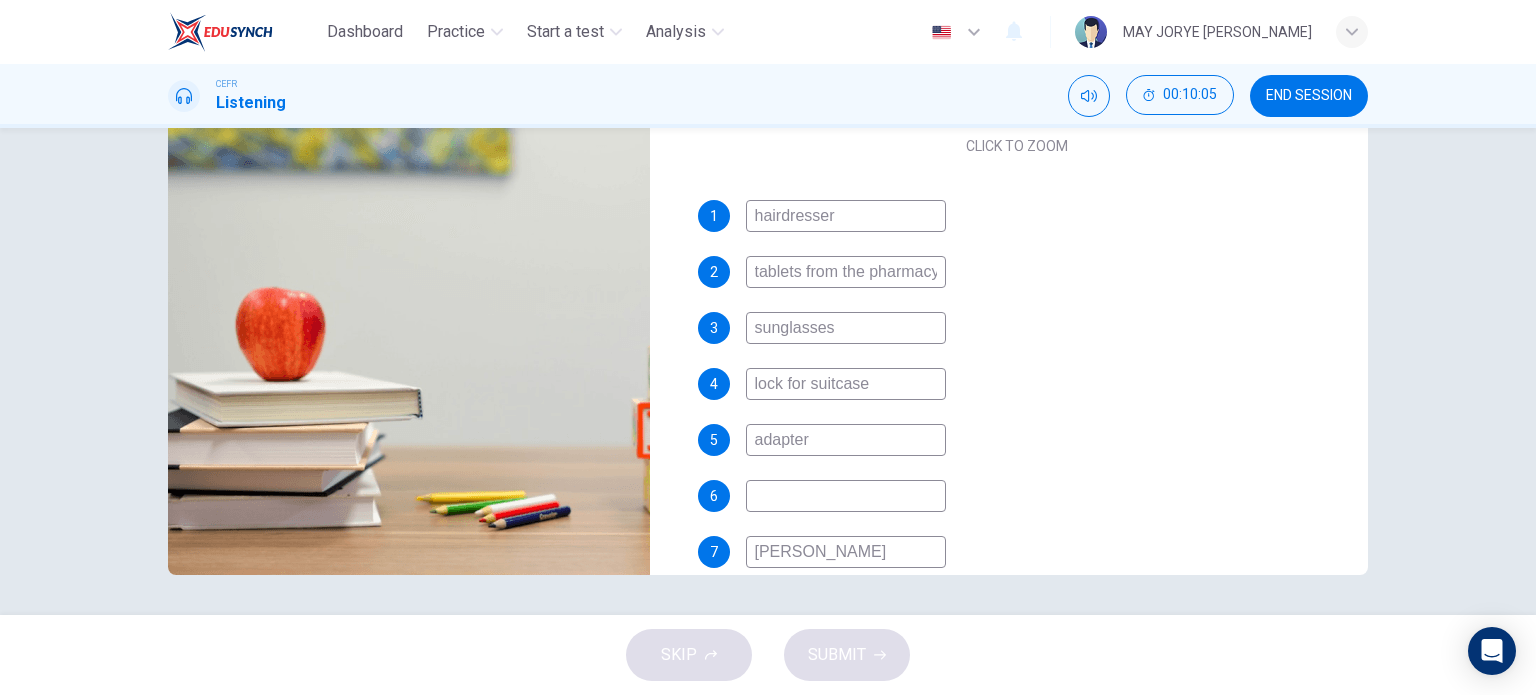 type on "55" 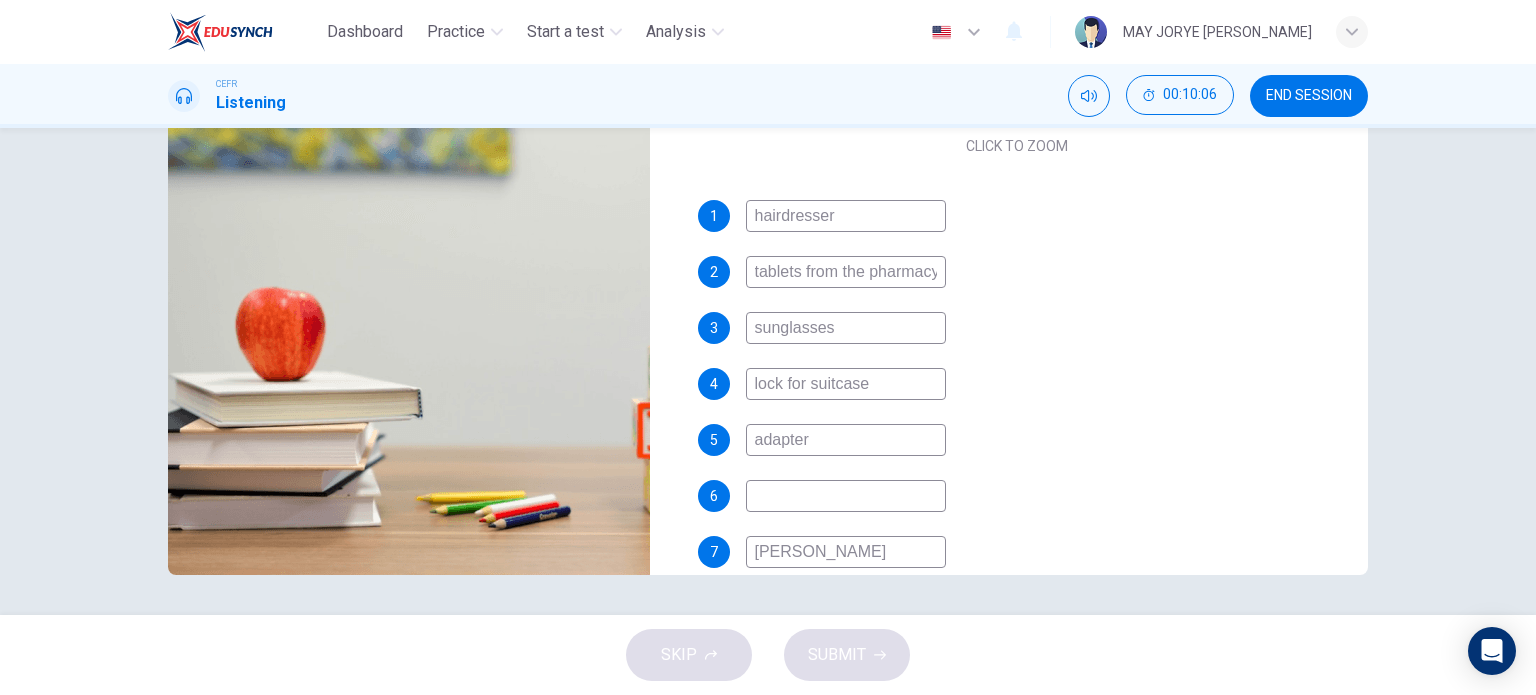 type on "t" 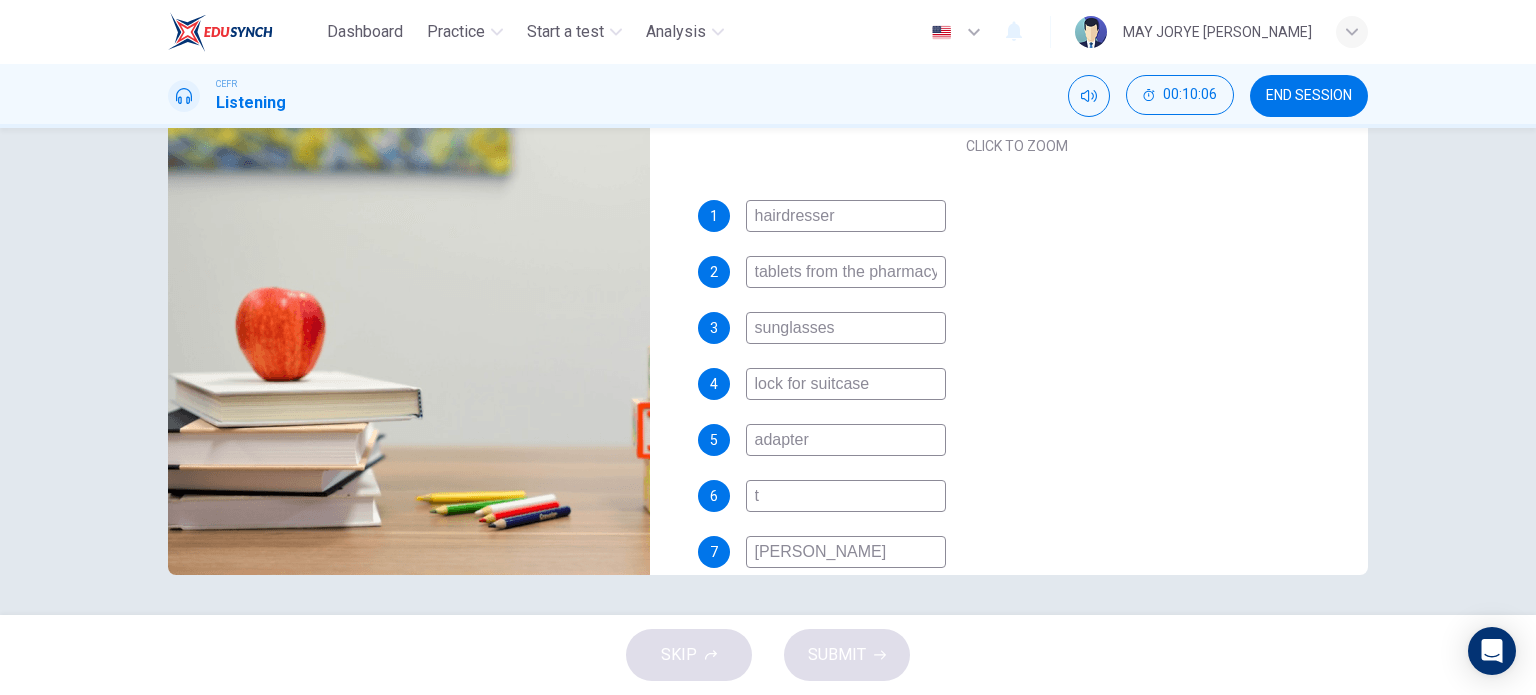 type on "55" 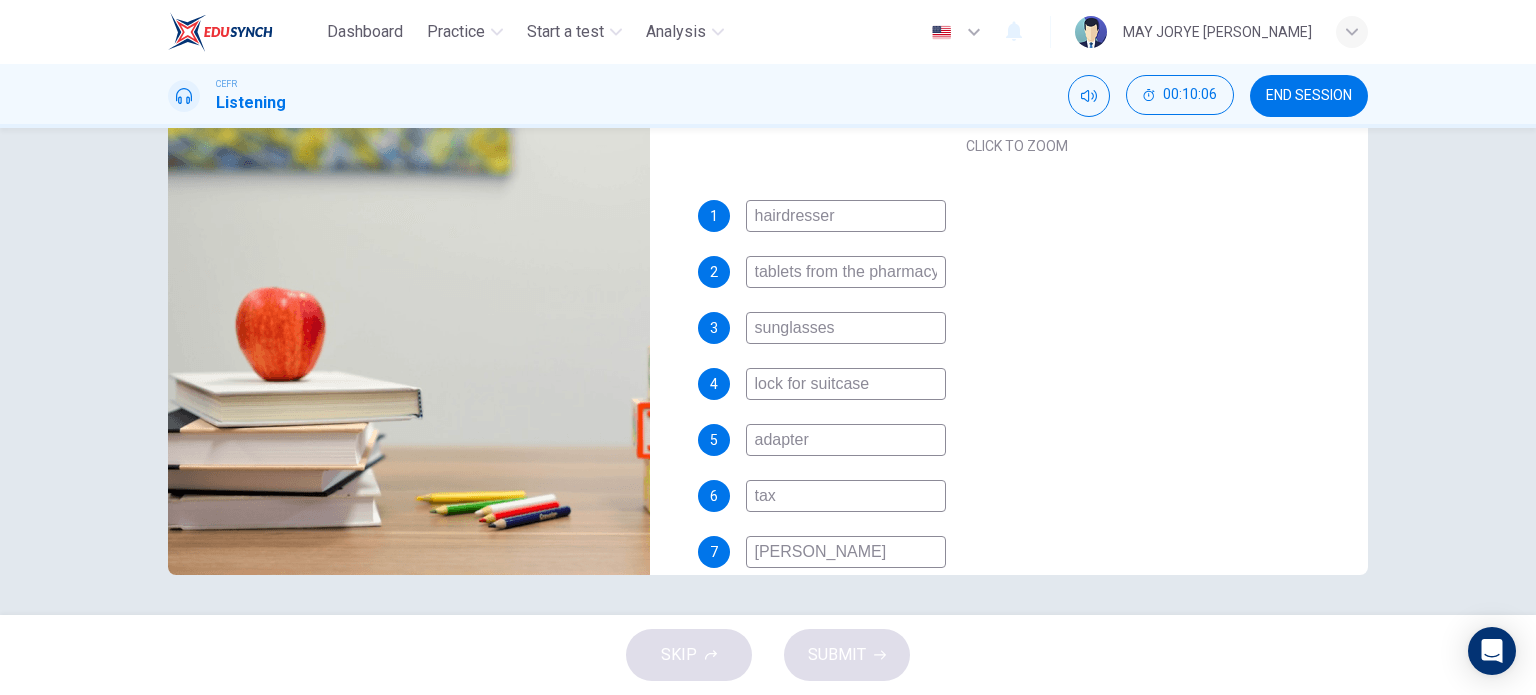 type on "taxi" 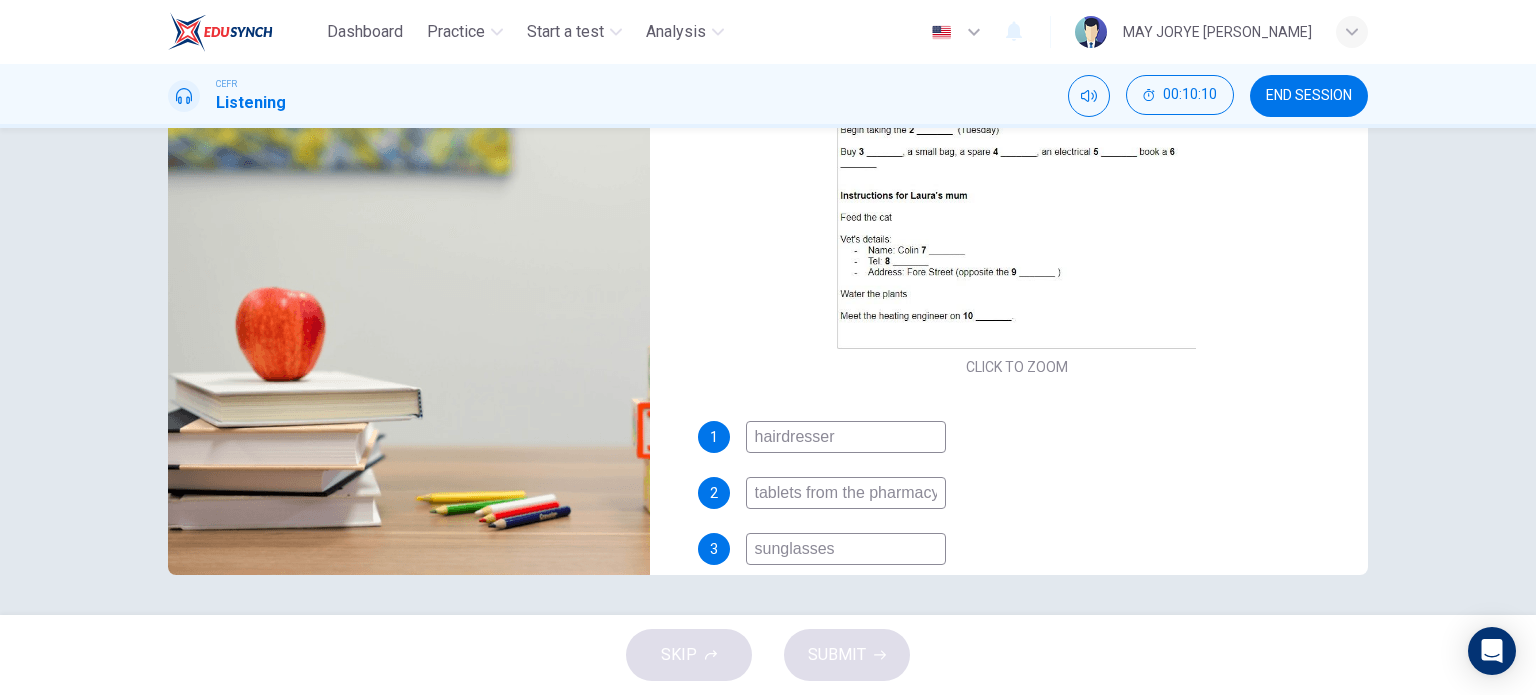 scroll, scrollTop: 81, scrollLeft: 0, axis: vertical 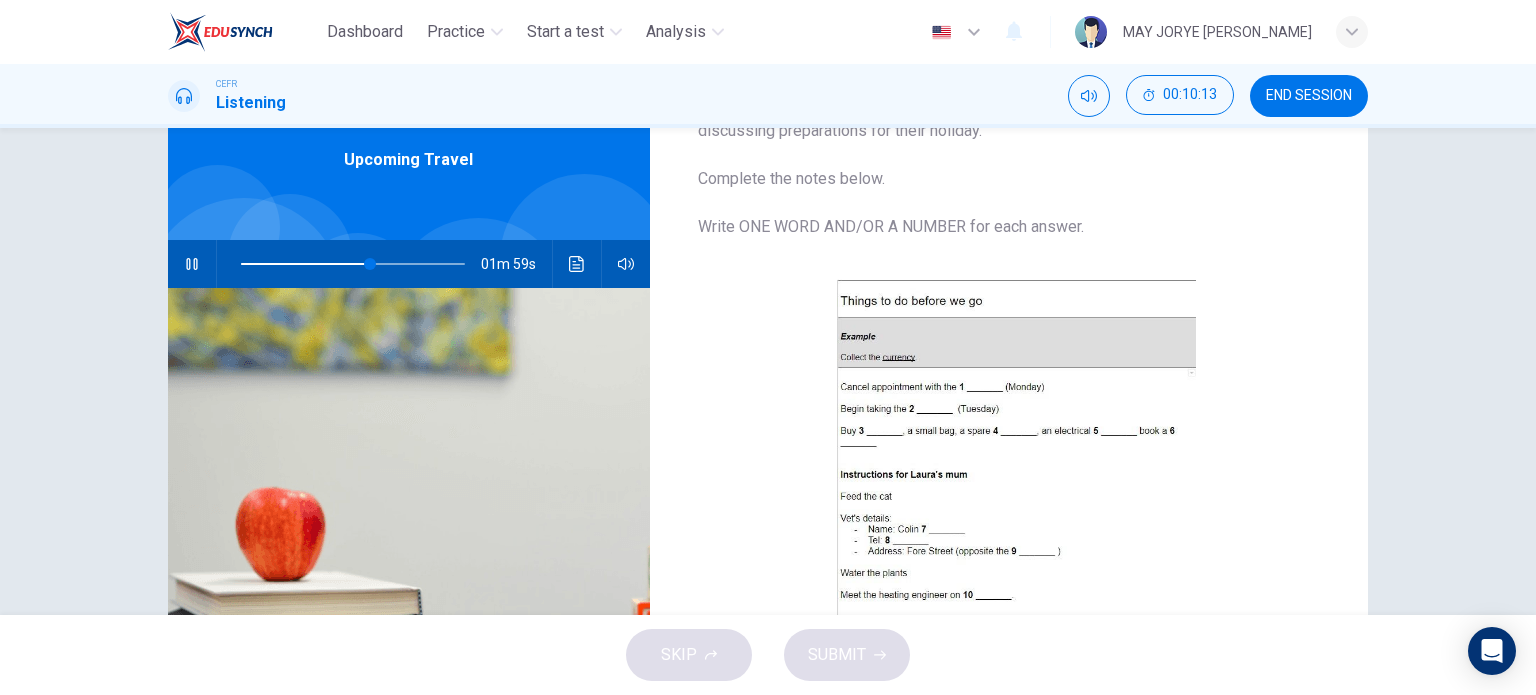 type on "58" 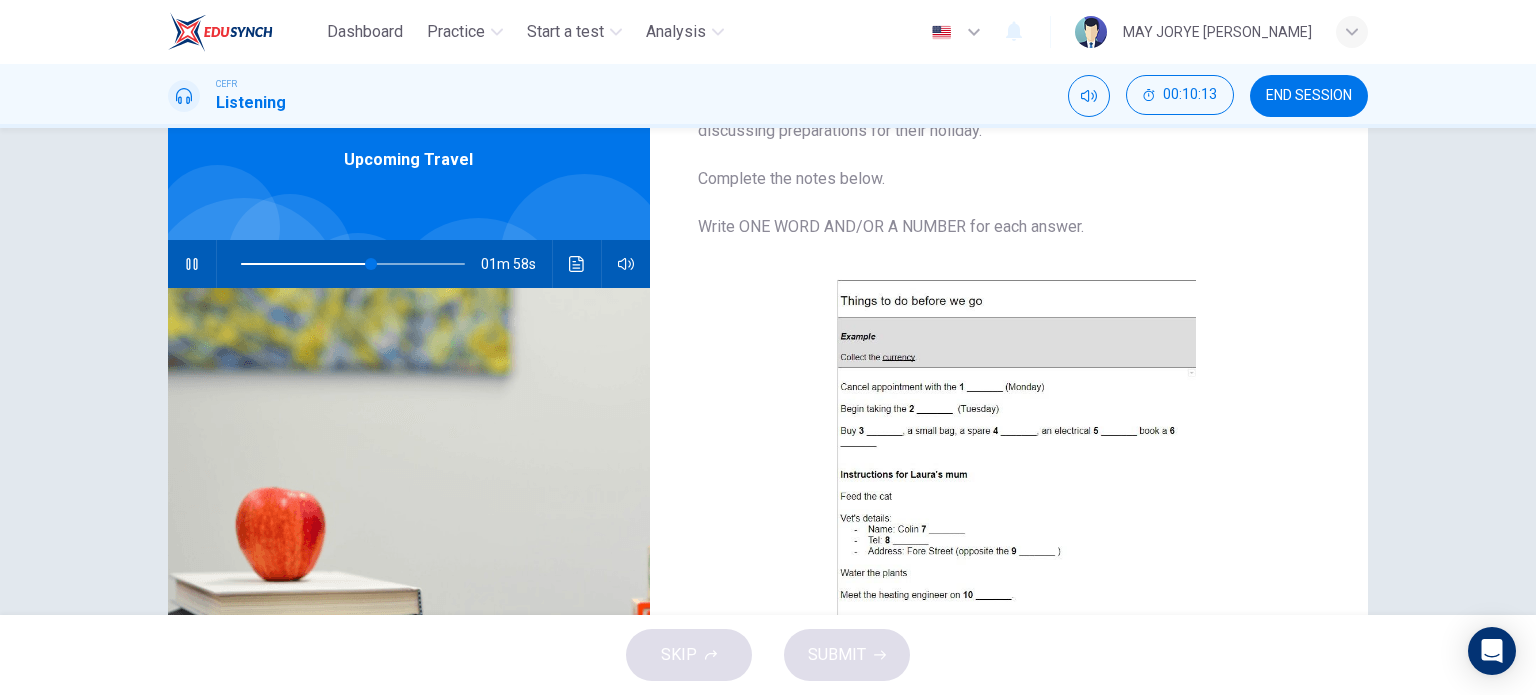 type on "taxi" 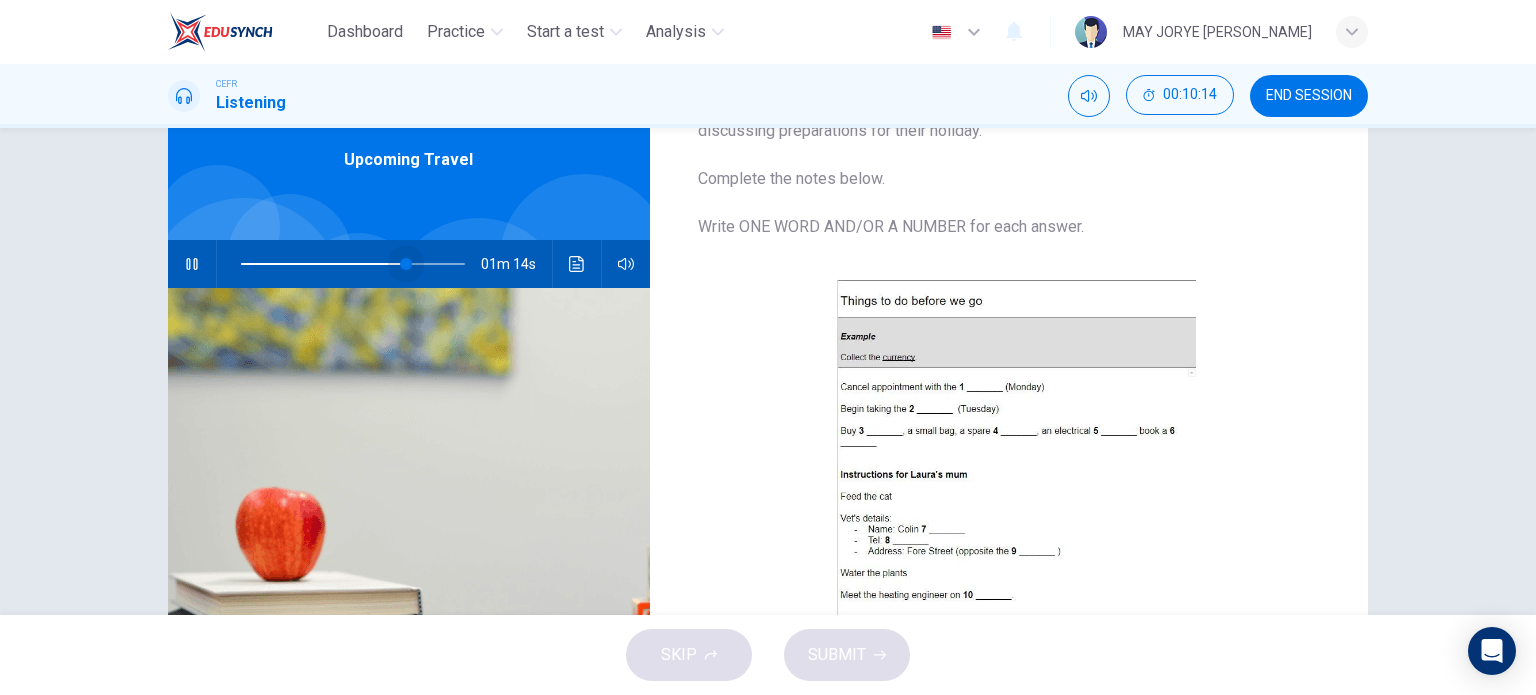 click at bounding box center [353, 264] 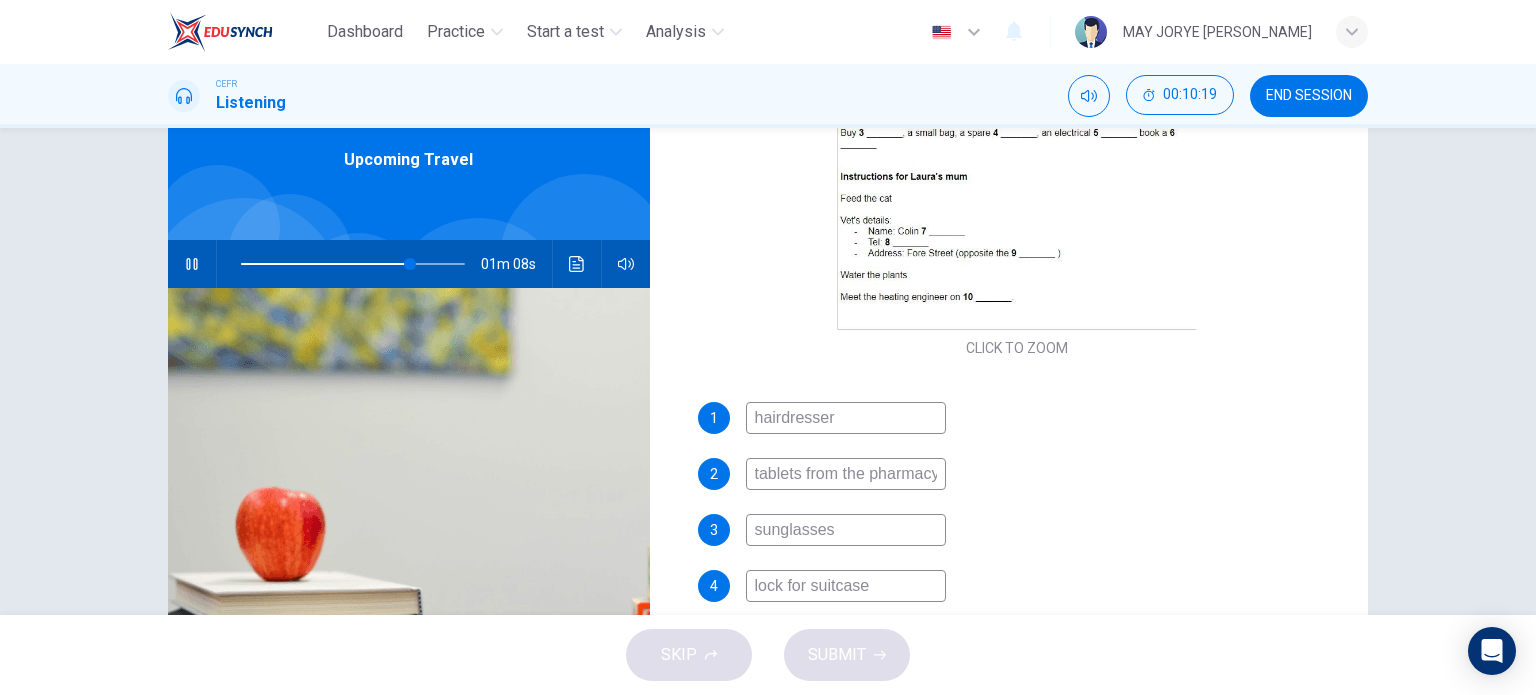 scroll, scrollTop: 381, scrollLeft: 0, axis: vertical 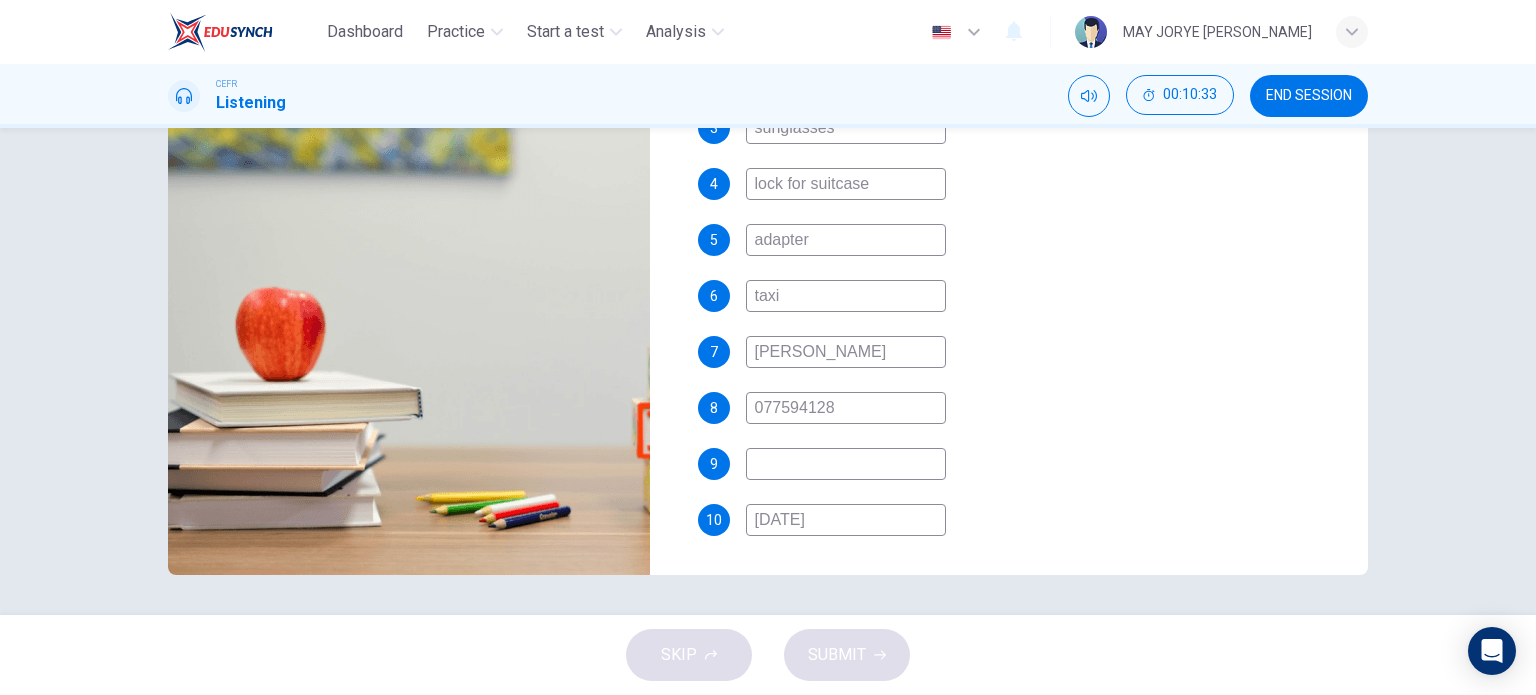 click at bounding box center (846, 464) 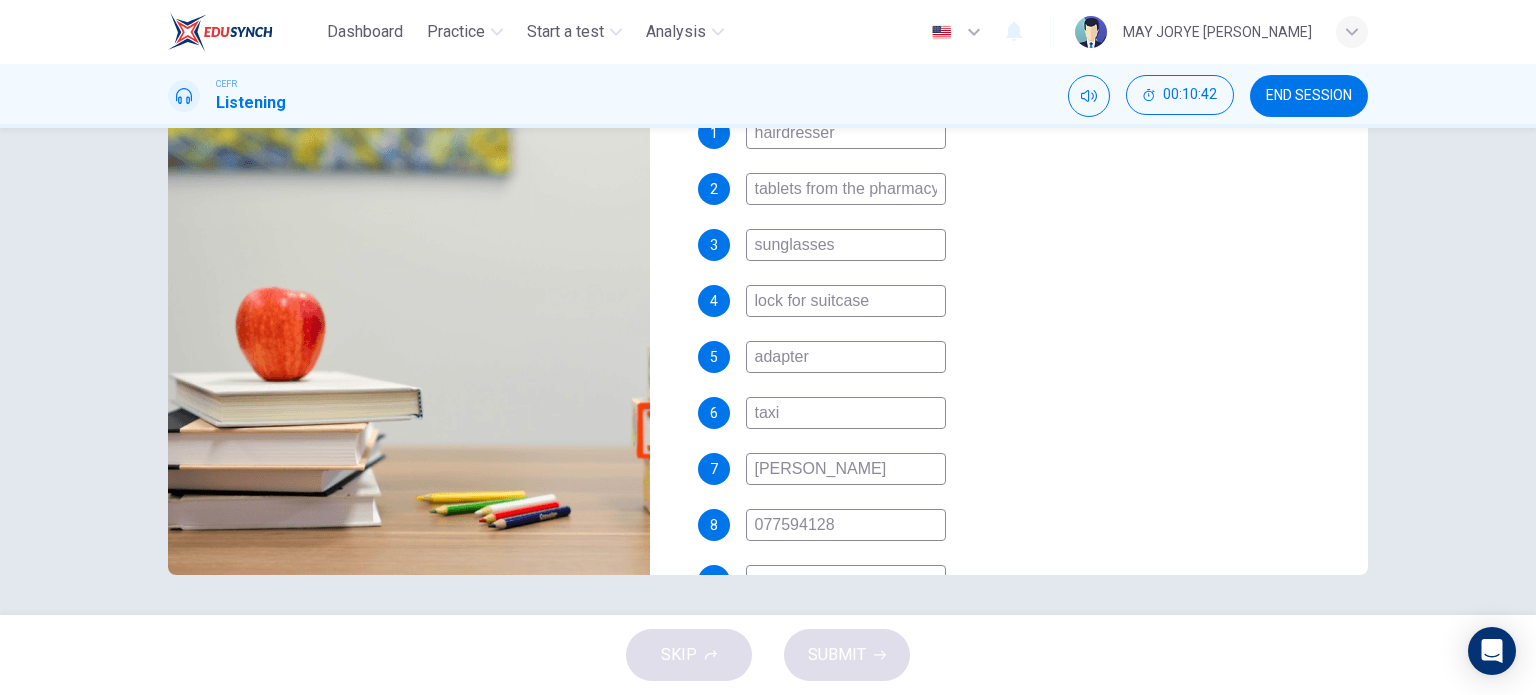 scroll, scrollTop: 581, scrollLeft: 0, axis: vertical 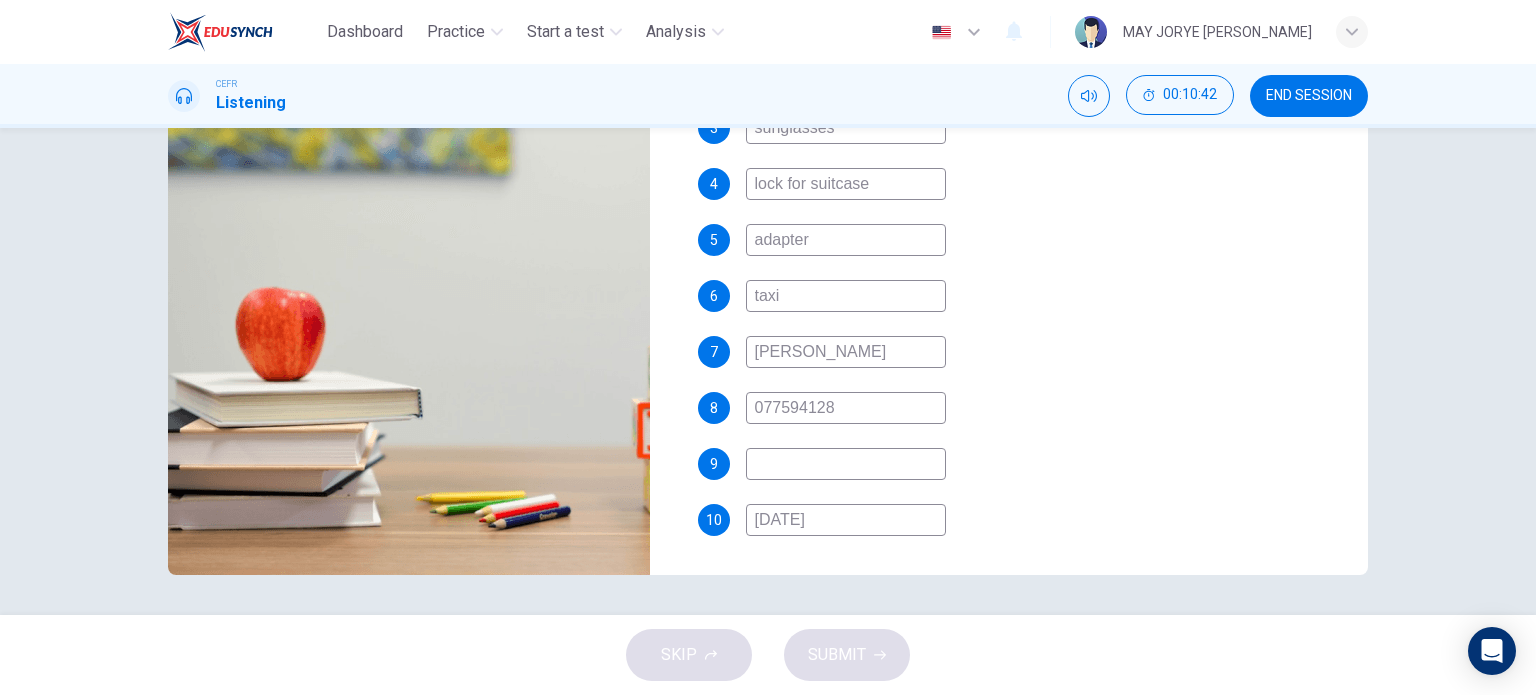 type on "84" 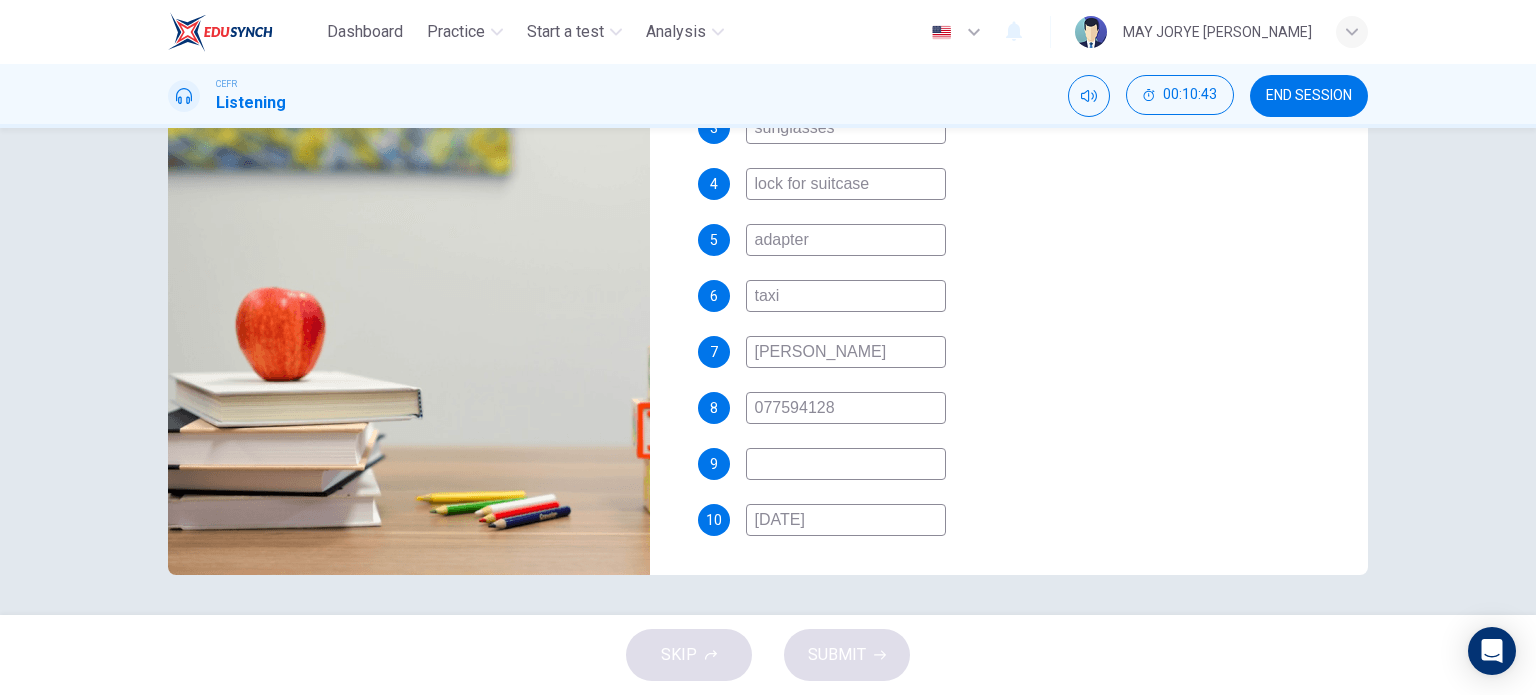 type on "c" 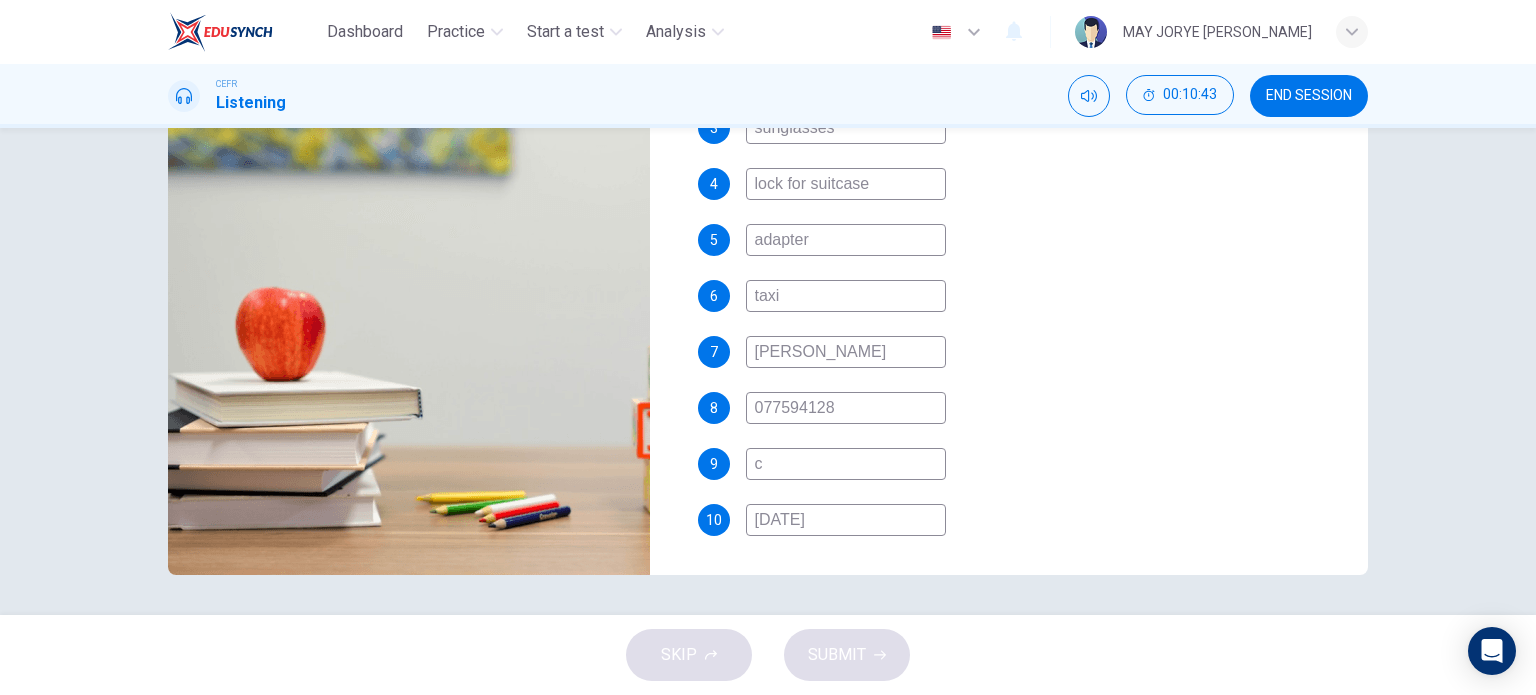 type on "ch" 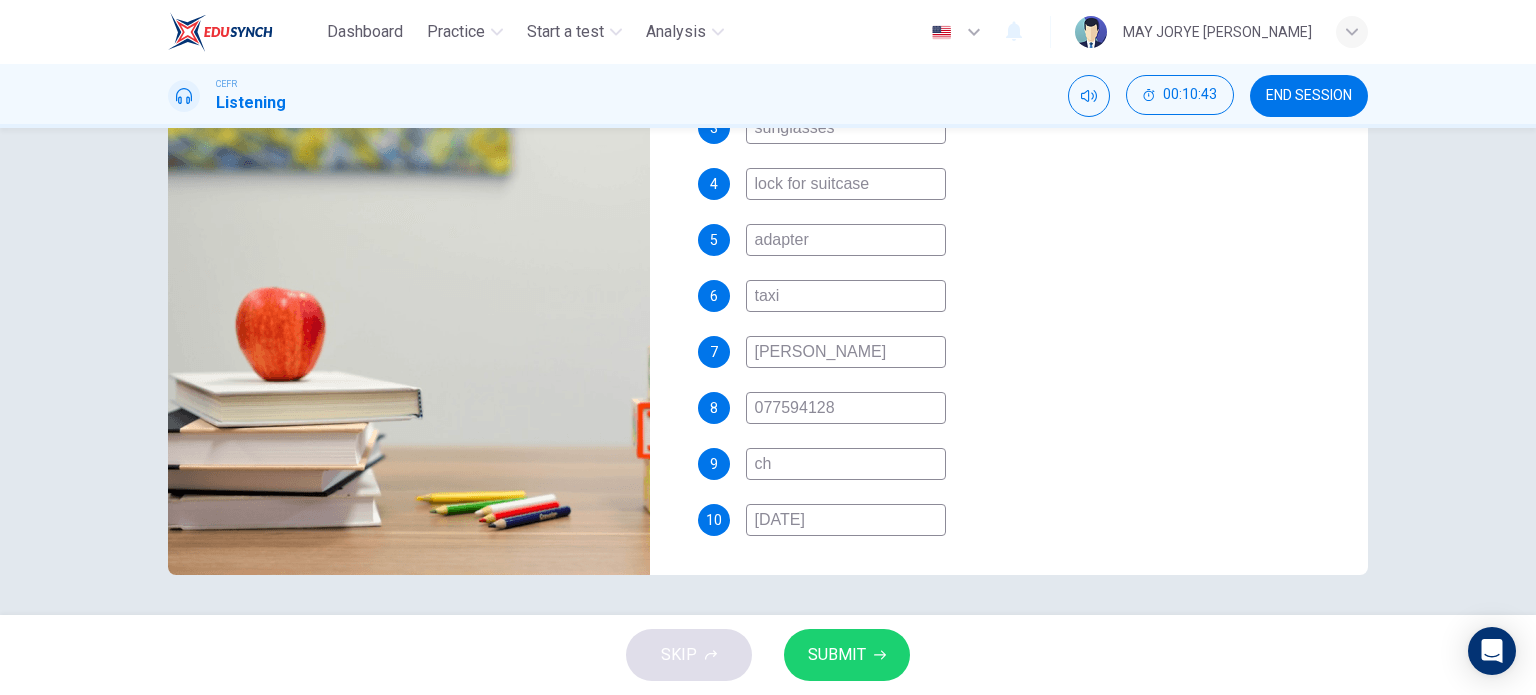 type on "84" 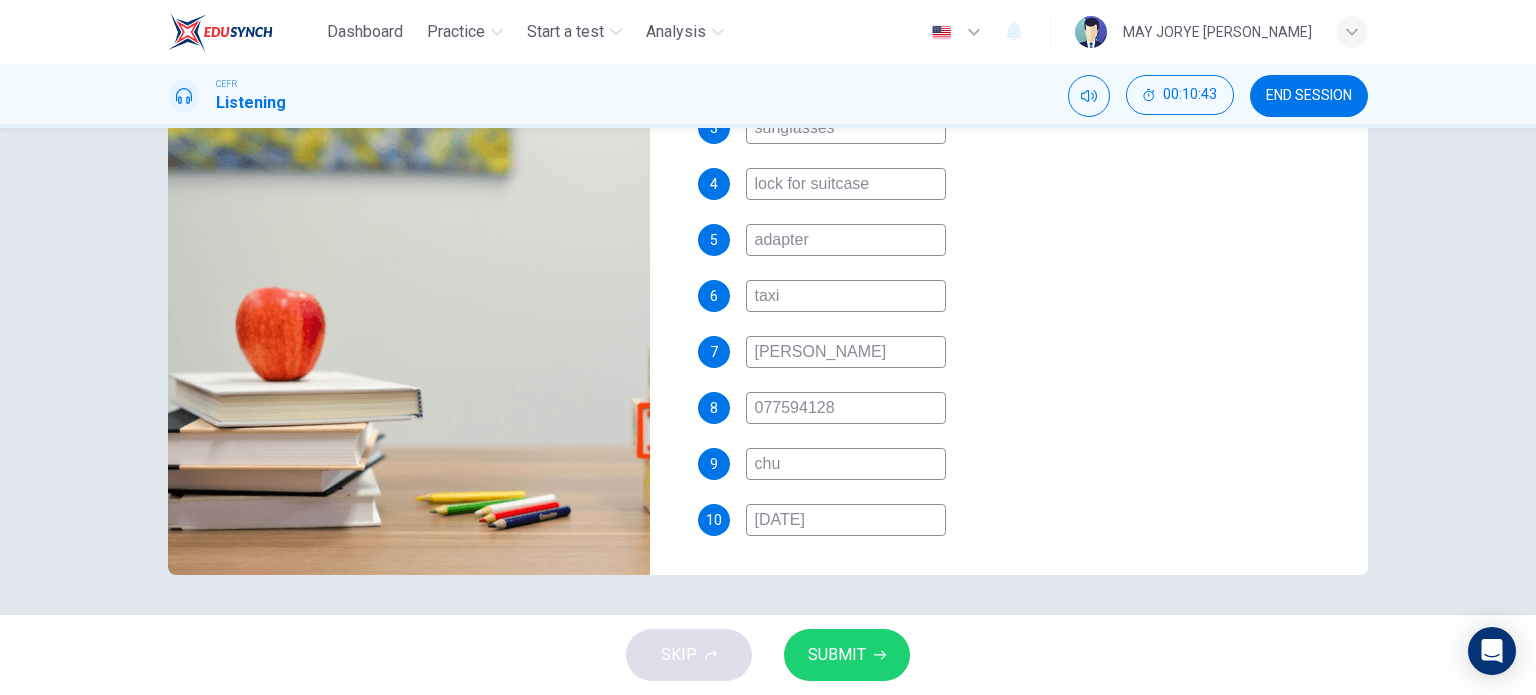 type on "84" 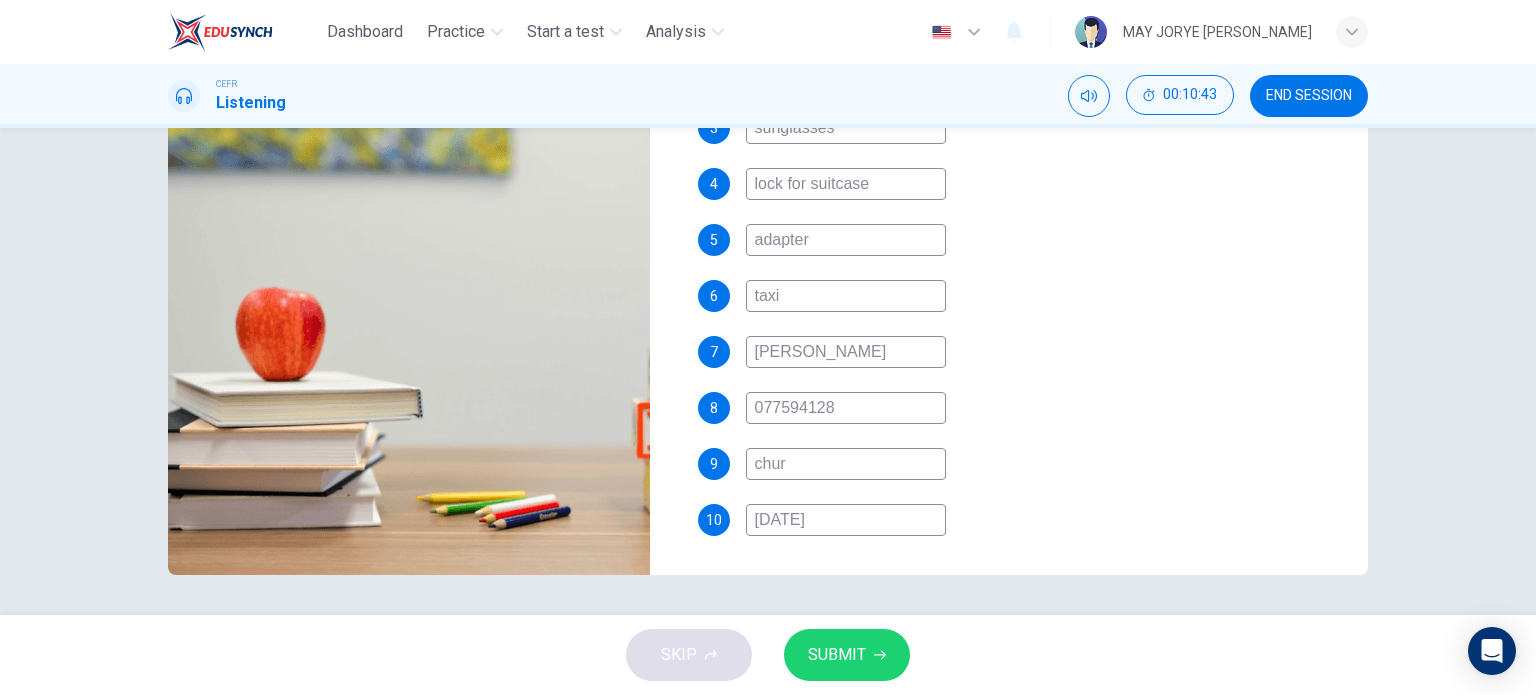 type on "84" 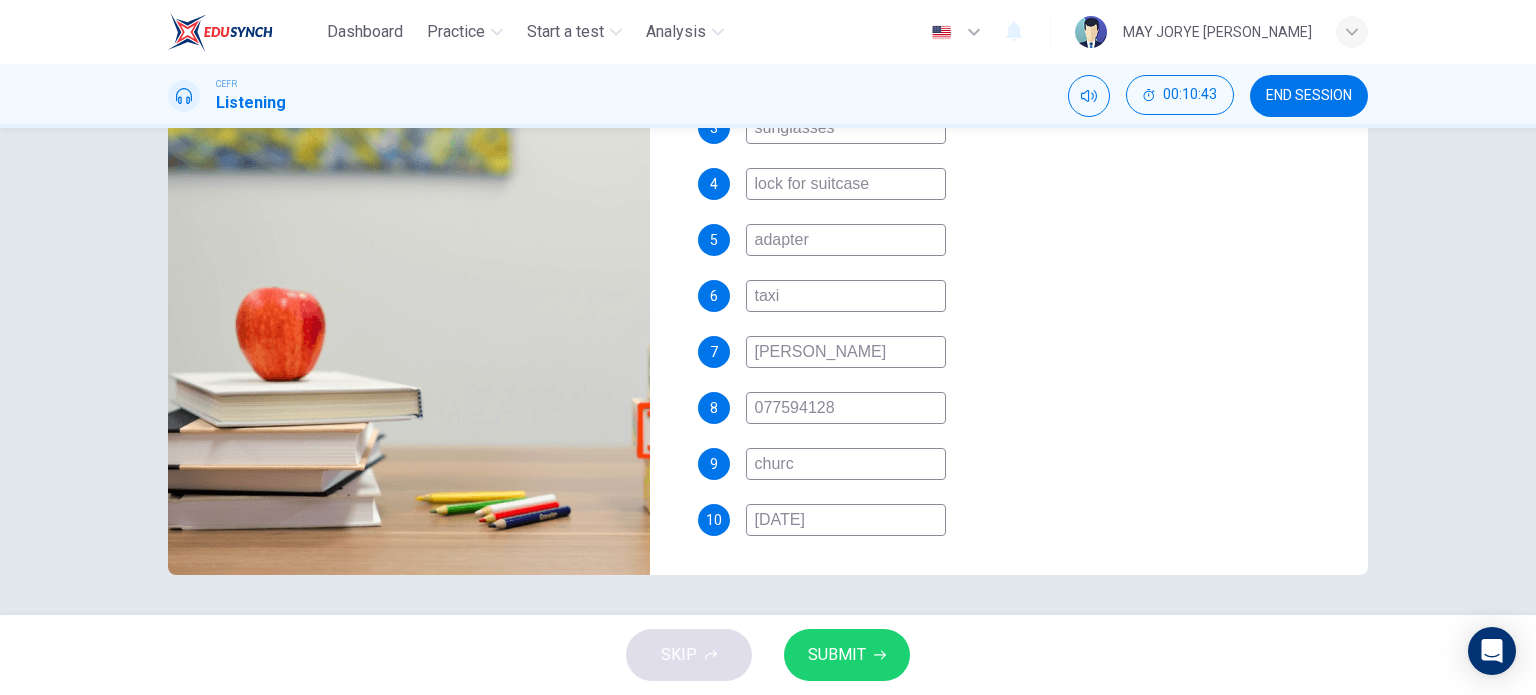 type on "church" 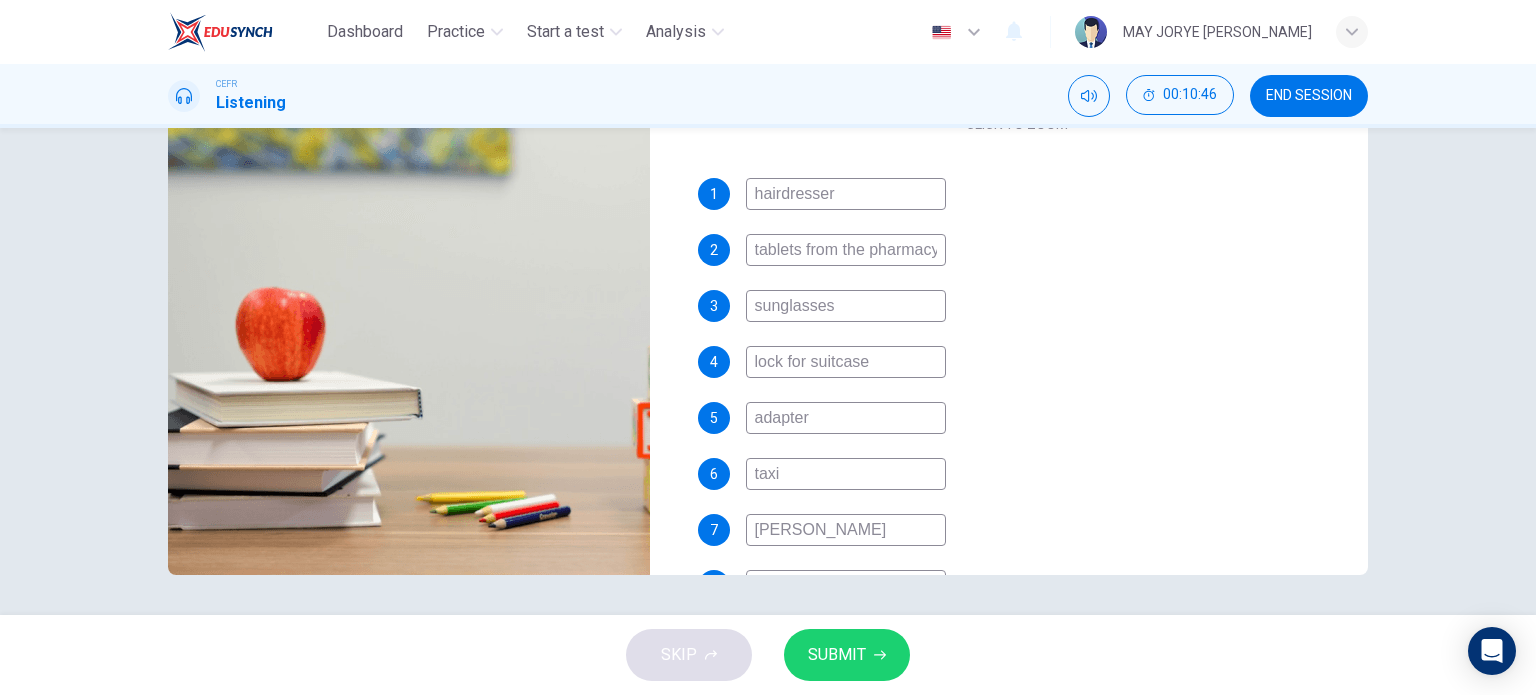 scroll, scrollTop: 281, scrollLeft: 0, axis: vertical 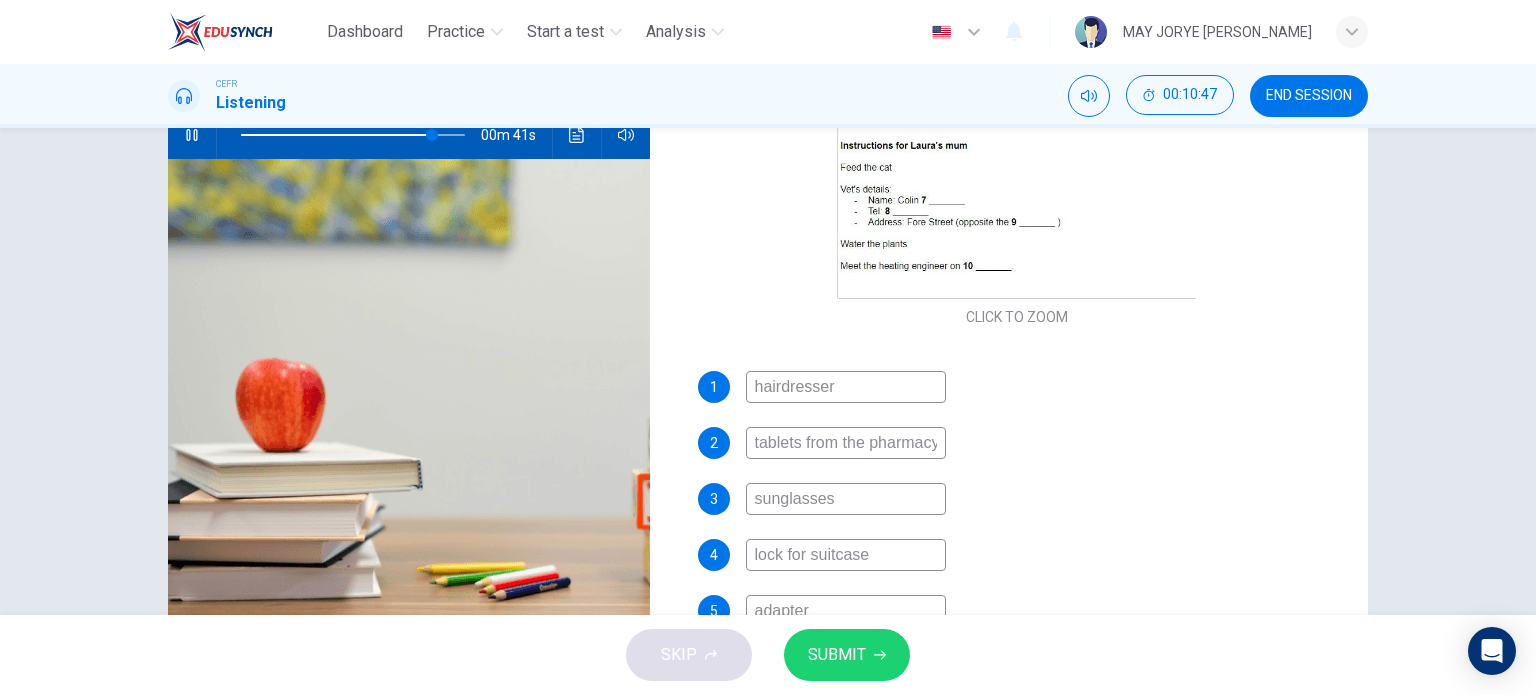 type on "86" 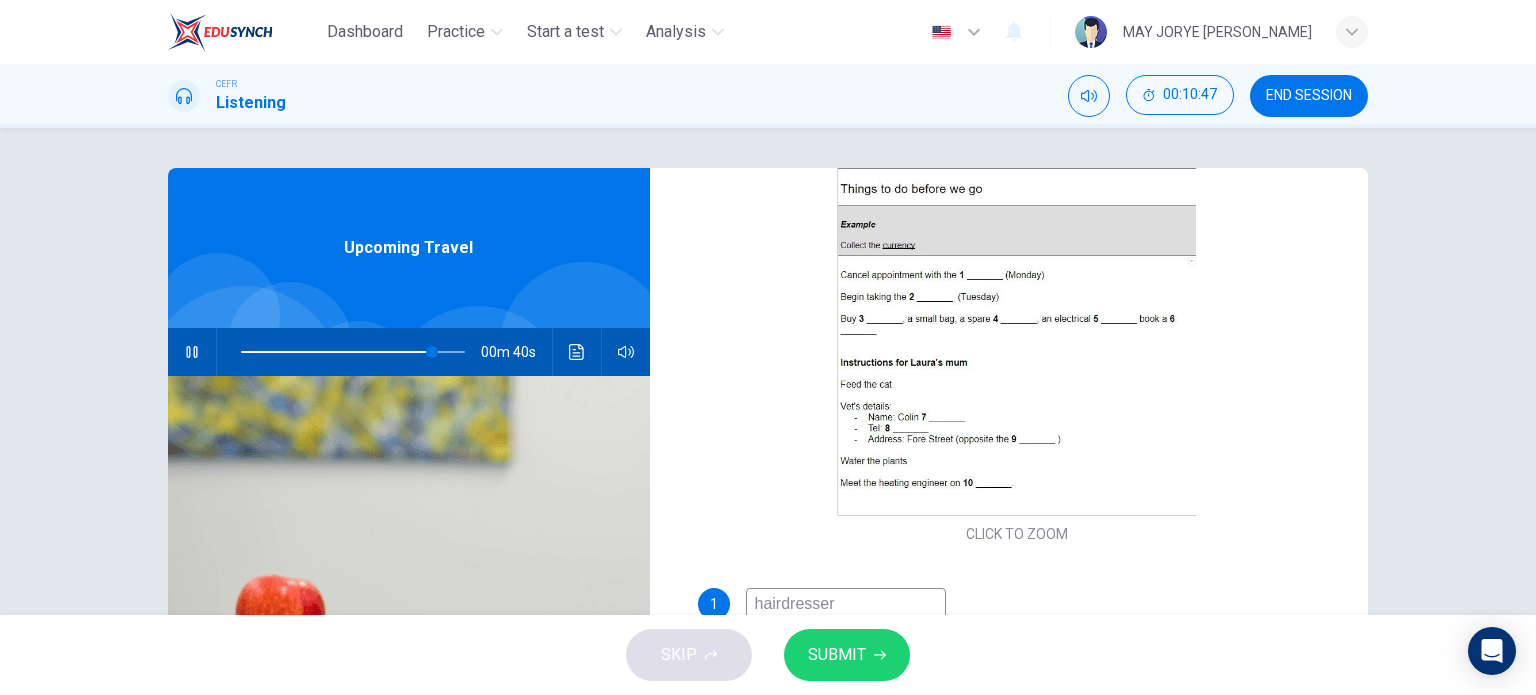type on "church" 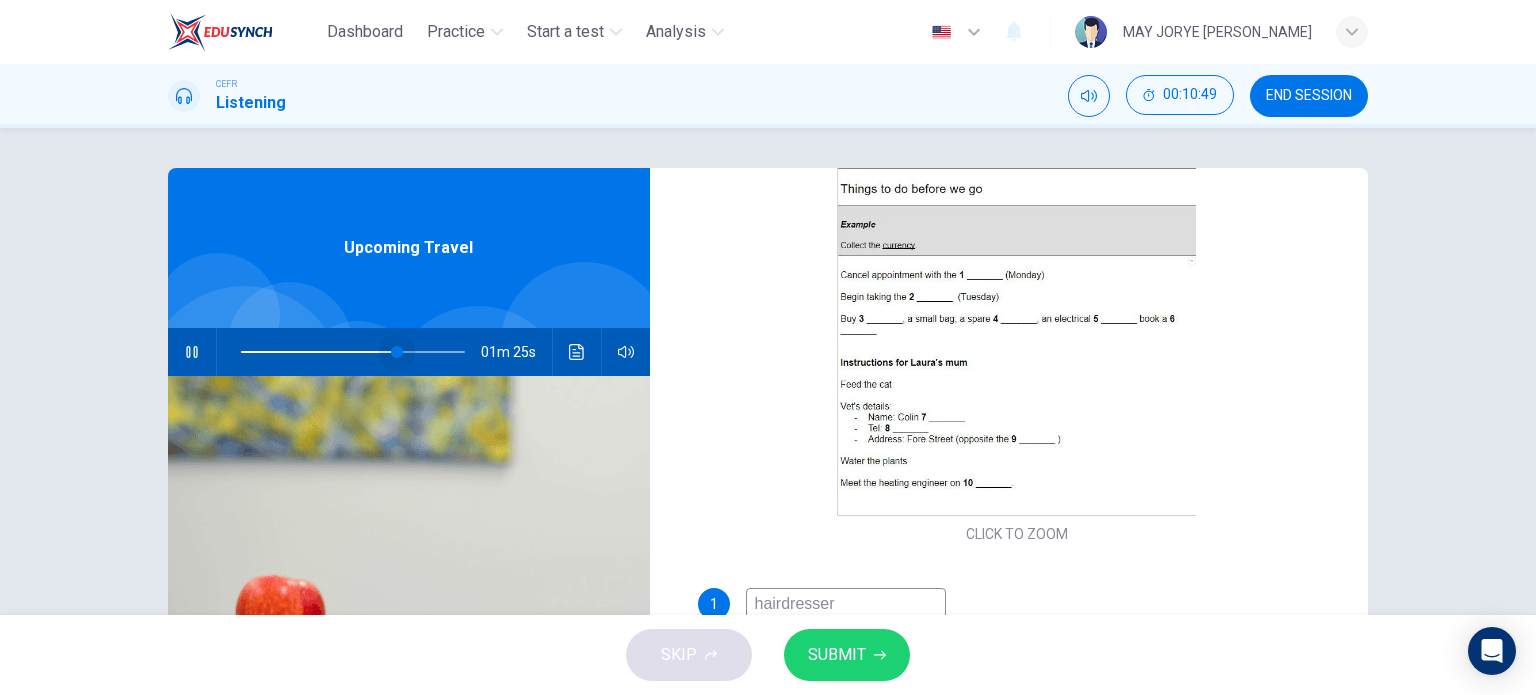 click at bounding box center [397, 352] 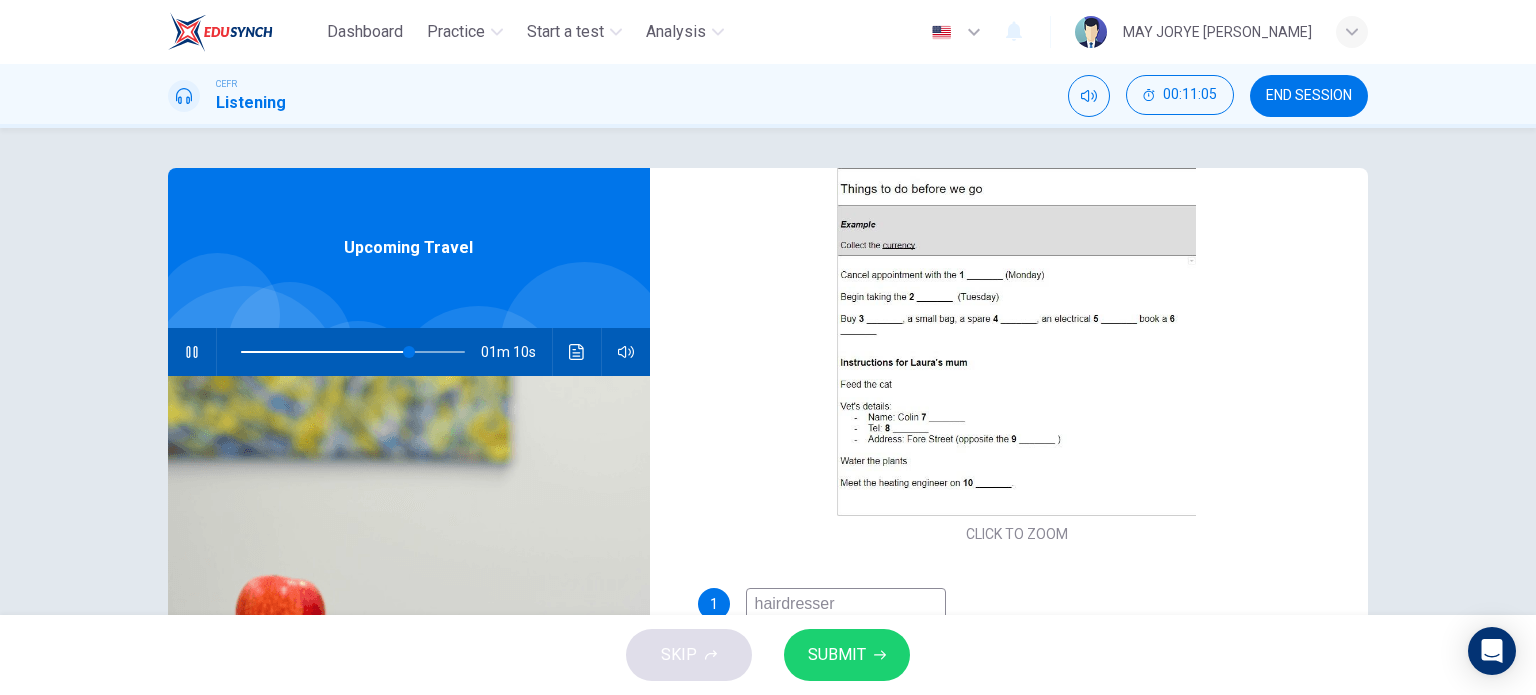 click on "01m 10s" at bounding box center [409, 352] 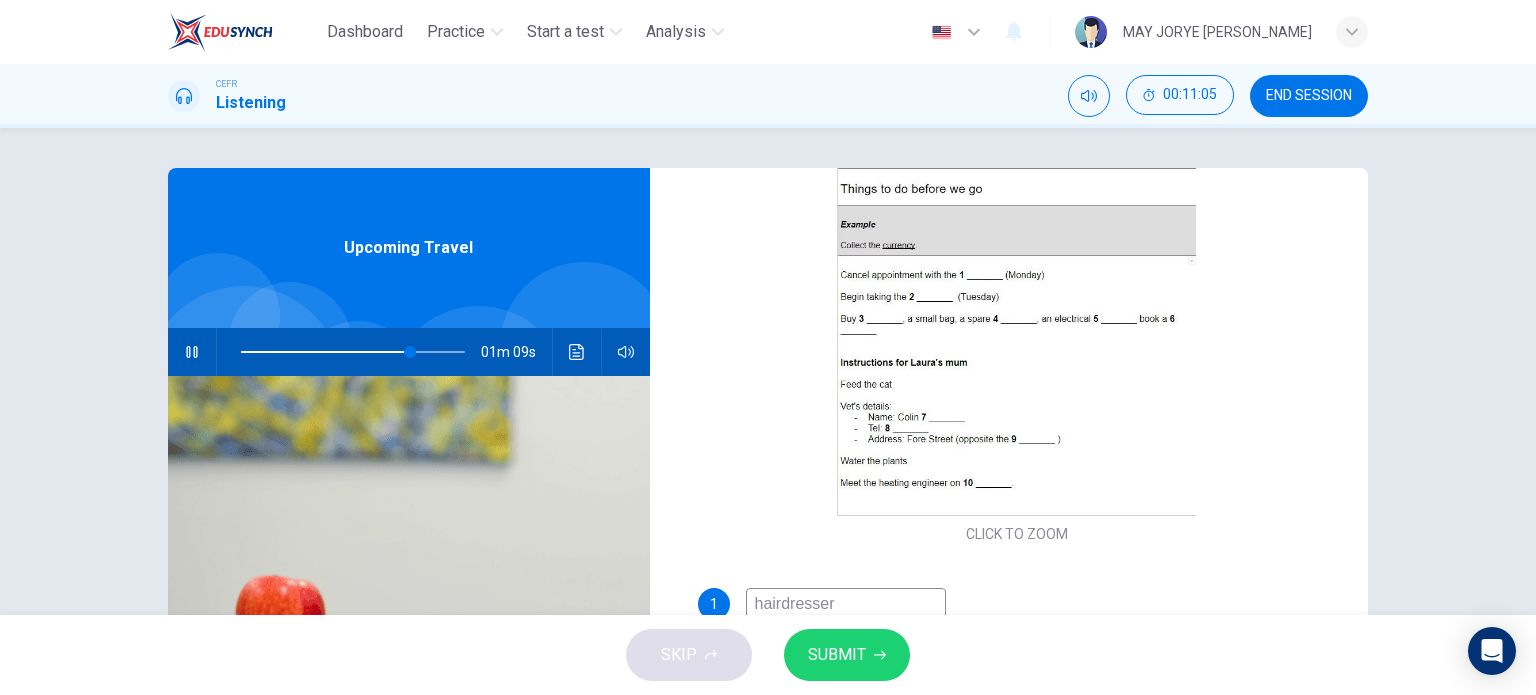 click at bounding box center (192, 352) 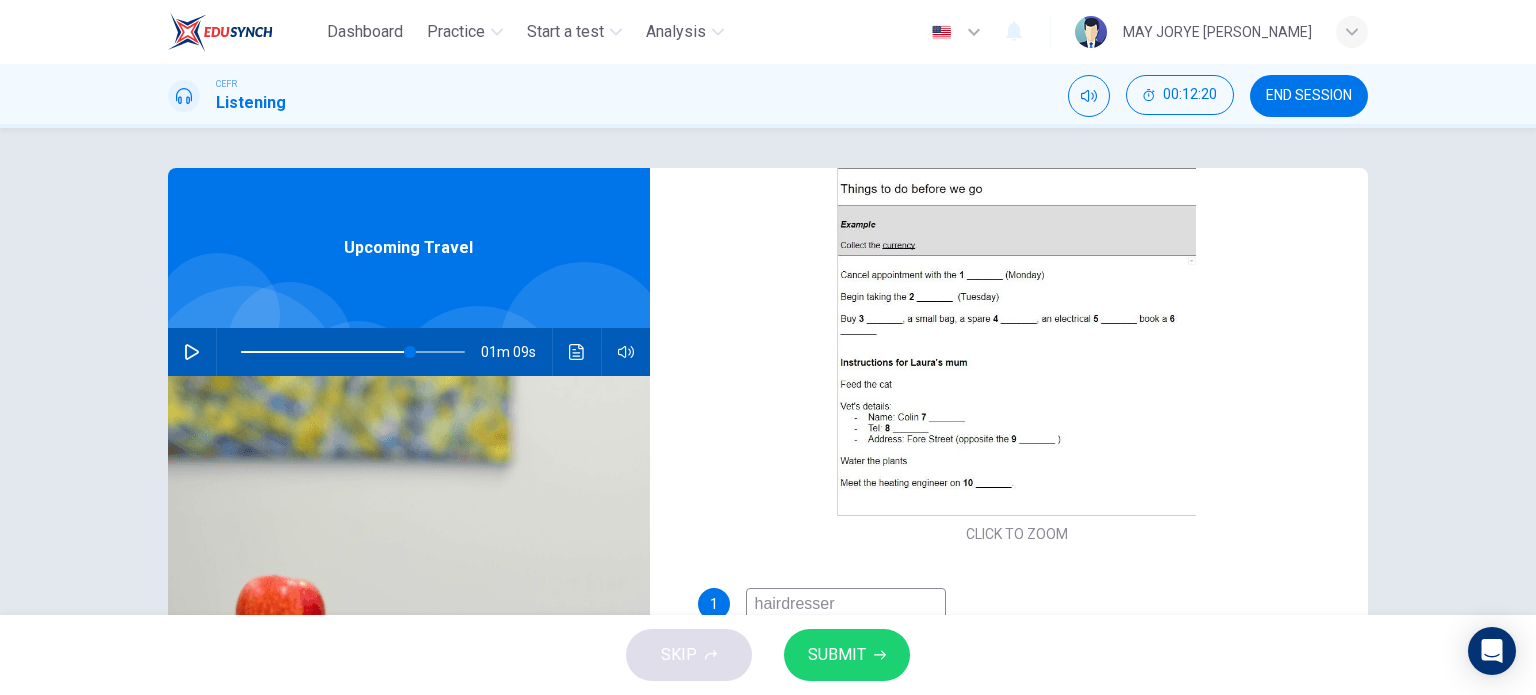click 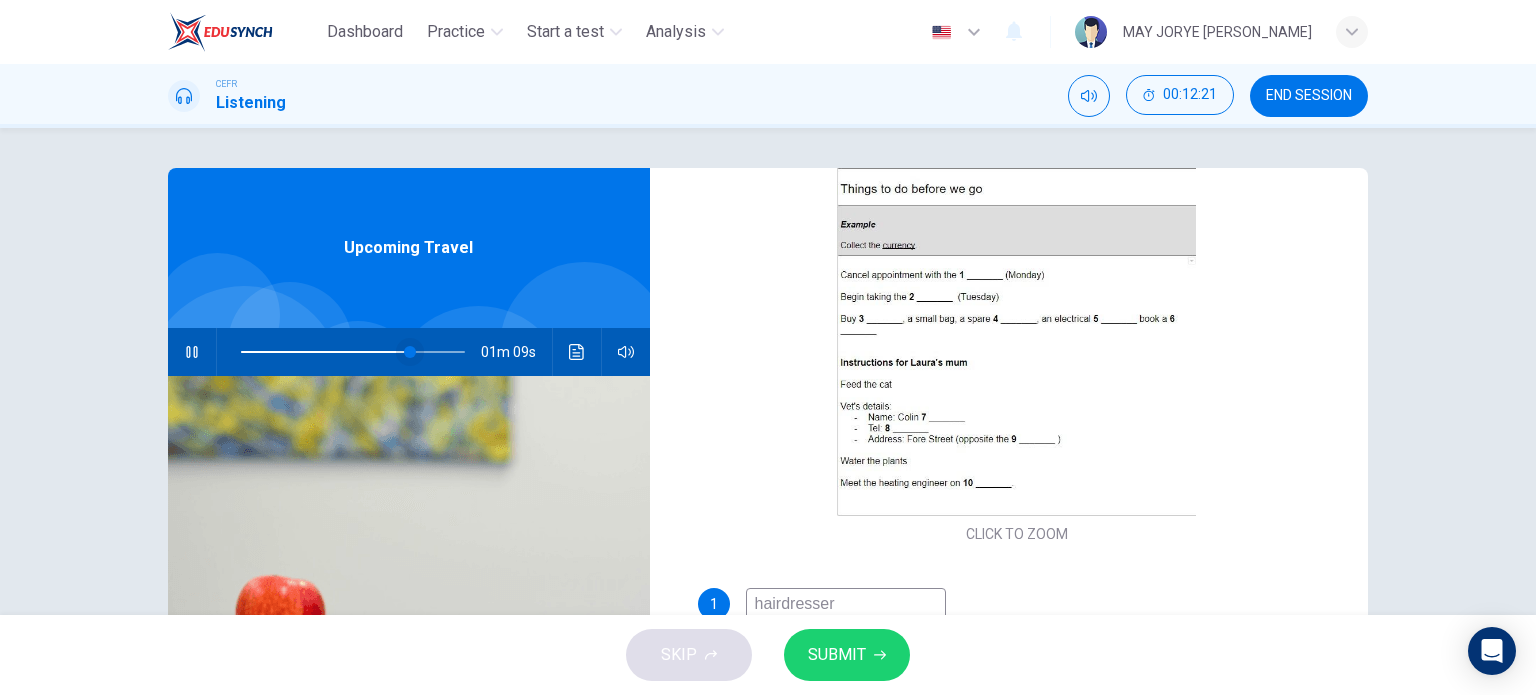 click at bounding box center (410, 352) 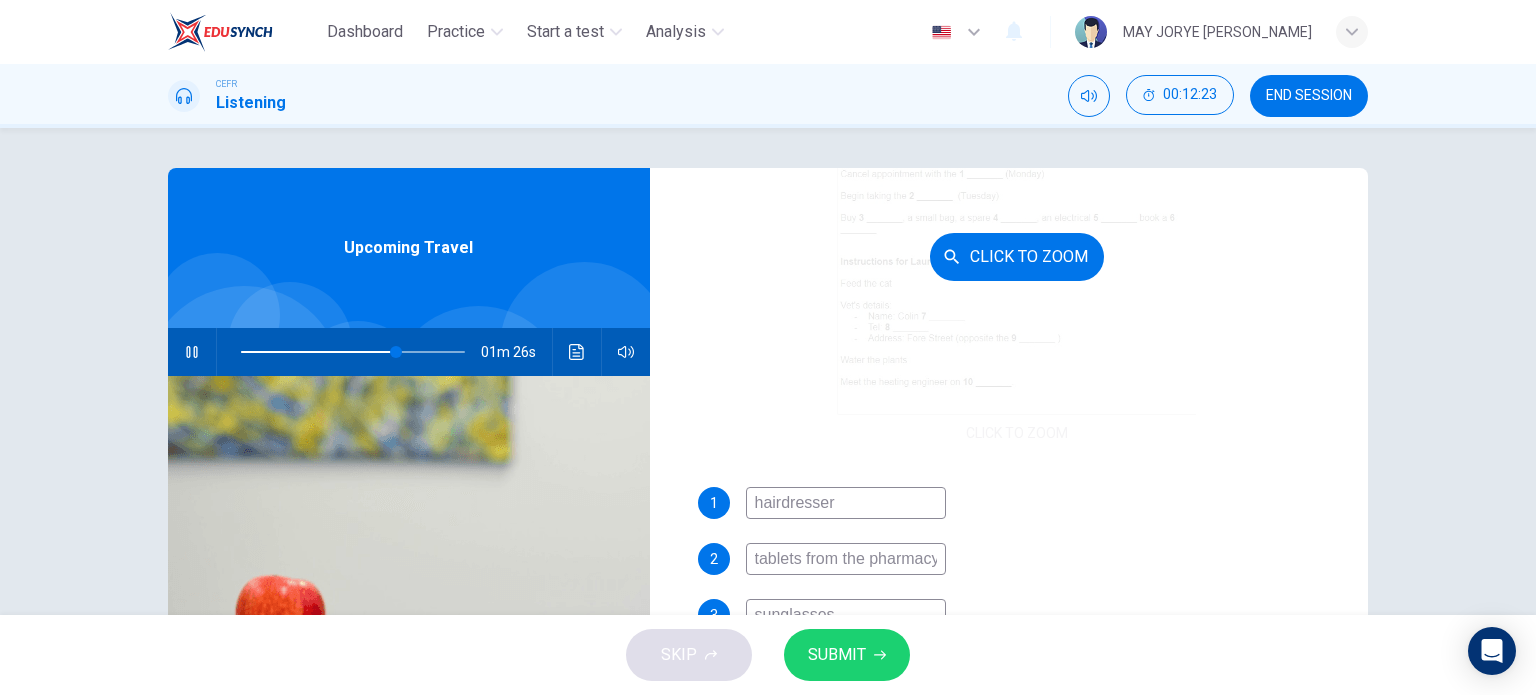 scroll, scrollTop: 581, scrollLeft: 0, axis: vertical 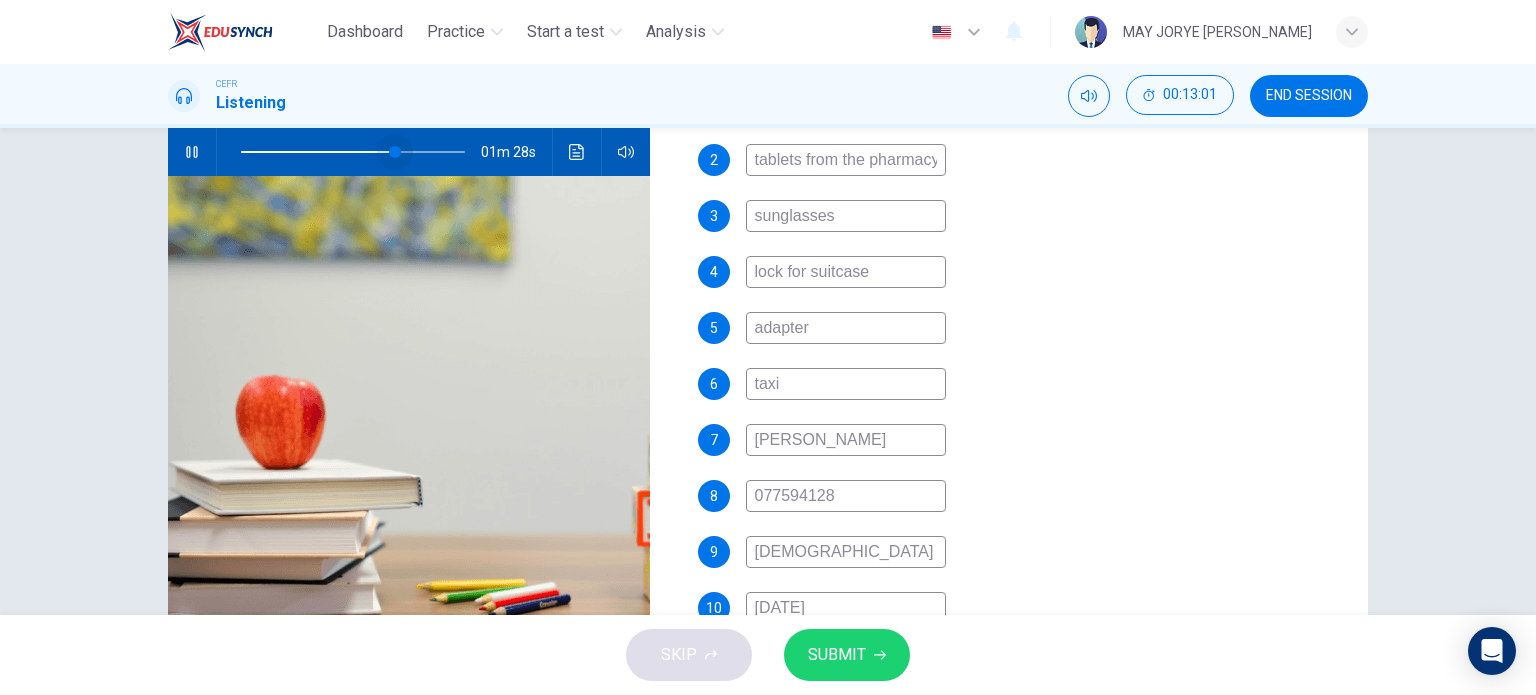 click at bounding box center (353, 152) 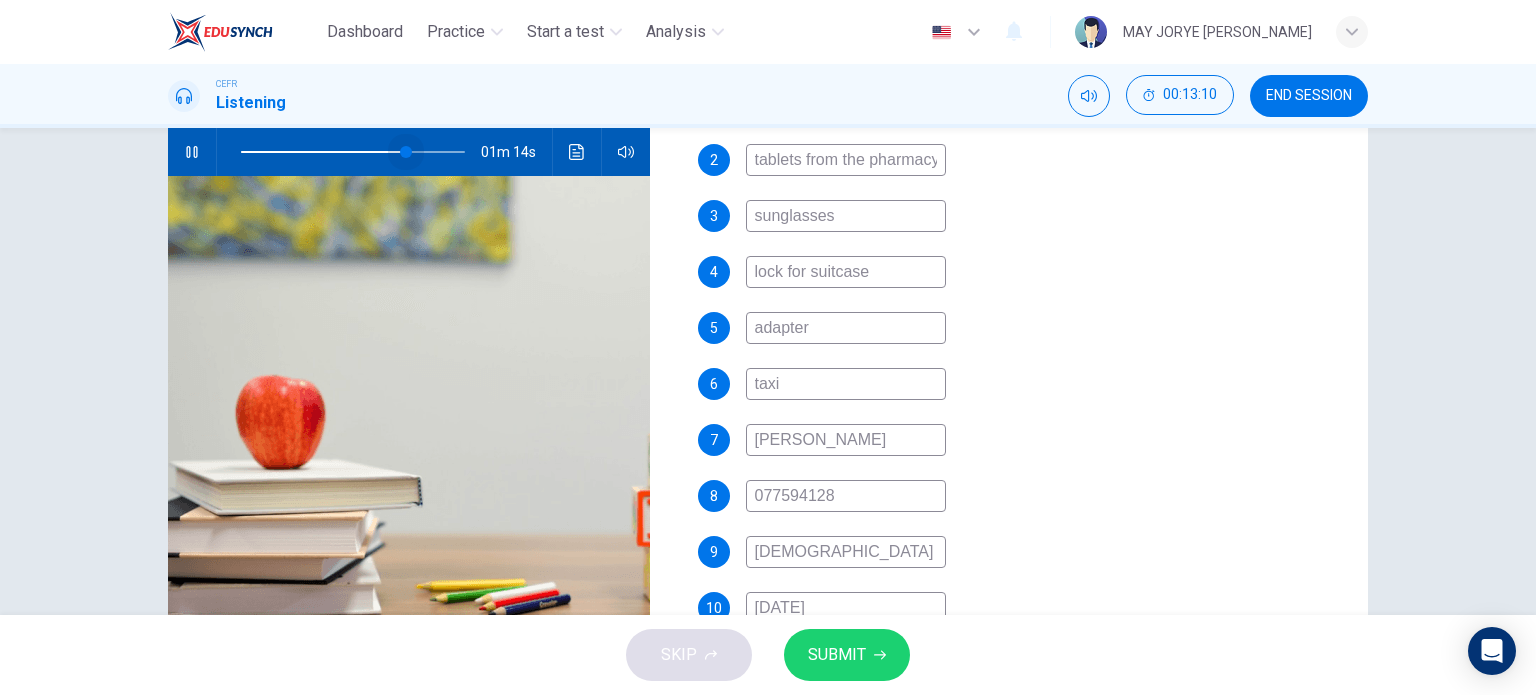 click at bounding box center (406, 152) 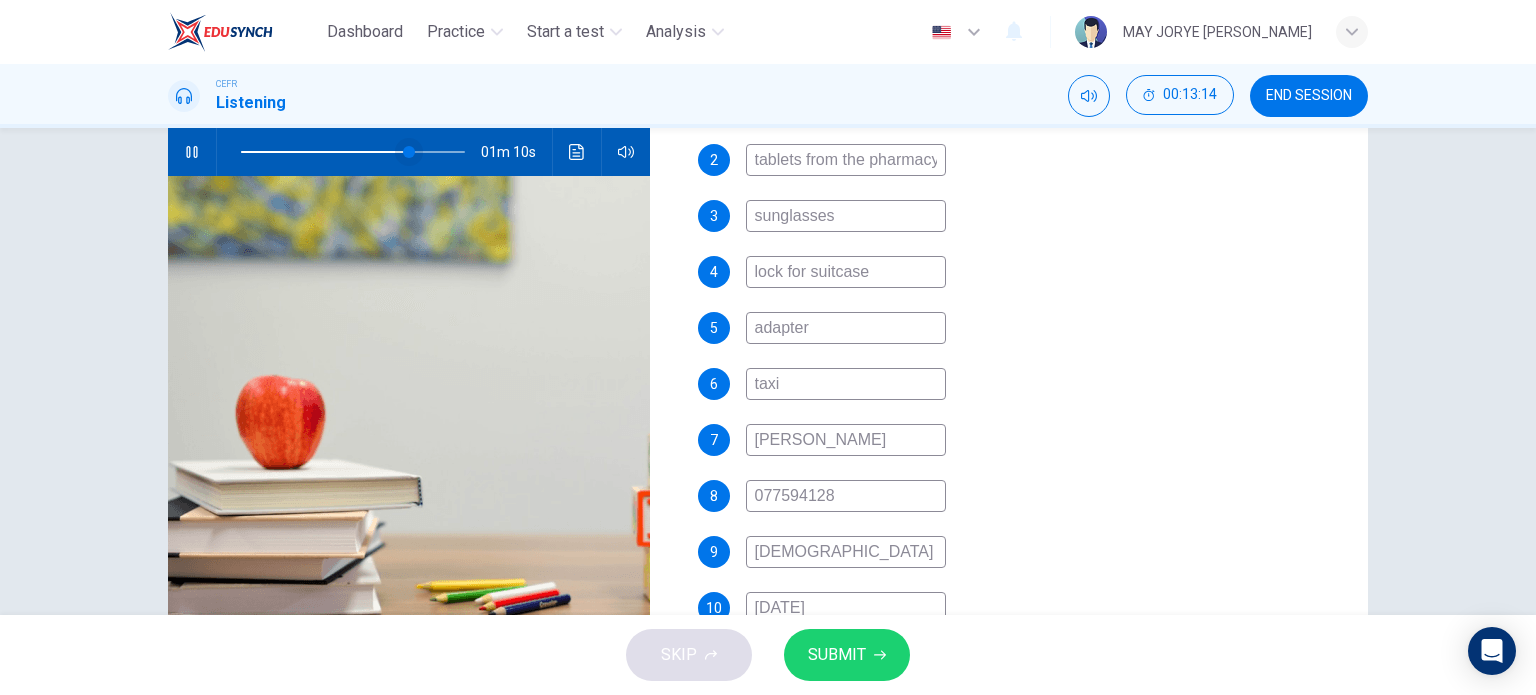 click at bounding box center (409, 152) 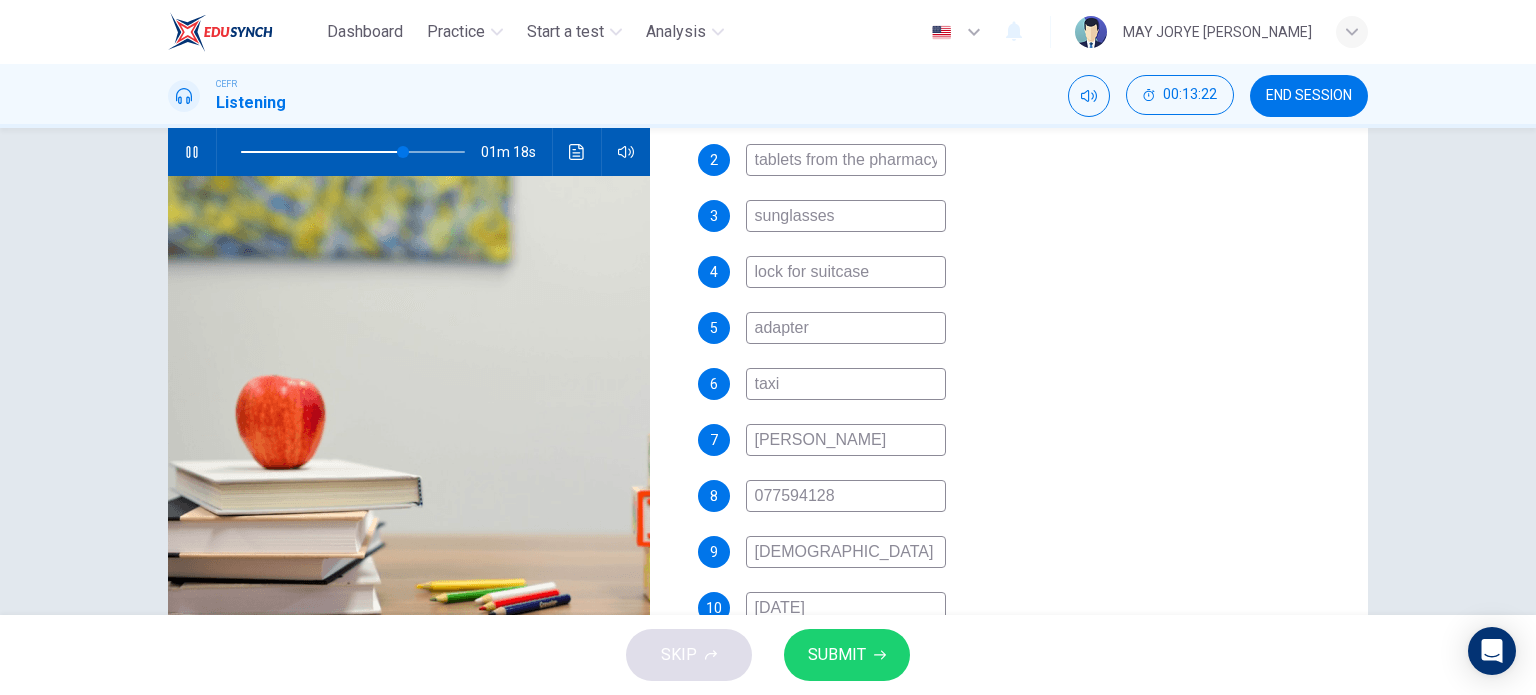 click on "077594128" at bounding box center [846, 496] 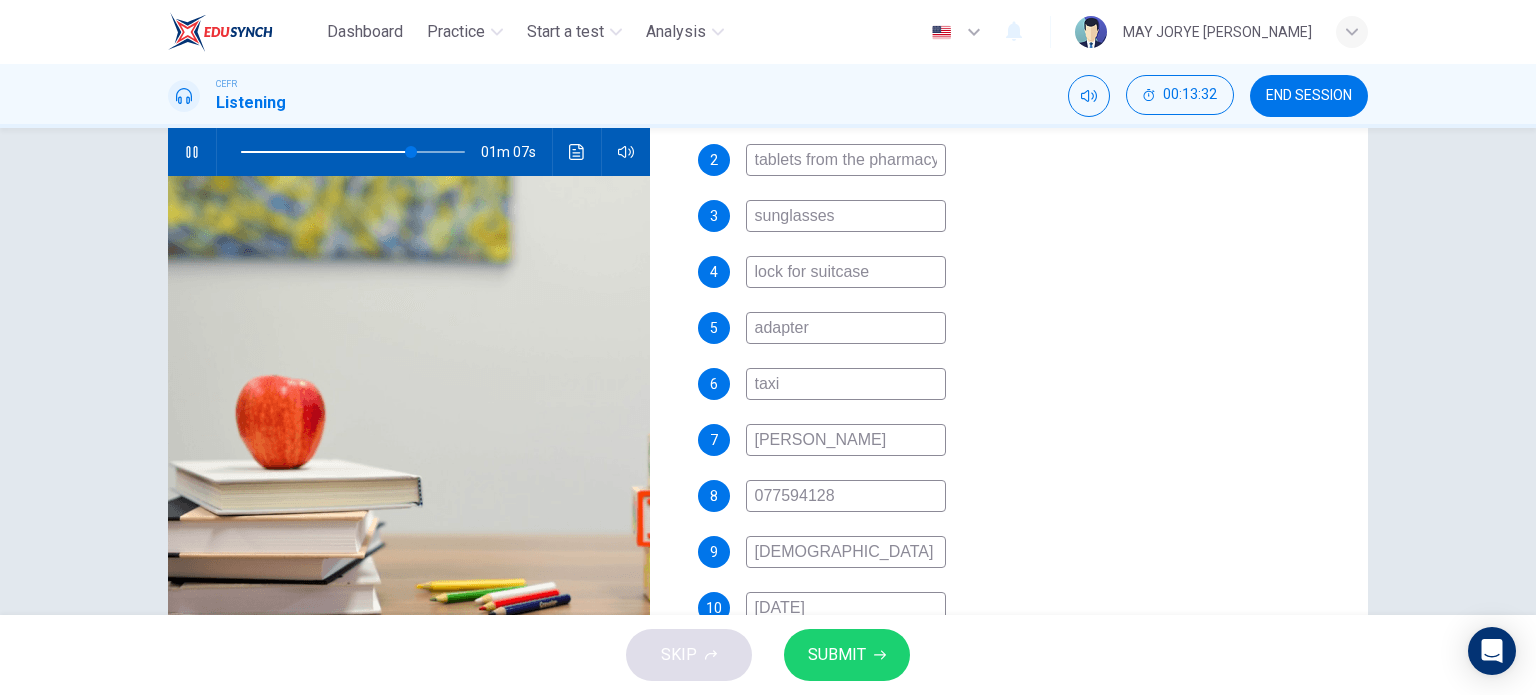 click on "SUBMIT" at bounding box center (837, 655) 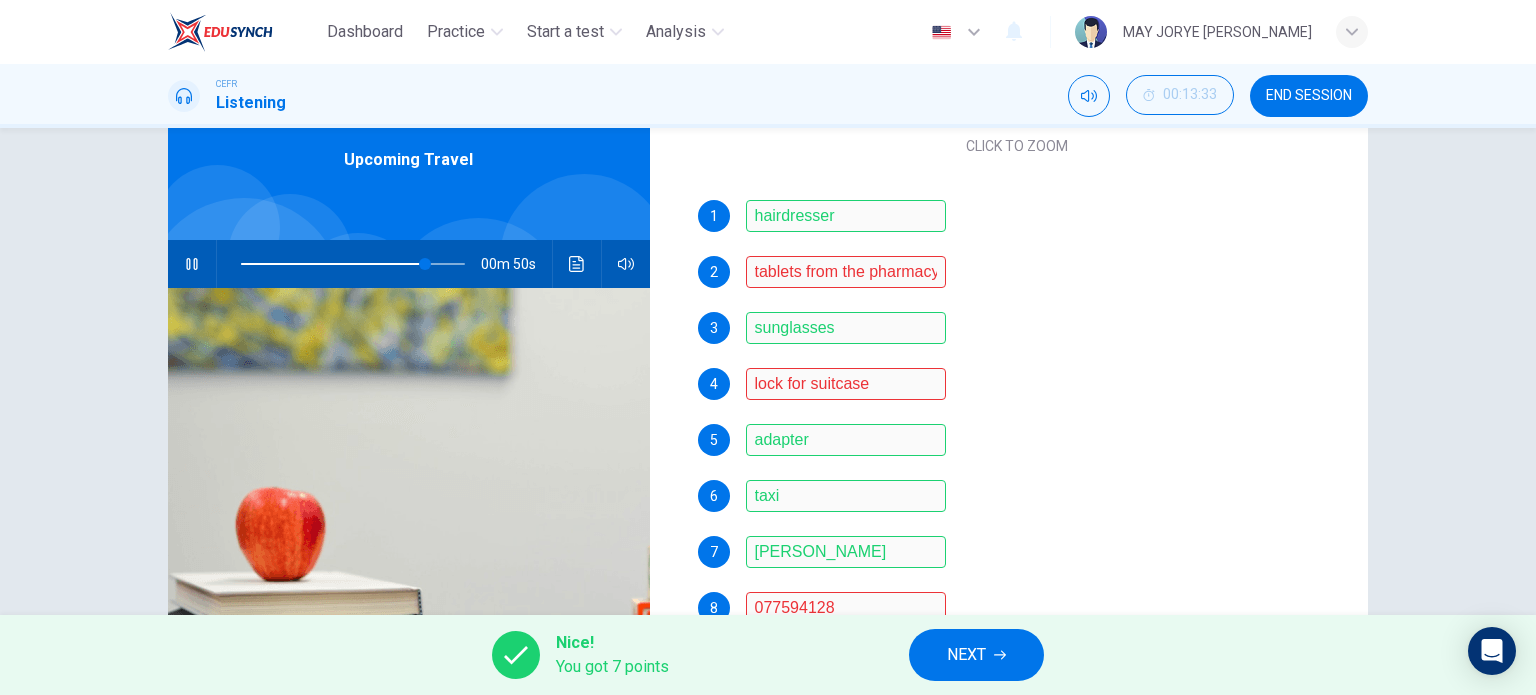 scroll, scrollTop: 288, scrollLeft: 0, axis: vertical 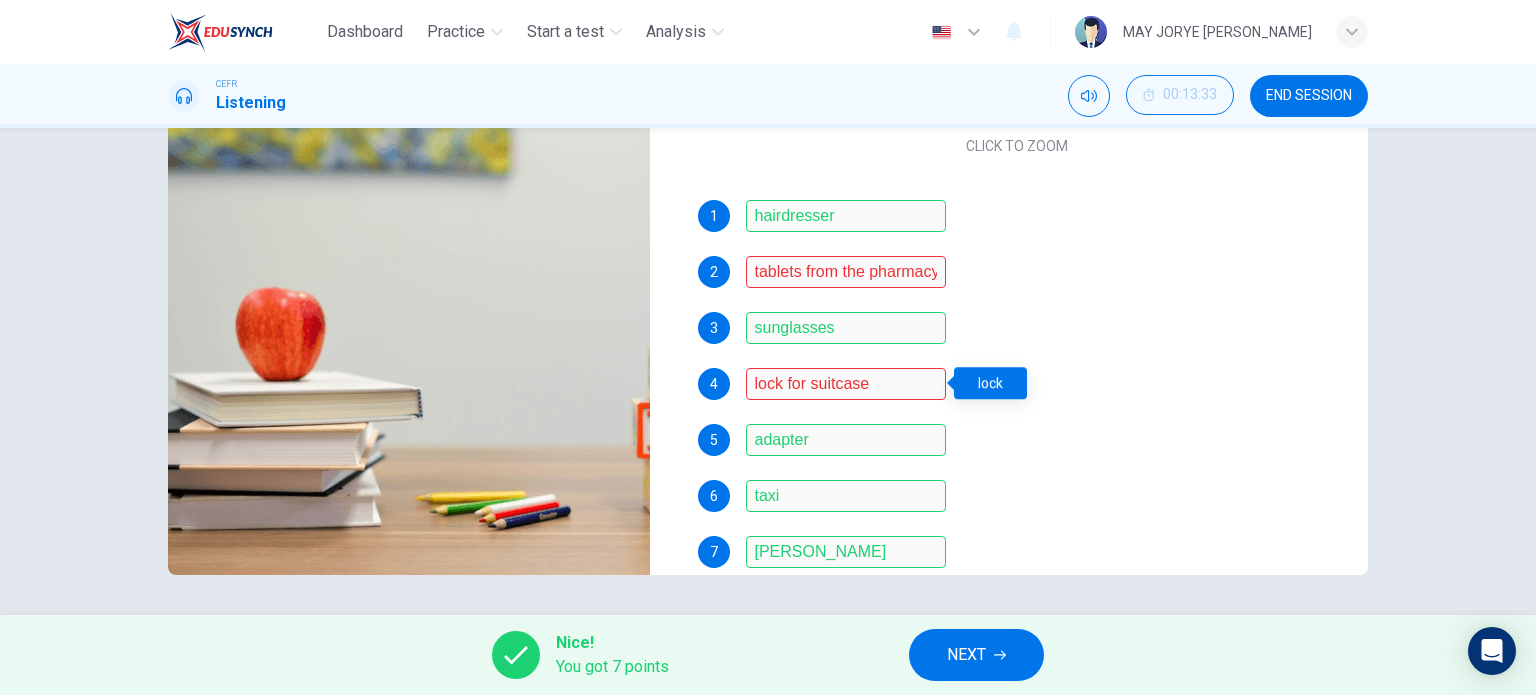 type on "0" 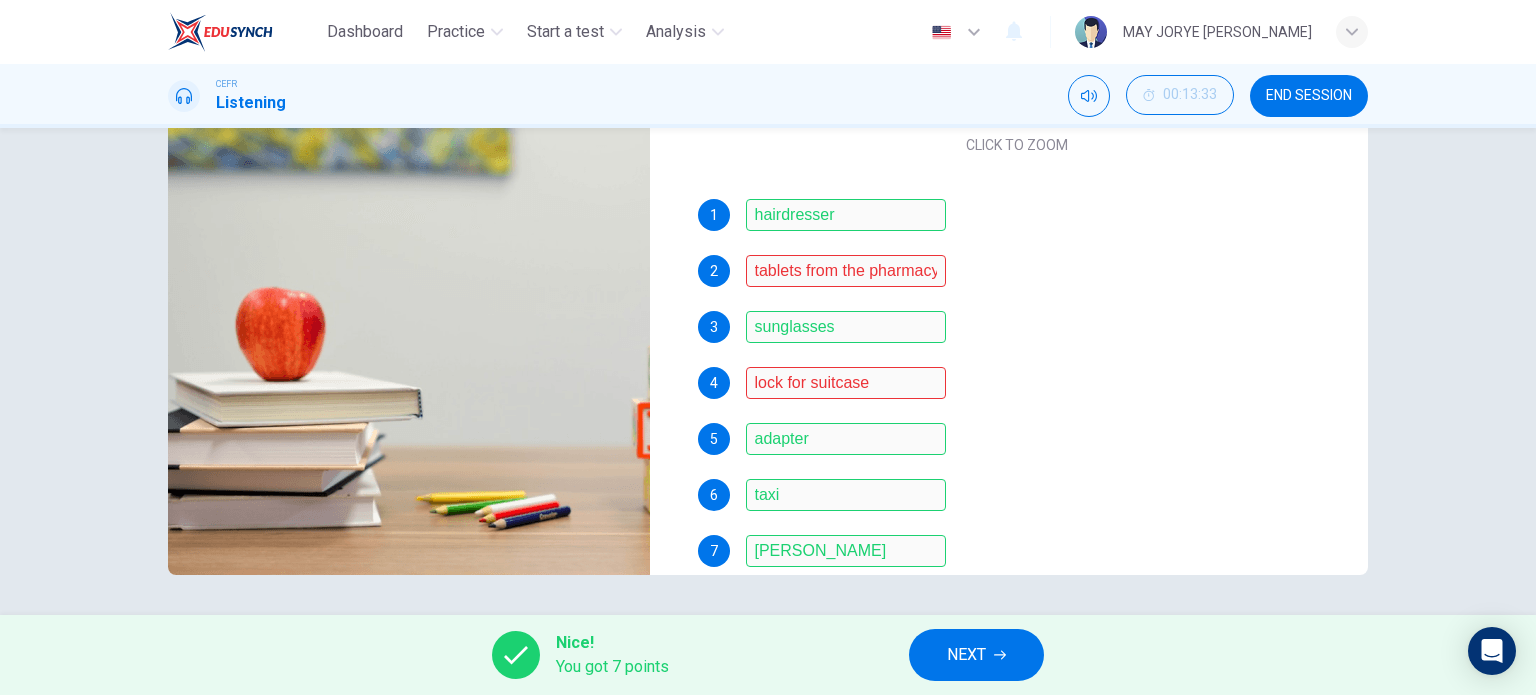scroll, scrollTop: 381, scrollLeft: 0, axis: vertical 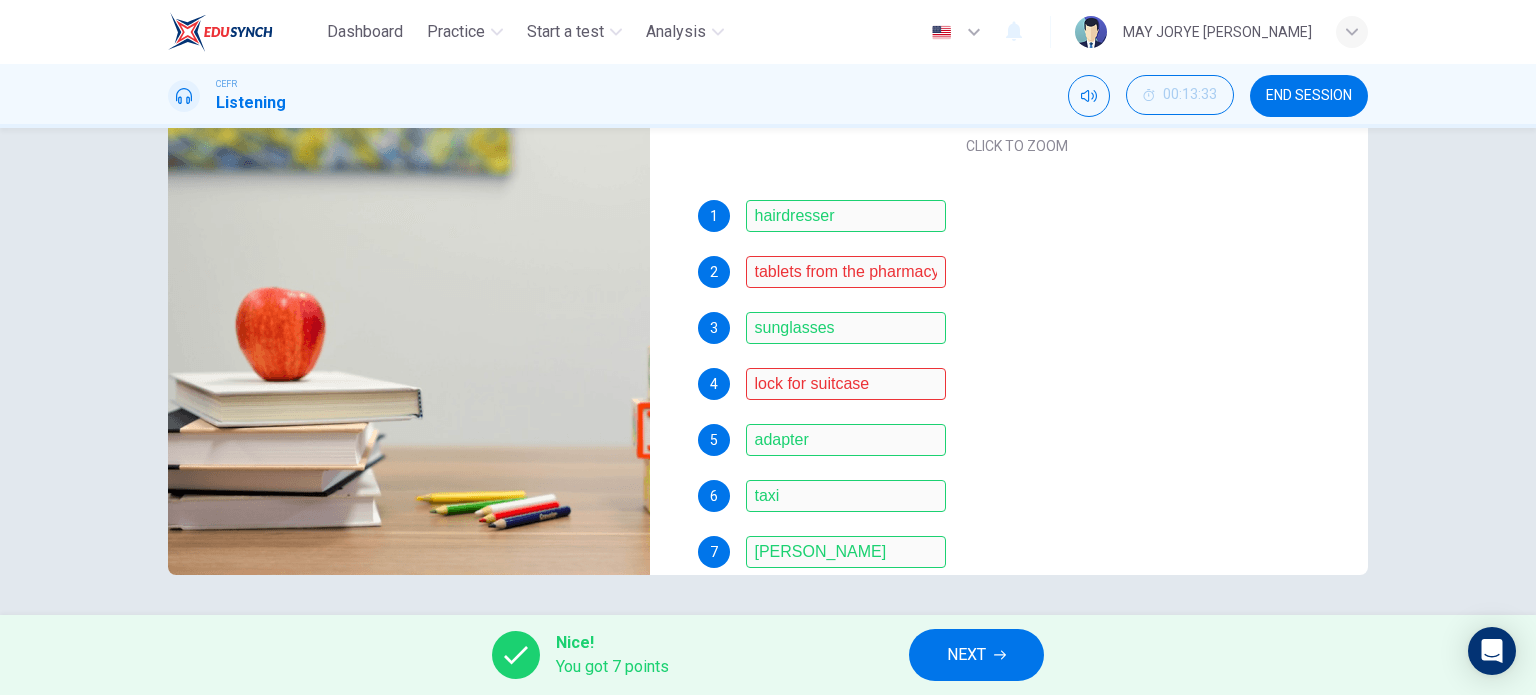 click on "END SESSION" at bounding box center [1309, 96] 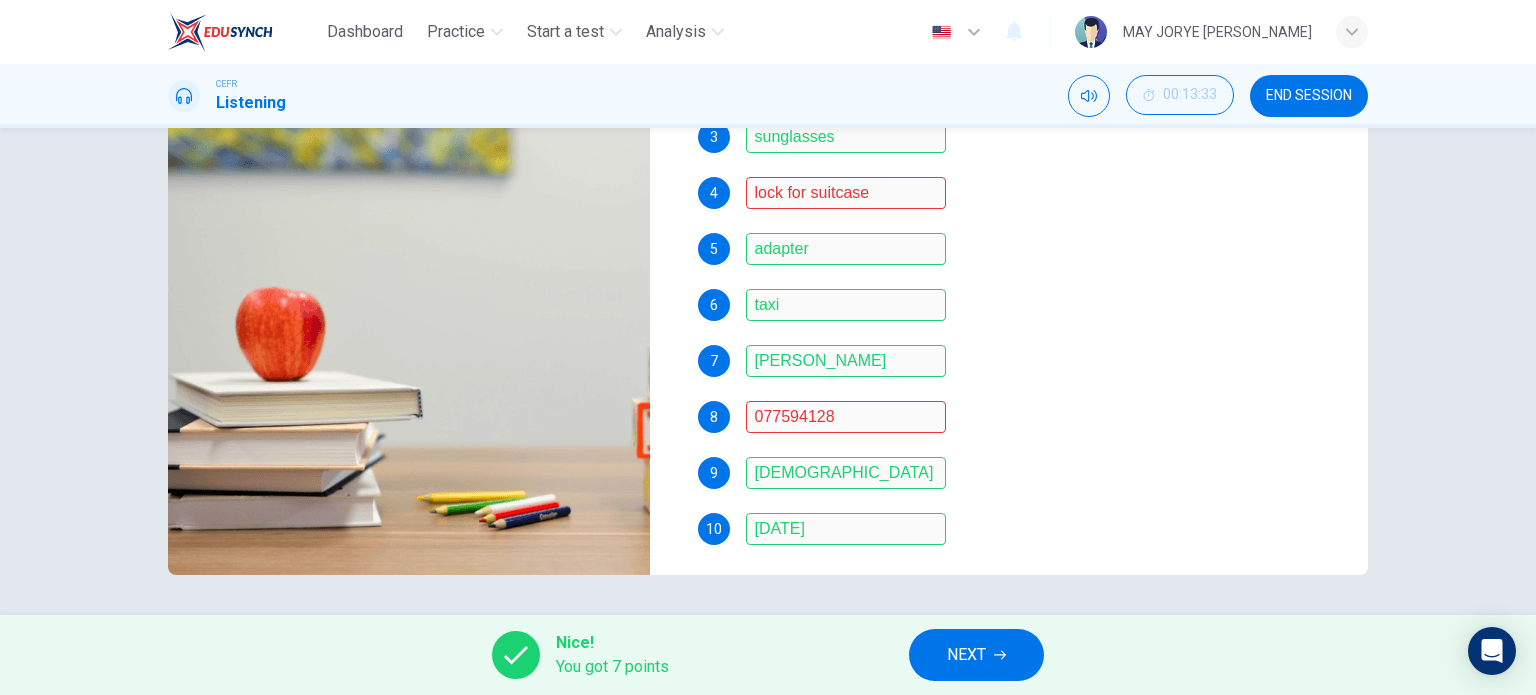 scroll, scrollTop: 581, scrollLeft: 0, axis: vertical 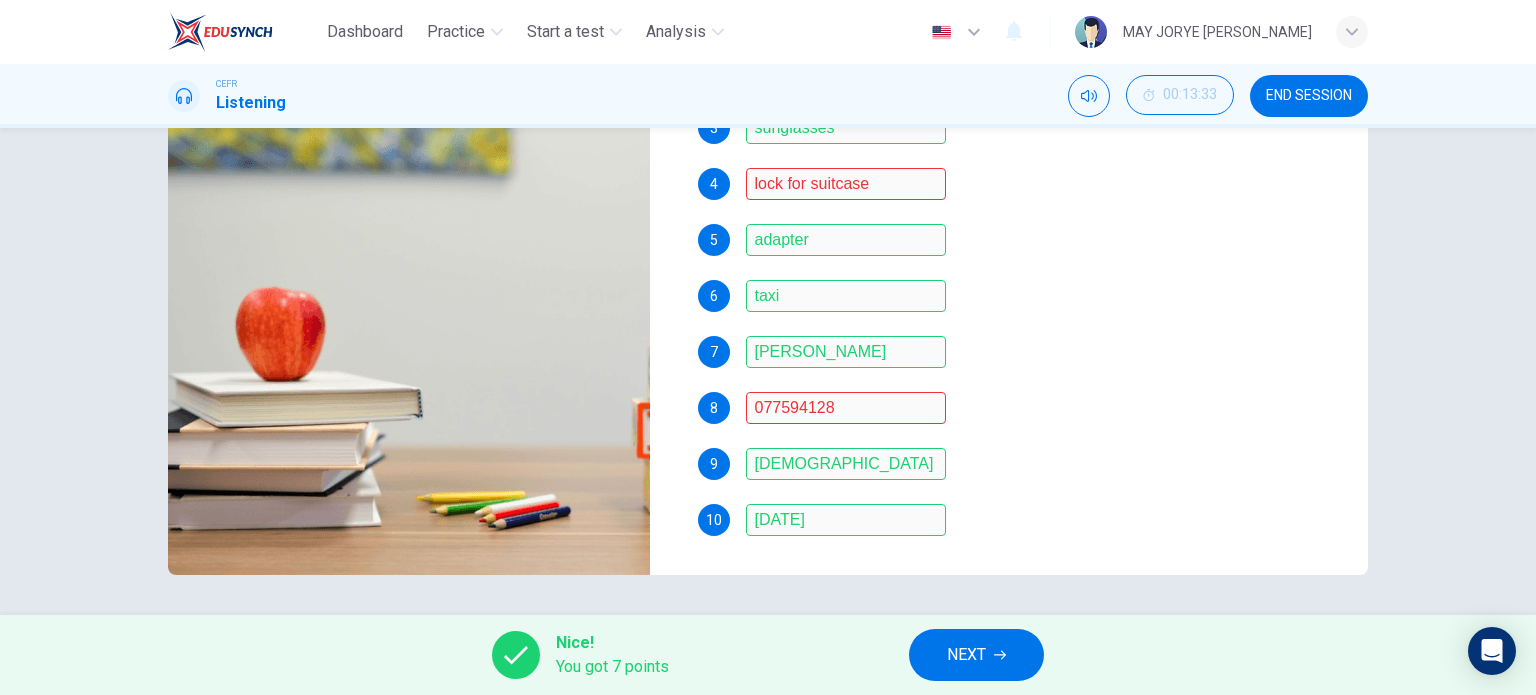 click on "END SESSION" at bounding box center (1309, 96) 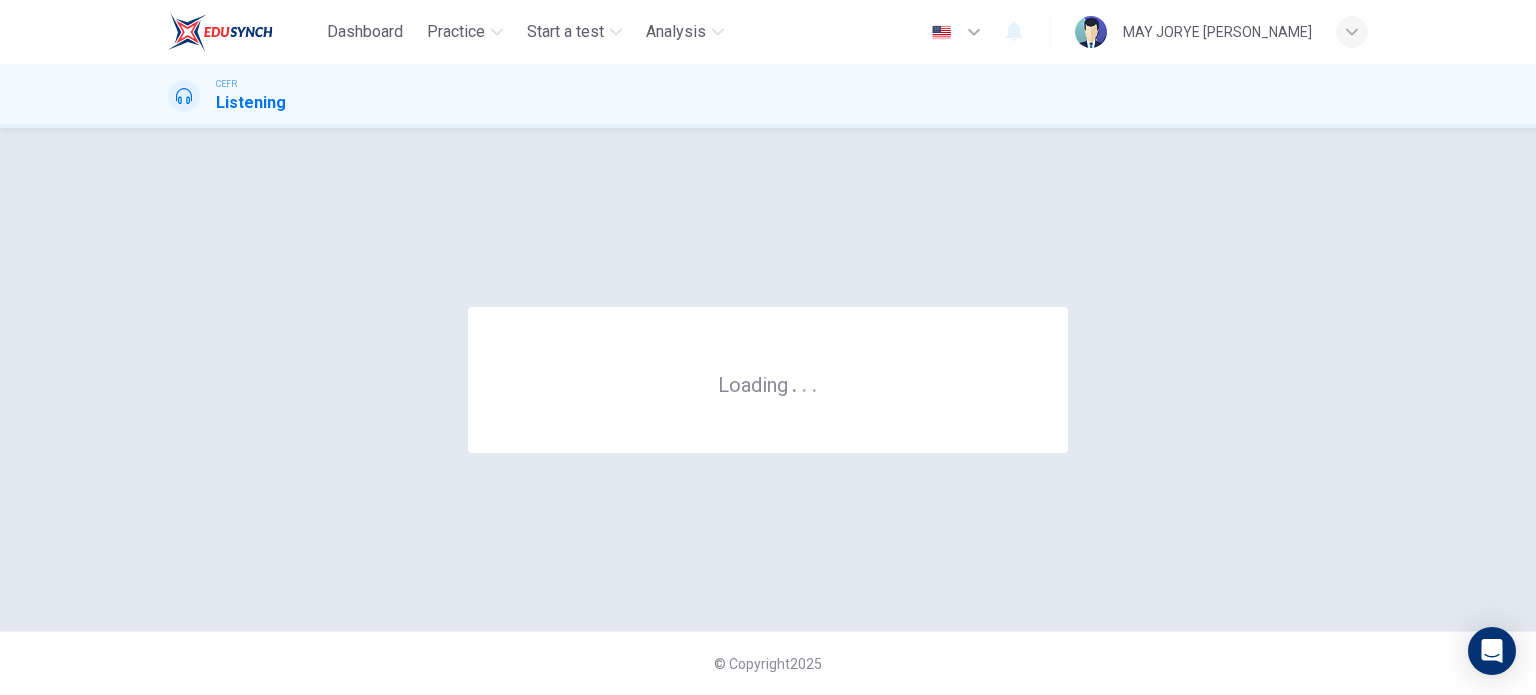 scroll, scrollTop: 0, scrollLeft: 0, axis: both 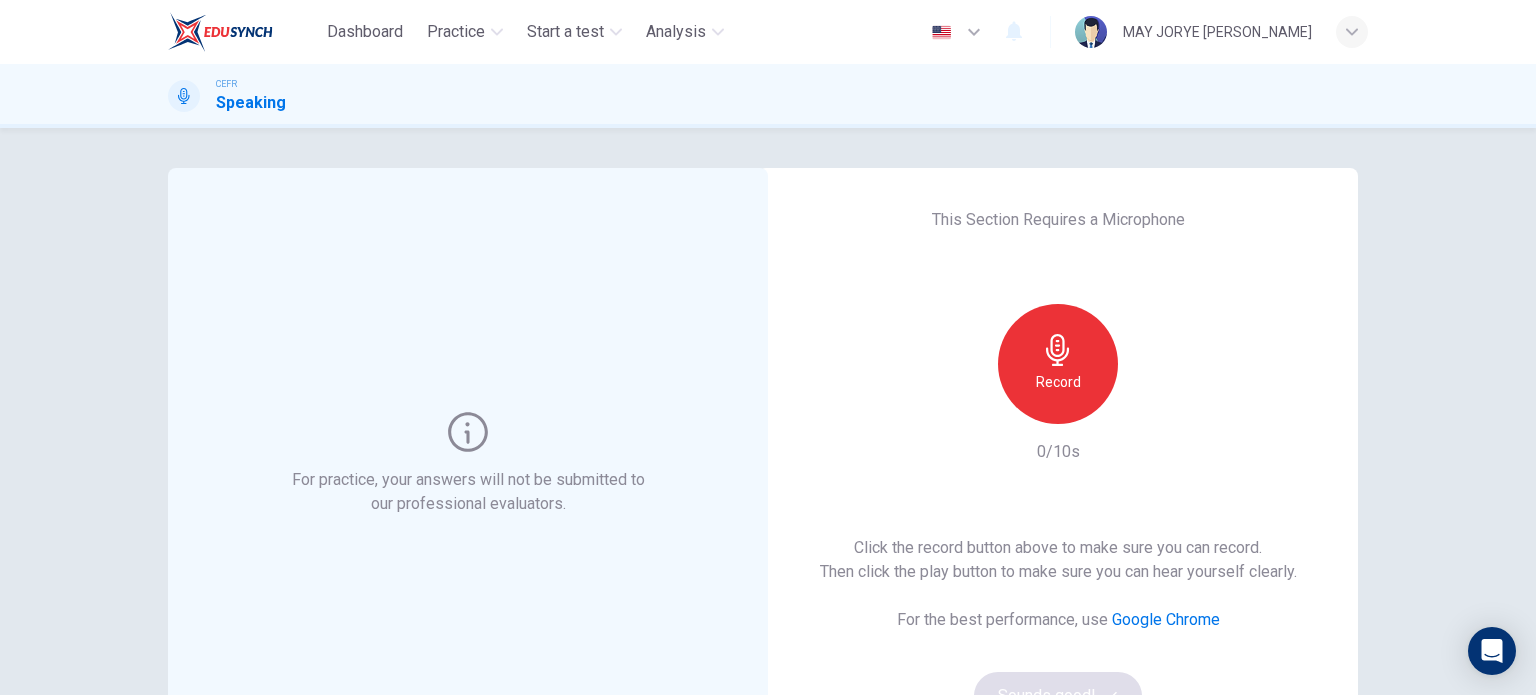 click 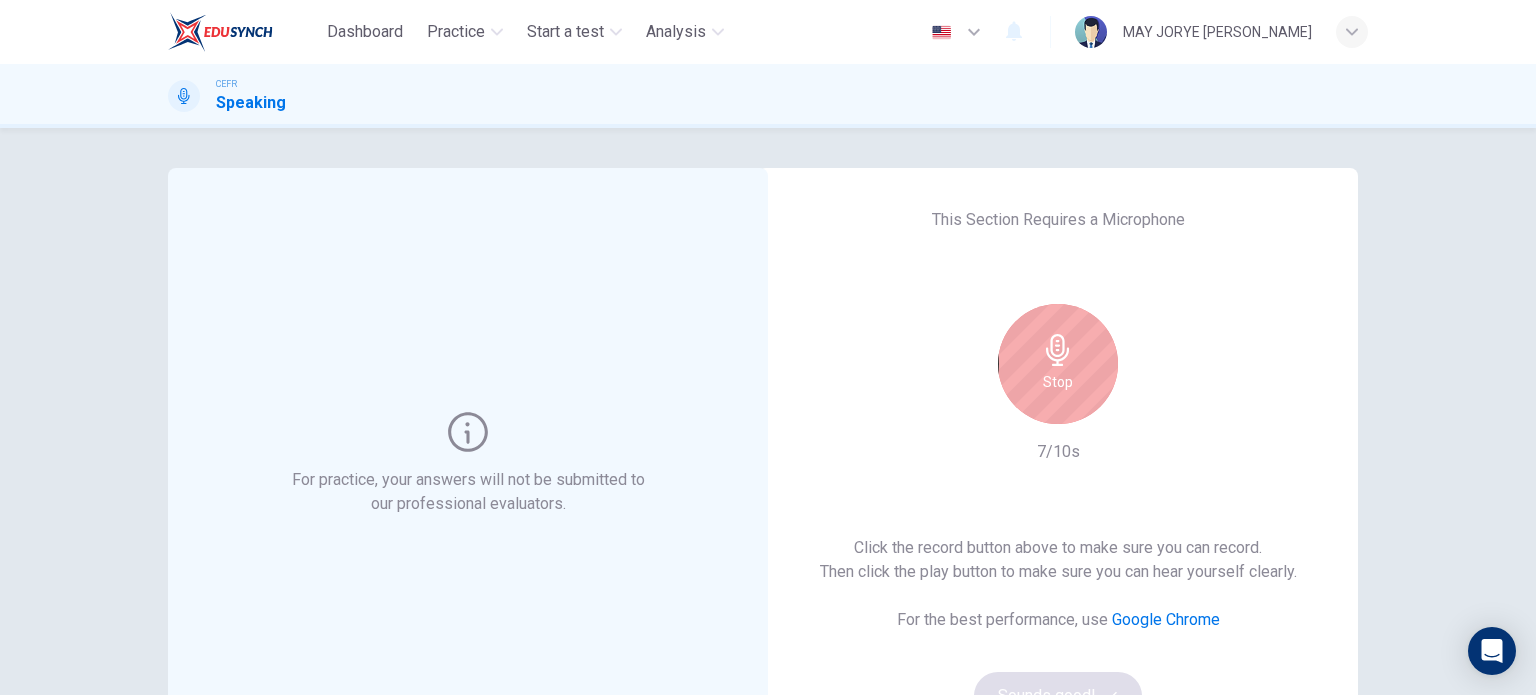 scroll, scrollTop: 200, scrollLeft: 0, axis: vertical 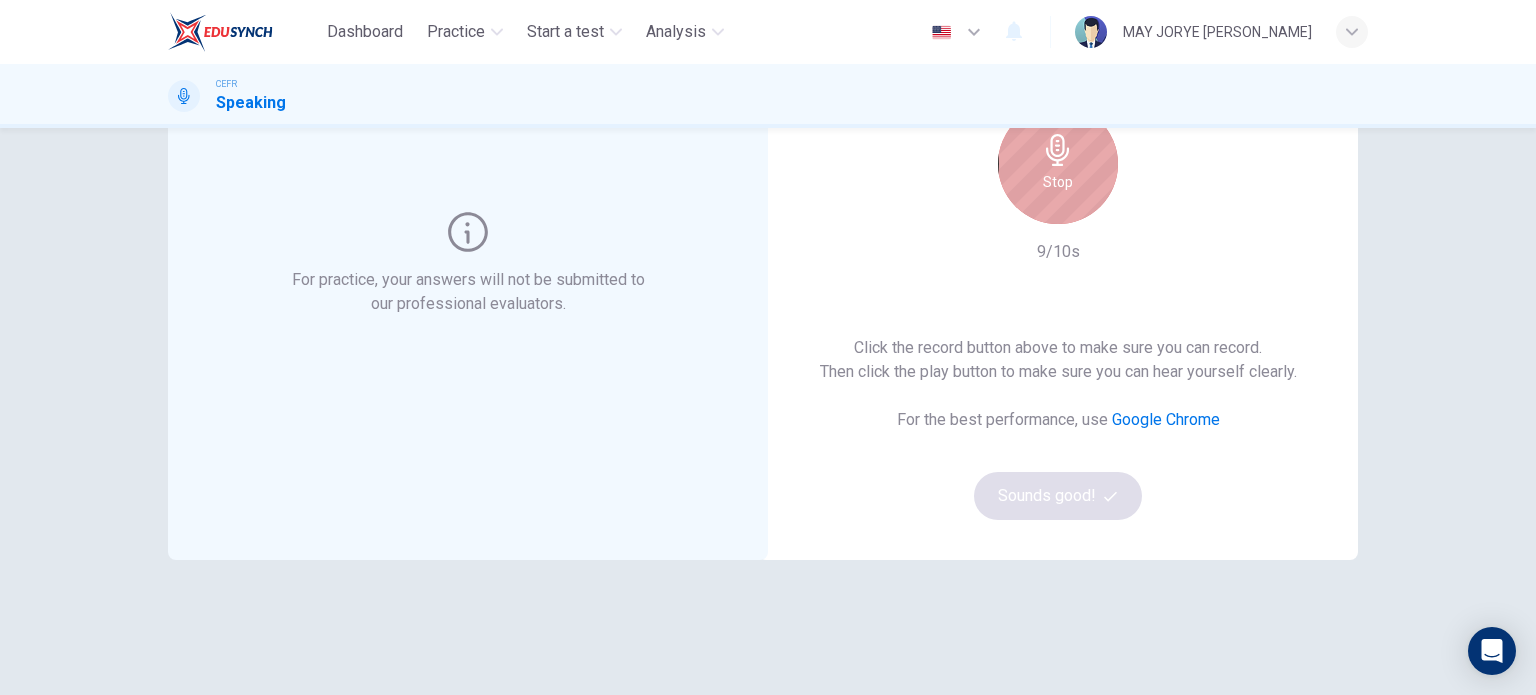click on "Stop" at bounding box center (1058, 182) 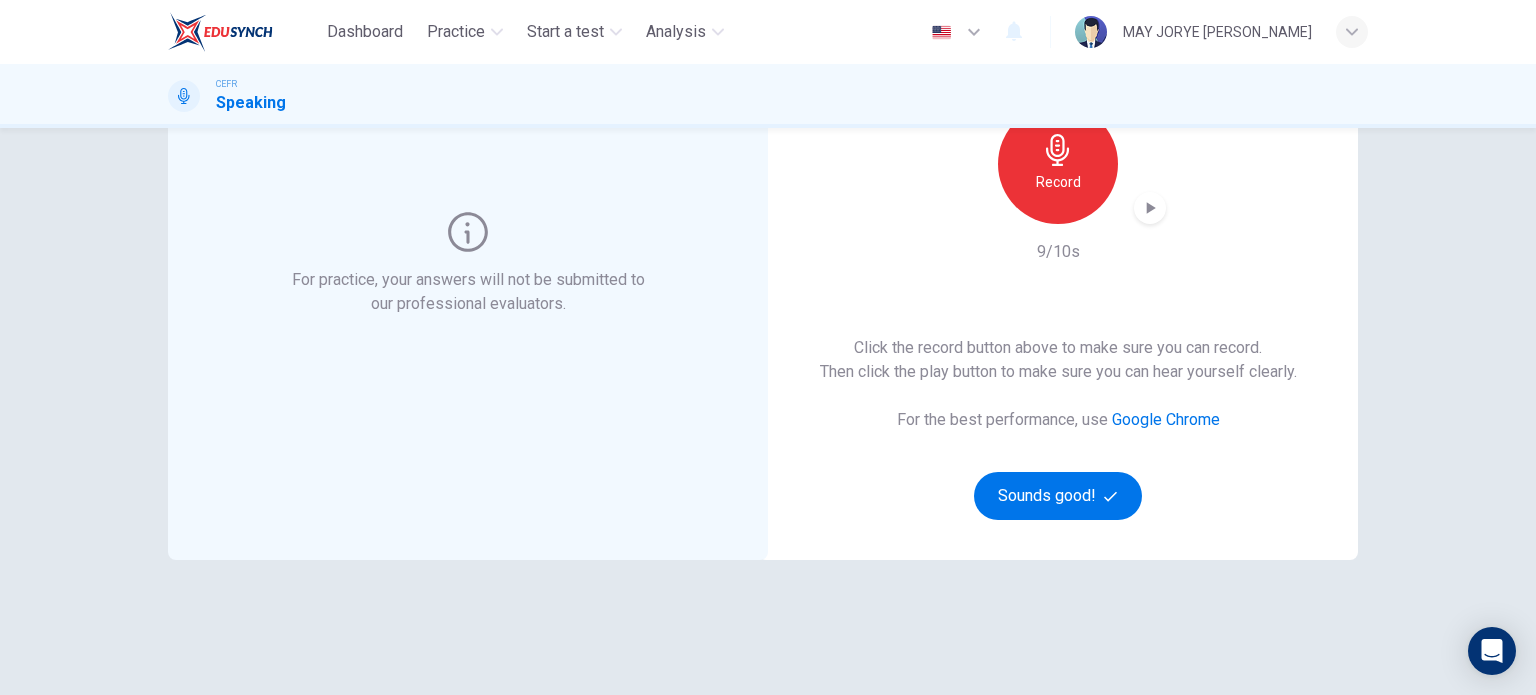 click at bounding box center [1150, 208] 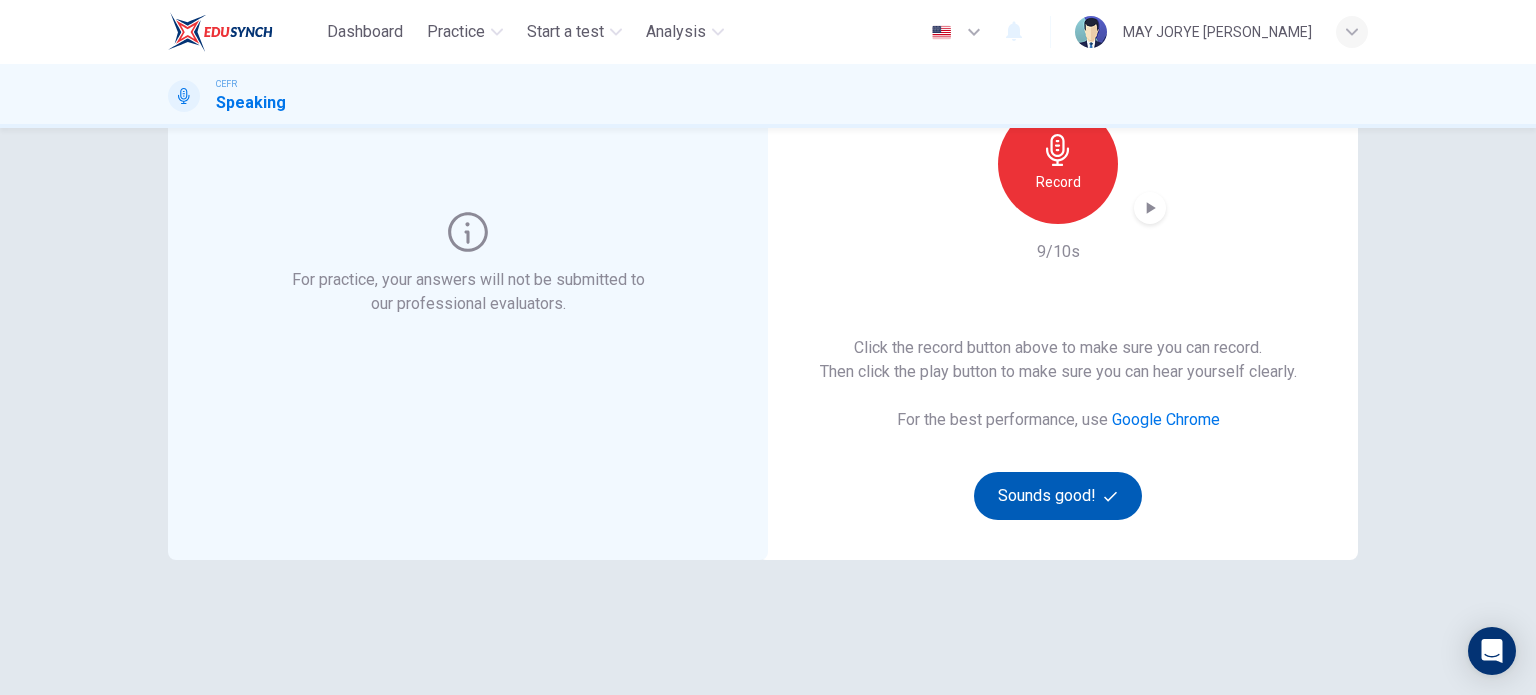 click on "Sounds good!" at bounding box center (1058, 496) 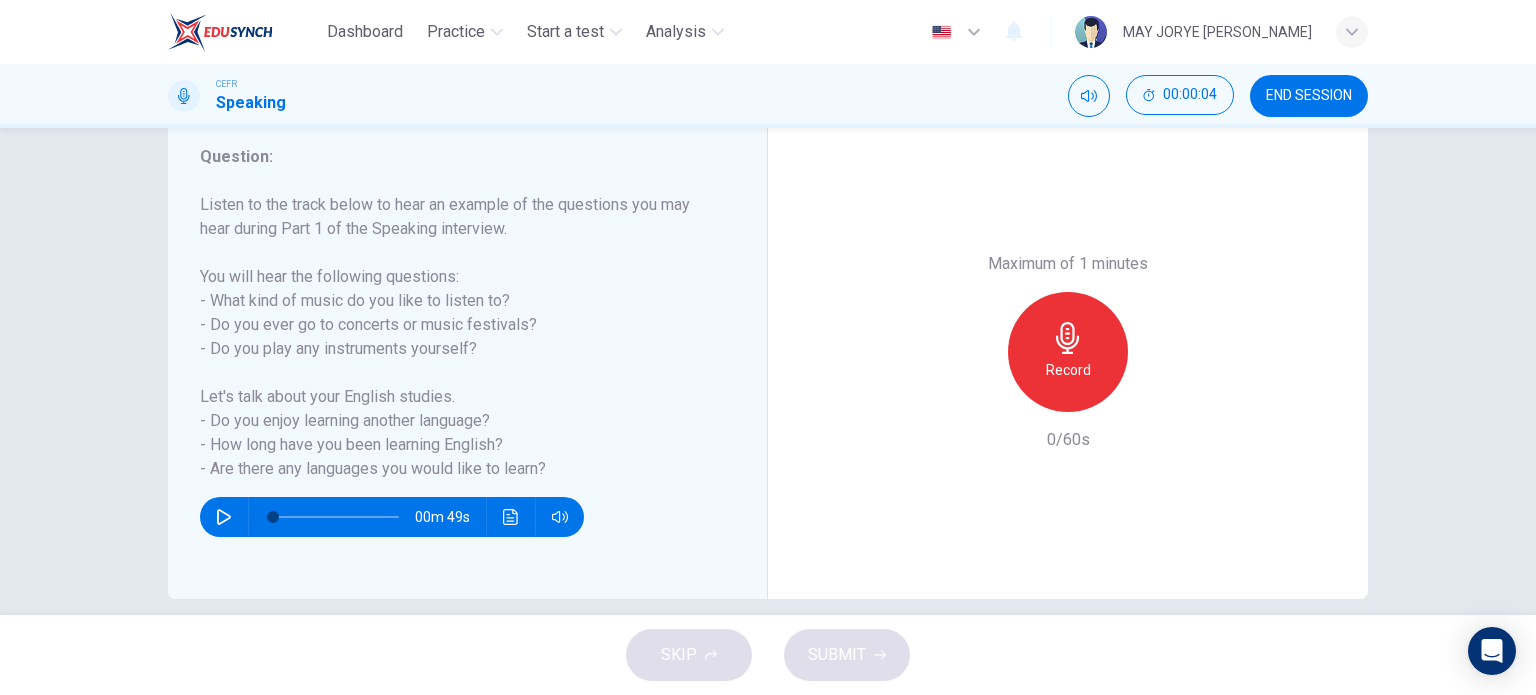 scroll, scrollTop: 288, scrollLeft: 0, axis: vertical 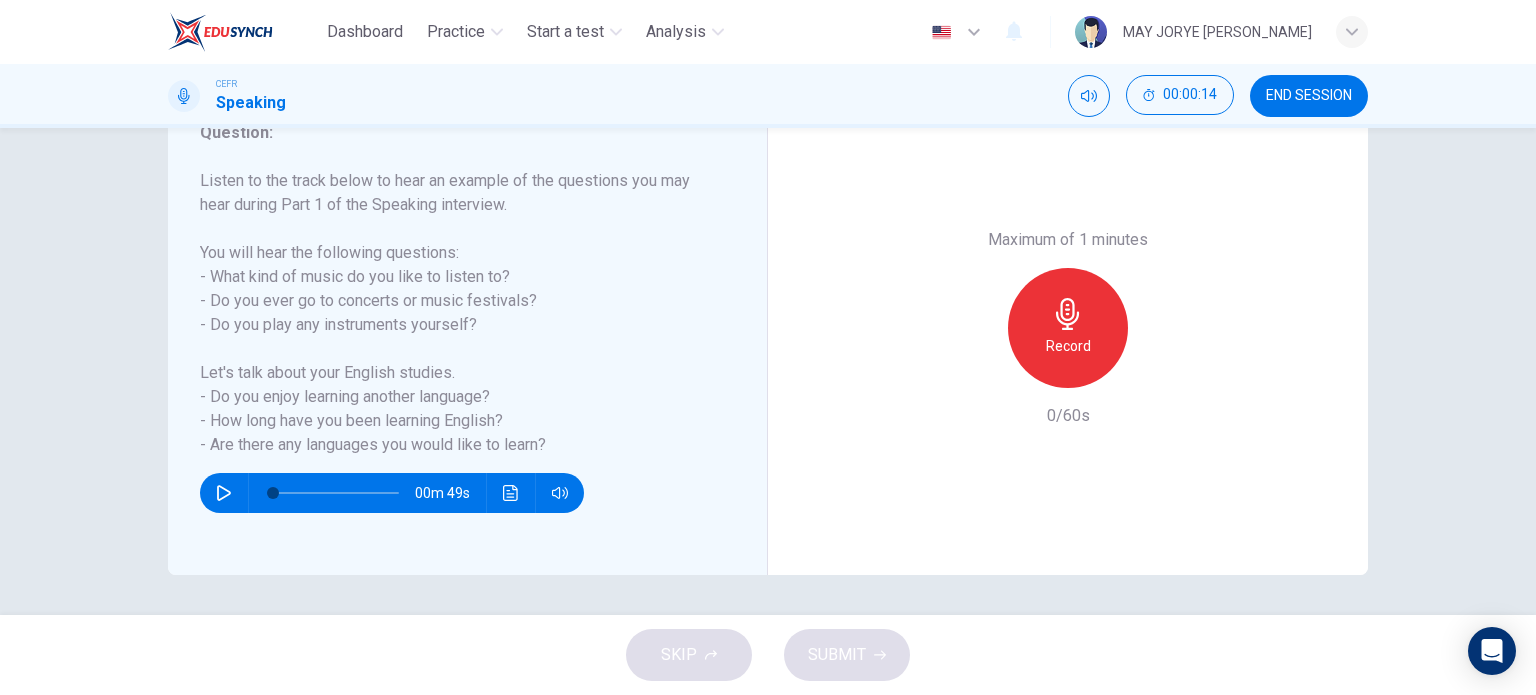 click 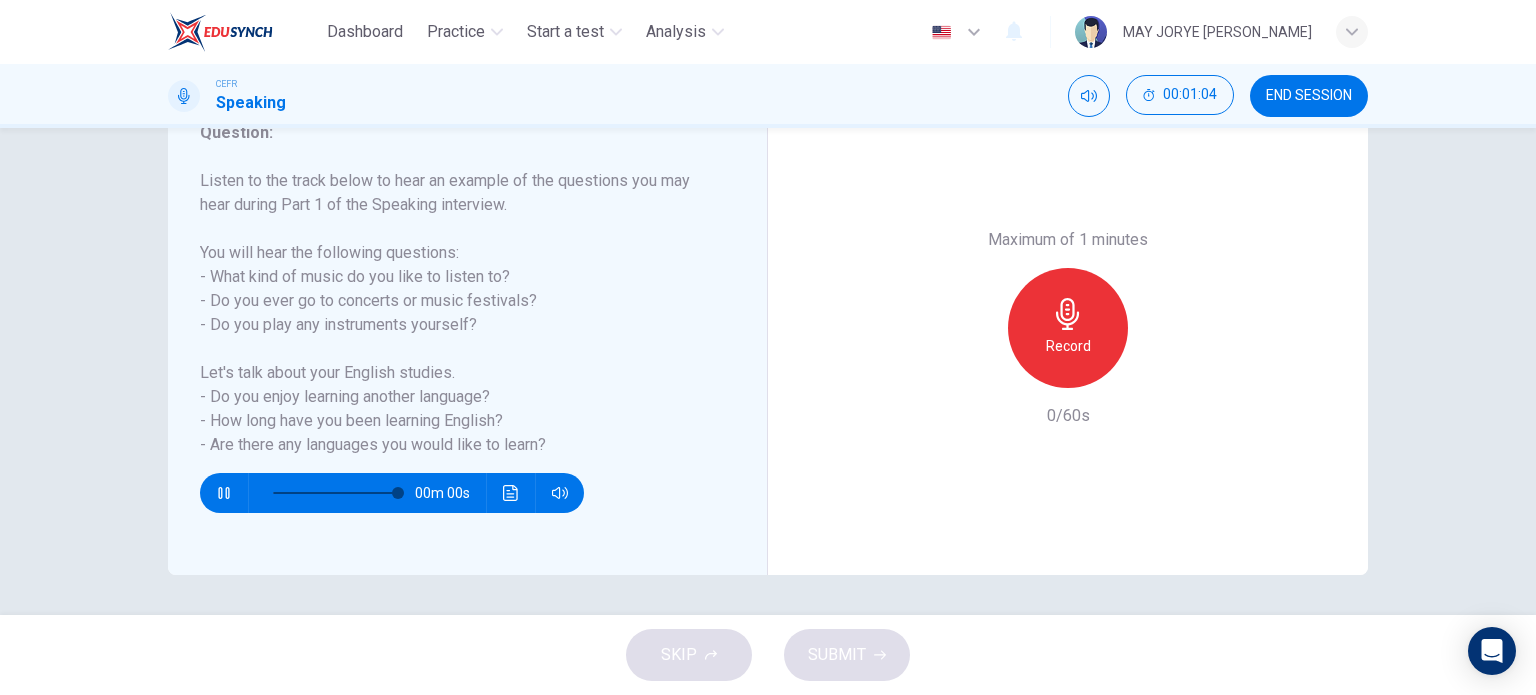 type on "0" 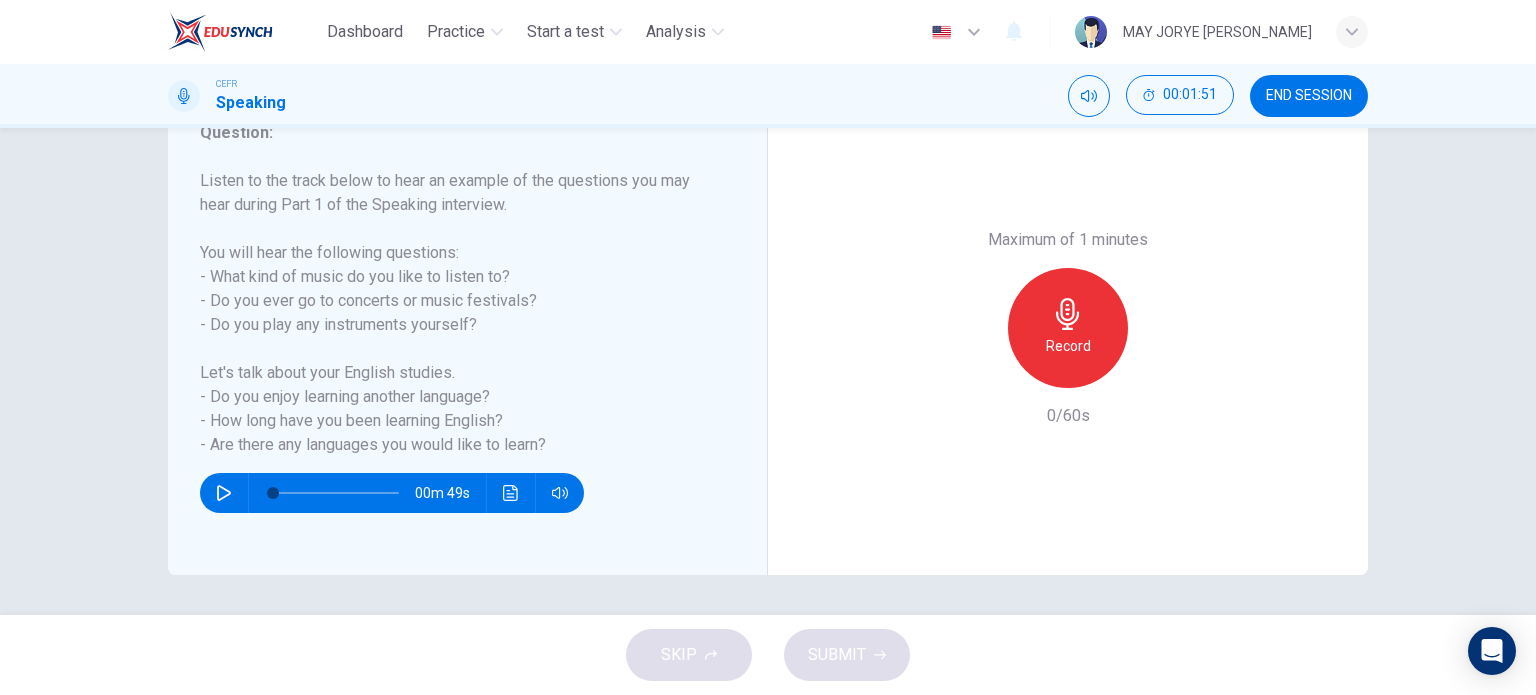 click on "Record" at bounding box center [1068, 346] 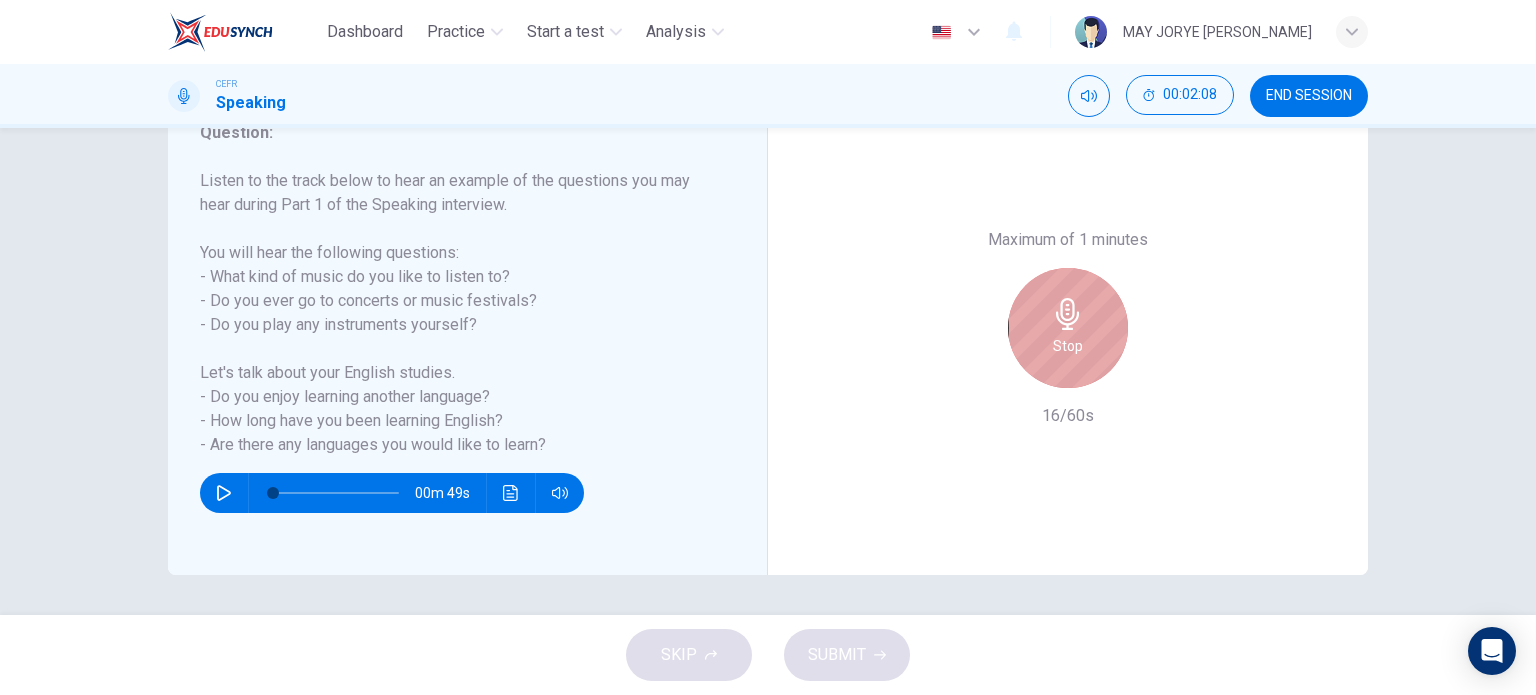 click on "Stop" at bounding box center [1068, 328] 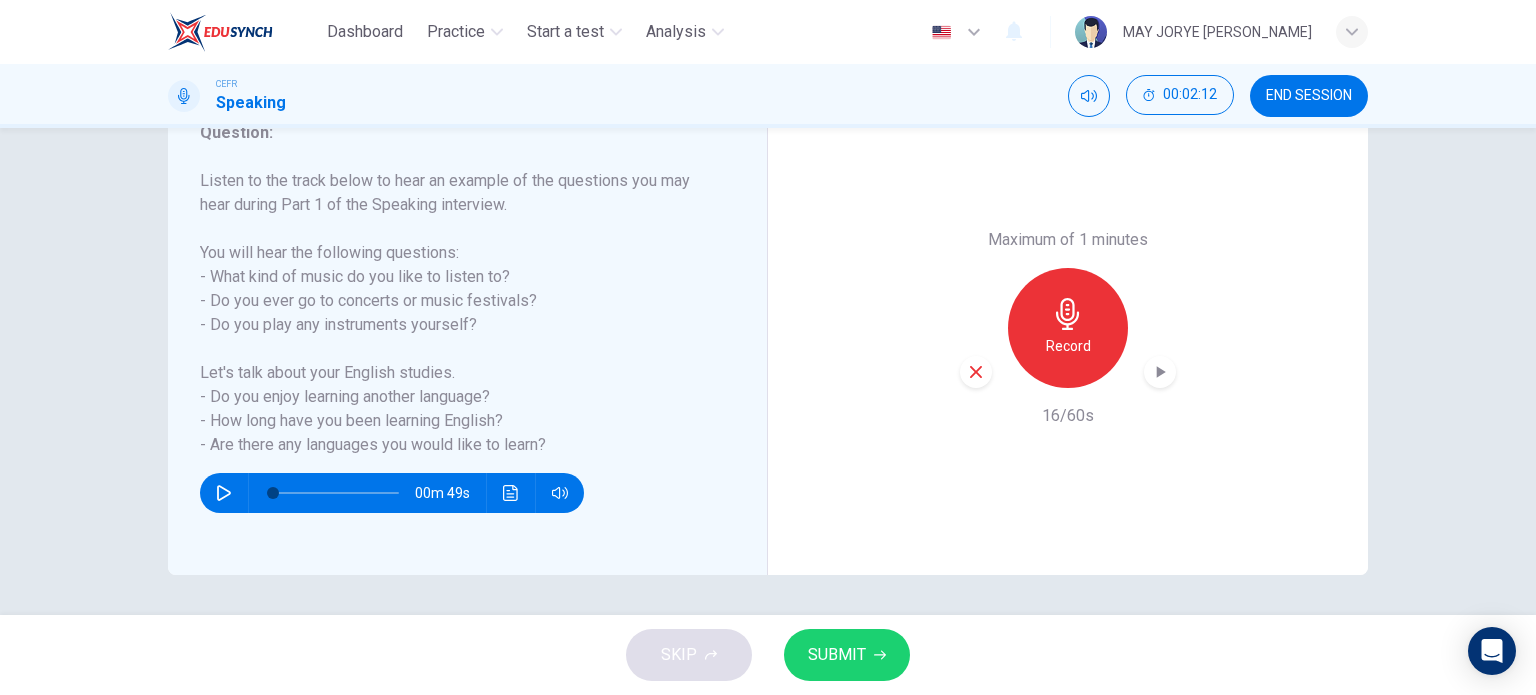 click 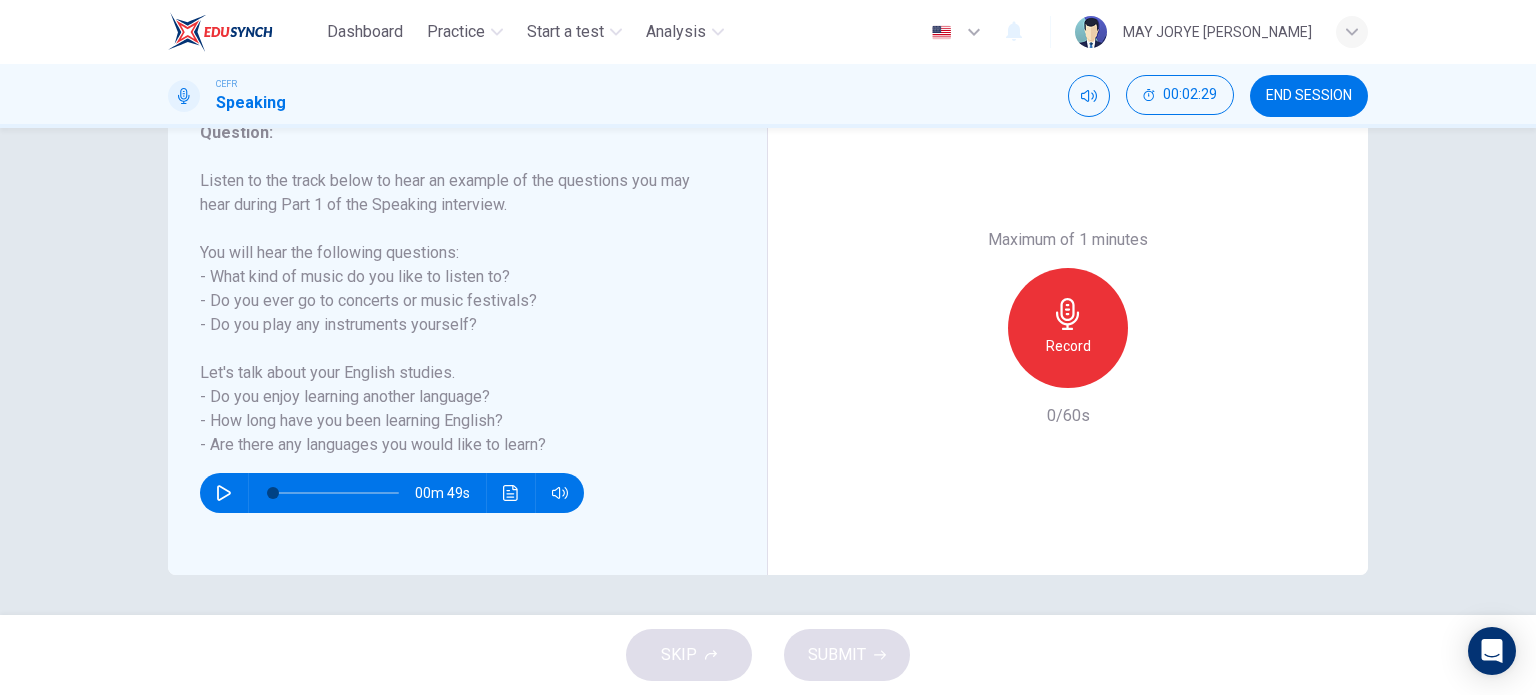 click 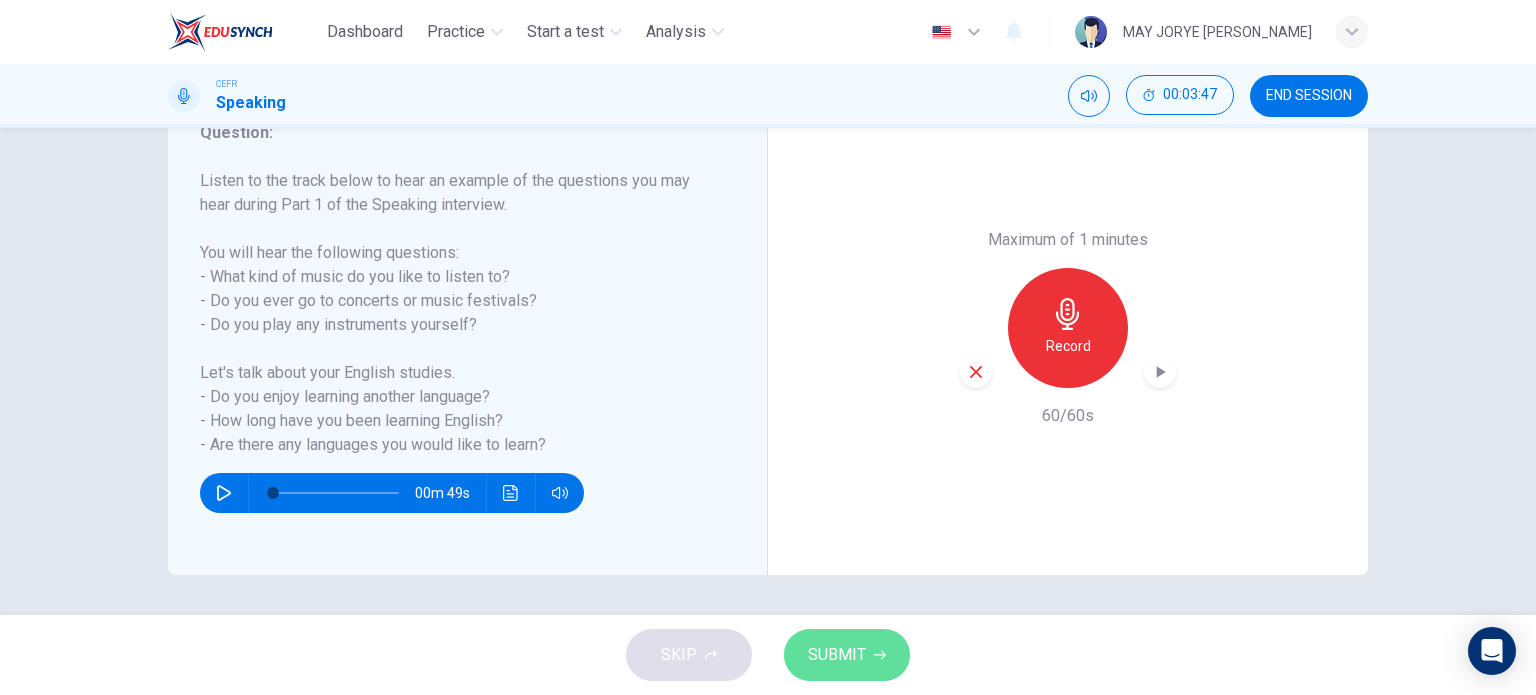 click on "SUBMIT" at bounding box center [837, 655] 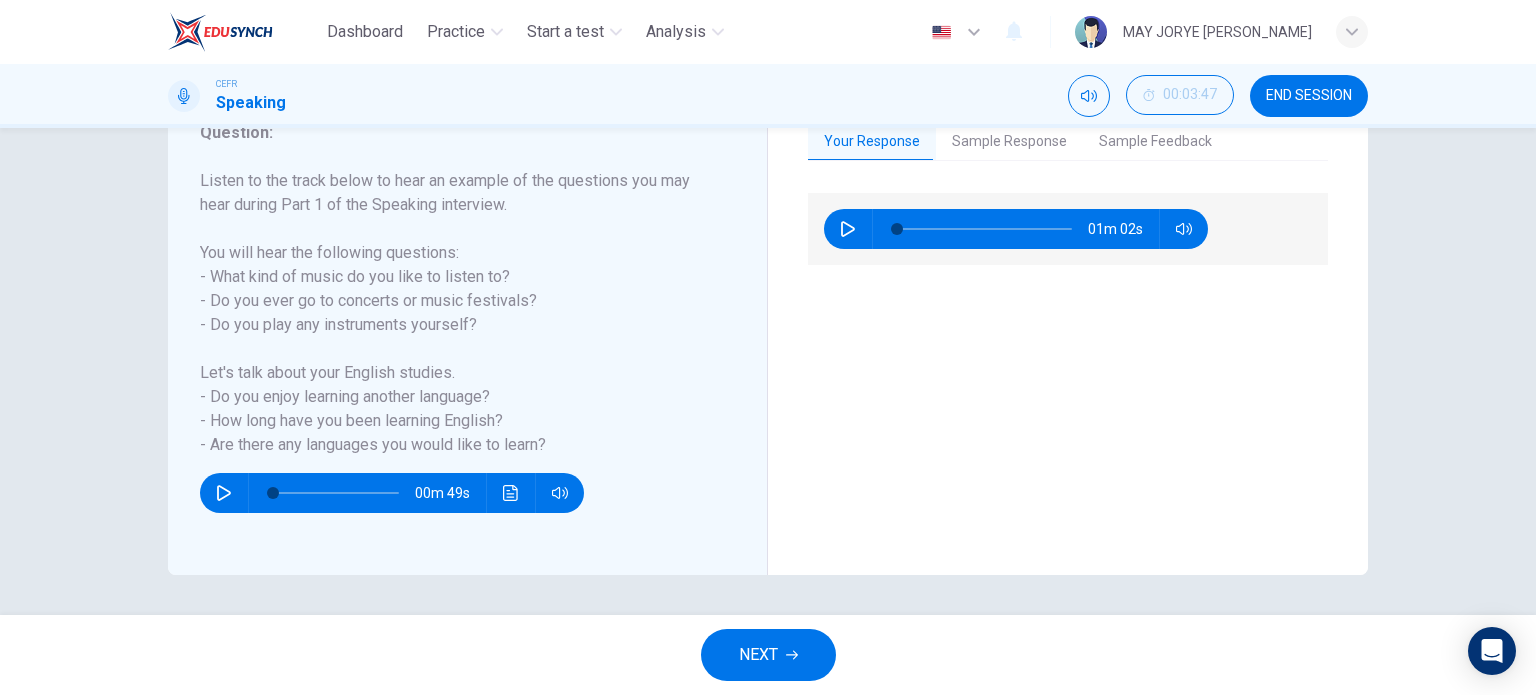 click on "Sample Response" at bounding box center [1009, 142] 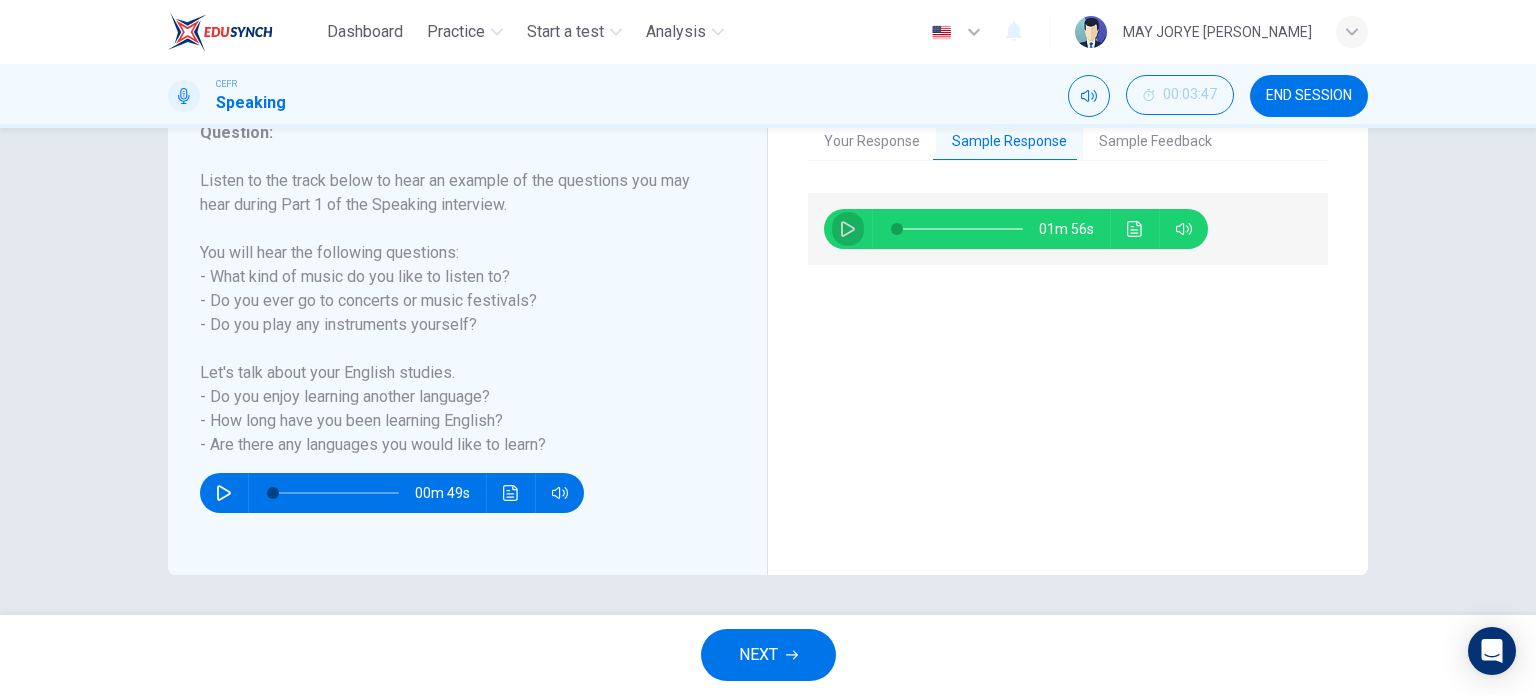click at bounding box center [848, 229] 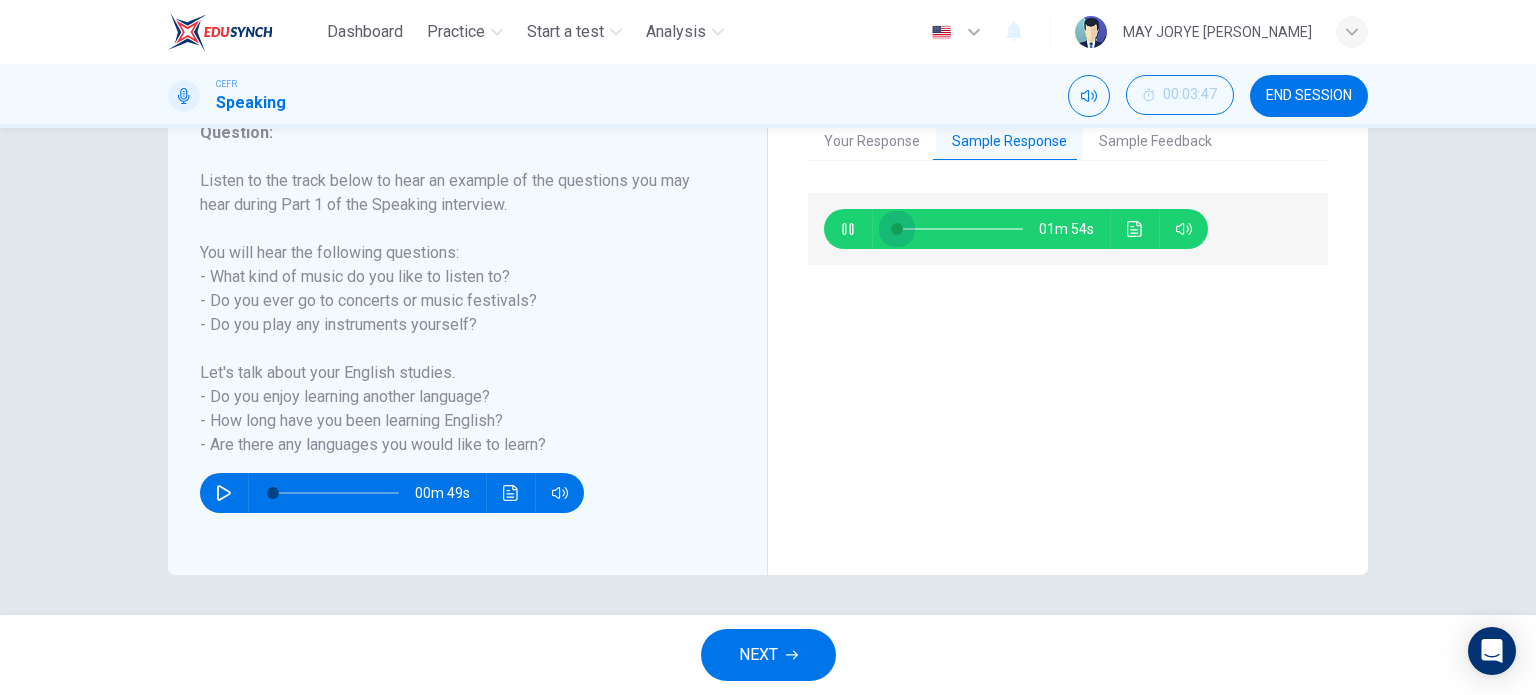 drag, startPoint x: 924, startPoint y: 229, endPoint x: 830, endPoint y: 226, distance: 94.04786 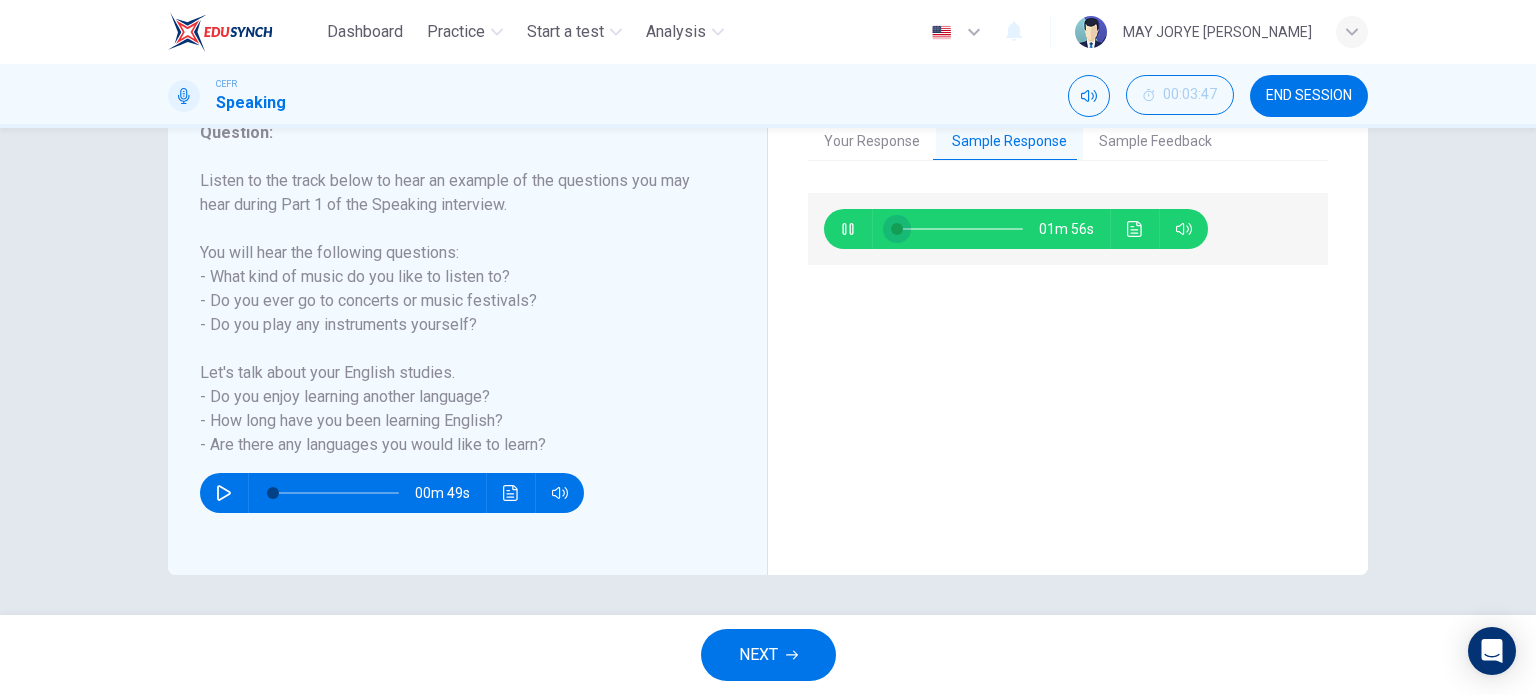 click at bounding box center (897, 229) 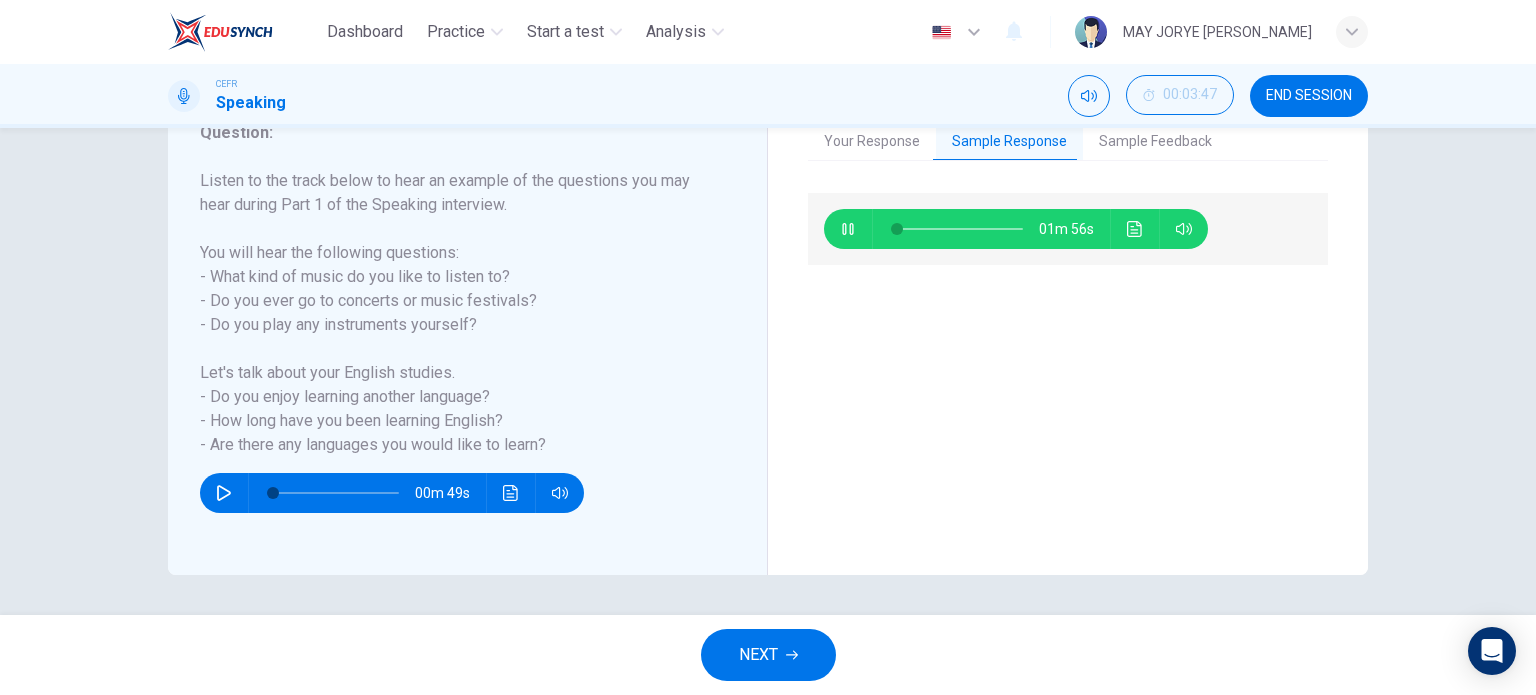 click 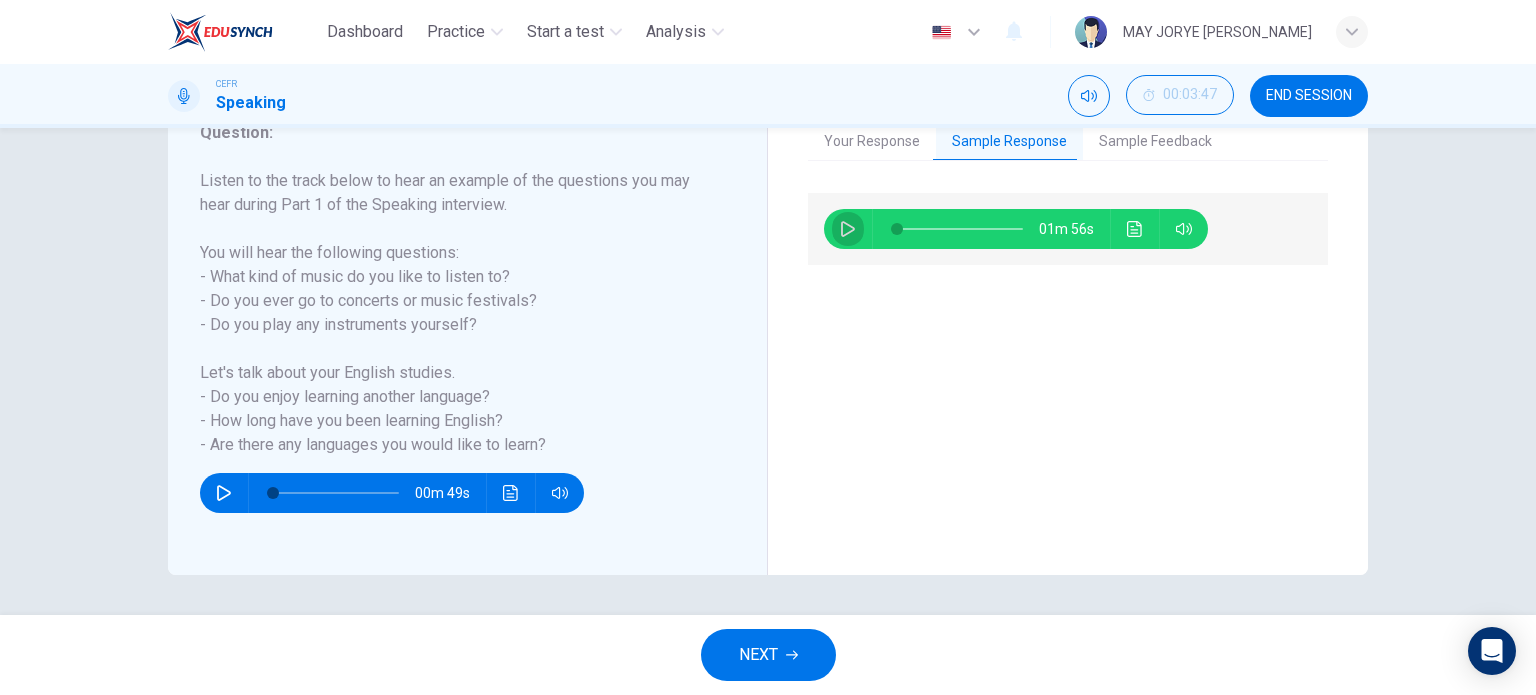 click 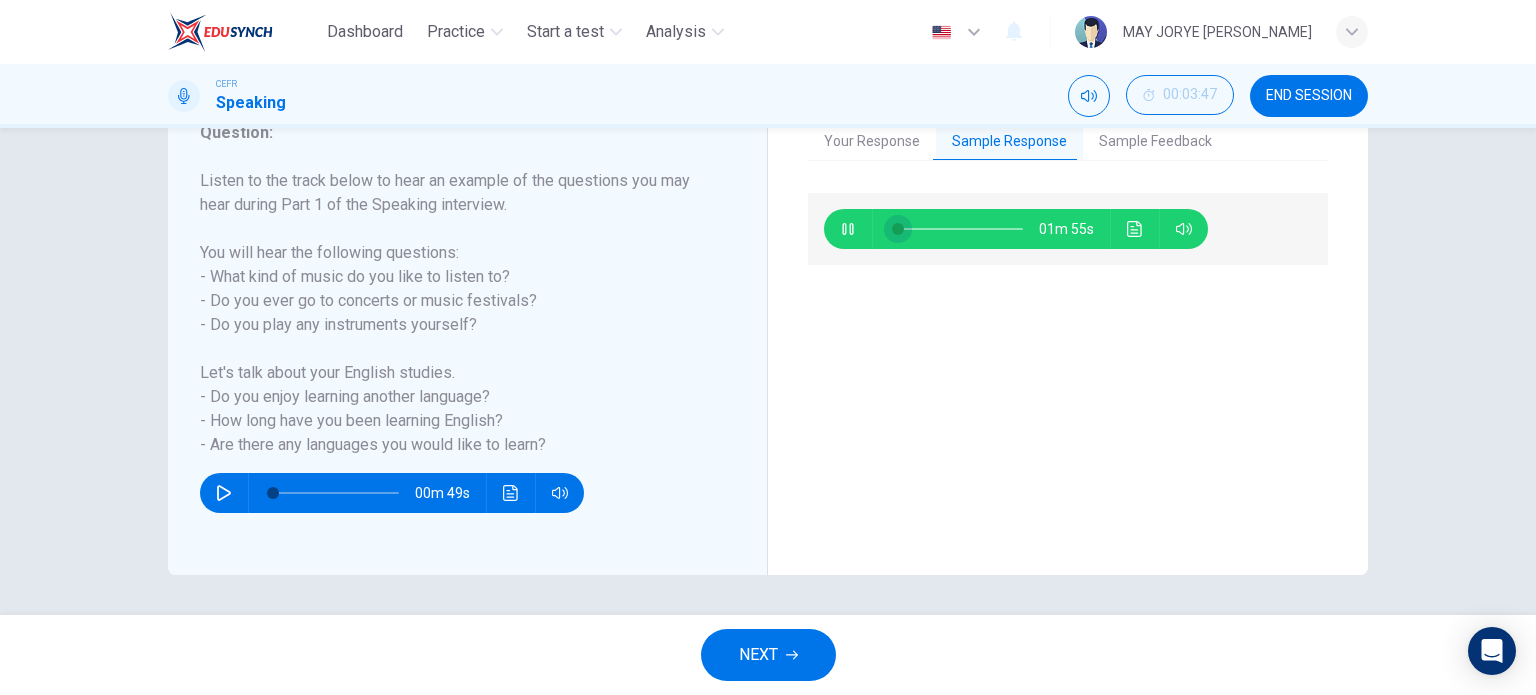 click at bounding box center (898, 229) 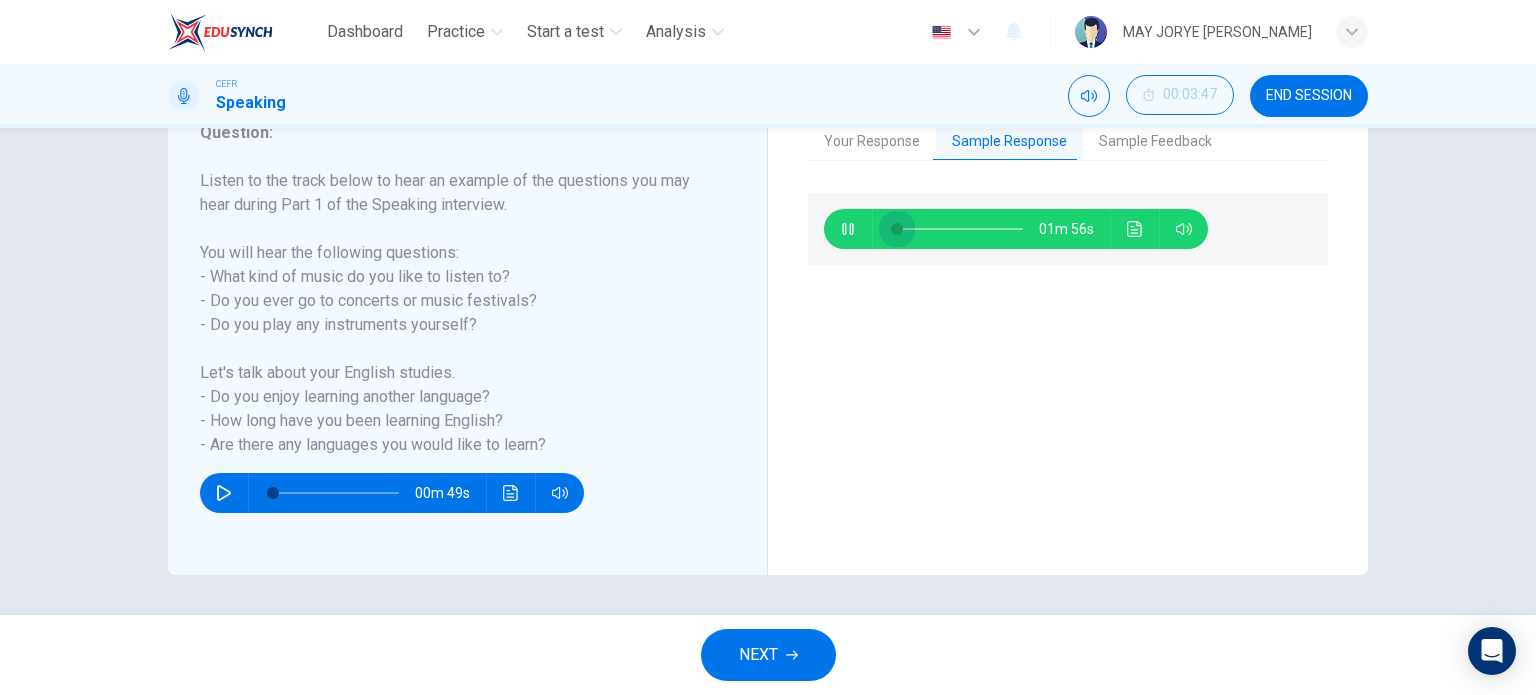 drag, startPoint x: 907, startPoint y: 227, endPoint x: 885, endPoint y: 238, distance: 24.596748 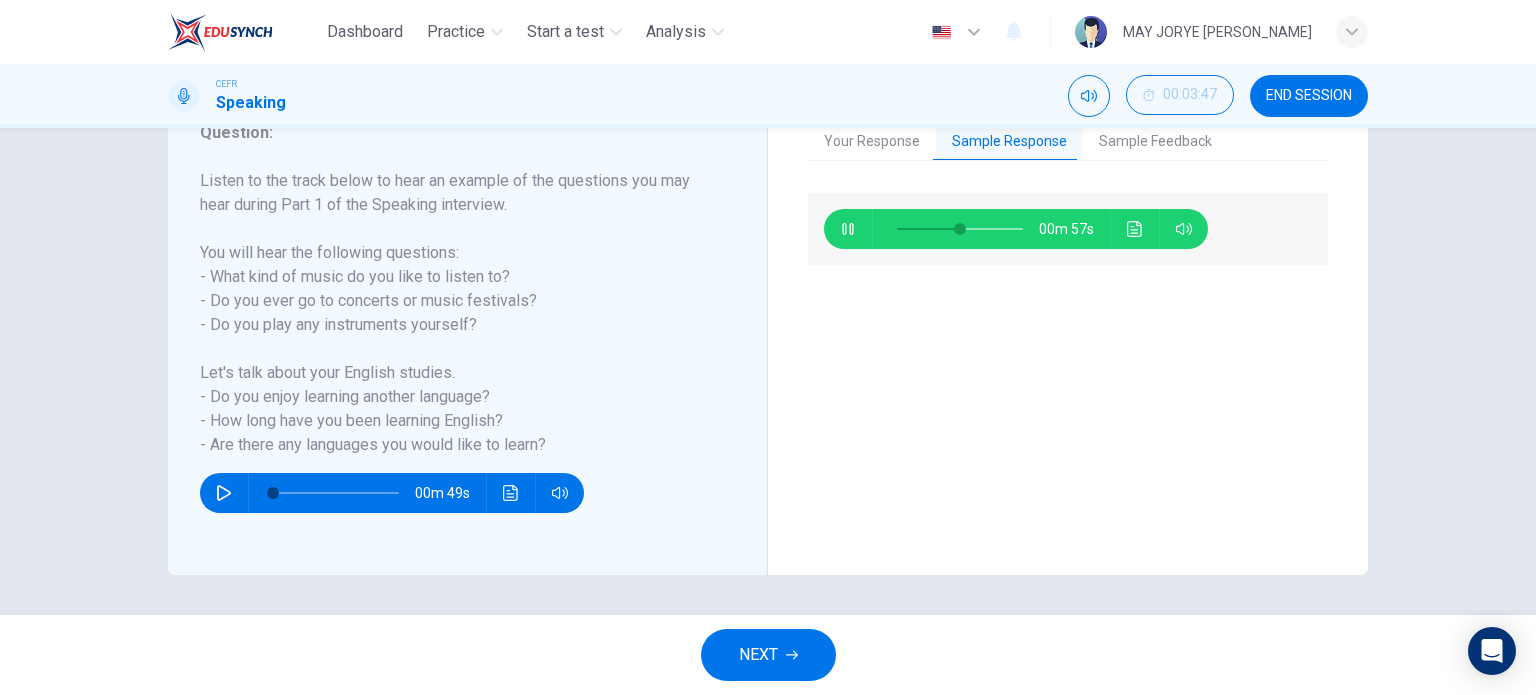 click at bounding box center [956, 229] 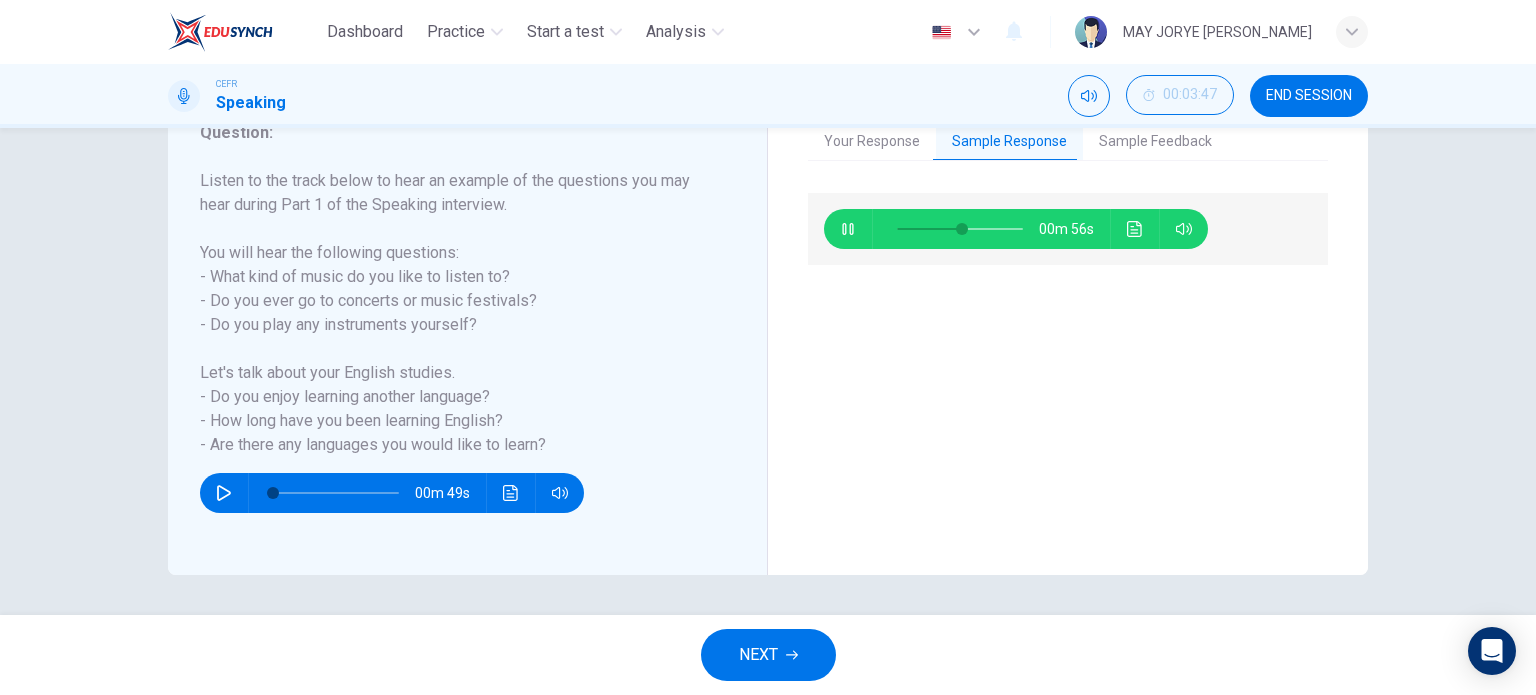 click at bounding box center (960, 229) 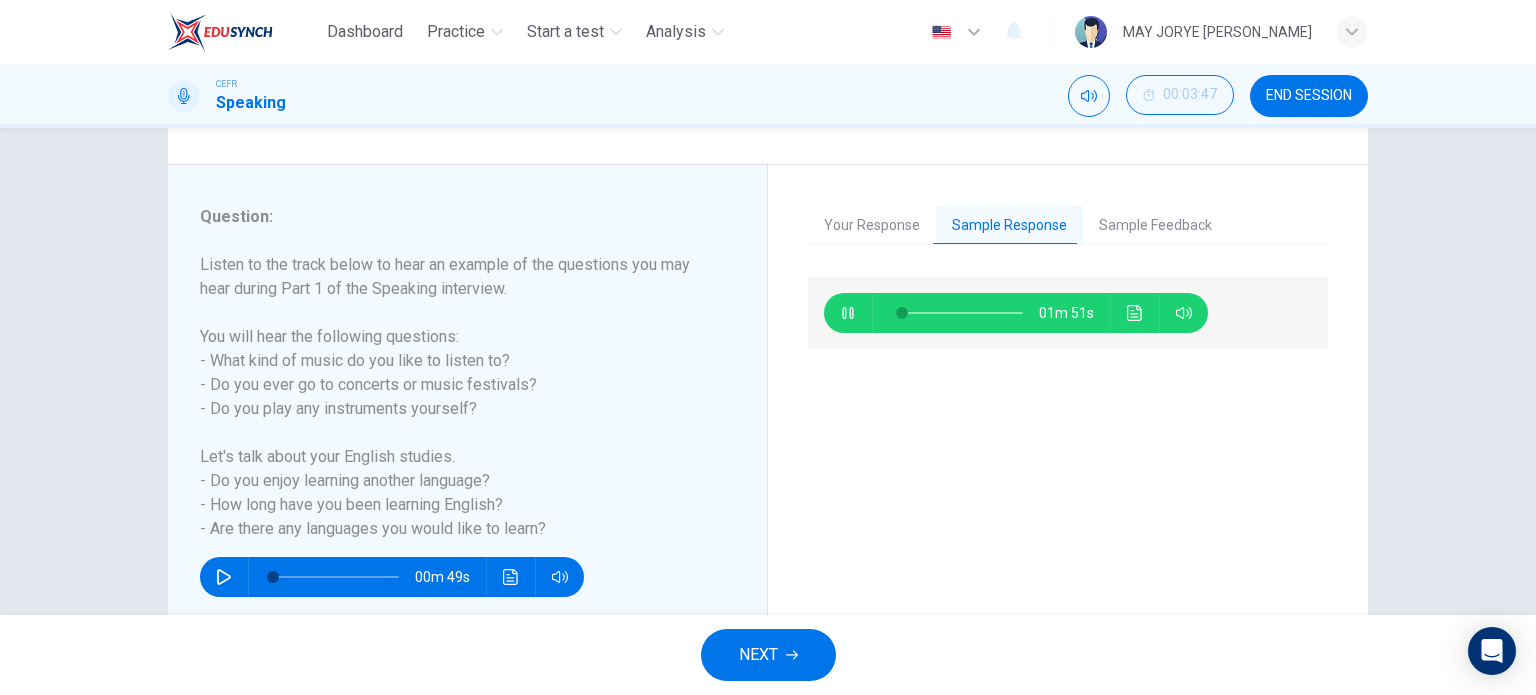 scroll, scrollTop: 288, scrollLeft: 0, axis: vertical 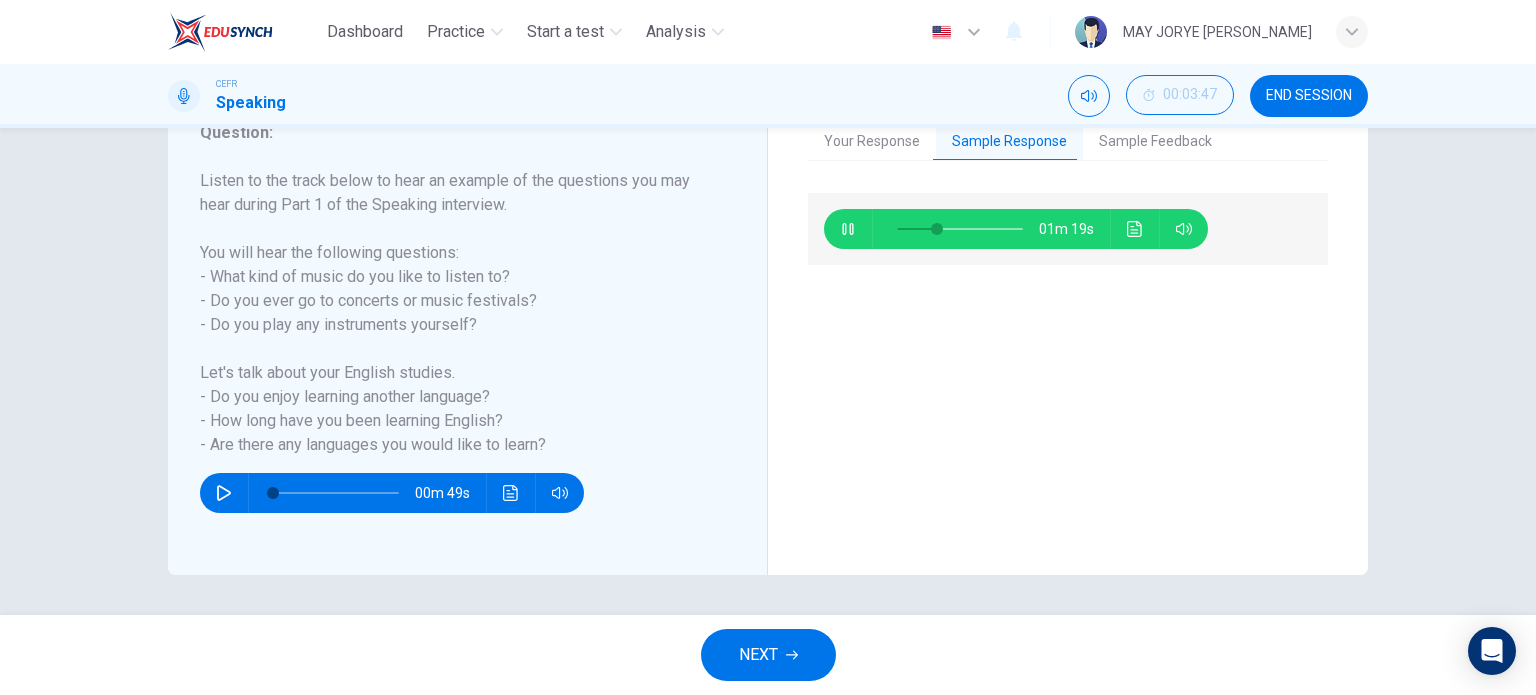 type on "32" 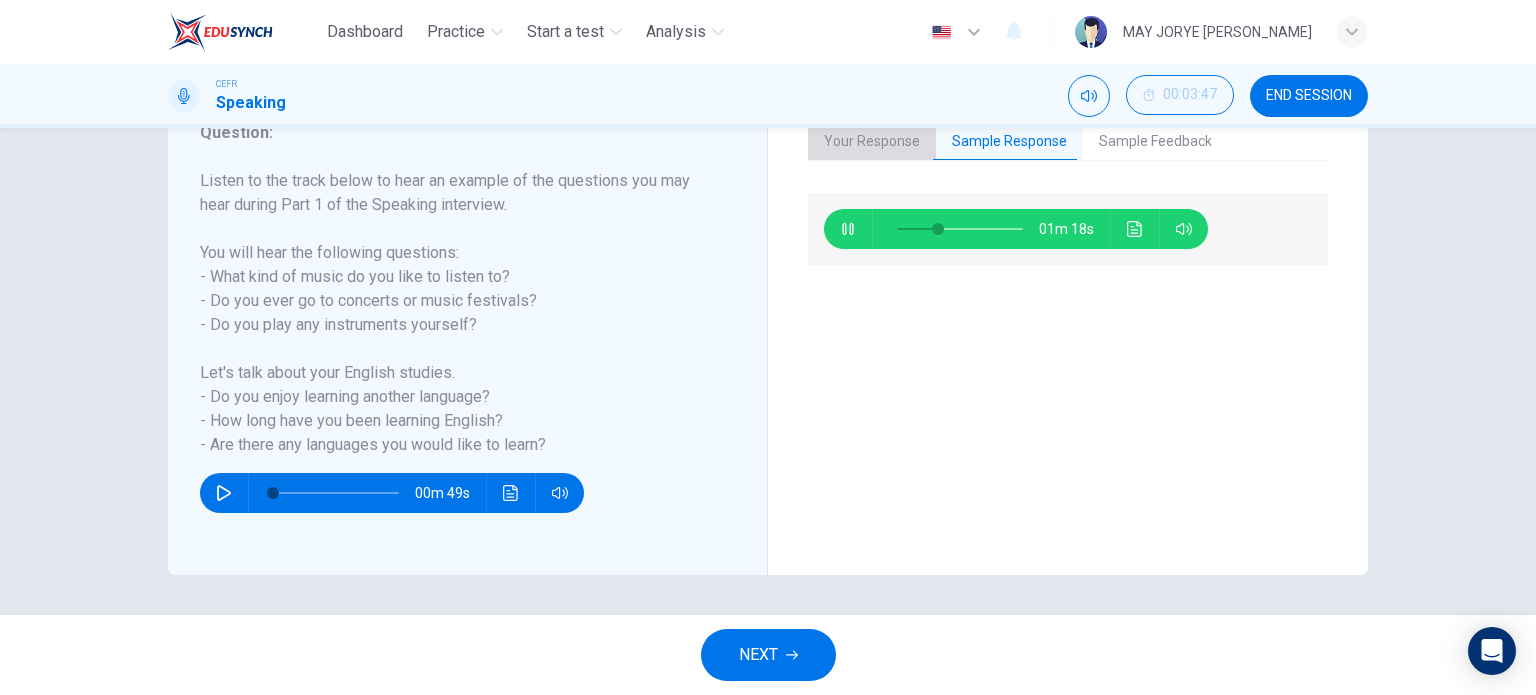 click on "Your Response" at bounding box center (872, 142) 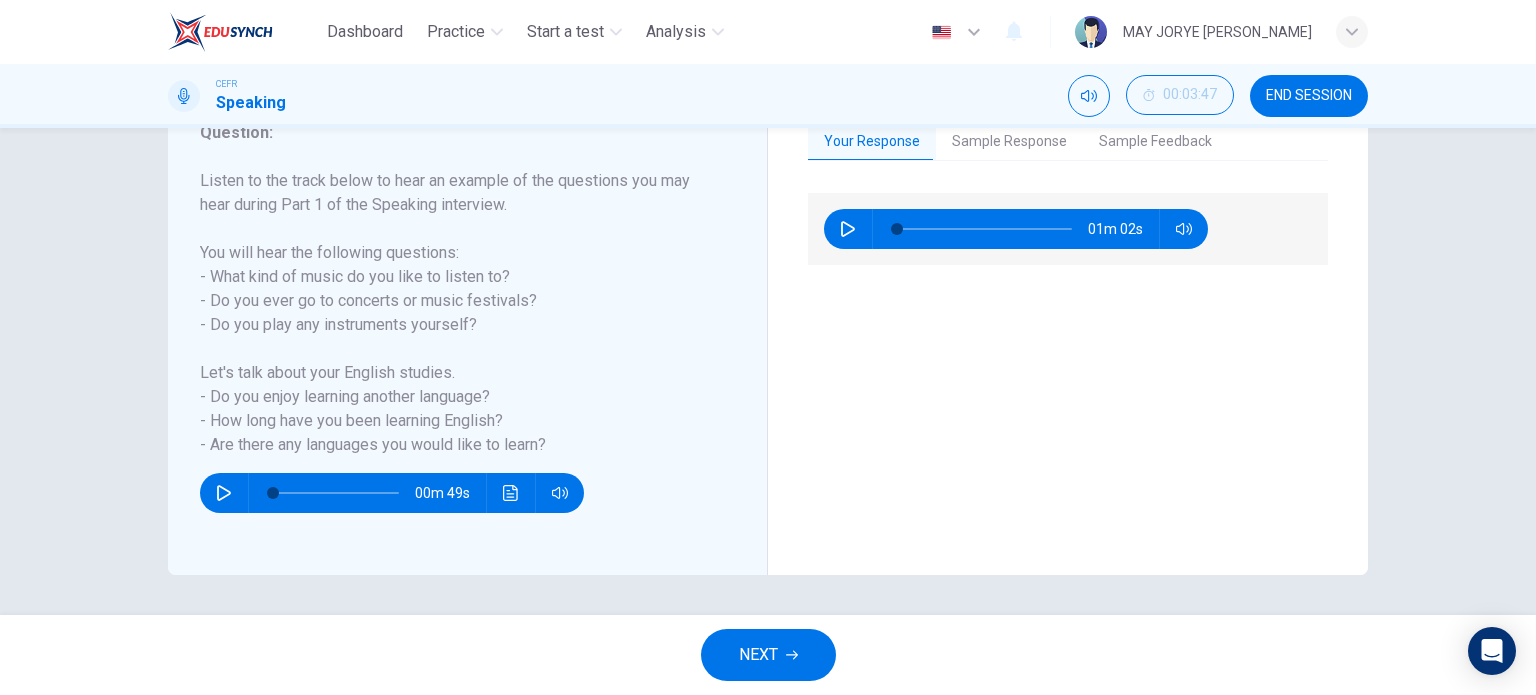 click at bounding box center [848, 229] 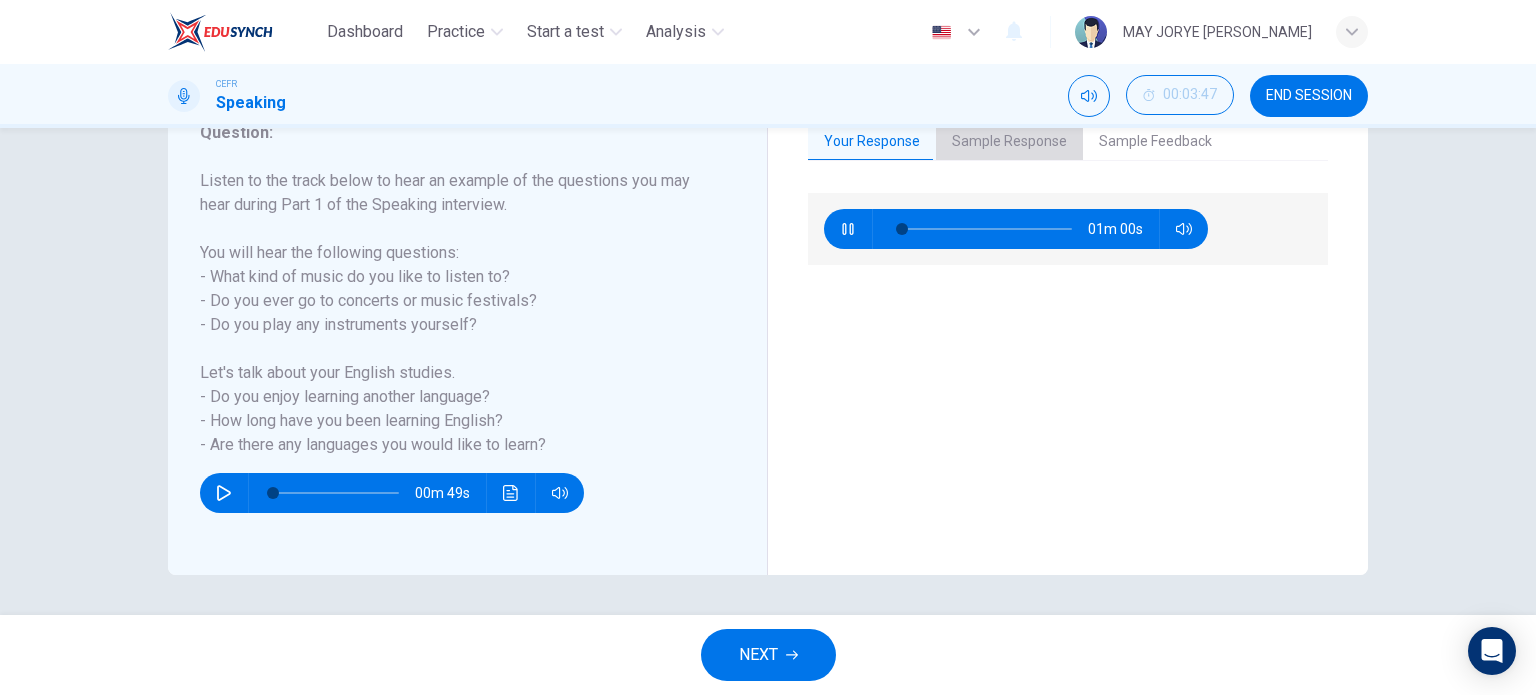 click on "Sample Response" at bounding box center [1009, 142] 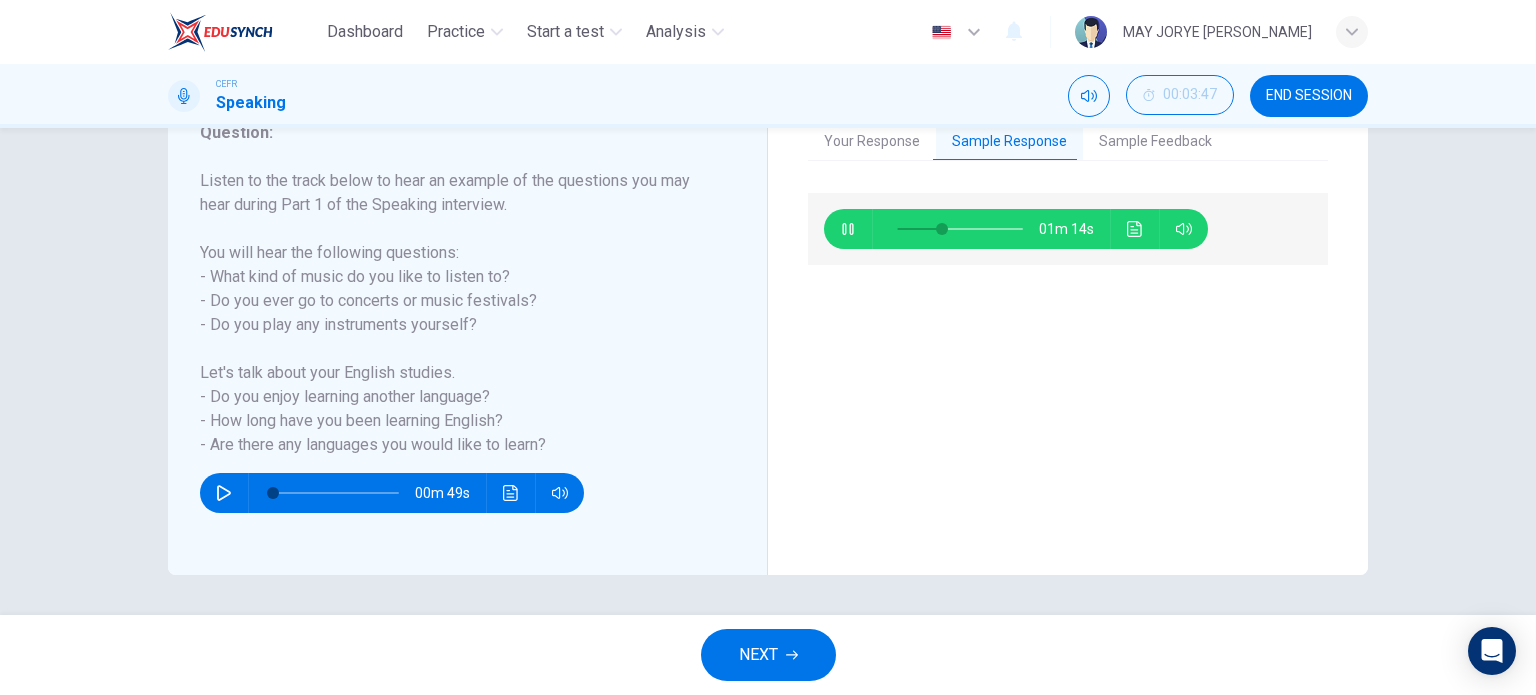 type on "36" 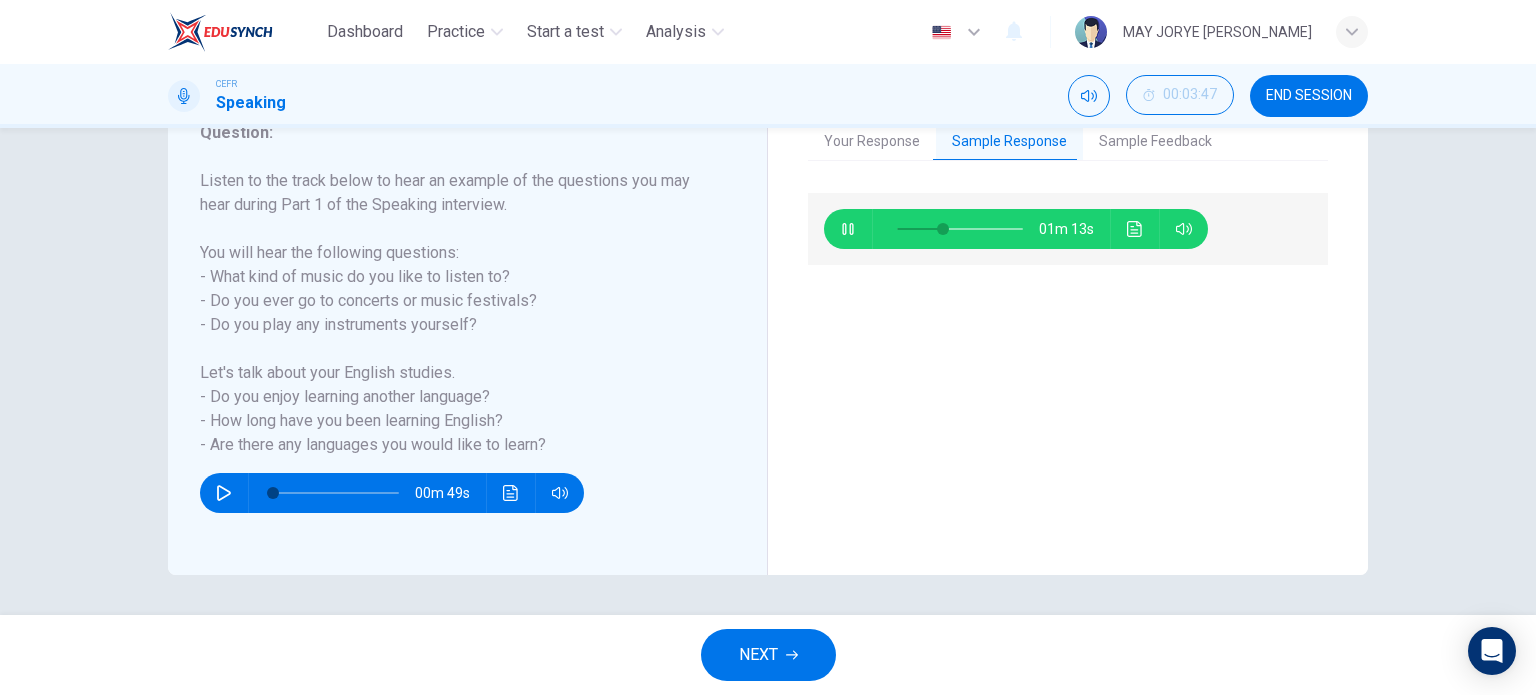 type on "6" 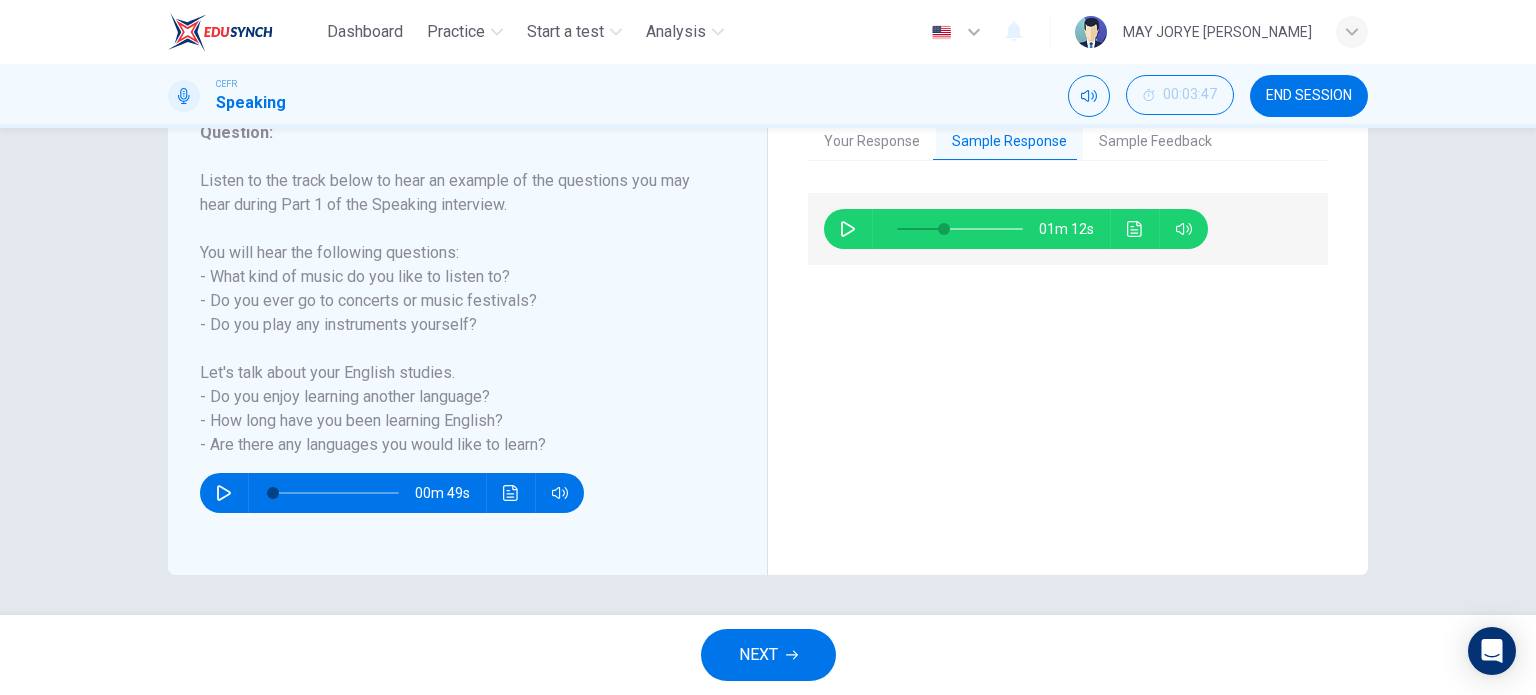 drag, startPoint x: 867, startPoint y: 163, endPoint x: 810, endPoint y: 141, distance: 61.09828 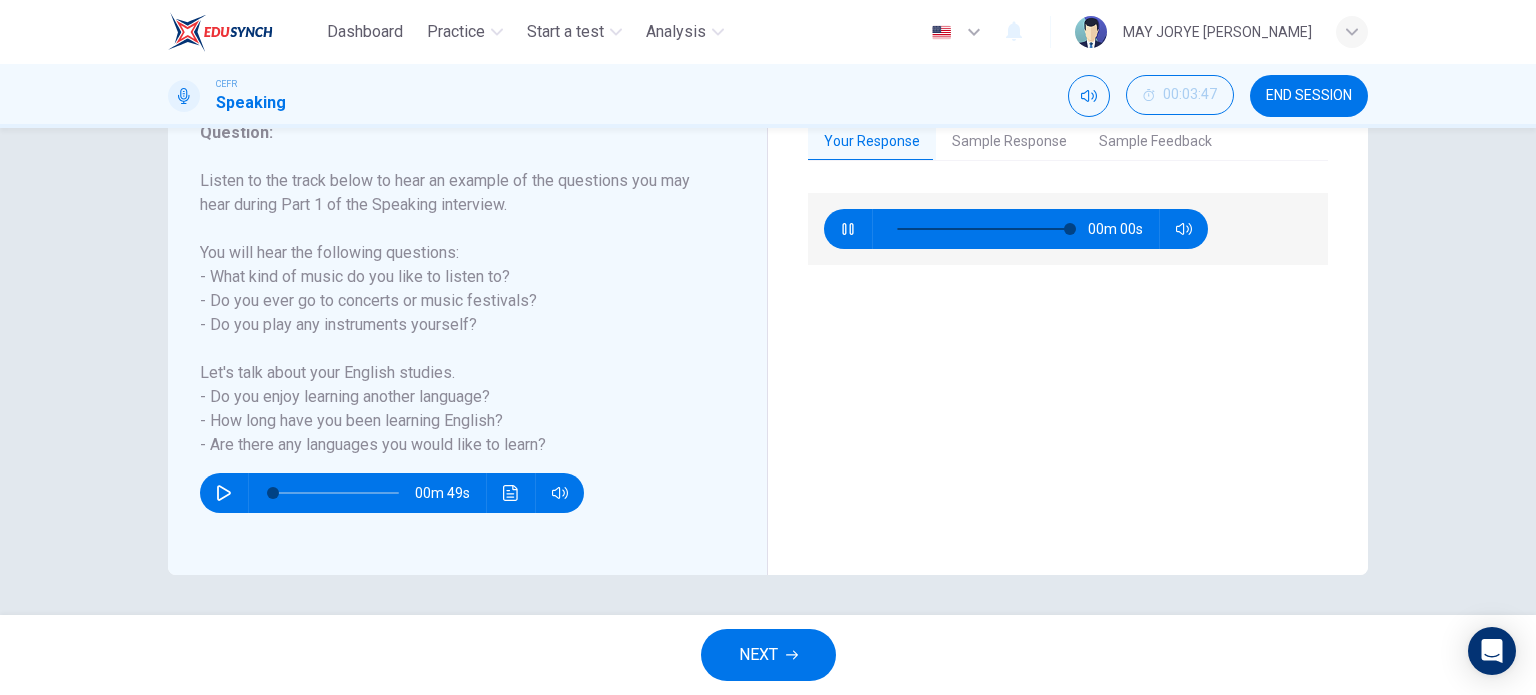 type on "0" 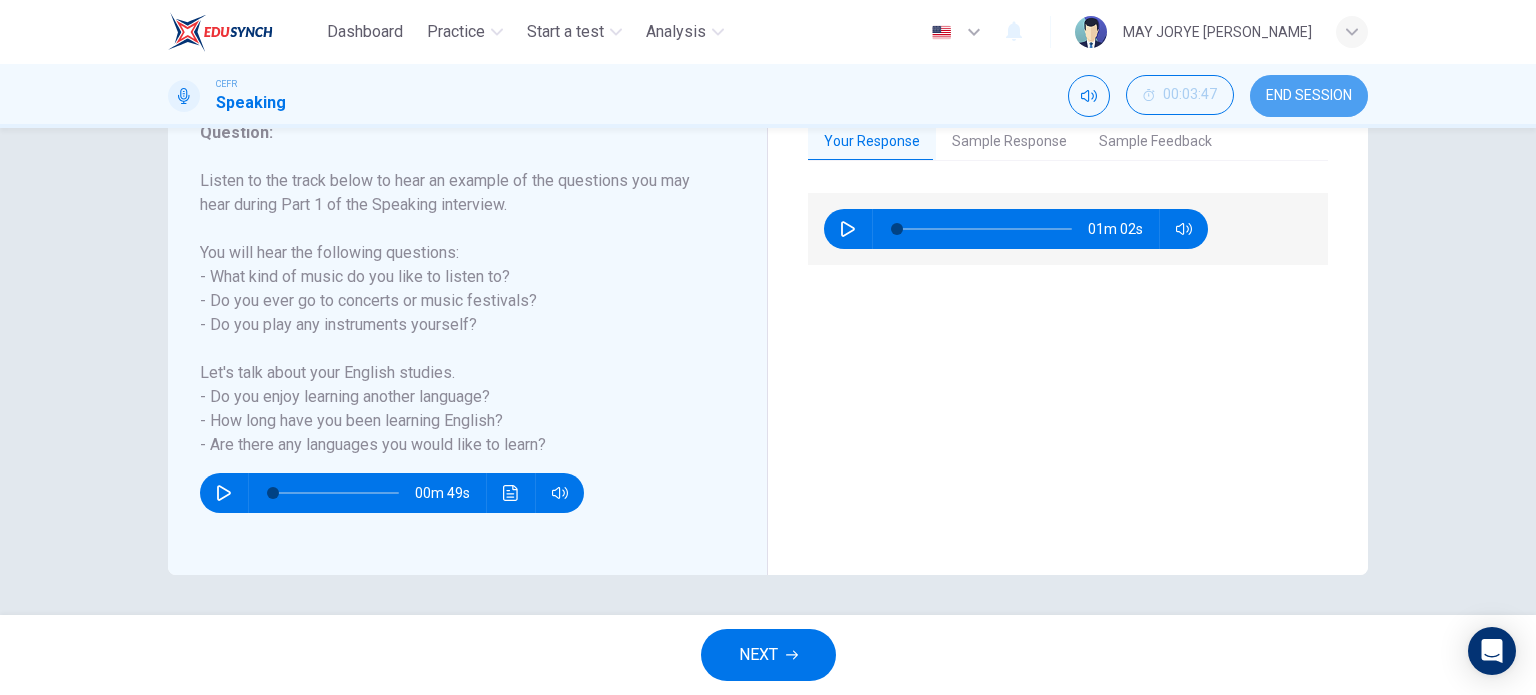 click on "END SESSION" at bounding box center [1309, 96] 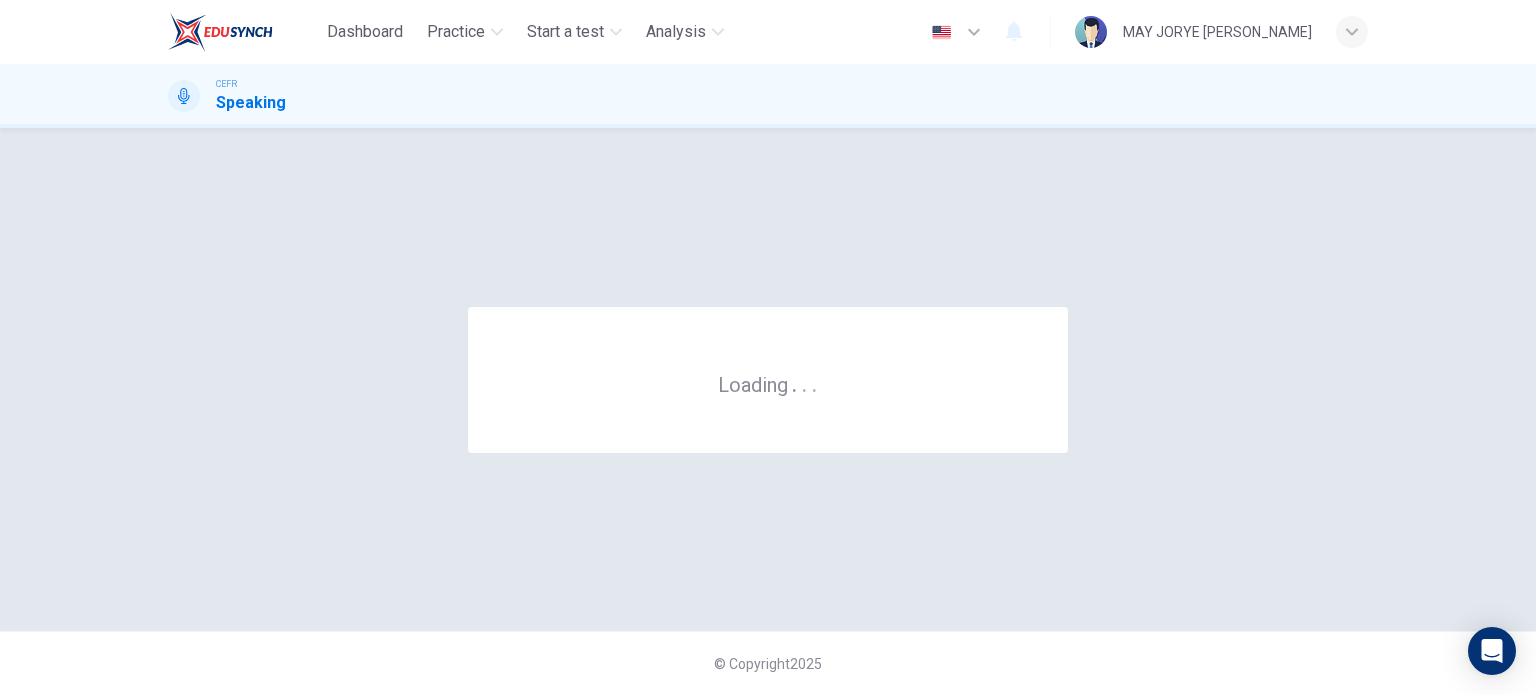 scroll, scrollTop: 0, scrollLeft: 0, axis: both 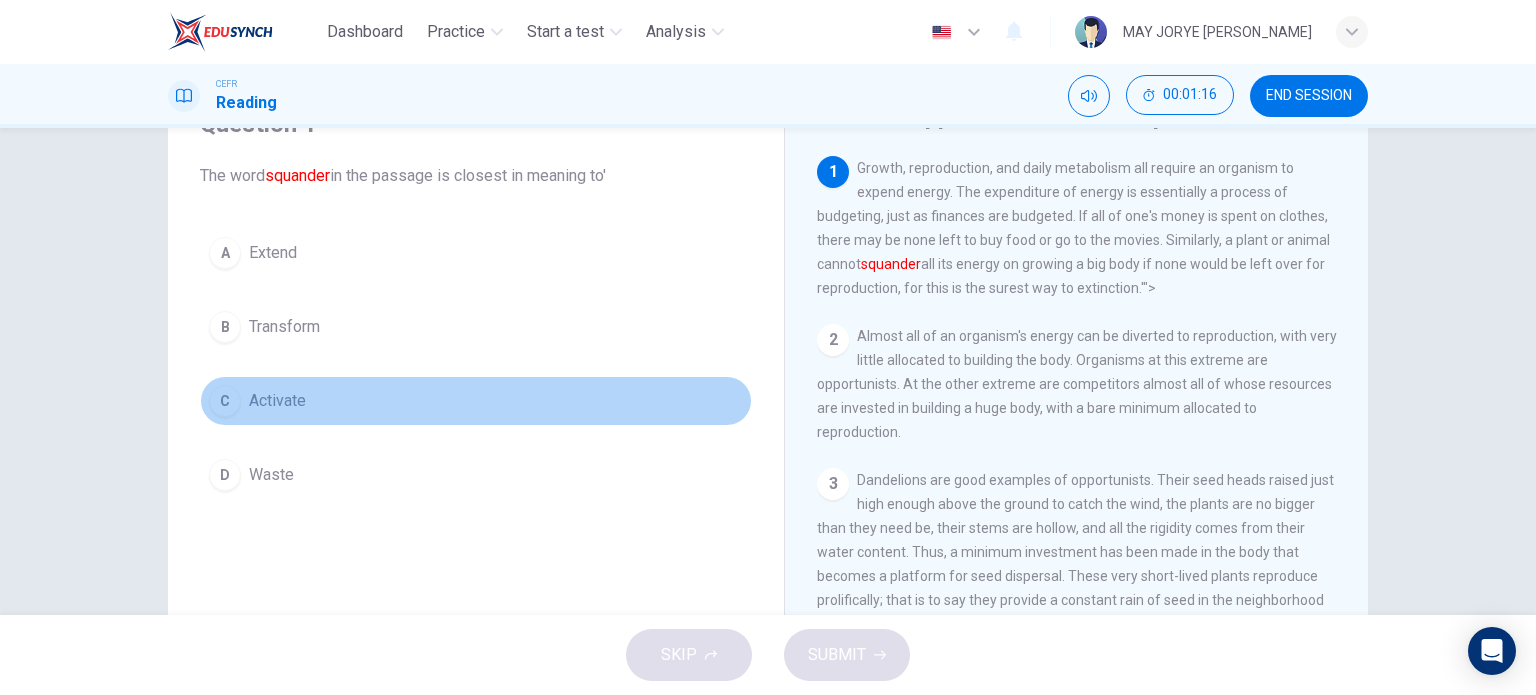 click on "C" at bounding box center [225, 401] 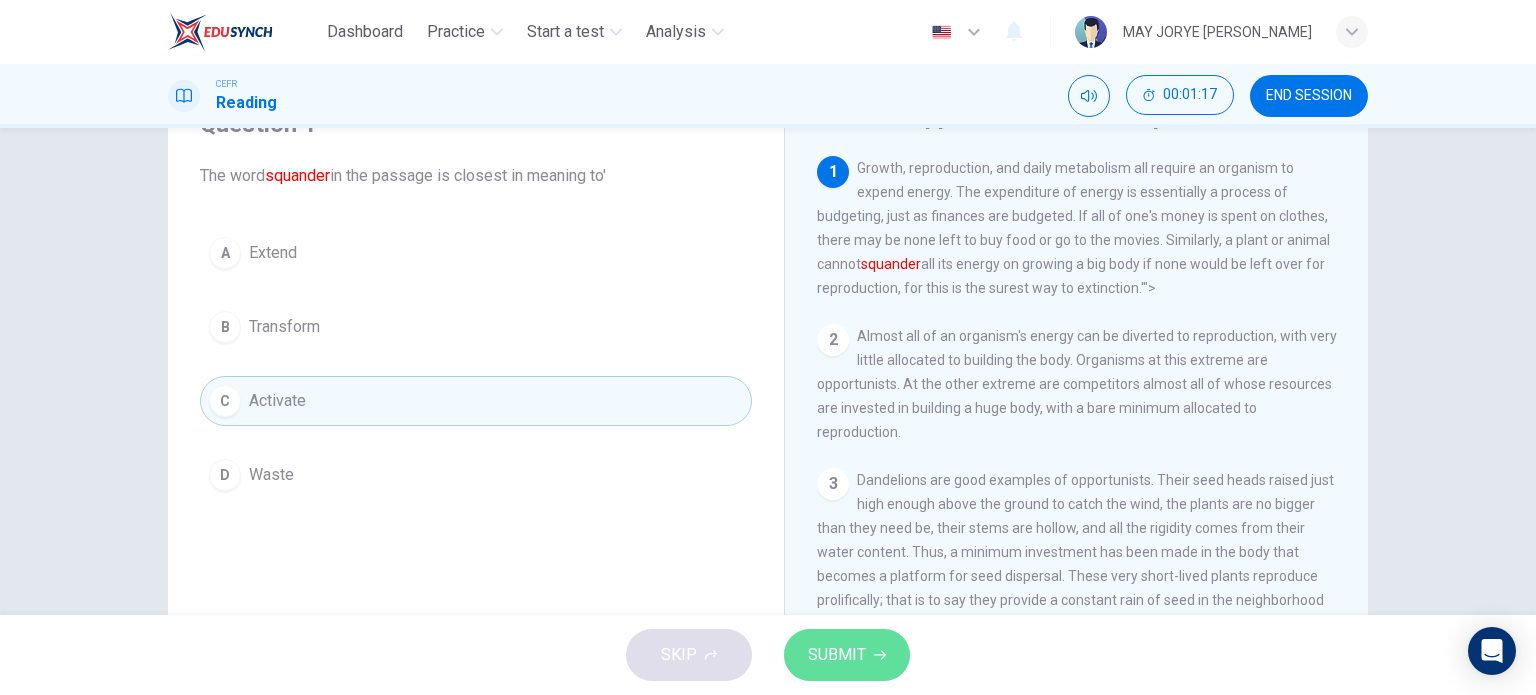 click on "SUBMIT" at bounding box center [837, 655] 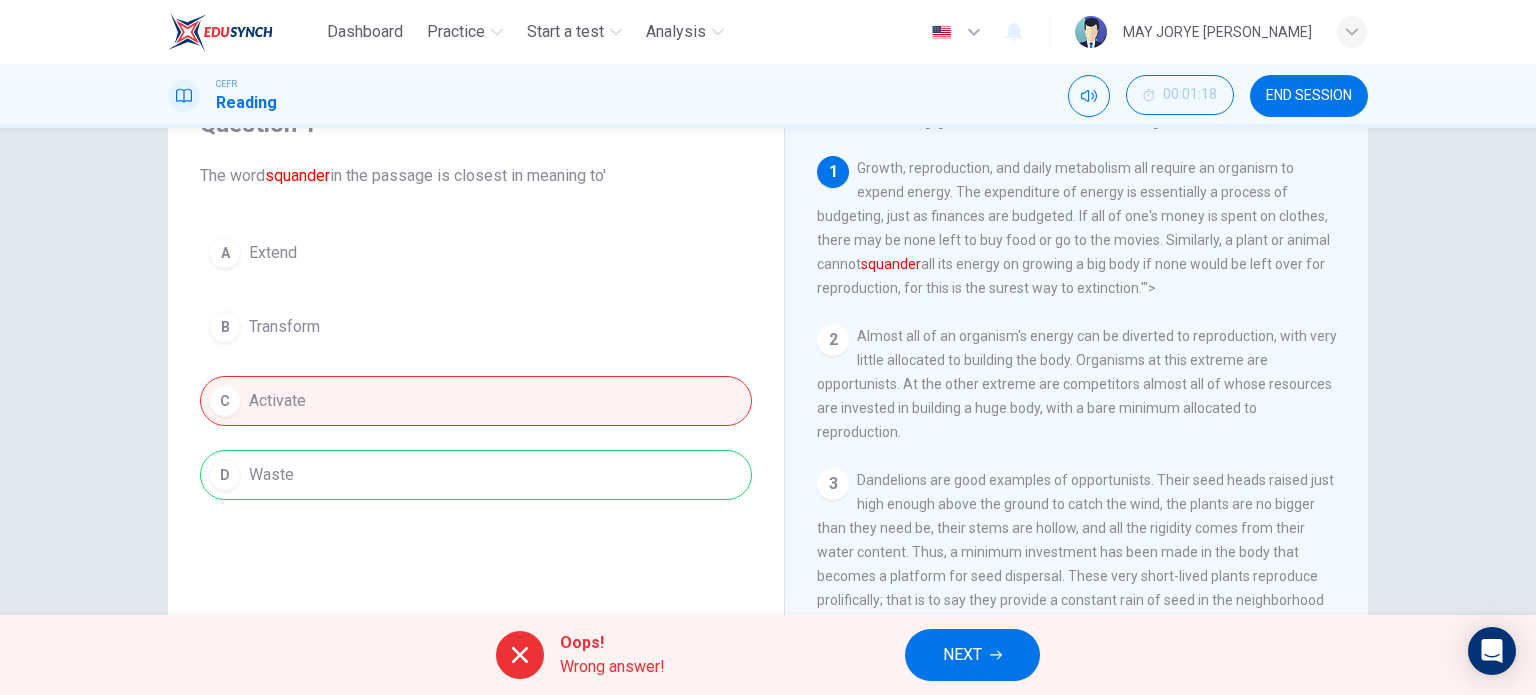 scroll, scrollTop: 200, scrollLeft: 0, axis: vertical 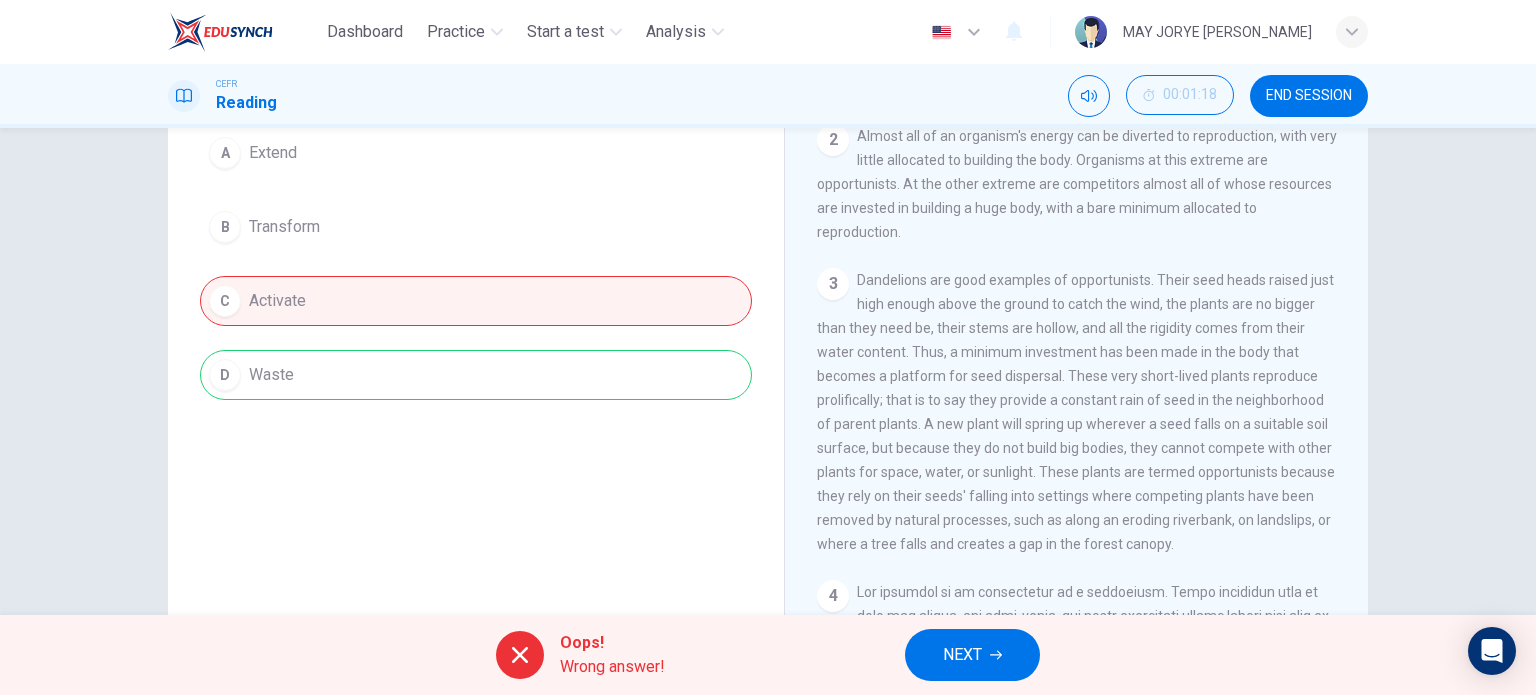 click on "NEXT" at bounding box center [972, 655] 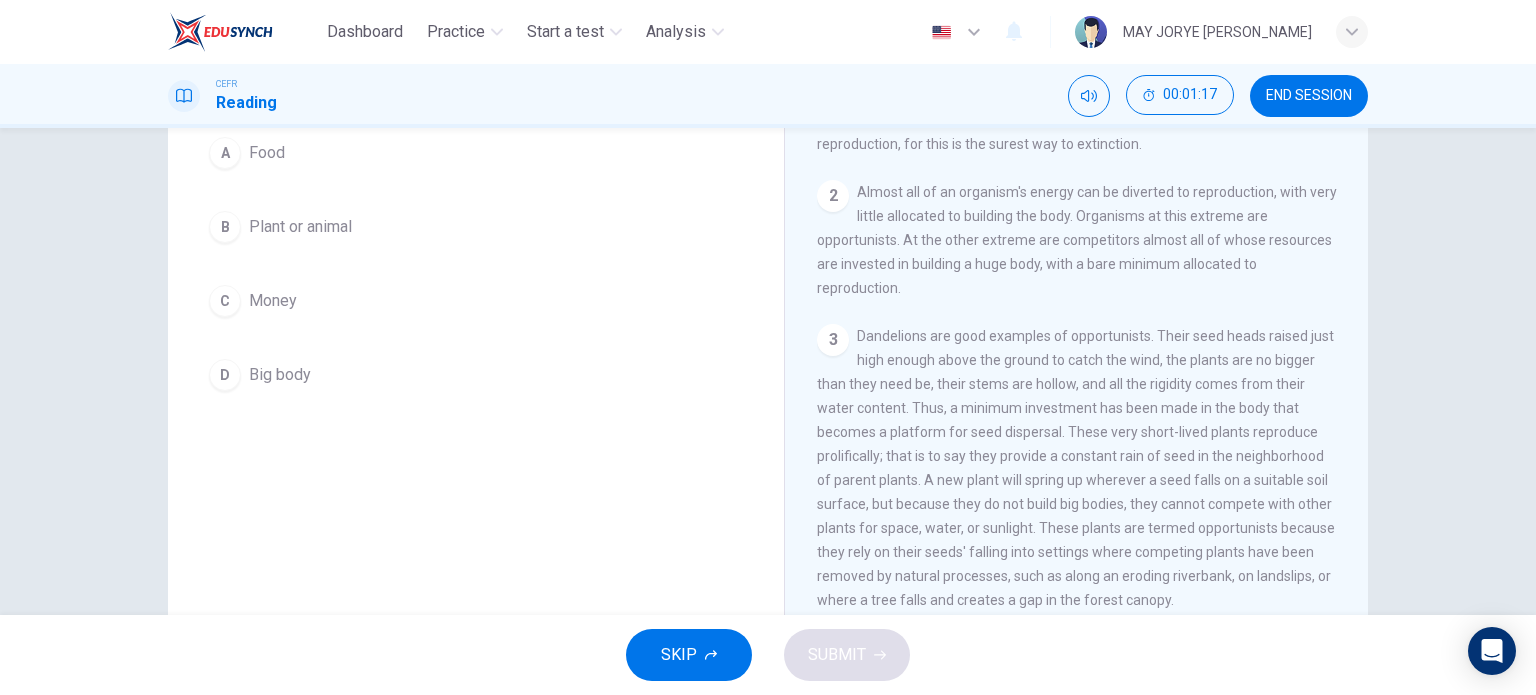 scroll, scrollTop: 0, scrollLeft: 0, axis: both 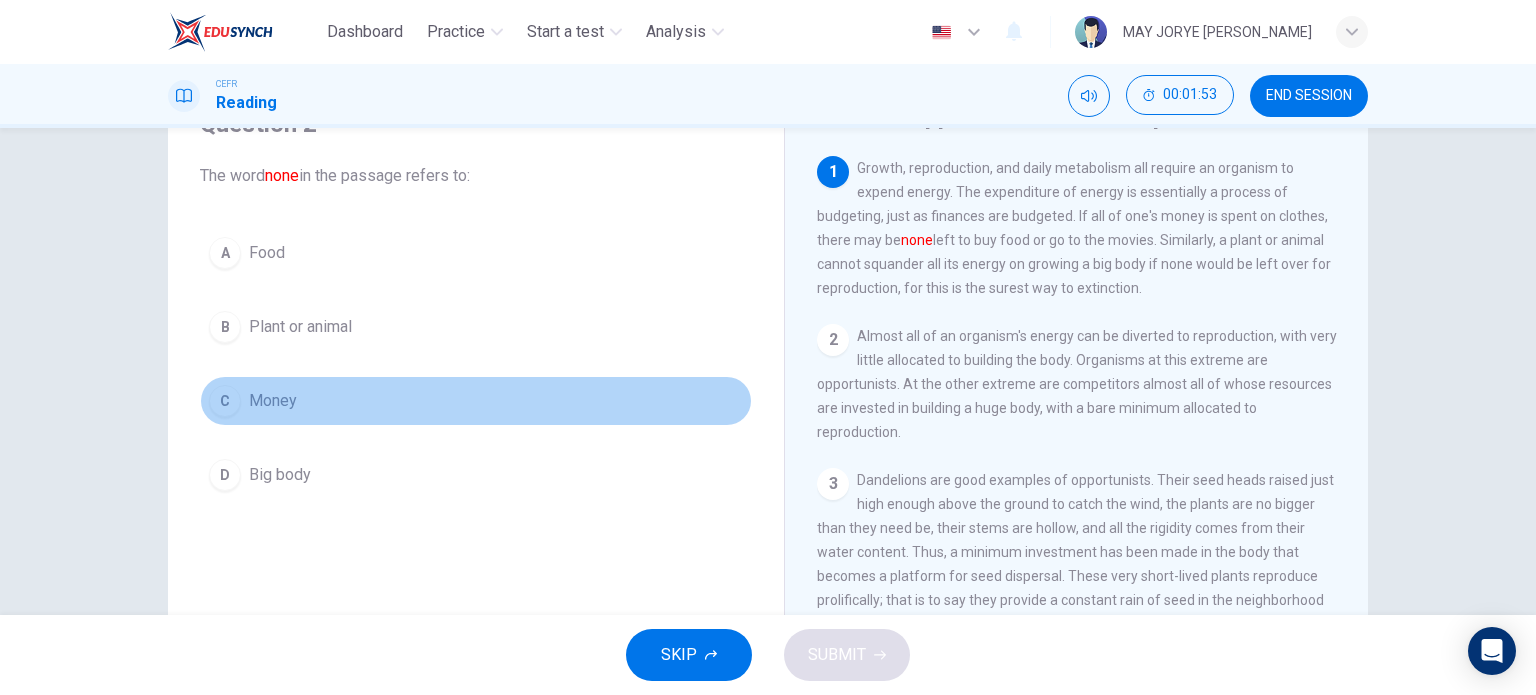 click on "C" at bounding box center (225, 401) 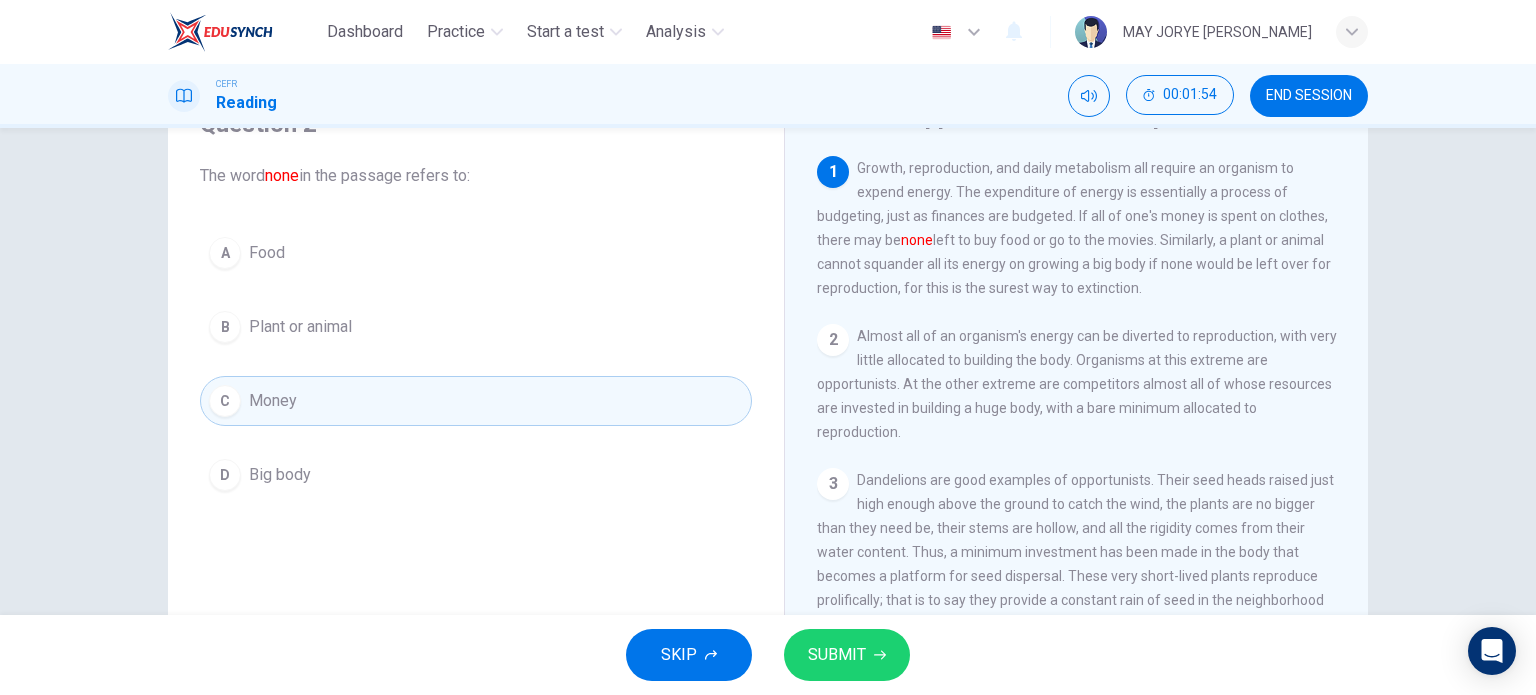 click 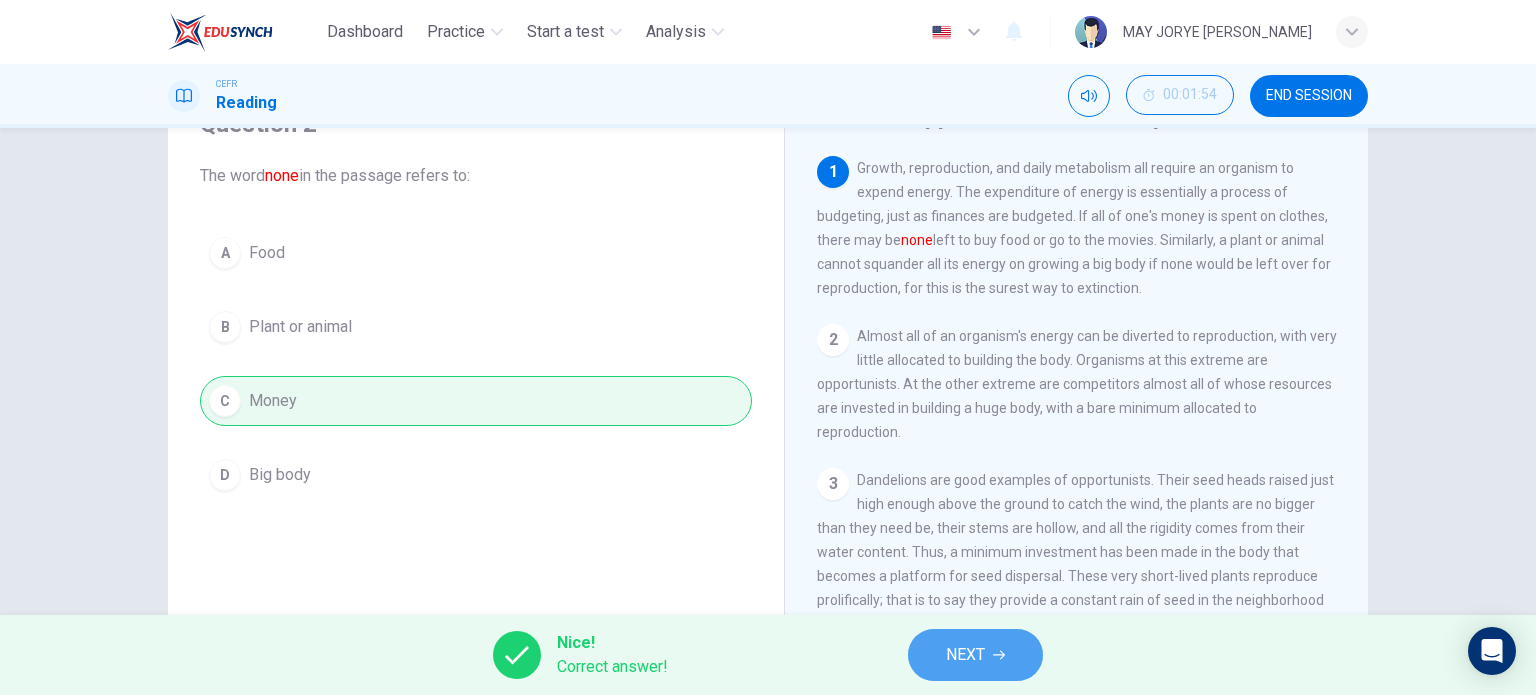 click on "NEXT" at bounding box center [975, 655] 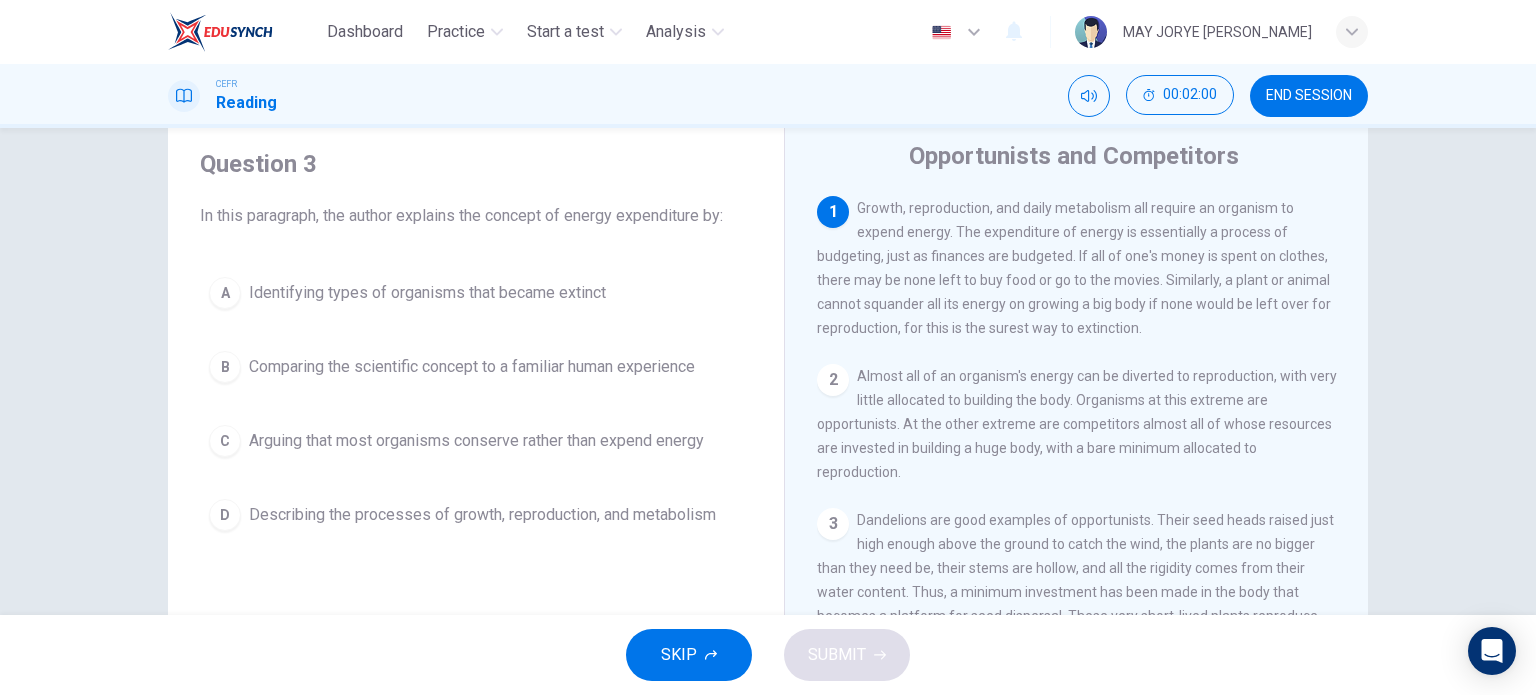 scroll, scrollTop: 100, scrollLeft: 0, axis: vertical 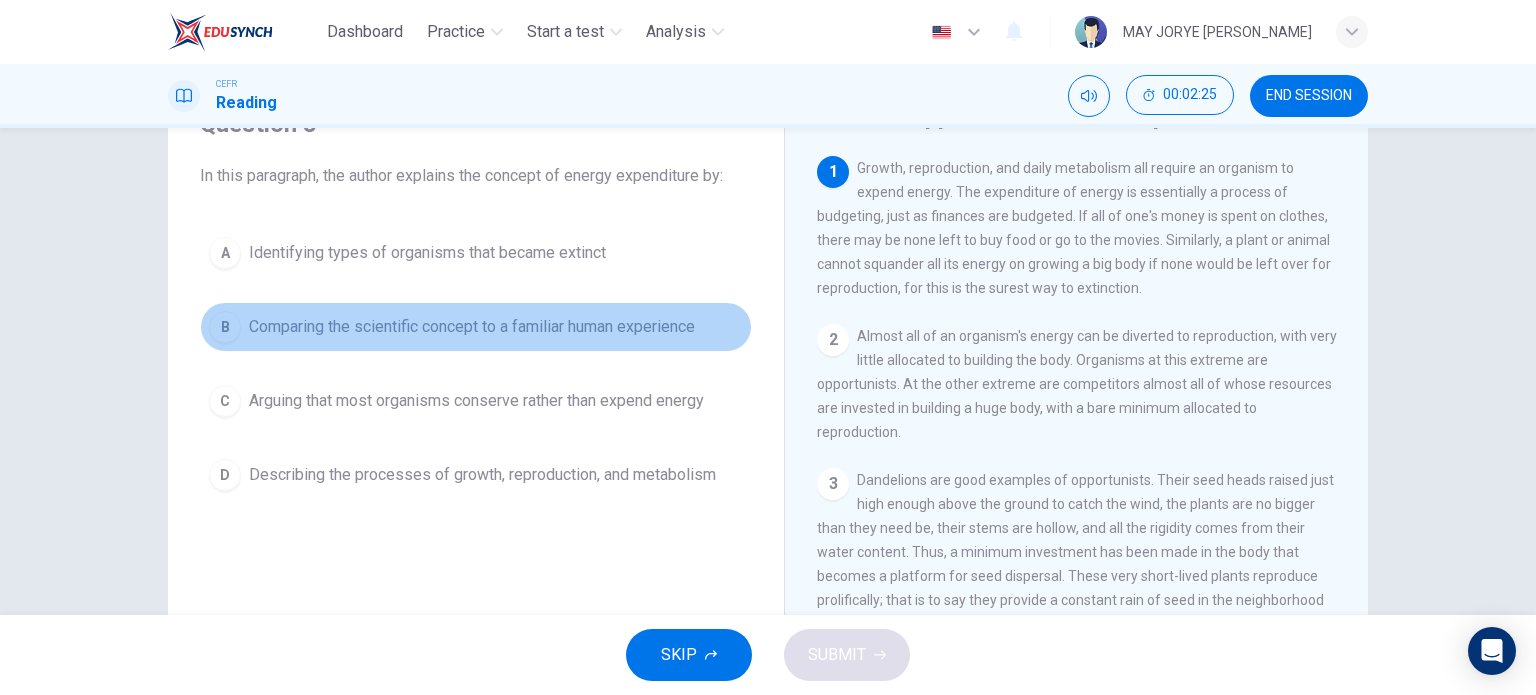 click on "B Comparing the scientific concept to a familiar human experience" at bounding box center [476, 327] 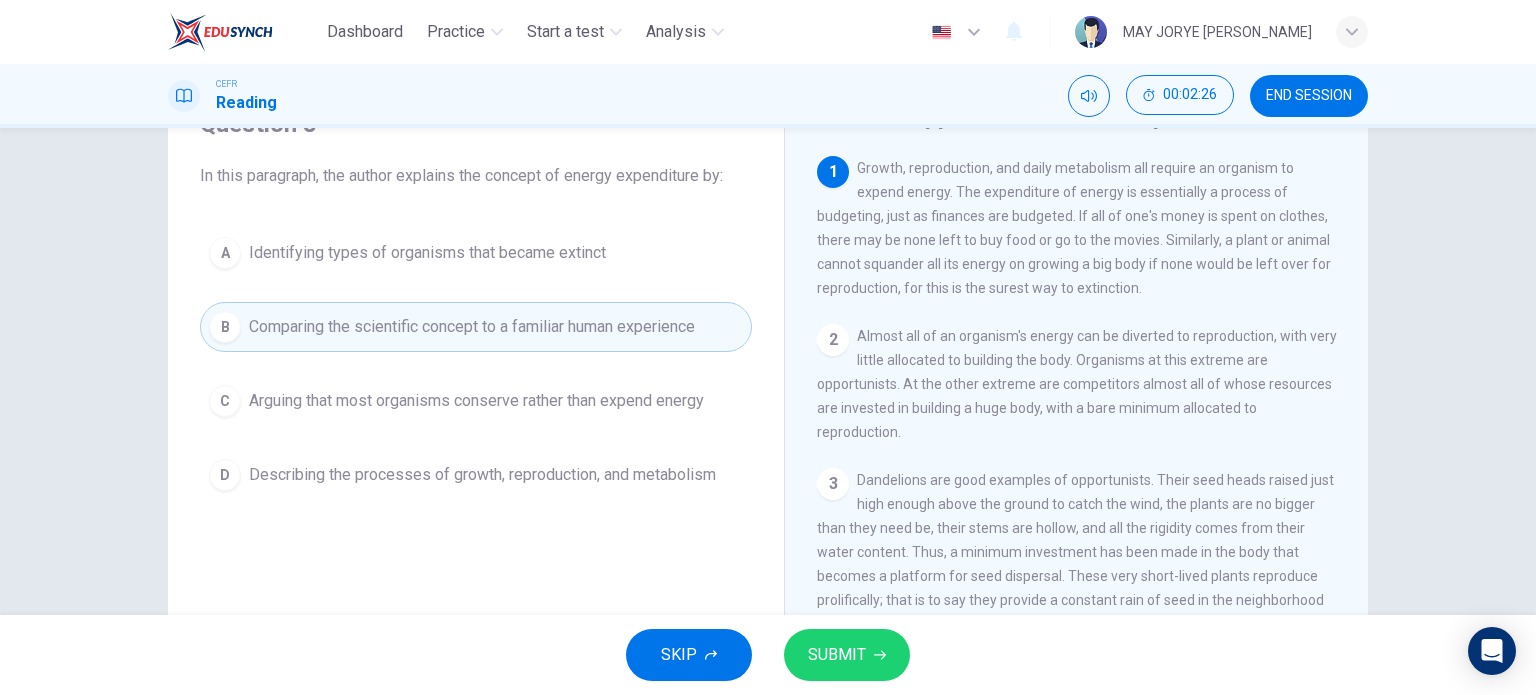 click on "SUBMIT" at bounding box center [847, 655] 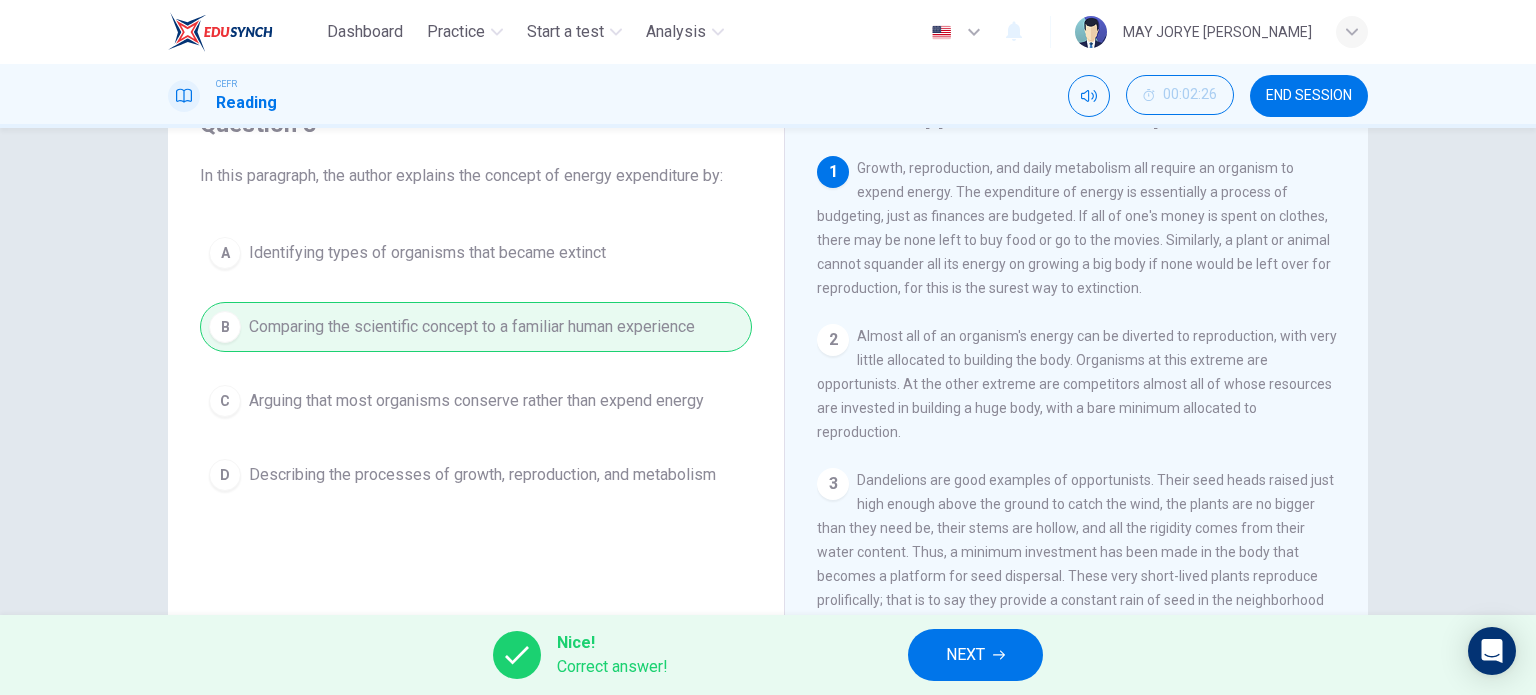 click on "NEXT" at bounding box center [965, 655] 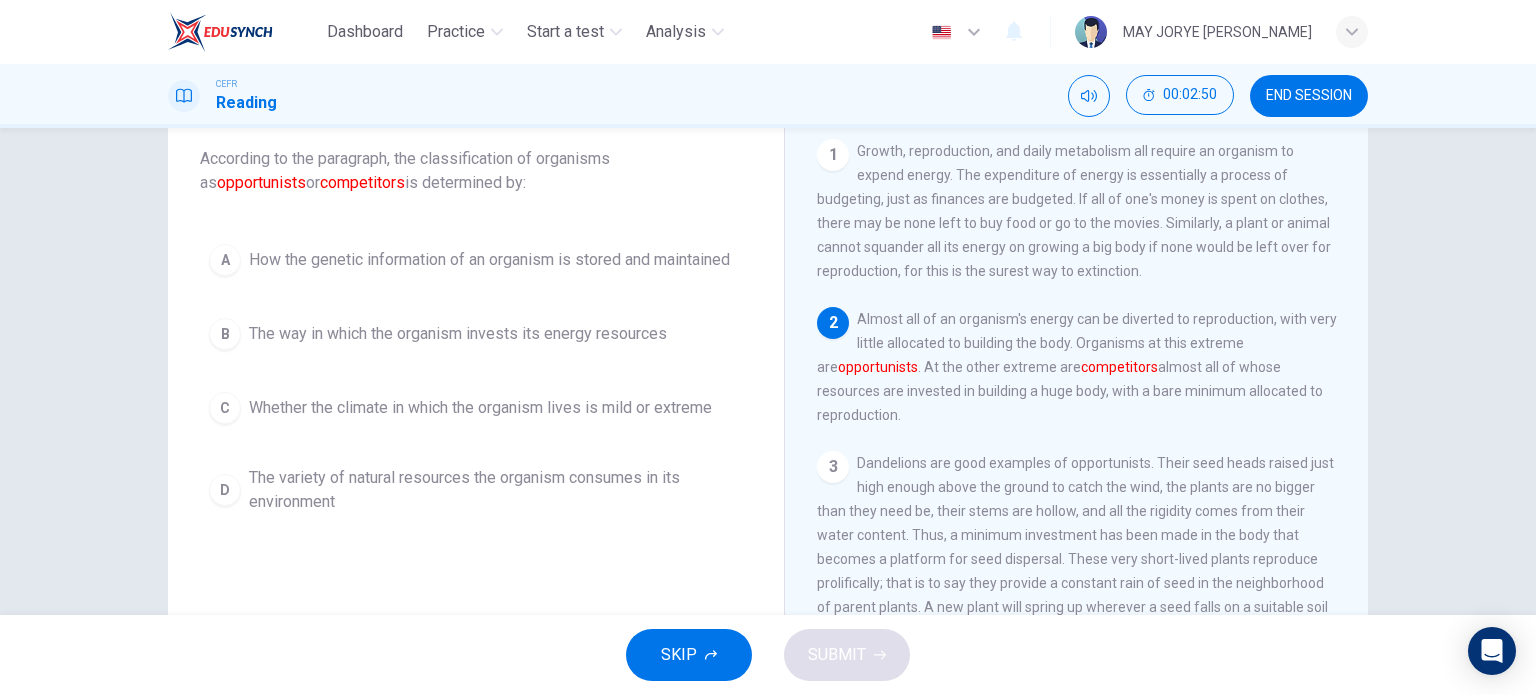 scroll, scrollTop: 100, scrollLeft: 0, axis: vertical 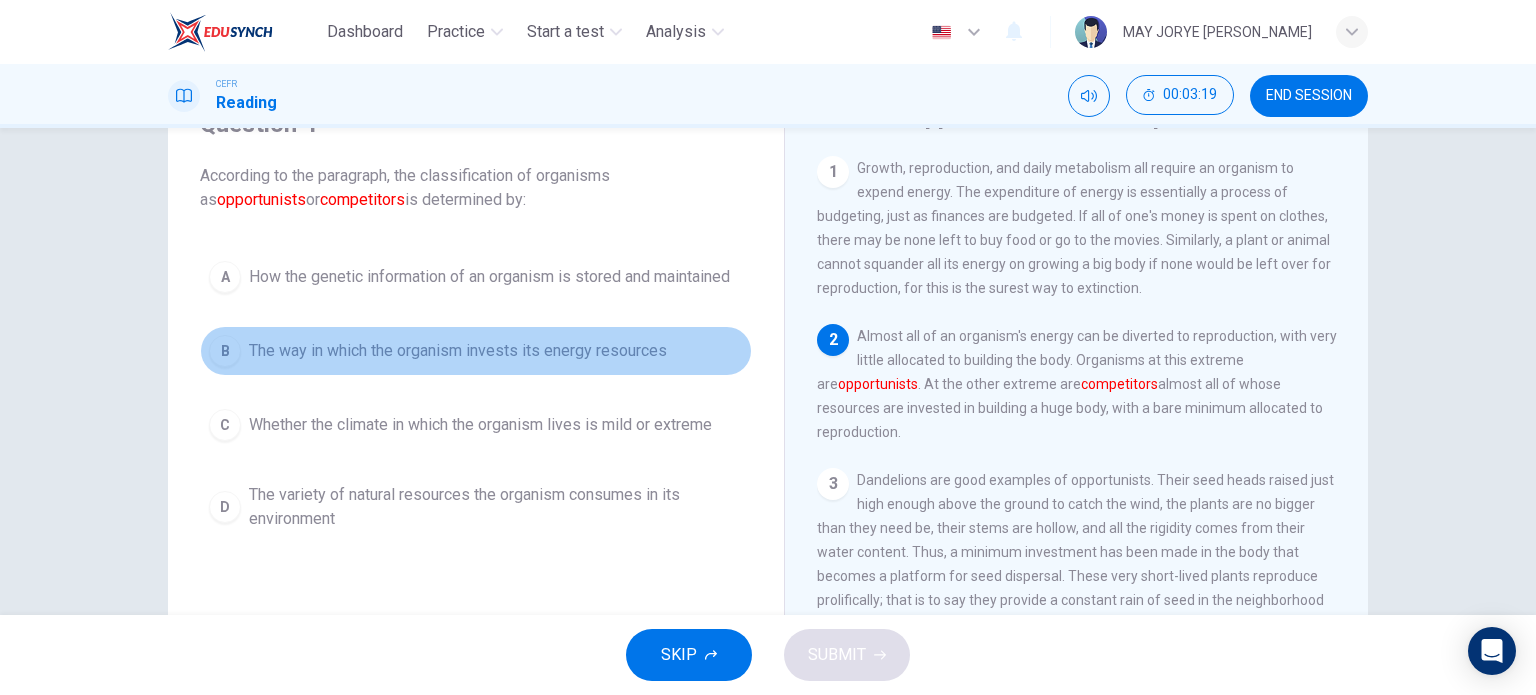 click on "B" at bounding box center [225, 351] 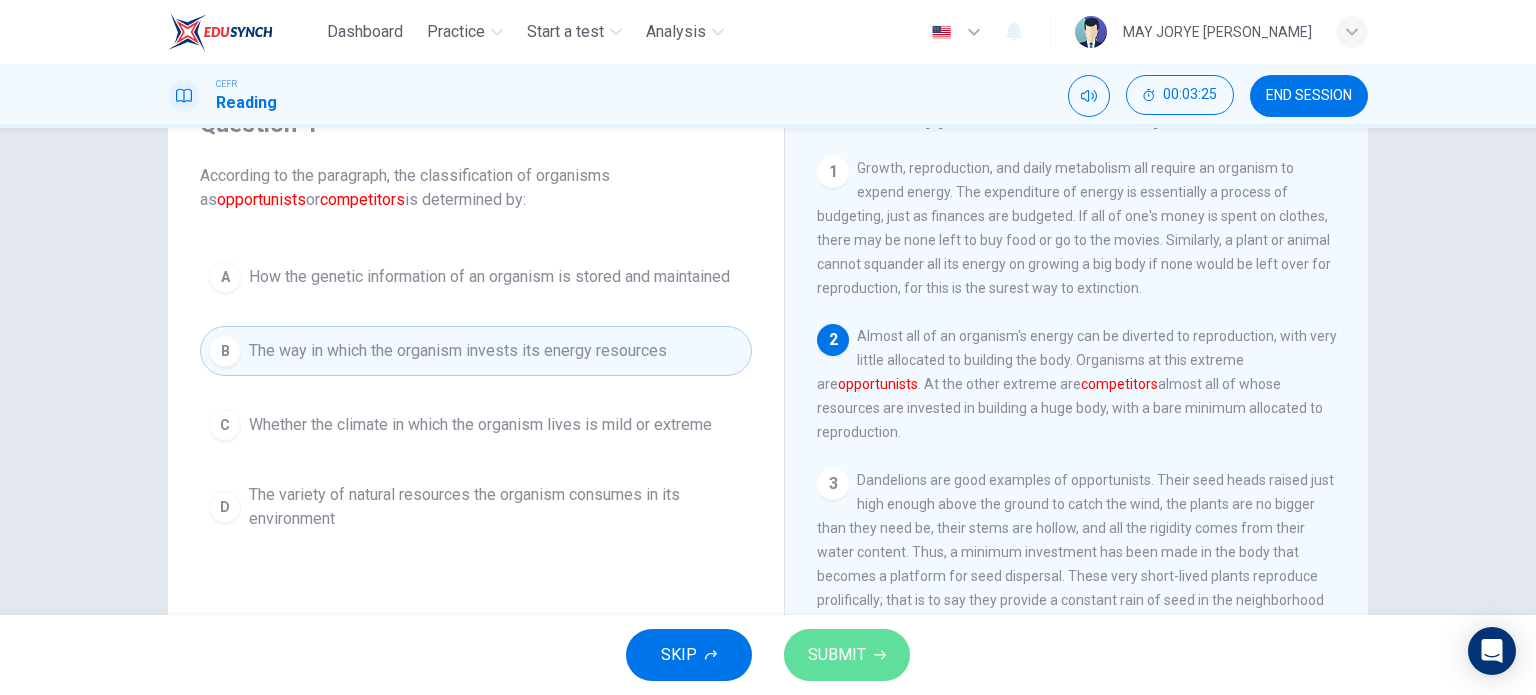 click on "SUBMIT" at bounding box center [847, 655] 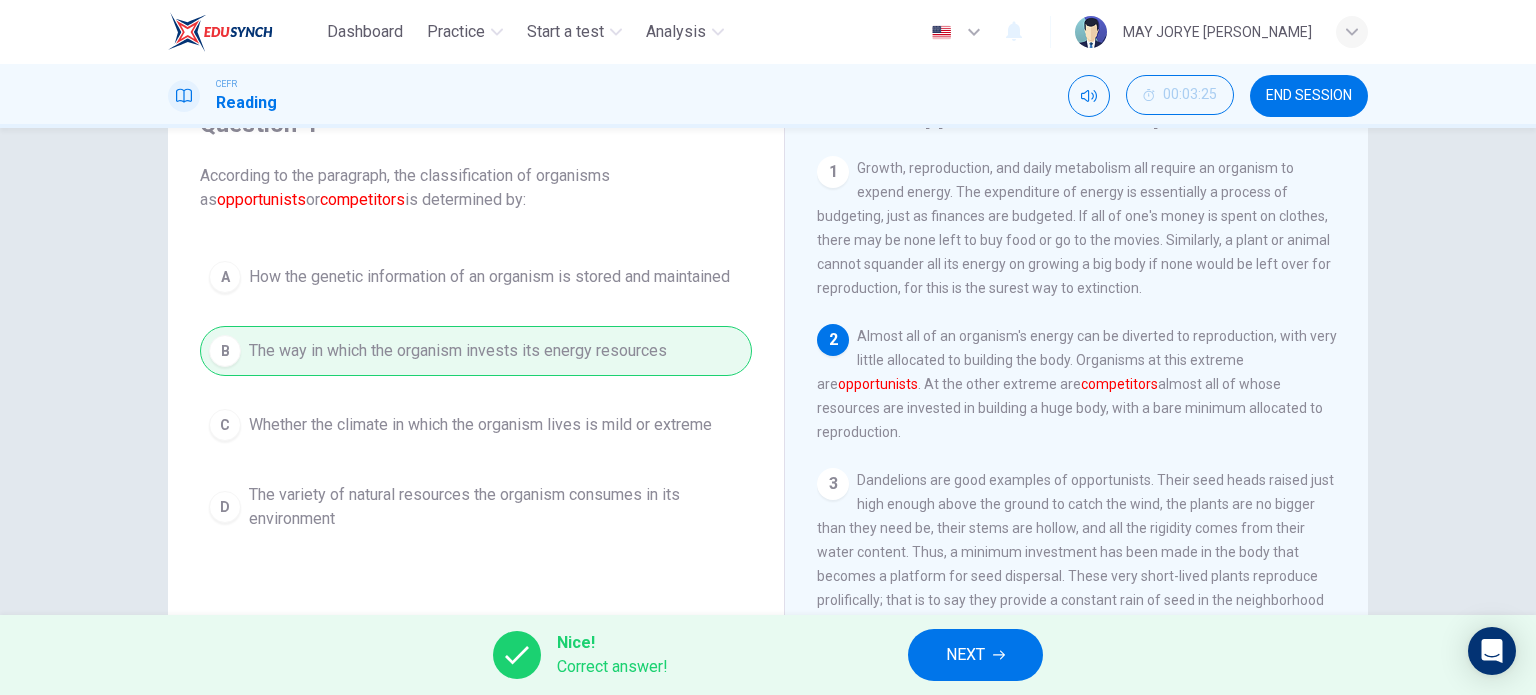 scroll, scrollTop: 100, scrollLeft: 0, axis: vertical 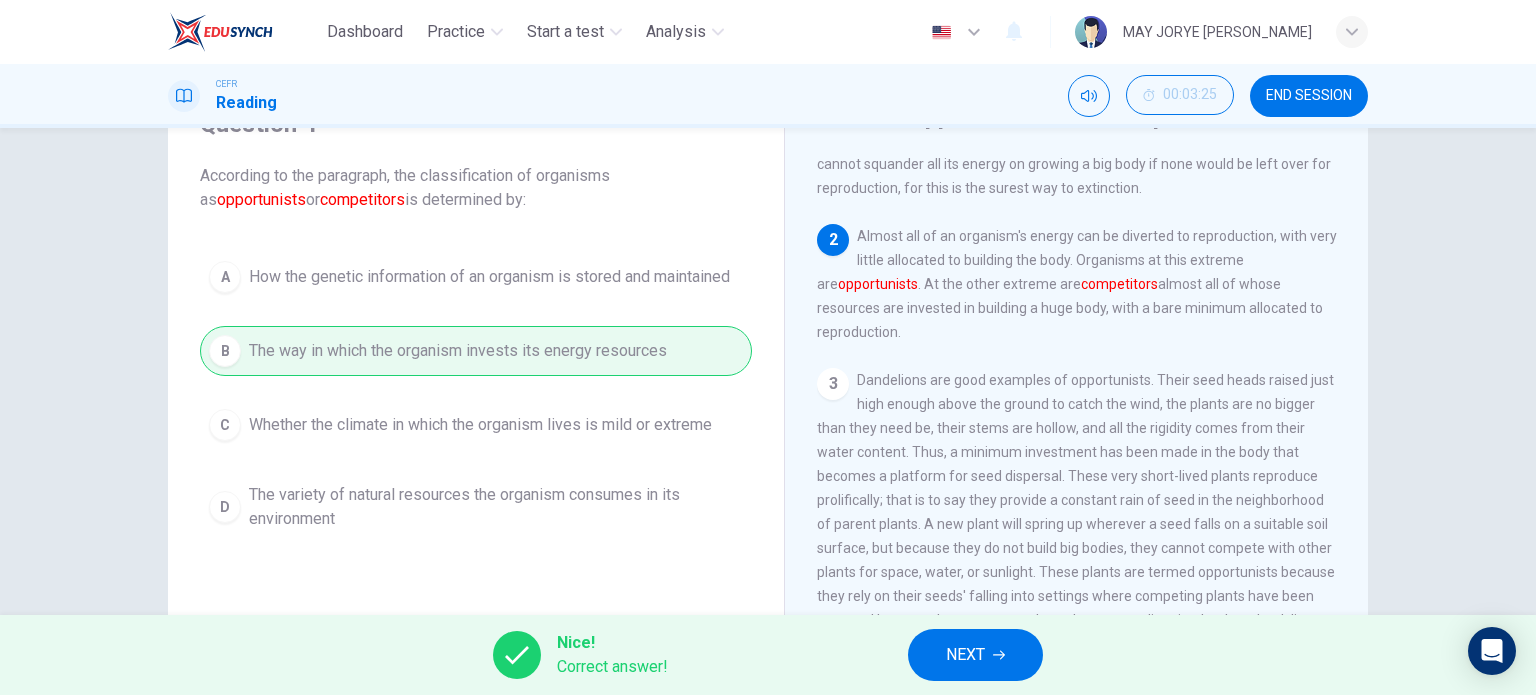 click on "NEXT" at bounding box center [965, 655] 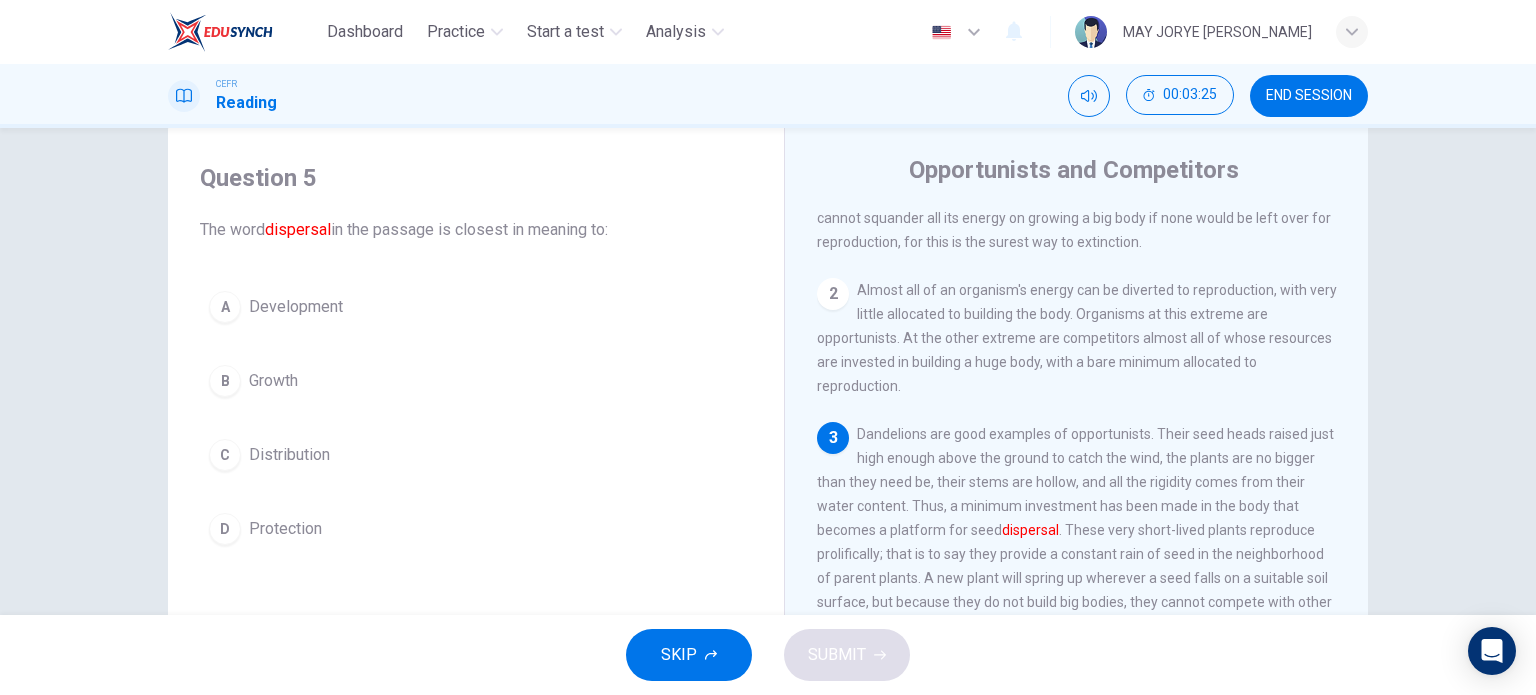scroll, scrollTop: 0, scrollLeft: 0, axis: both 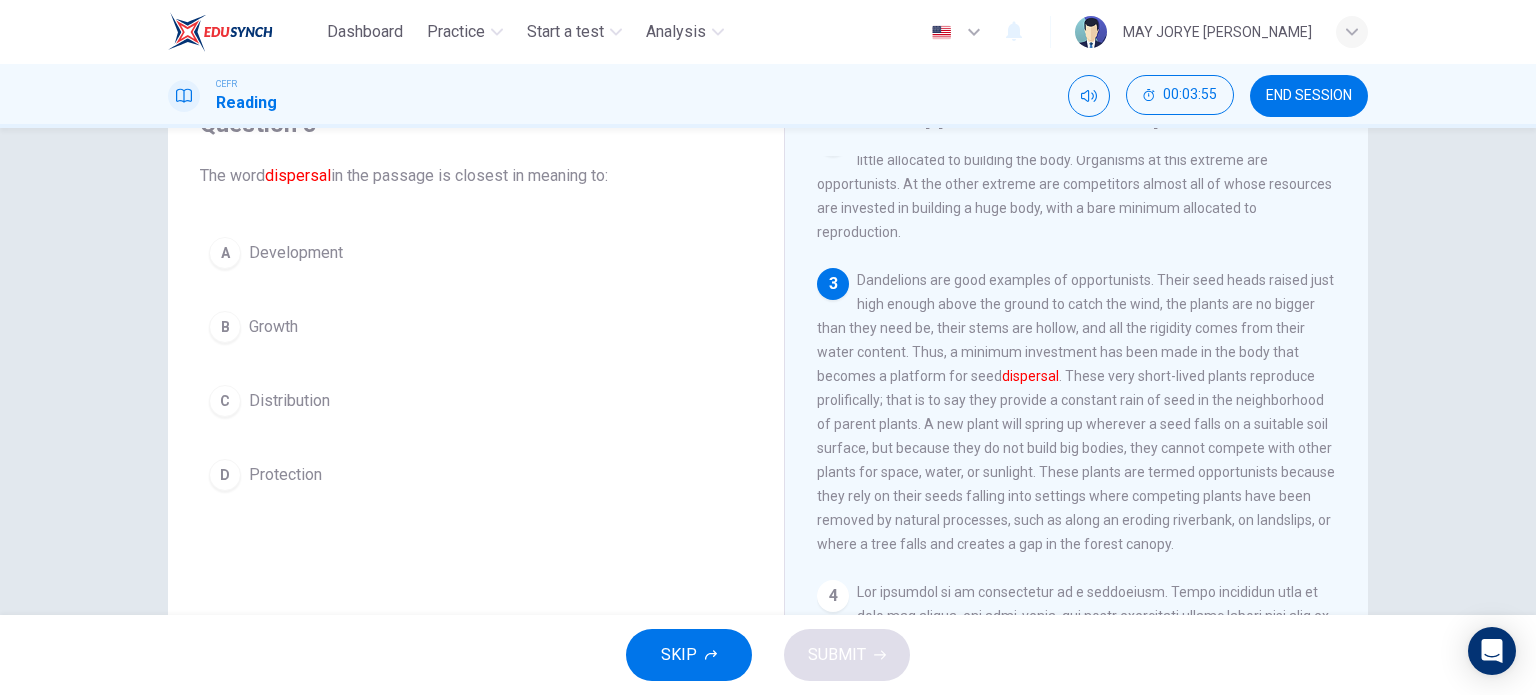 click on "C Distribution" at bounding box center [476, 401] 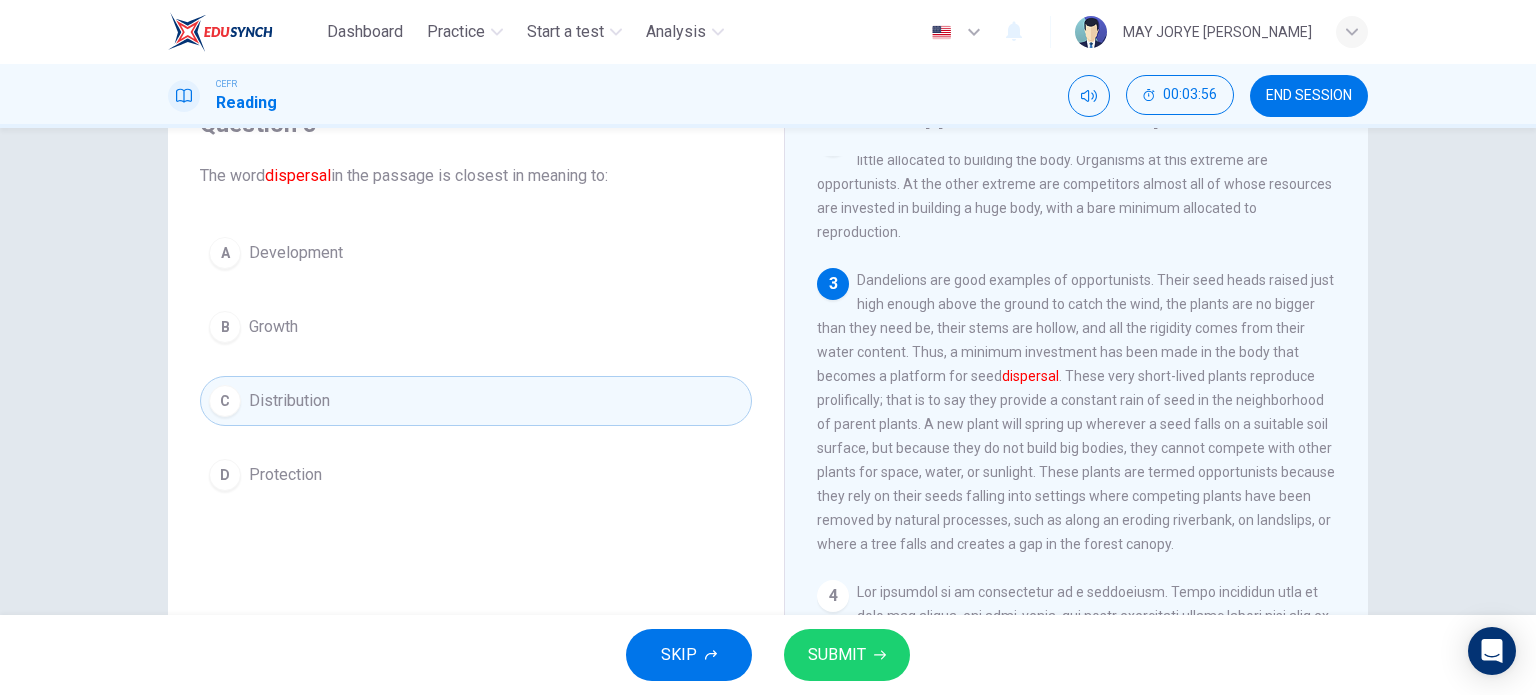 click on "SUBMIT" at bounding box center (847, 655) 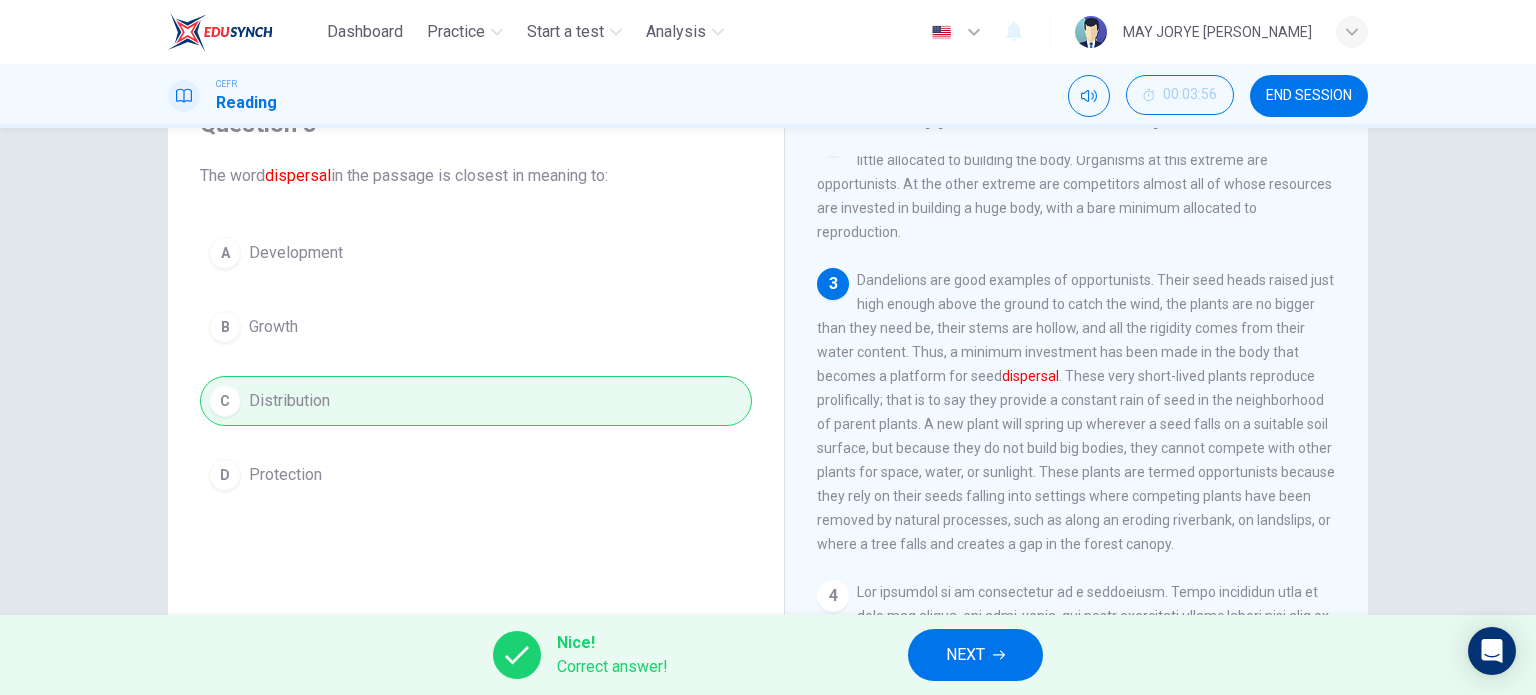 click on "NEXT" at bounding box center [975, 655] 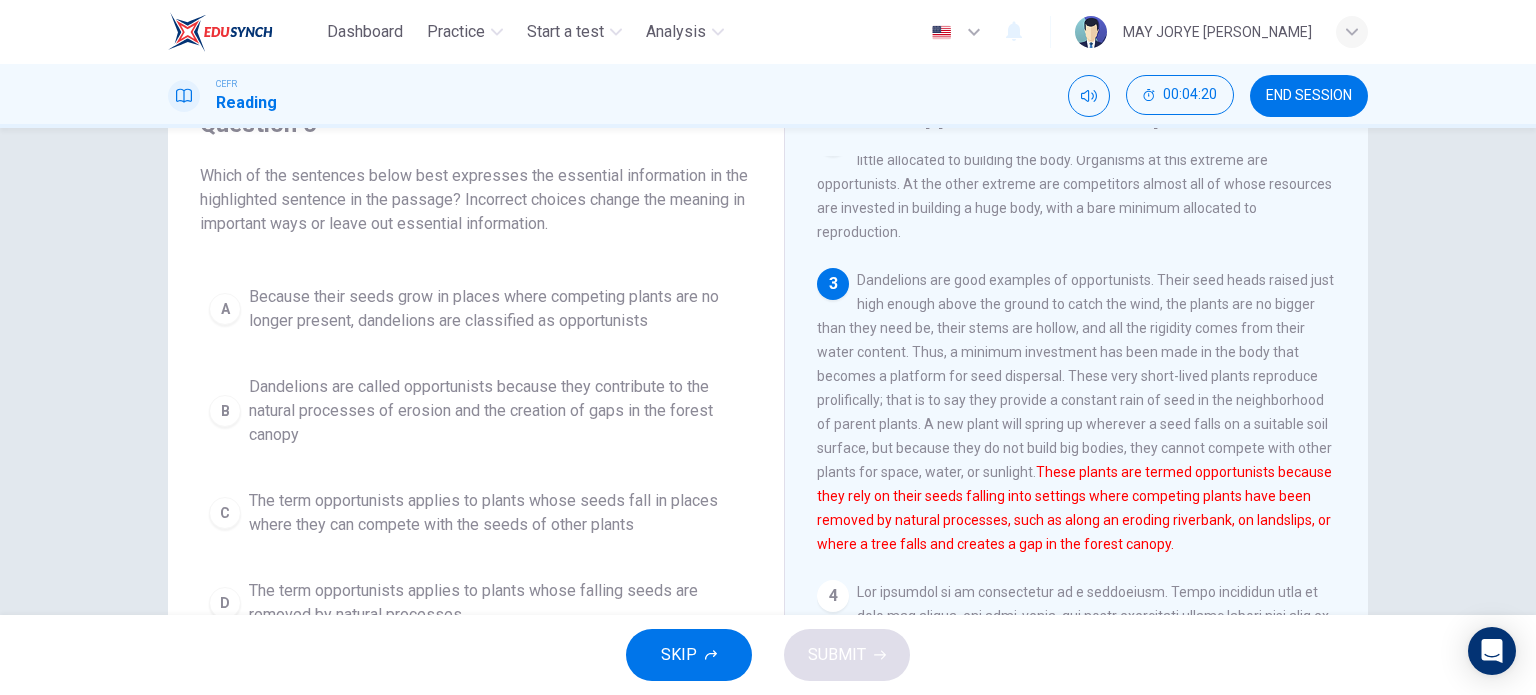 scroll, scrollTop: 300, scrollLeft: 0, axis: vertical 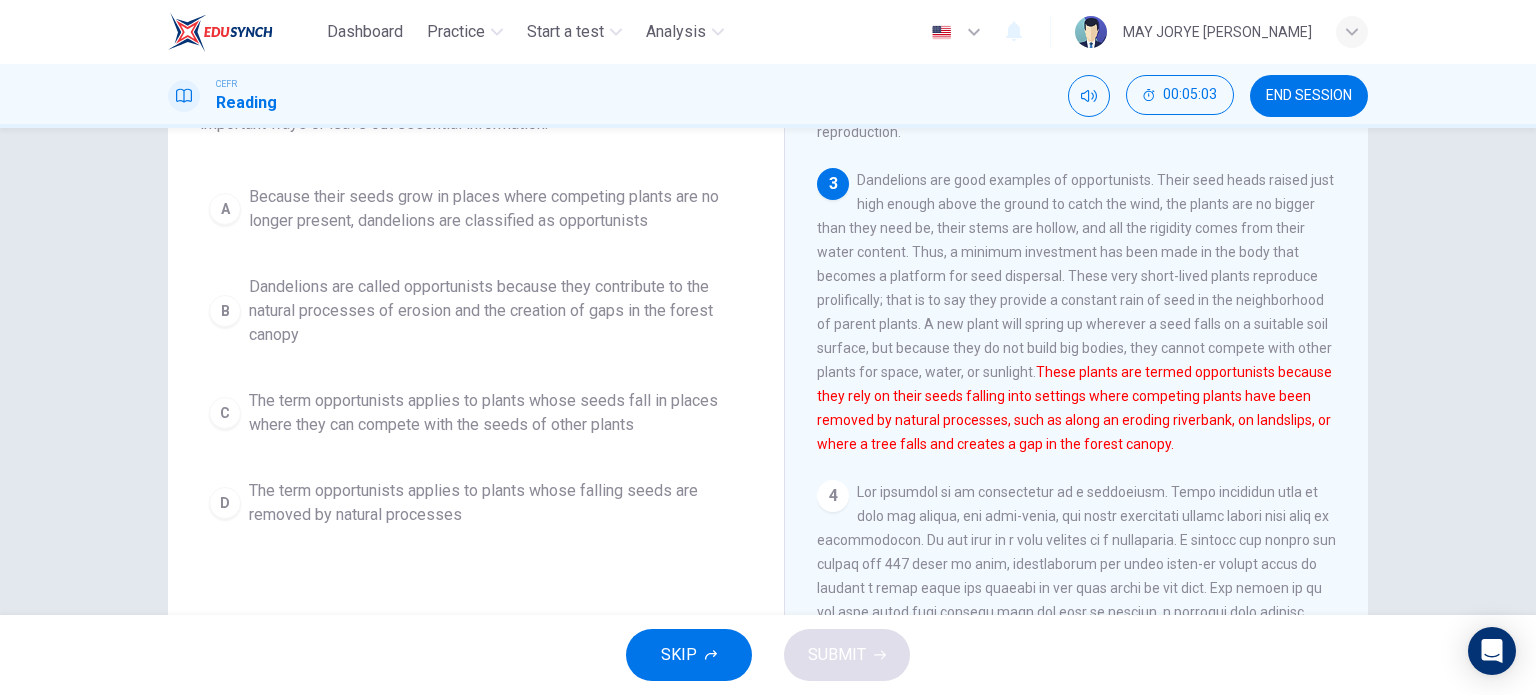 click on "C" at bounding box center (225, 413) 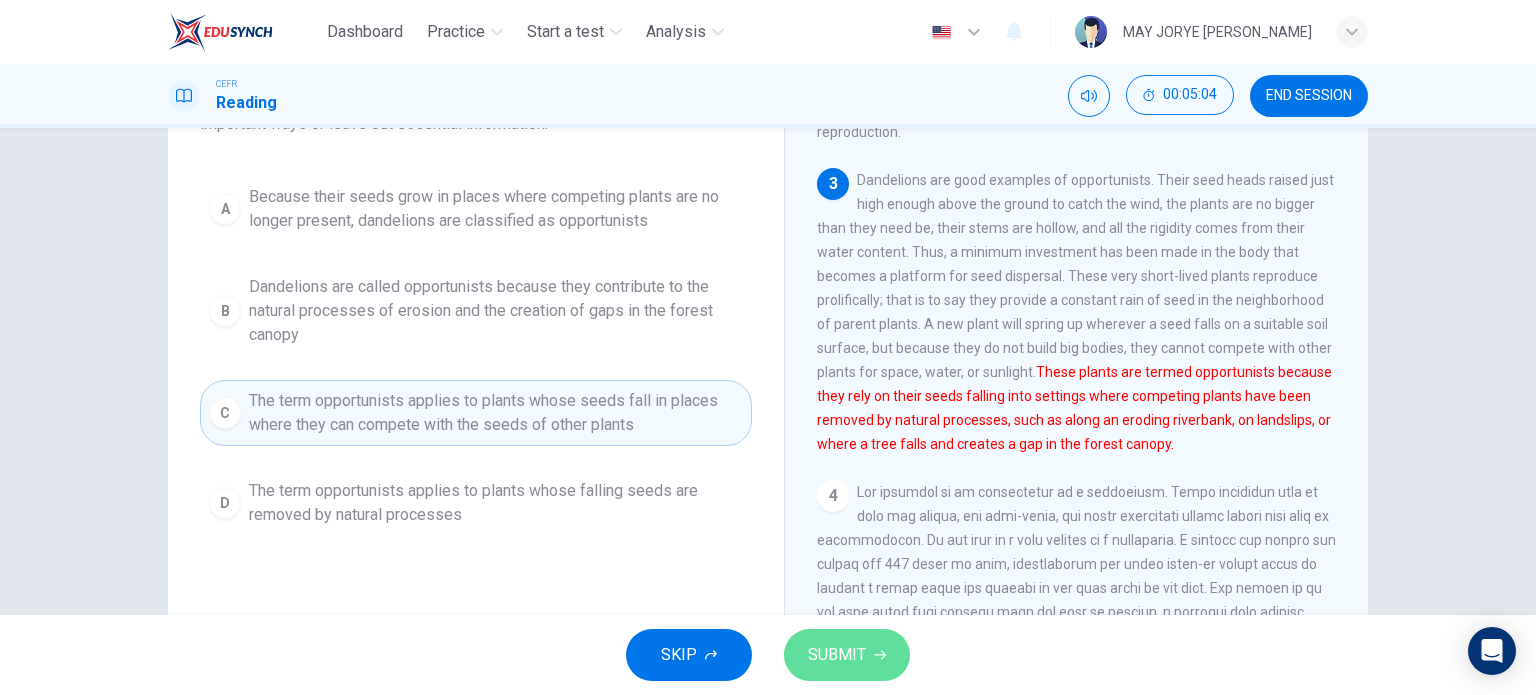 click on "SUBMIT" at bounding box center (847, 655) 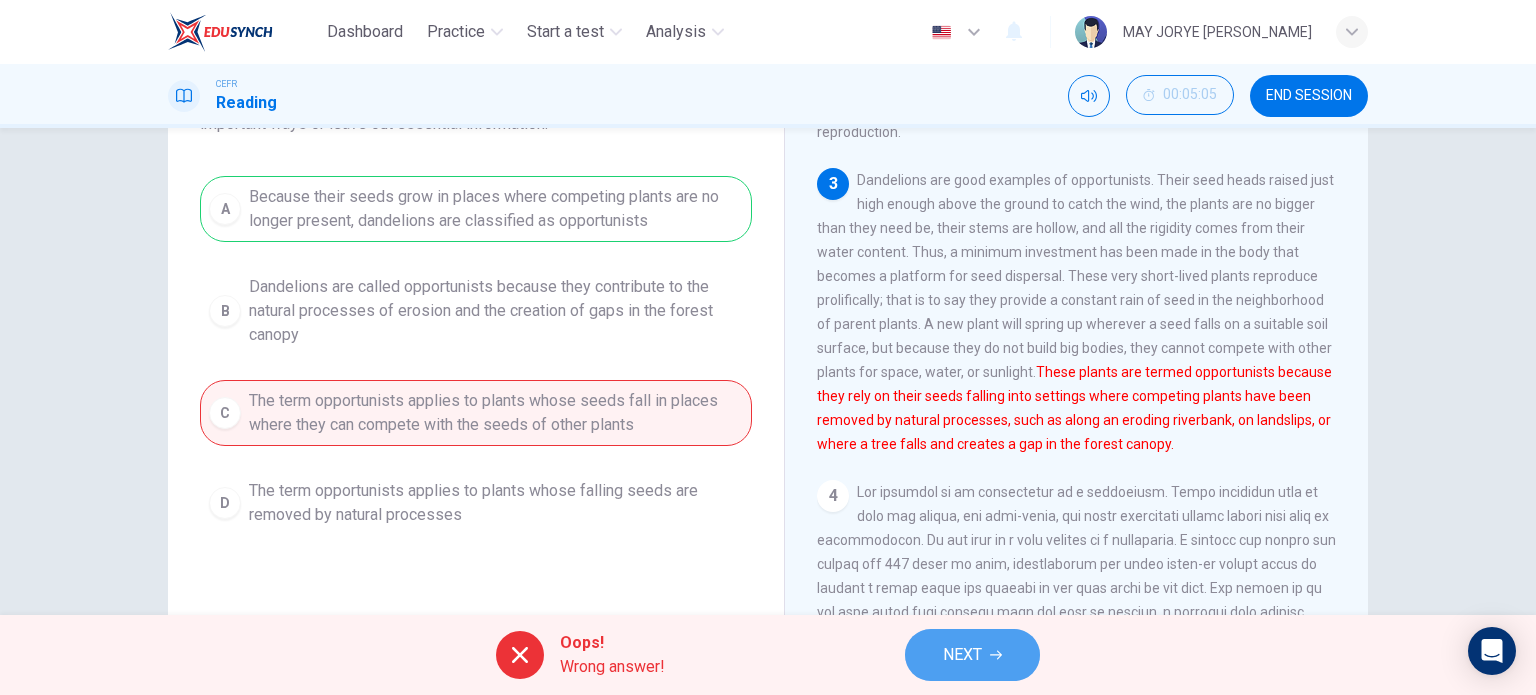 click on "NEXT" at bounding box center [972, 655] 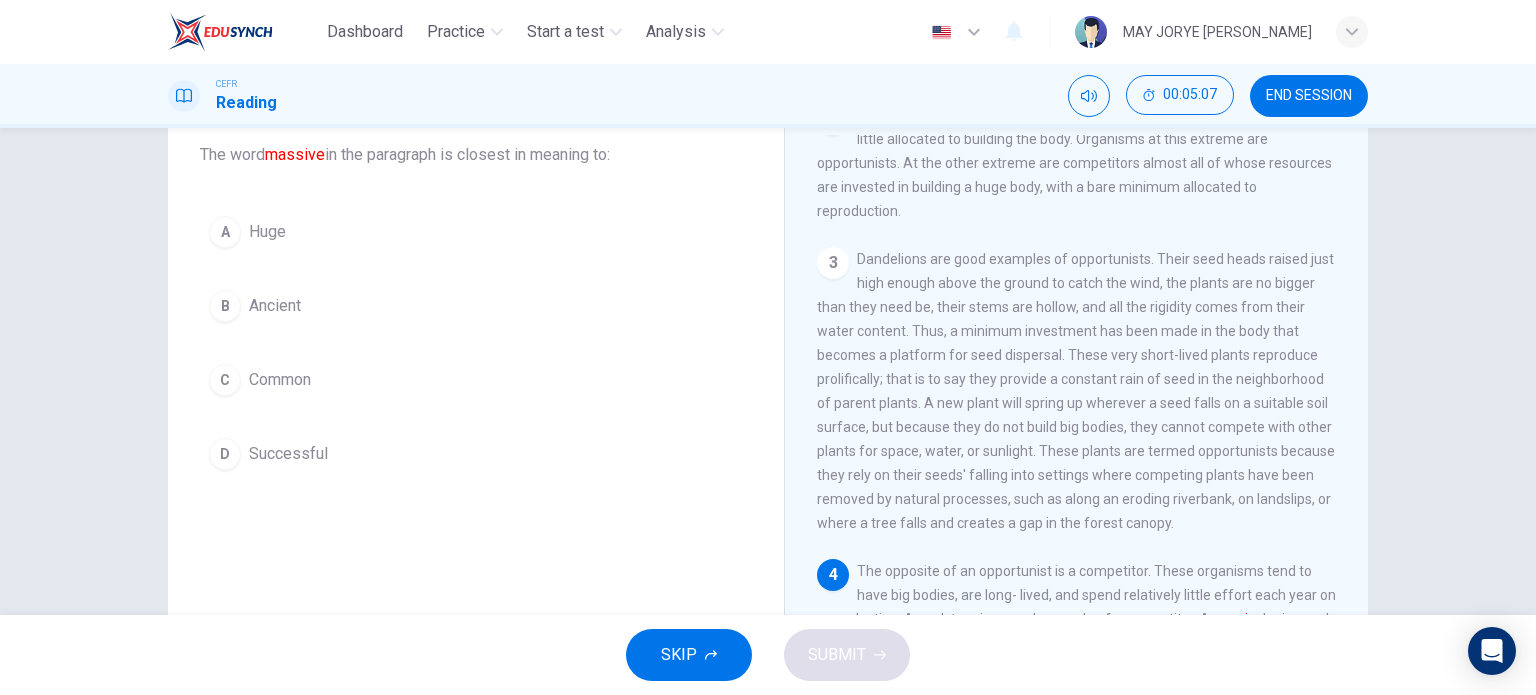 scroll, scrollTop: 88, scrollLeft: 0, axis: vertical 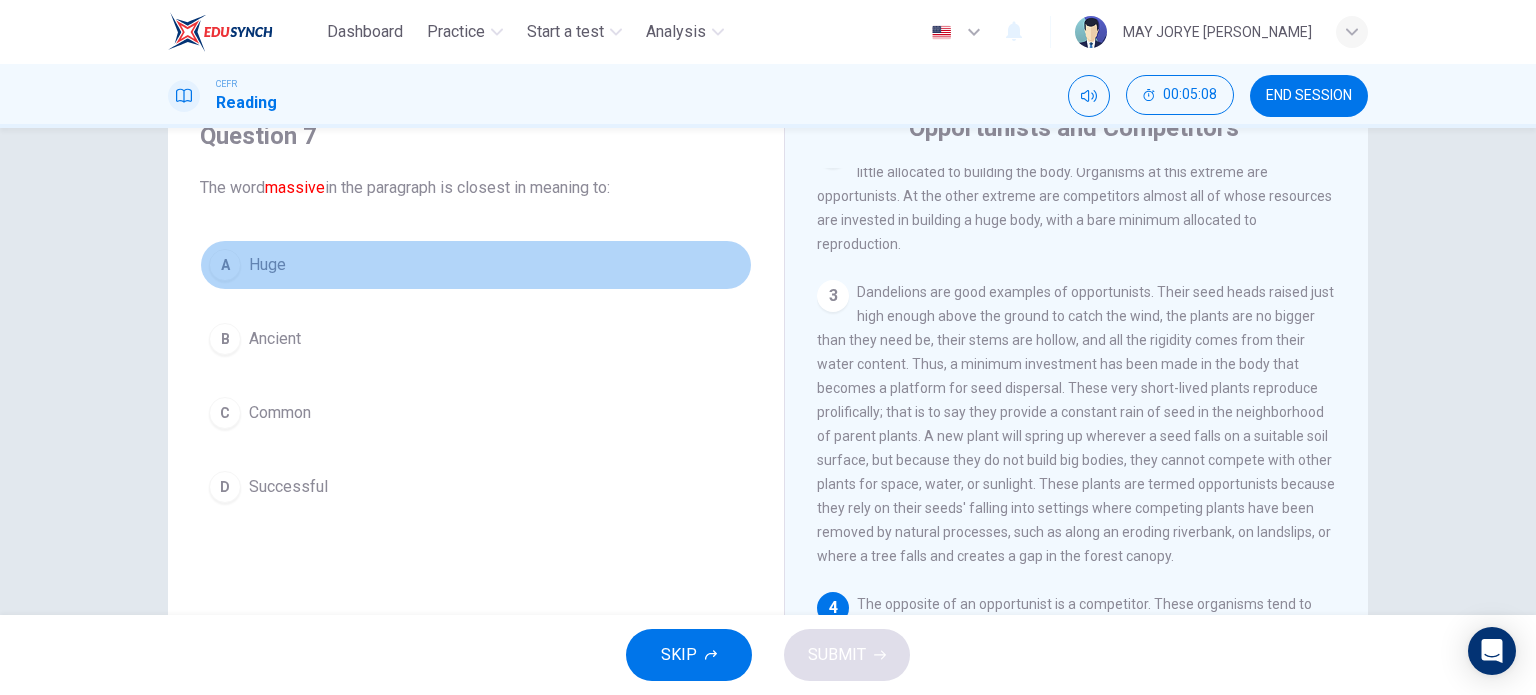 click on "A" at bounding box center (225, 265) 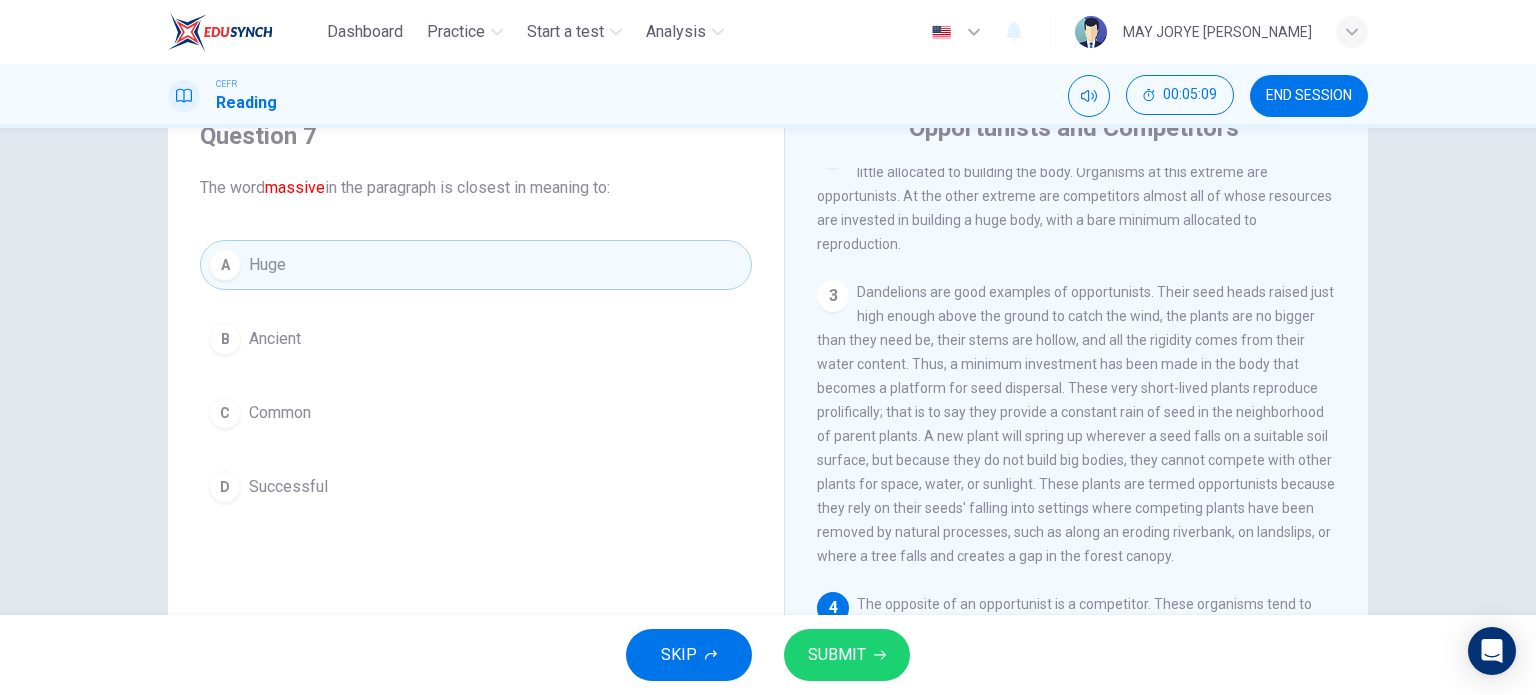 scroll, scrollTop: 400, scrollLeft: 0, axis: vertical 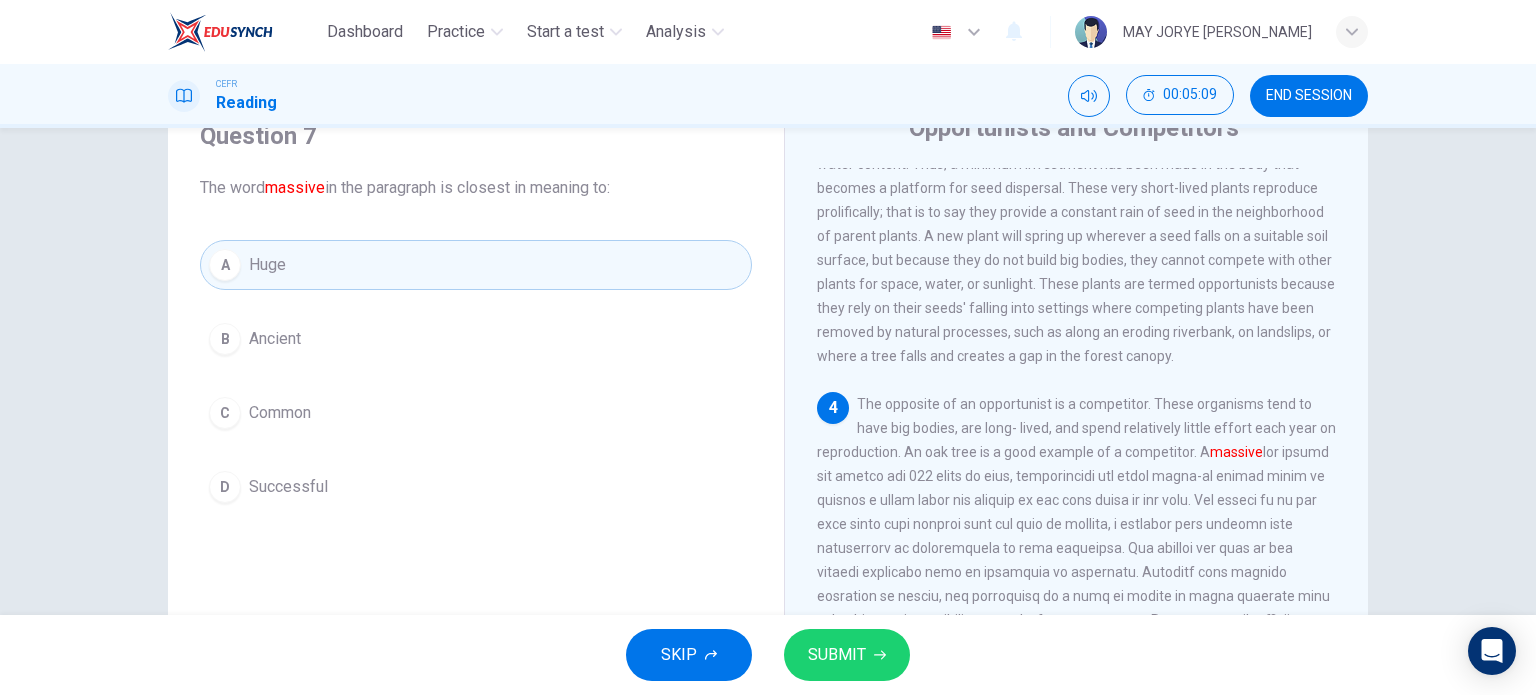 click on "SUBMIT" at bounding box center [837, 655] 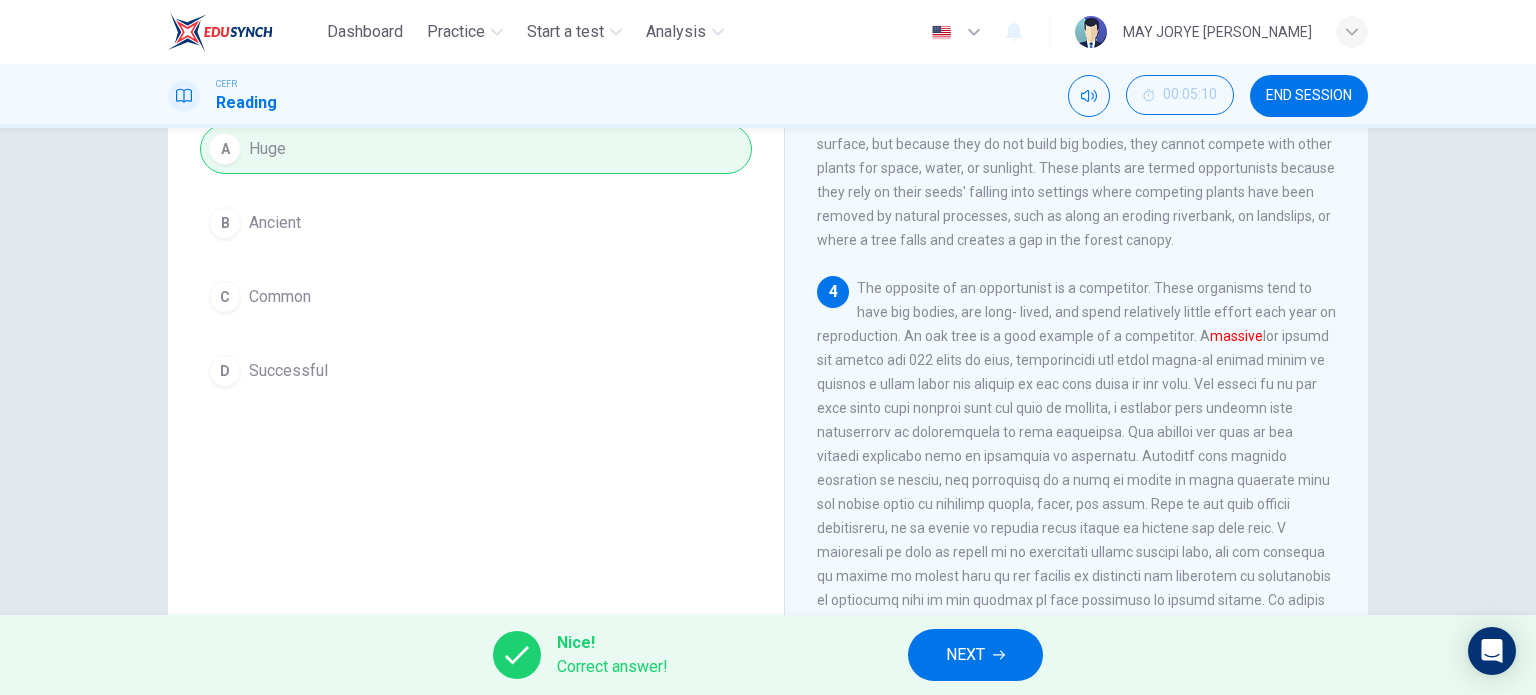 scroll, scrollTop: 288, scrollLeft: 0, axis: vertical 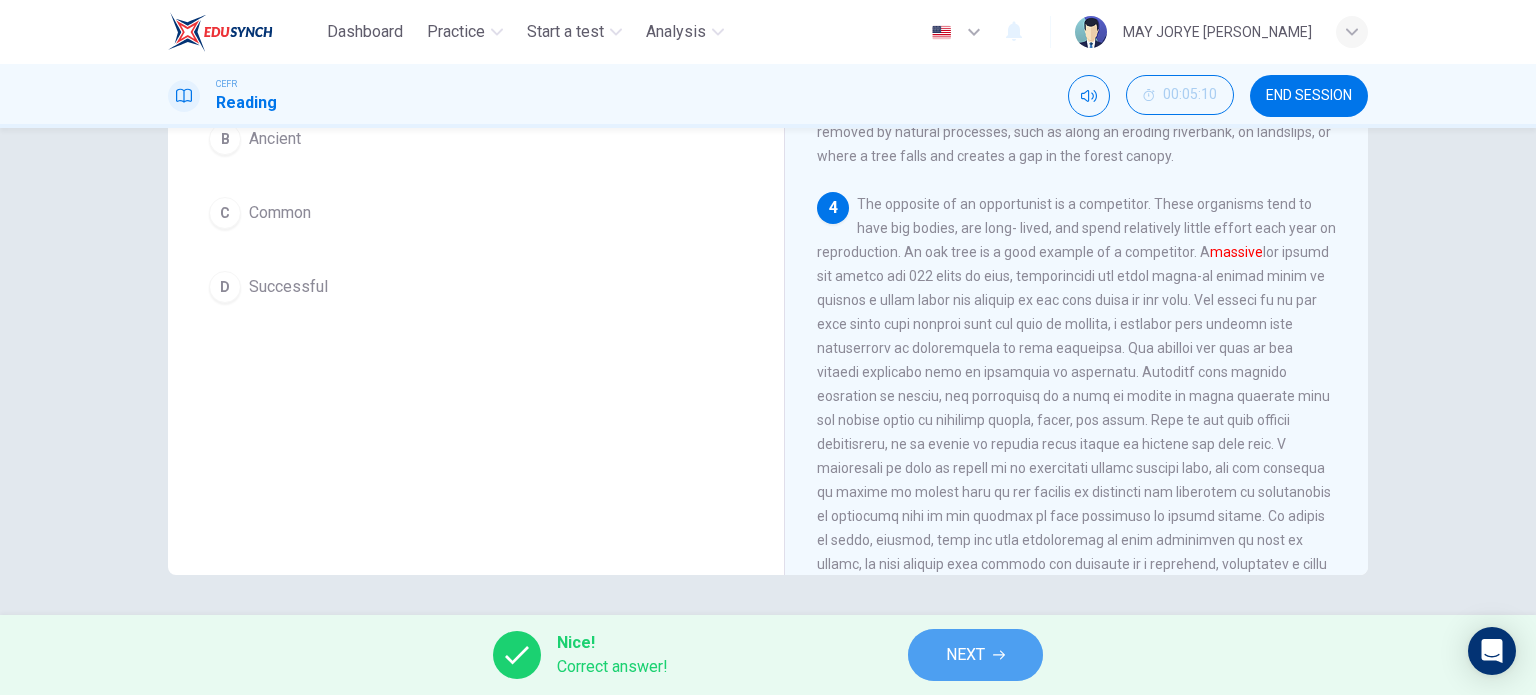click on "NEXT" at bounding box center (965, 655) 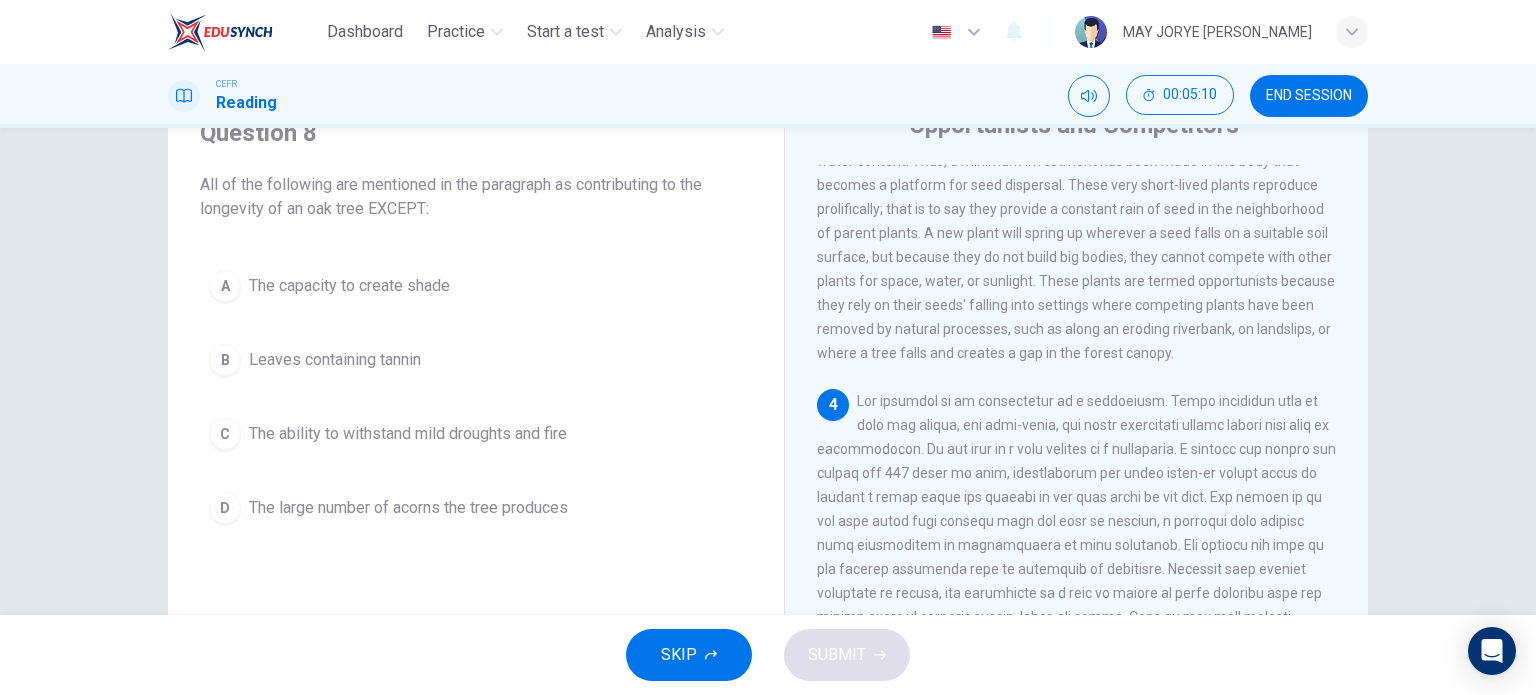 scroll, scrollTop: 88, scrollLeft: 0, axis: vertical 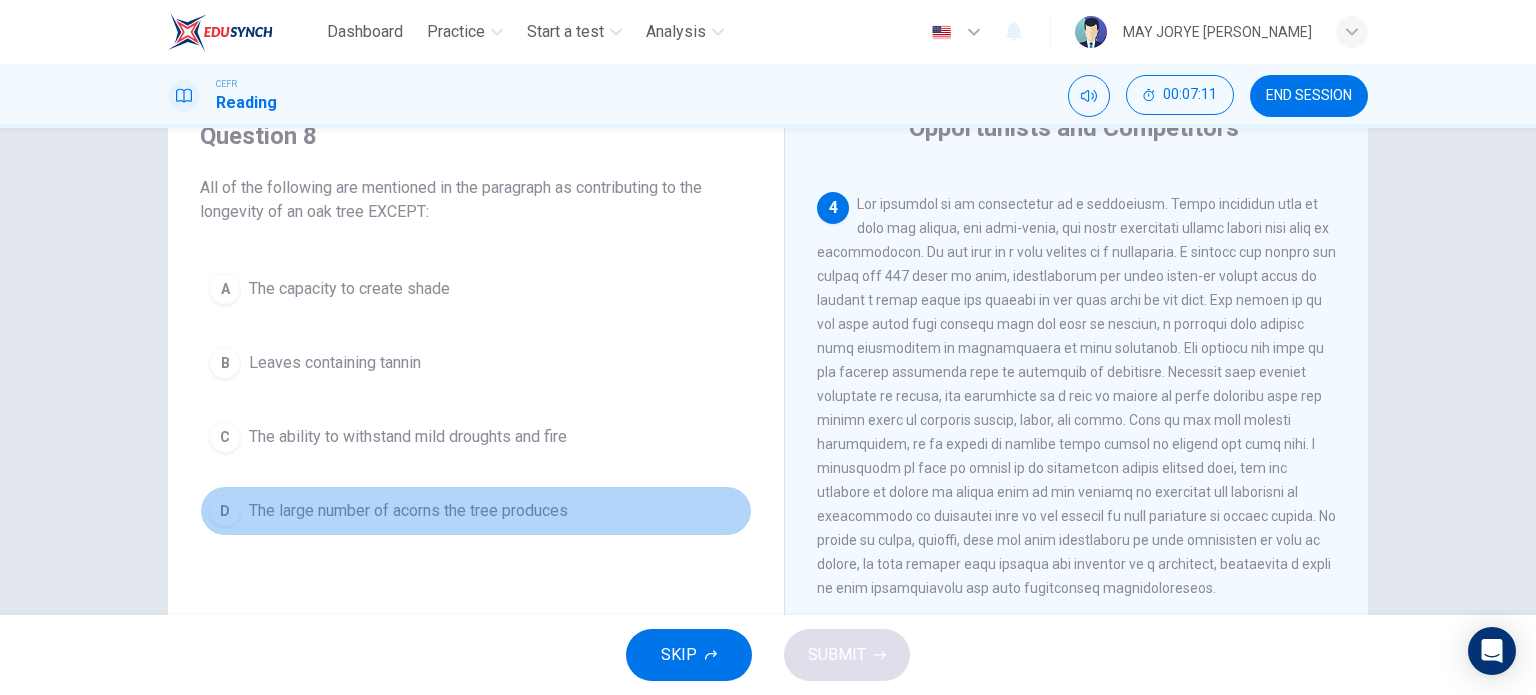 click on "D The large number of acorns the tree produces" at bounding box center (476, 511) 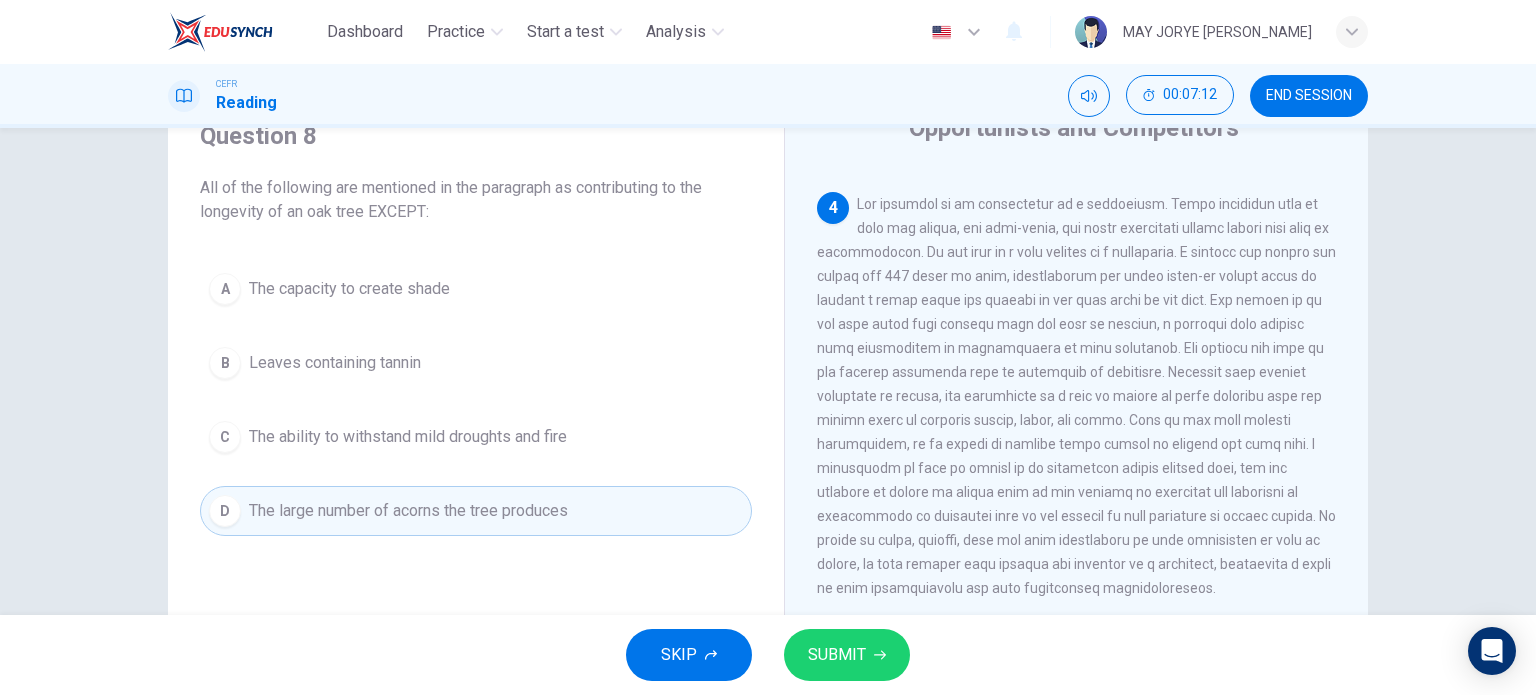 click on "SUBMIT" at bounding box center (847, 655) 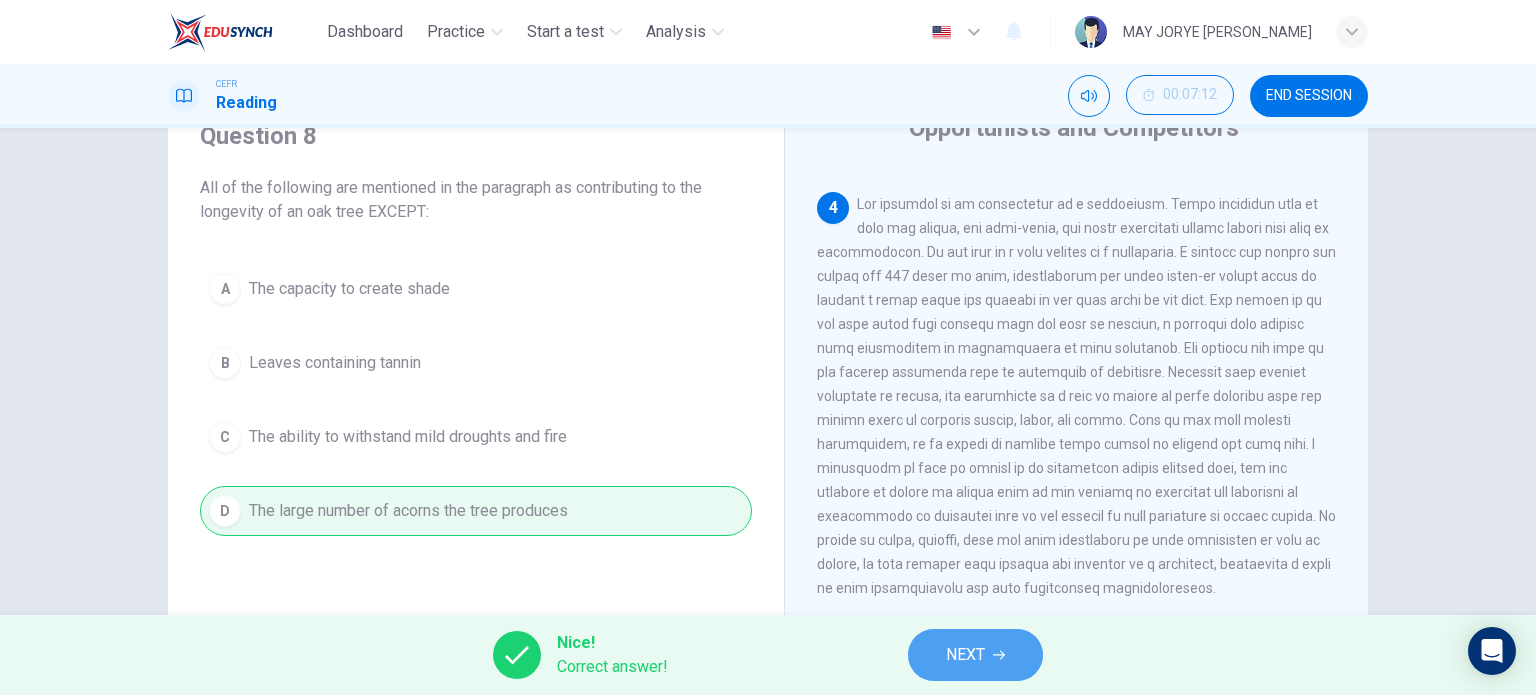 click on "NEXT" at bounding box center [965, 655] 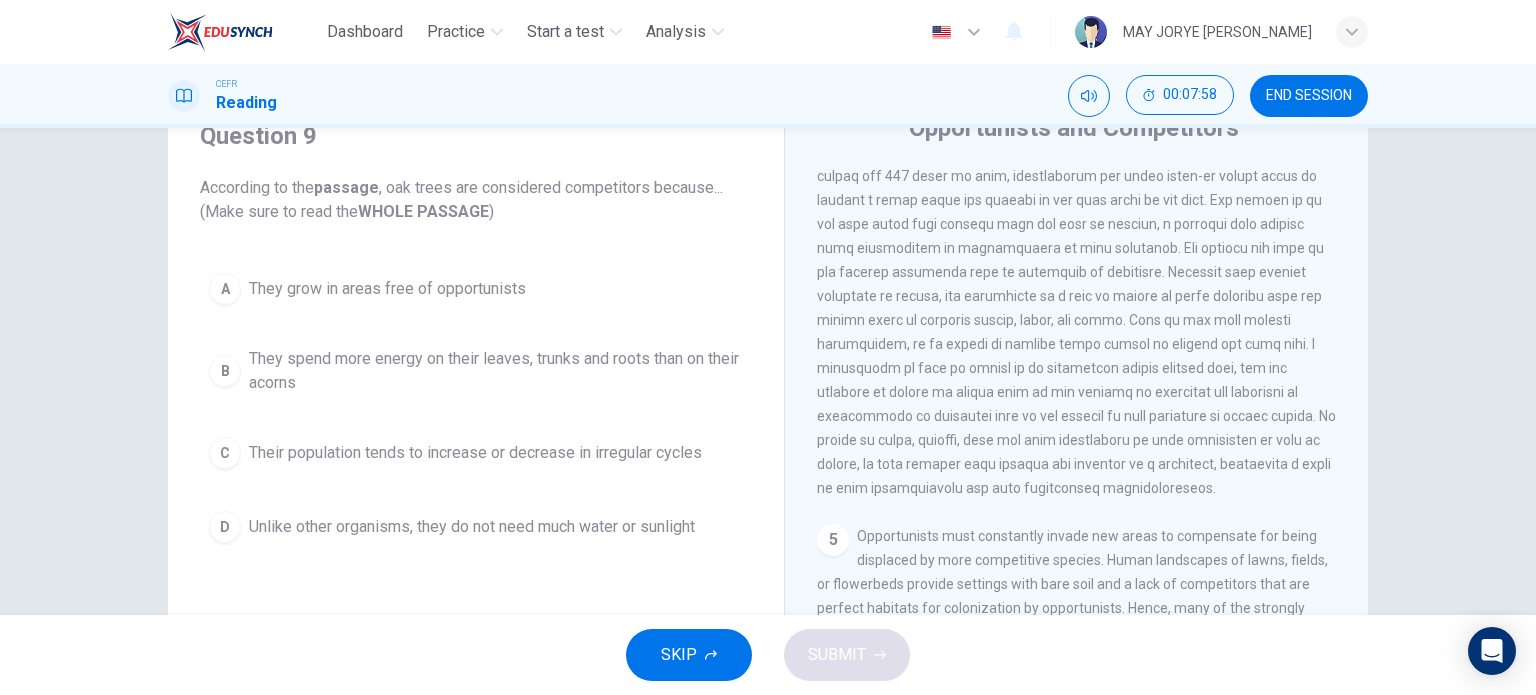 scroll, scrollTop: 600, scrollLeft: 0, axis: vertical 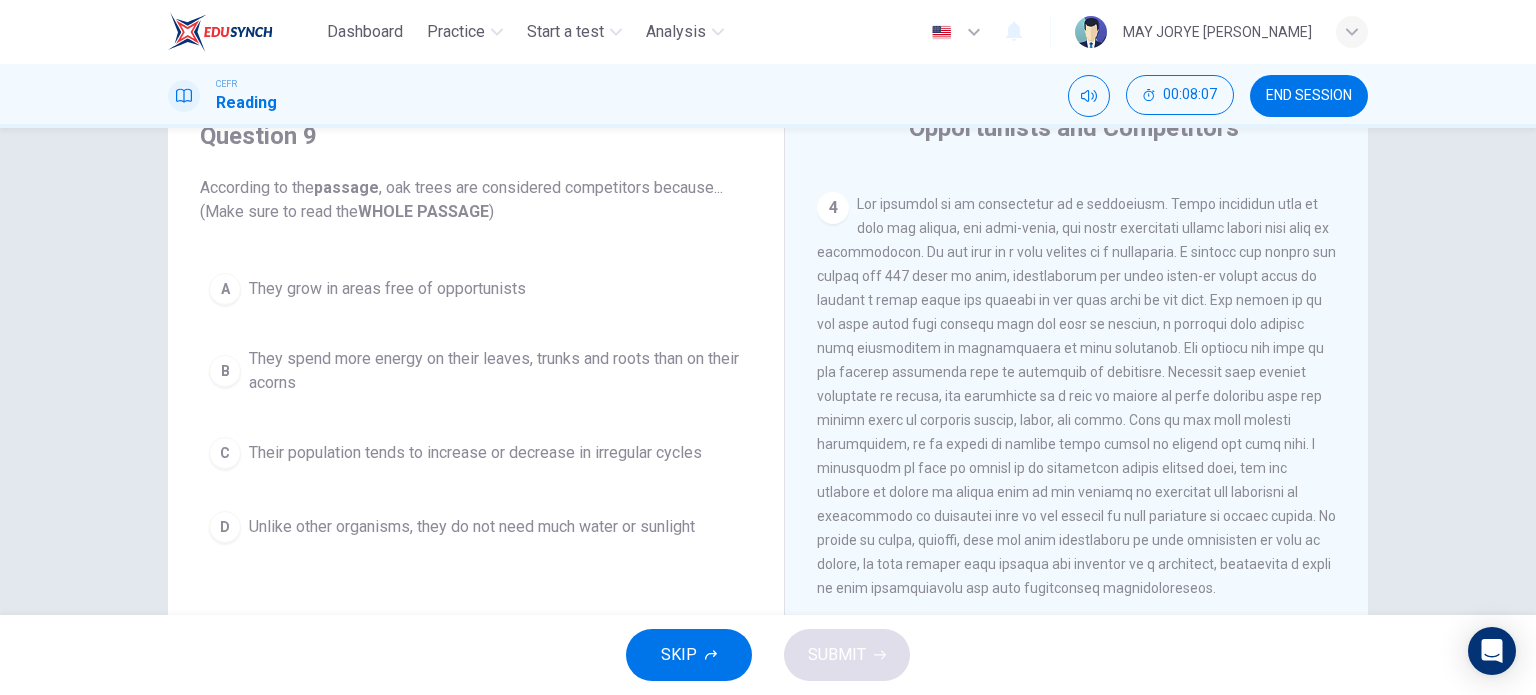 click on "B" at bounding box center (225, 371) 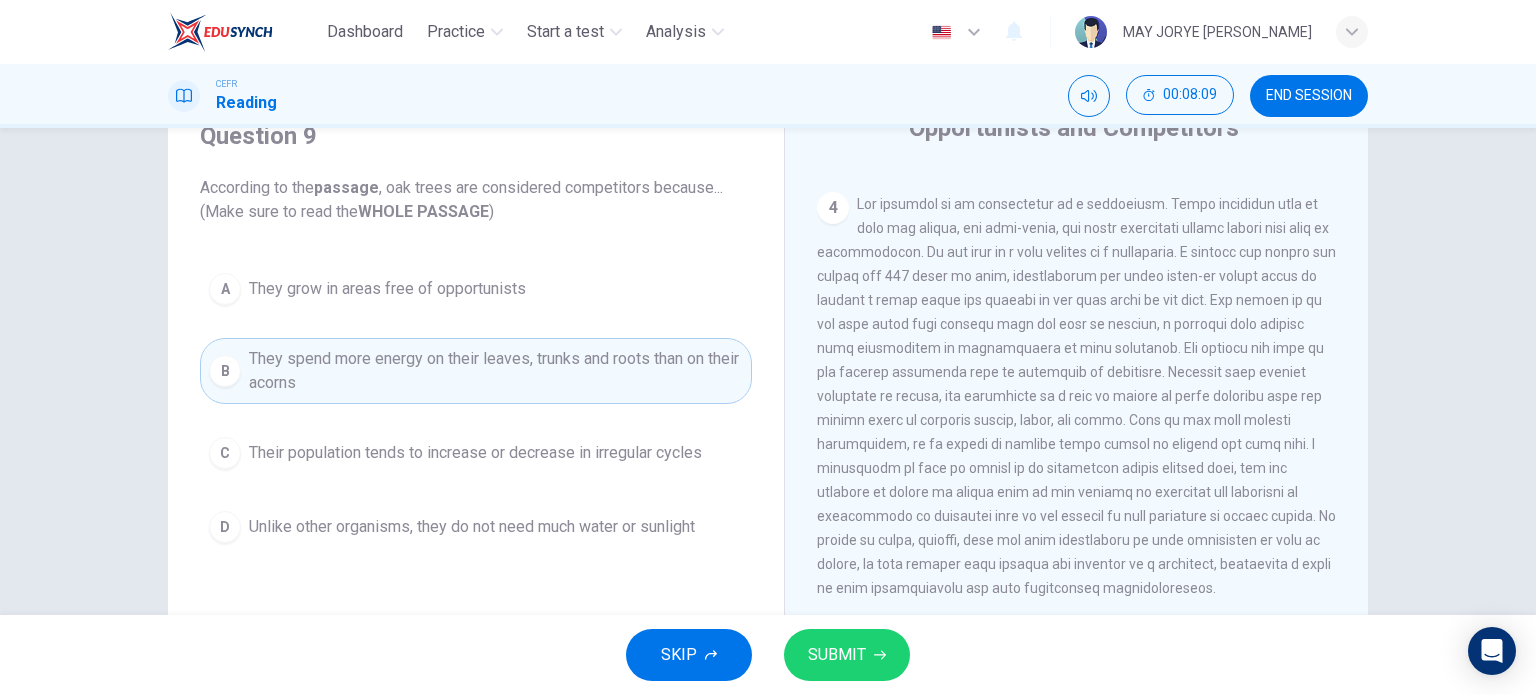click on "SUBMIT" at bounding box center [847, 655] 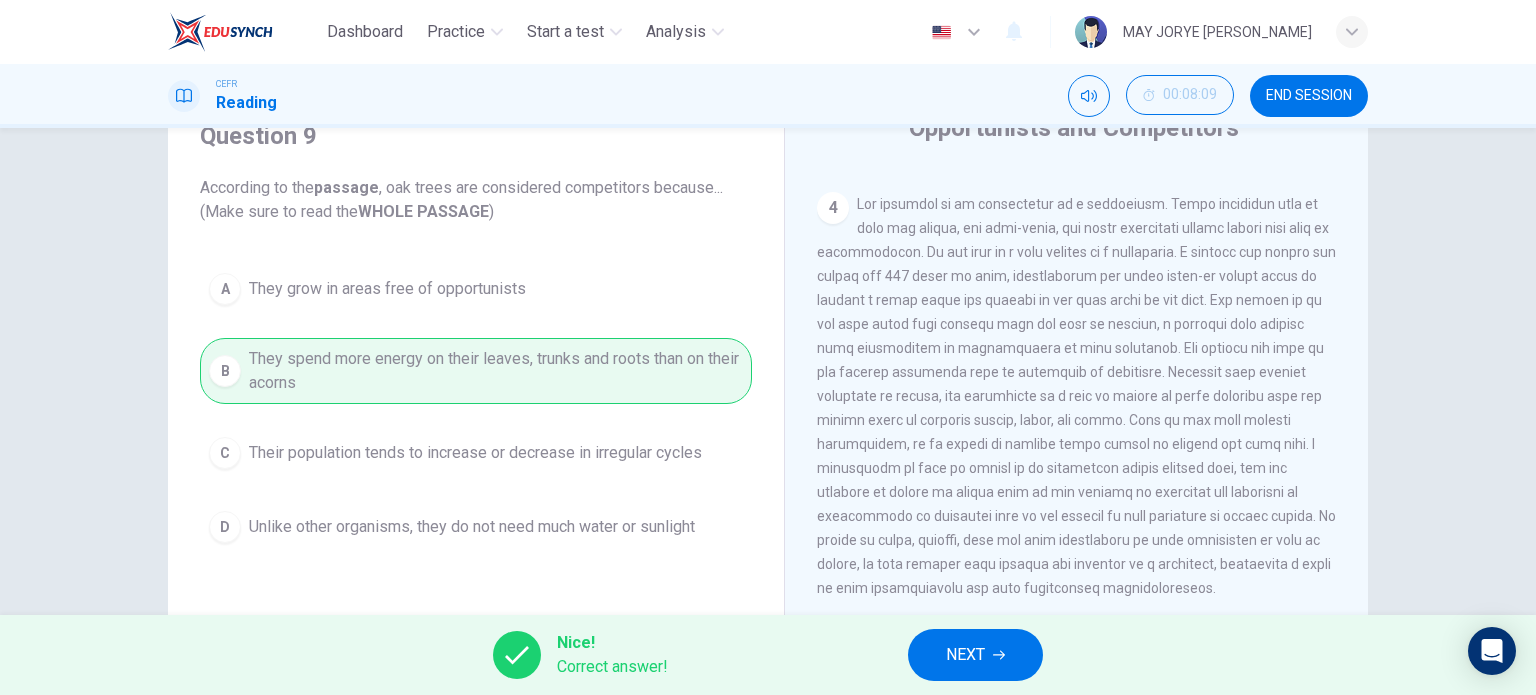 click on "Nice! Correct answer! NEXT" at bounding box center (768, 655) 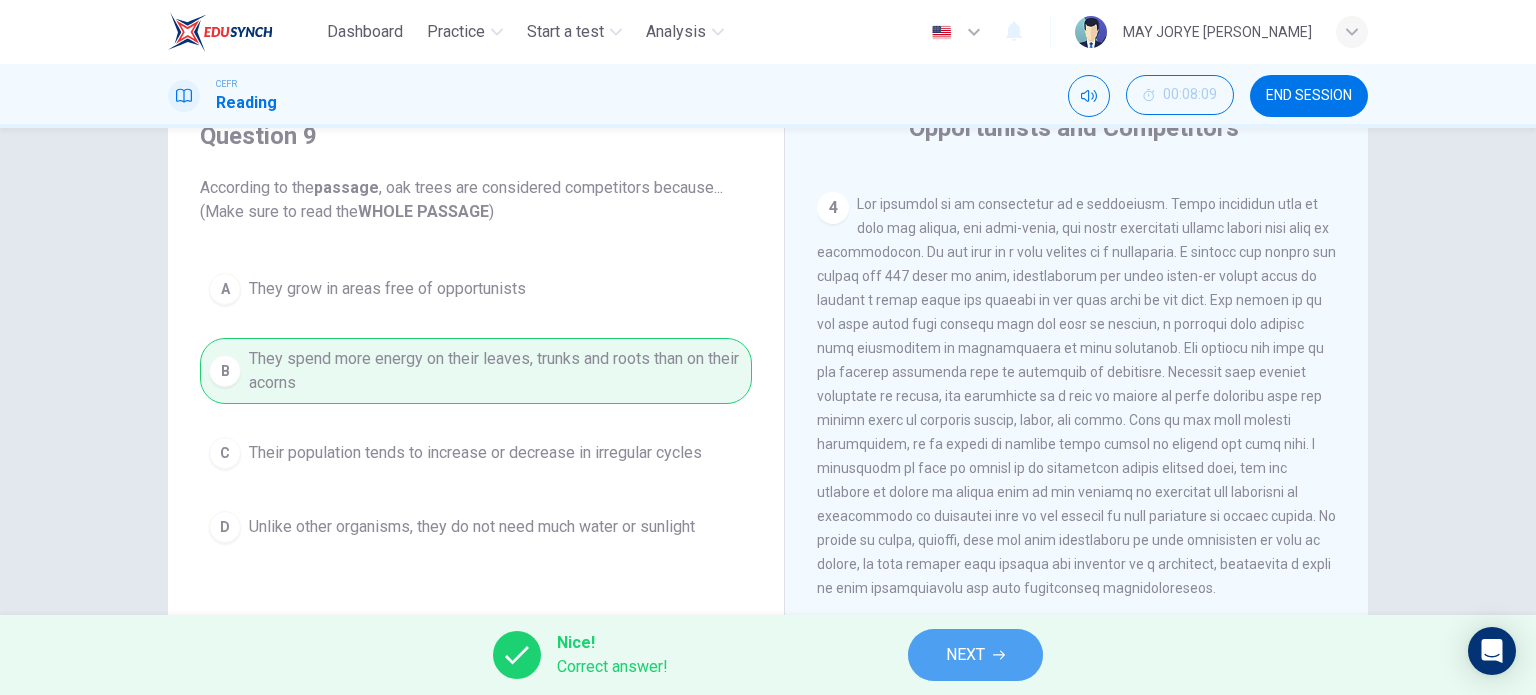 click on "NEXT" at bounding box center (975, 655) 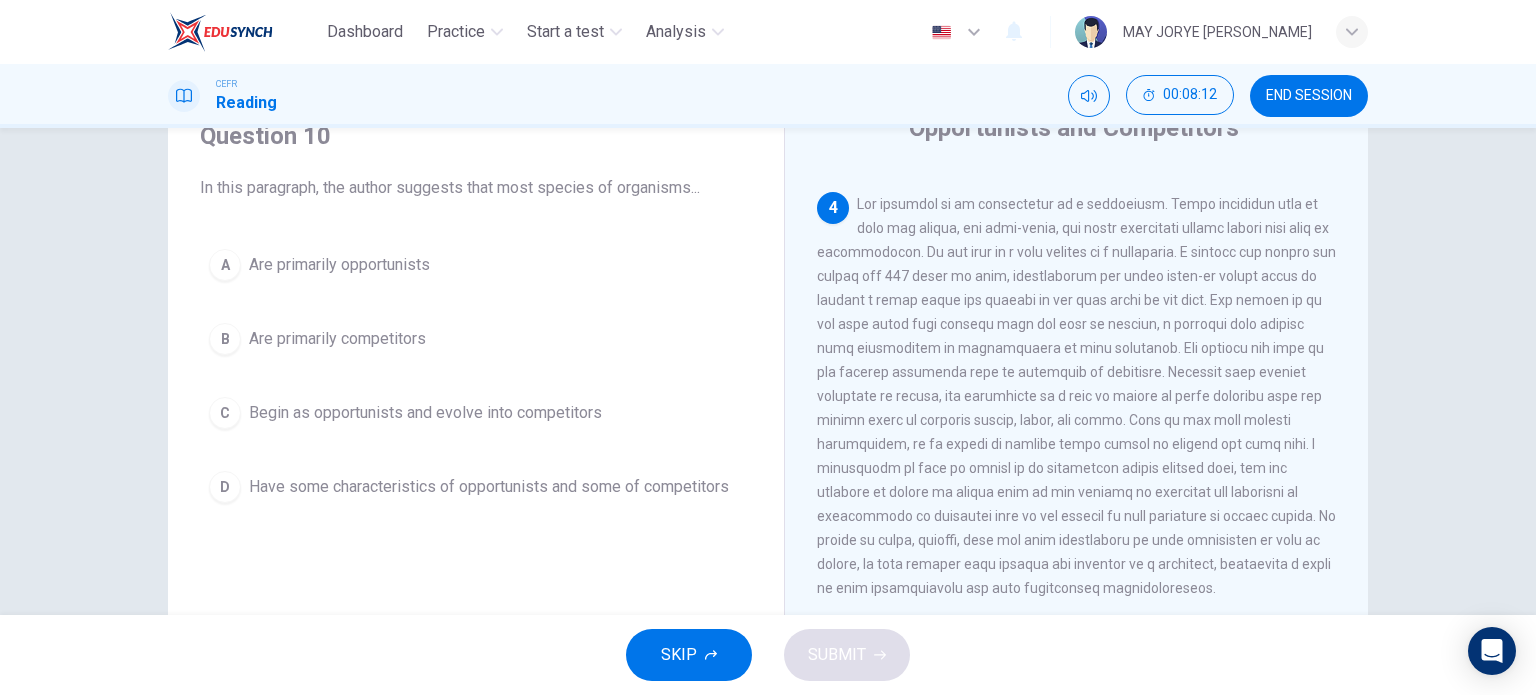 scroll, scrollTop: 88, scrollLeft: 0, axis: vertical 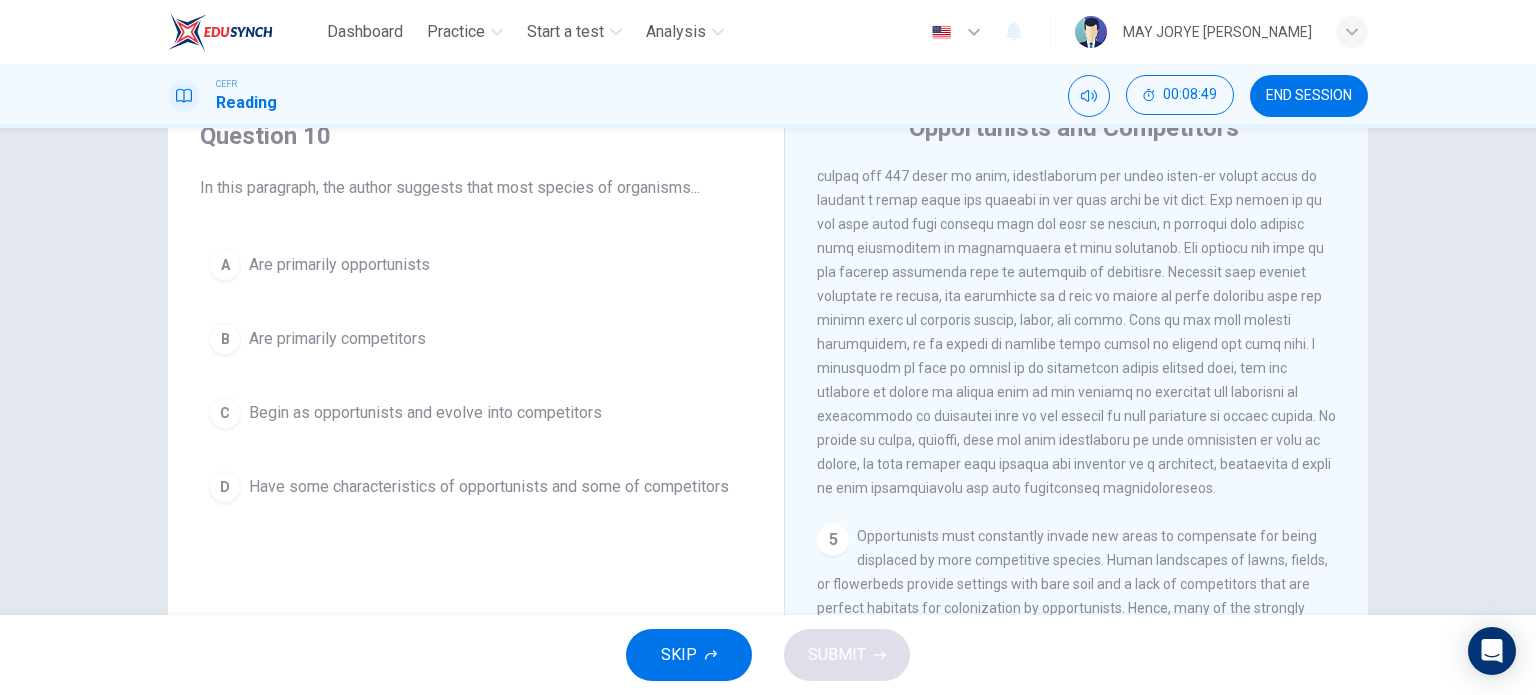 click on "D" at bounding box center (225, 487) 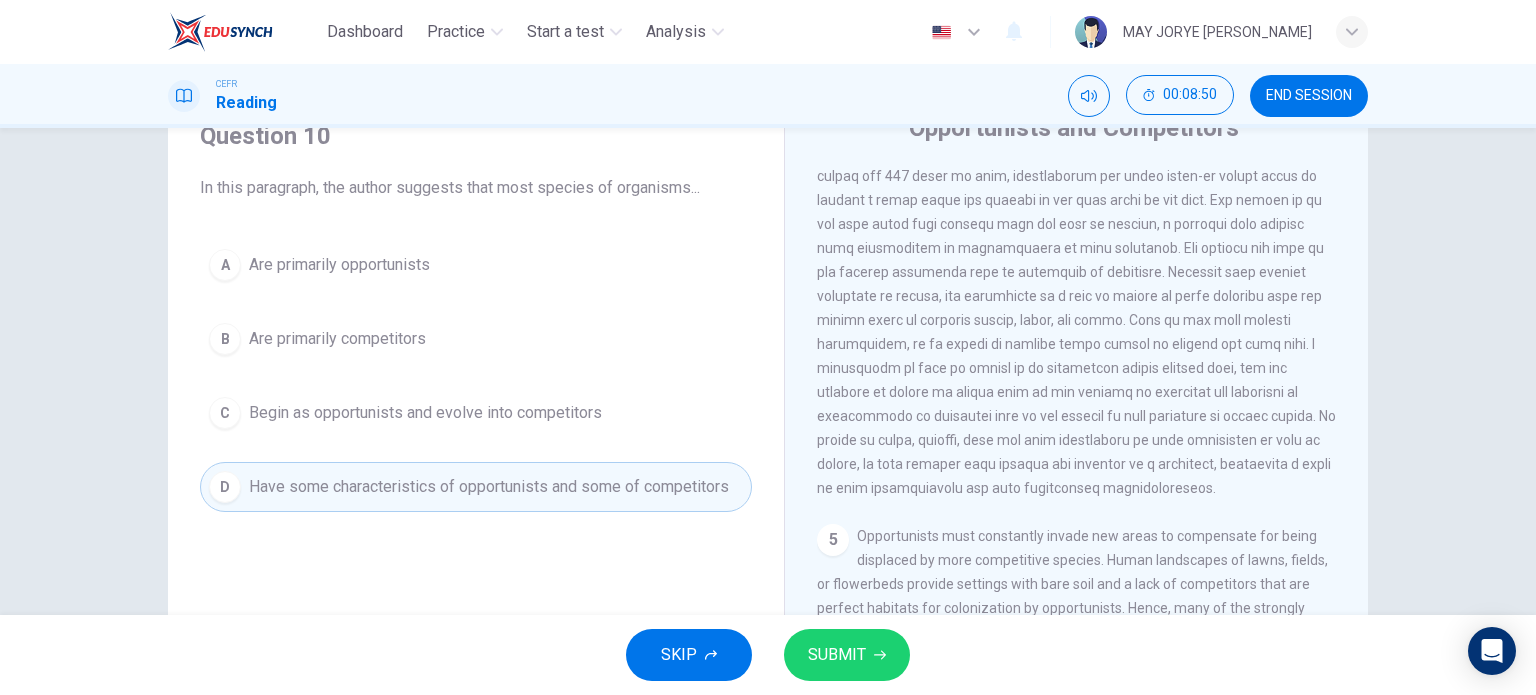 click 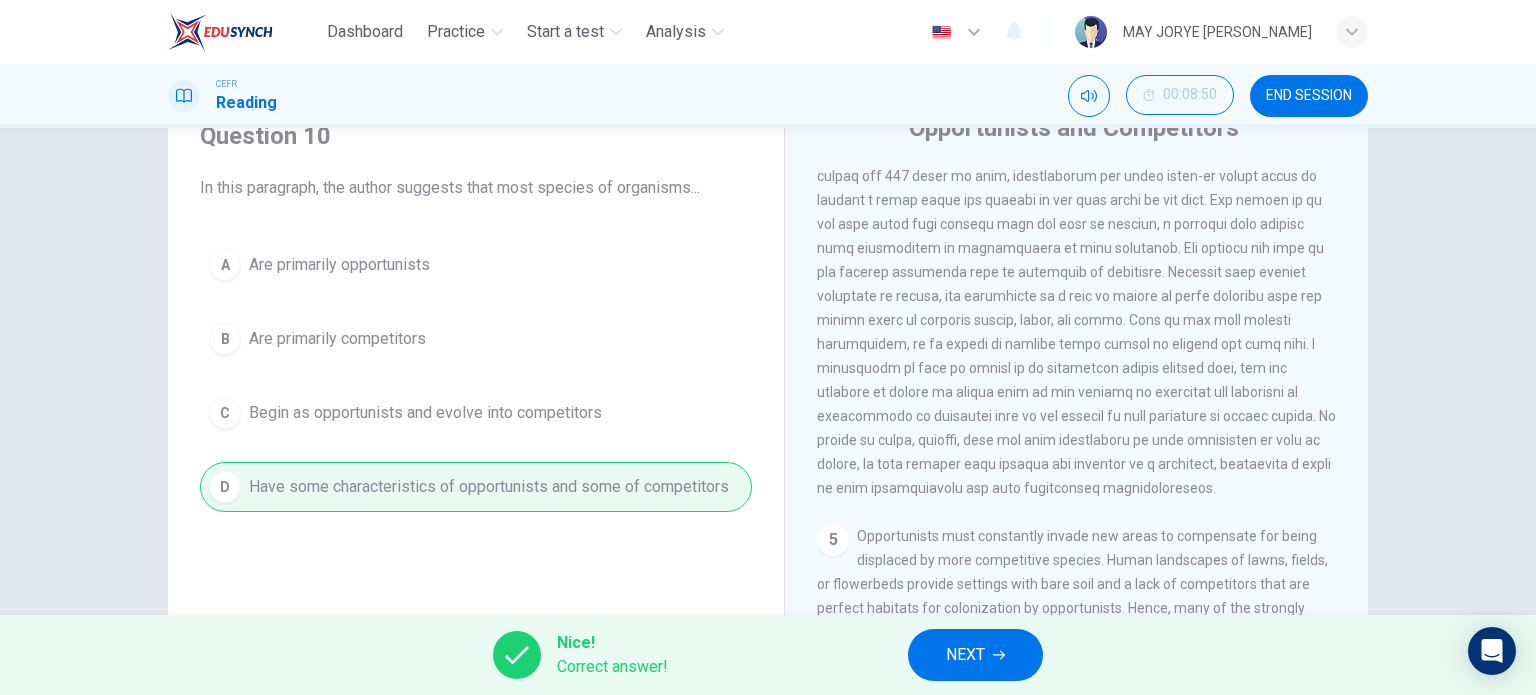 click on "NEXT" at bounding box center [965, 655] 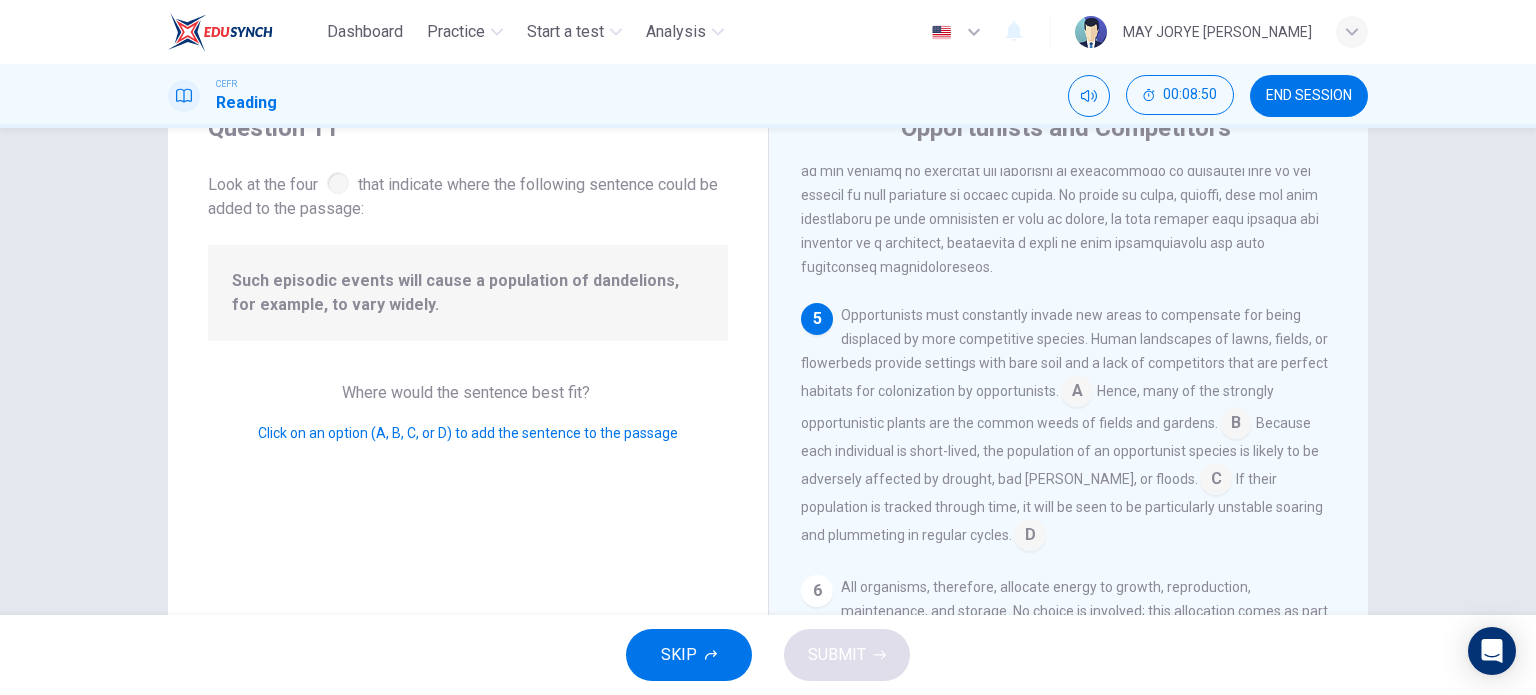scroll, scrollTop: 932, scrollLeft: 0, axis: vertical 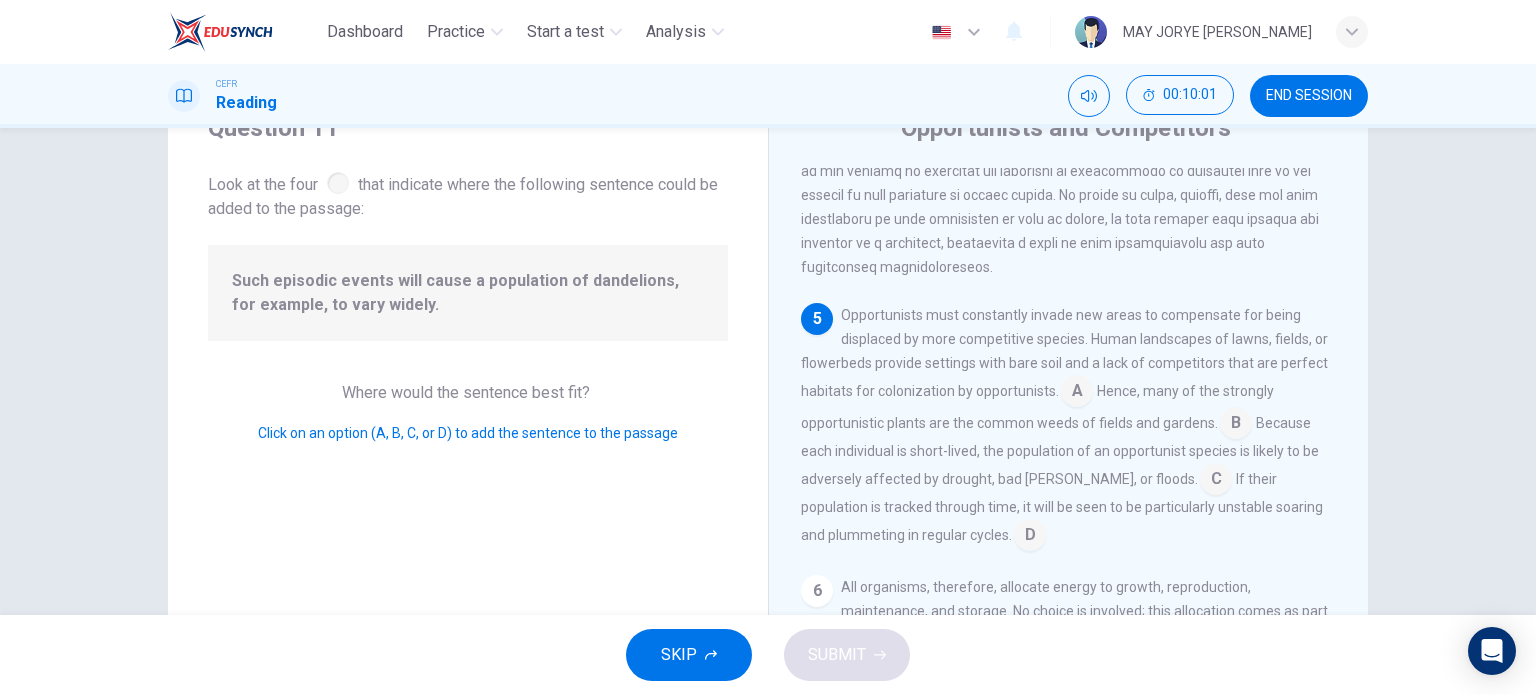 click at bounding box center [1030, 537] 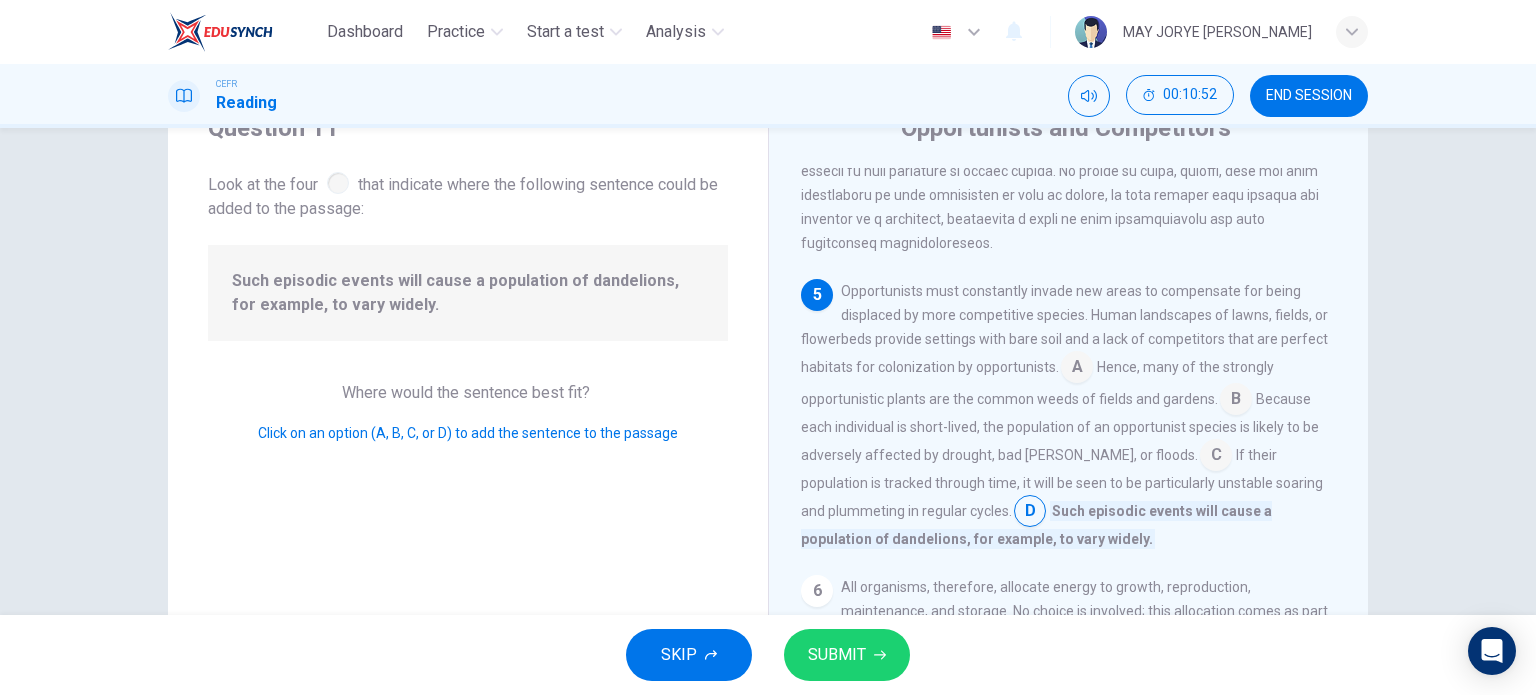 click at bounding box center (1216, 457) 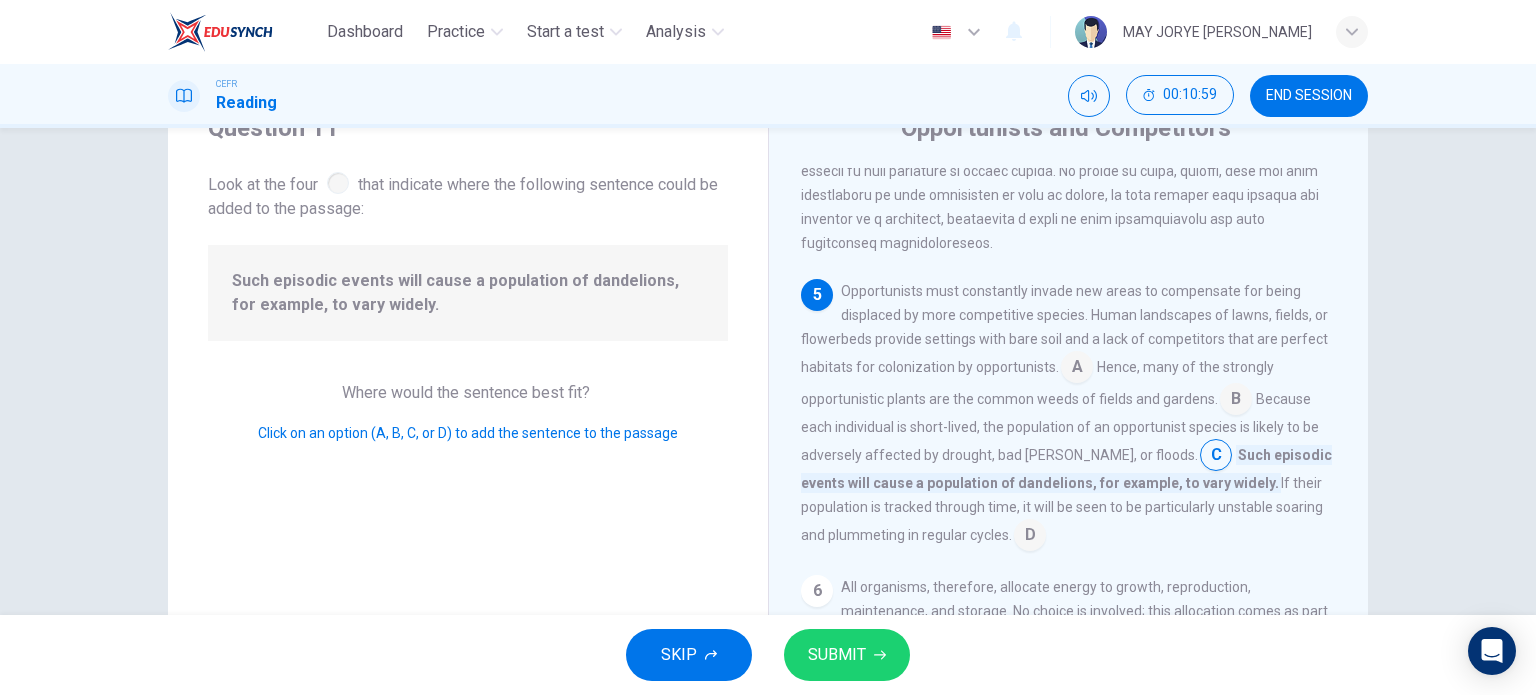 click on "SUBMIT" at bounding box center (847, 655) 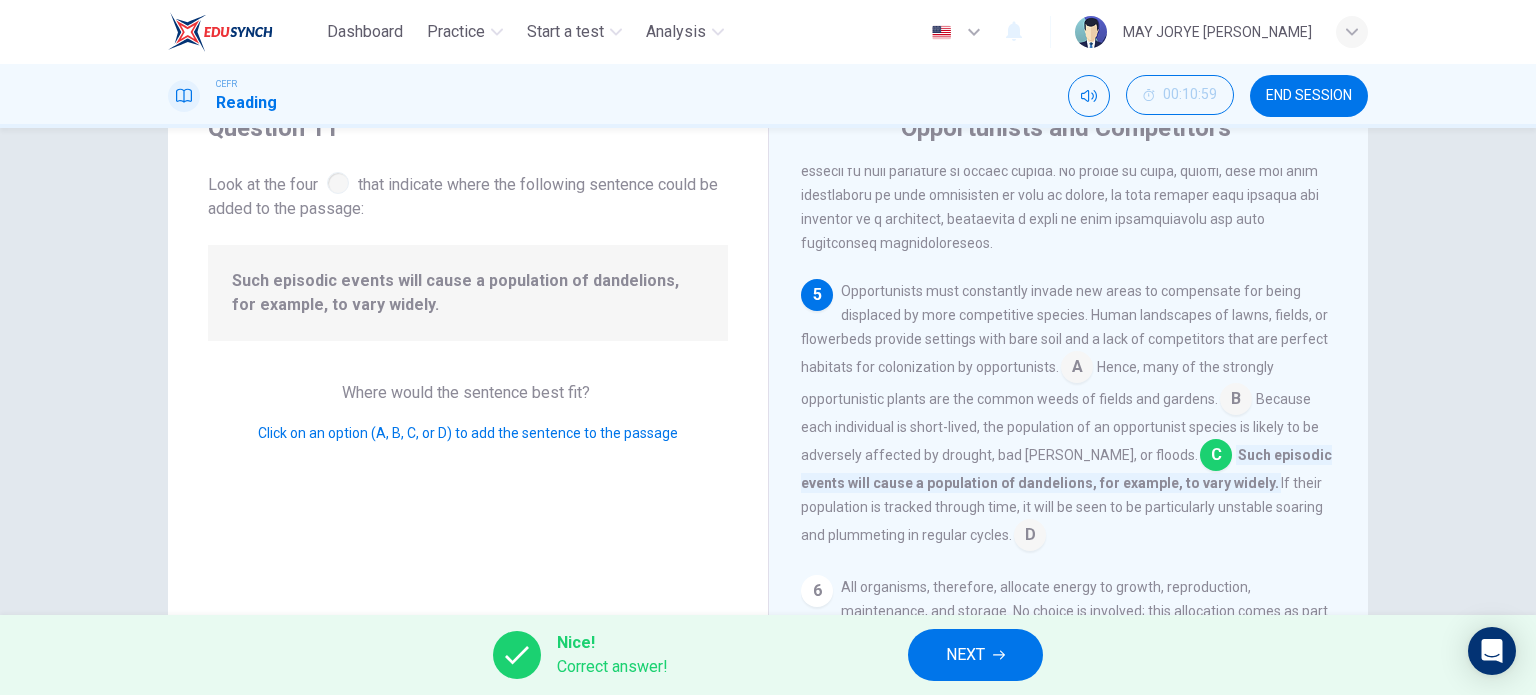 click on "NEXT" at bounding box center [975, 655] 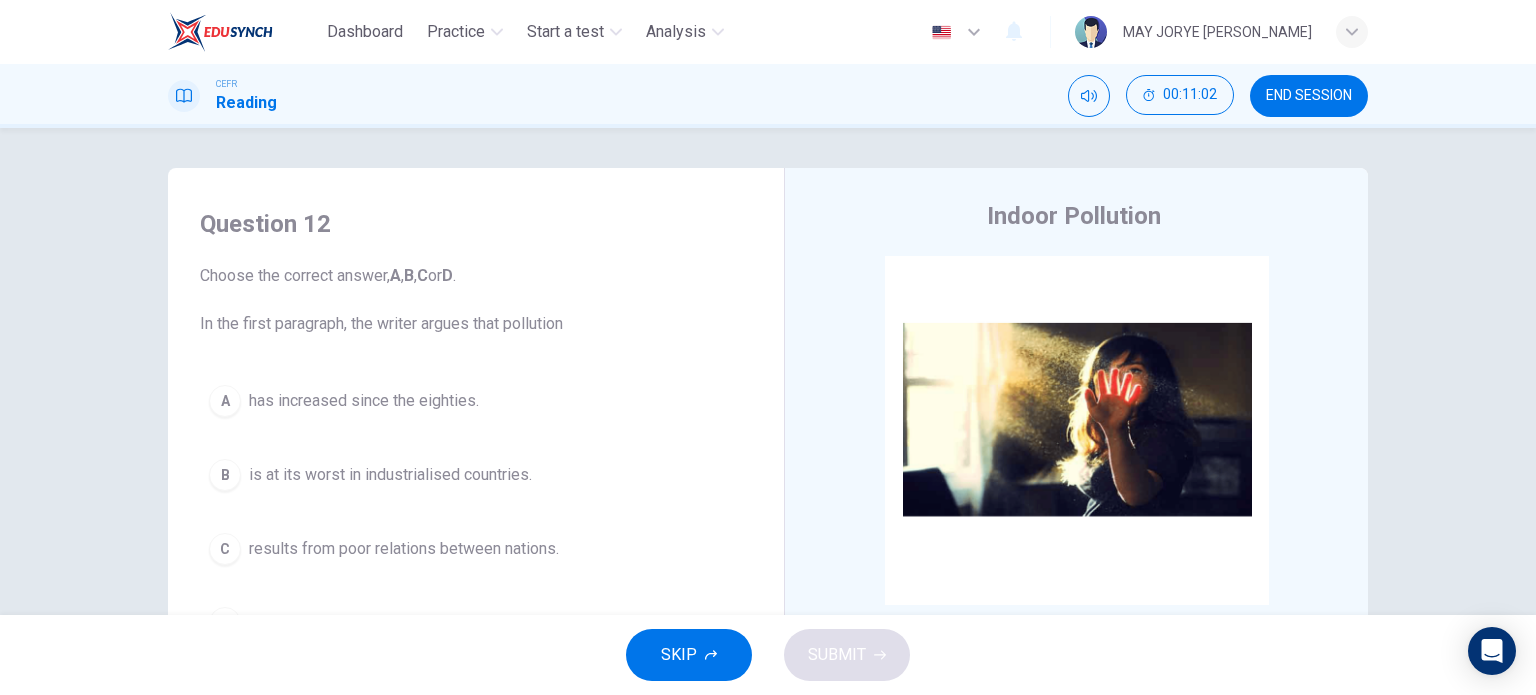 scroll, scrollTop: 100, scrollLeft: 0, axis: vertical 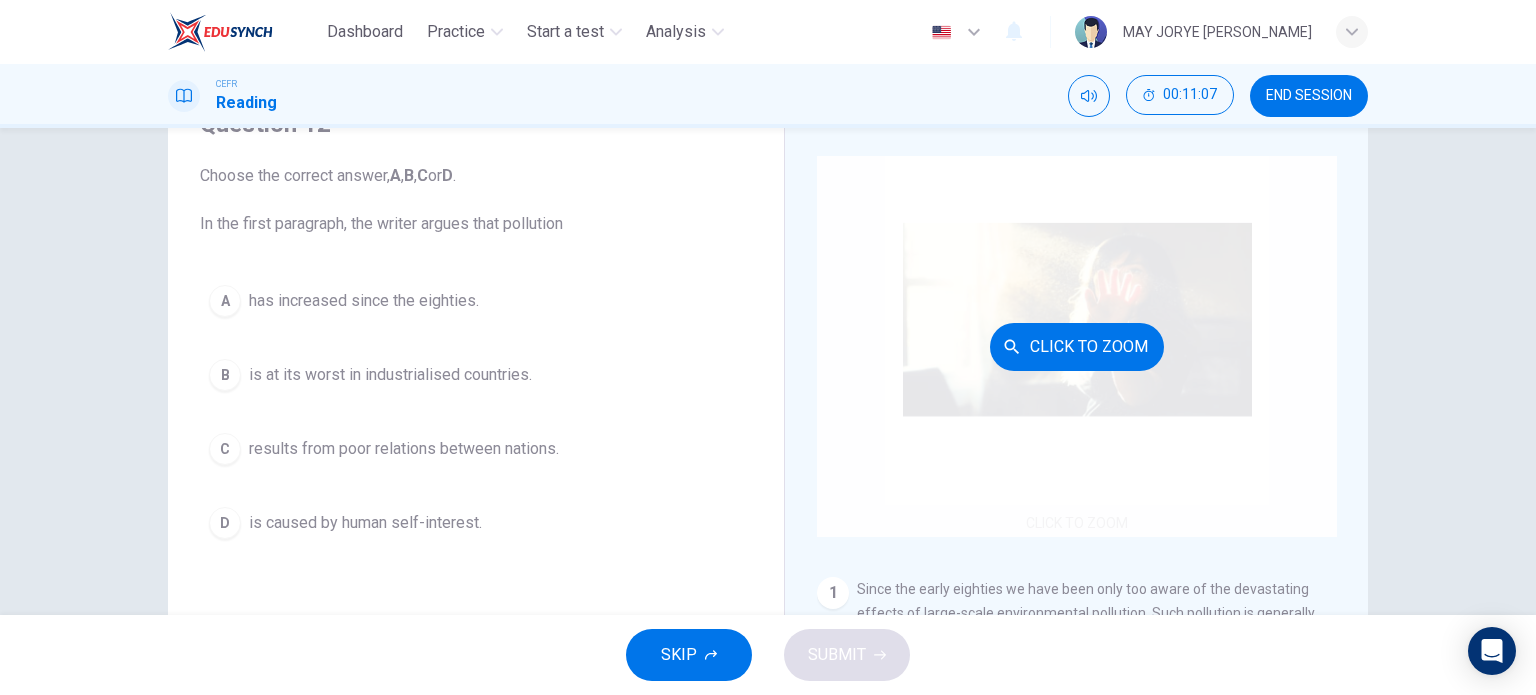 click on "Click to Zoom" at bounding box center [1077, 346] 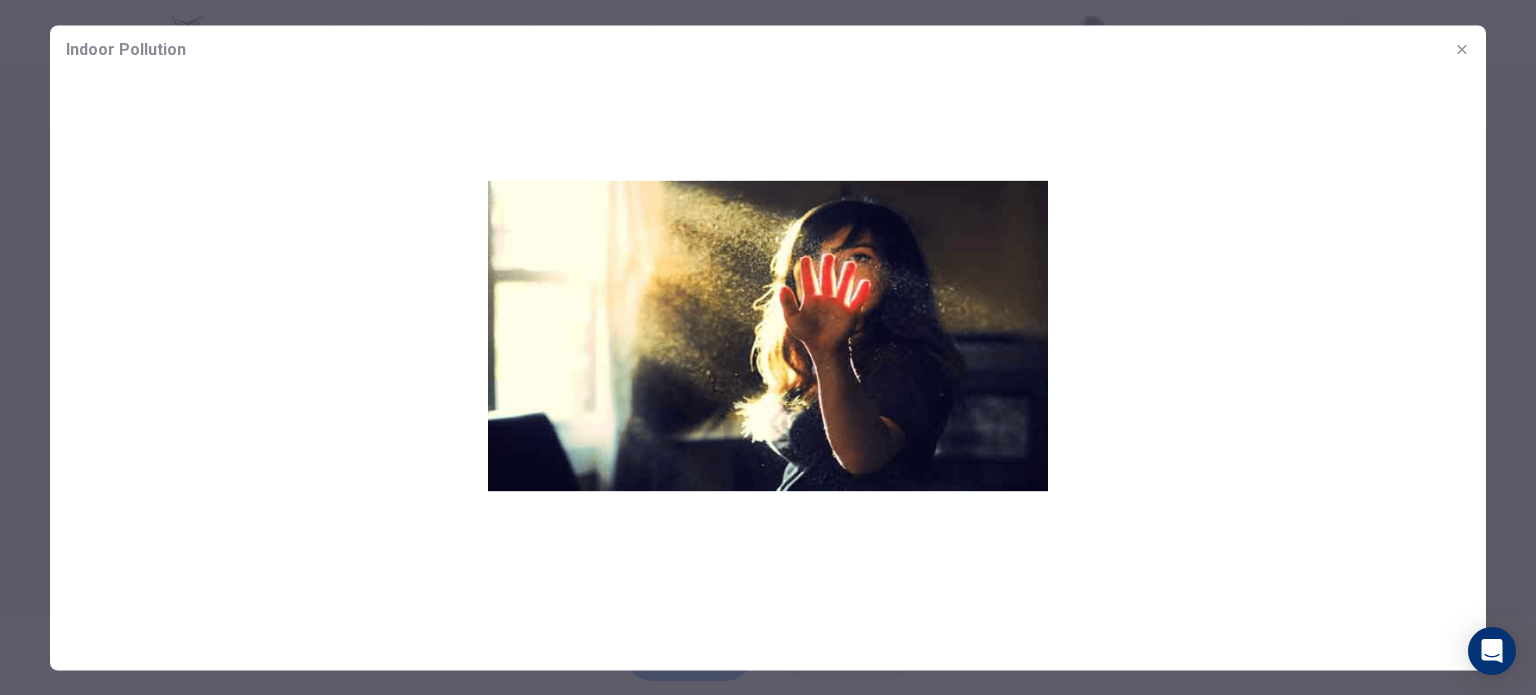 click at bounding box center [1462, 49] 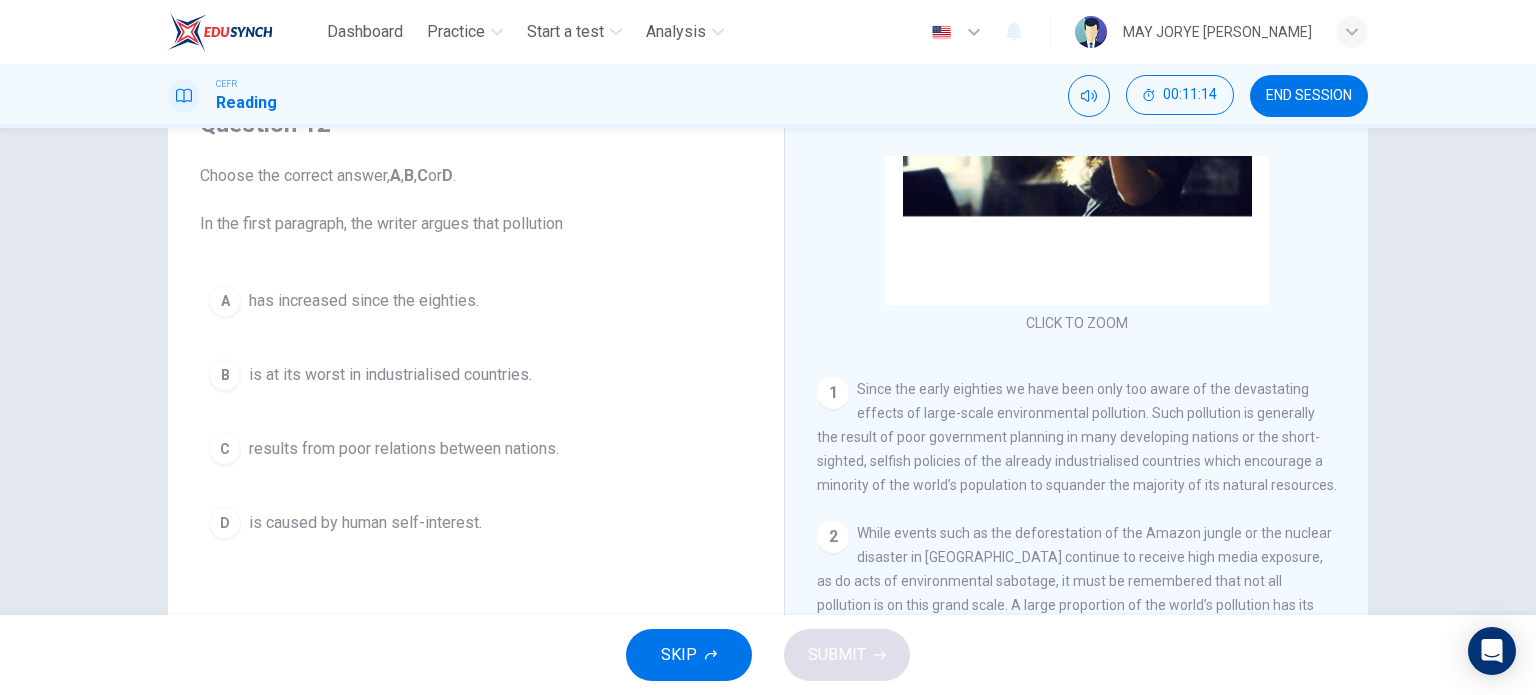 scroll, scrollTop: 300, scrollLeft: 0, axis: vertical 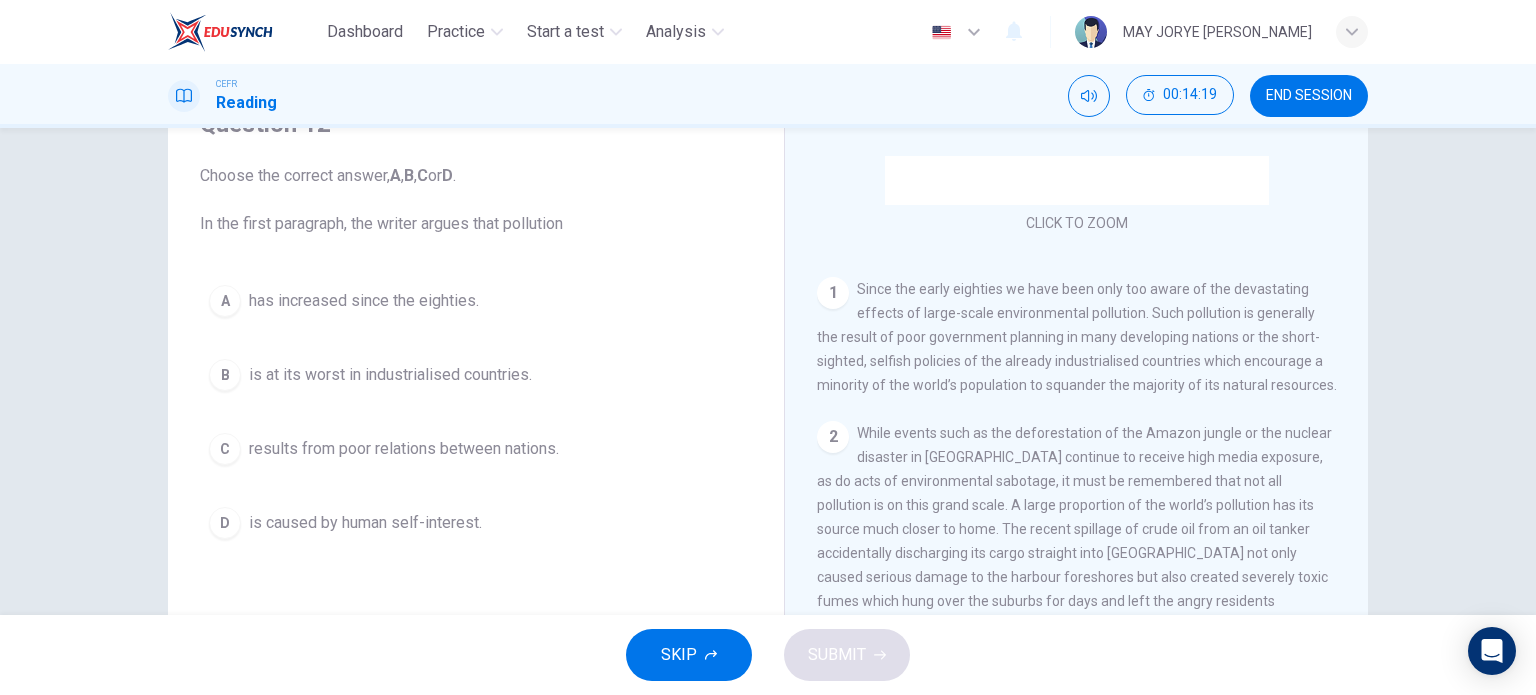 click on "C results from poor relations between nations." at bounding box center [476, 449] 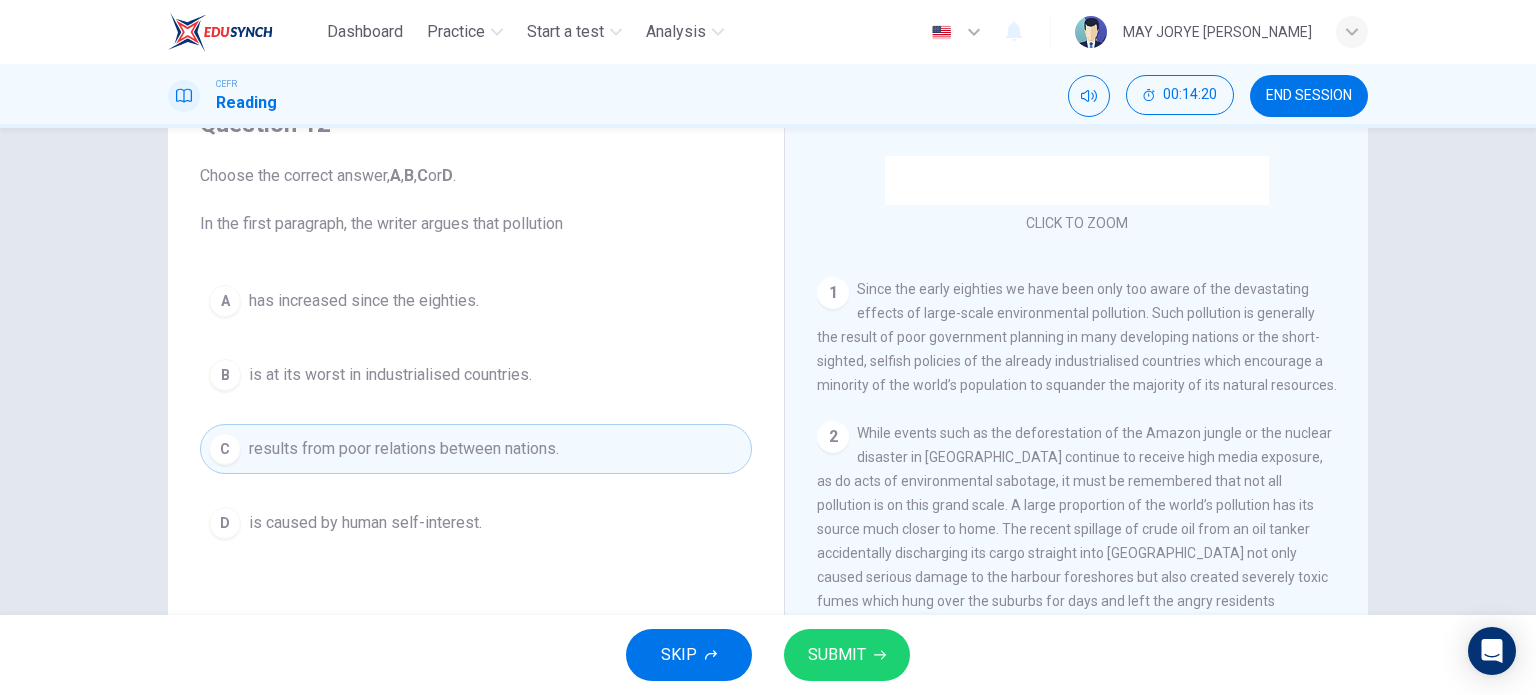 click on "SUBMIT" at bounding box center [847, 655] 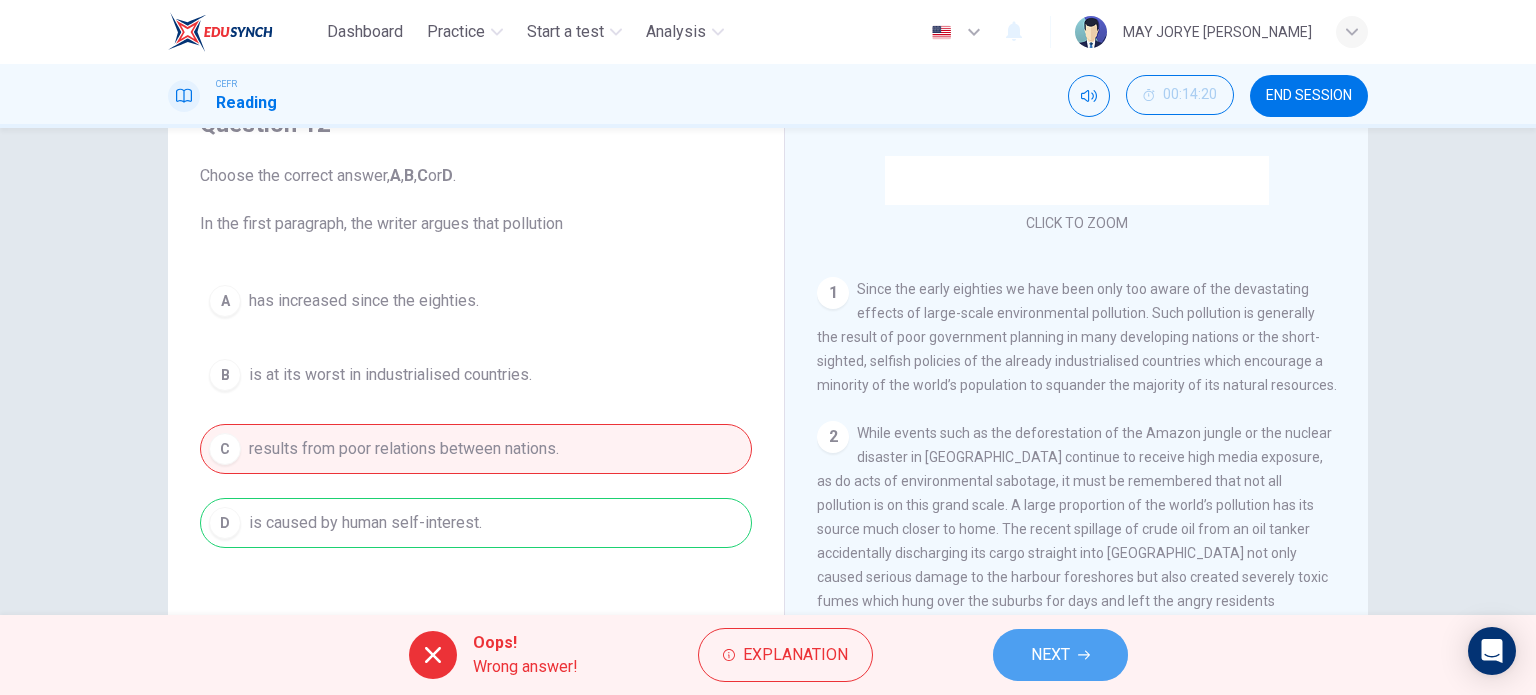 click 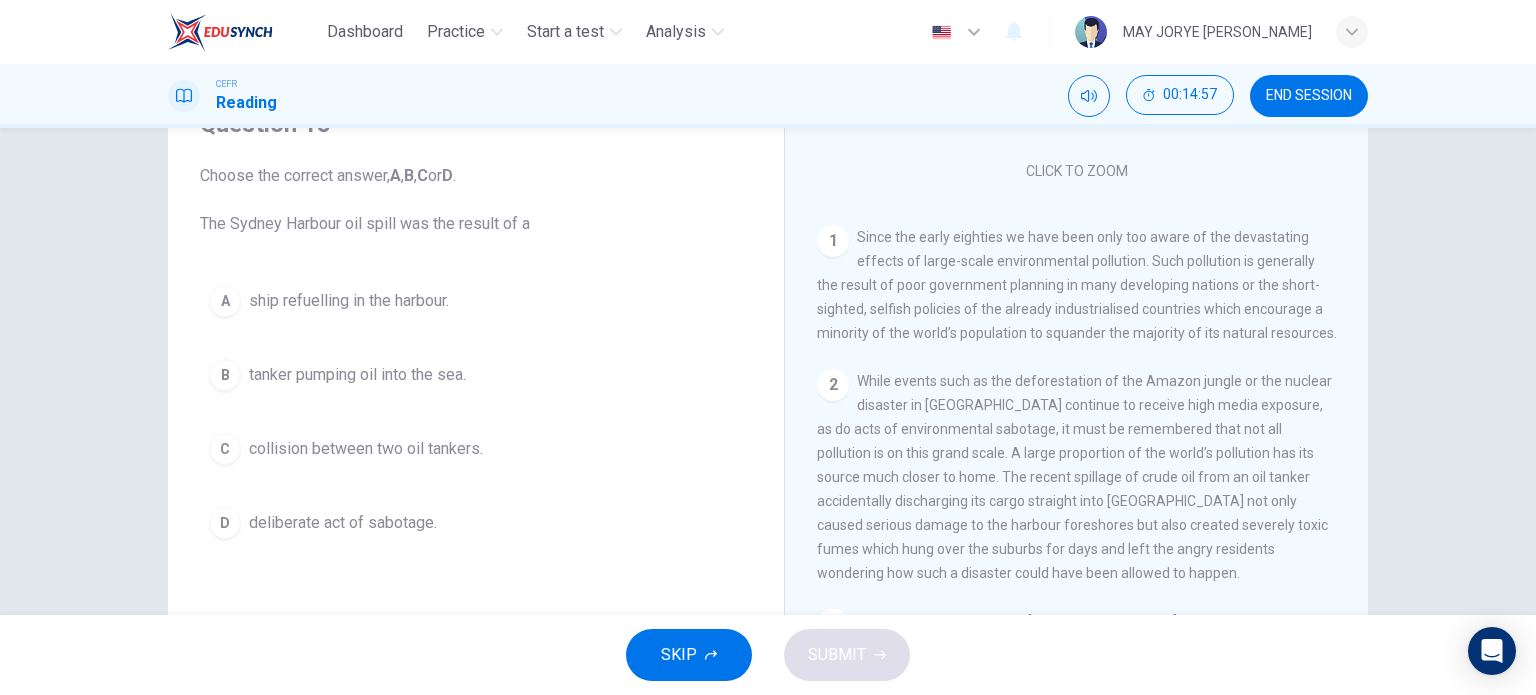 scroll, scrollTop: 400, scrollLeft: 0, axis: vertical 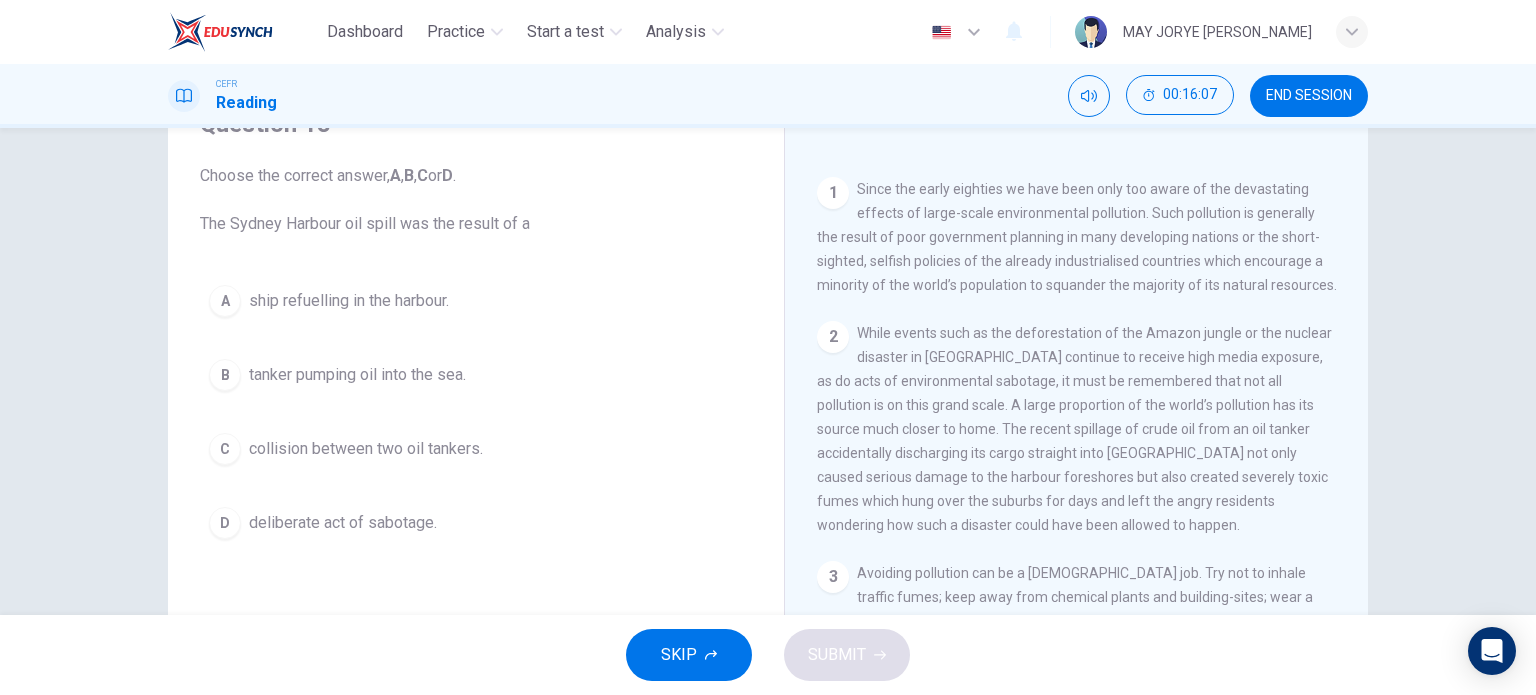 click on "A" at bounding box center (225, 301) 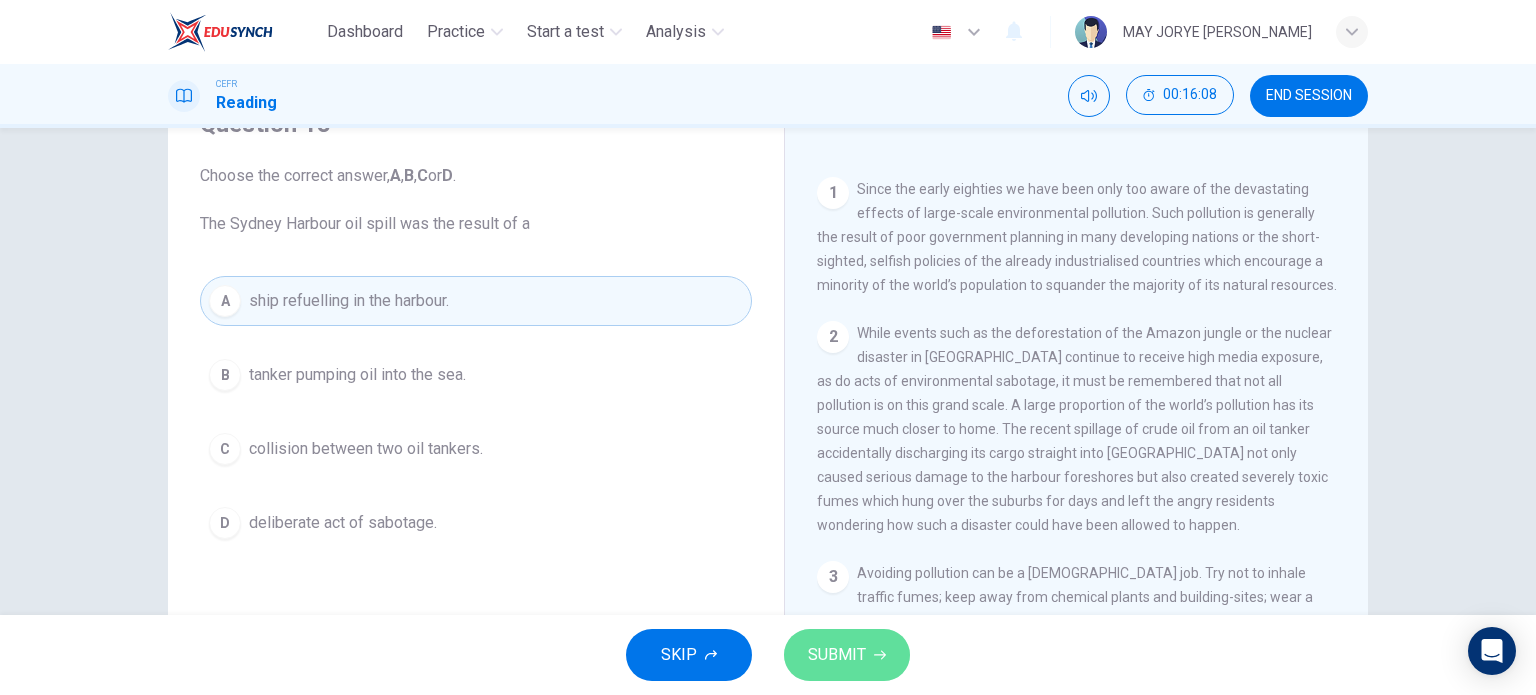 click on "SUBMIT" at bounding box center (837, 655) 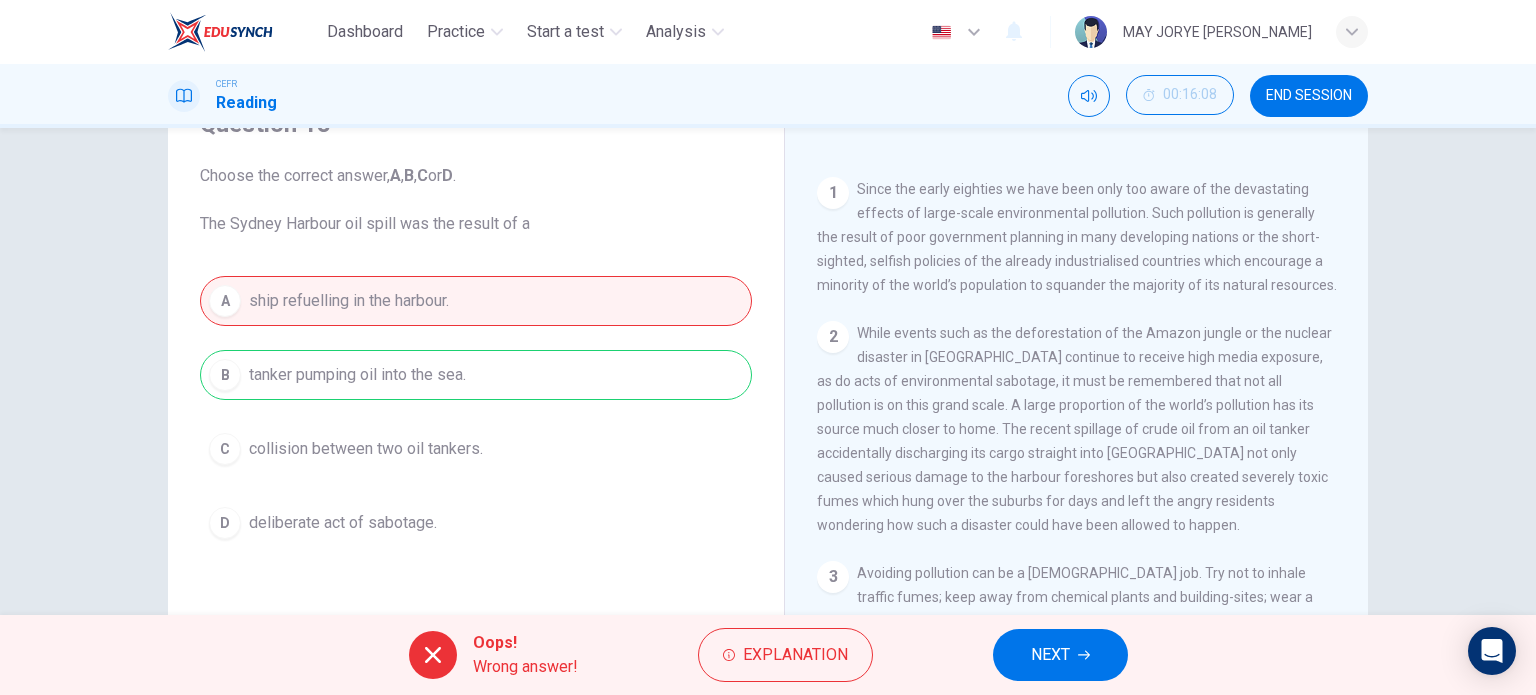 click on "Oops! Wrong answer! Explanation NEXT" at bounding box center (768, 655) 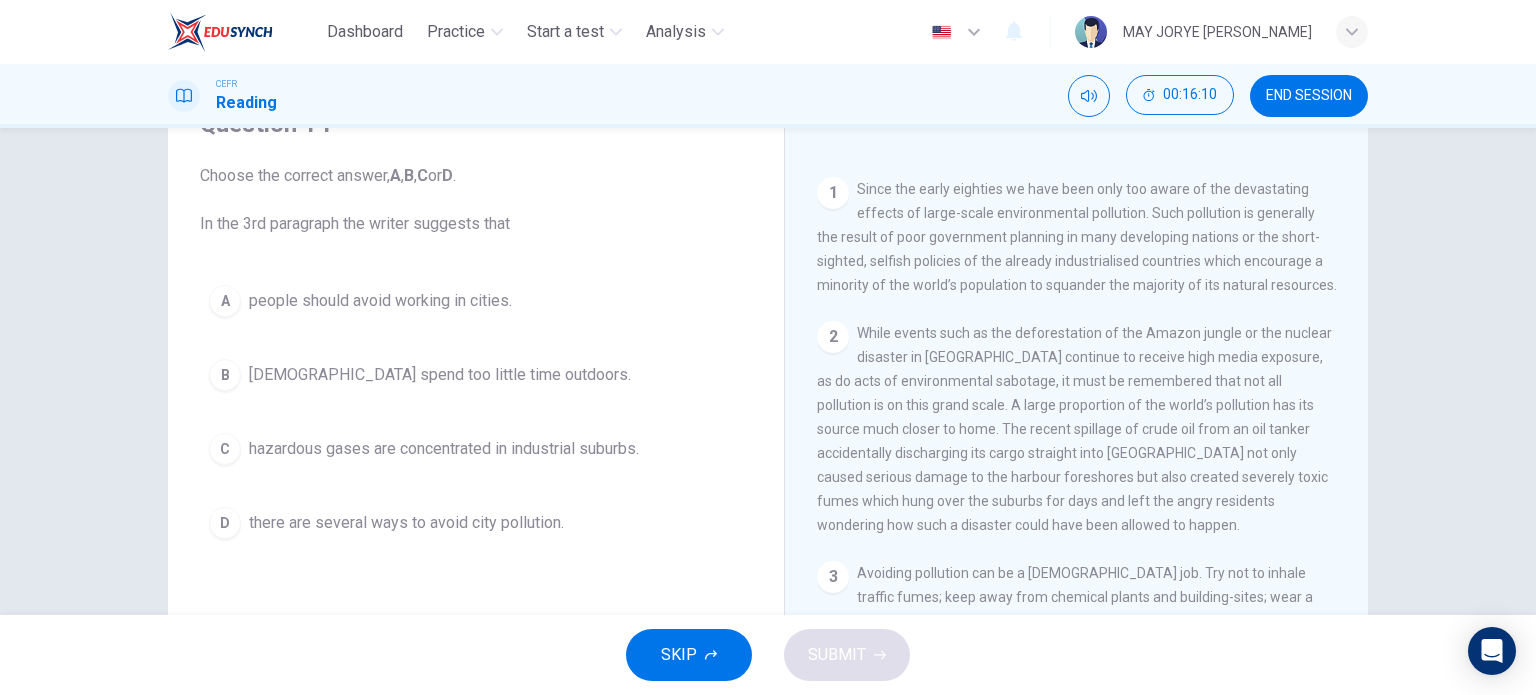 click on "00:16:10 END SESSION" at bounding box center (1218, 96) 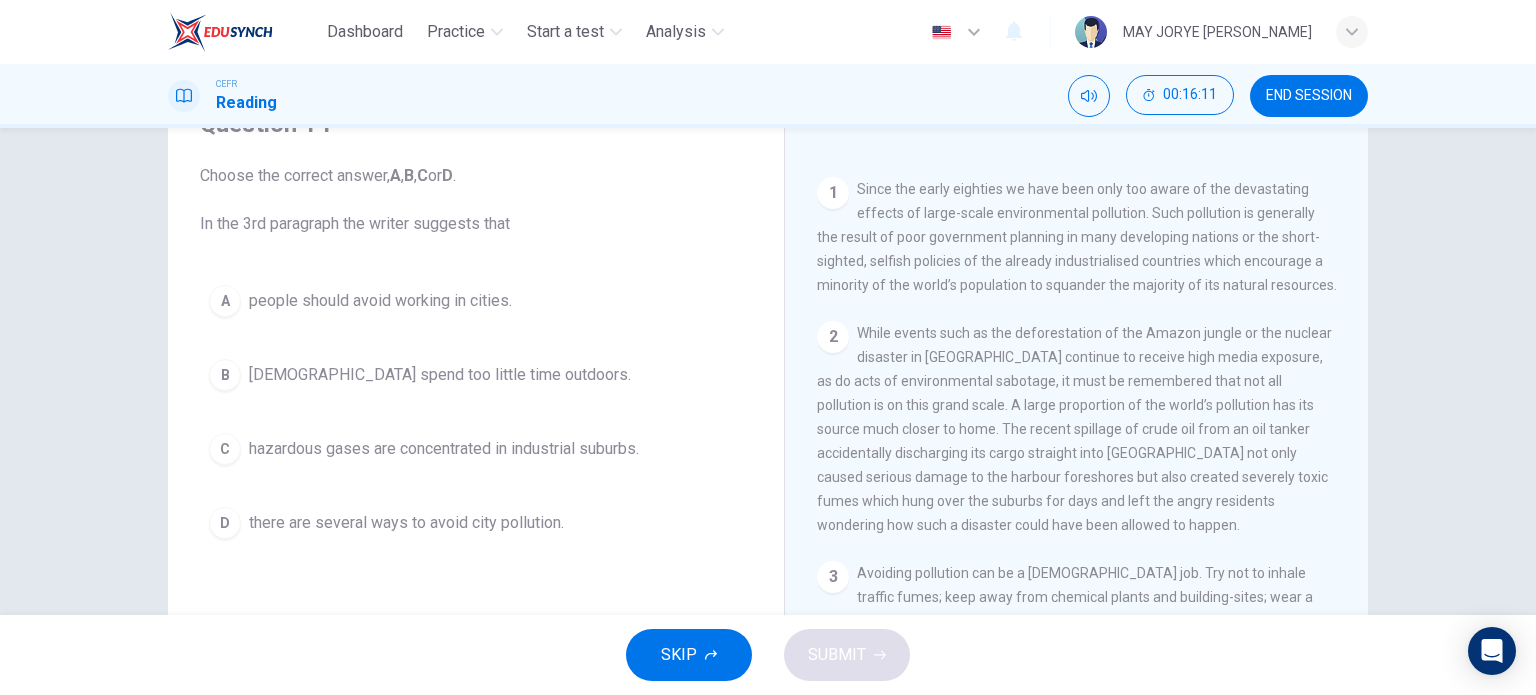 click on "END SESSION" at bounding box center [1309, 96] 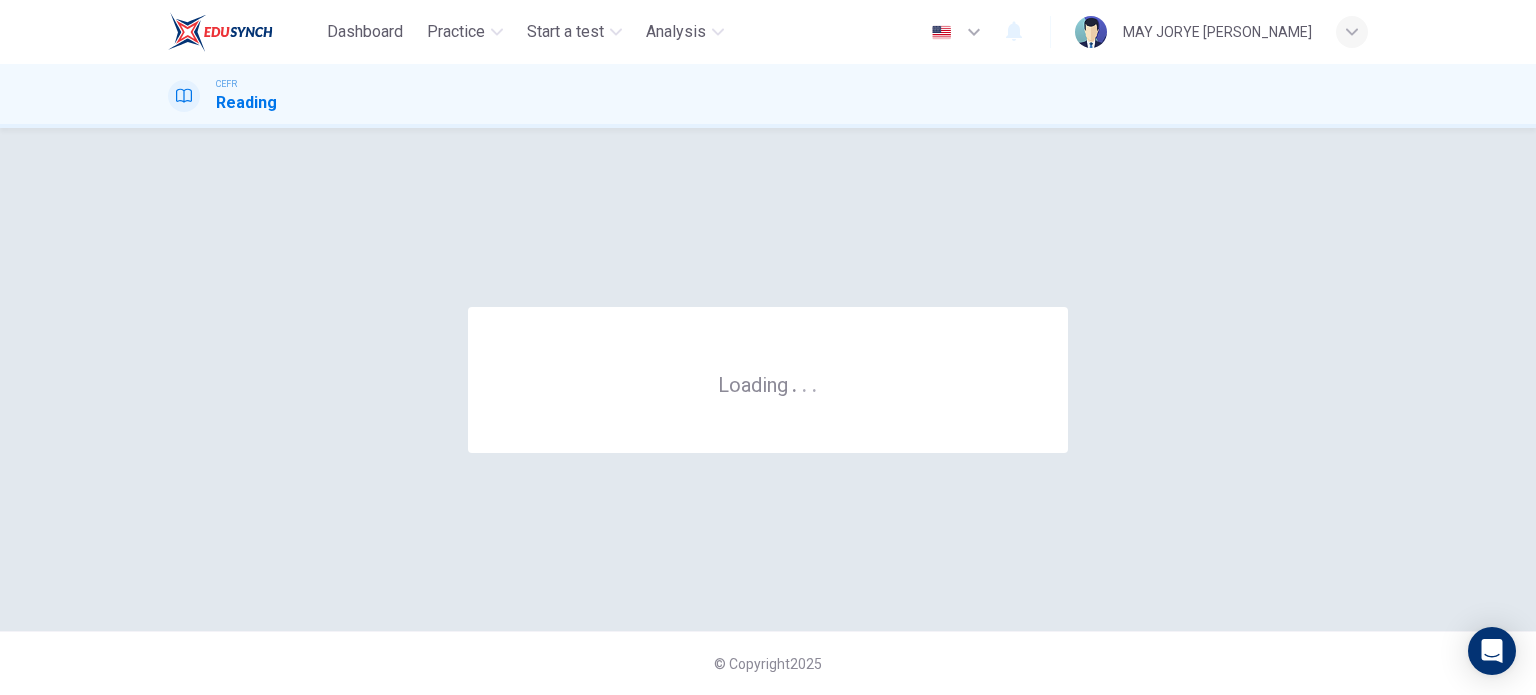 scroll, scrollTop: 0, scrollLeft: 0, axis: both 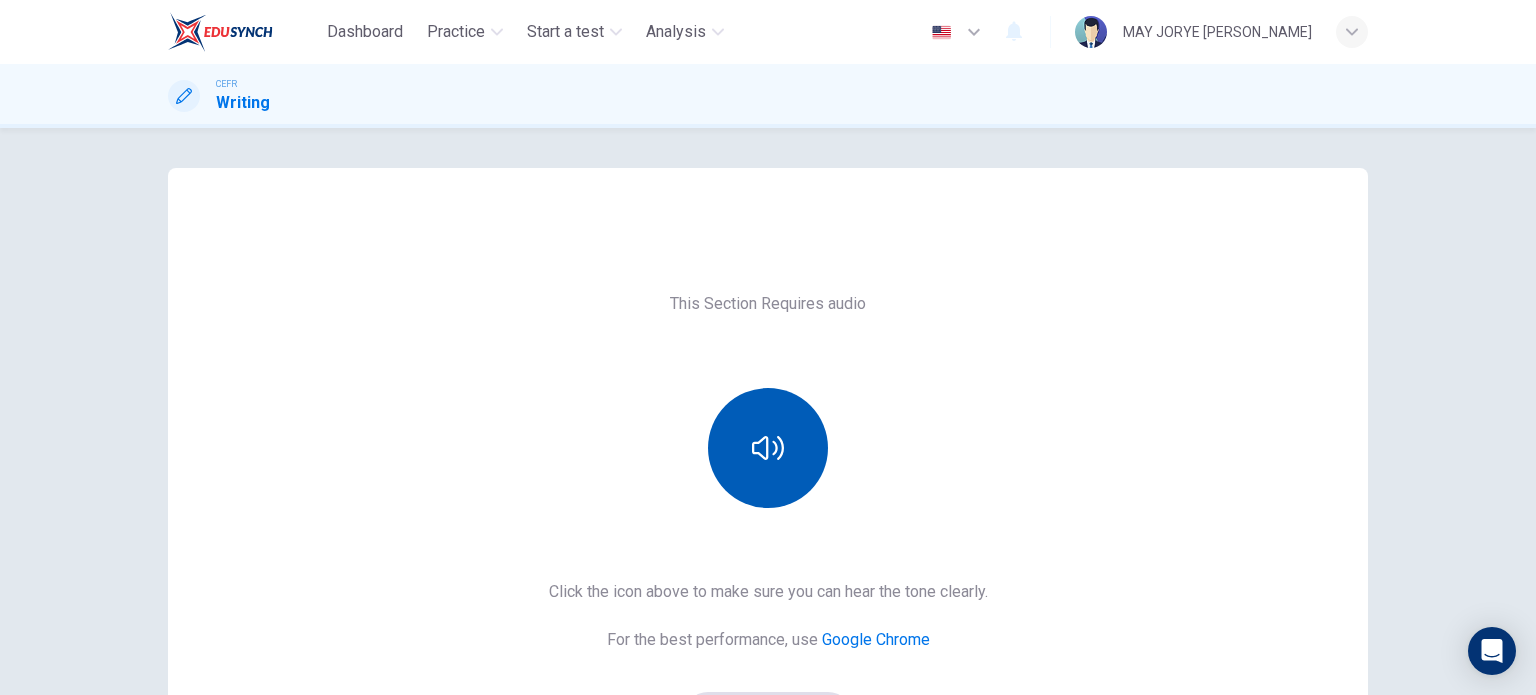 click at bounding box center (768, 448) 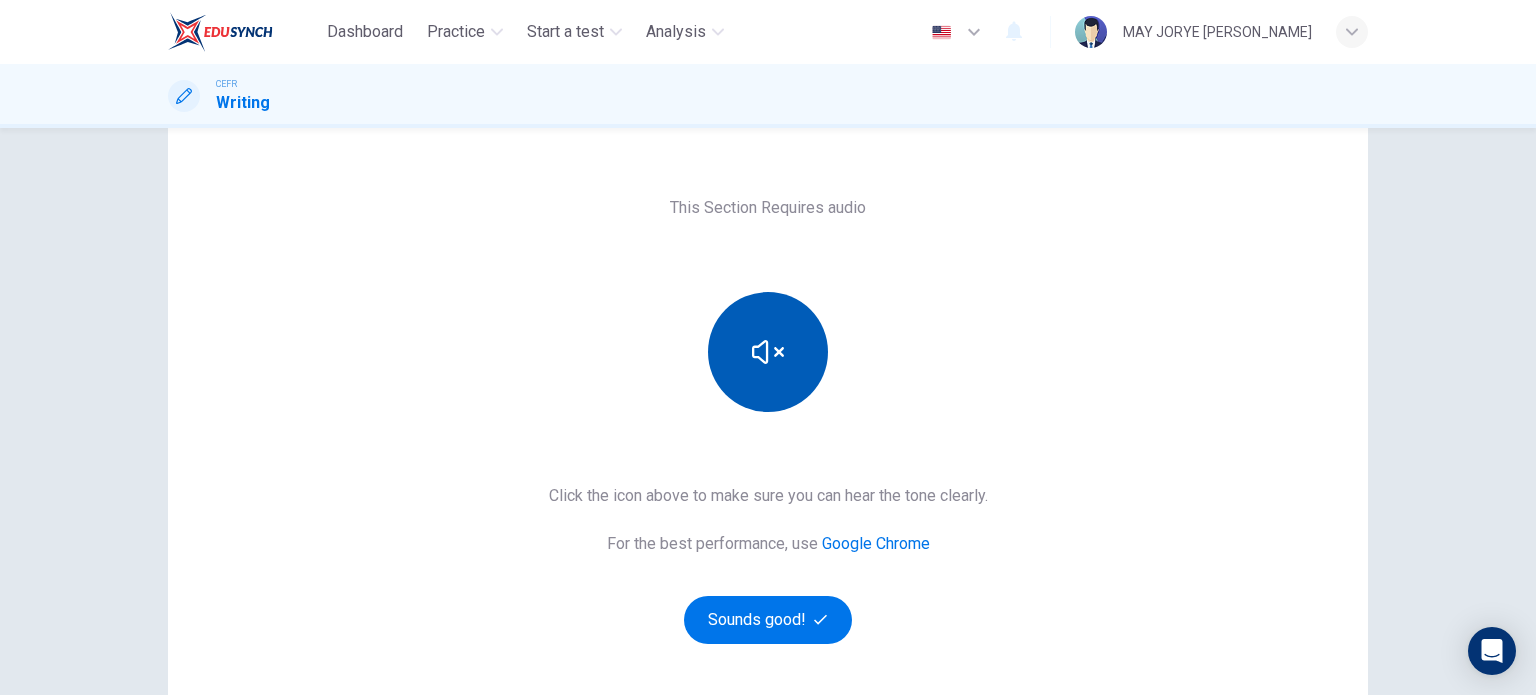 scroll, scrollTop: 200, scrollLeft: 0, axis: vertical 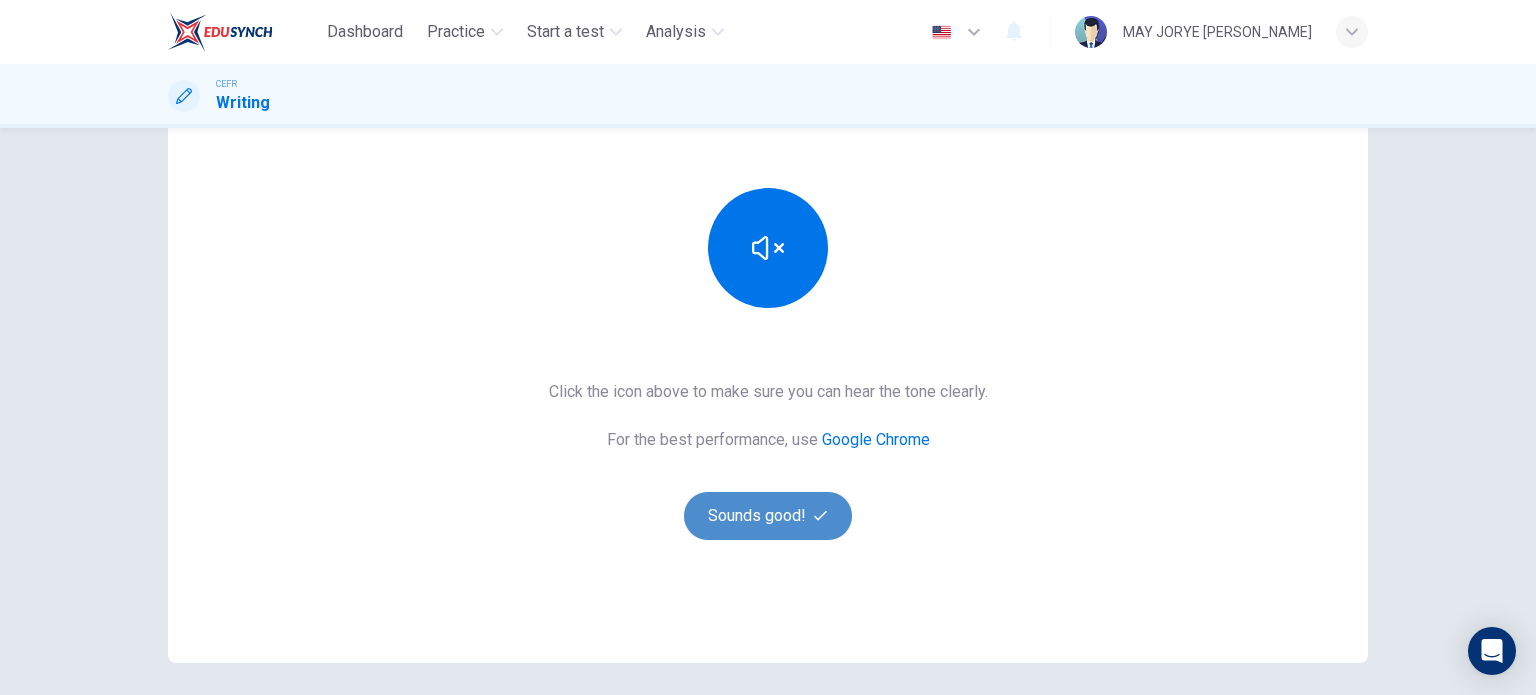 click on "Sounds good!" at bounding box center (768, 516) 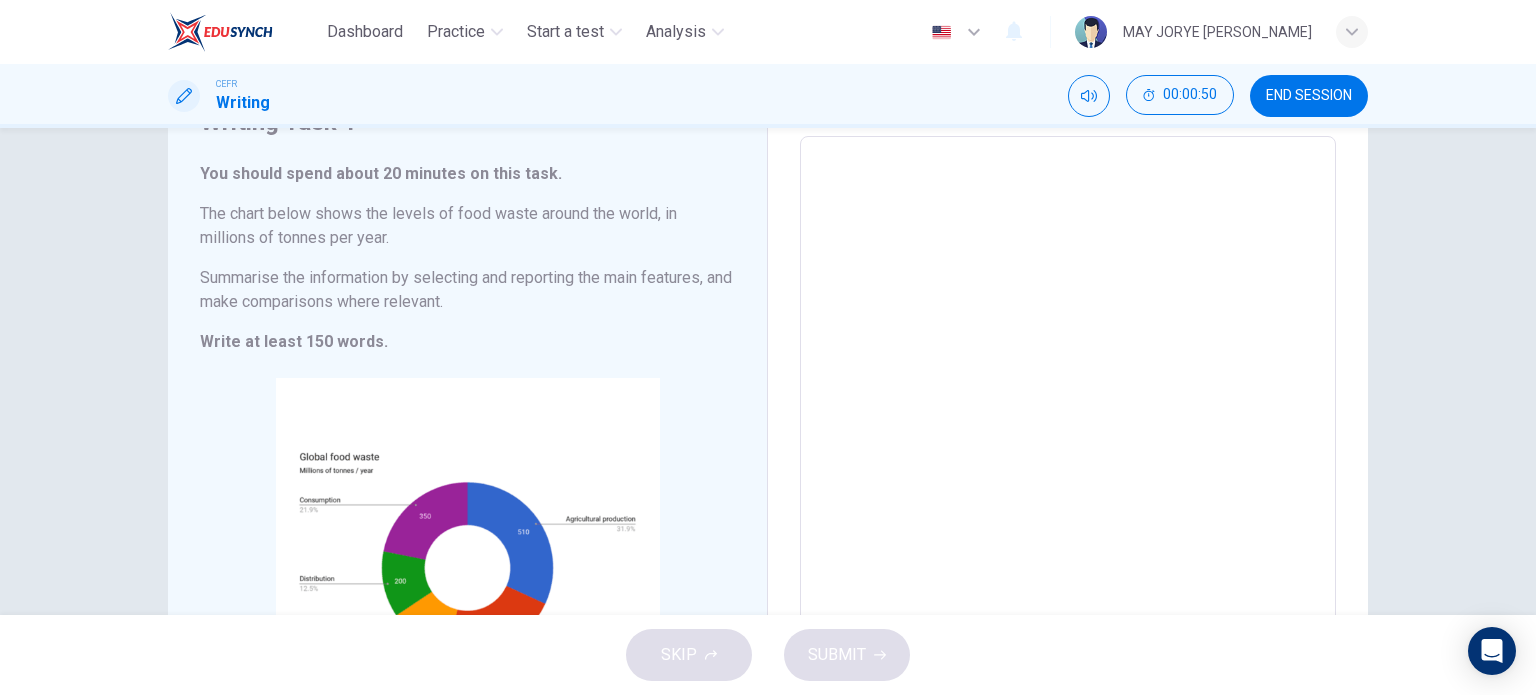 scroll, scrollTop: 100, scrollLeft: 0, axis: vertical 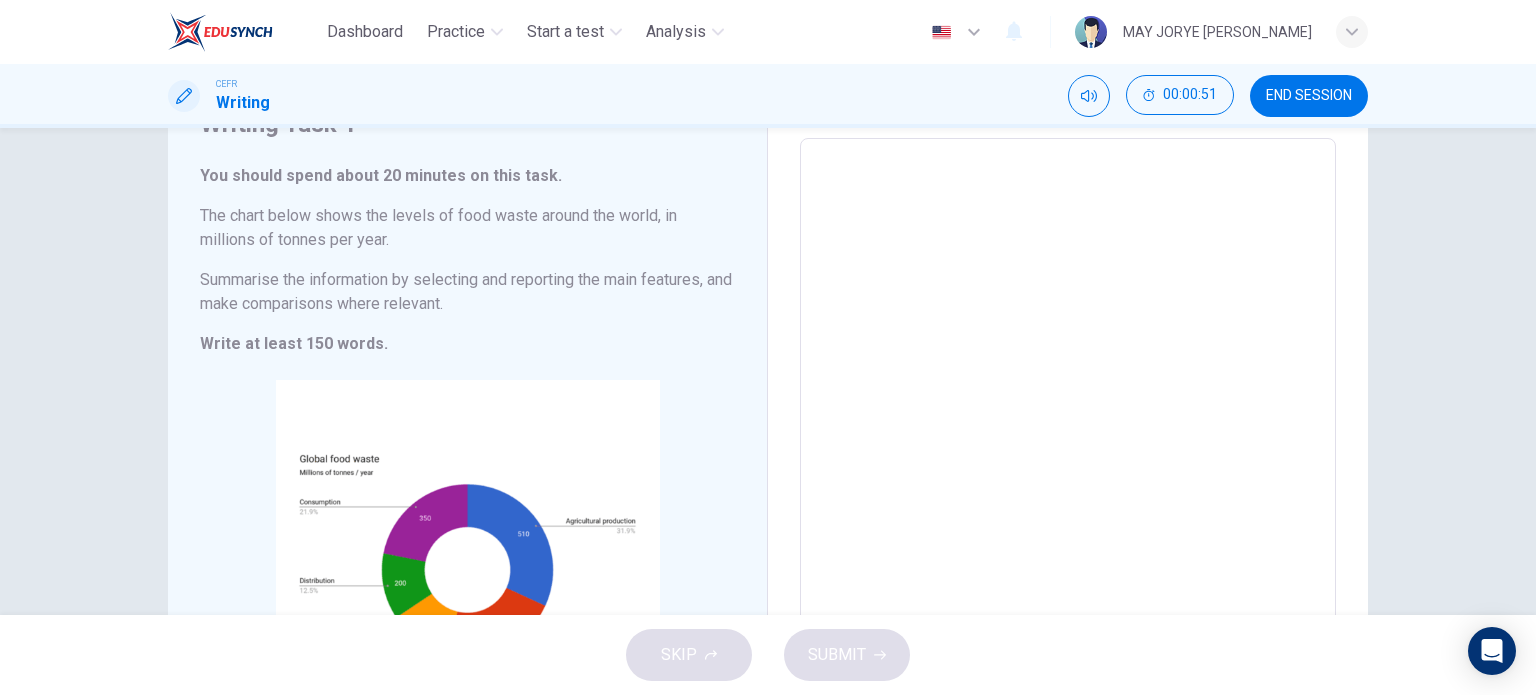 click at bounding box center [1068, 434] 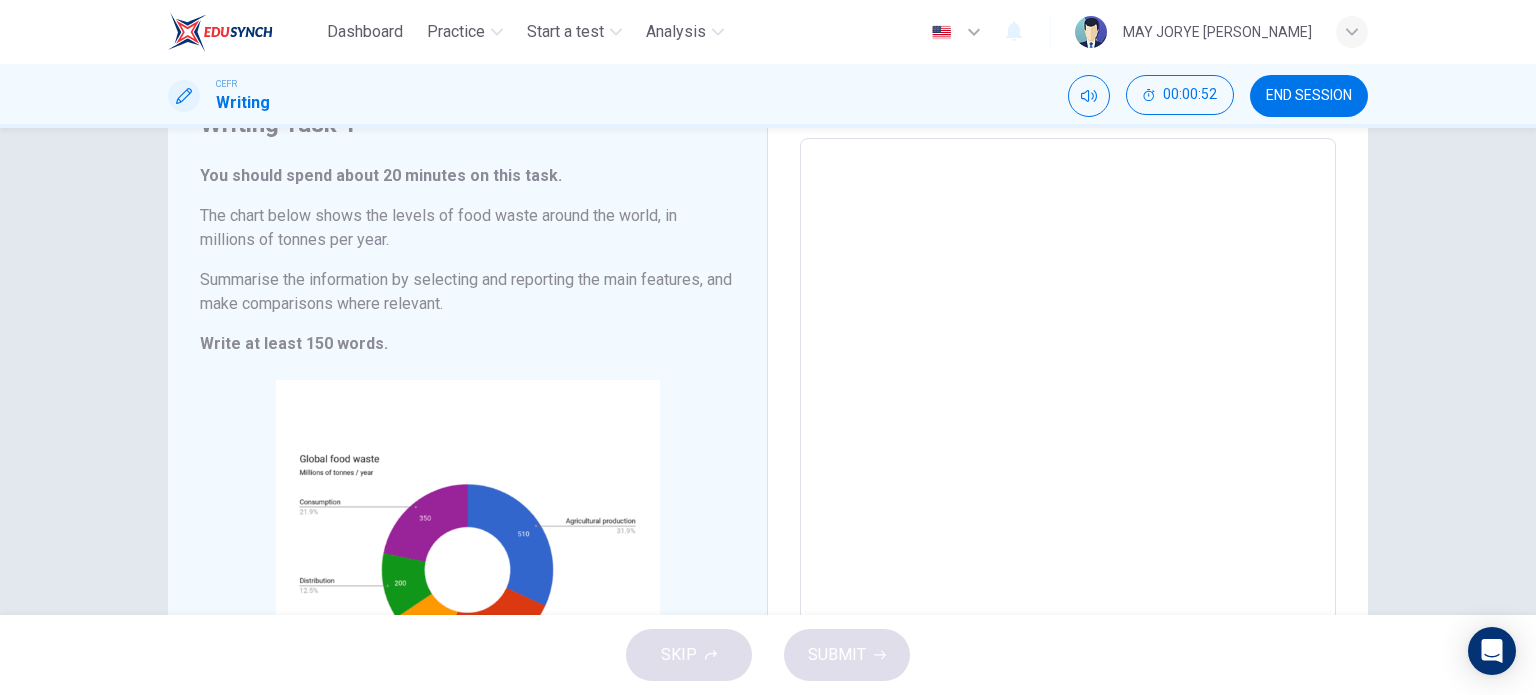 type on "A" 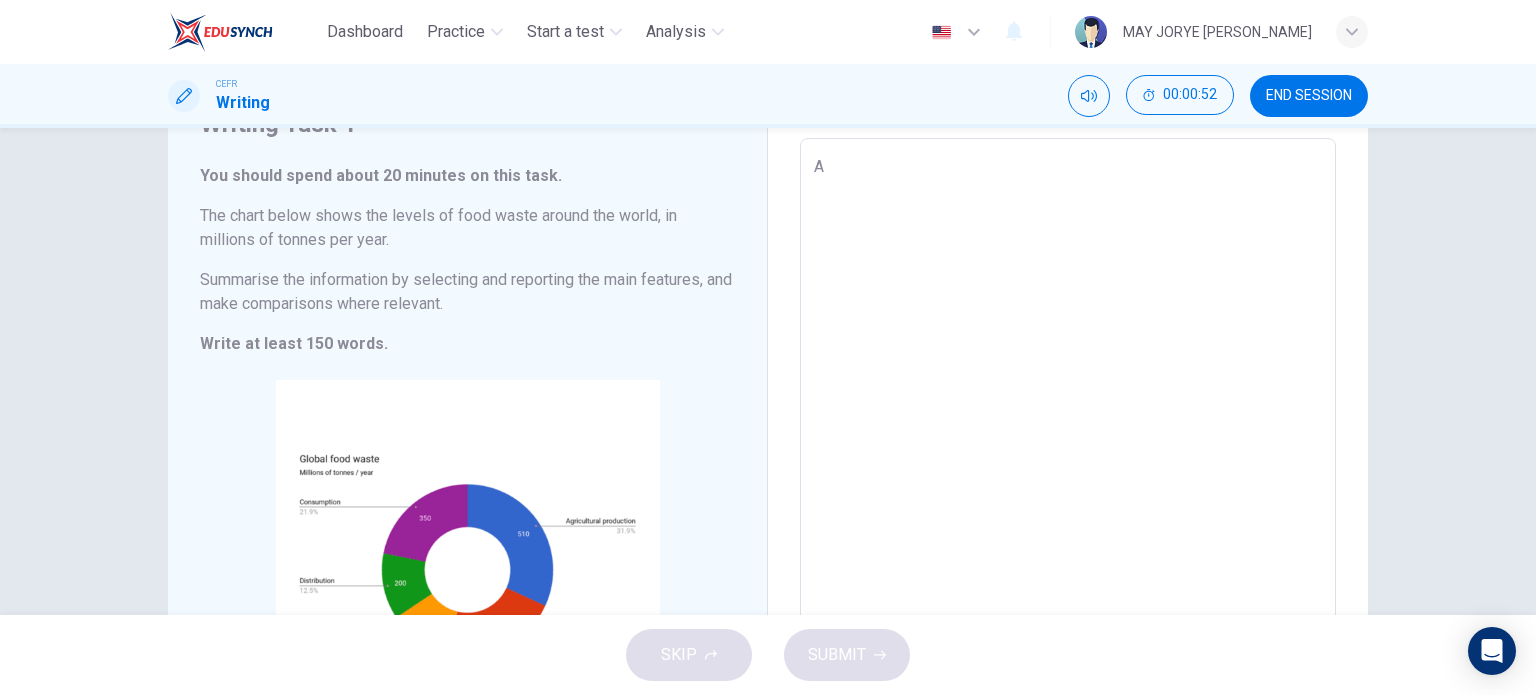 type on "x" 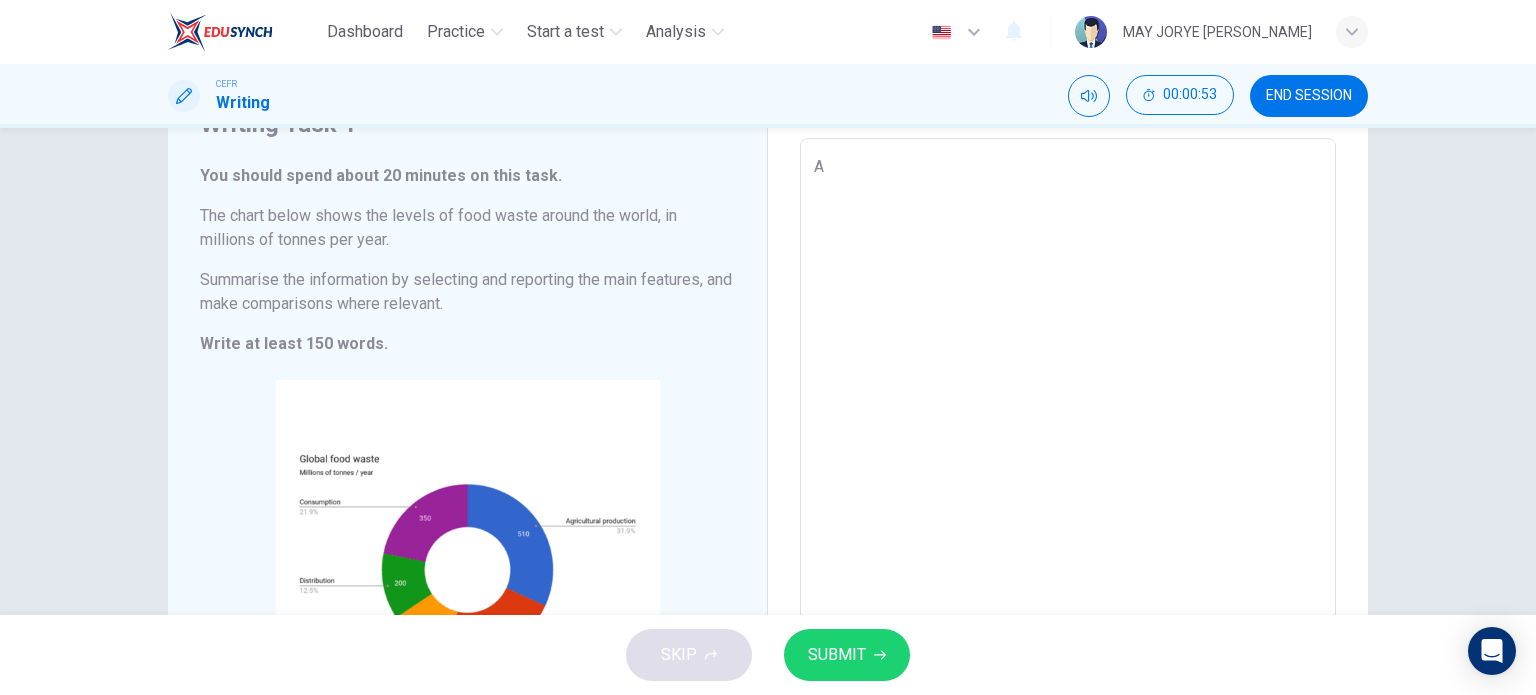 type on "Ac" 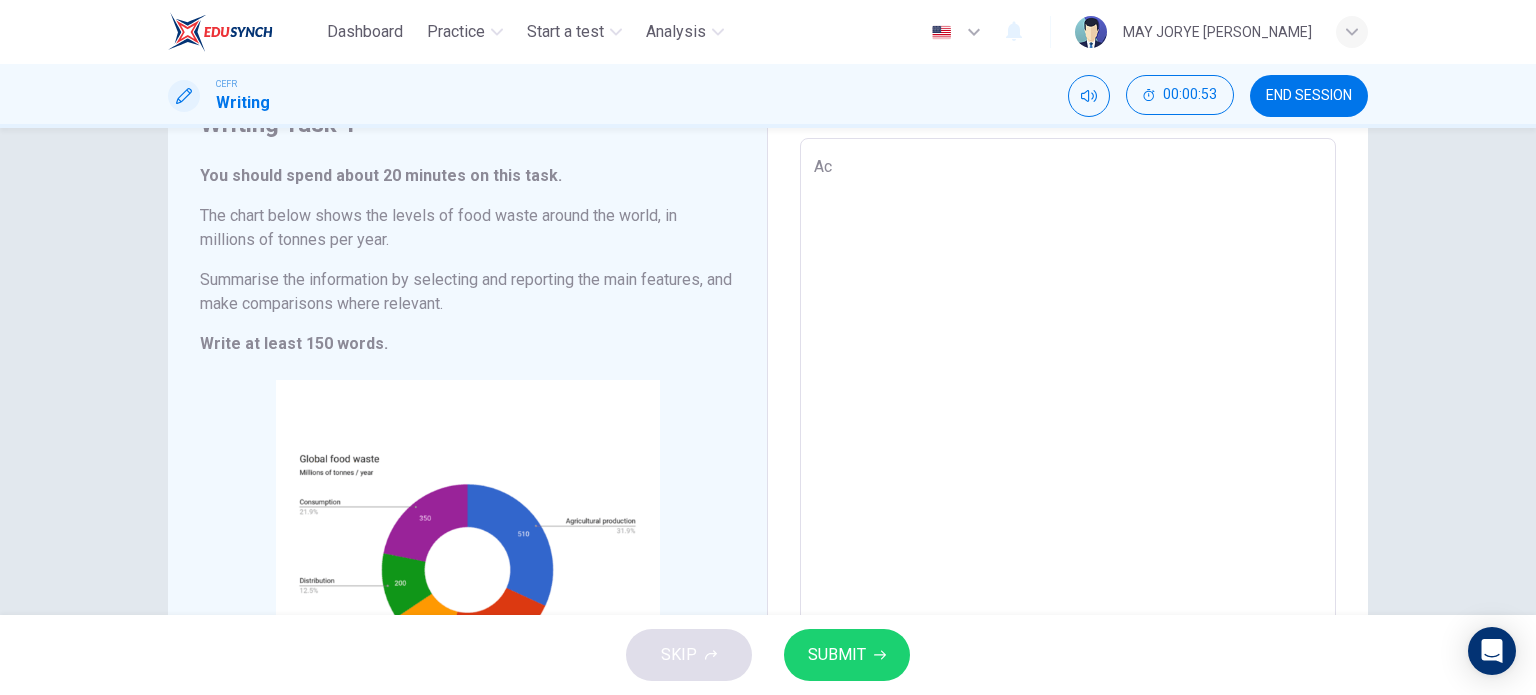 type on "x" 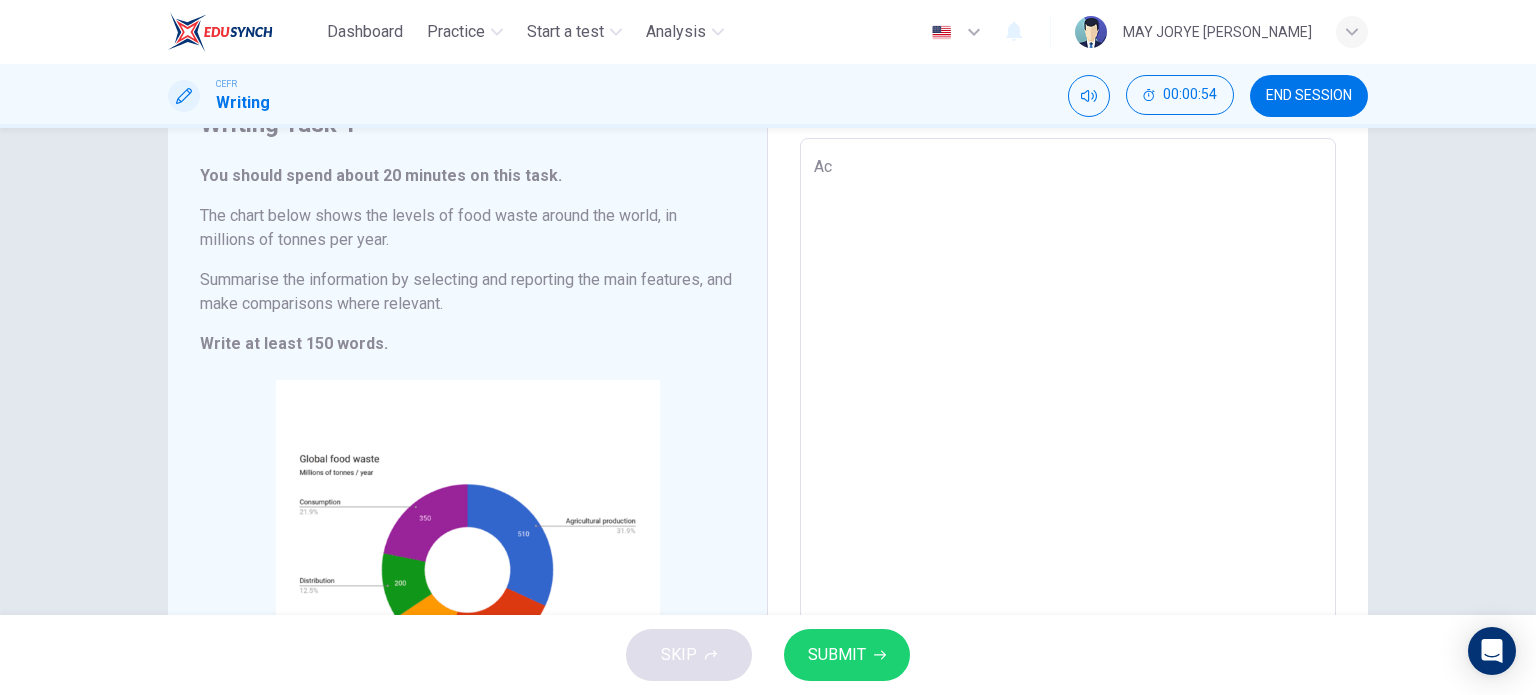 type on "Acc" 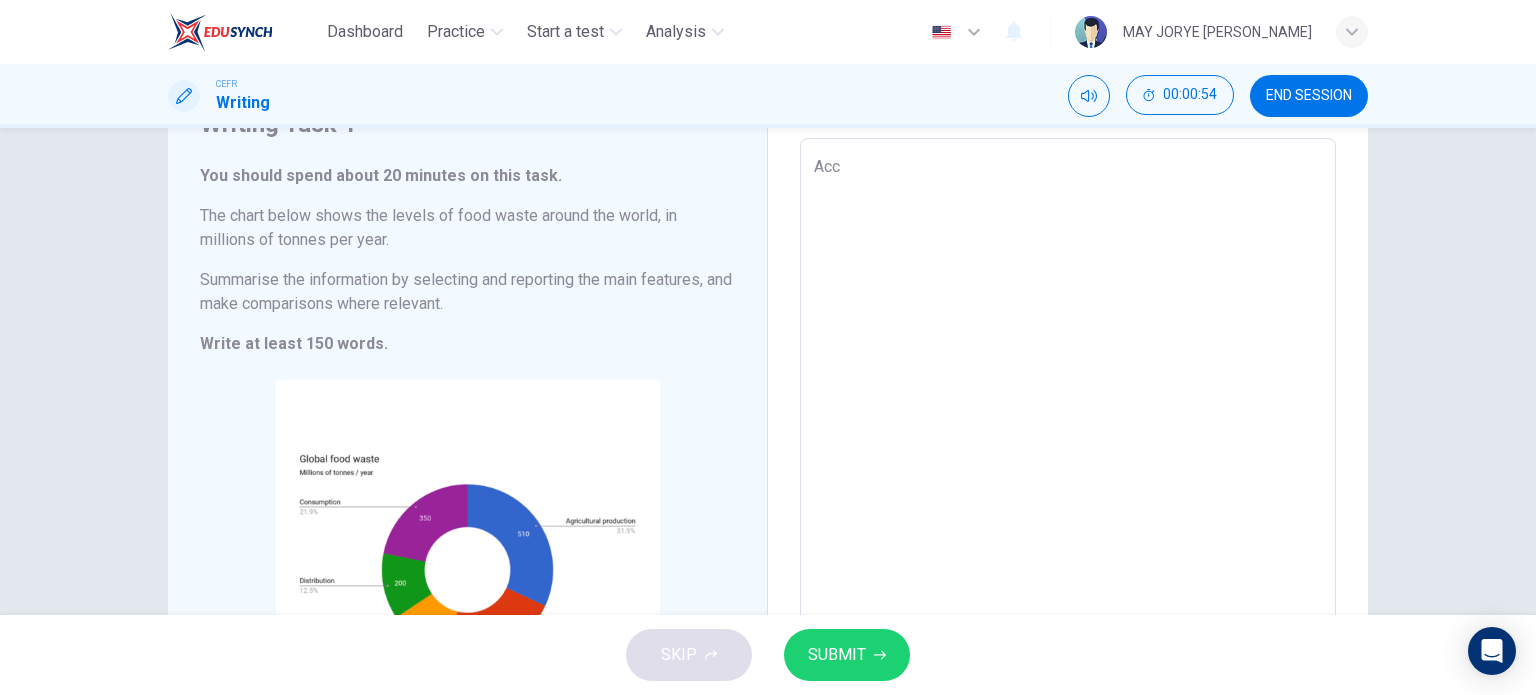 type on "x" 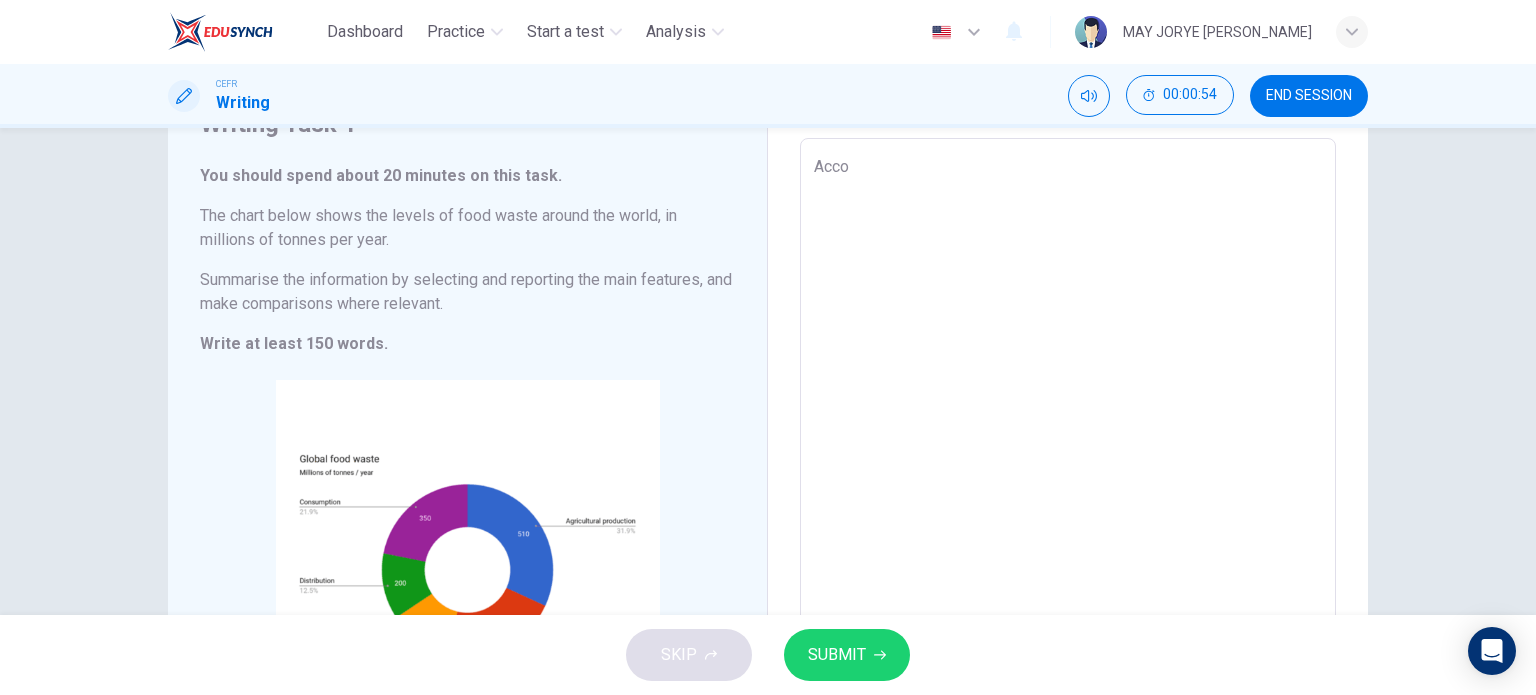 type on "x" 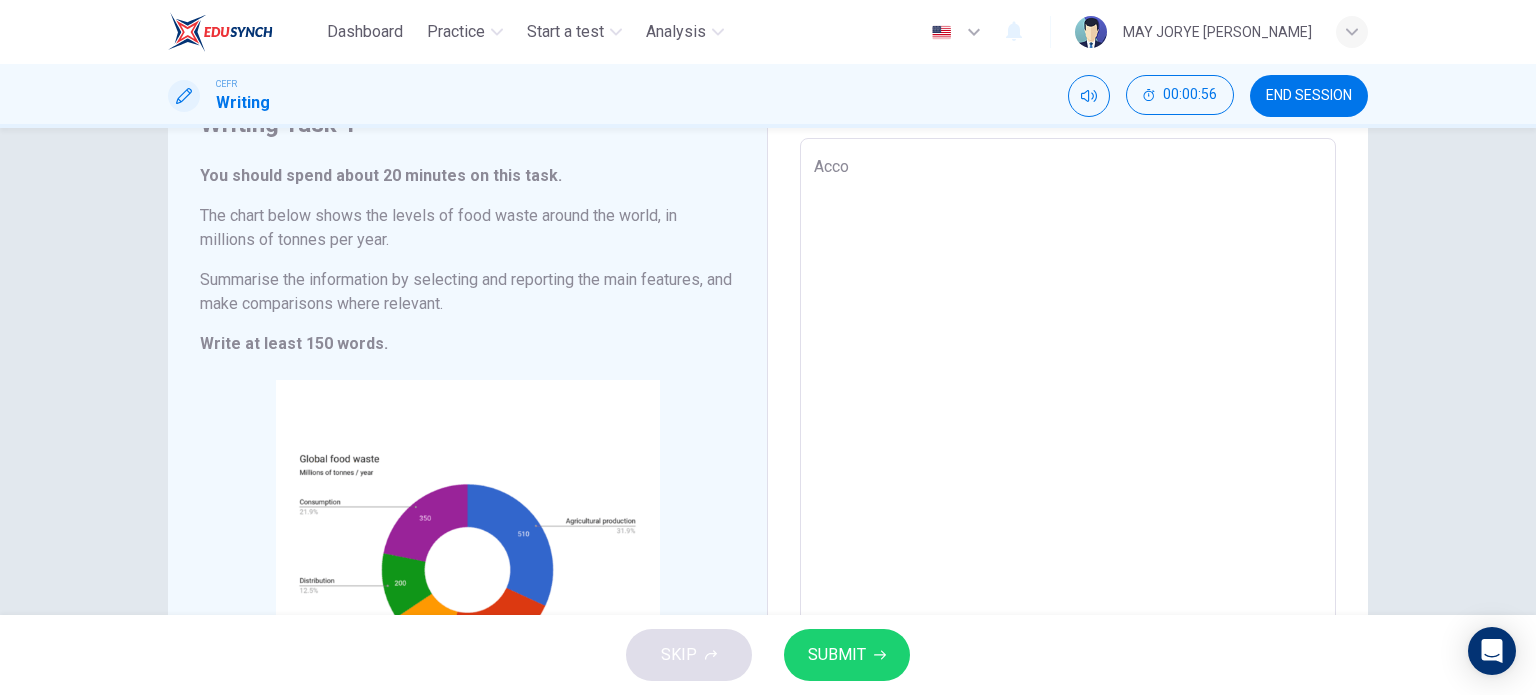 type on "Accor" 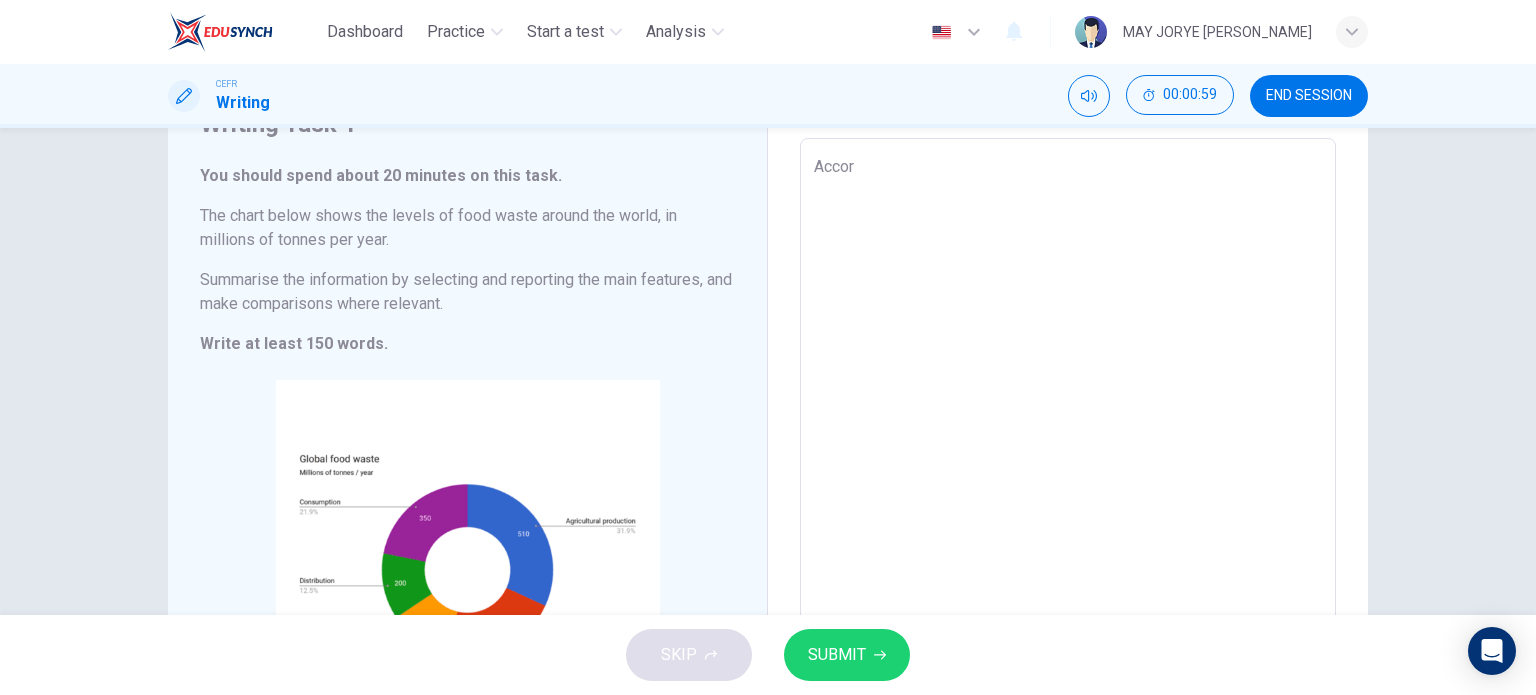 type on "Accori" 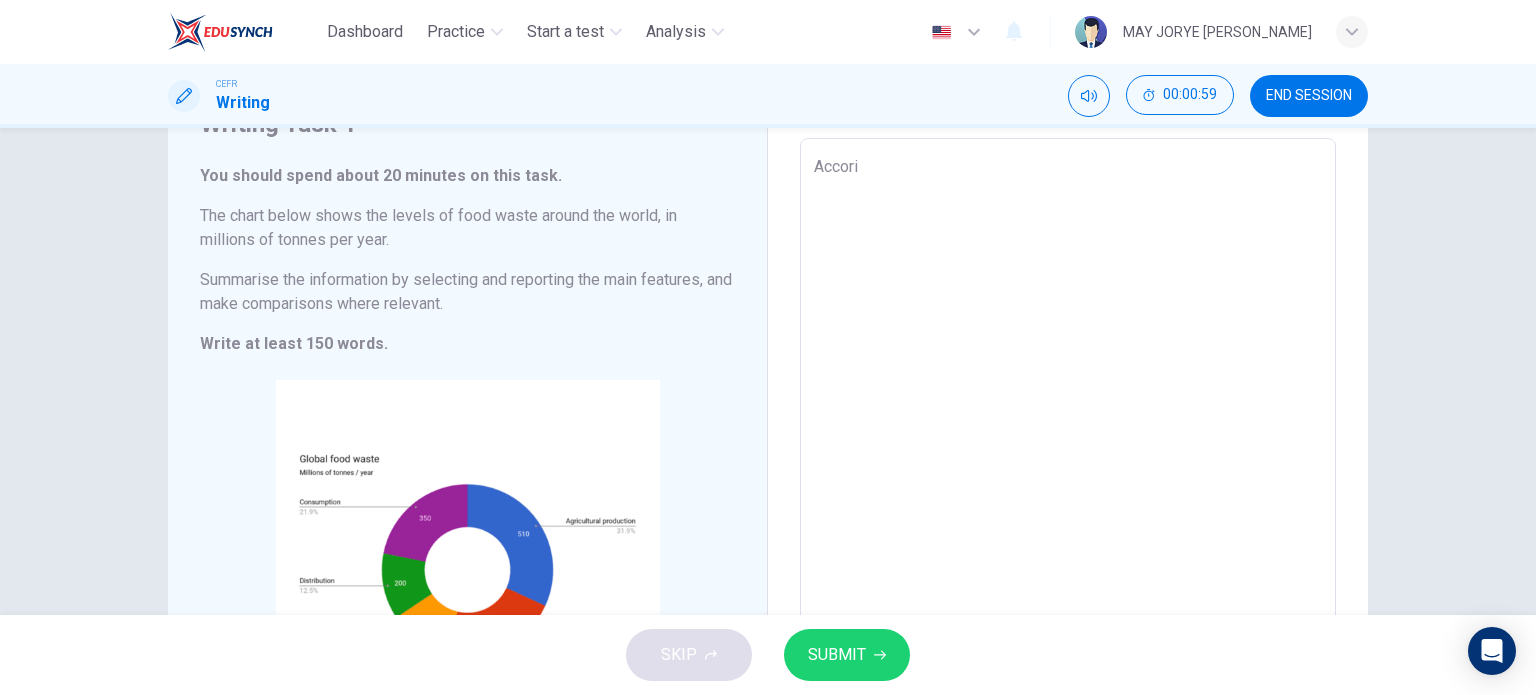 type on "x" 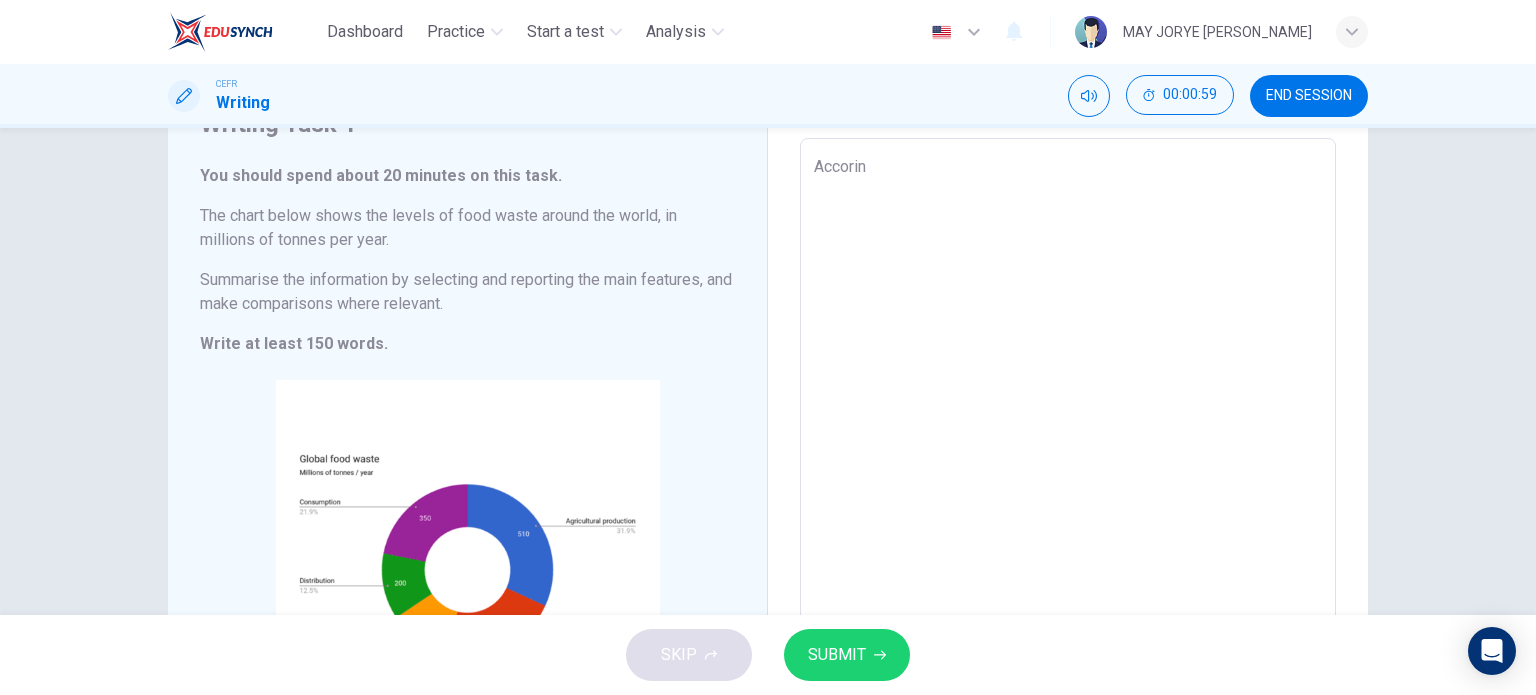 type on "x" 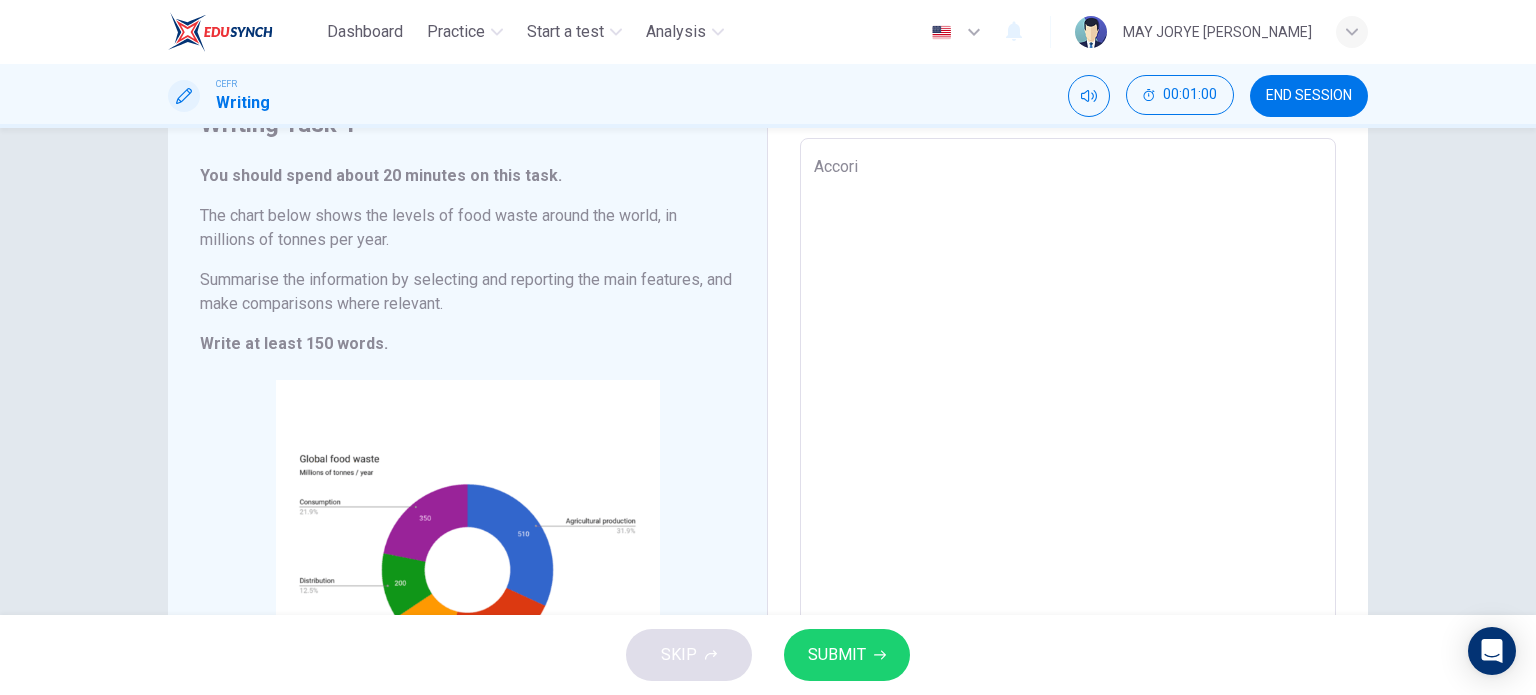 type on "Accor" 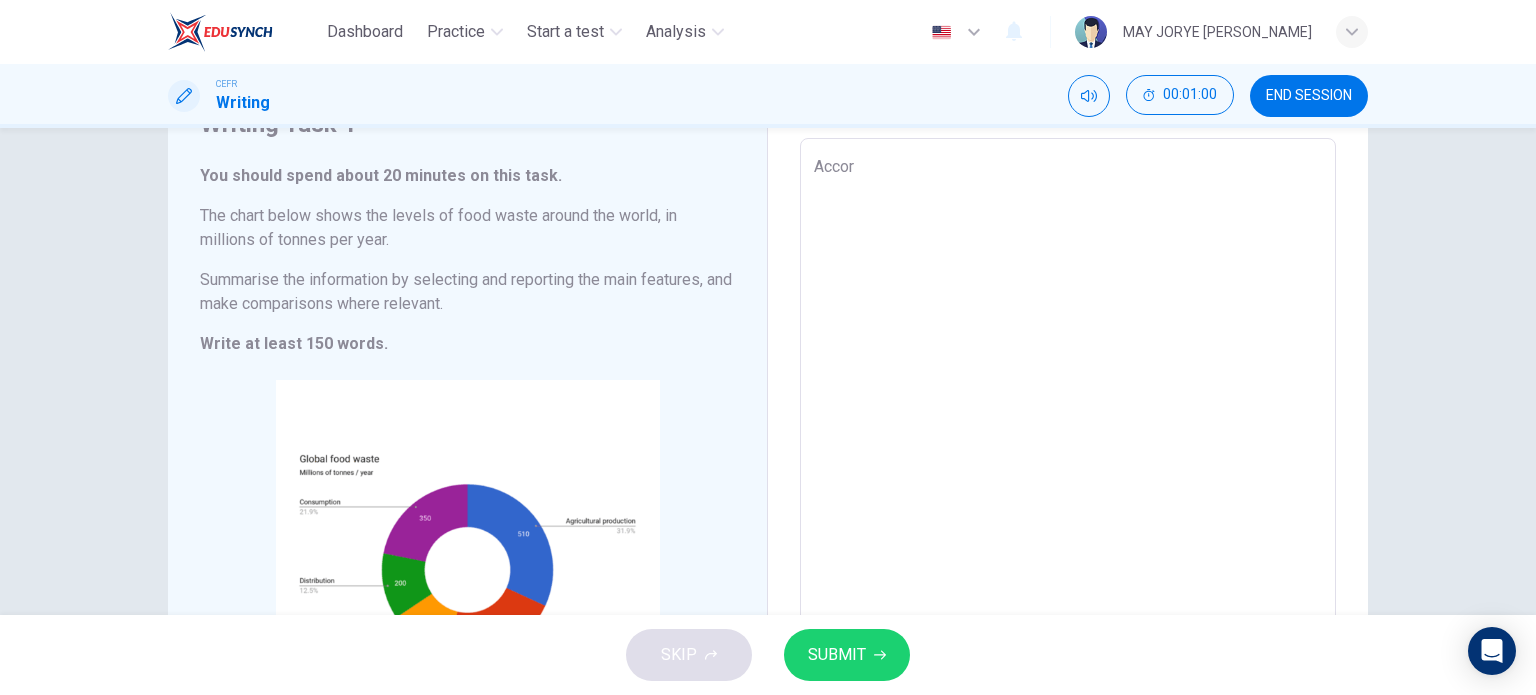 type on "Accord" 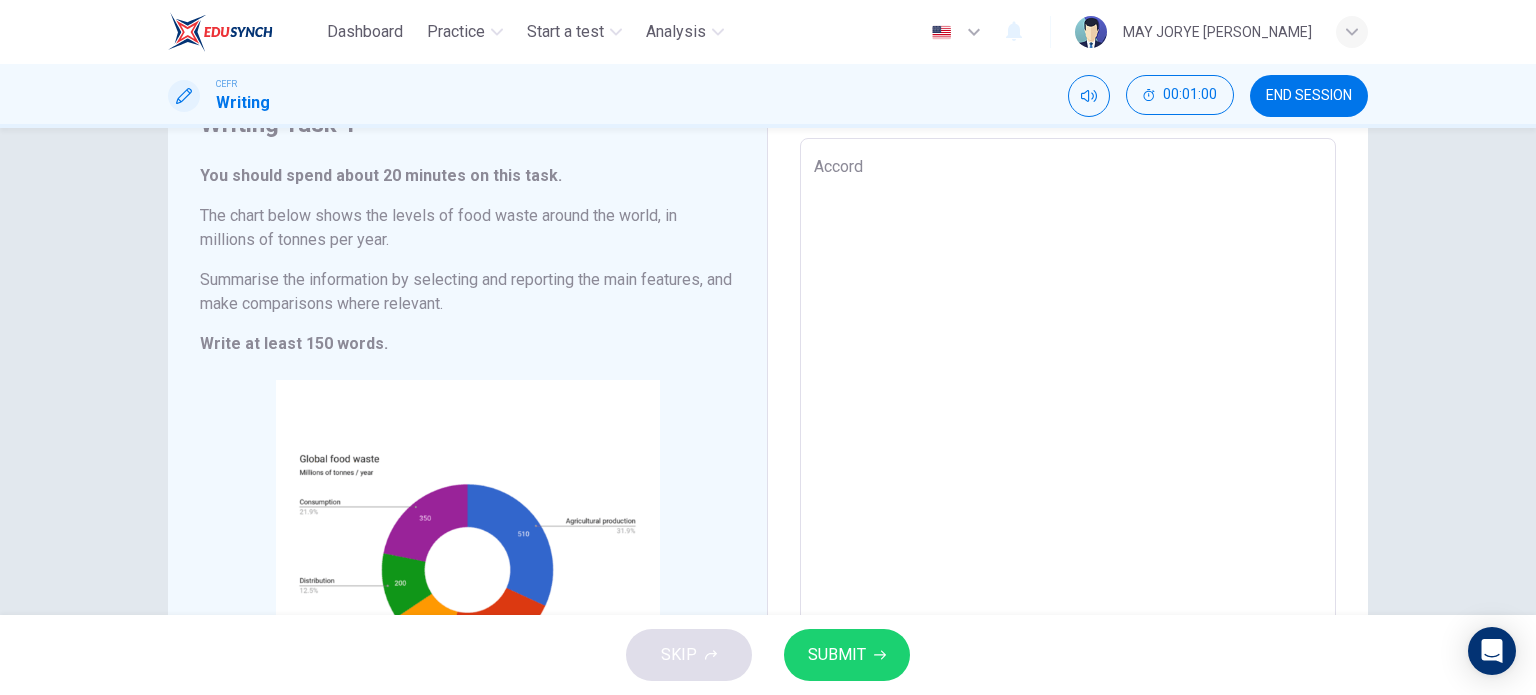 type on "x" 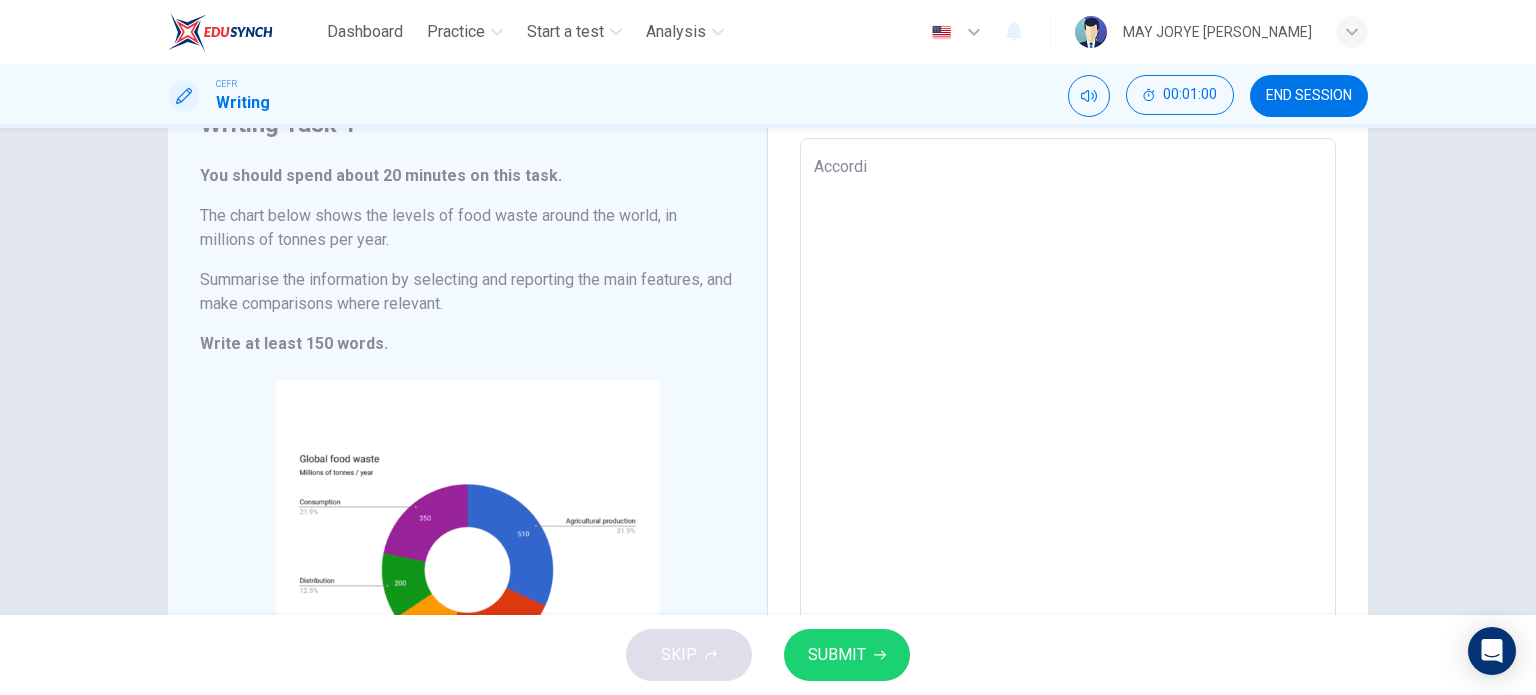 type on "x" 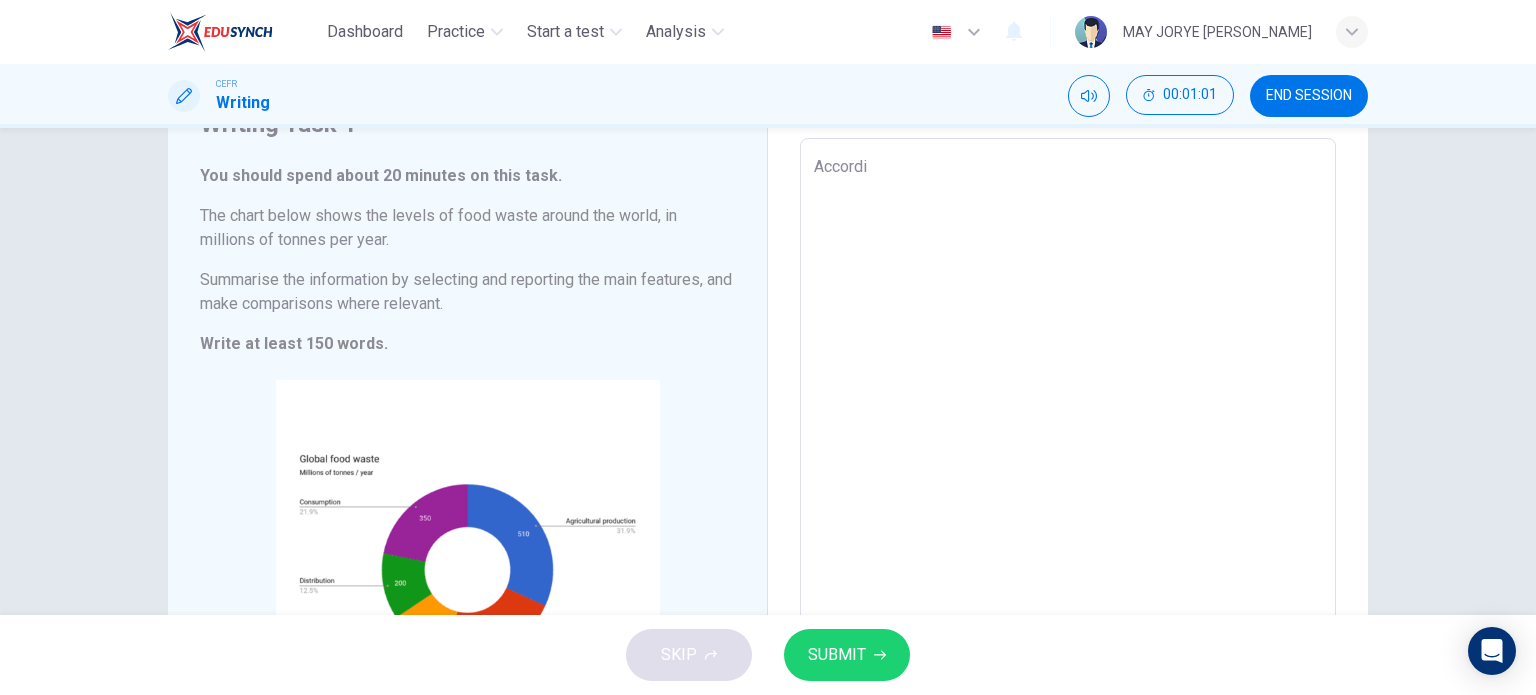 type on "Accordin" 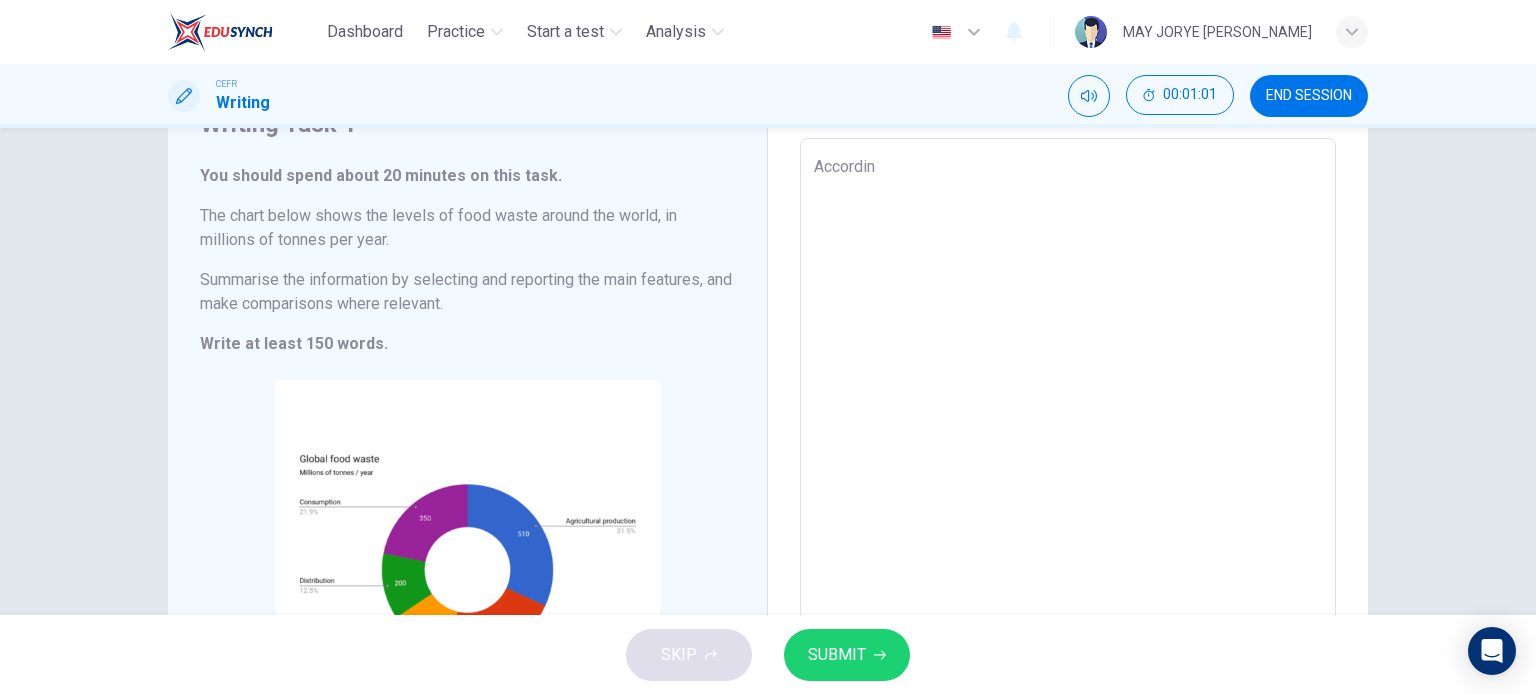 type on "x" 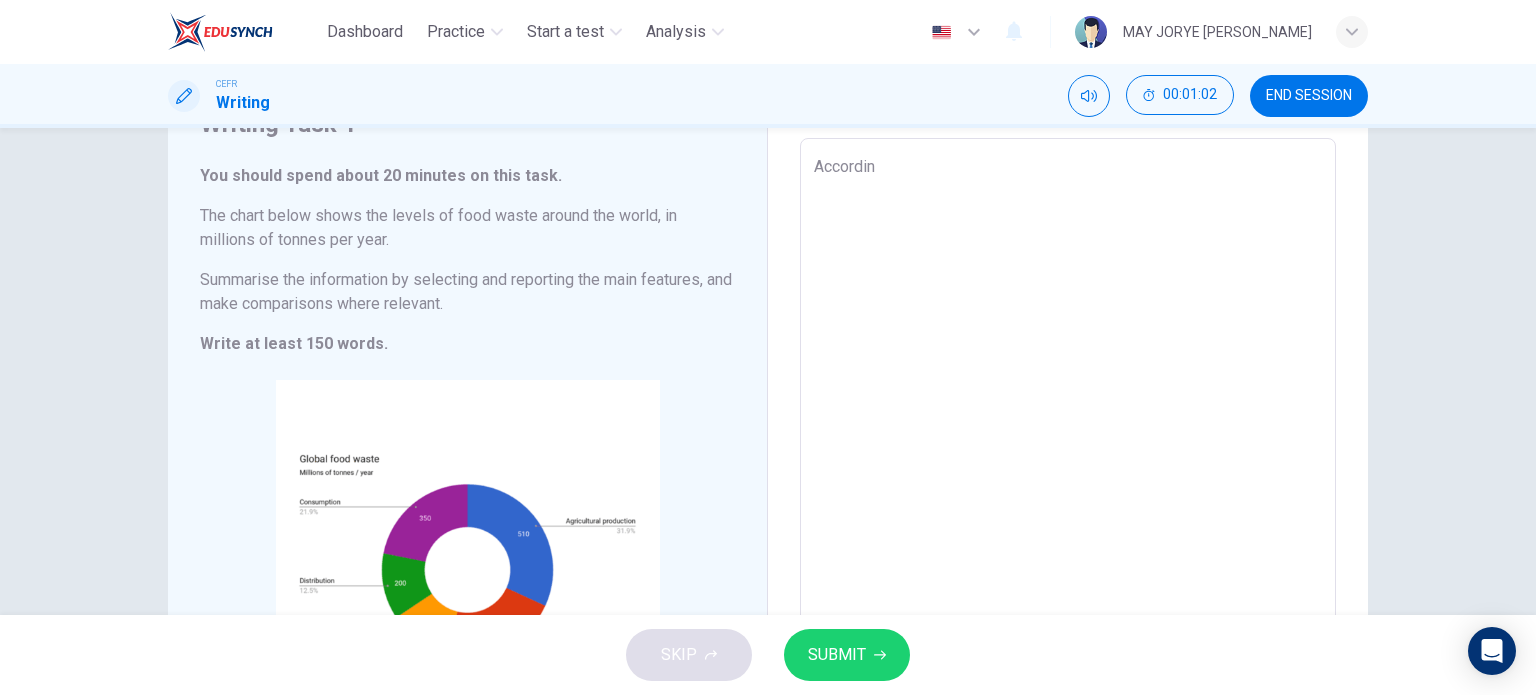 type on "According" 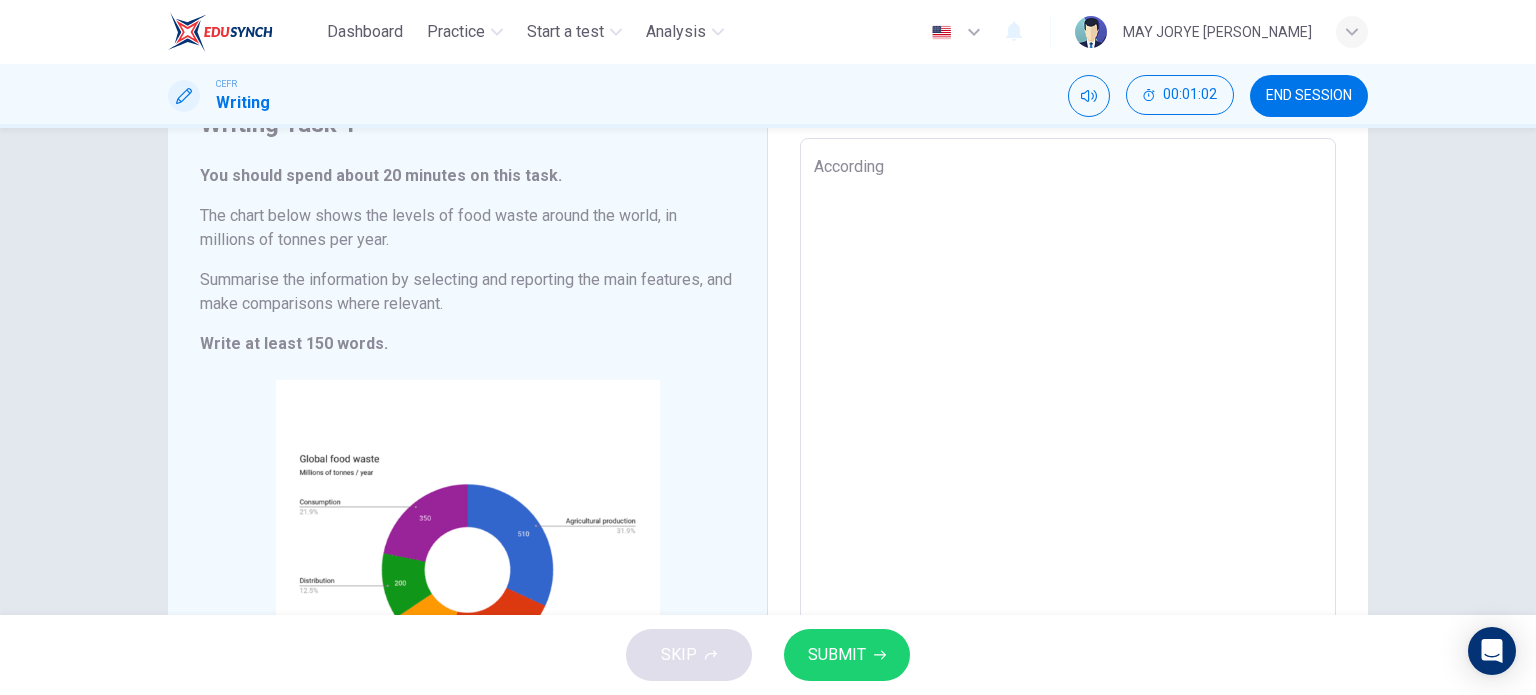 type on "x" 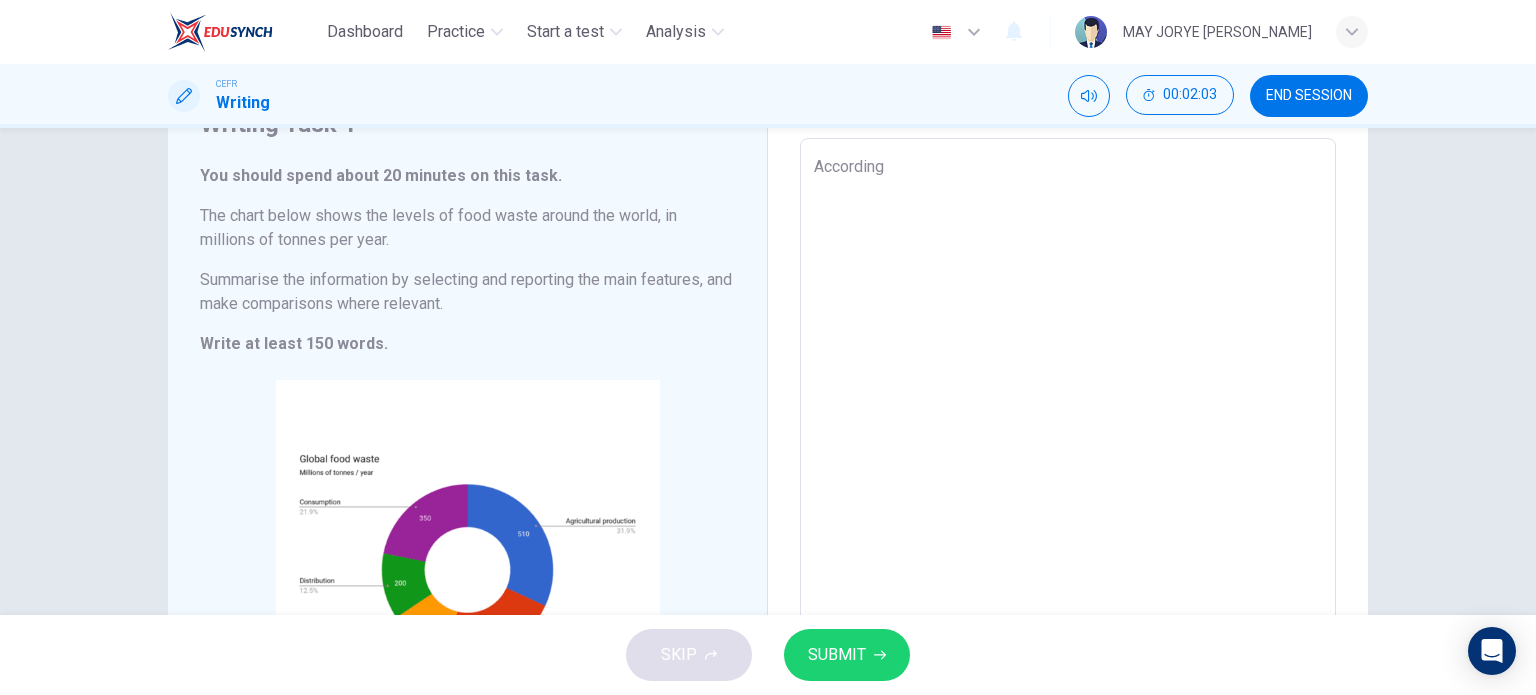 scroll, scrollTop: 200, scrollLeft: 0, axis: vertical 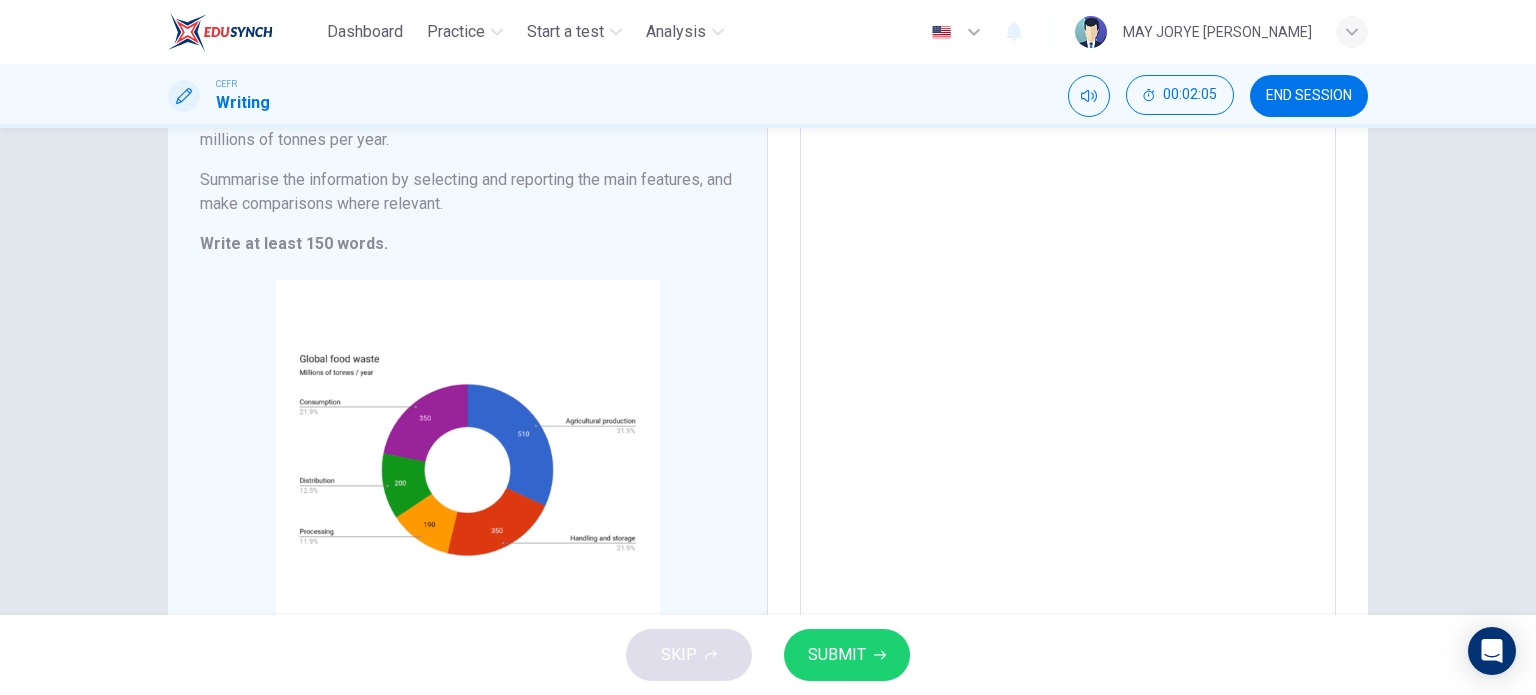 type on "According t" 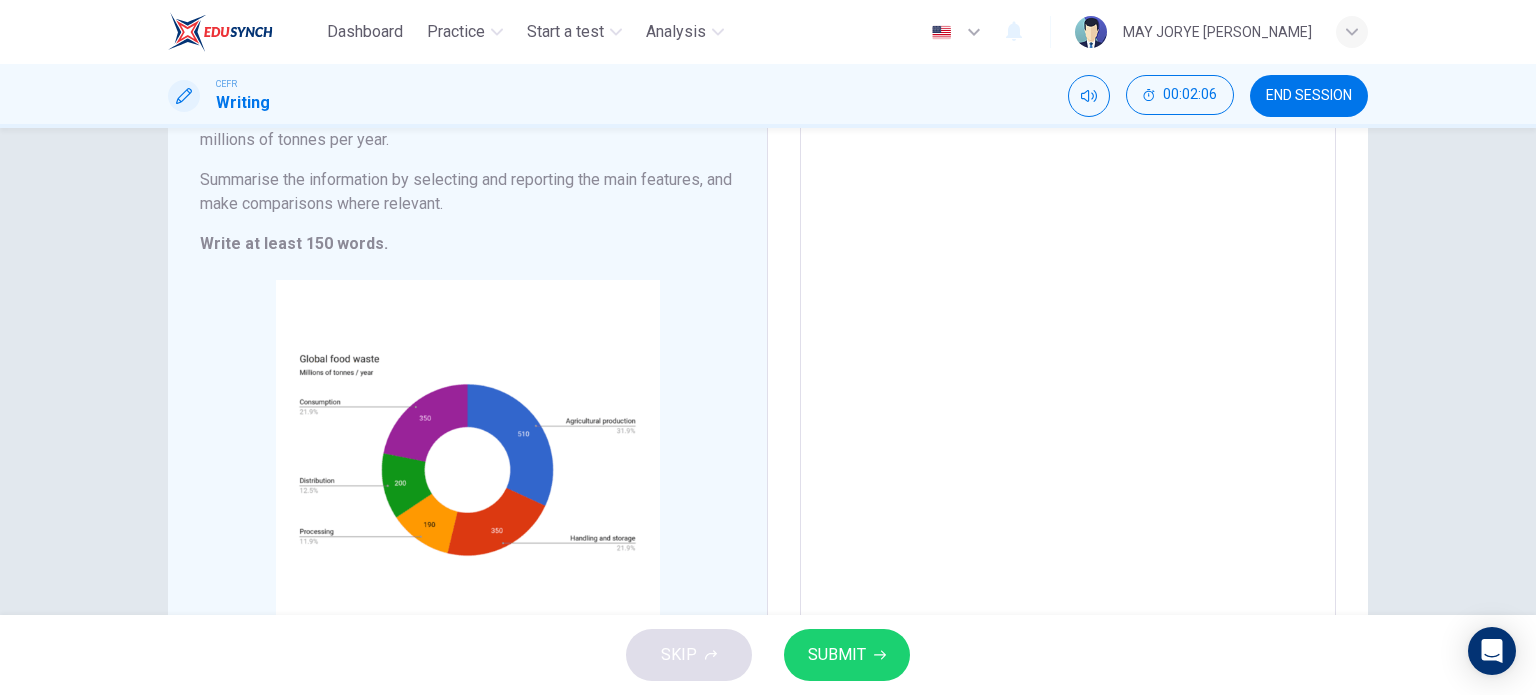 scroll, scrollTop: 128, scrollLeft: 0, axis: vertical 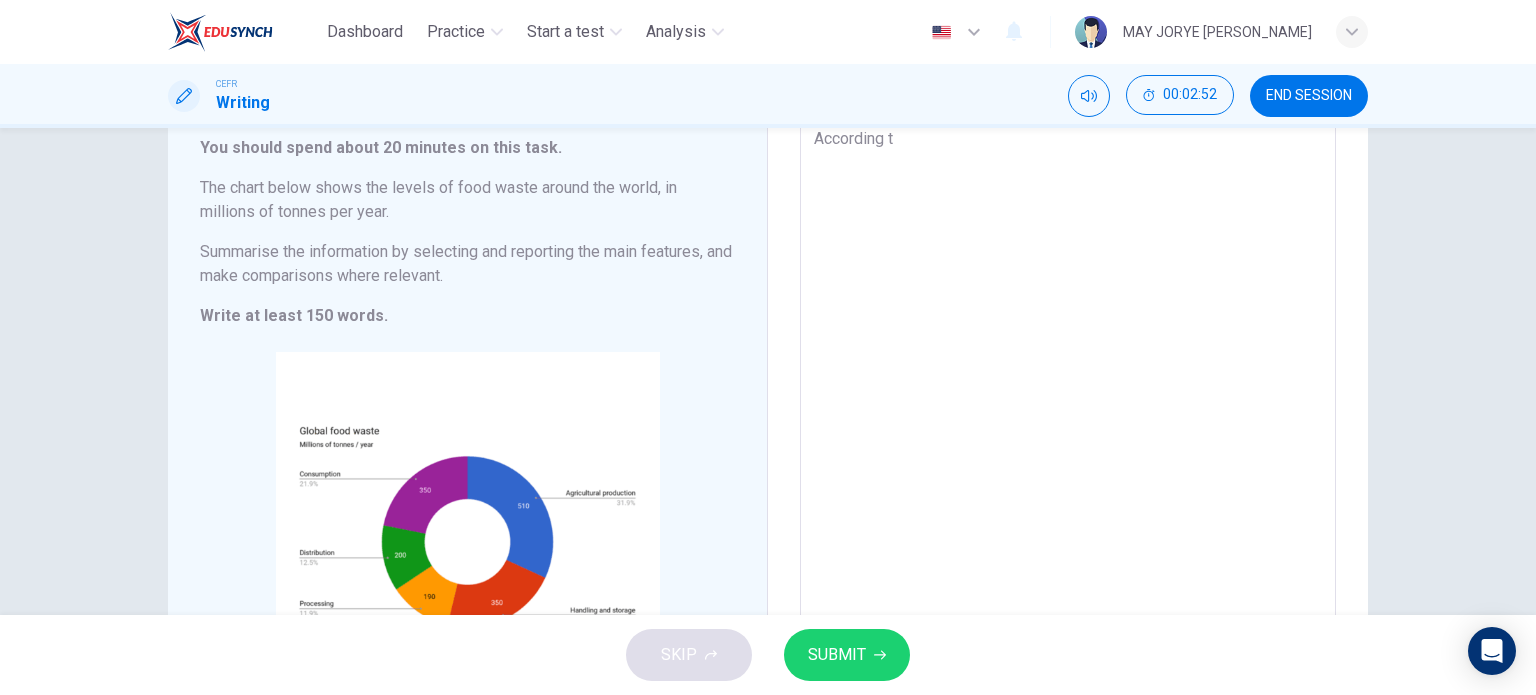 type on "According to" 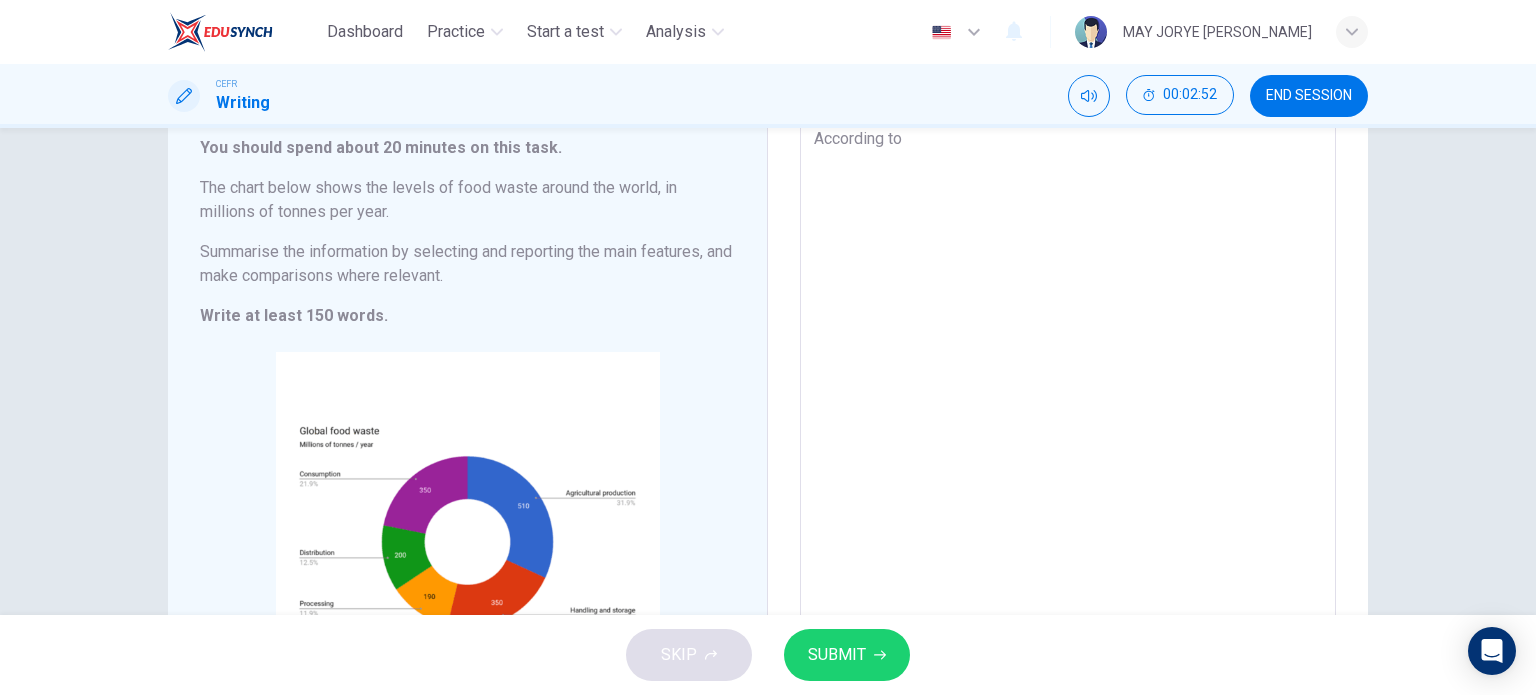 type on "x" 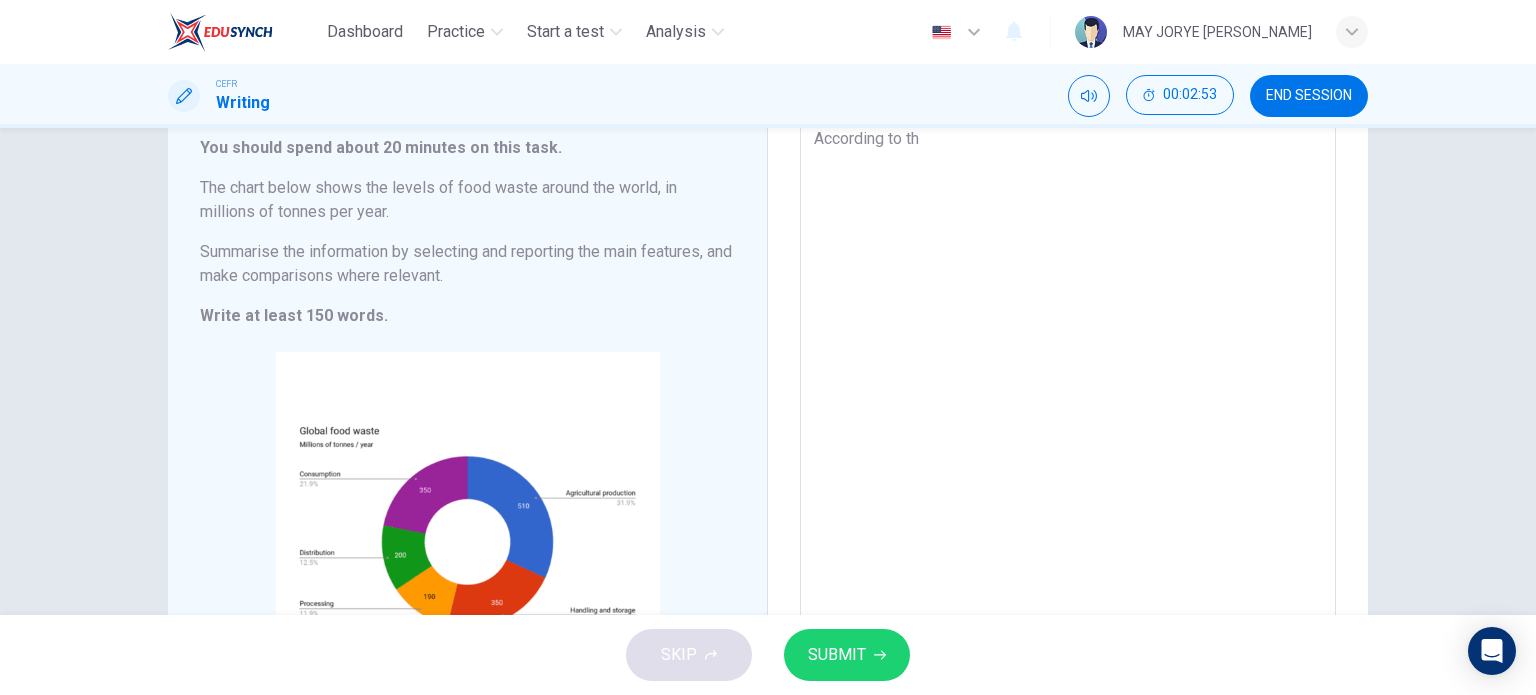 type on "According to the" 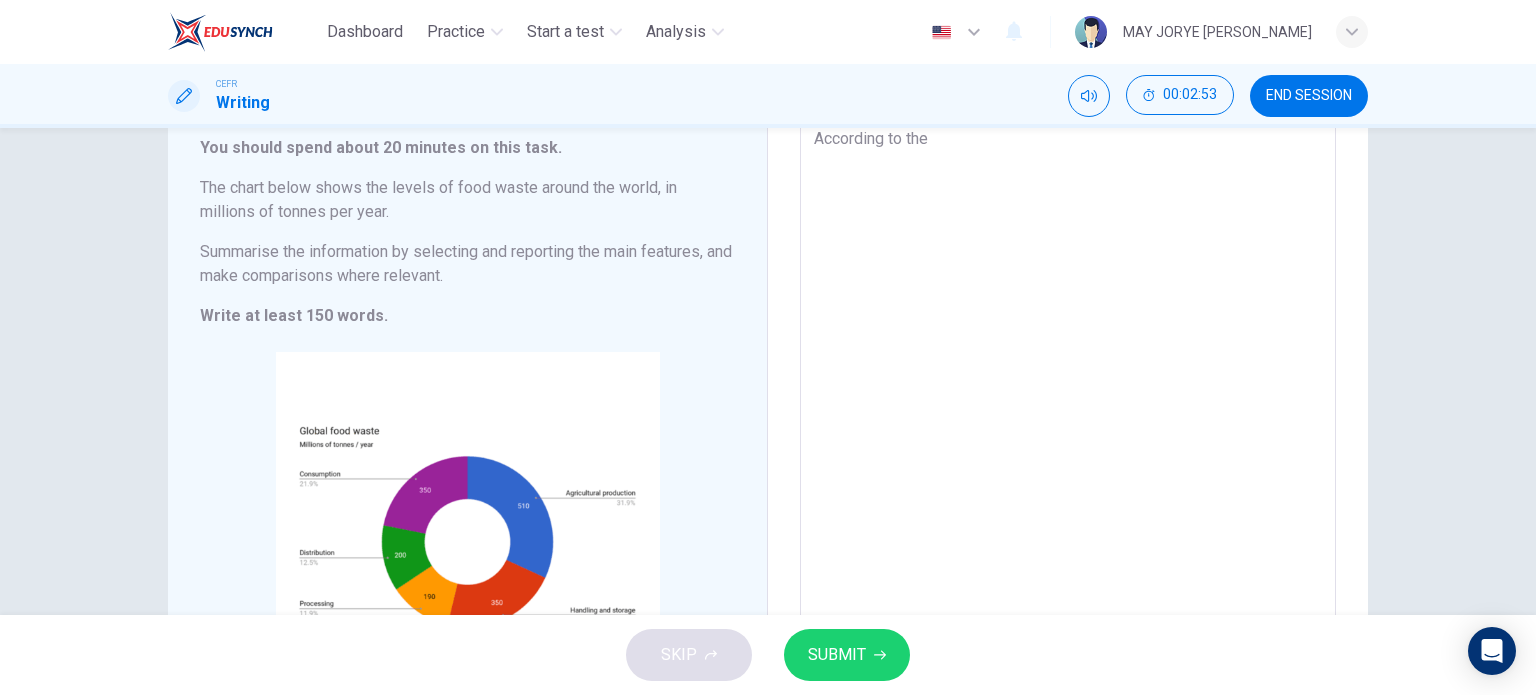 type on "According to the" 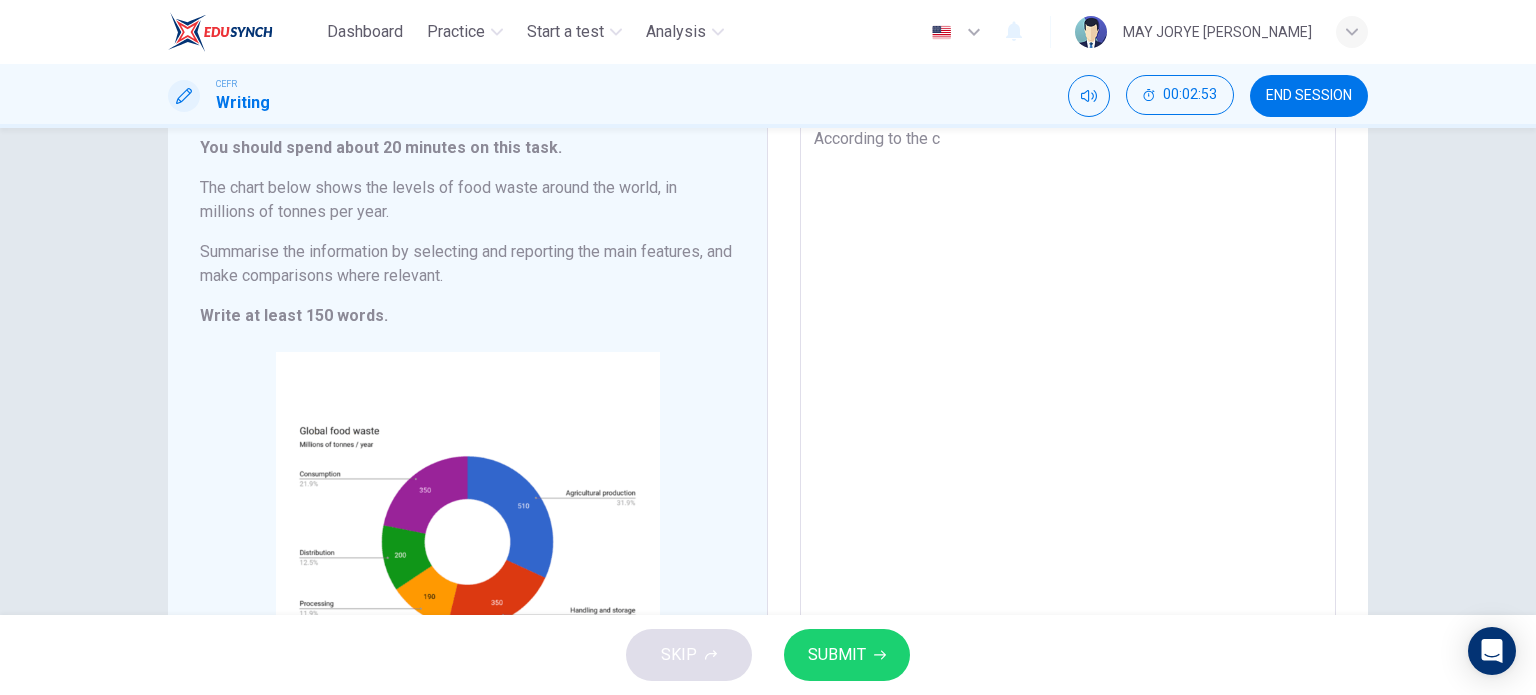 type on "According to the ch" 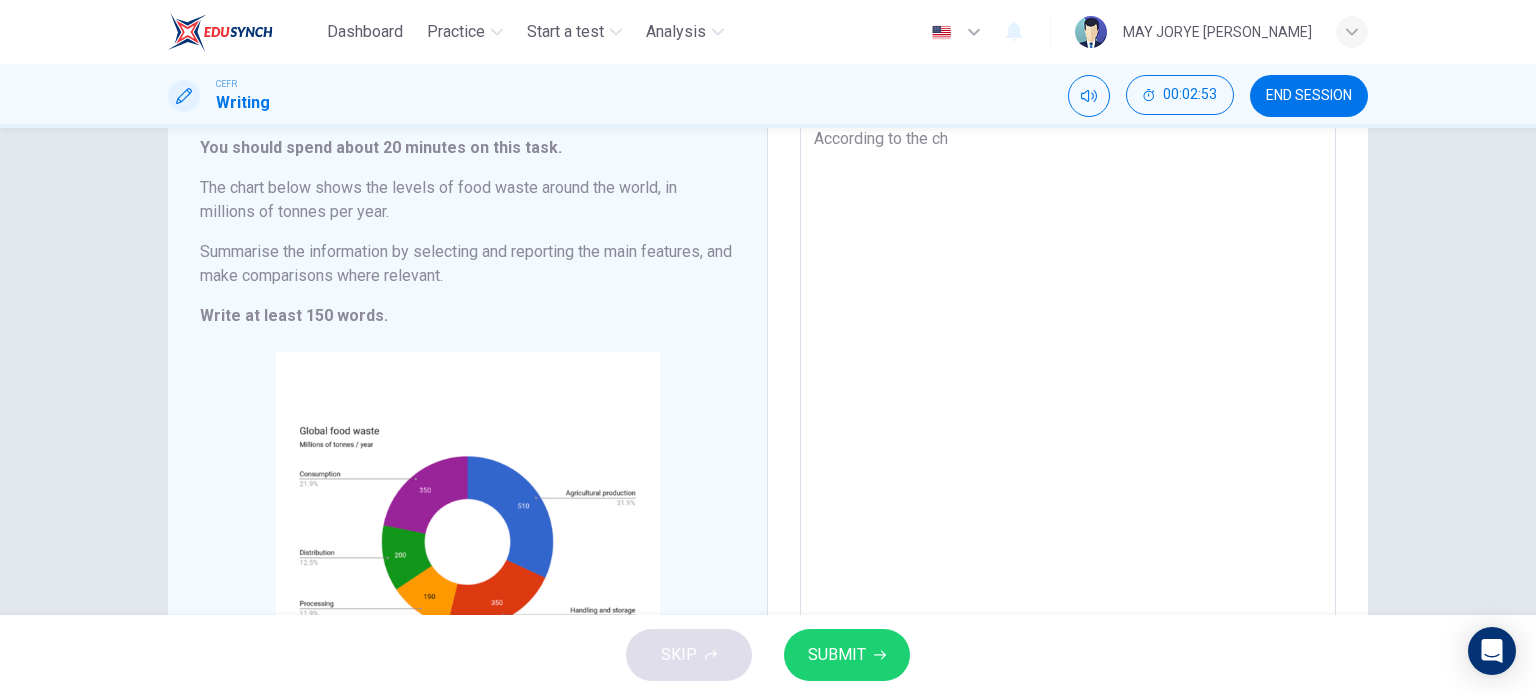 type on "x" 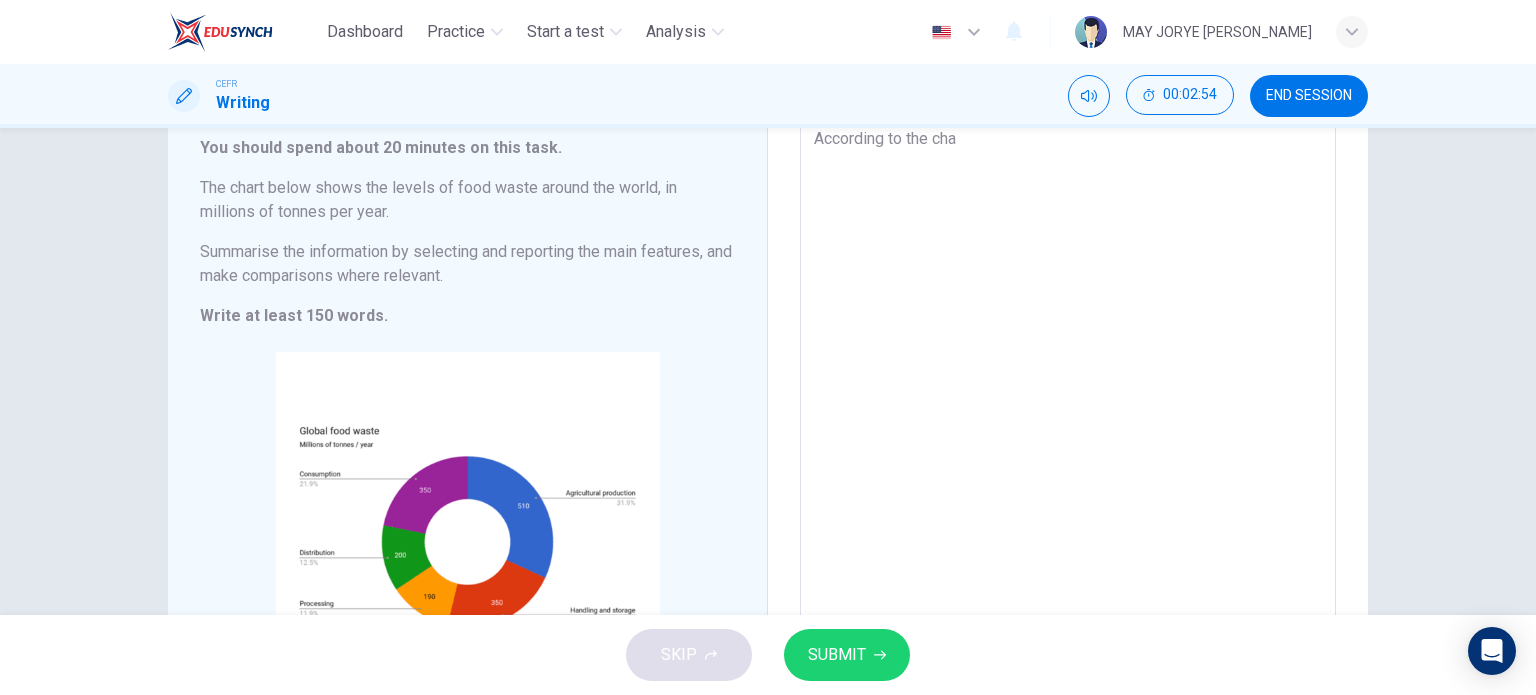 type on "According to the char" 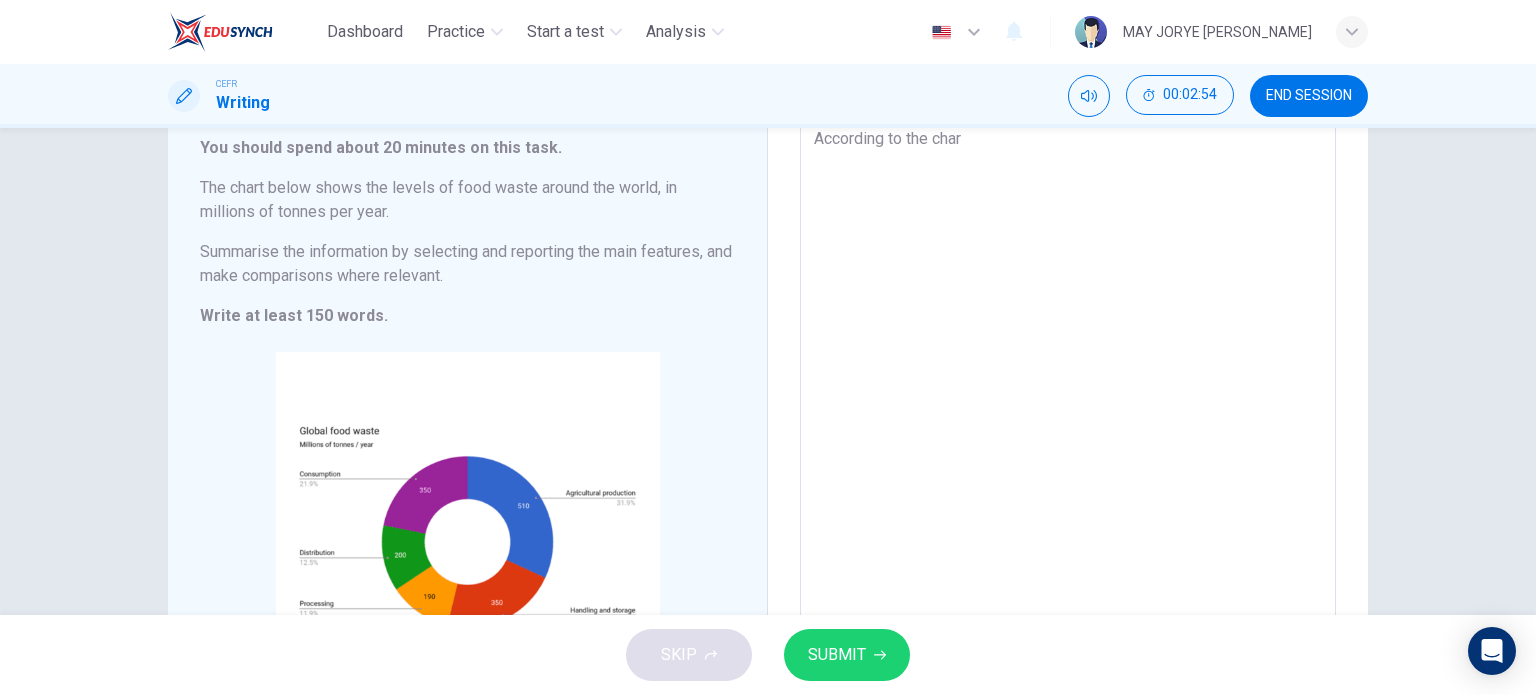 type on "x" 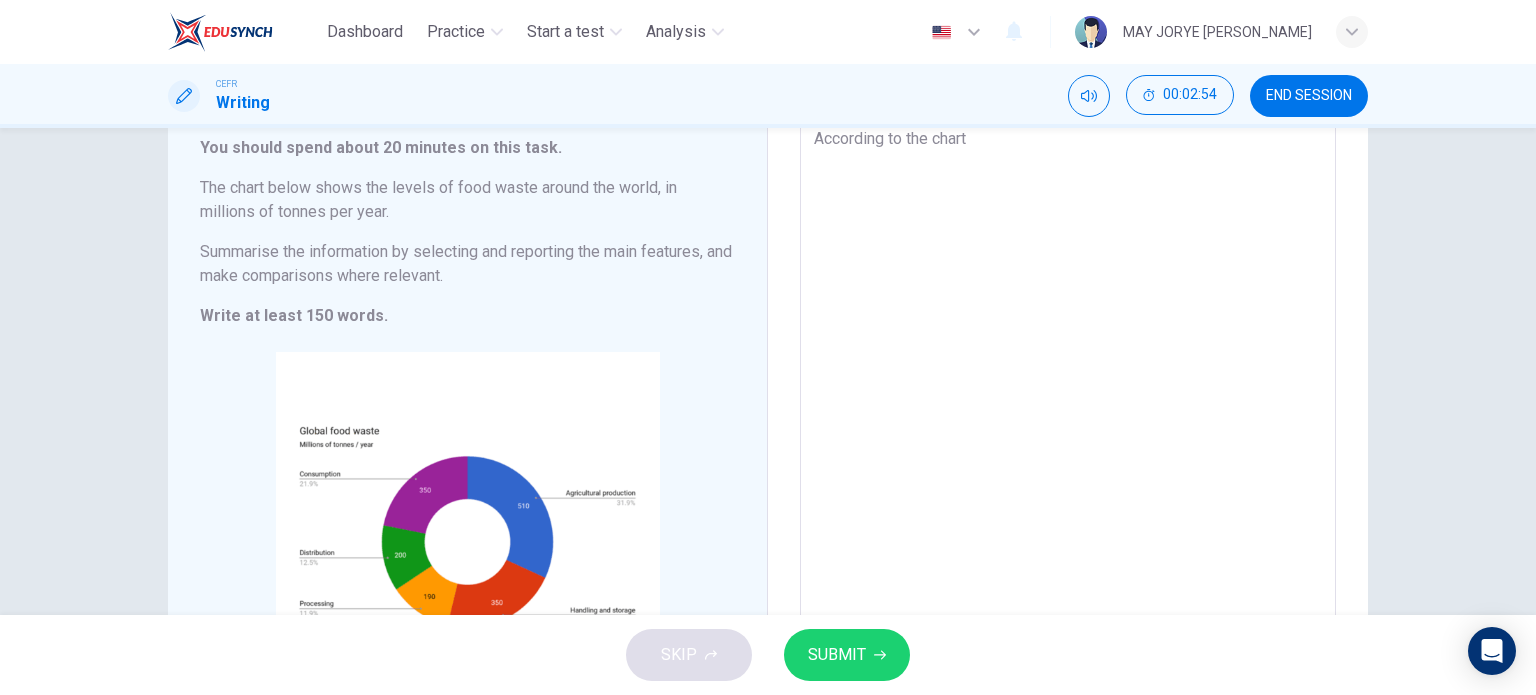 type on "x" 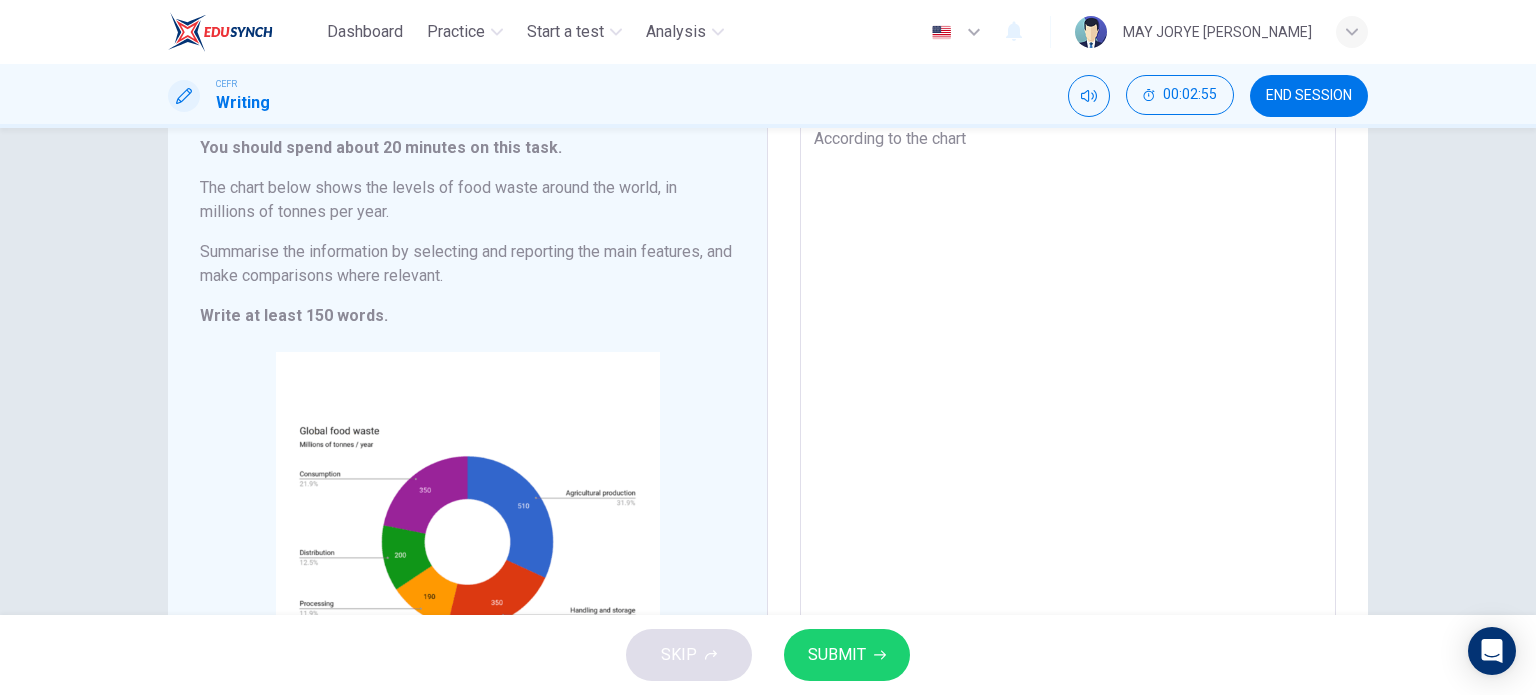 type on "According to the chart" 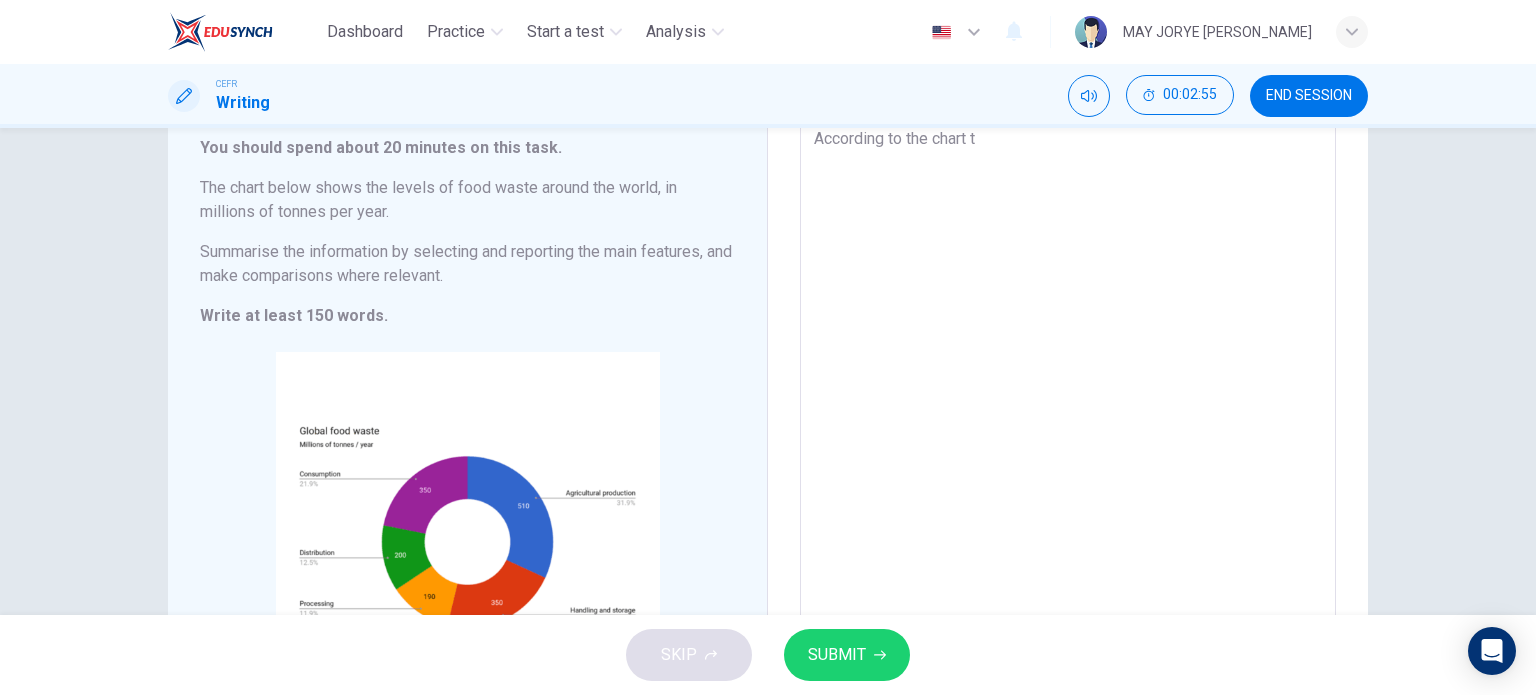 type on "According to the chart th" 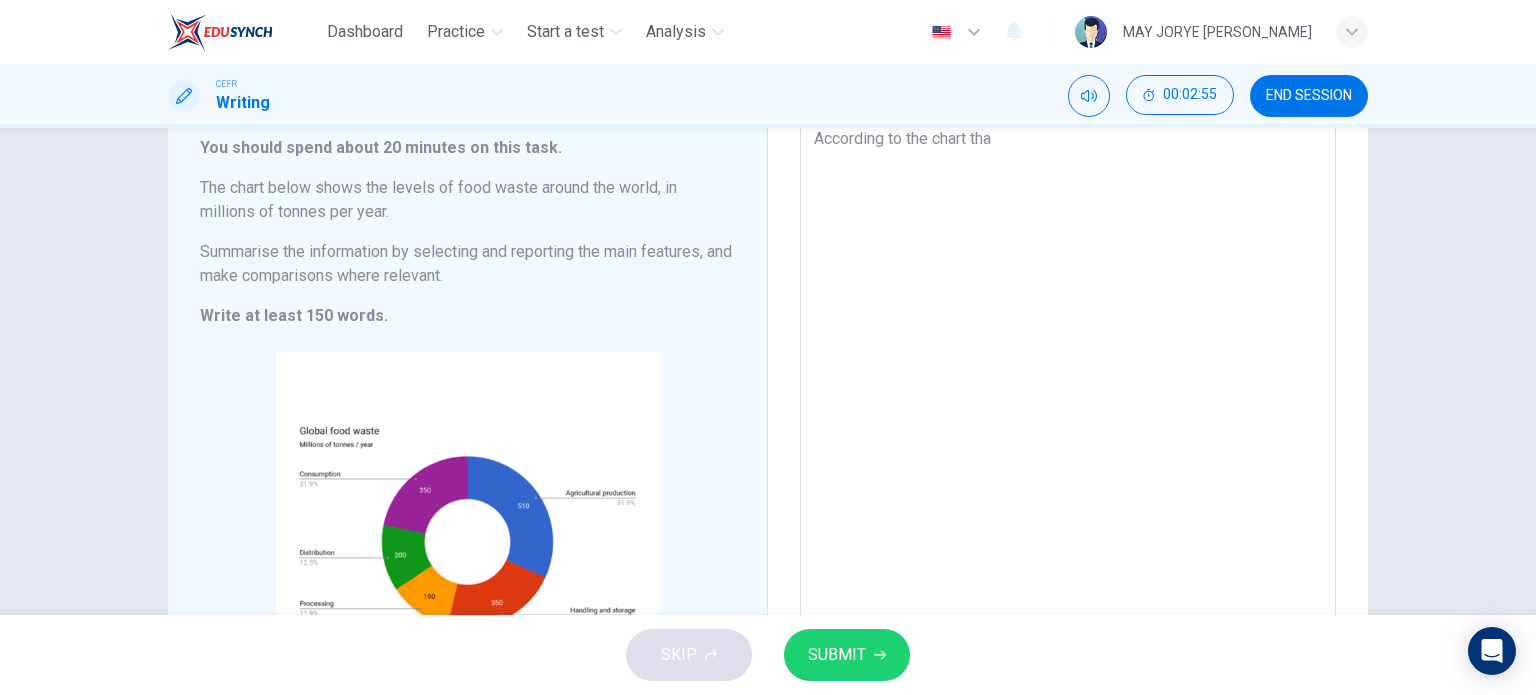 type on "According to the chart that" 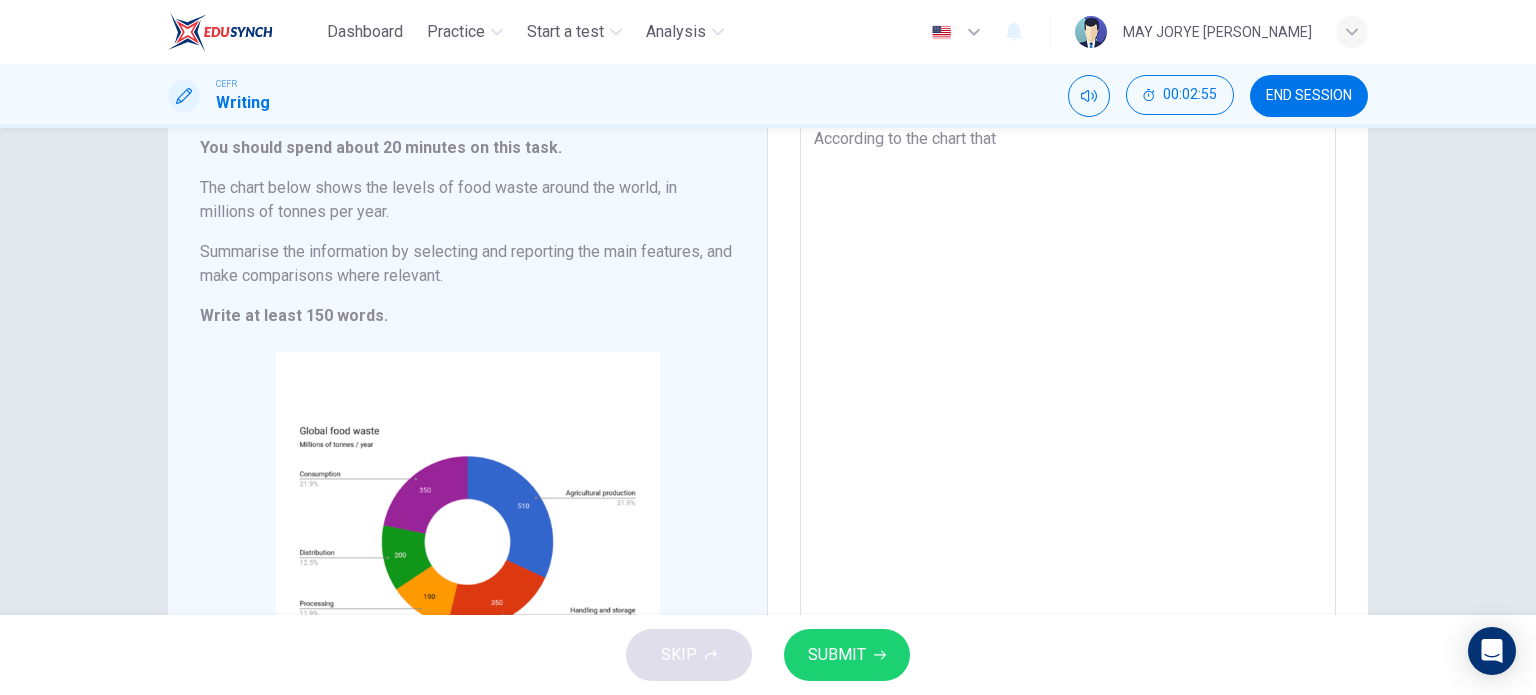 type on "x" 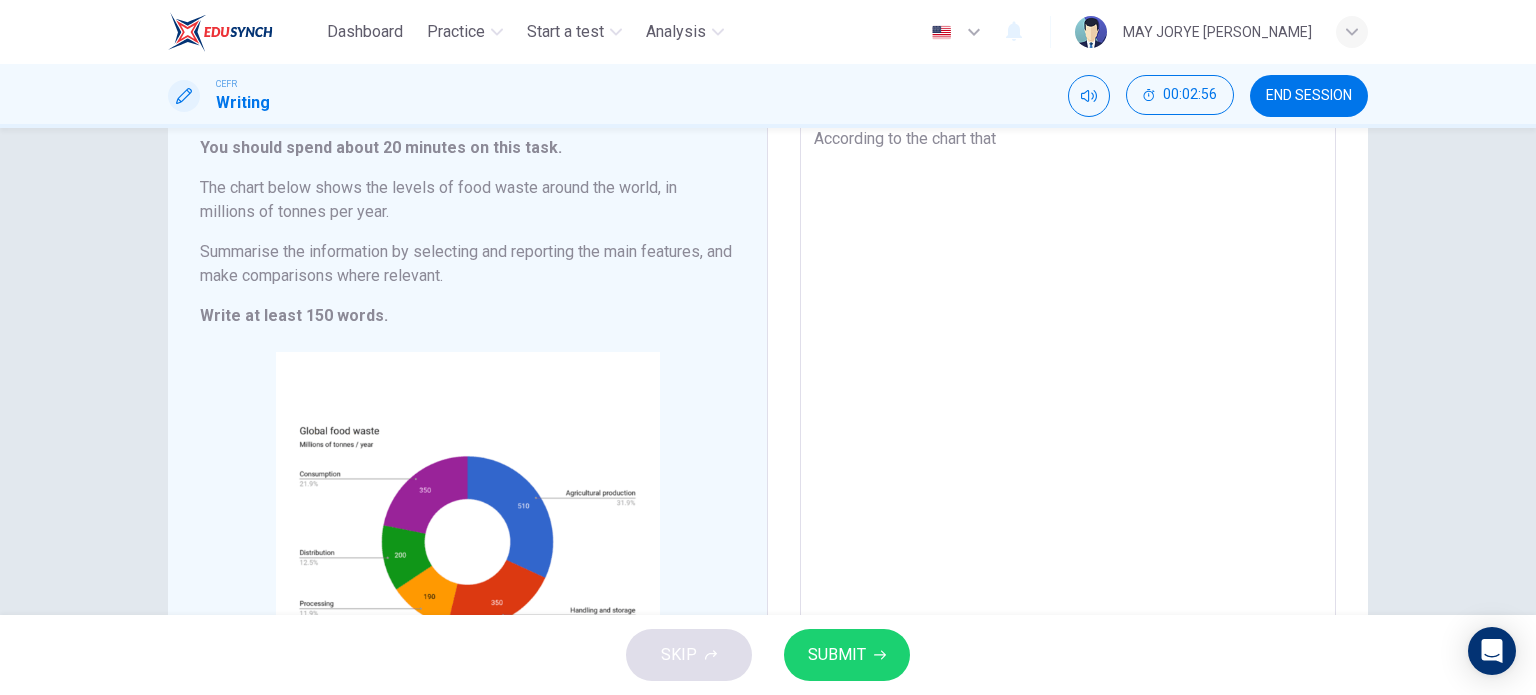 type on "According to the chart that" 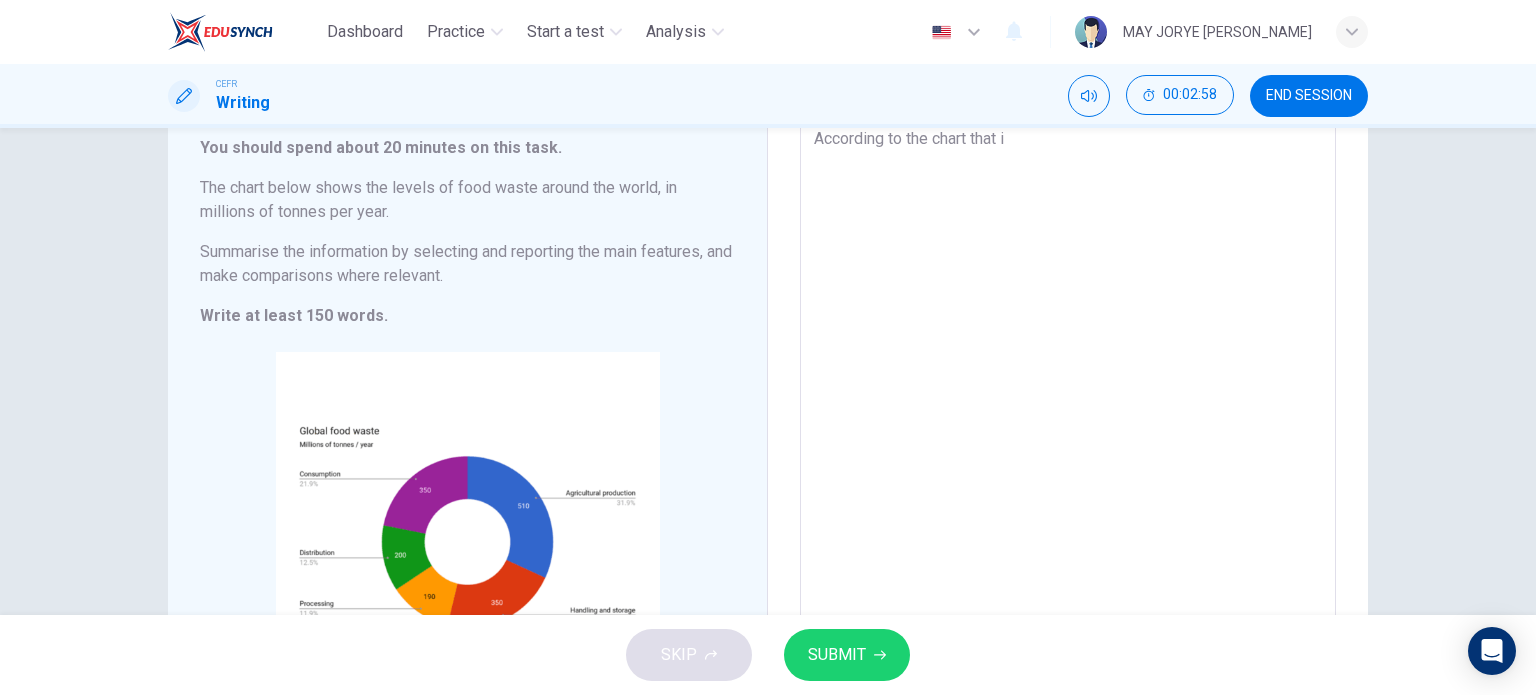 type on "According to the chart that il" 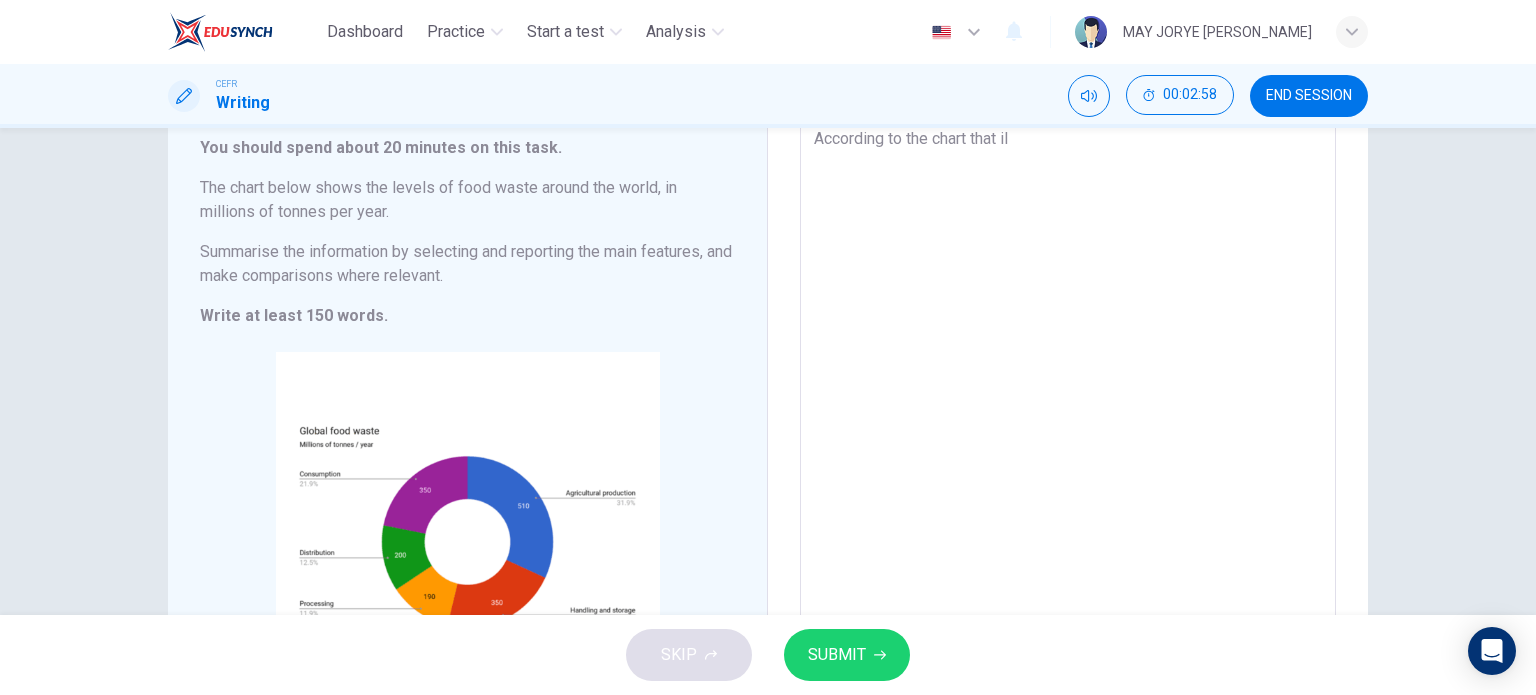 type on "x" 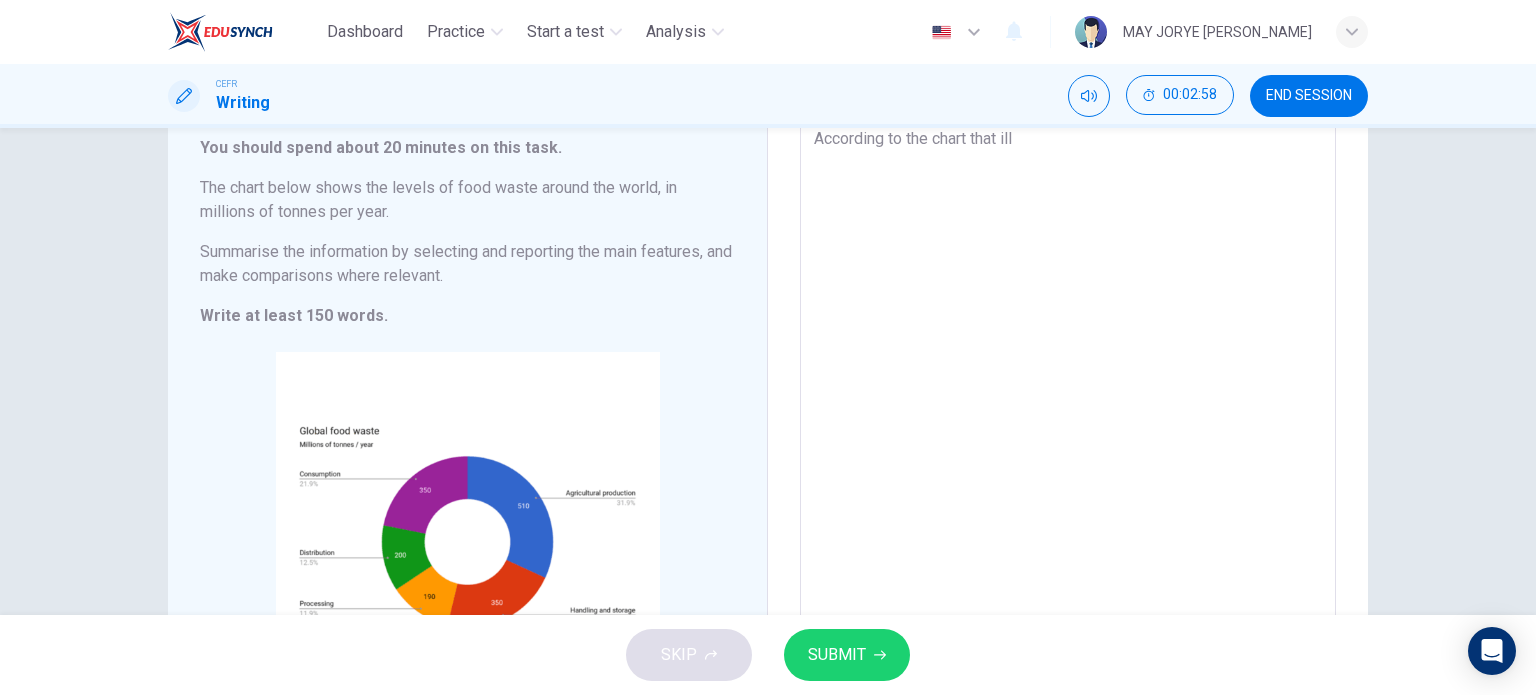 type on "x" 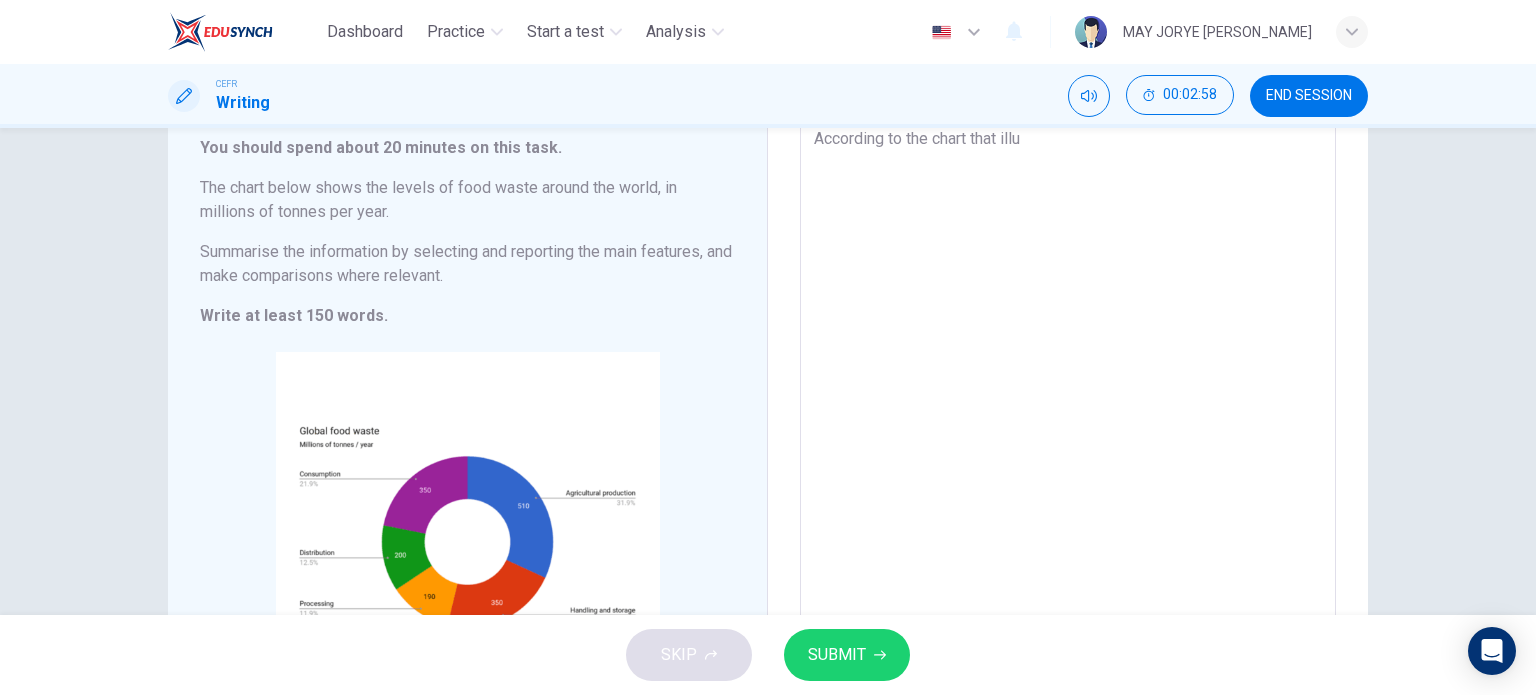 type on "According to the chart that illus" 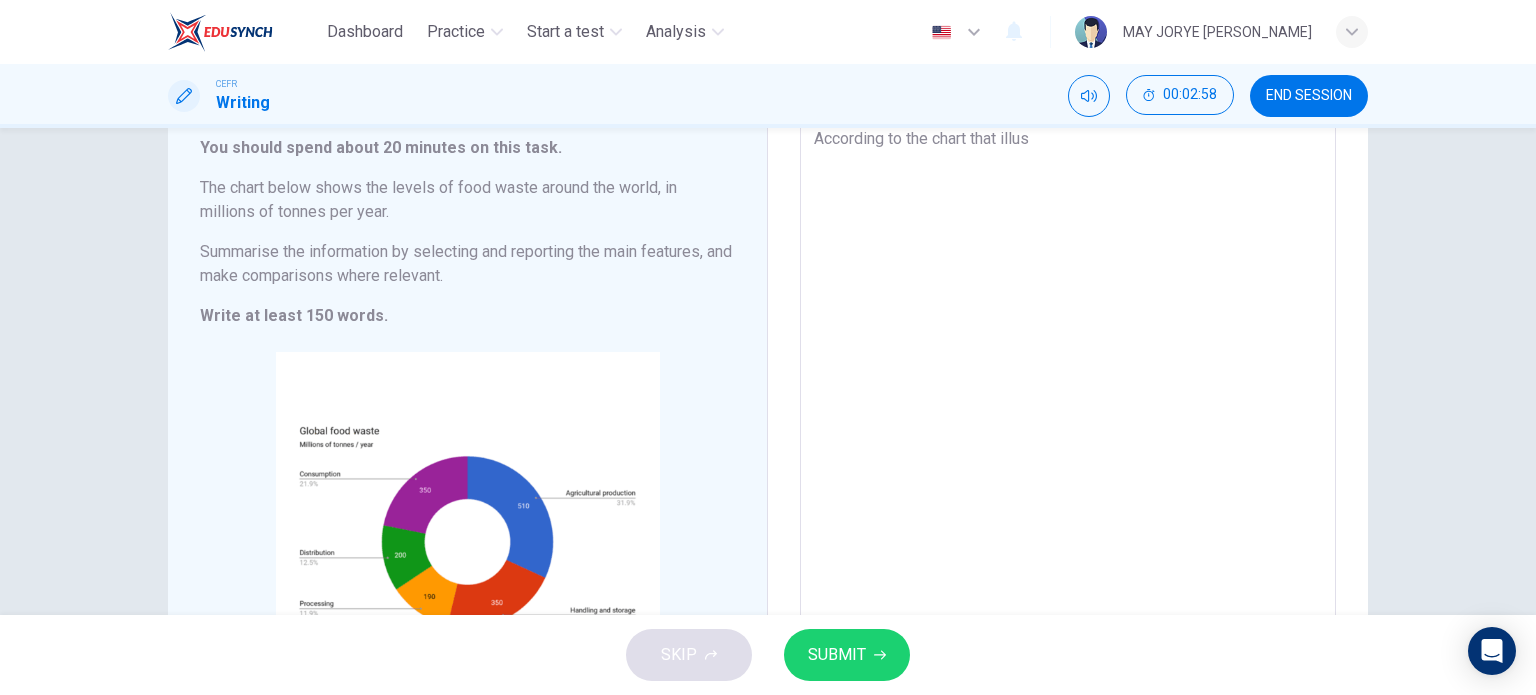 type on "x" 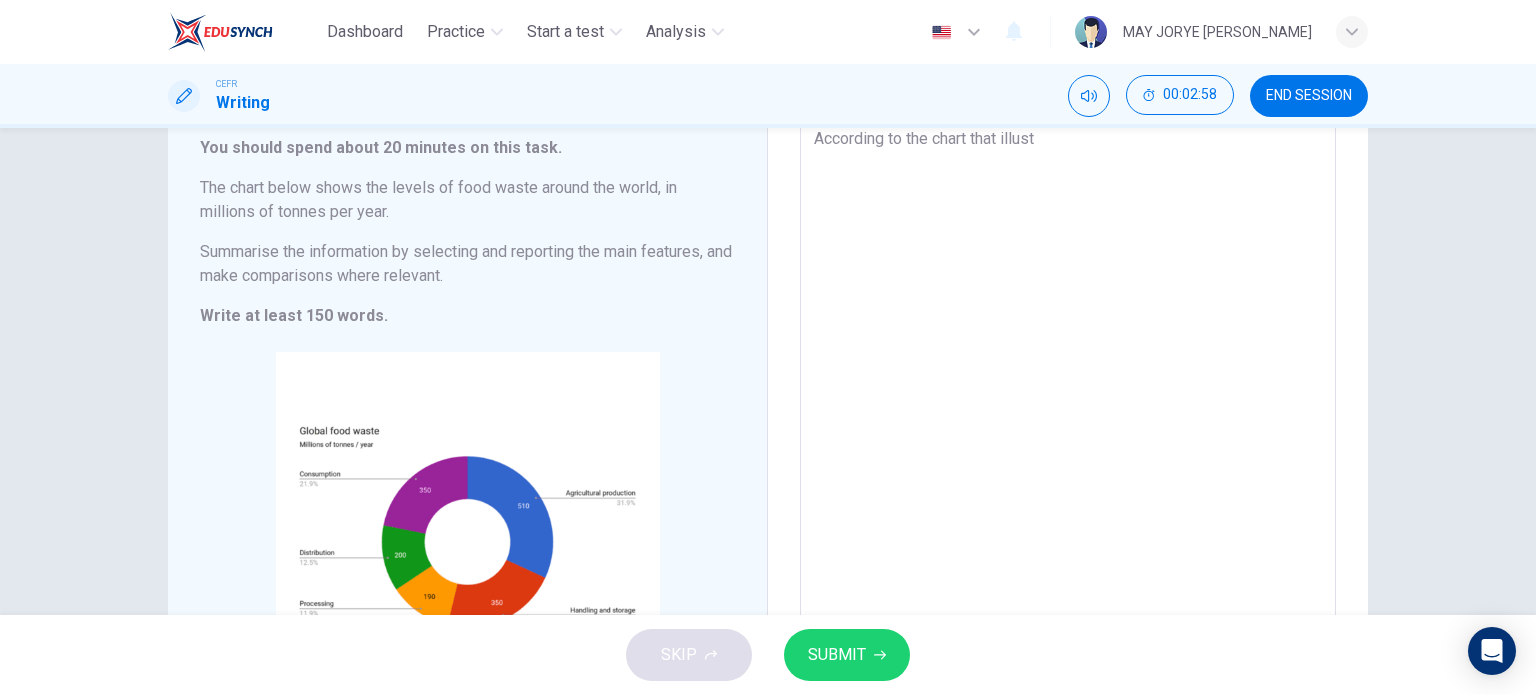 type on "x" 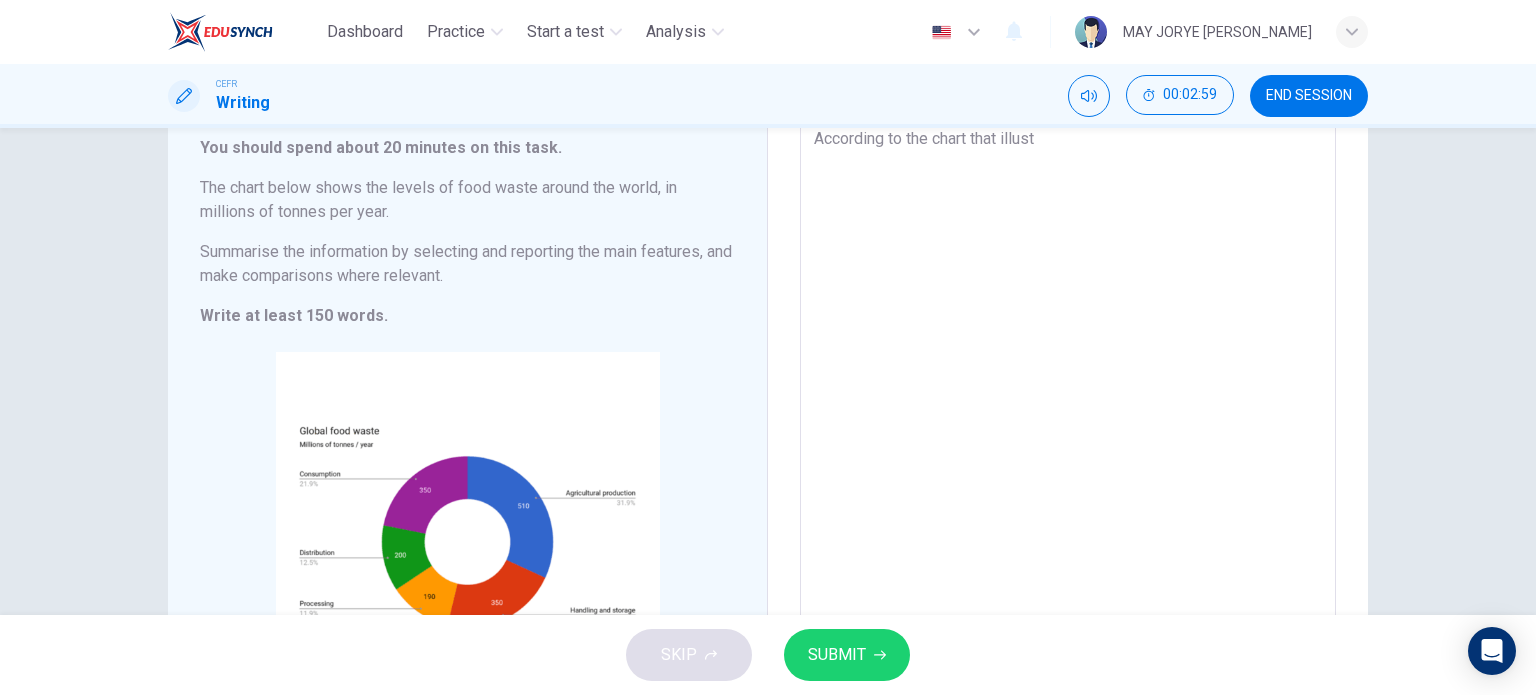 type on "According to the chart that illustr" 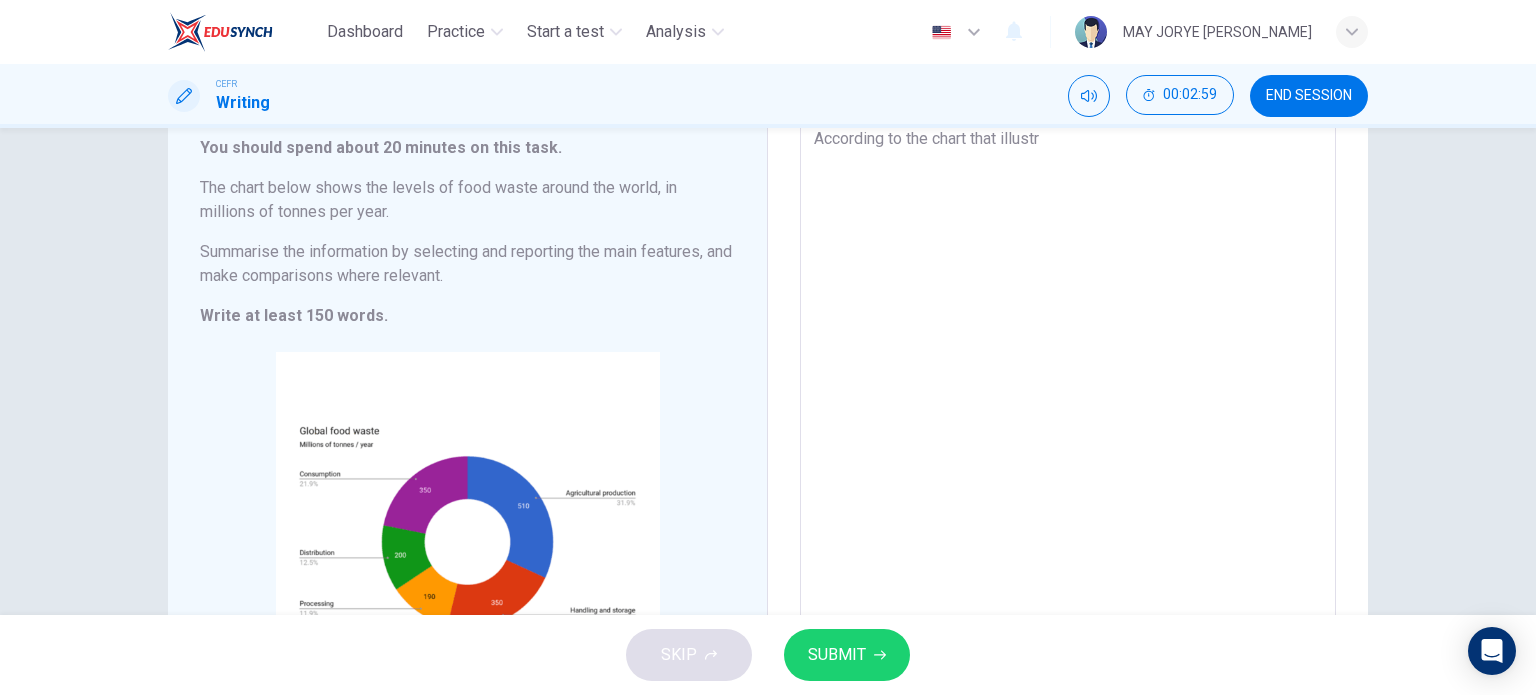 type on "x" 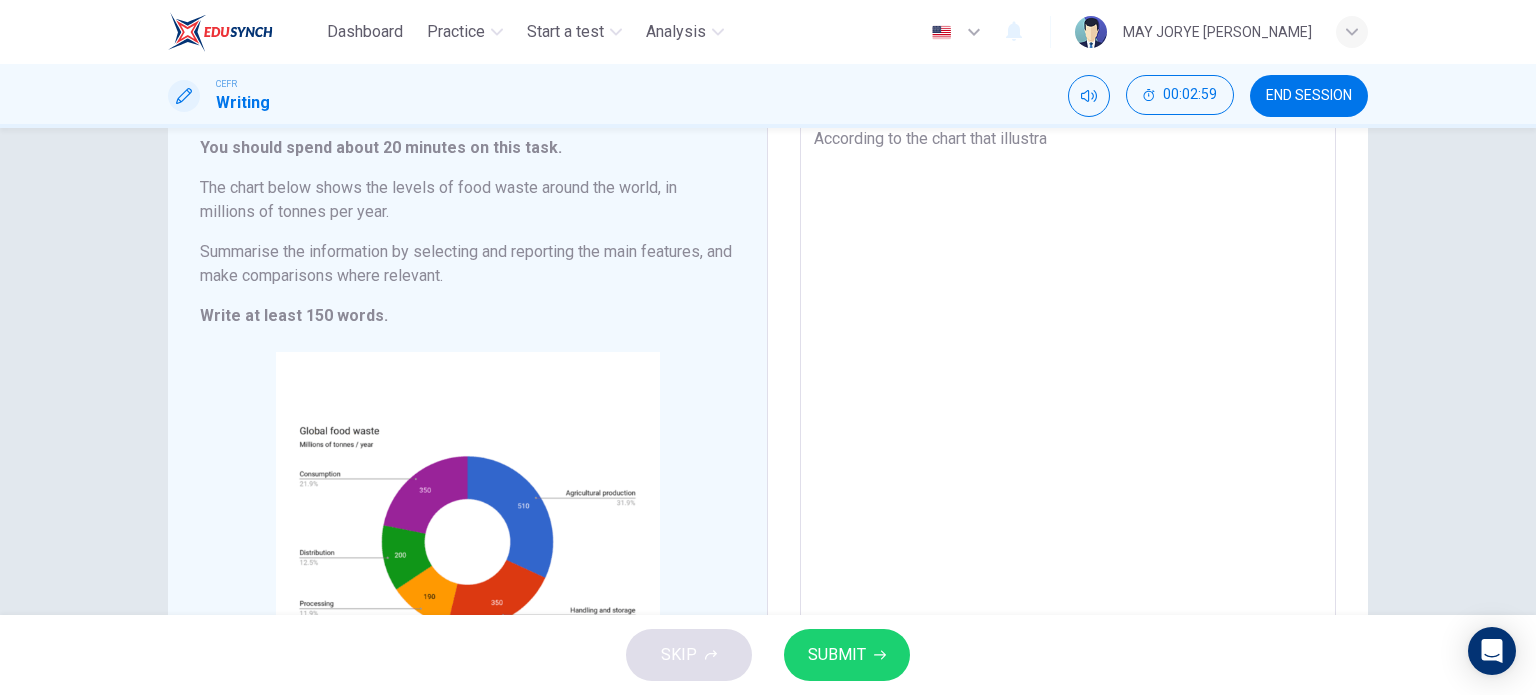 type on "x" 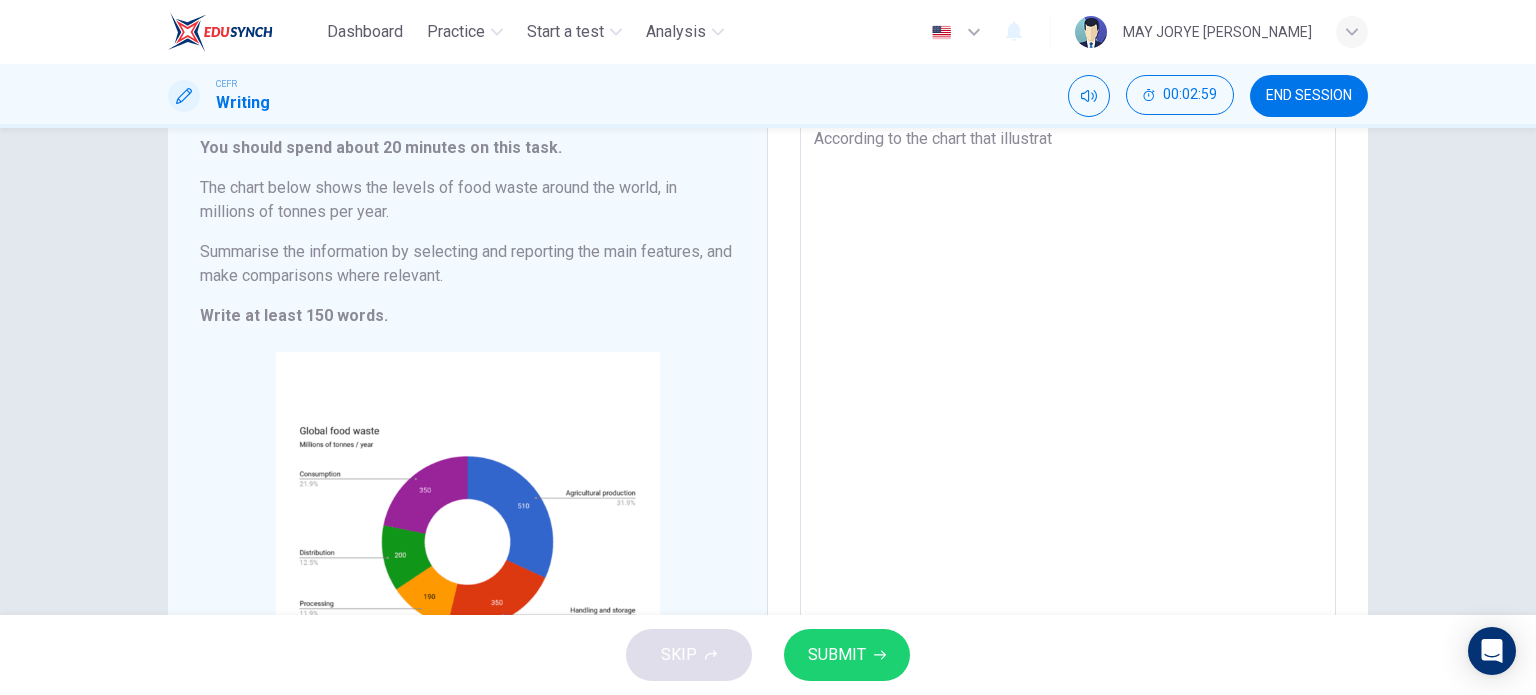 type on "x" 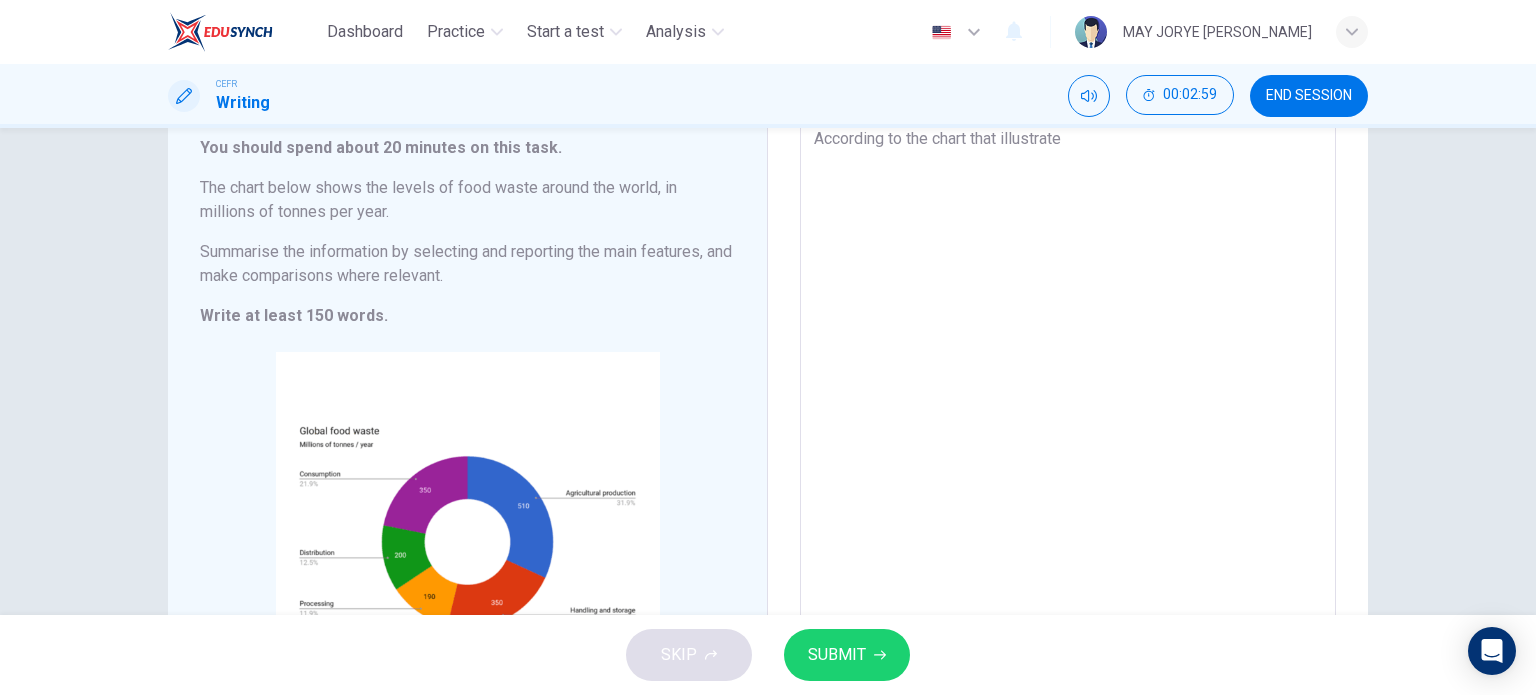 type on "According to the chart that illustrate" 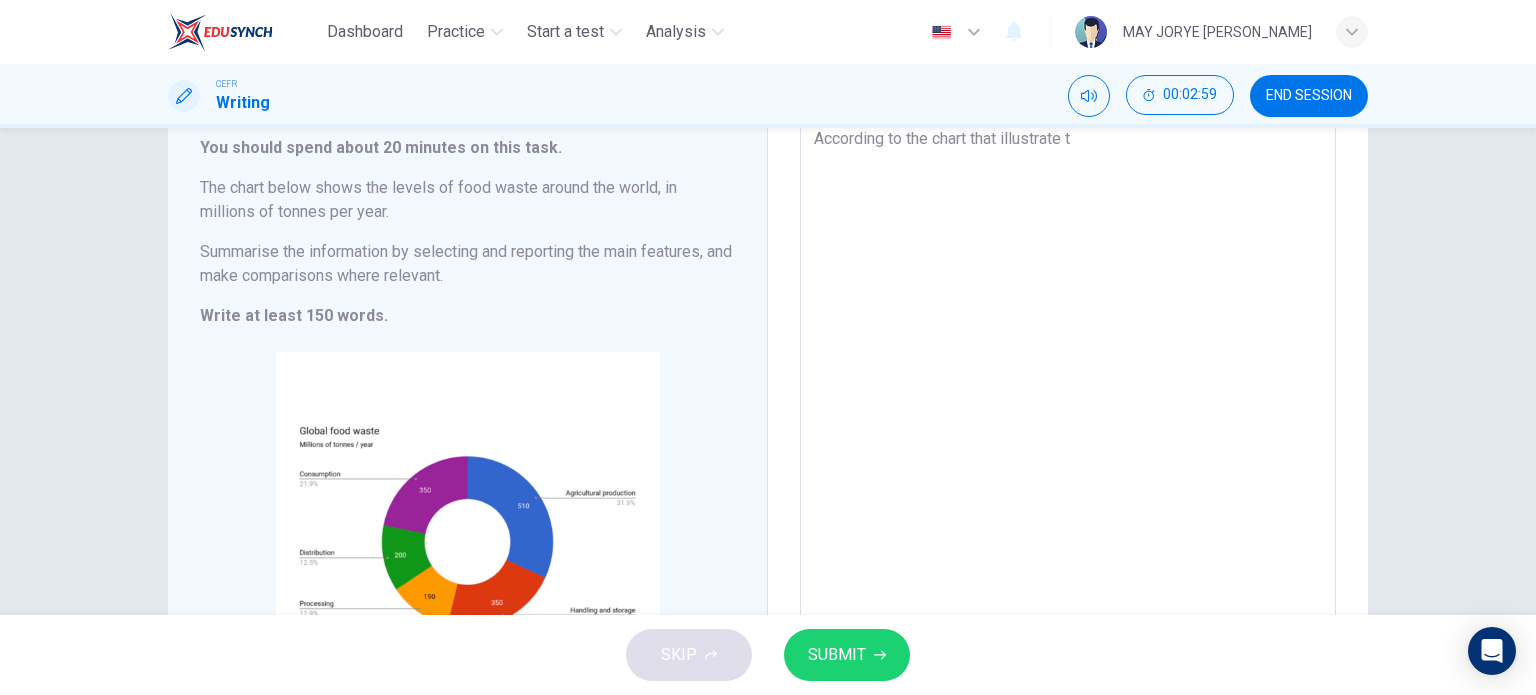 type on "x" 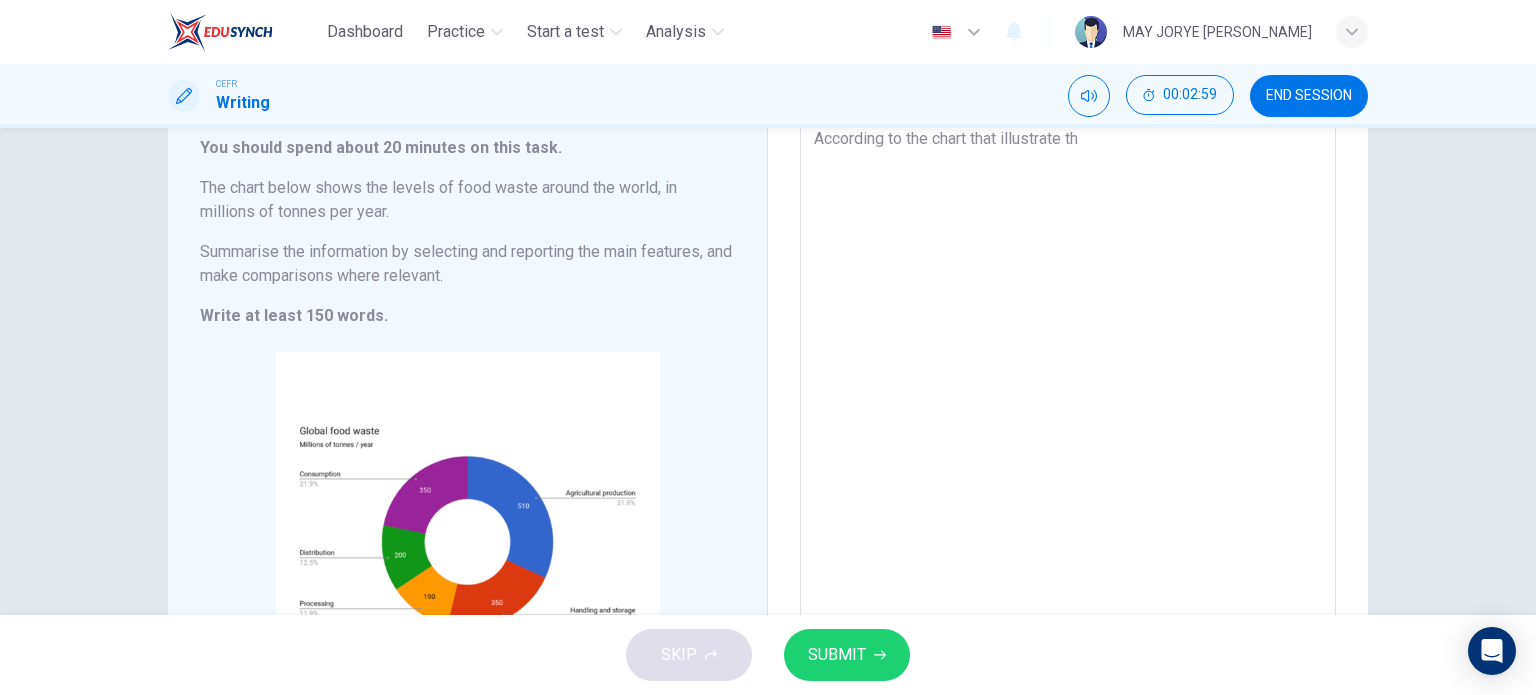 type on "x" 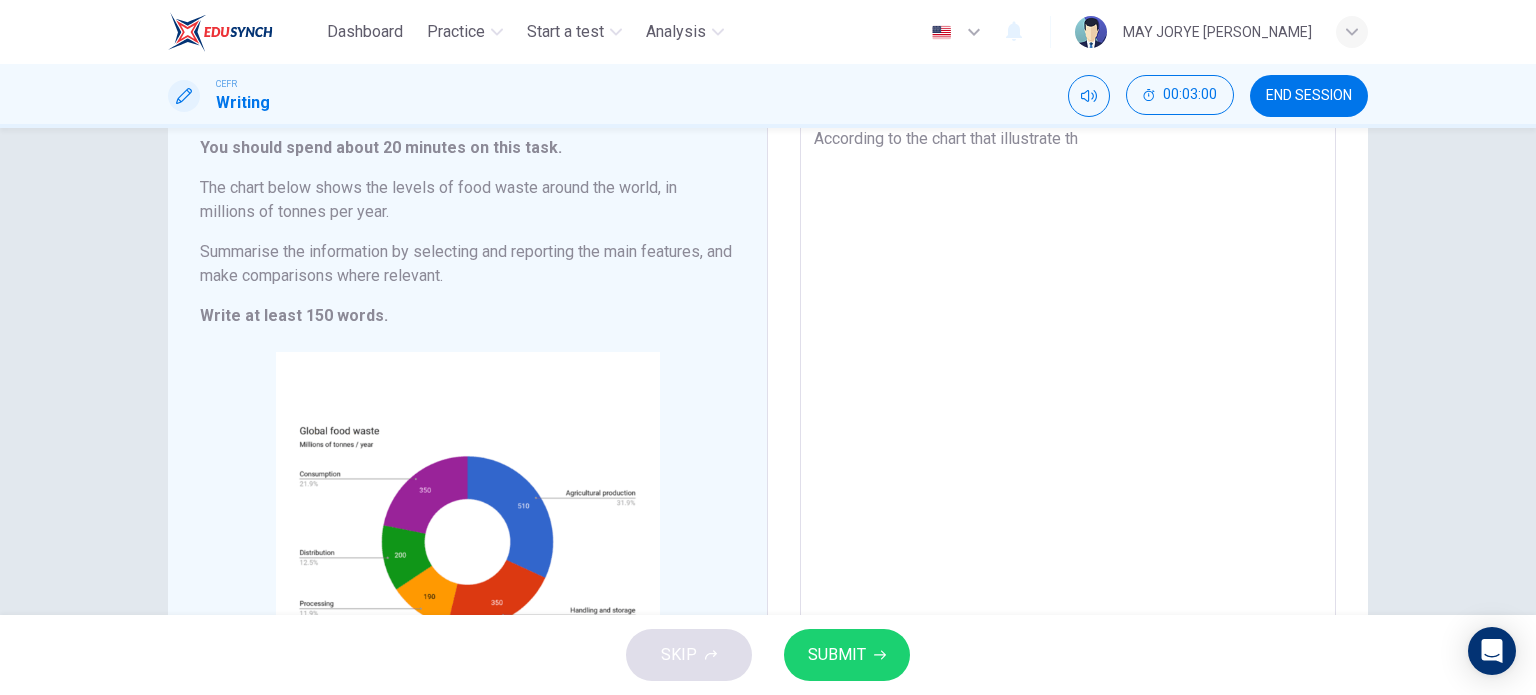 type on "According to the chart that illustrate the" 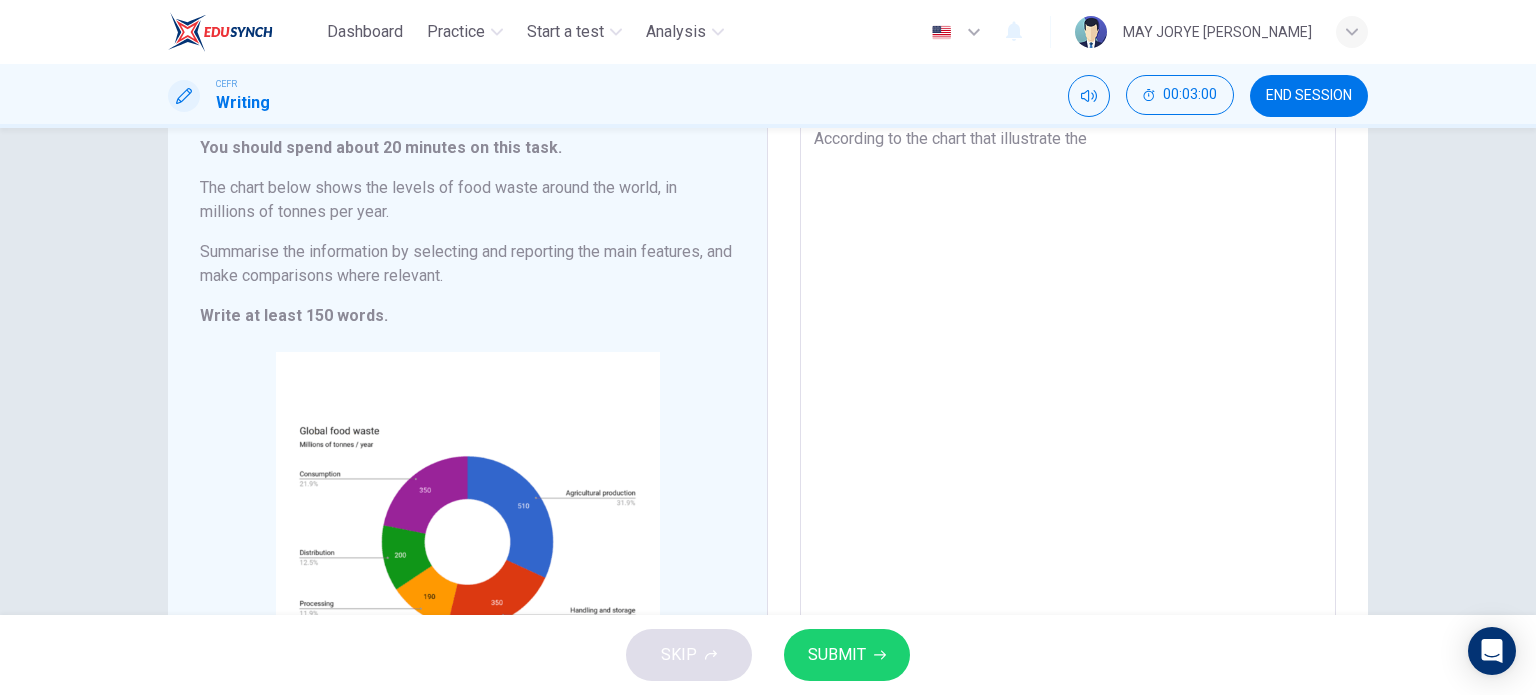 type on "x" 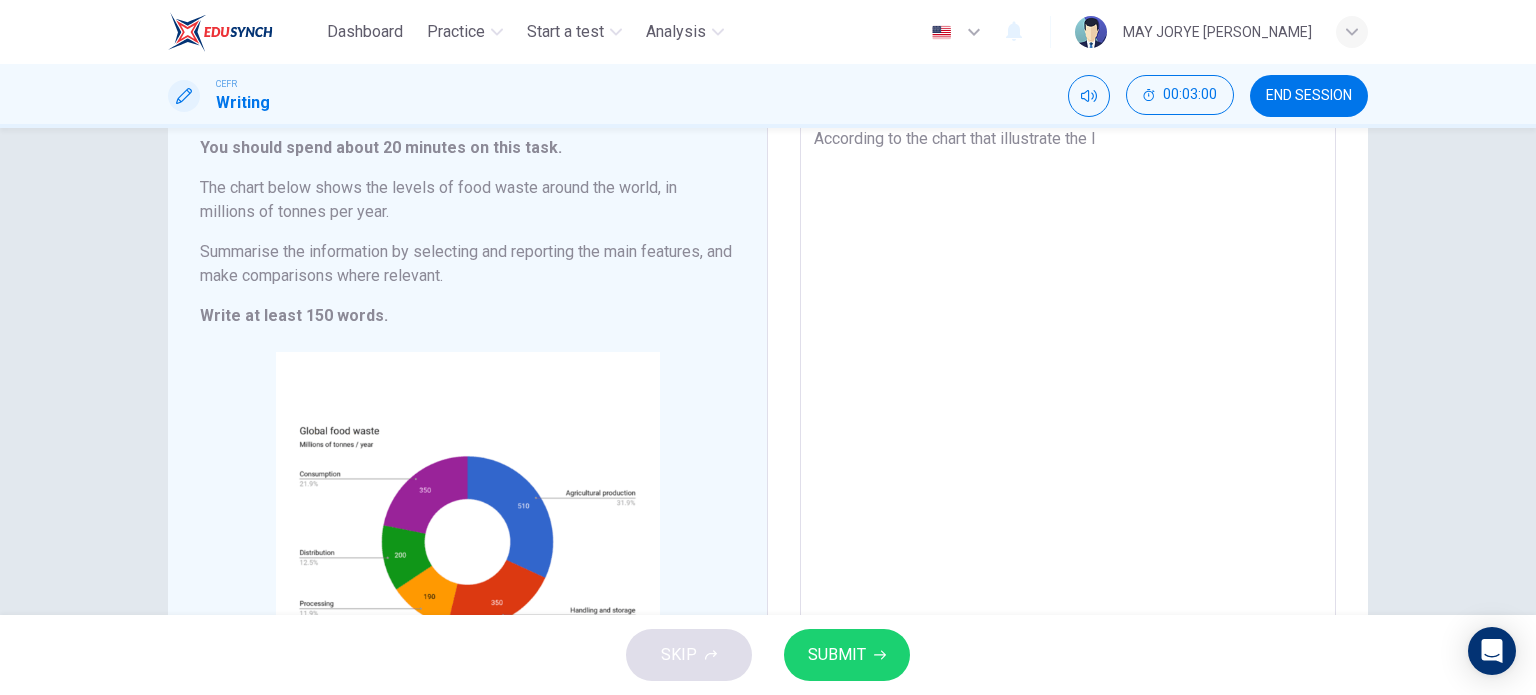 type on "x" 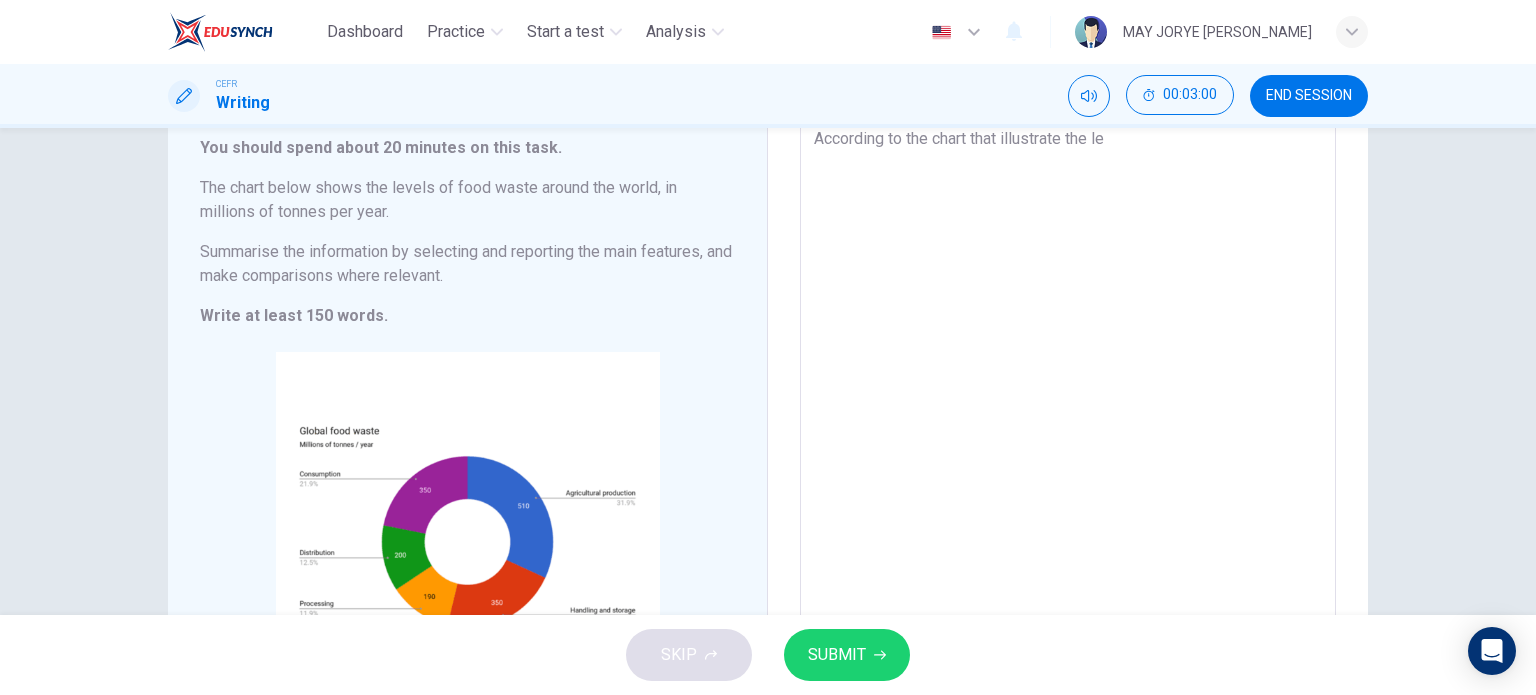 type on "x" 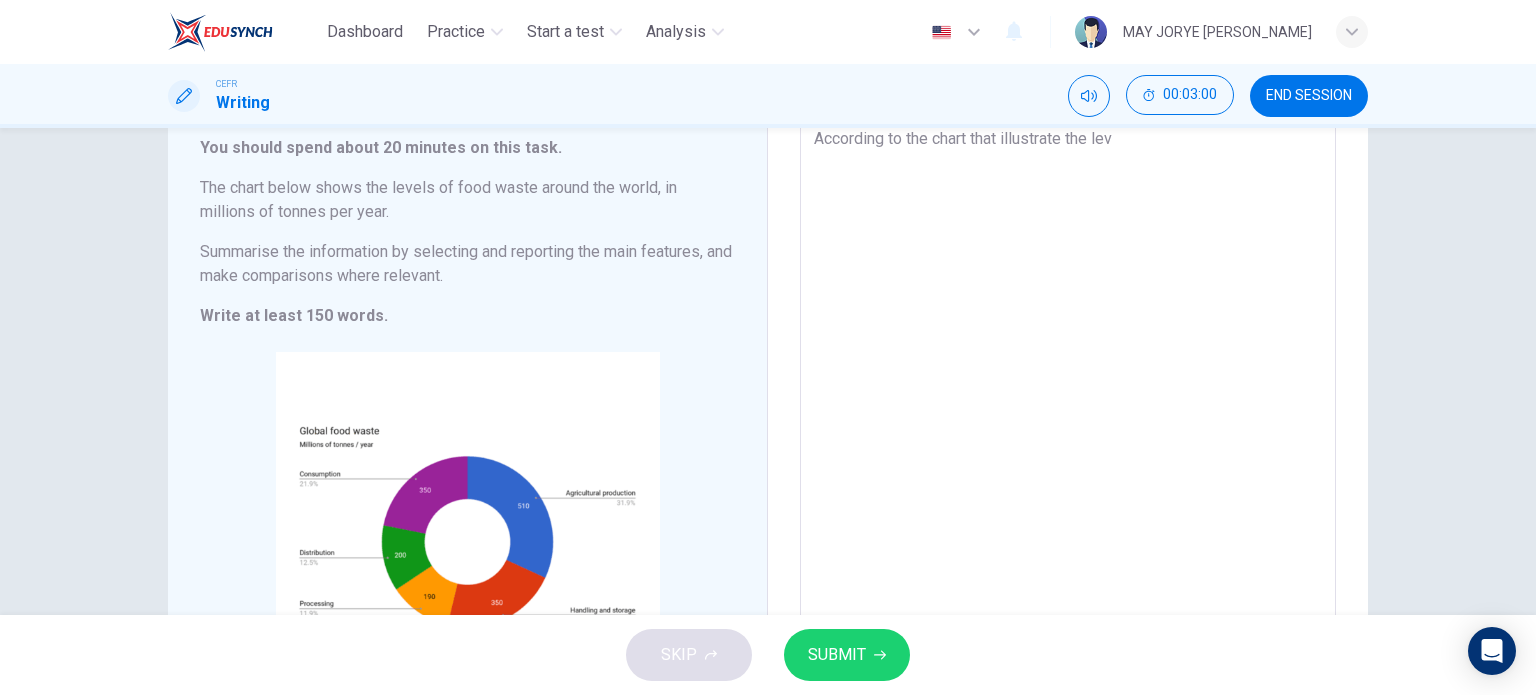 type on "x" 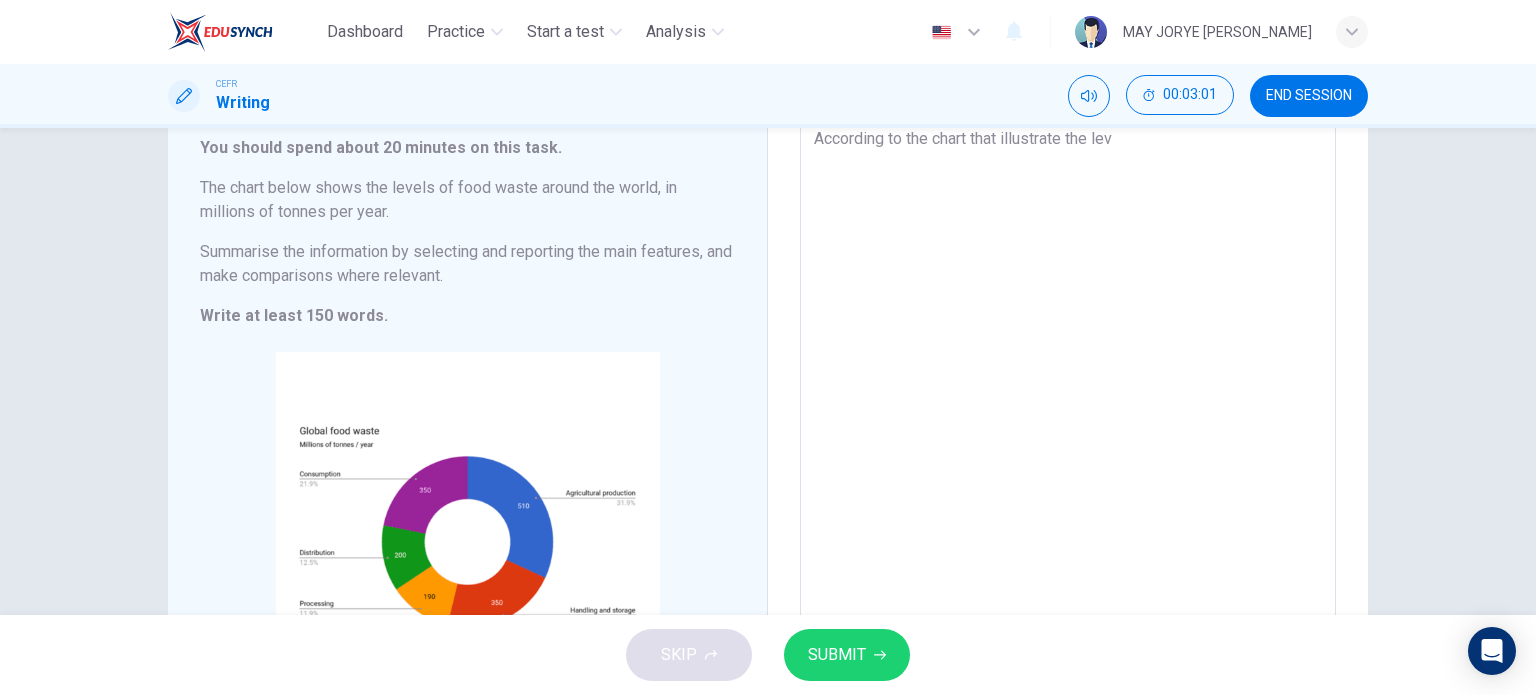 type on "According to the chart that illustrate the leve" 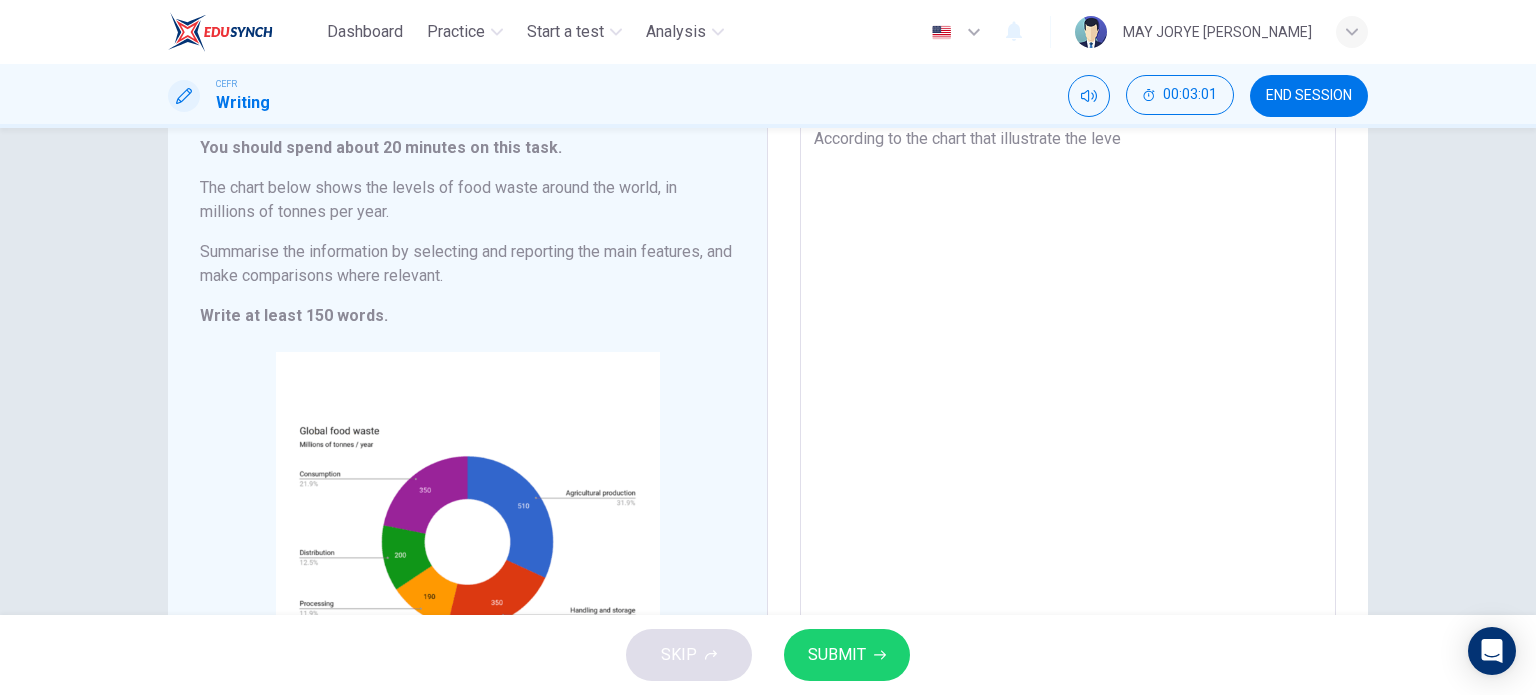 type on "According to the chart that illustrate the level" 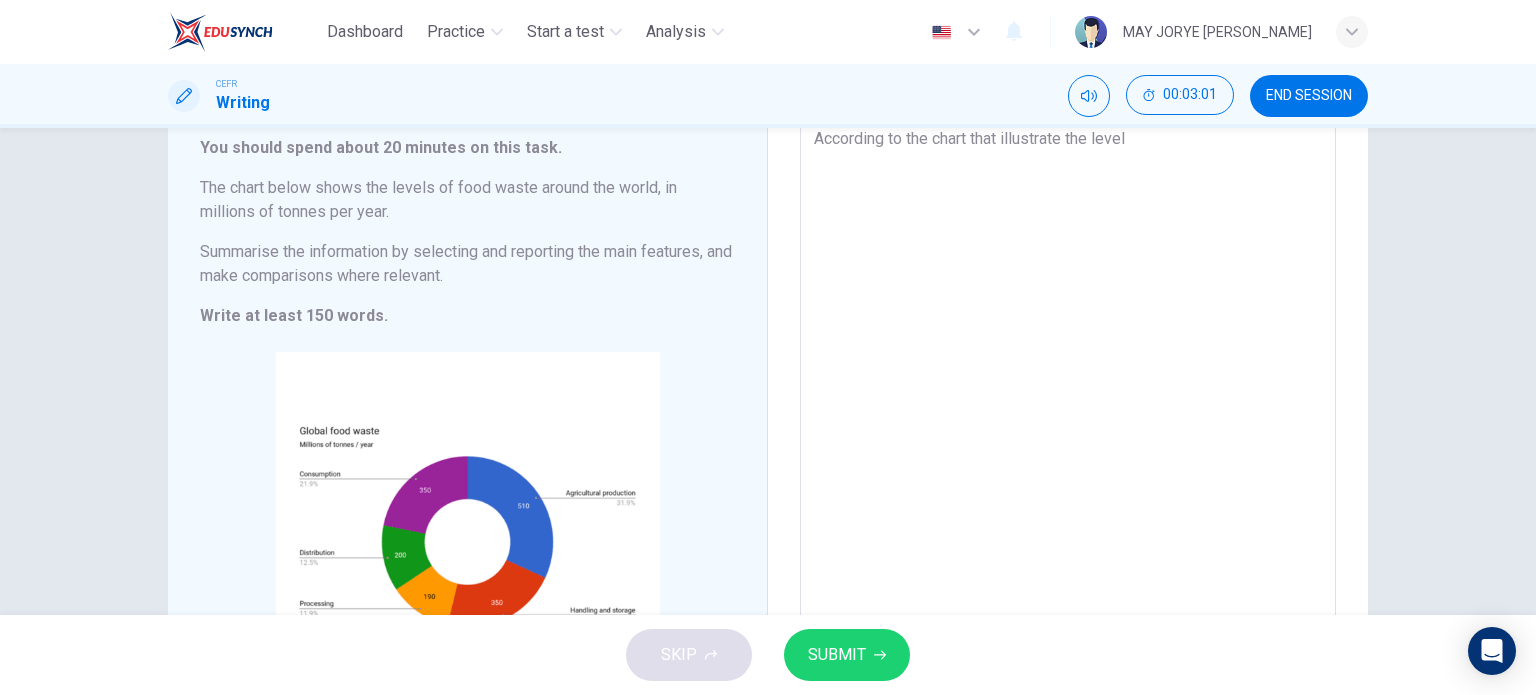 type on "x" 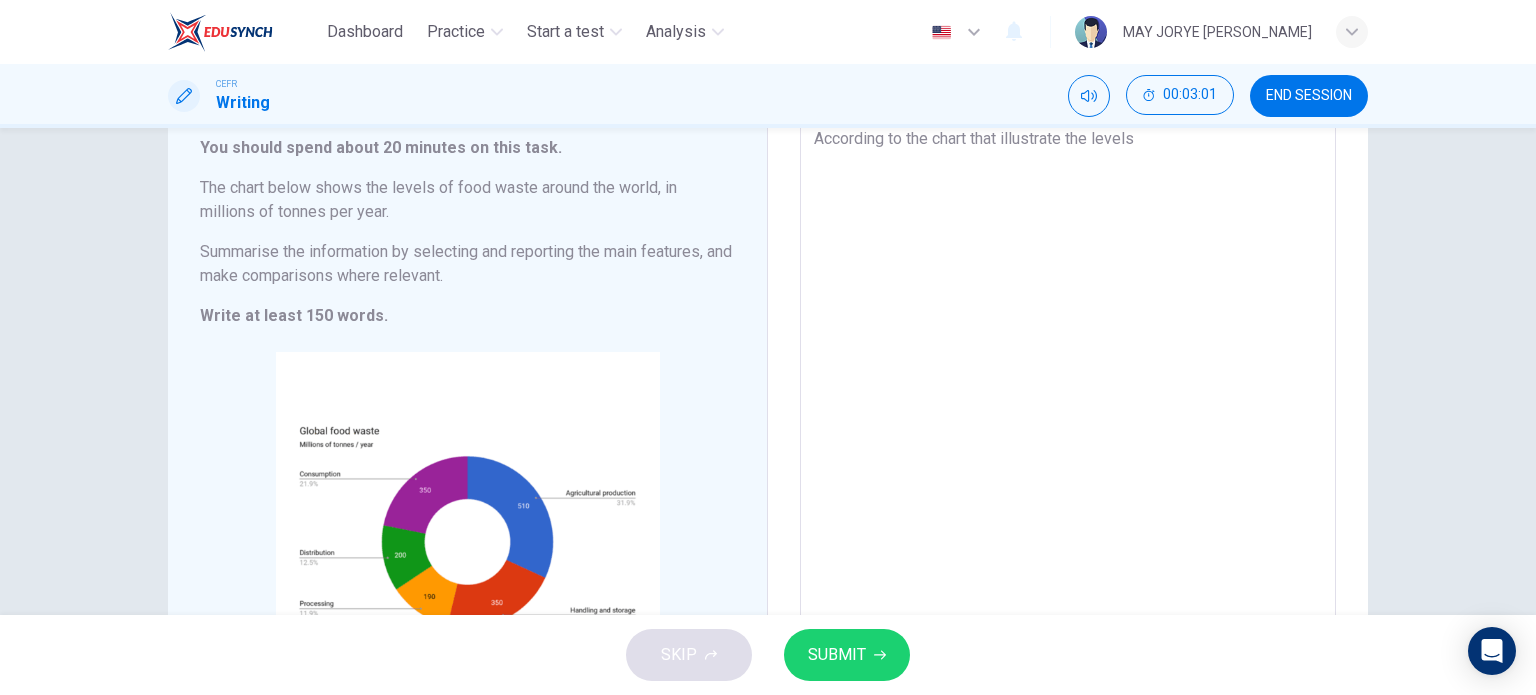 type on "According to the chart that illustrate the levels" 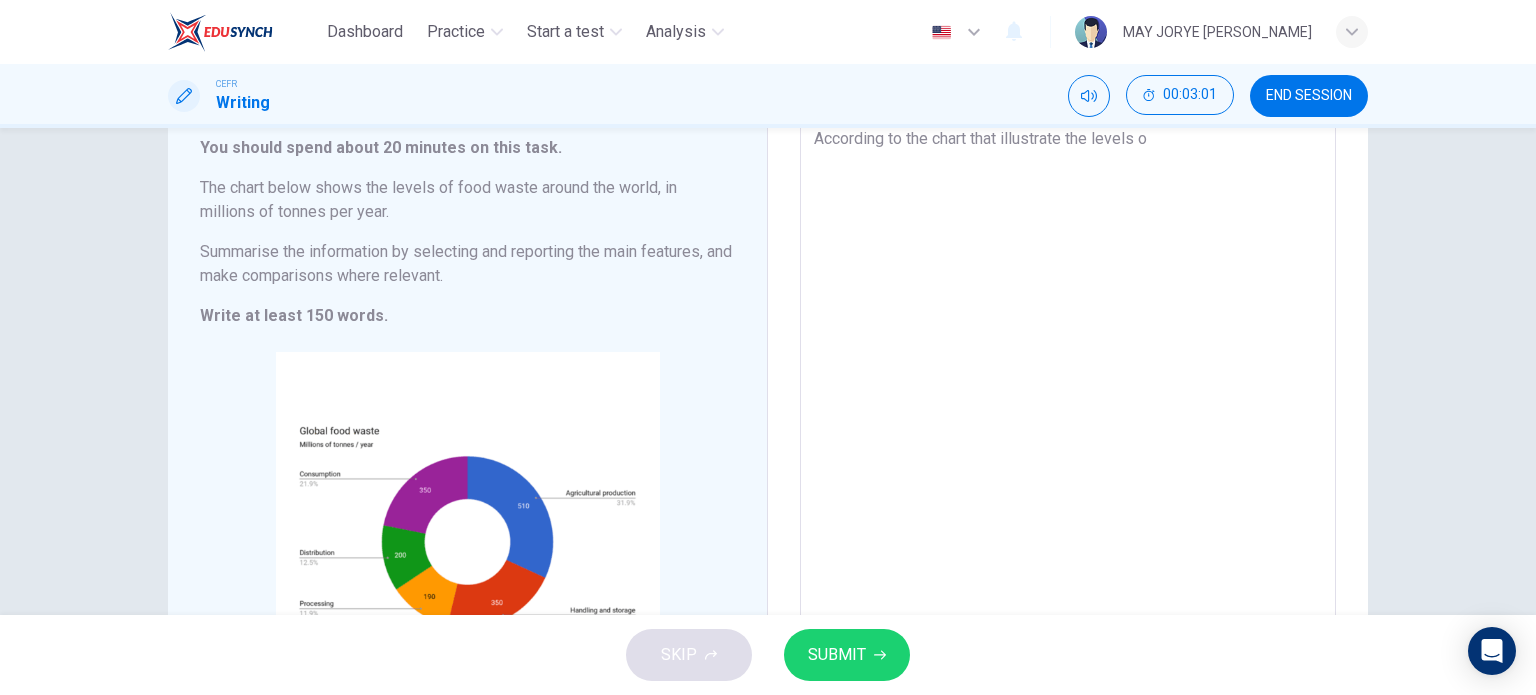 type on "According to the chart that illustrate the levels of" 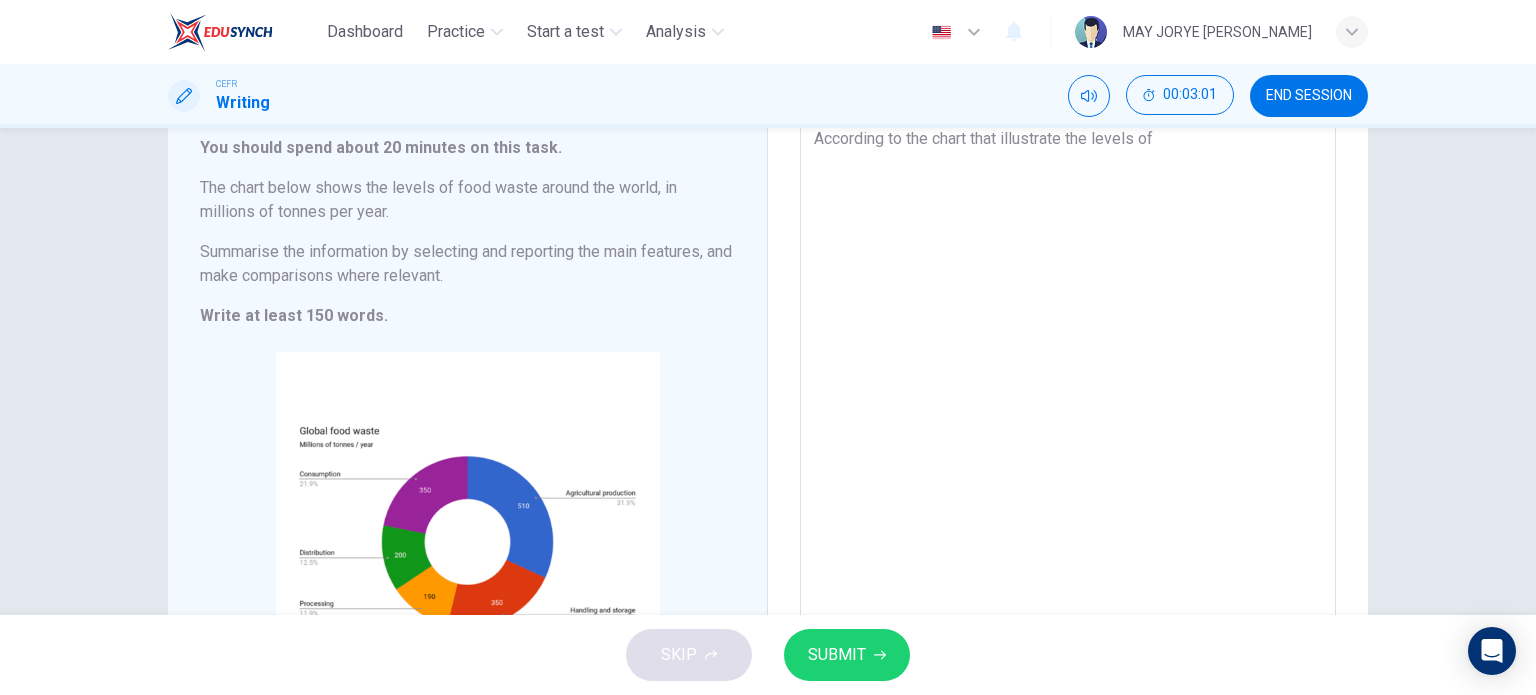type on "x" 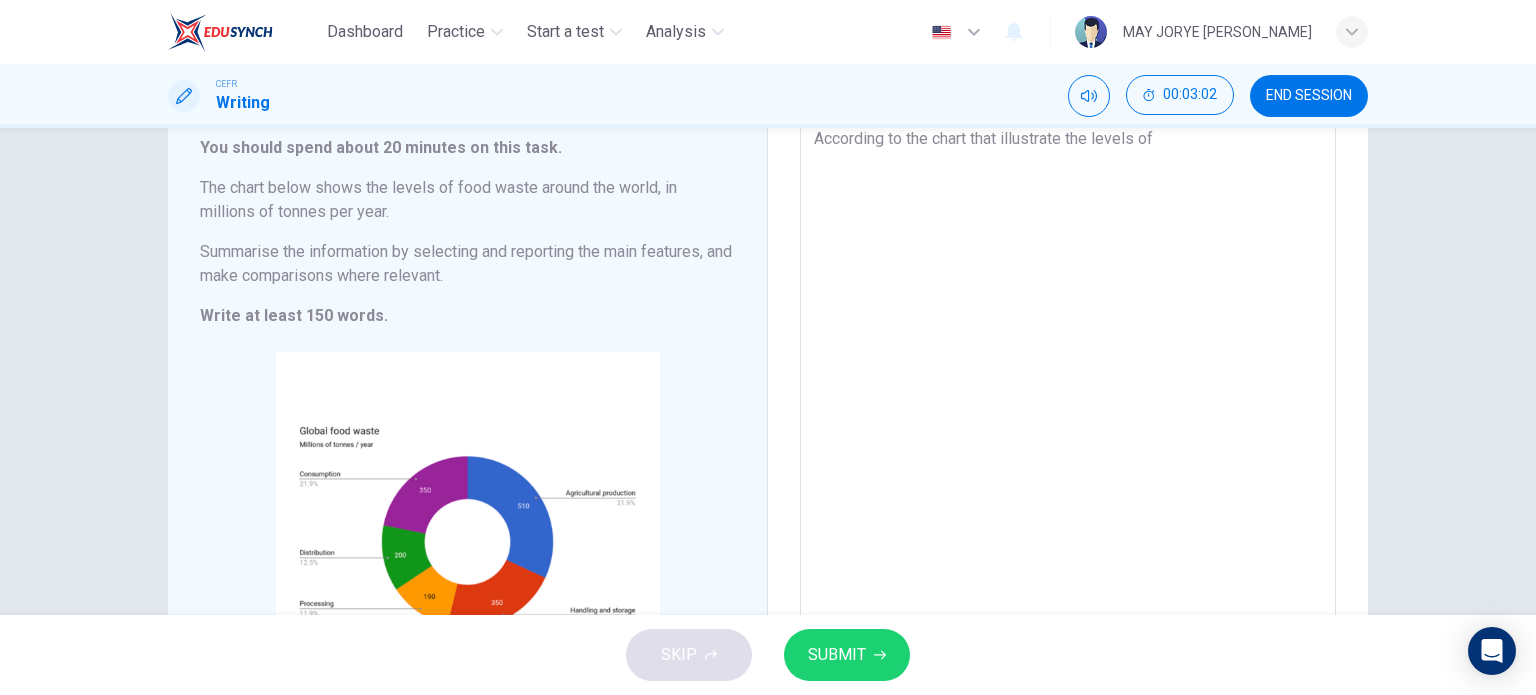 type on "According to the chart that illustrate the levels of" 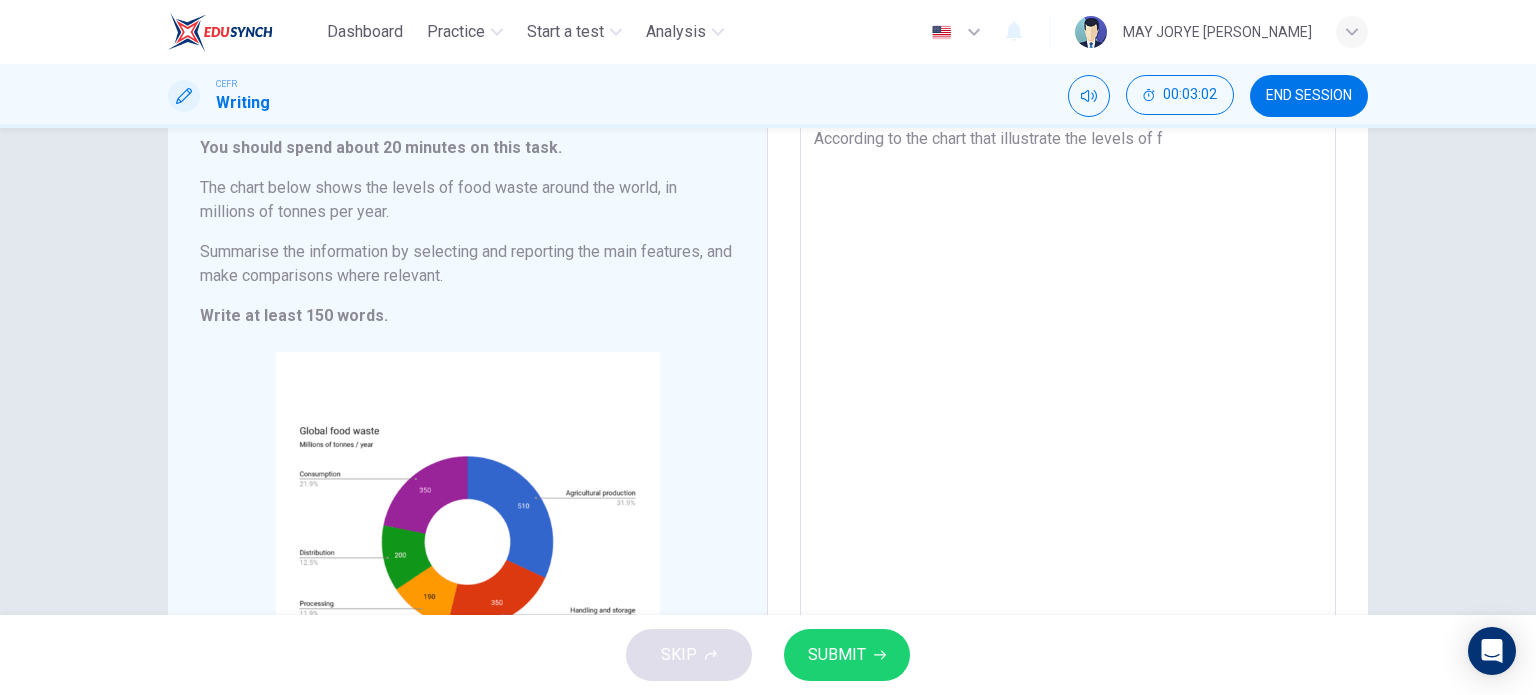 type on "According to the chart that illustrate the levels of fo" 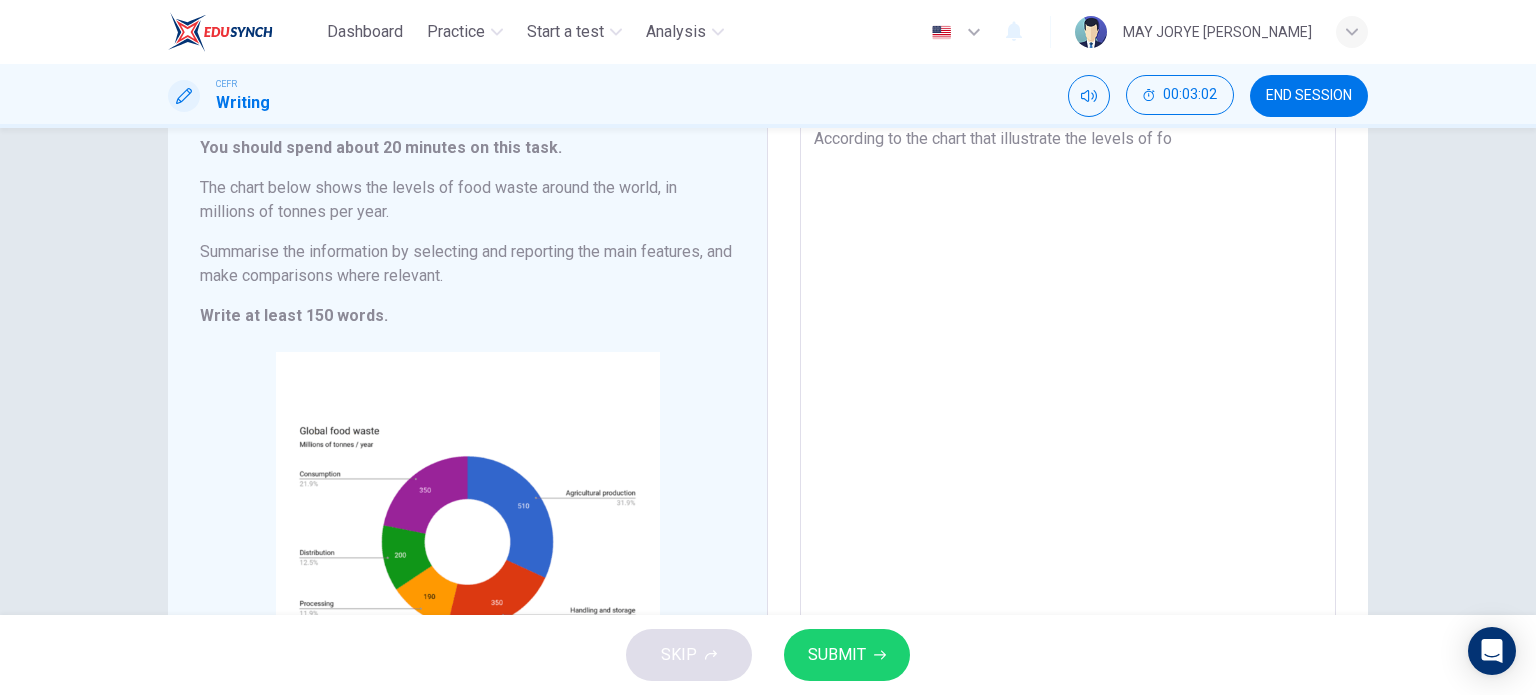 type on "x" 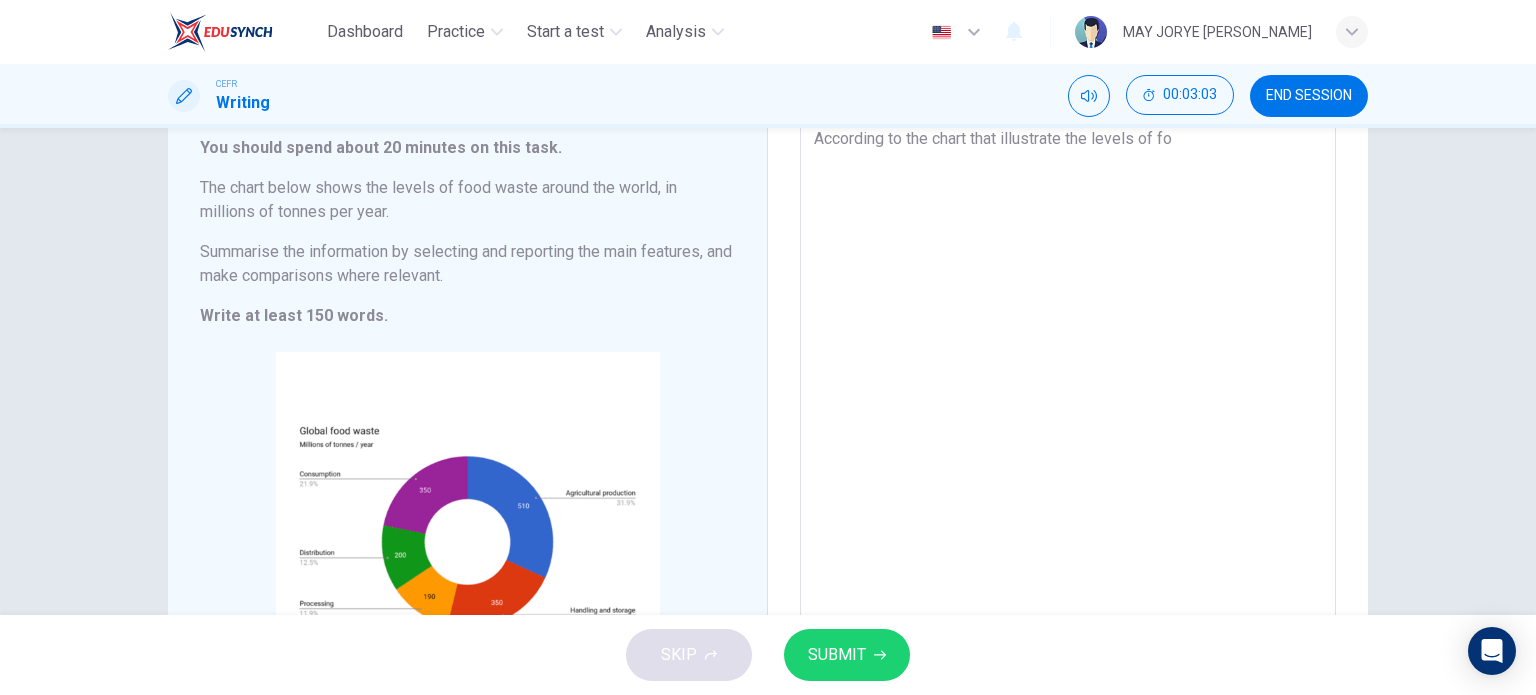 type on "According to the chart that illustrate the levels of foo" 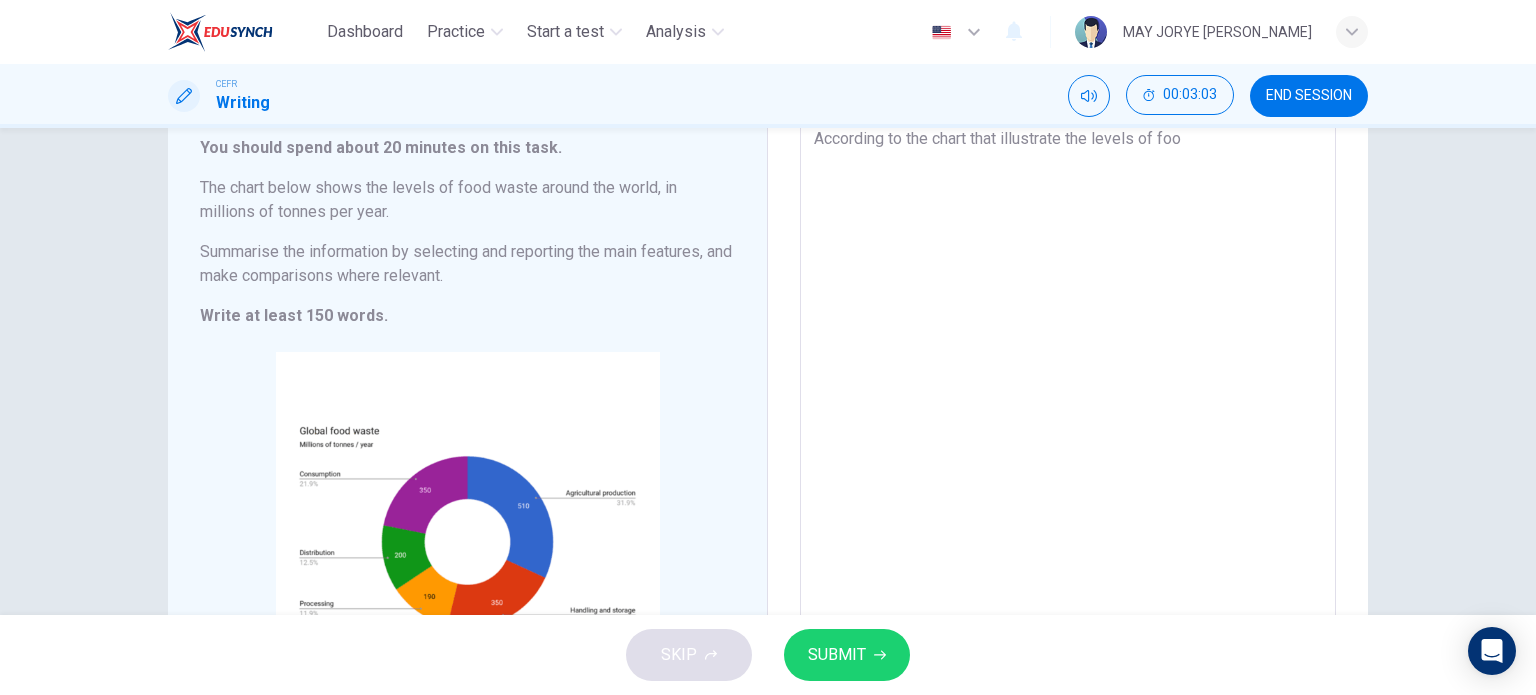 type on "x" 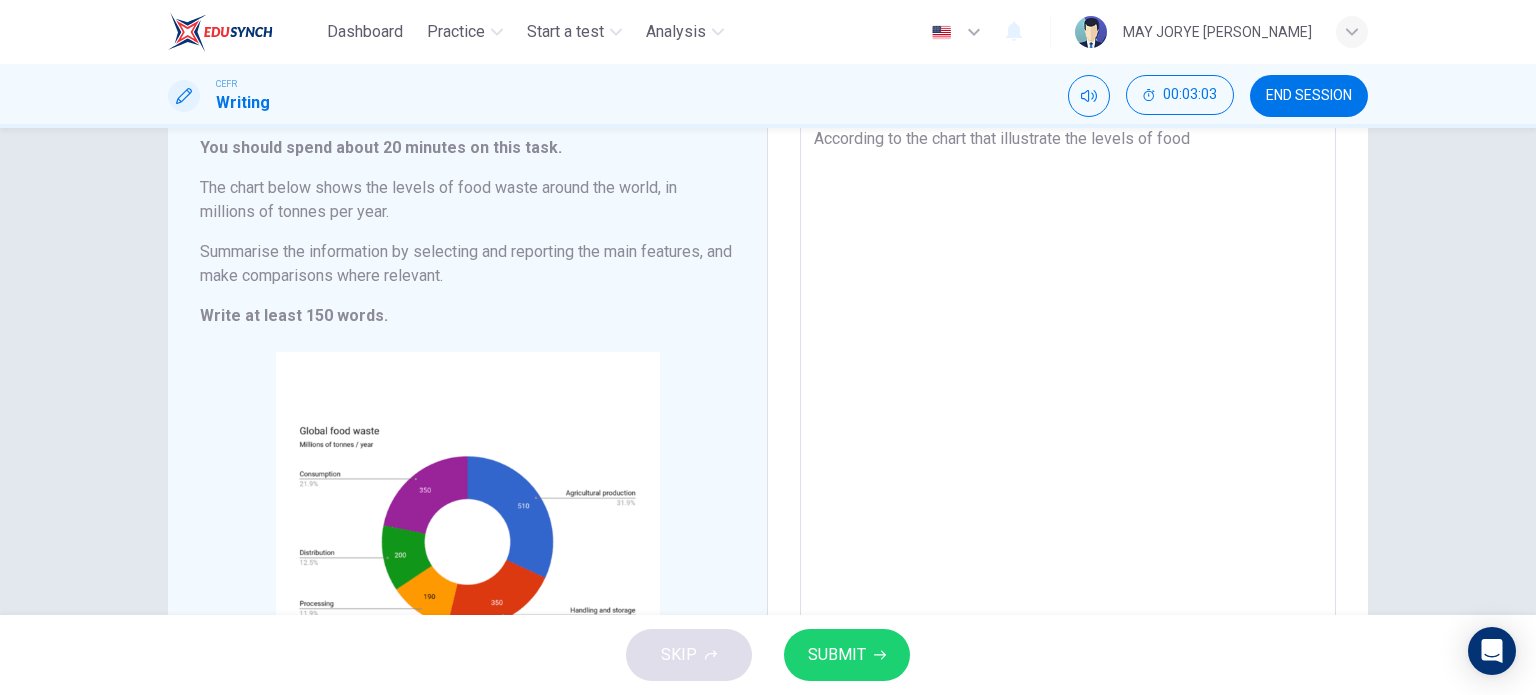 type on "x" 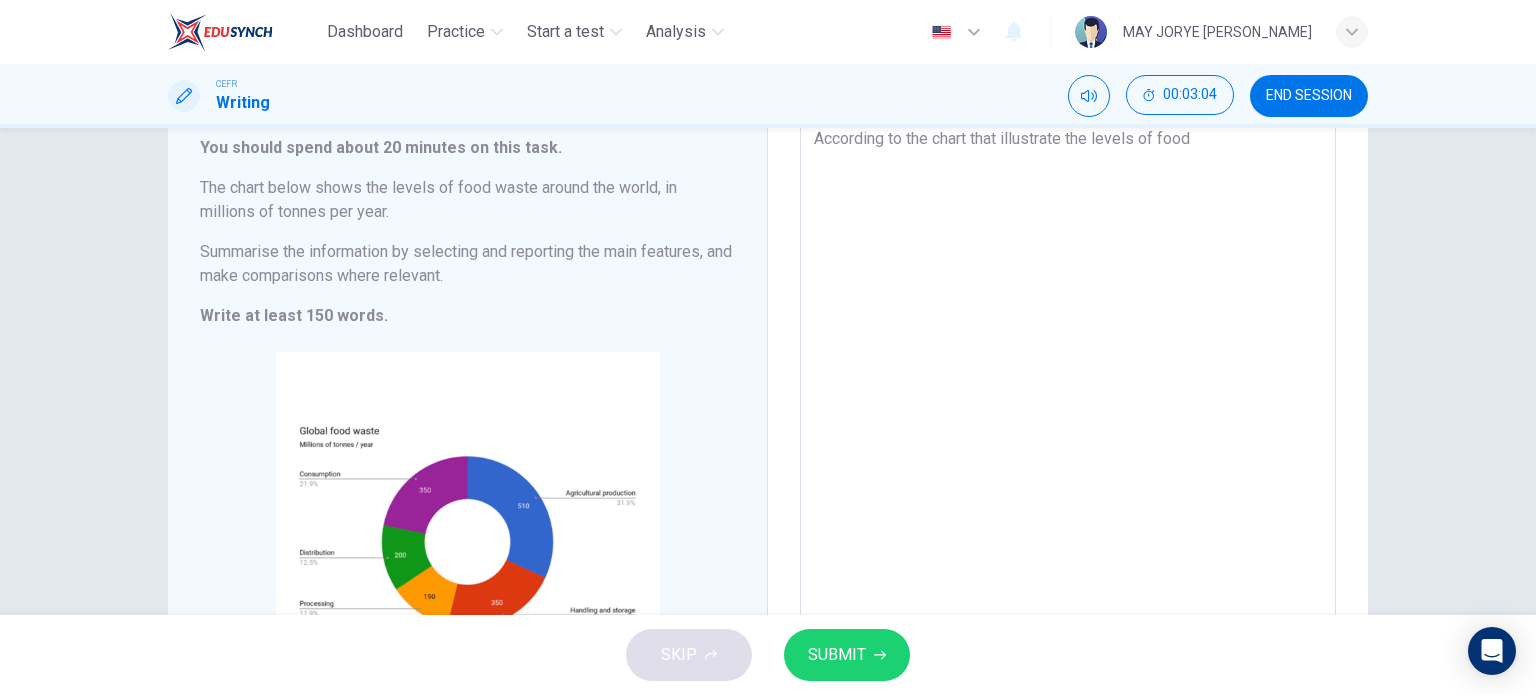 type on "According to the chart that illustrate the levels of food" 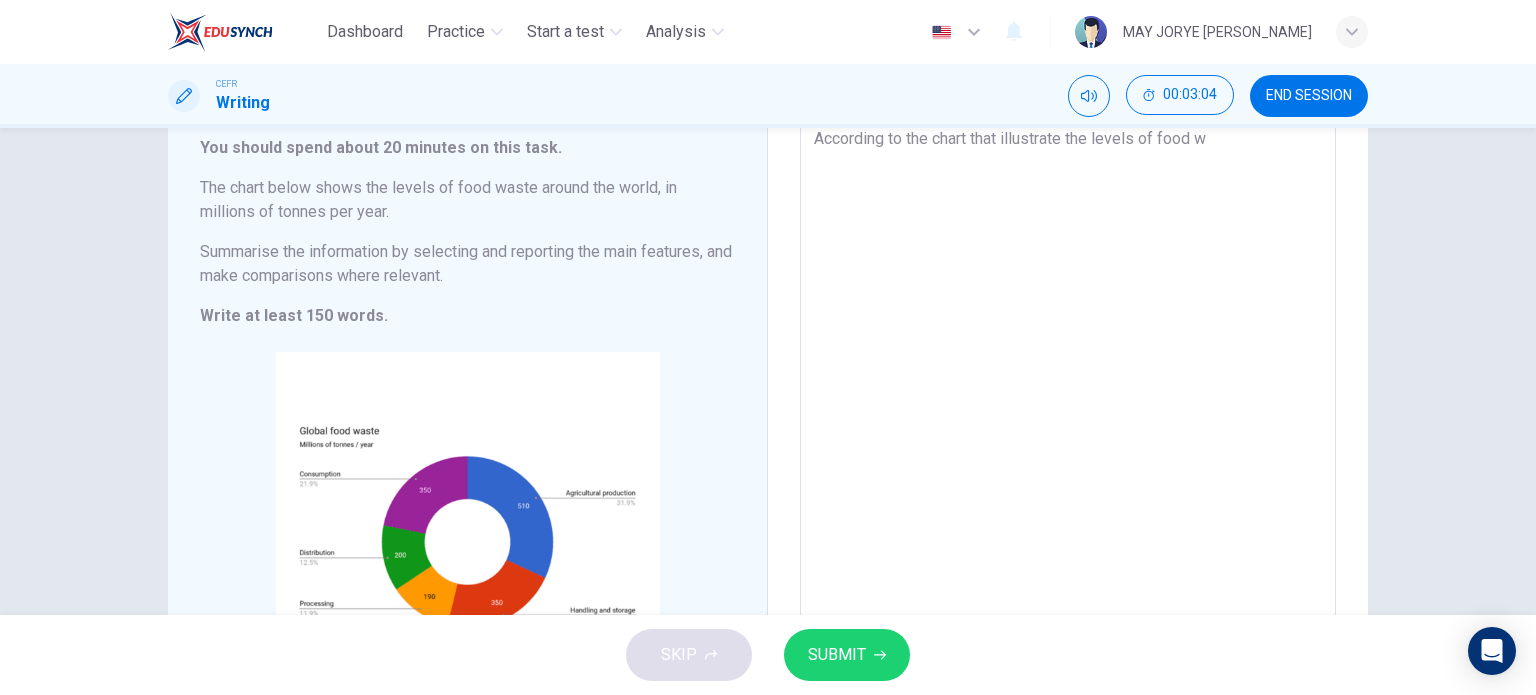 type on "According to the chart that illustrate the levels of food wa" 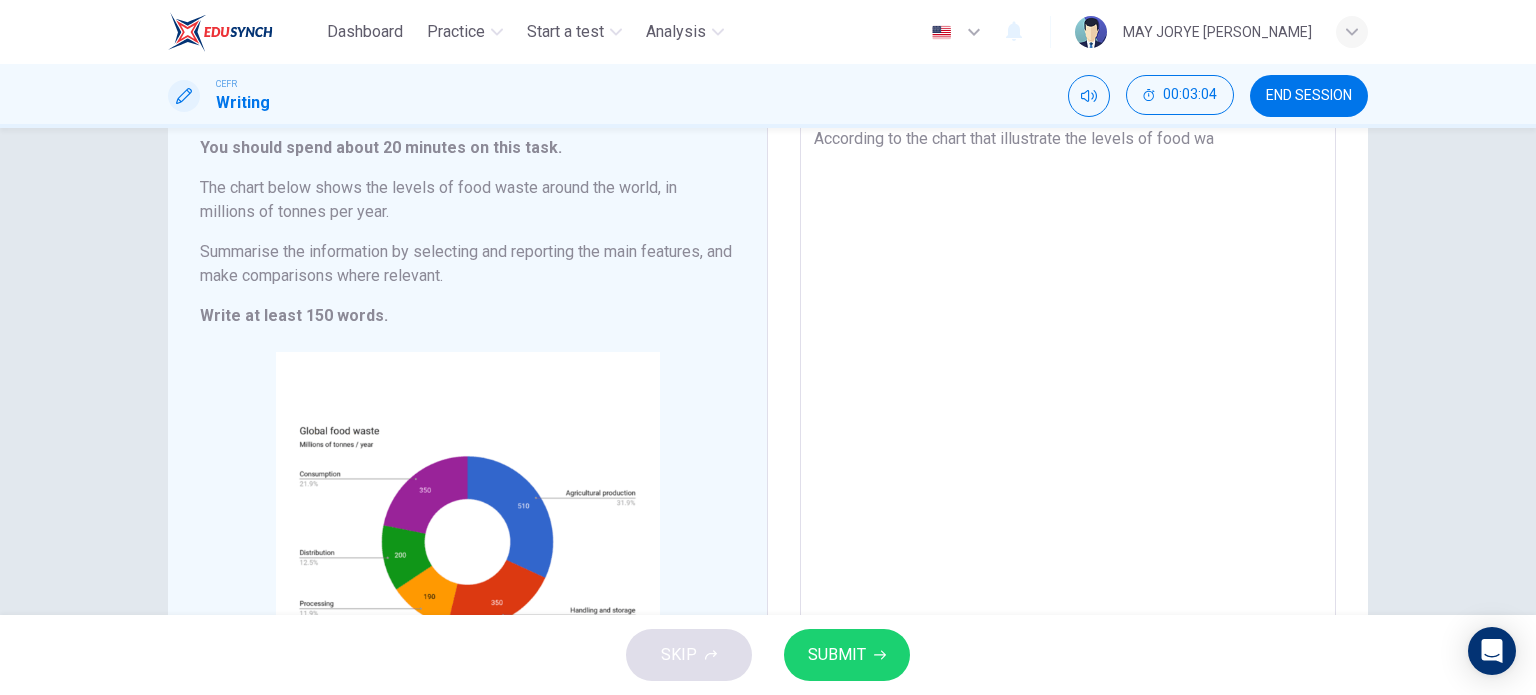 type on "x" 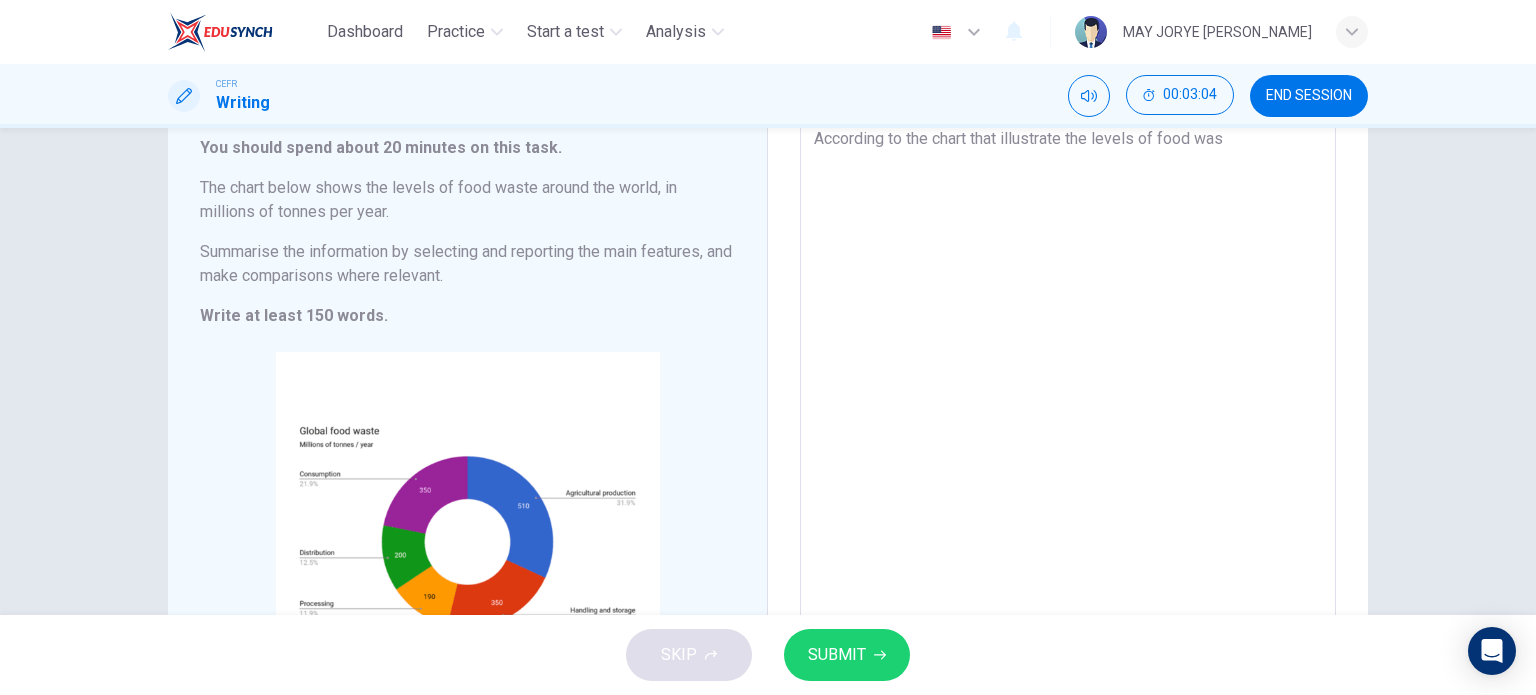 type on "According to the chart that illustrate the levels of food wast" 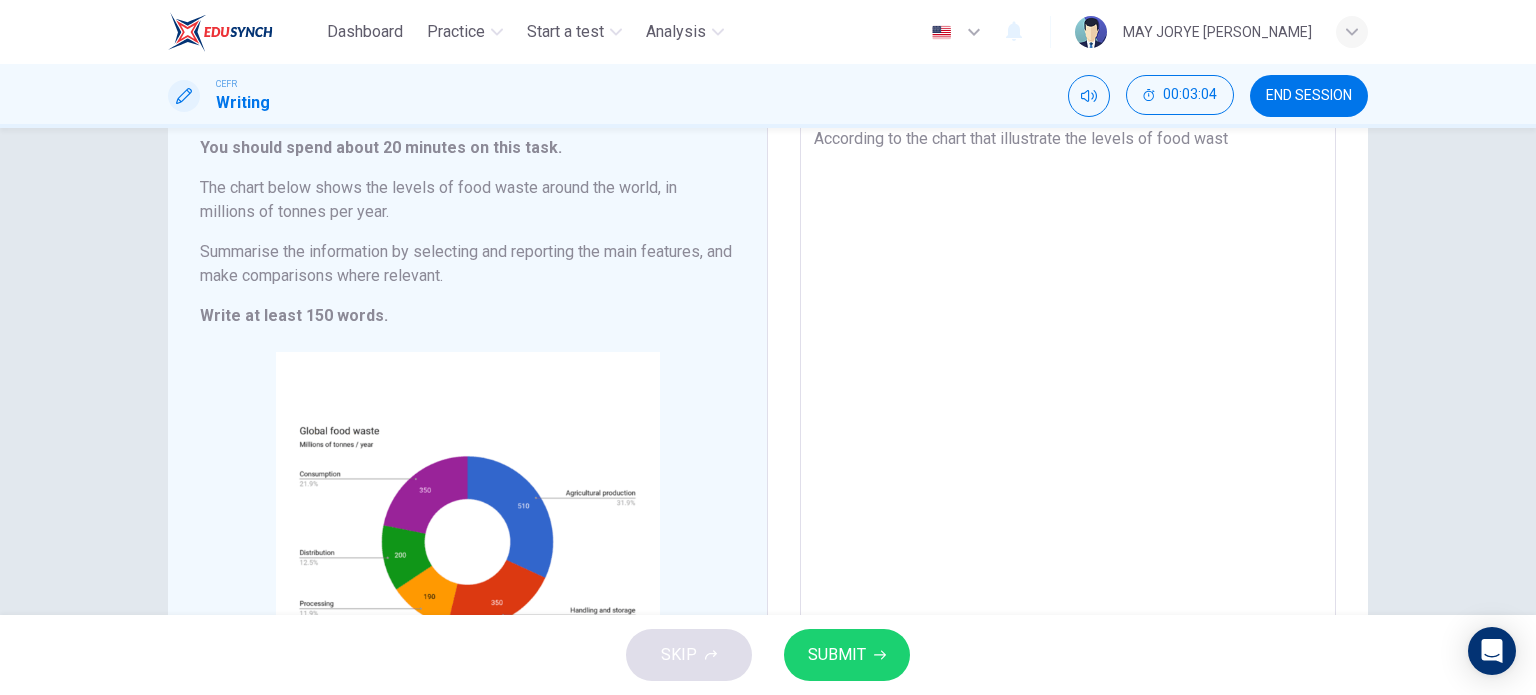 type on "x" 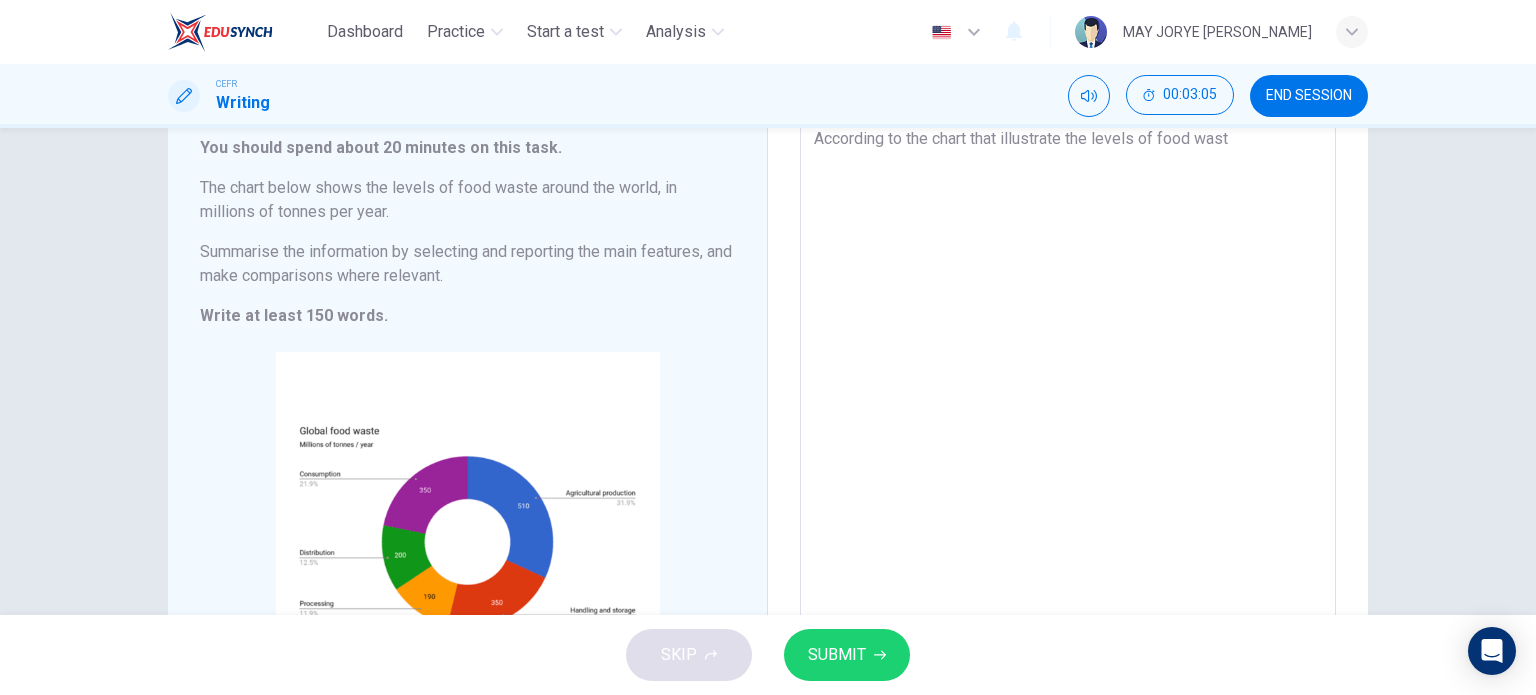 type on "According to the chart that illustrate the levels of food waste" 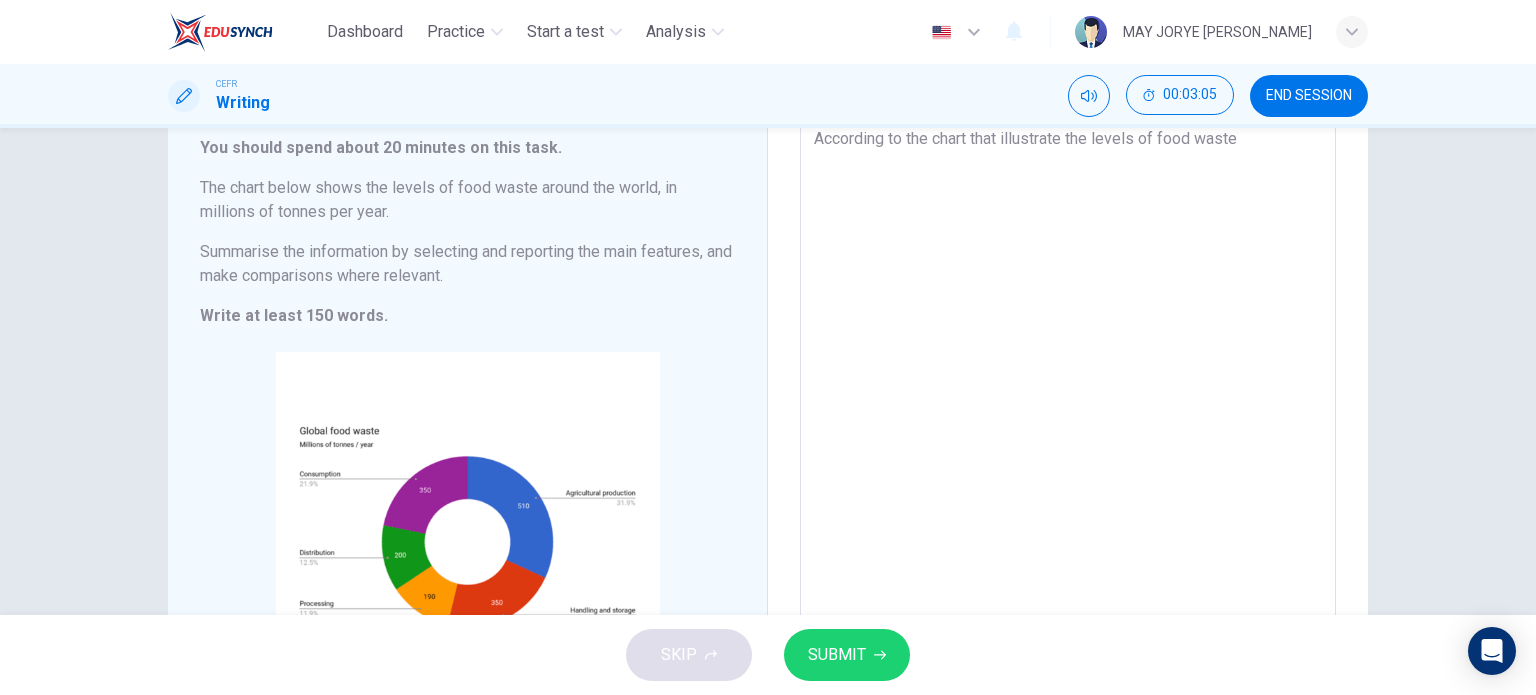 type on "x" 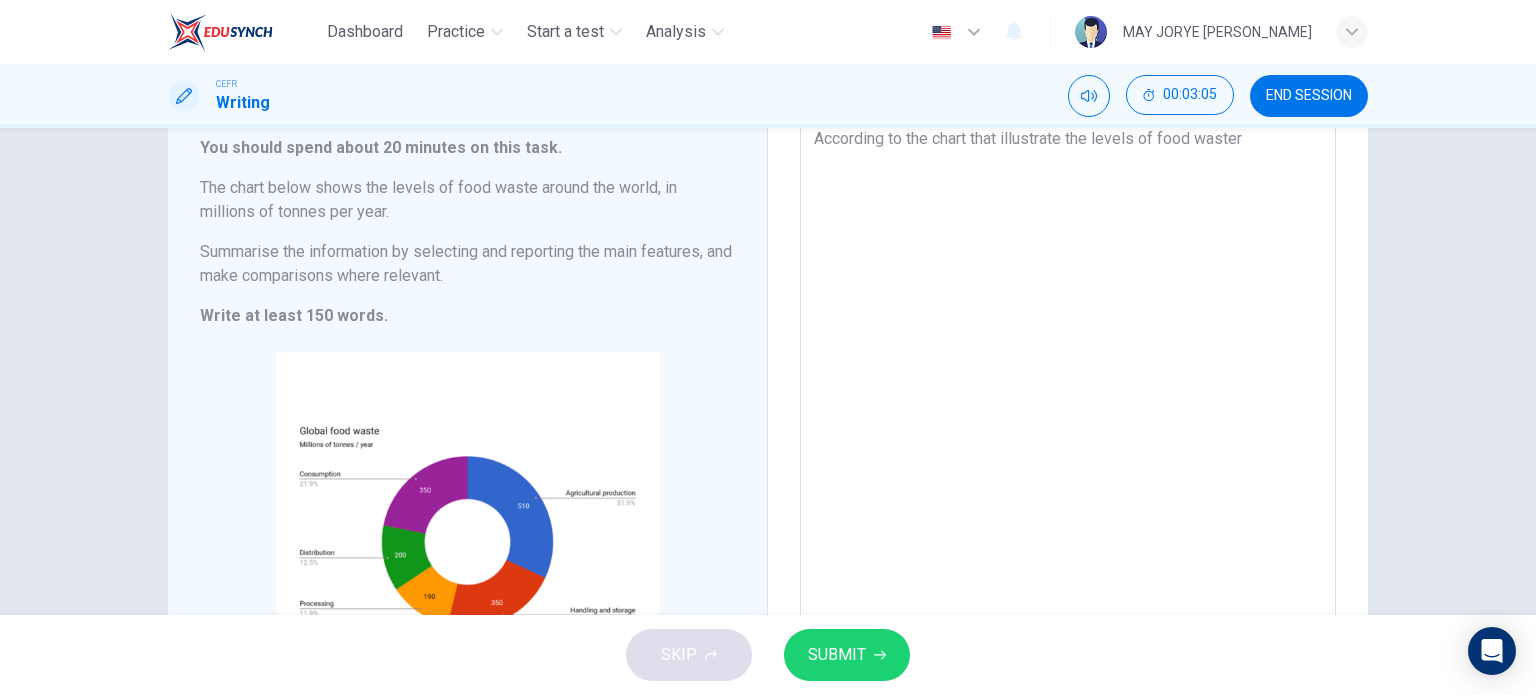 type on "x" 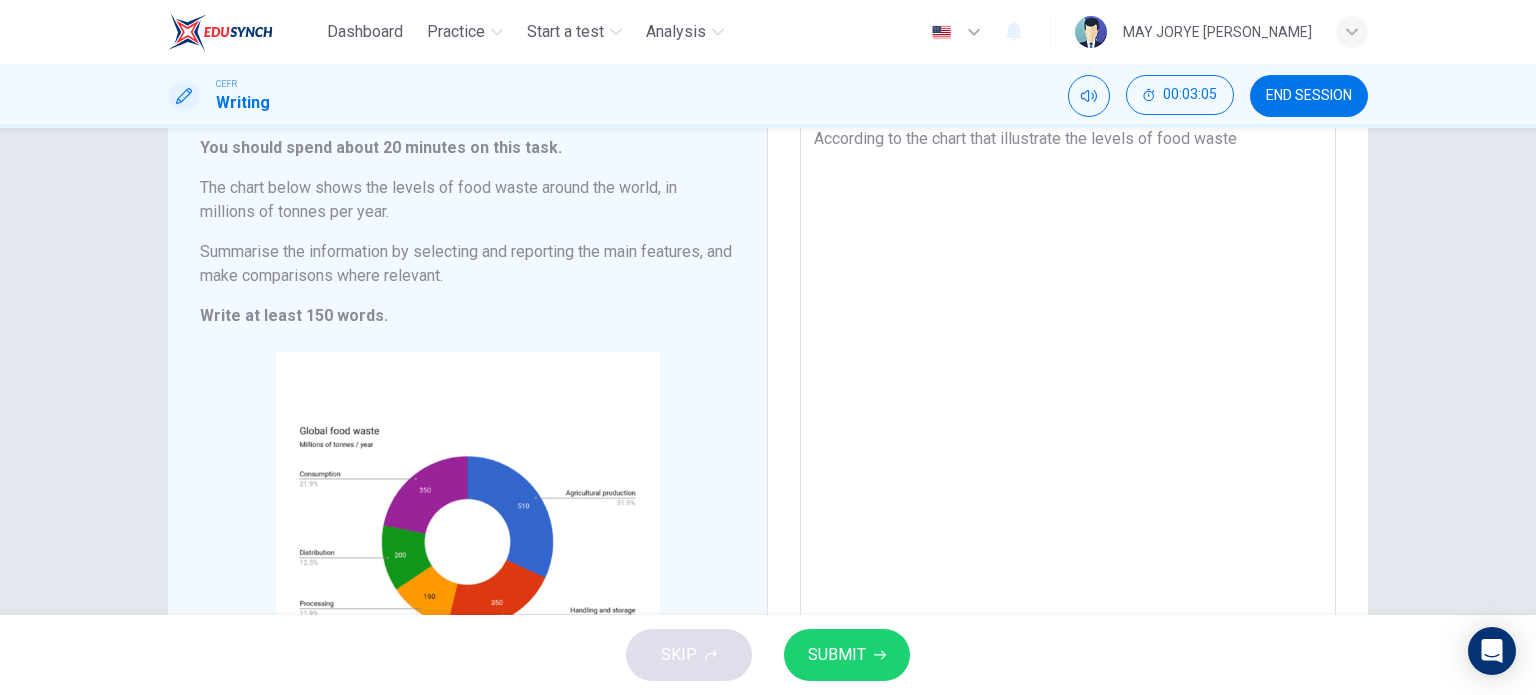 type on "x" 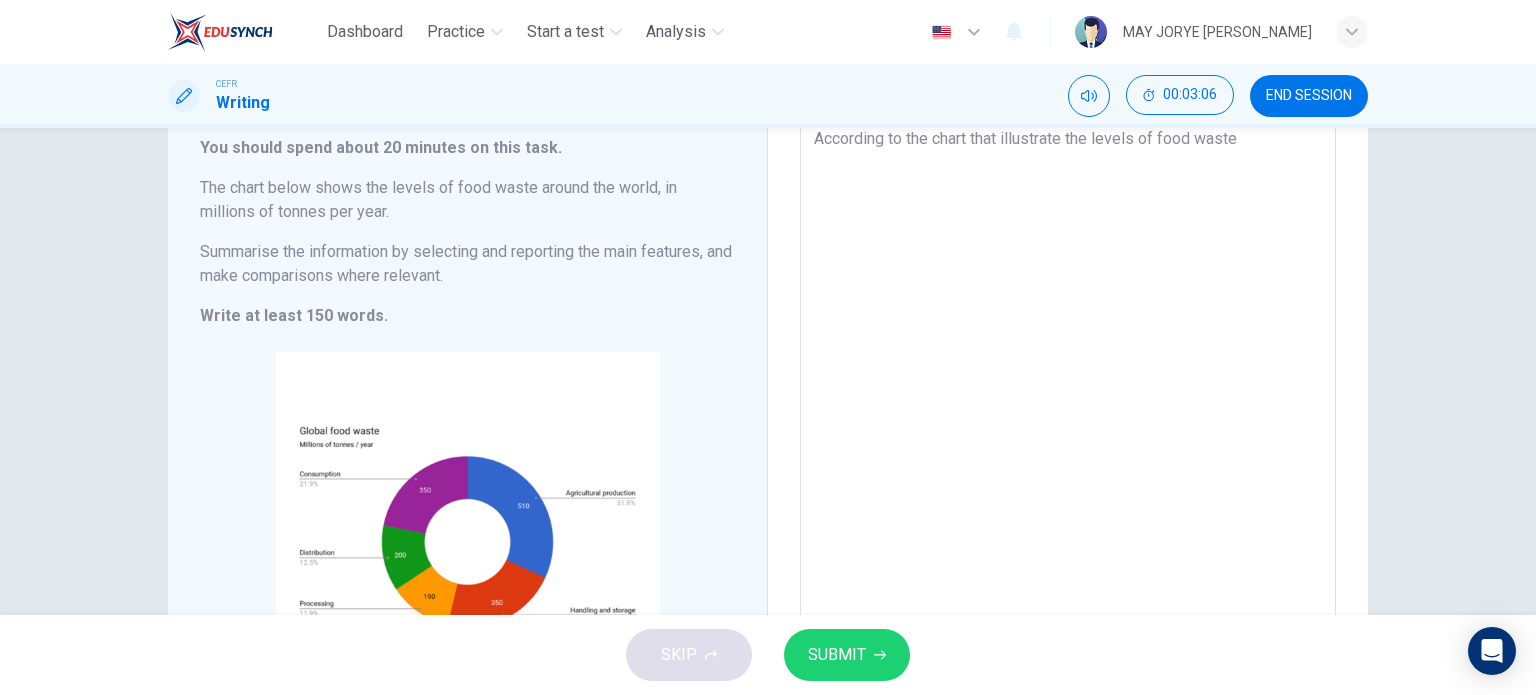 type on "According to the chart that illustrate the levels of food waste" 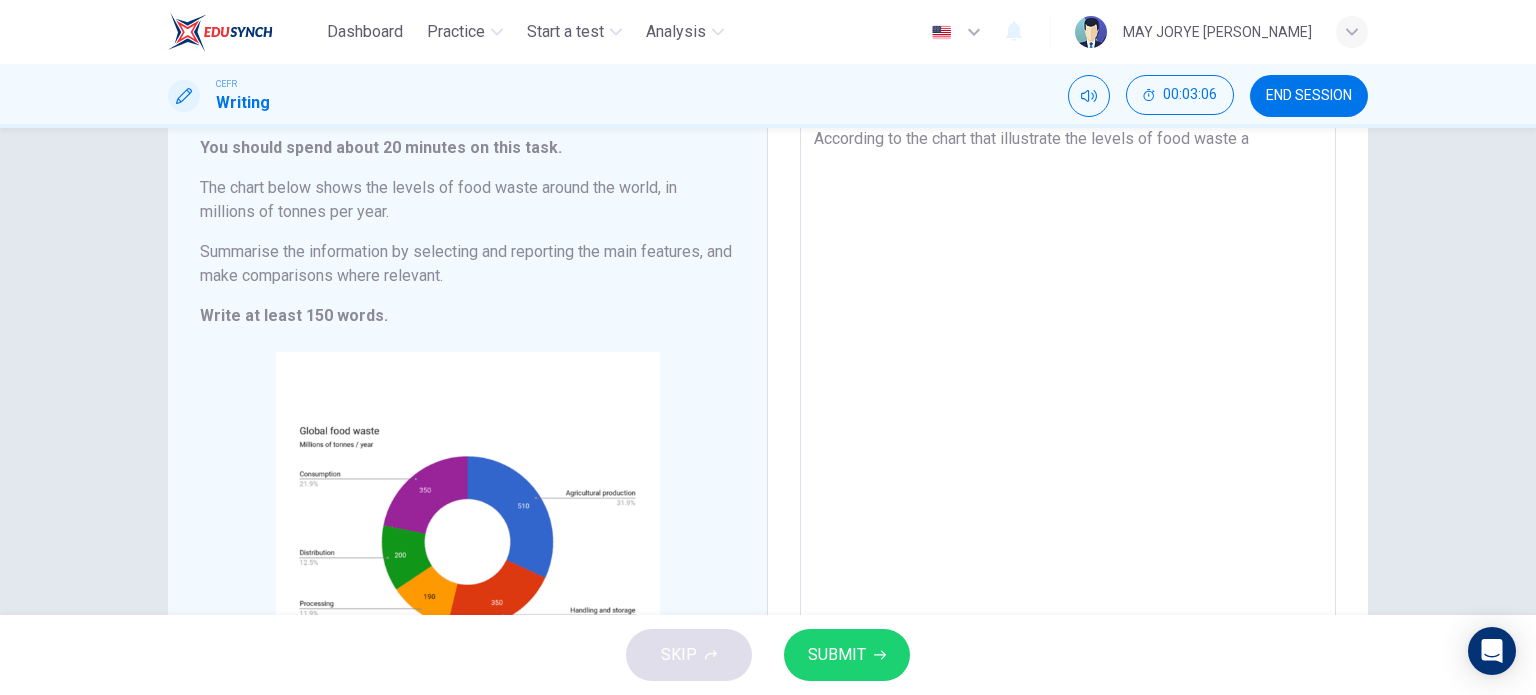 type on "x" 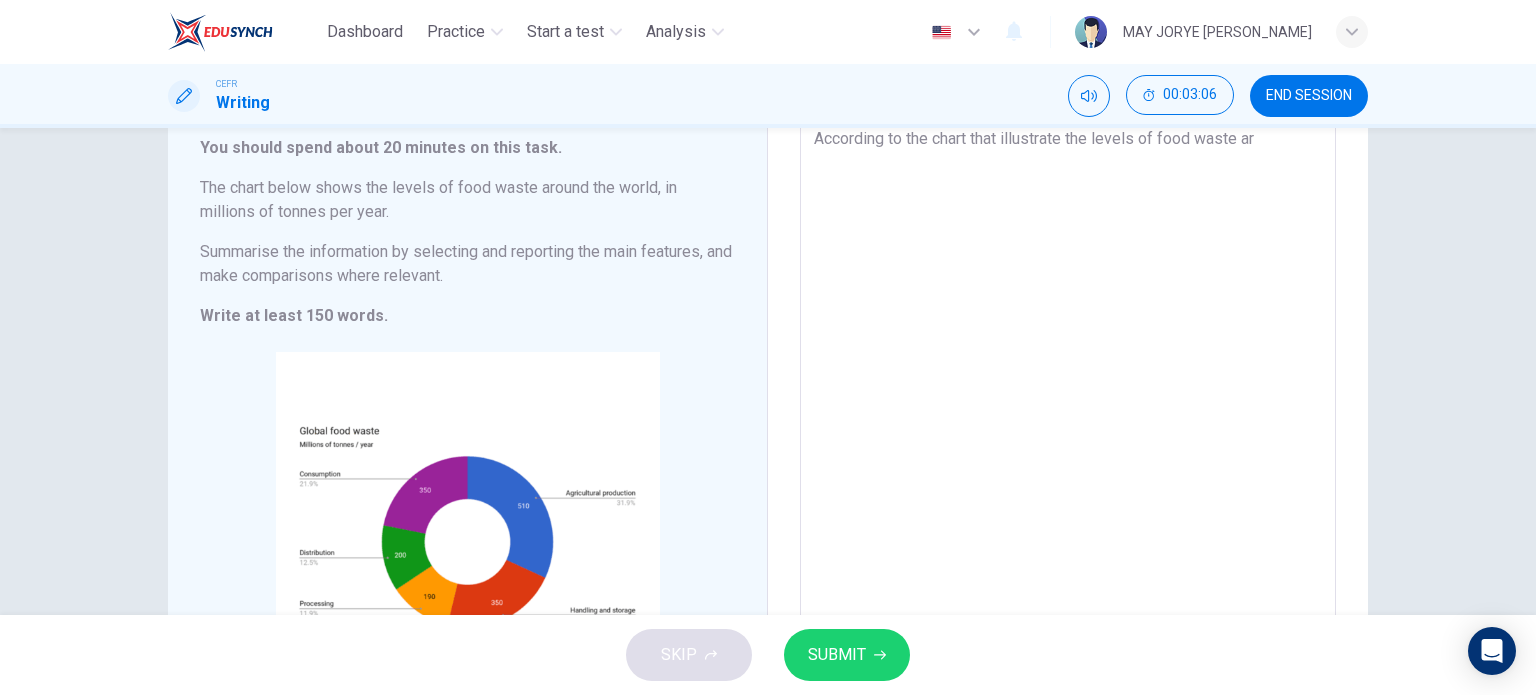 type on "According to the chart that illustrate the levels of food waste aro" 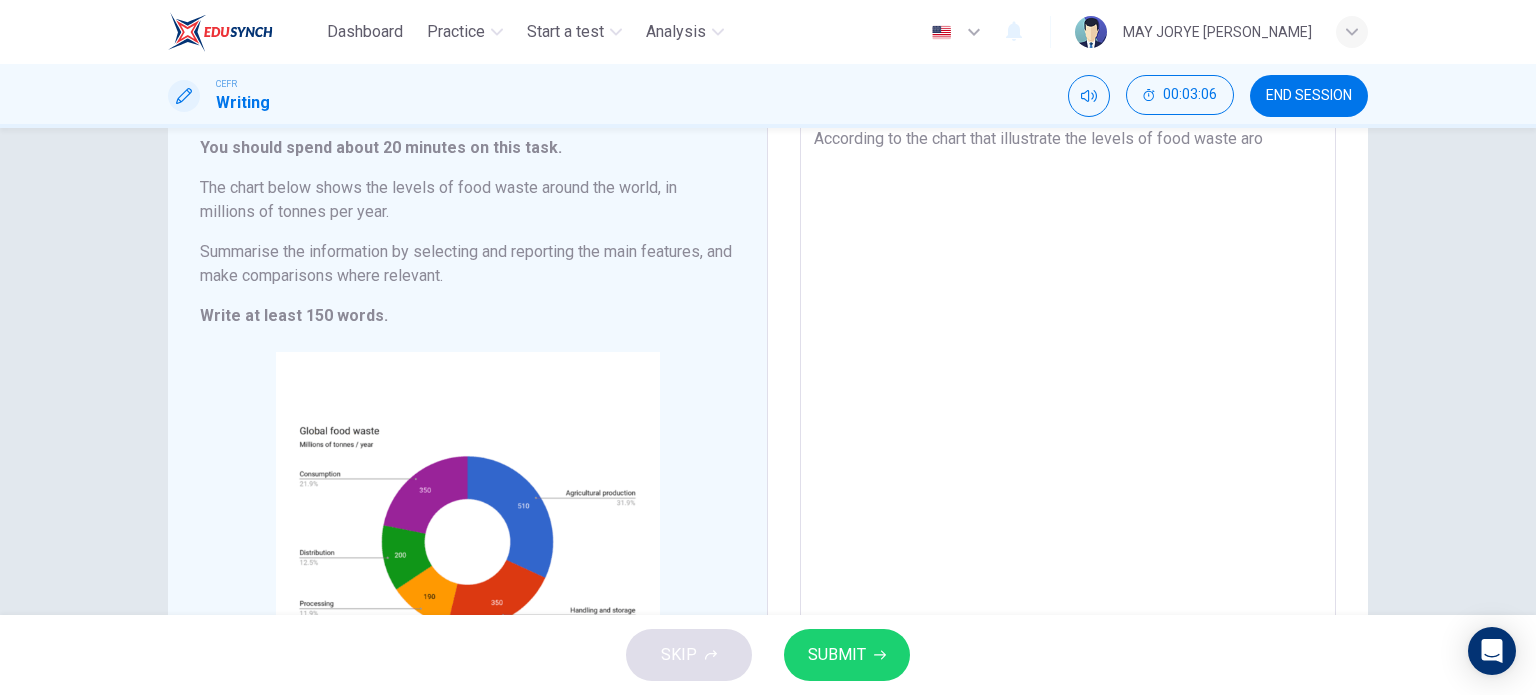 type on "x" 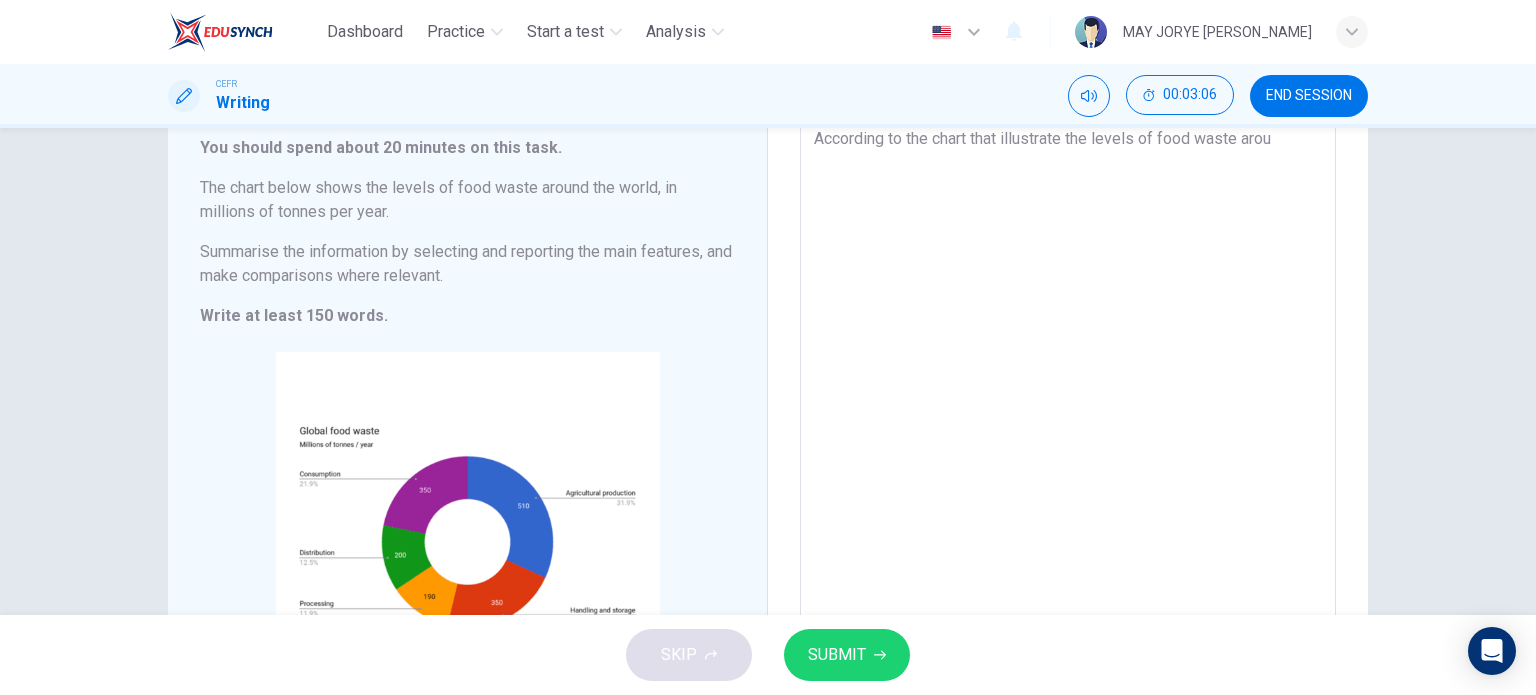 type on "x" 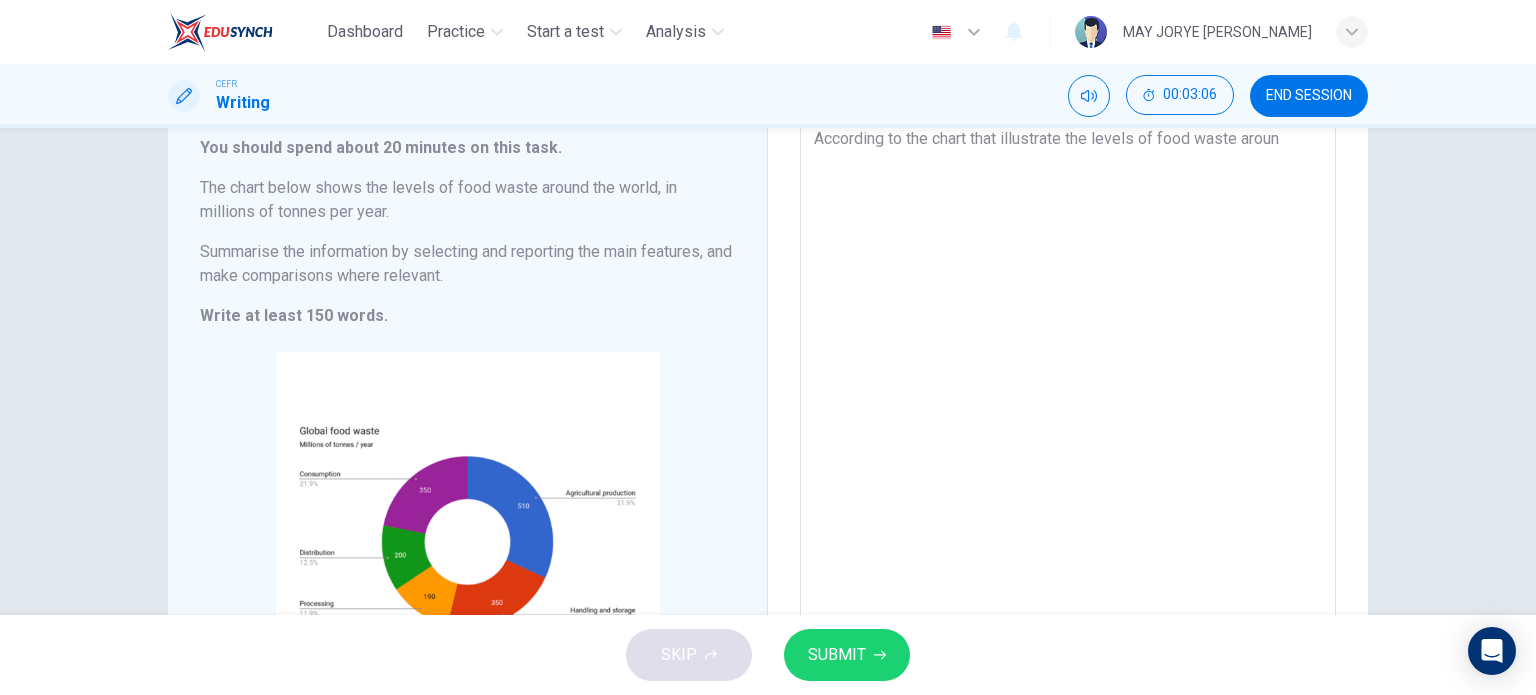 type on "x" 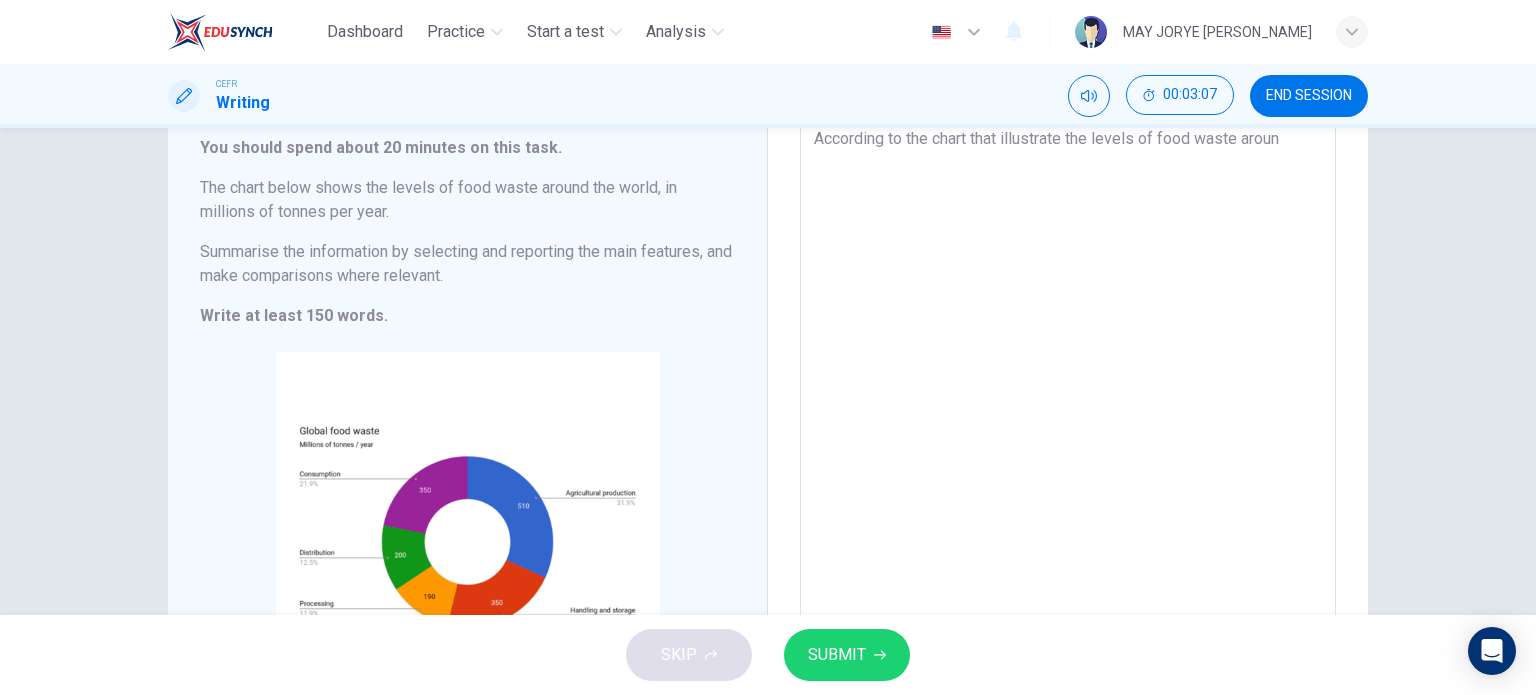 type on "According to the chart that illustrate the levels of food waste aroung" 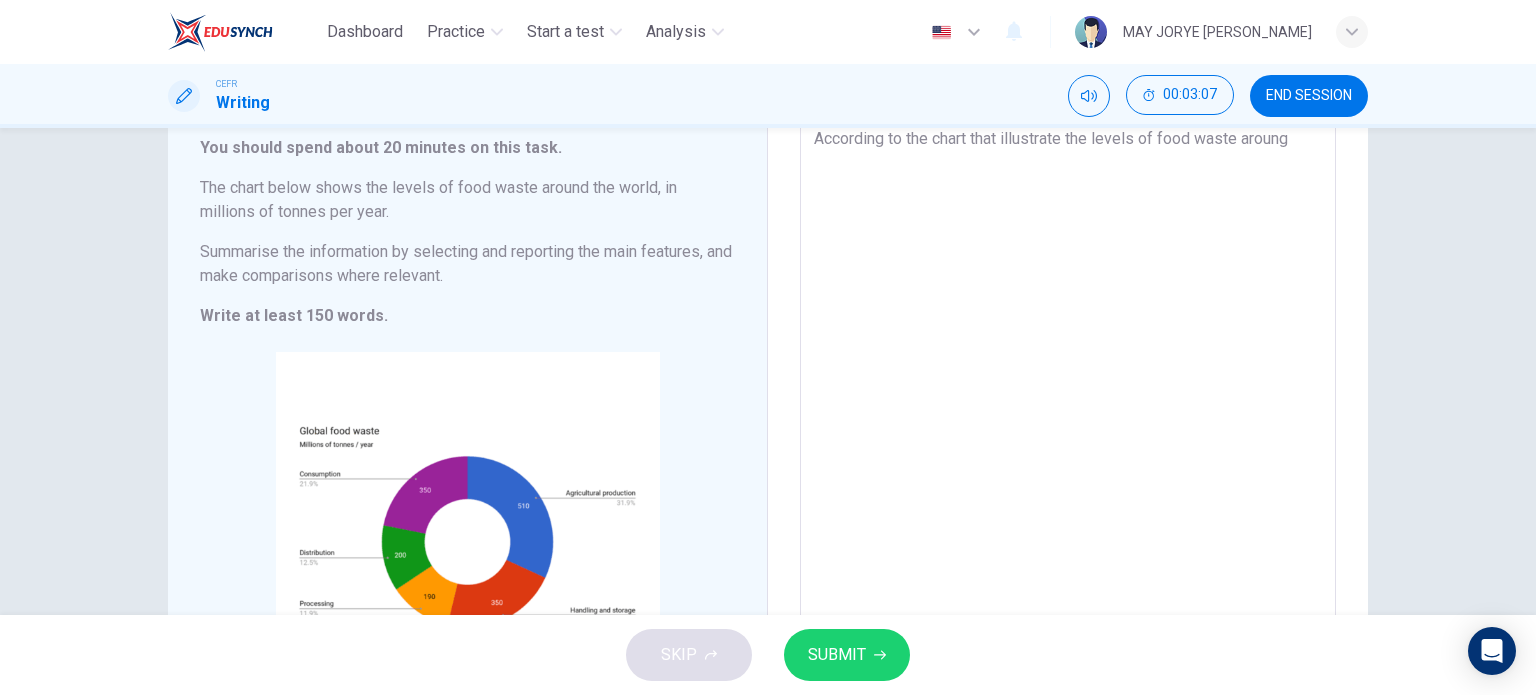 type on "x" 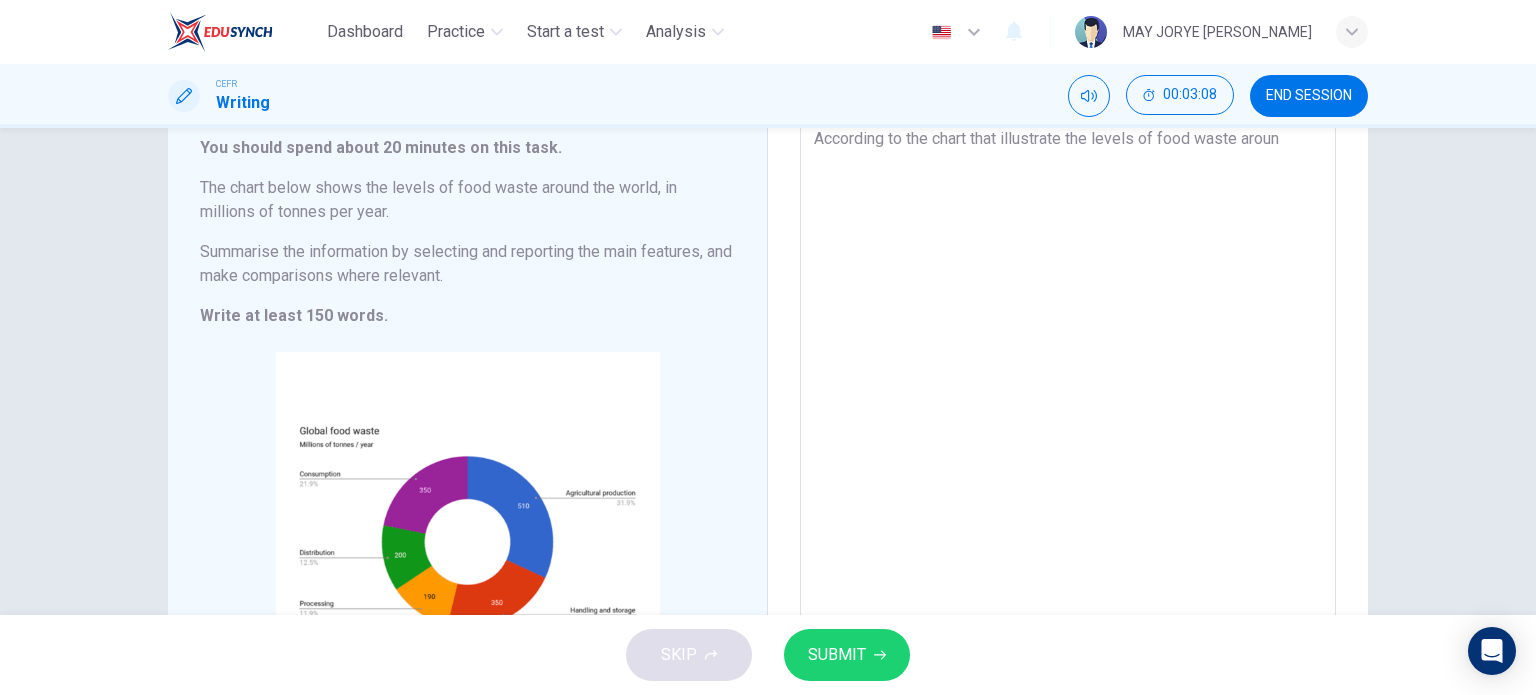 type on "According to the chart that illustrate the levels of food waste around" 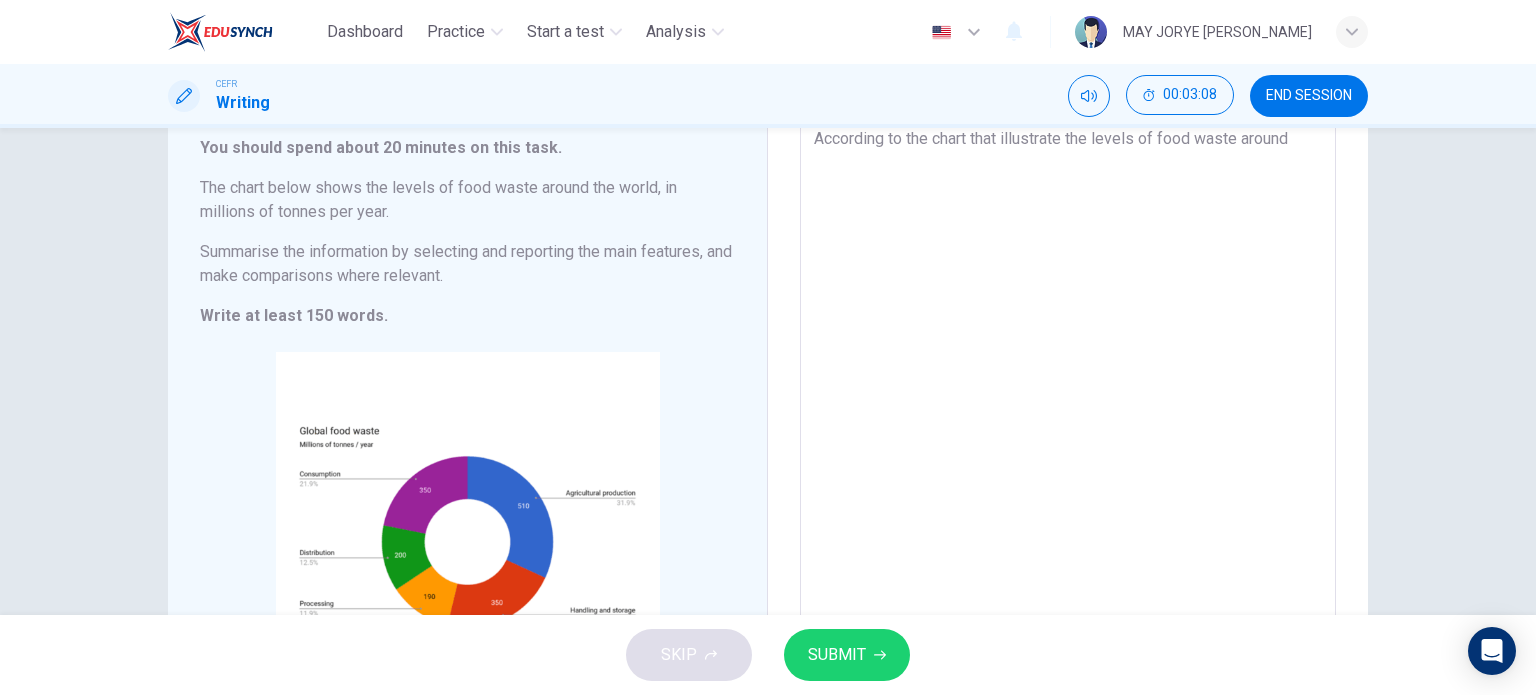 type on "According to the chart that illustrate the levels of food waste around" 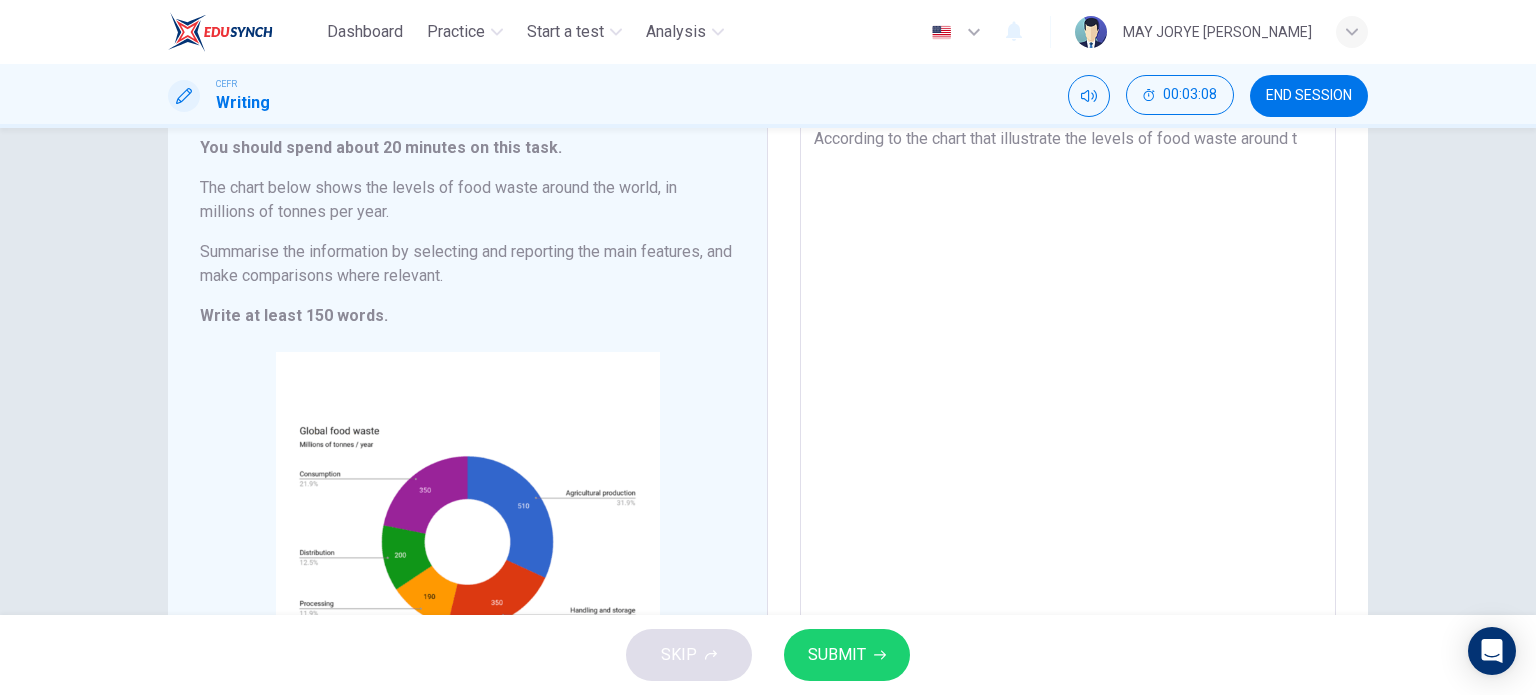 type on "x" 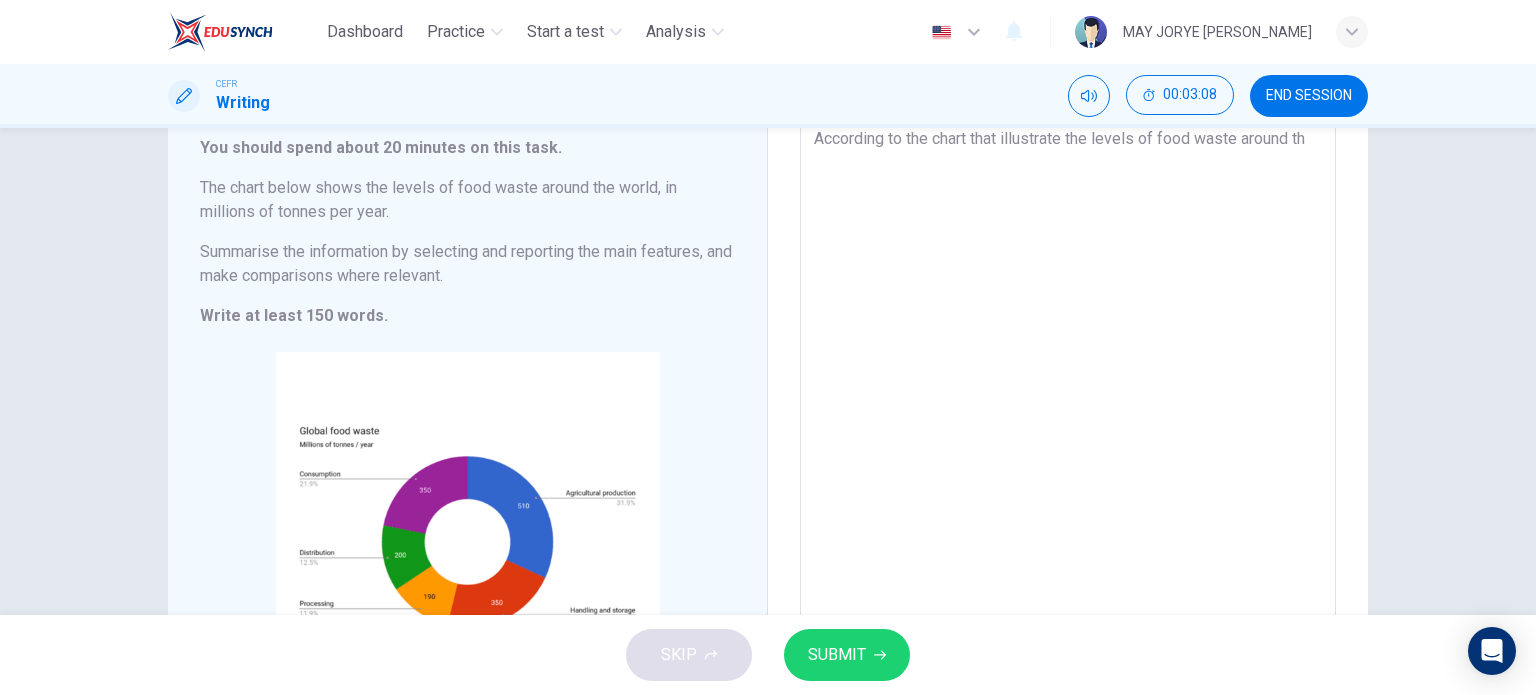 type on "x" 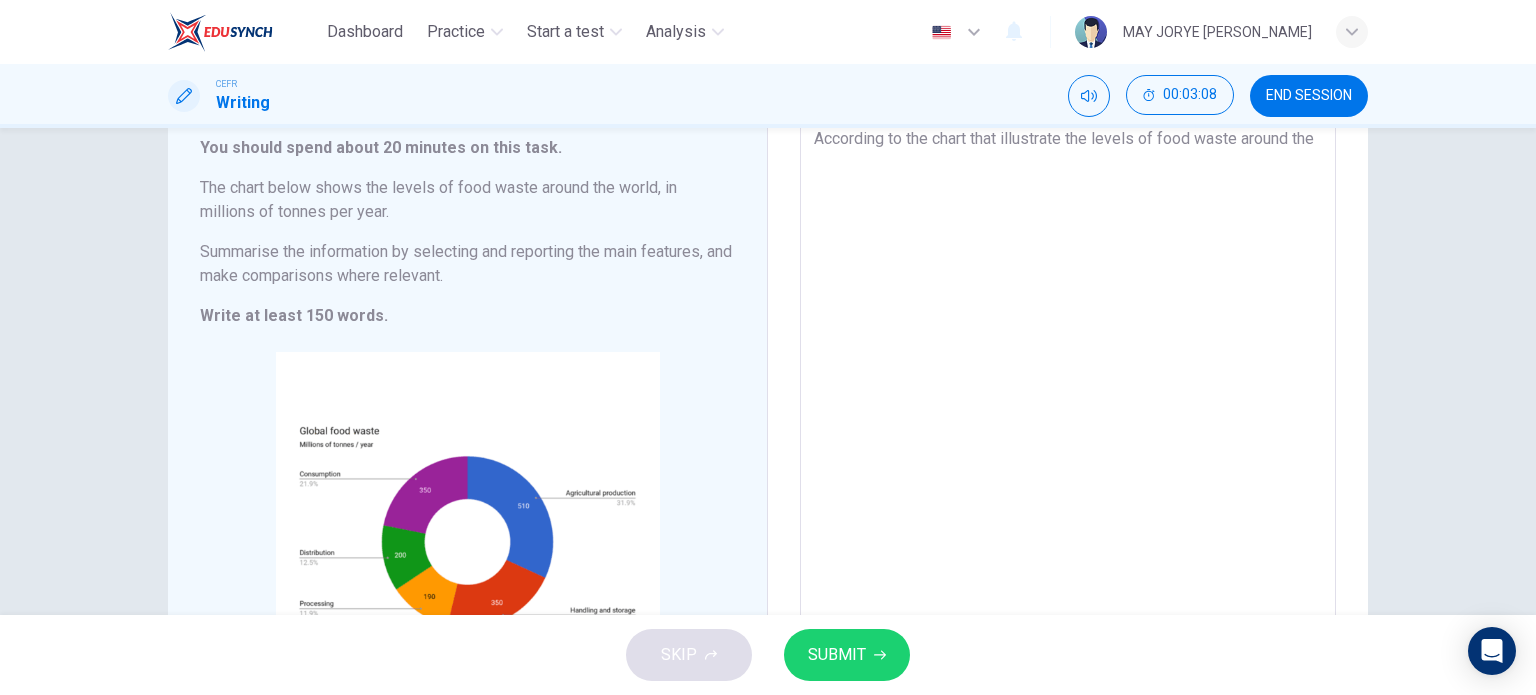type on "According to the chart that illustrate the levels of food waste around the" 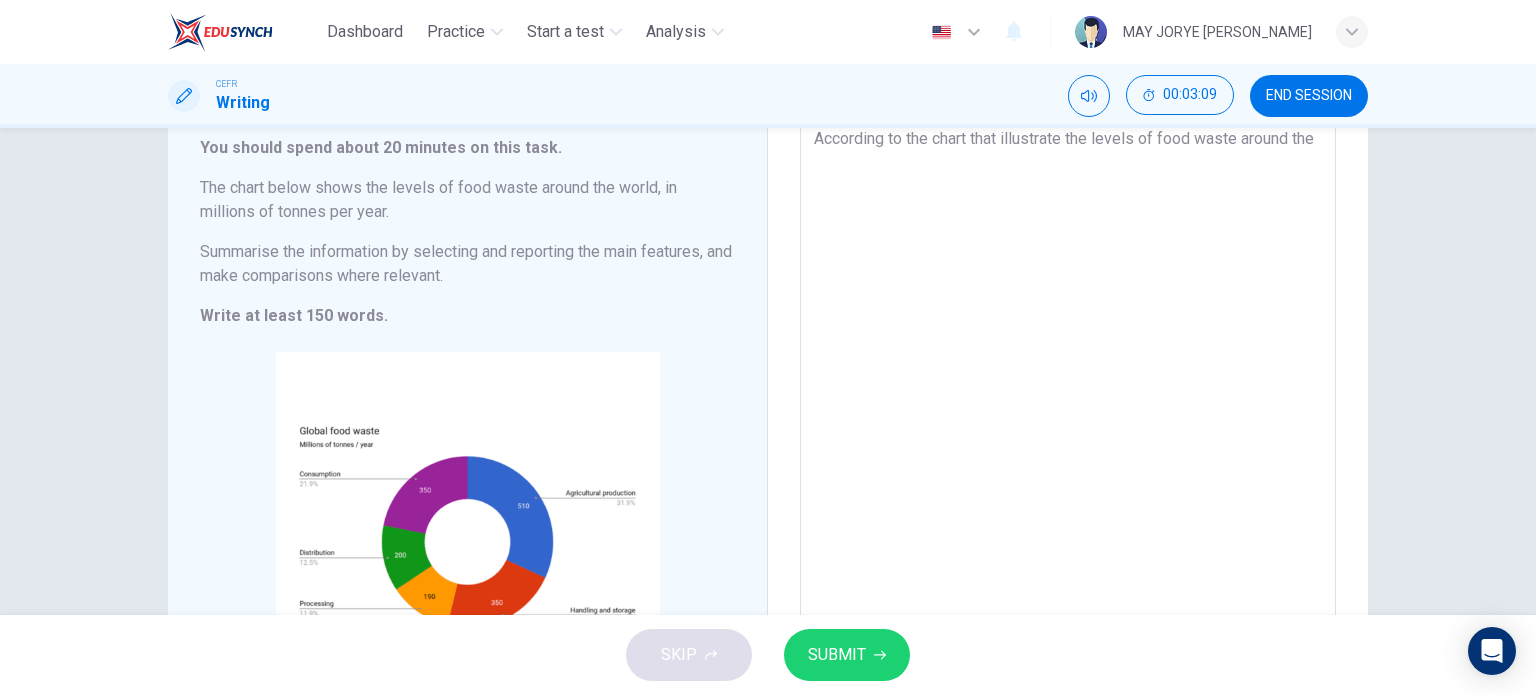 type on "x" 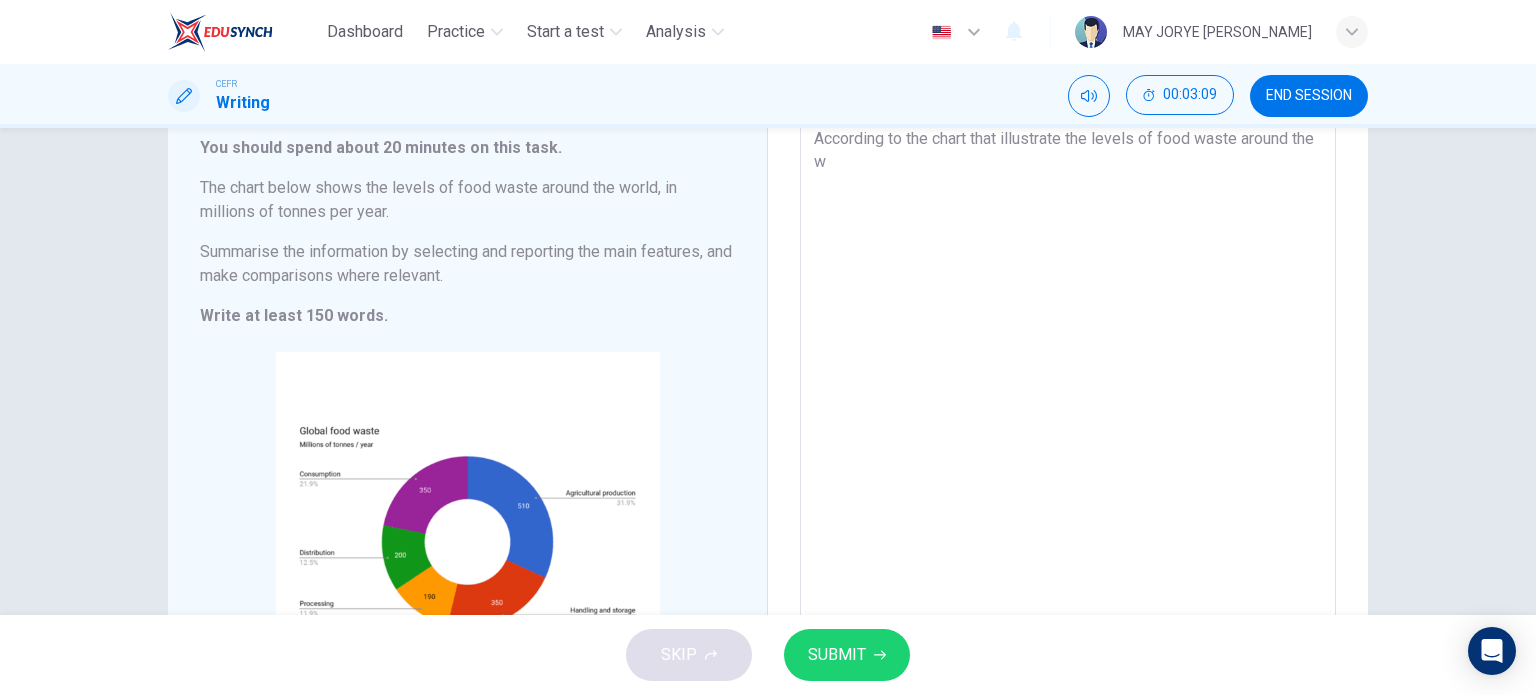 type on "x" 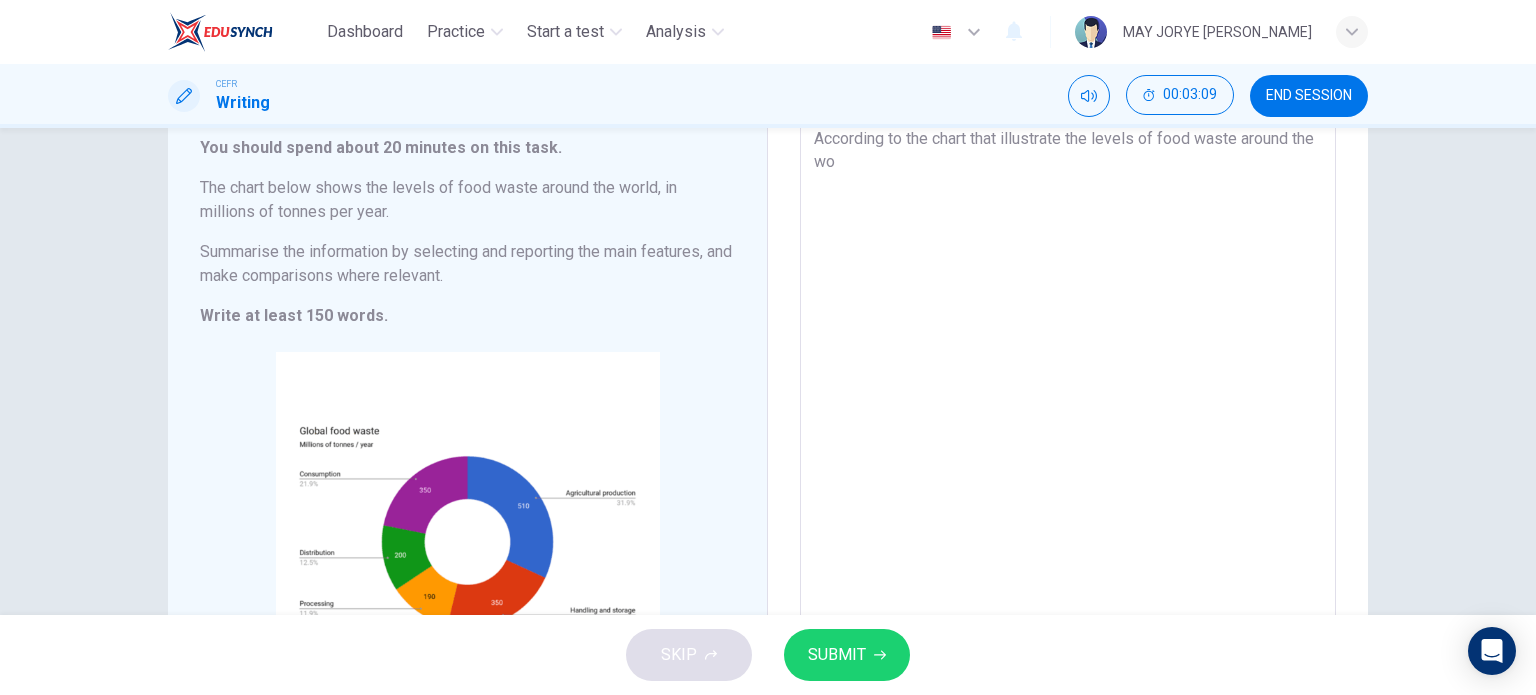 type on "x" 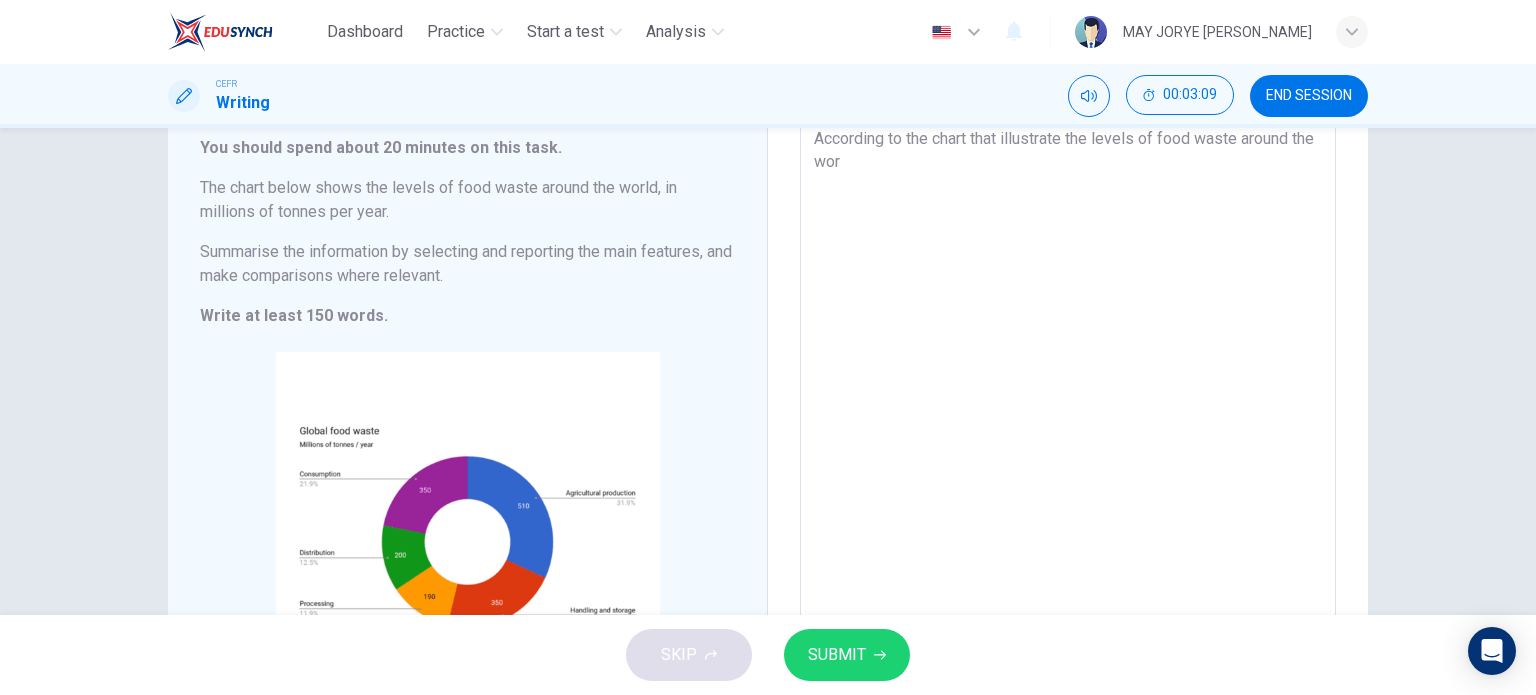 type on "x" 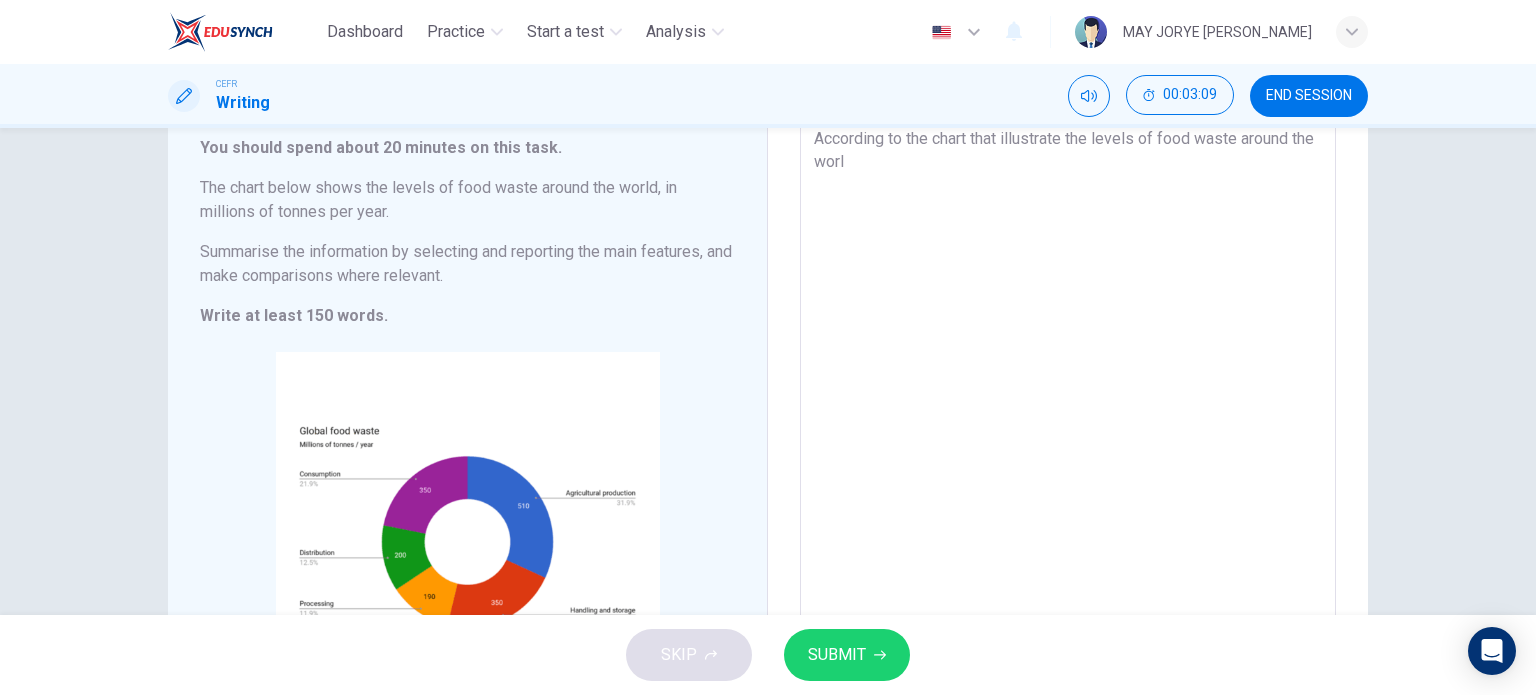 type on "x" 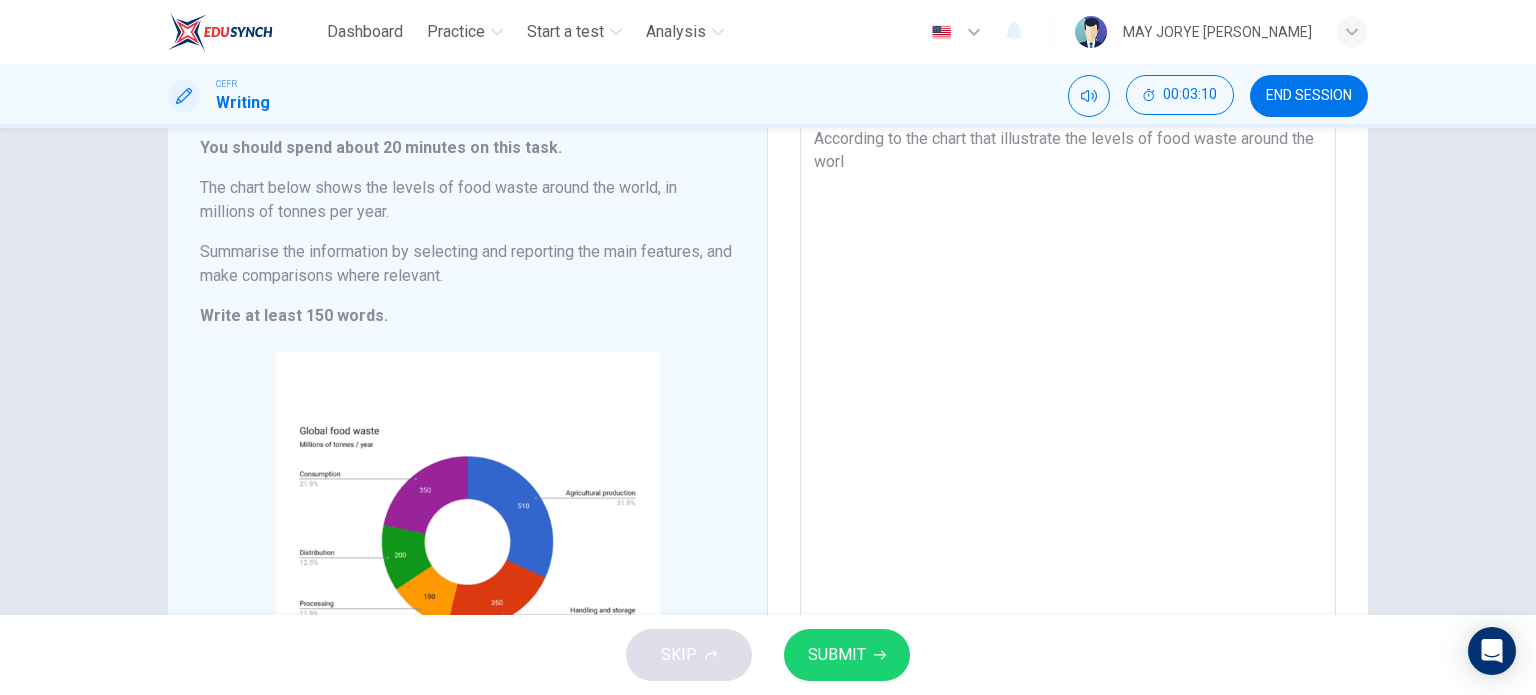 type on "According to the chart that illustrate the levels of food waste around the world" 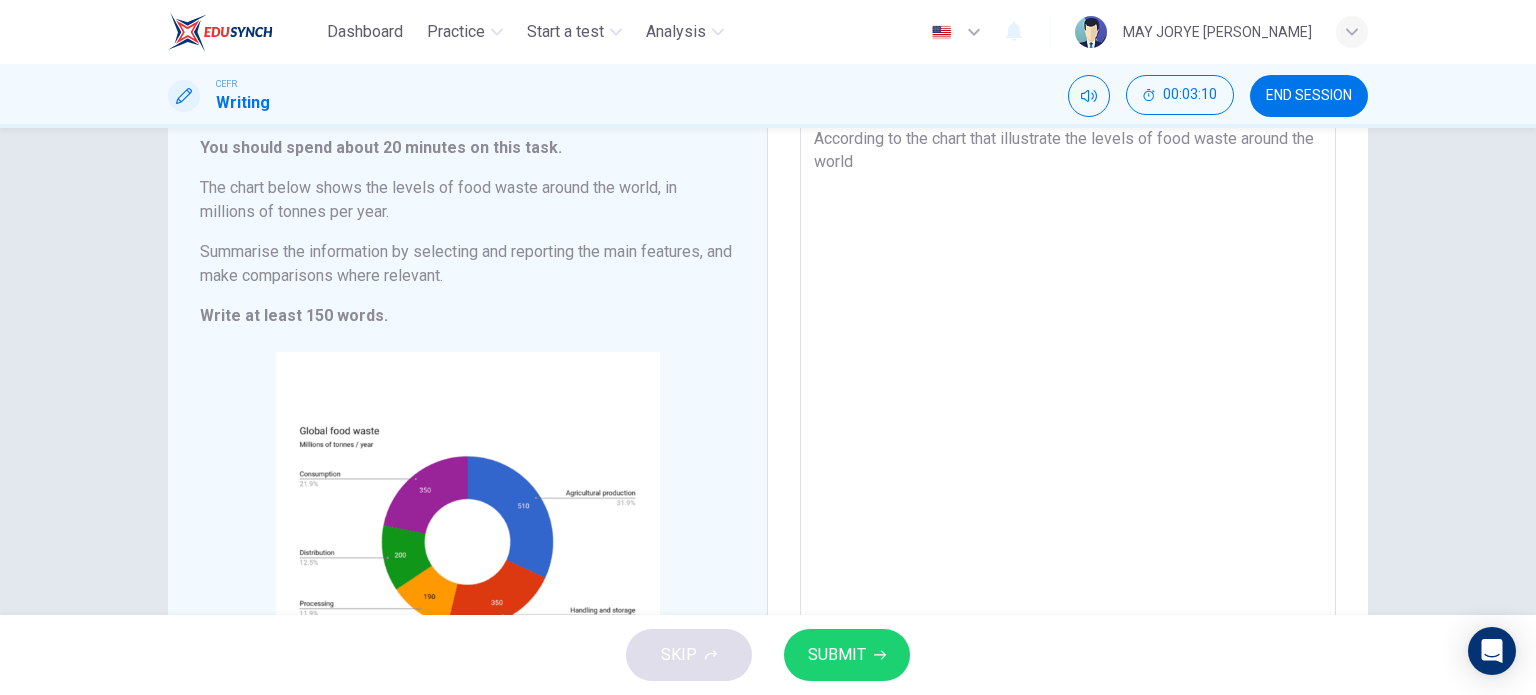 type on "x" 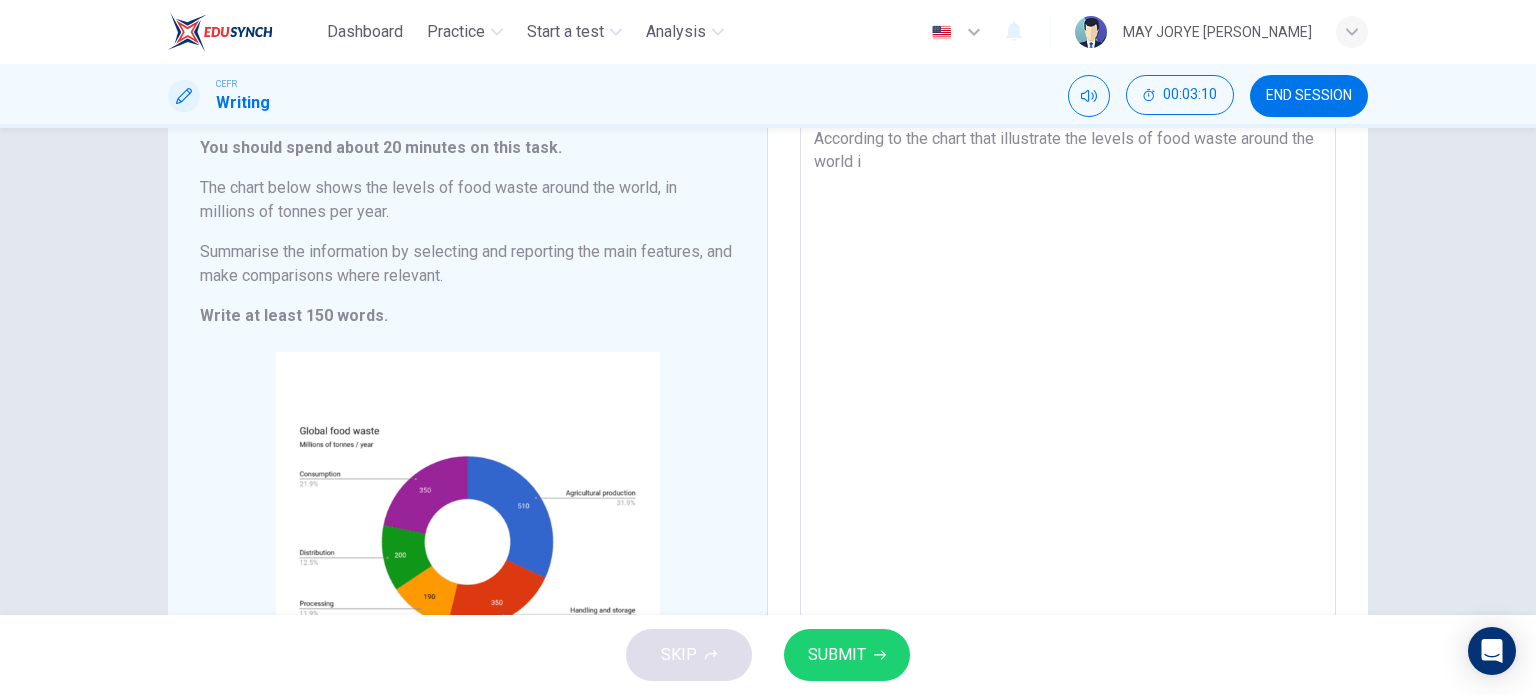 type on "x" 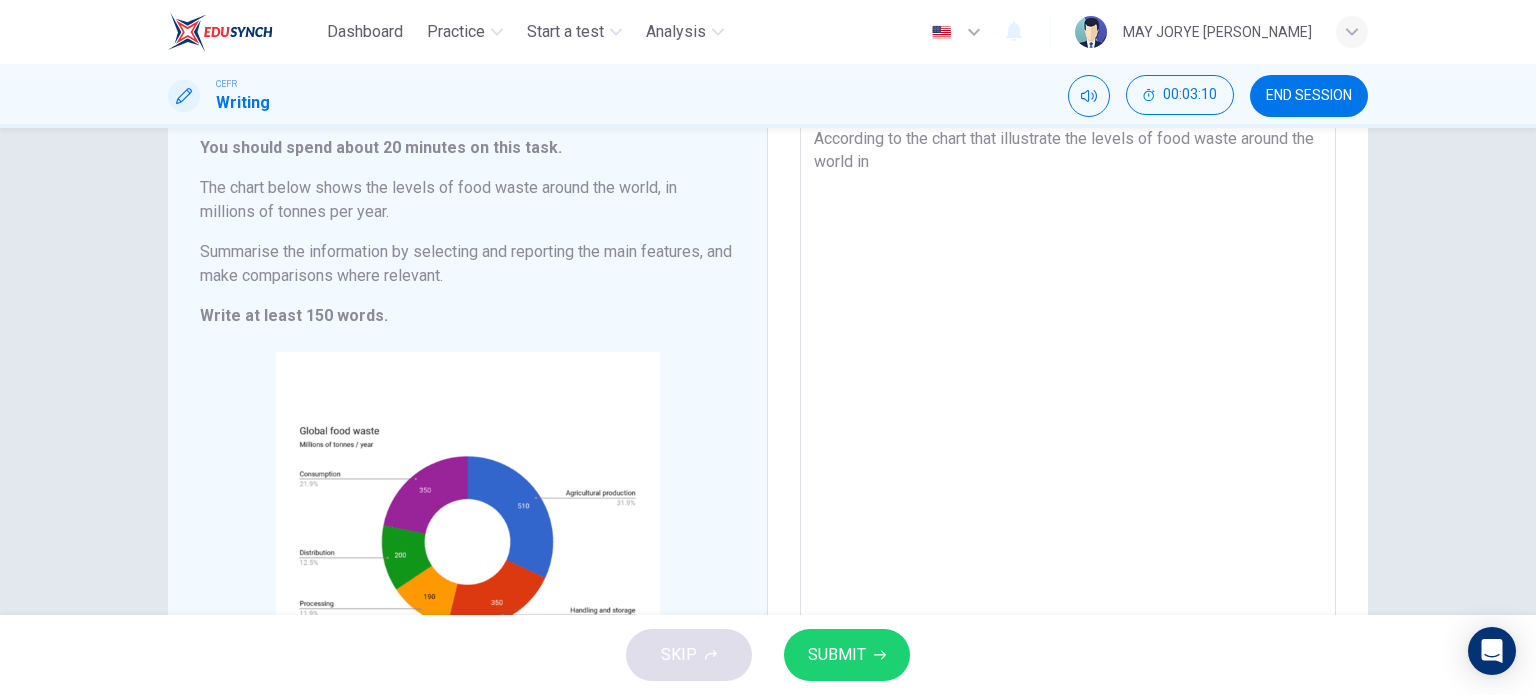 type on "According to the chart that illustrate the levels of food waste around the world in" 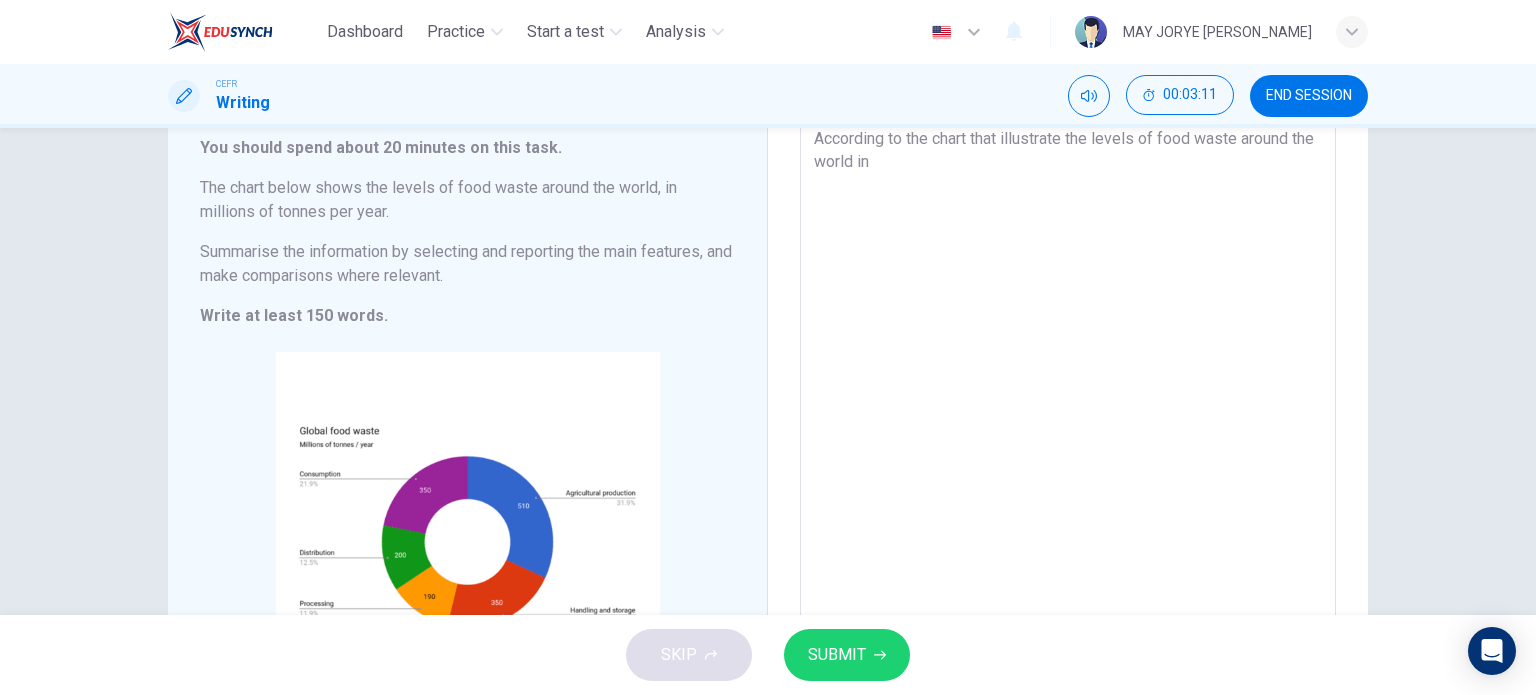 type on "According to the chart that illustrate the levels of food waste around the world in t" 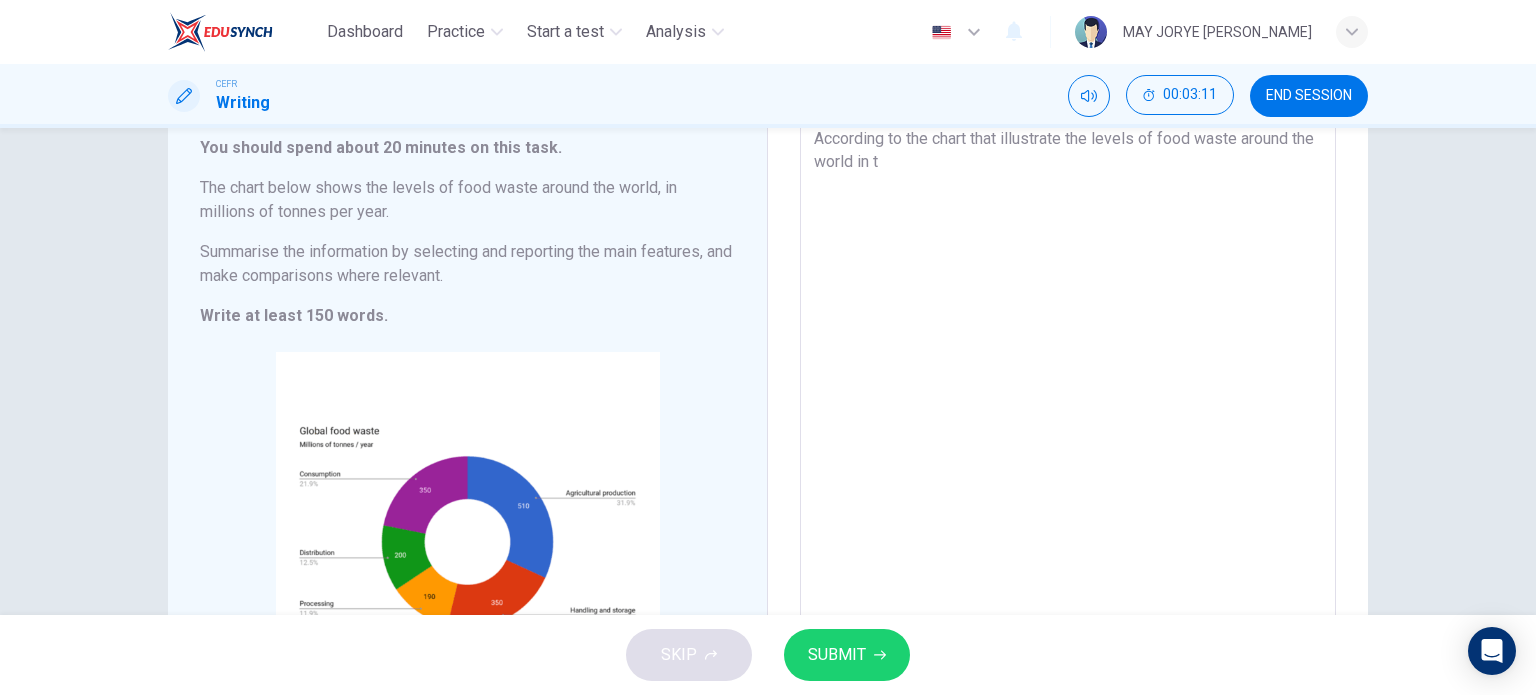 type on "x" 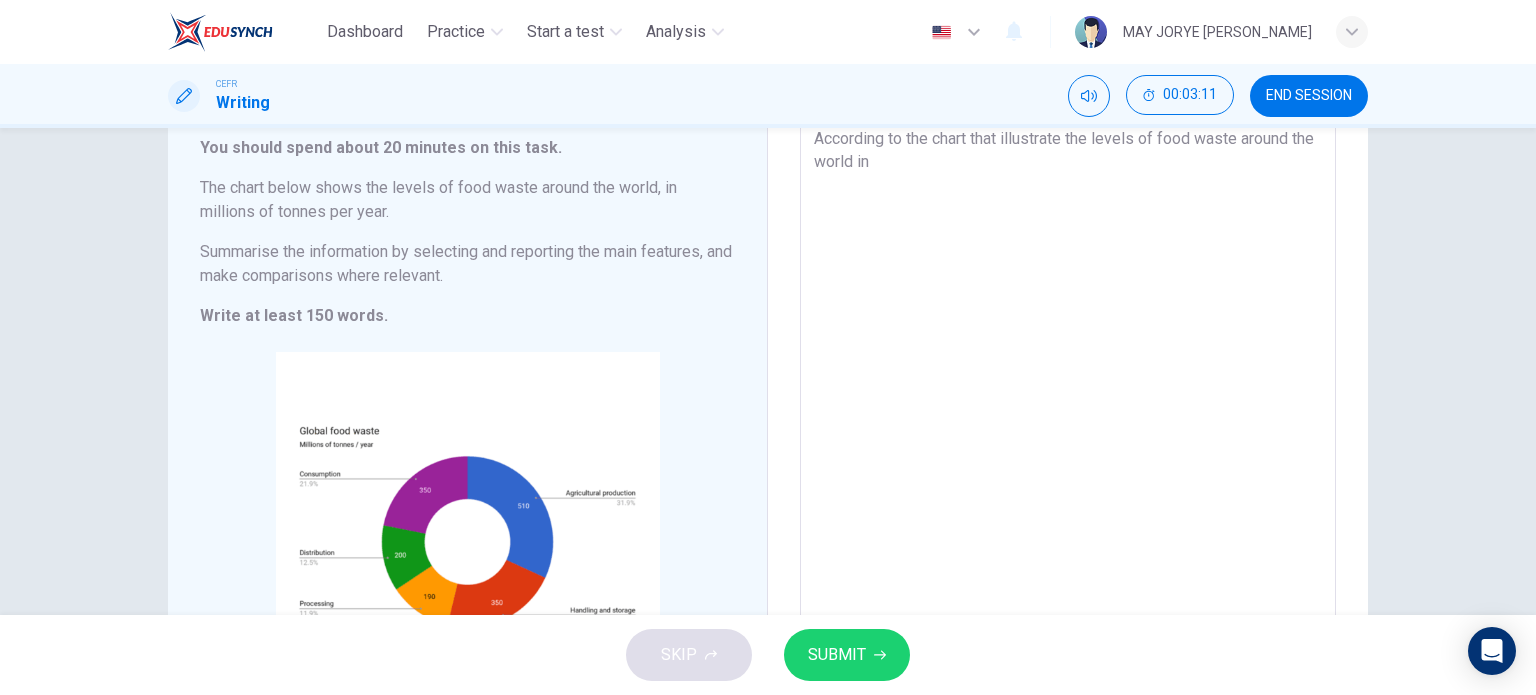 type on "According to the chart that illustrate the levels of food waste around the world in m" 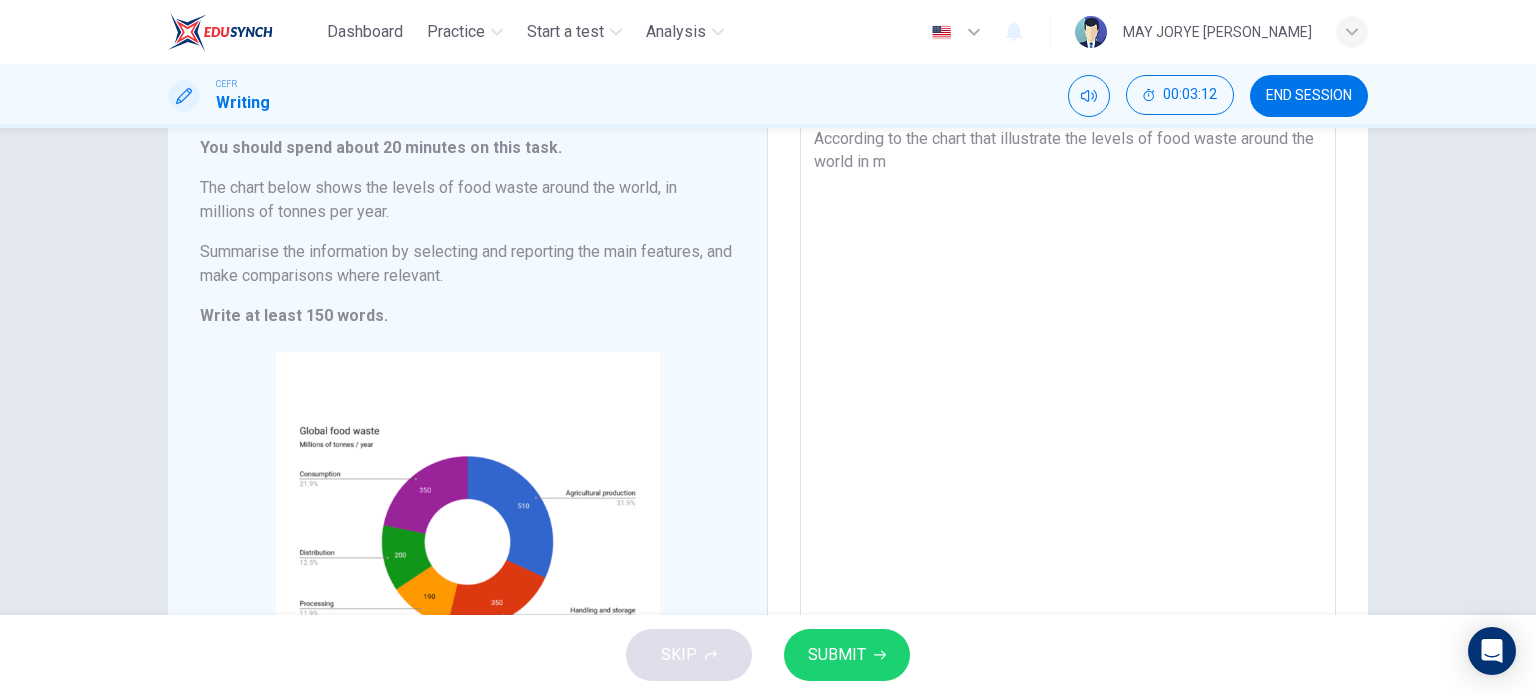 type on "x" 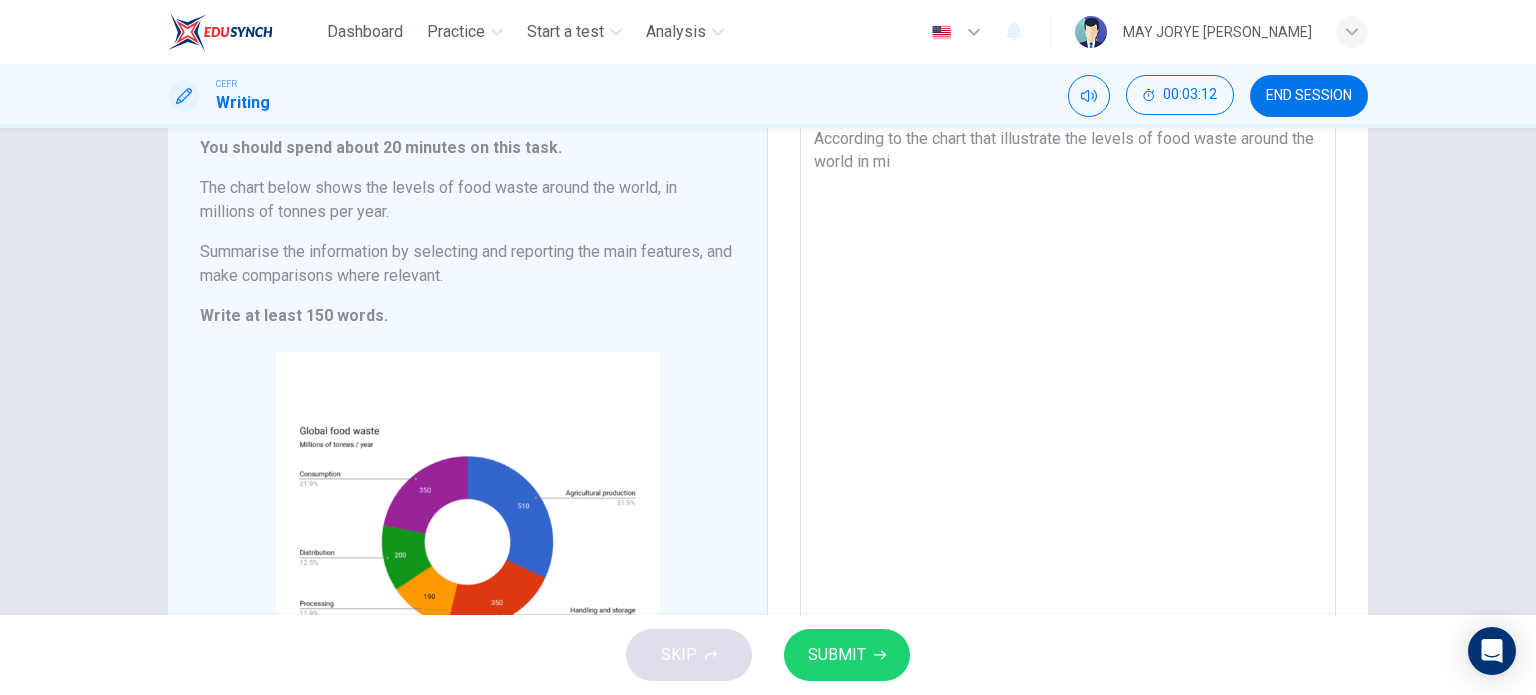 type on "x" 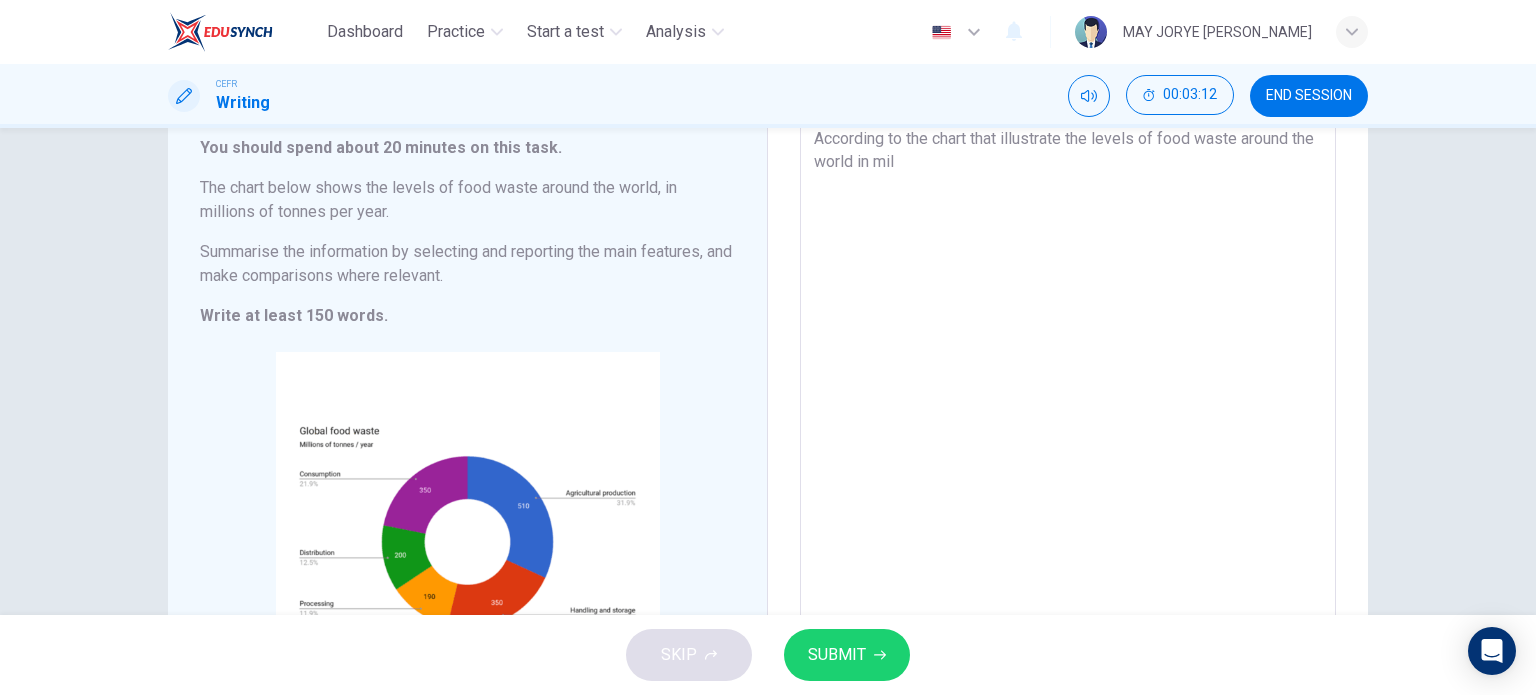 type on "x" 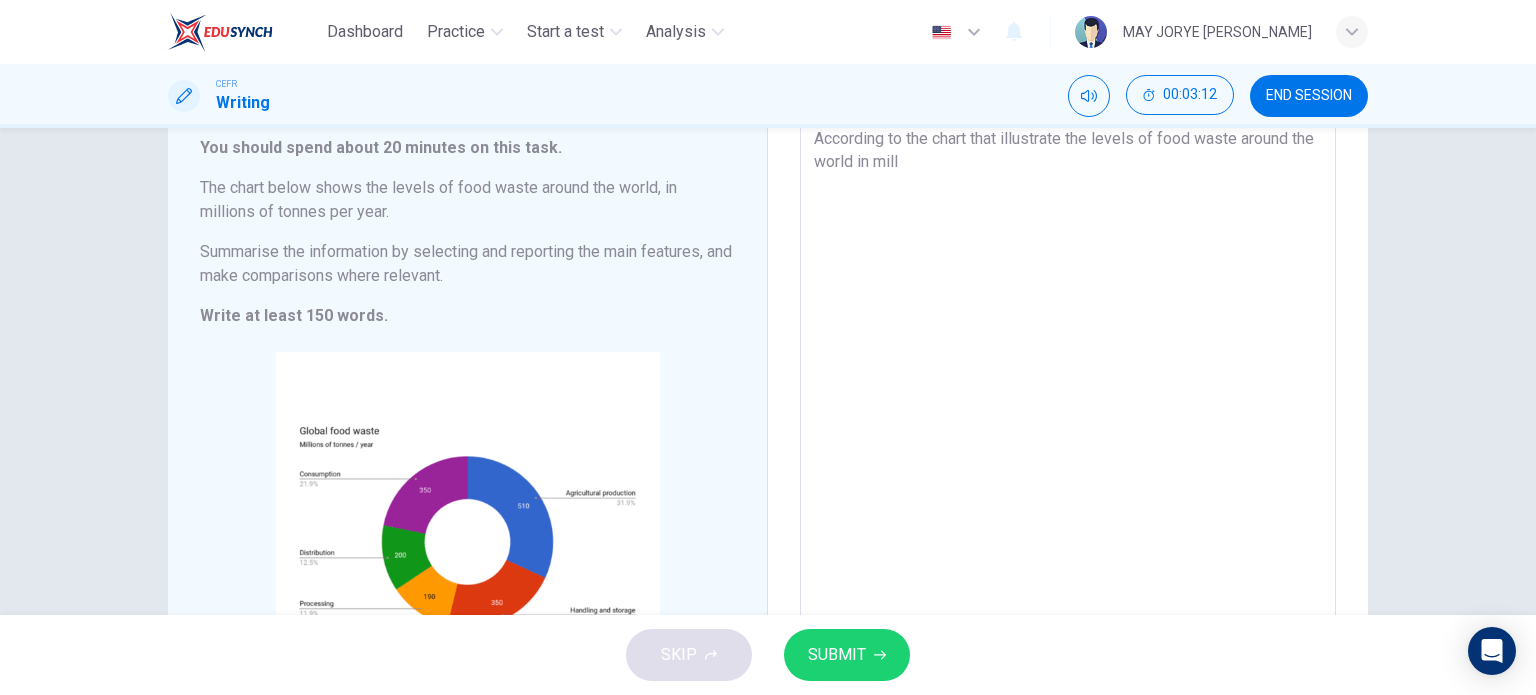 type on "x" 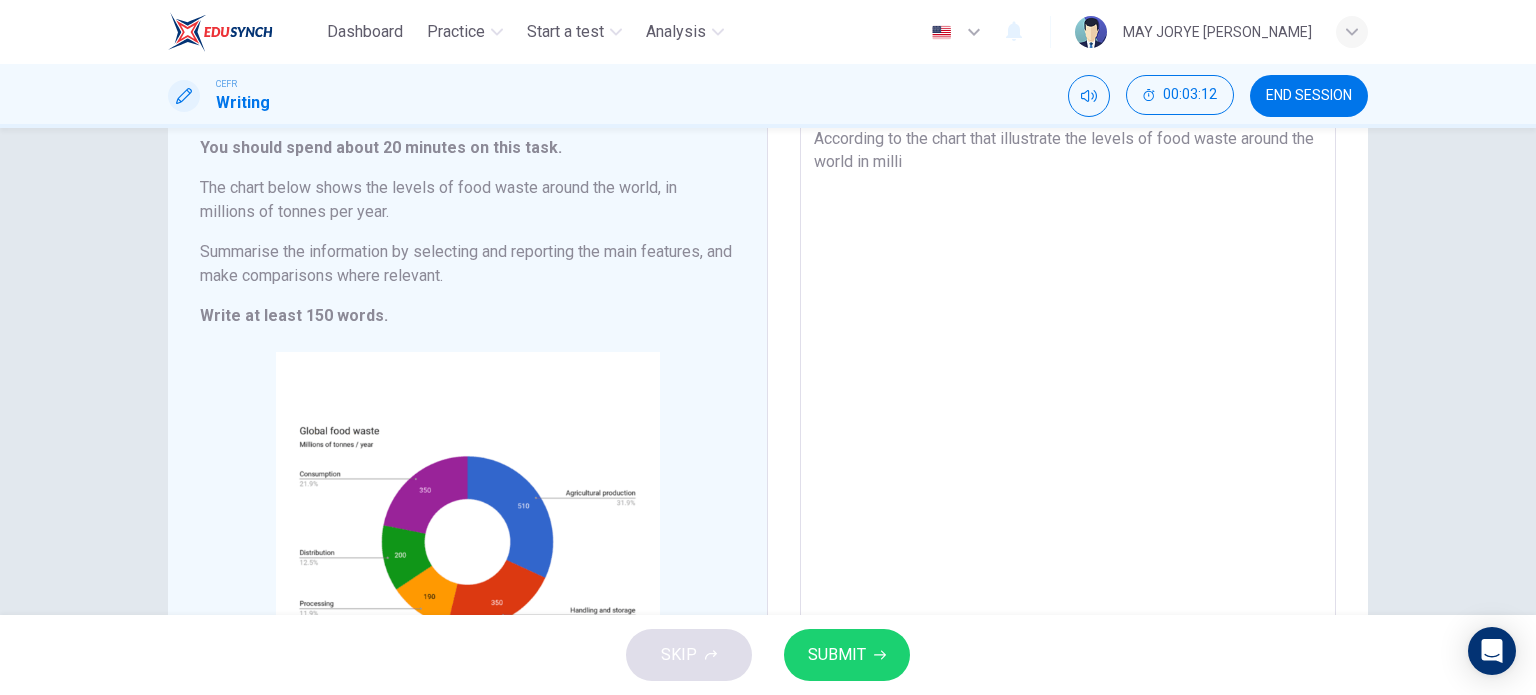 type on "x" 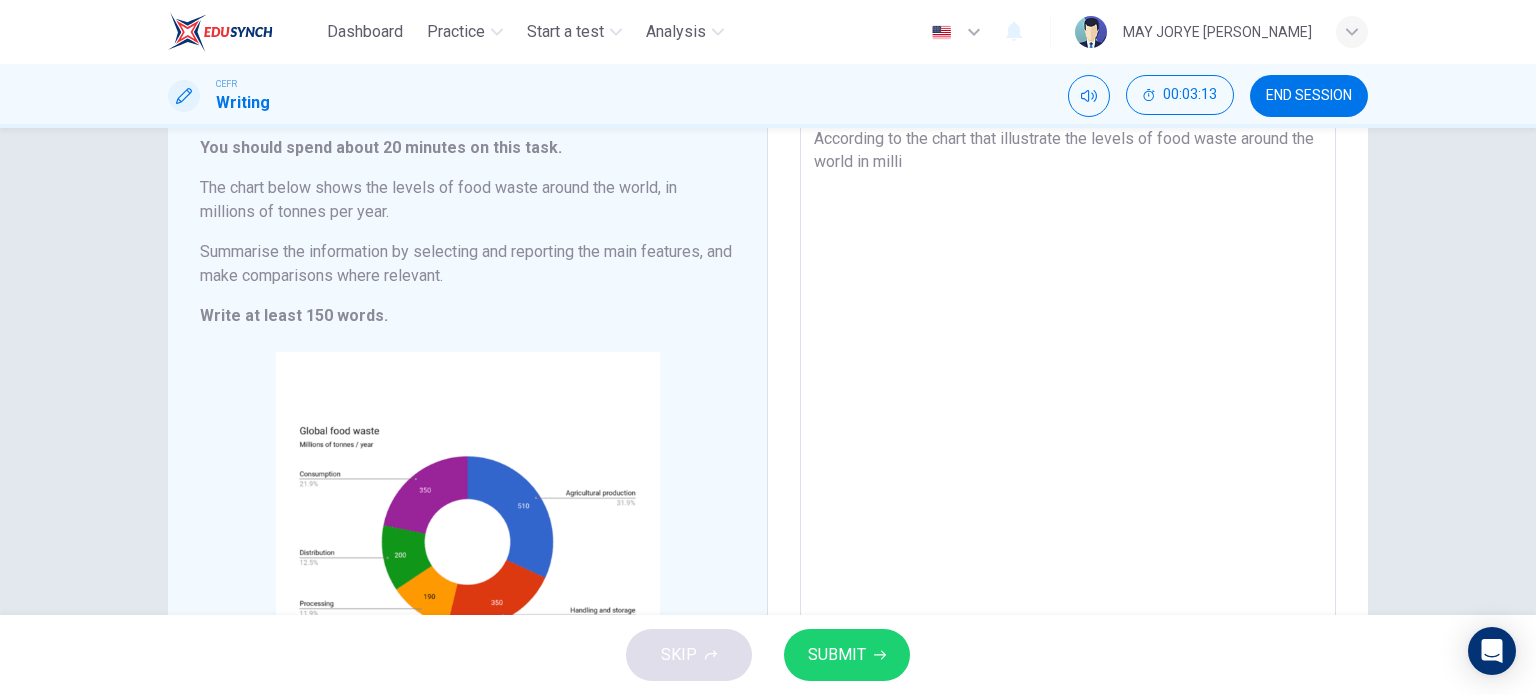 type on "According to the chart that illustrate the levels of food waste around the world in millio" 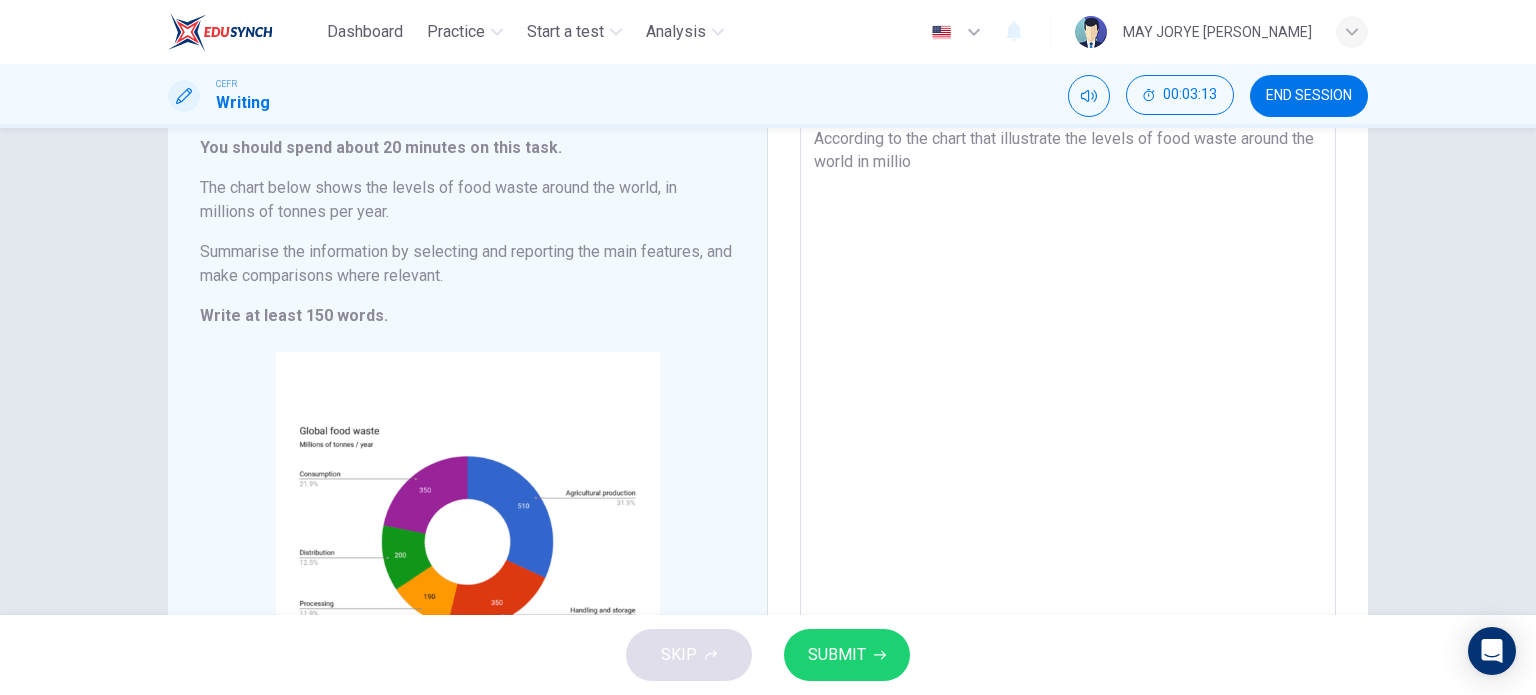 type on "x" 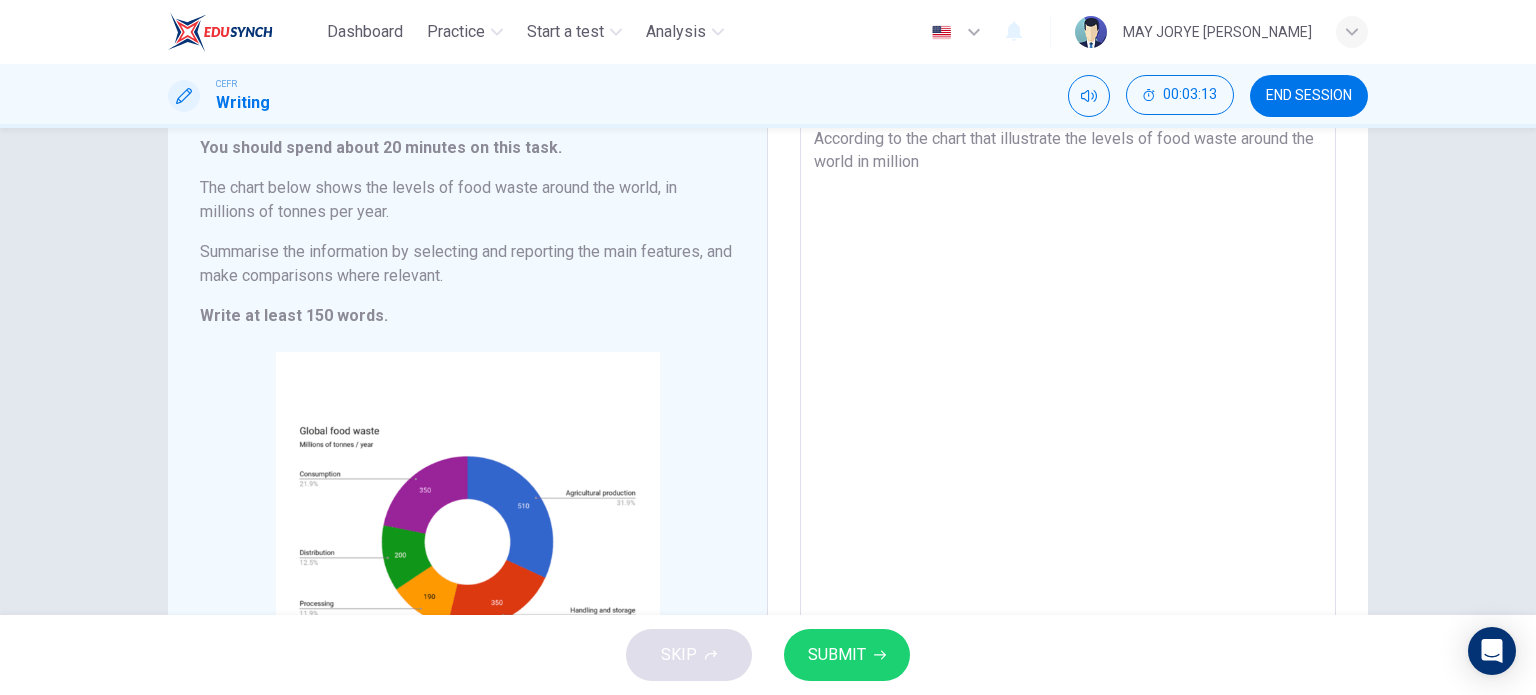 type on "x" 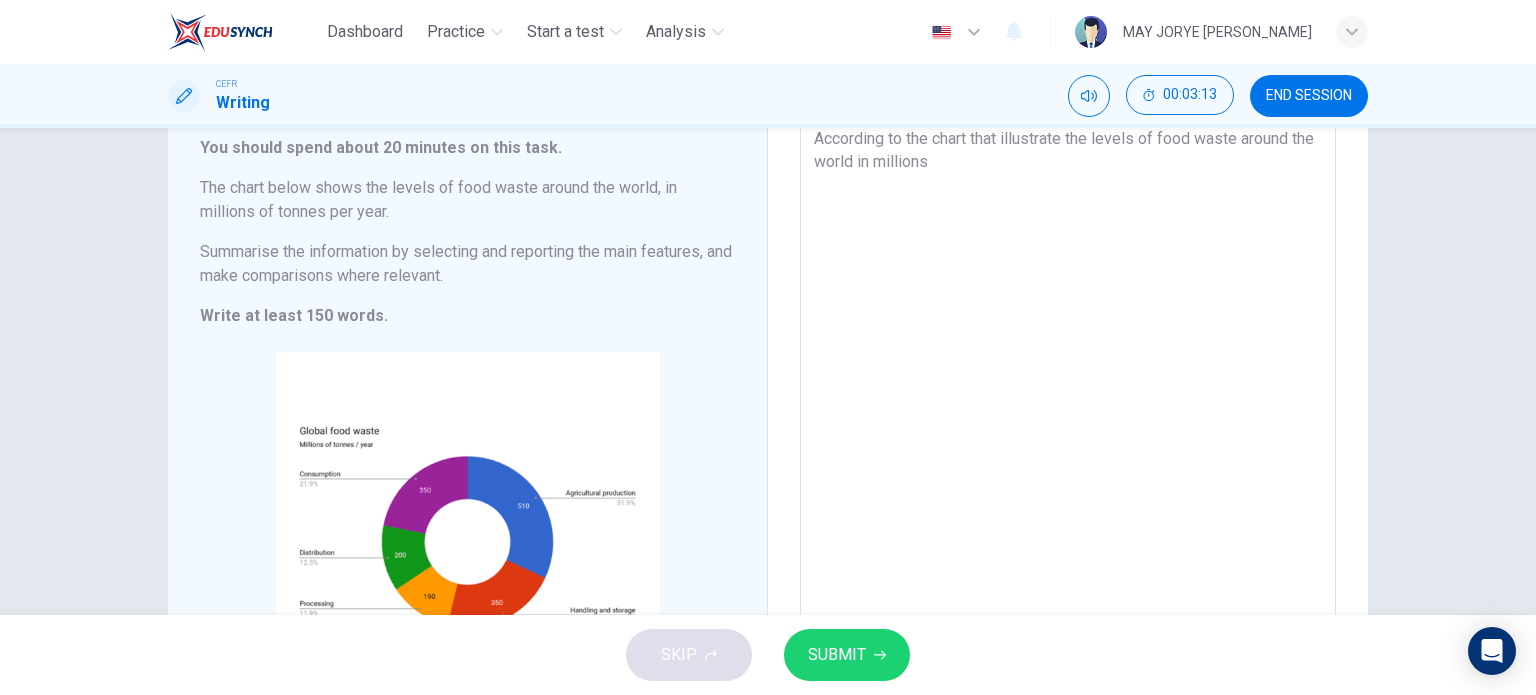 type on "According to the chart that illustrate the levels of food waste around the world in millions" 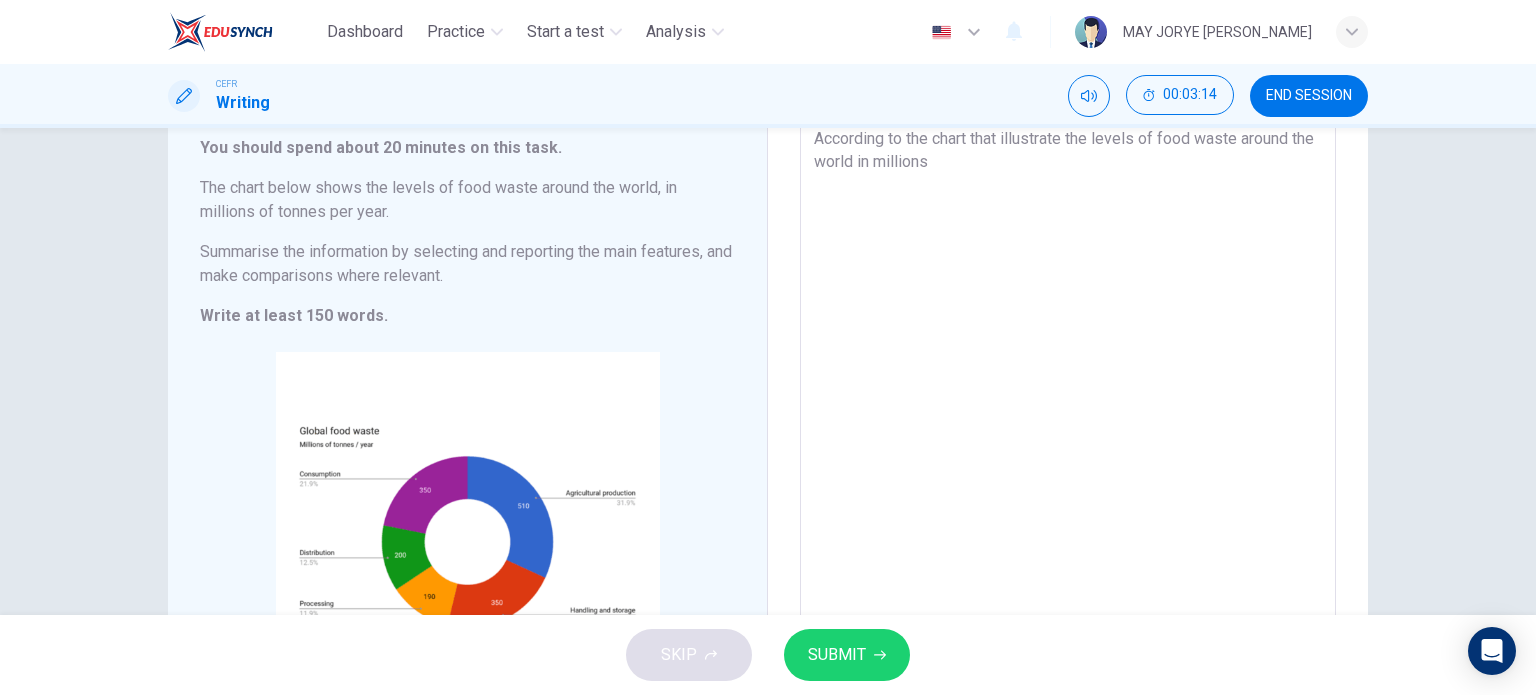 type on "According to the chart that illustrate the levels of food waste around the world in millions o" 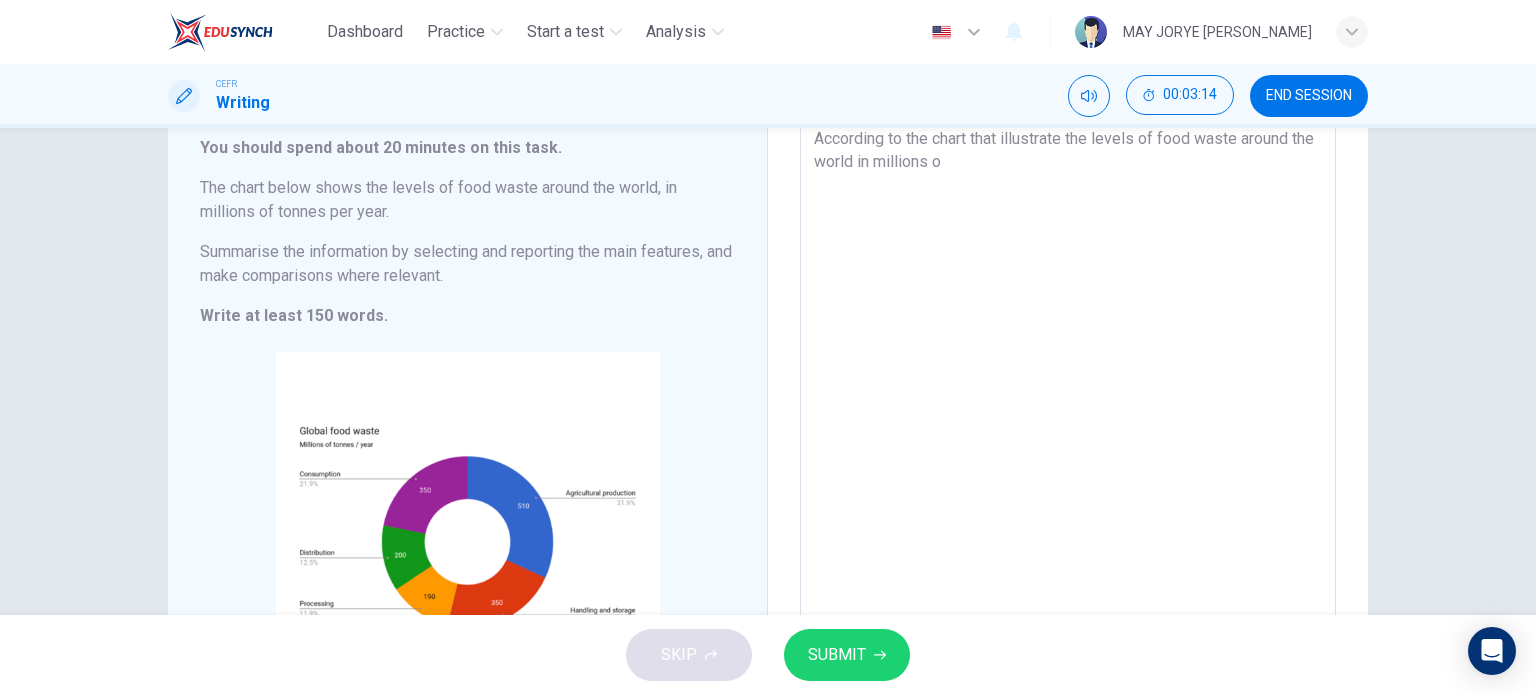 type on "x" 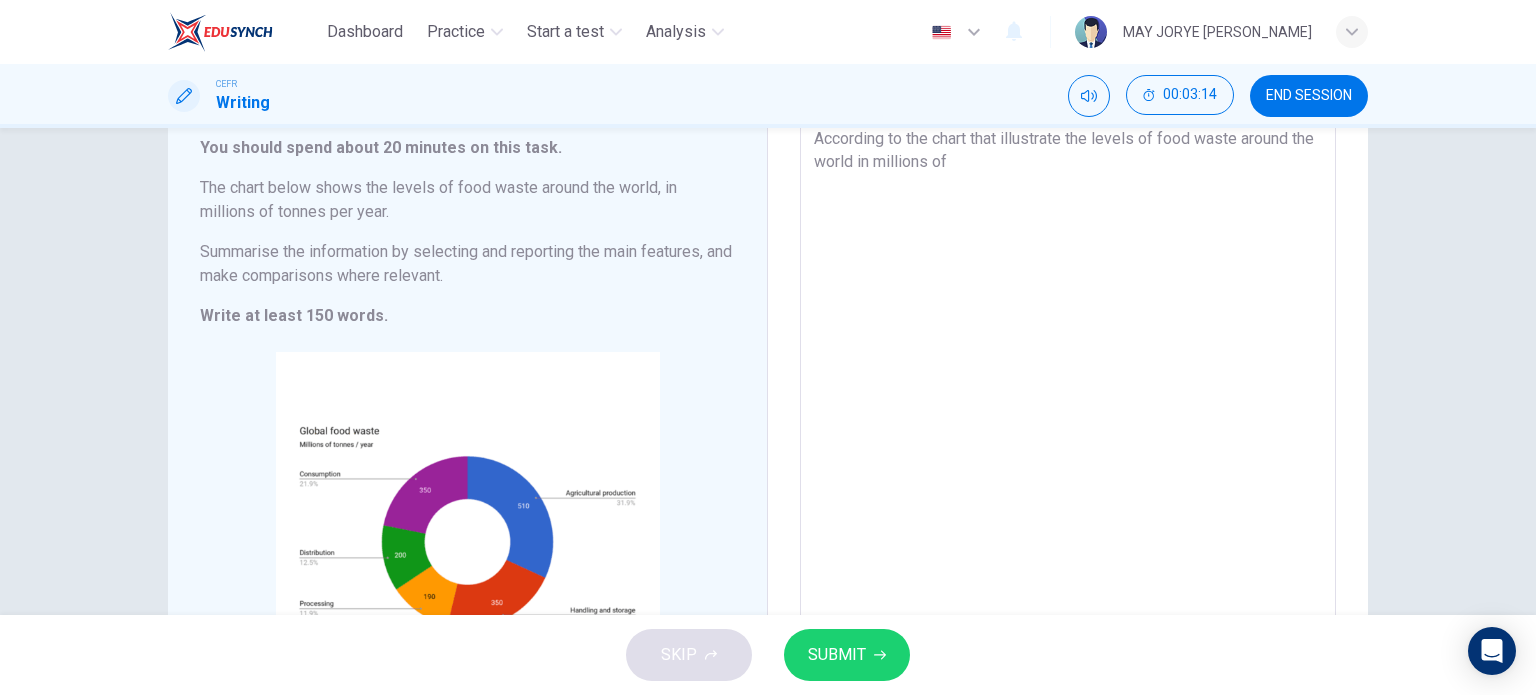 type on "According to the chart that illustrate the levels of food waste around the world in millions of" 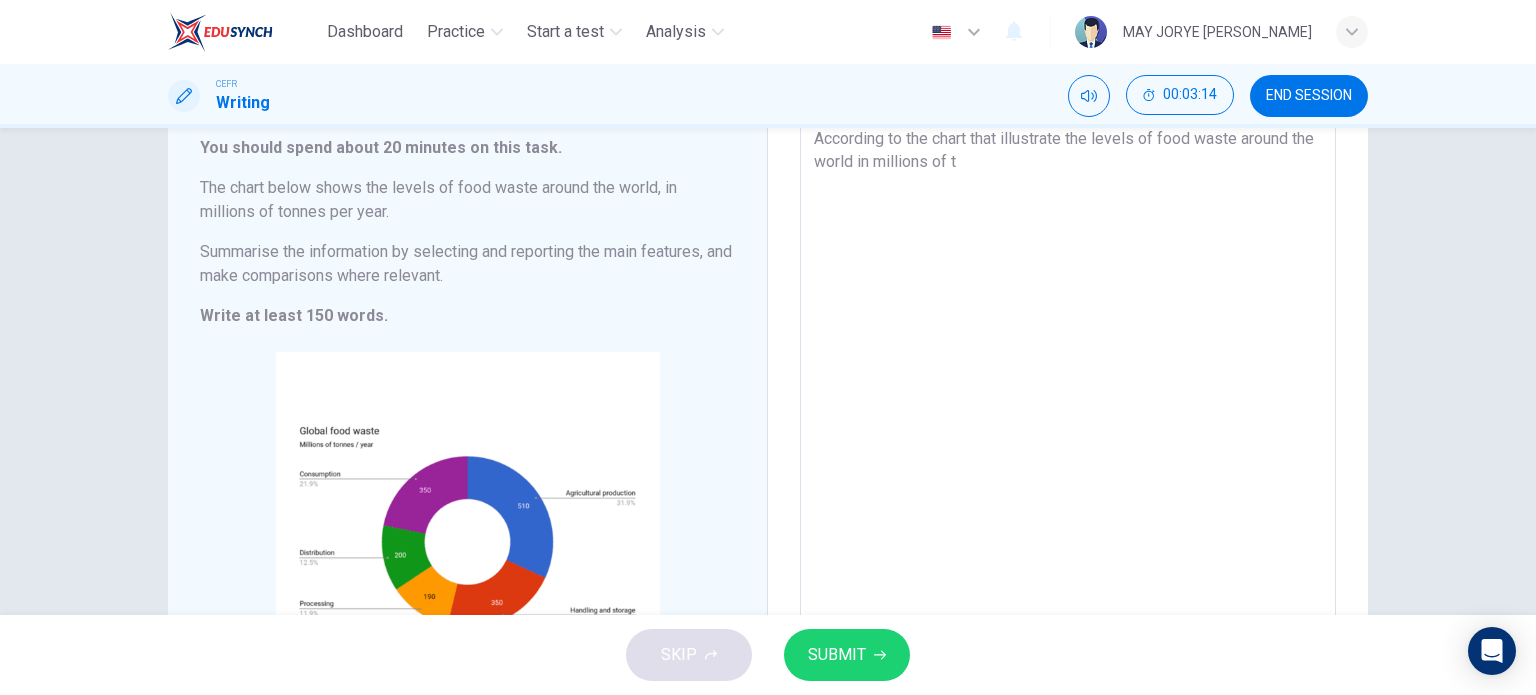 type on "According to the chart that illustrate the levels of food waste around the world in millions of to" 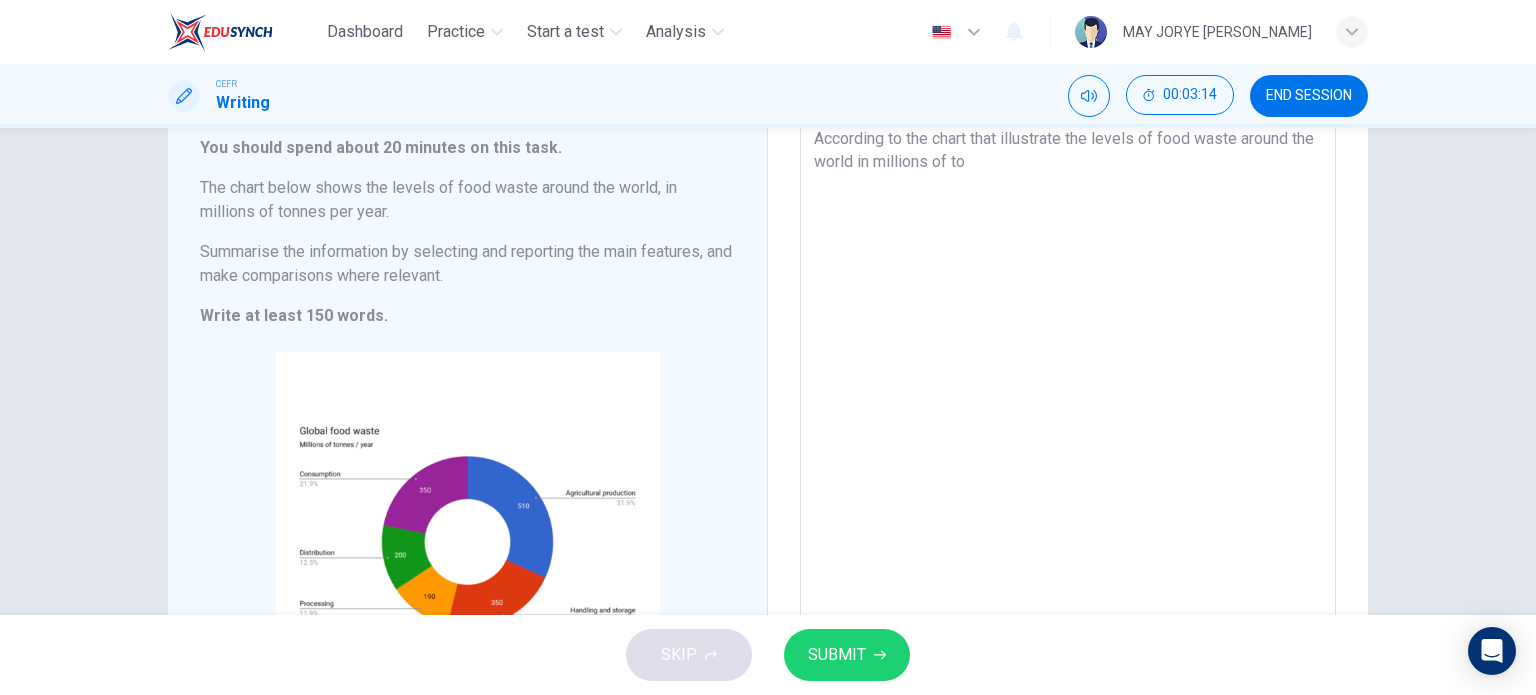 type on "x" 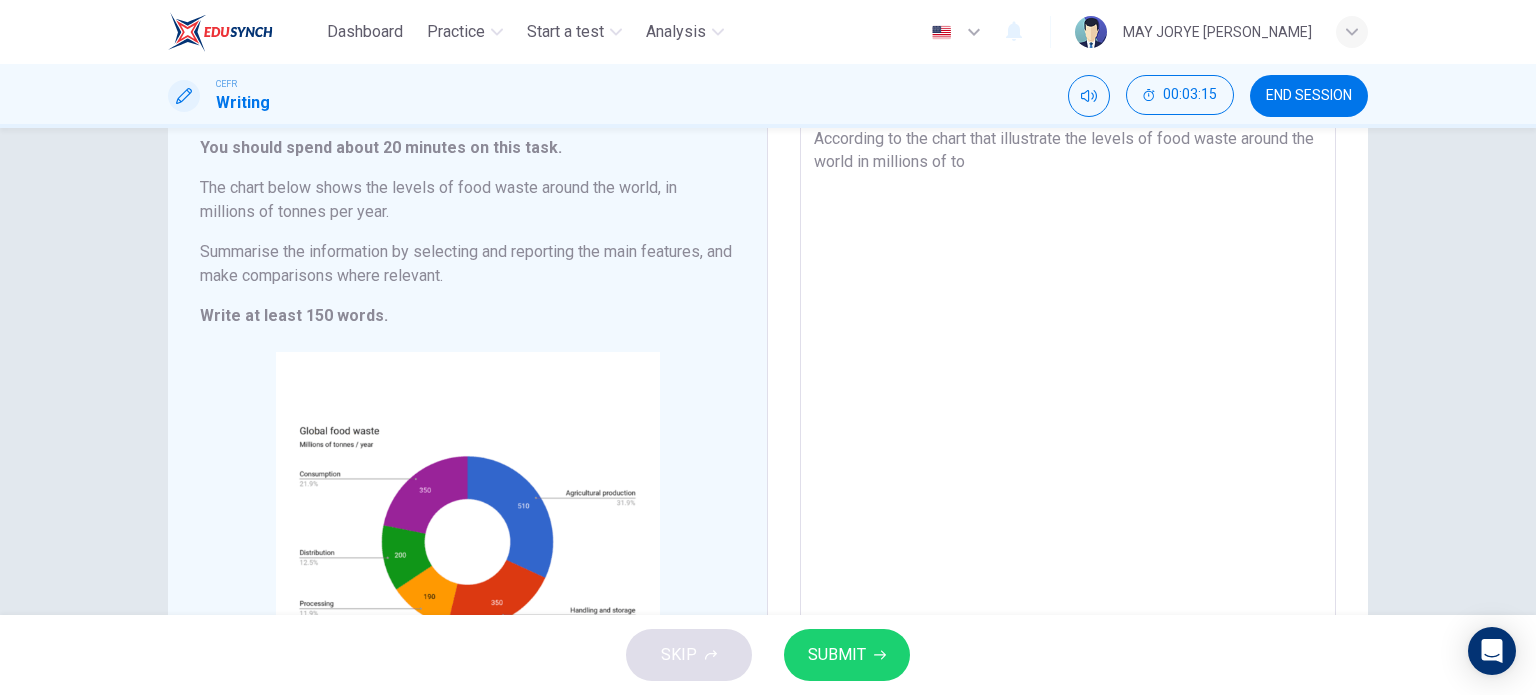 type on "According to the chart that illustrate the levels of food waste around the world in millions of ton" 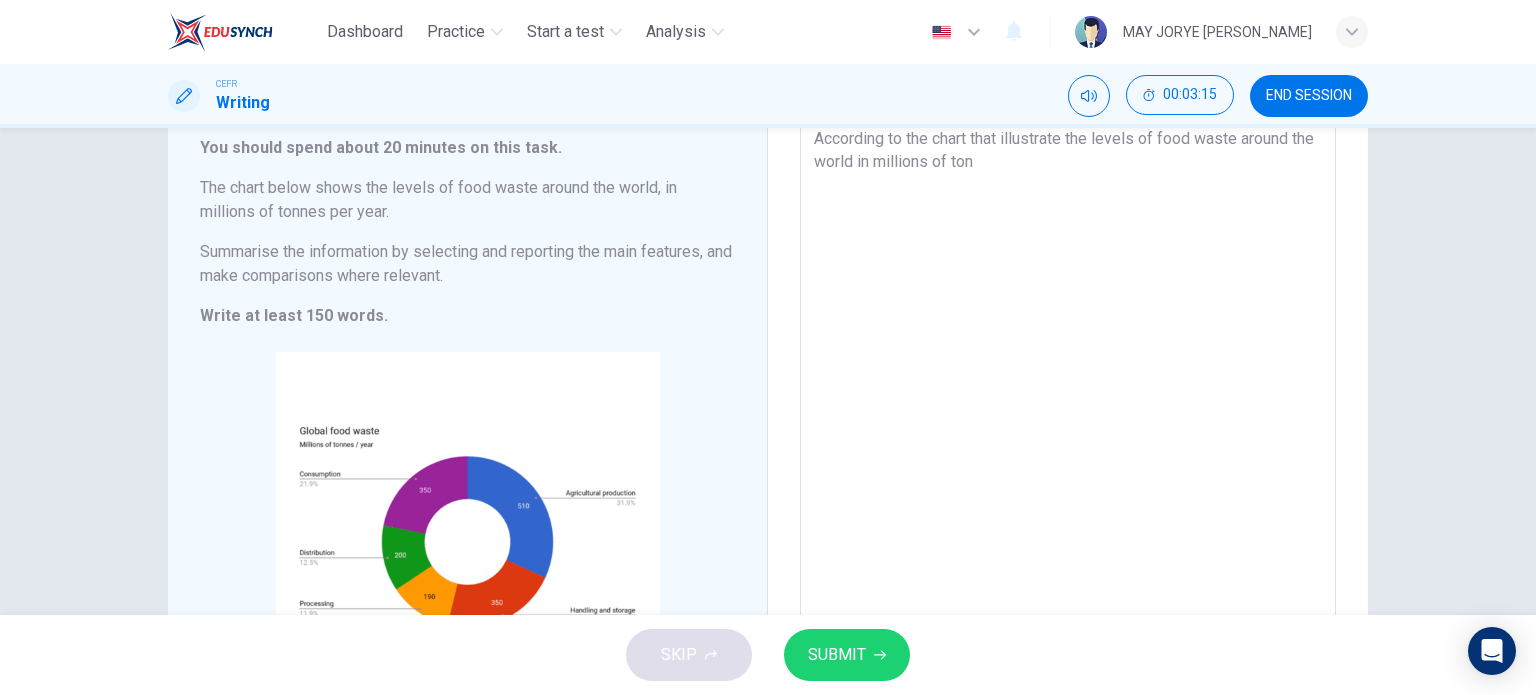 type on "According to the chart that illustrate the levels of food waste around the world in millions of tonn" 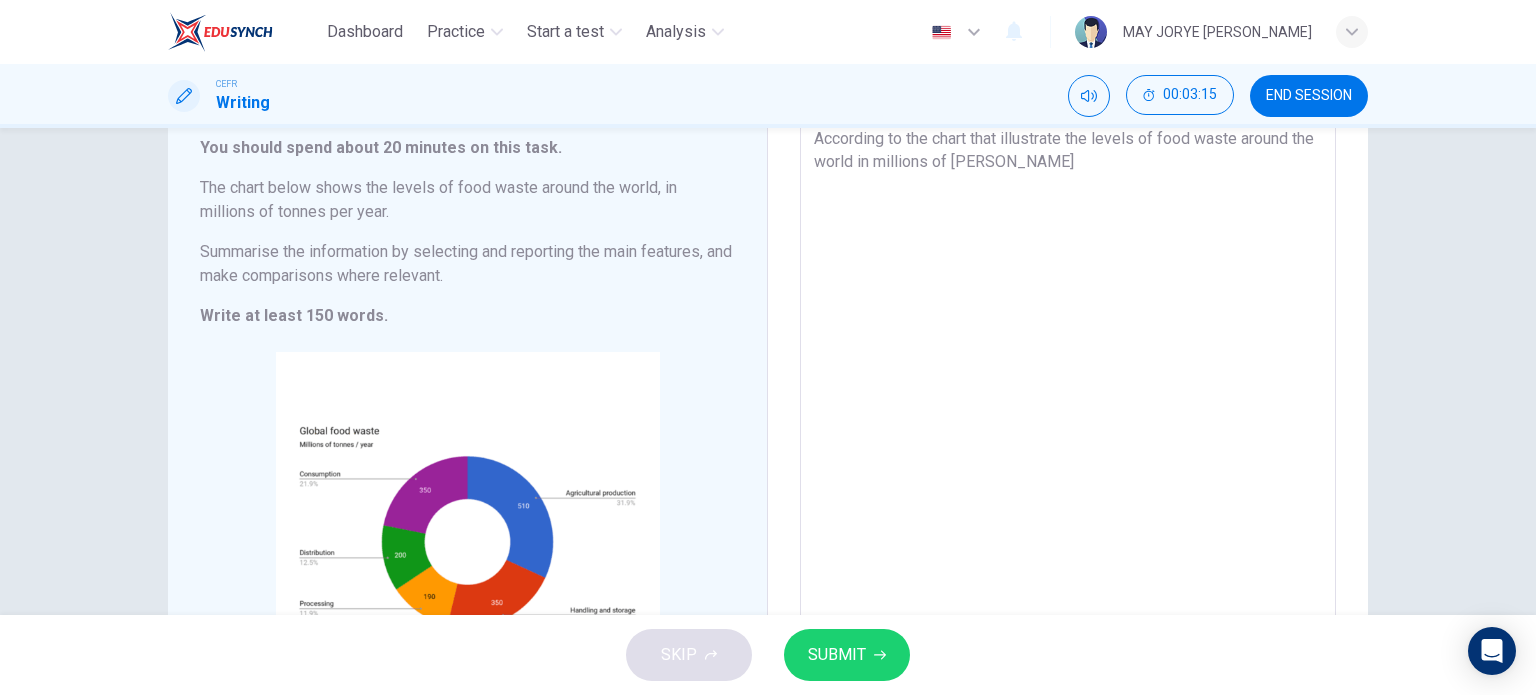 type on "According to the chart that illustrate the levels of food waste around the world in millions of tonne" 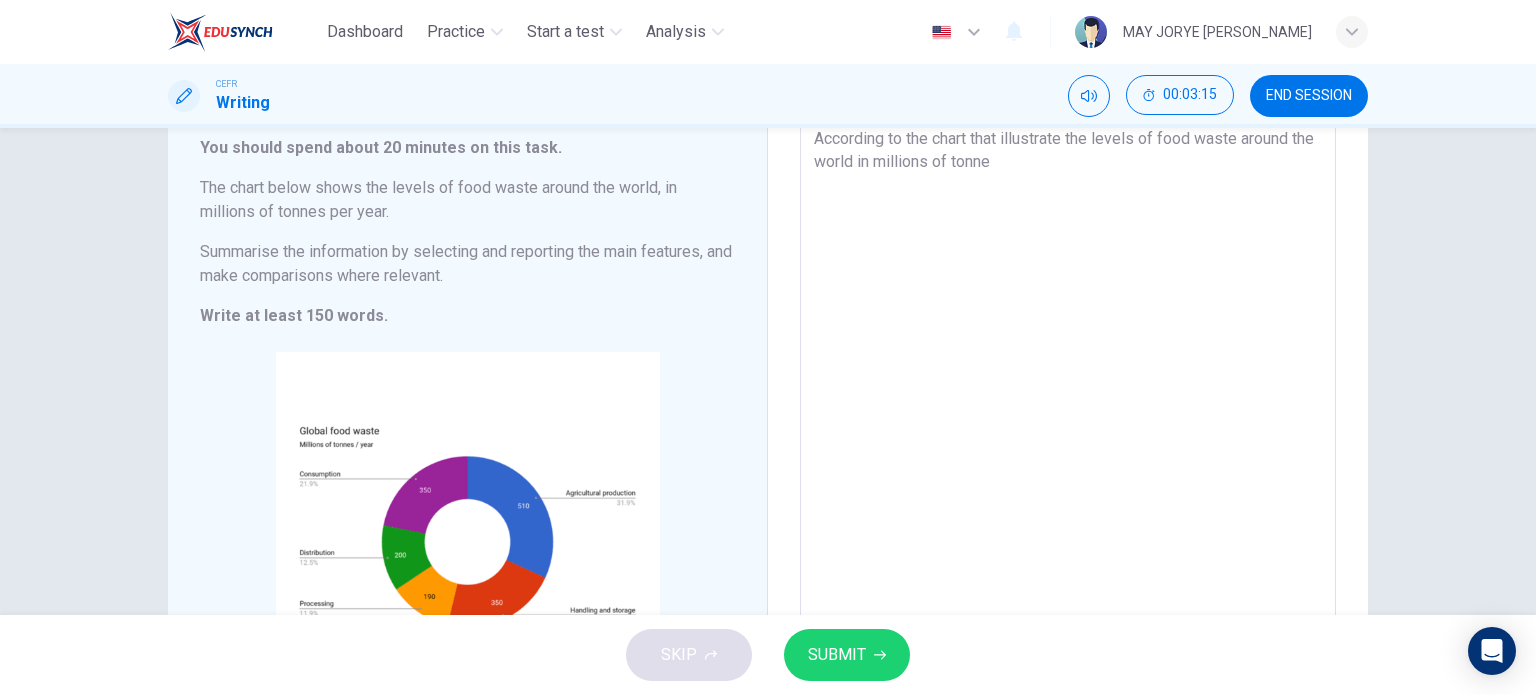 type on "x" 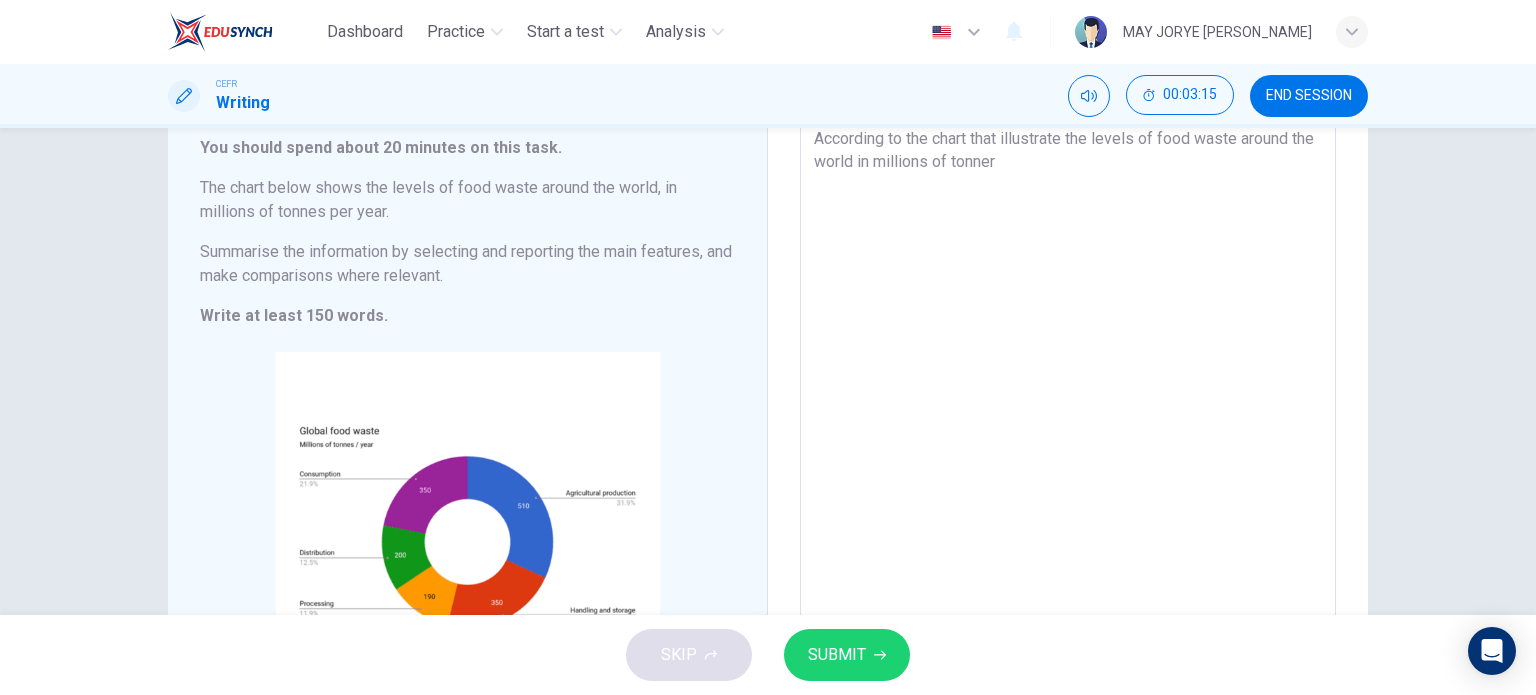 type 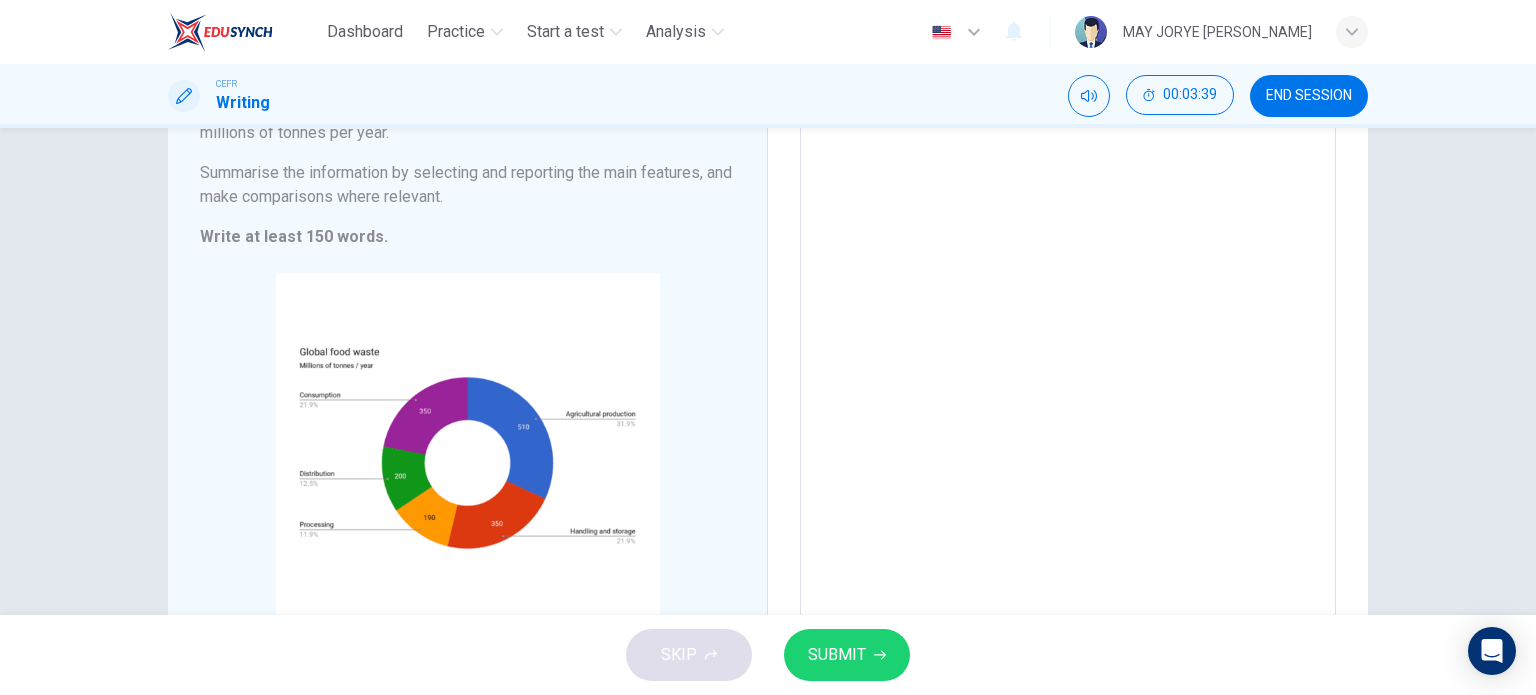 scroll, scrollTop: 228, scrollLeft: 0, axis: vertical 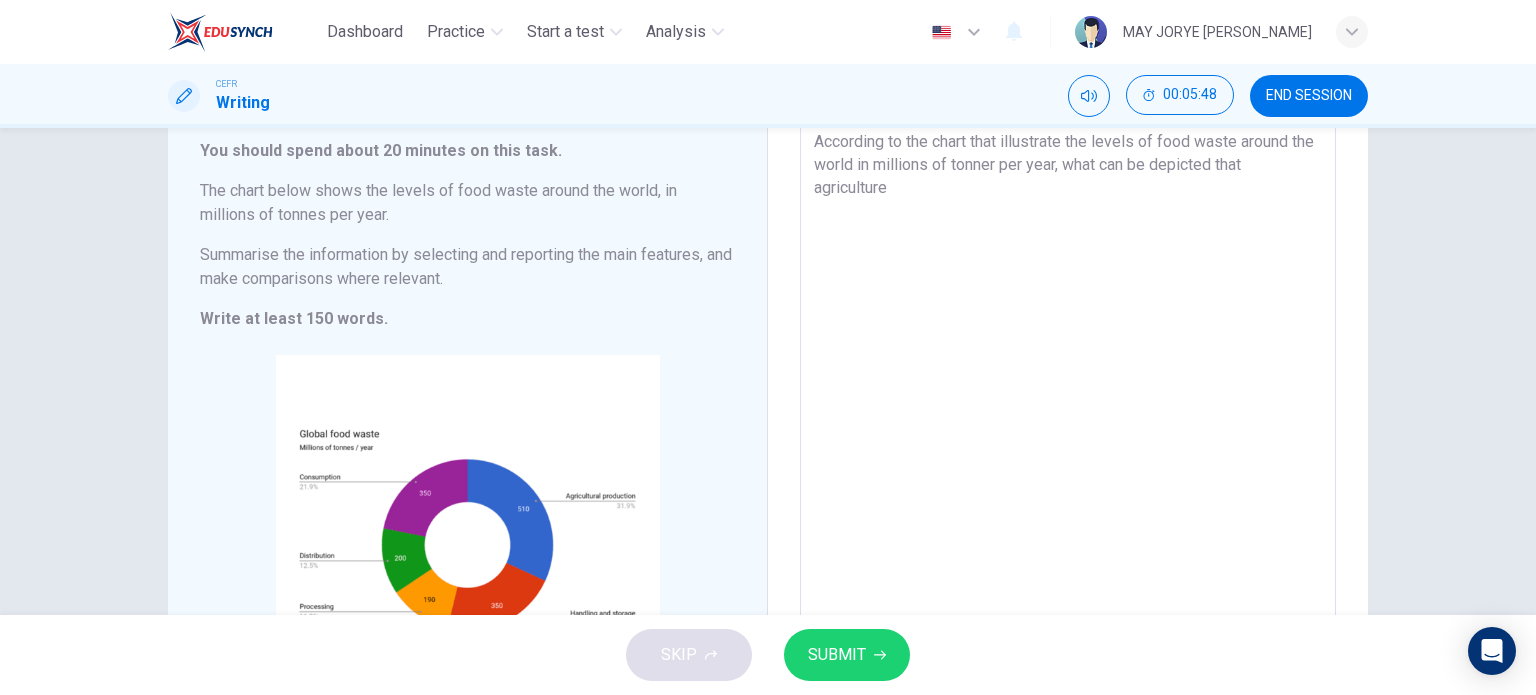 click on "According to the chart that illustrate the levels of food waste around the world in millions of tonner per year, what can be depicted that agriculture" at bounding box center (1068, 409) 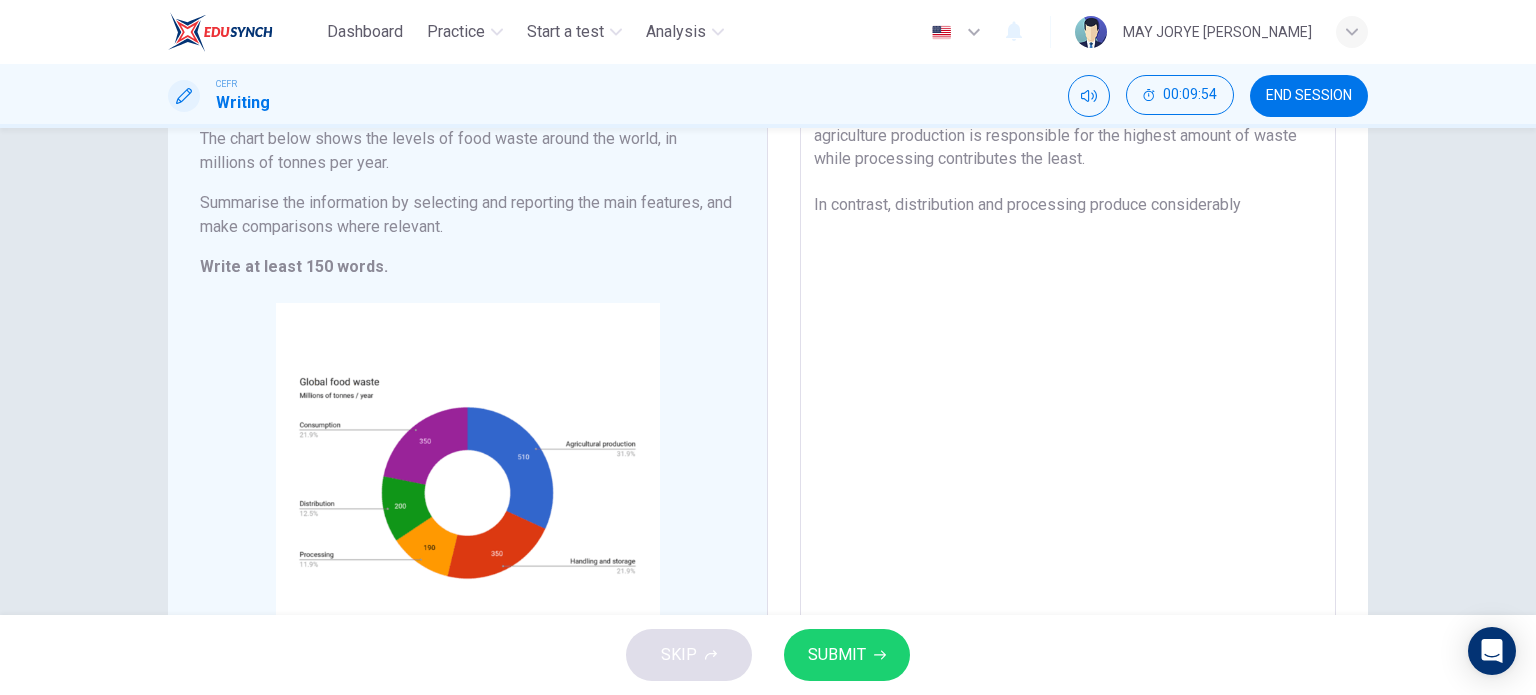 scroll, scrollTop: 225, scrollLeft: 0, axis: vertical 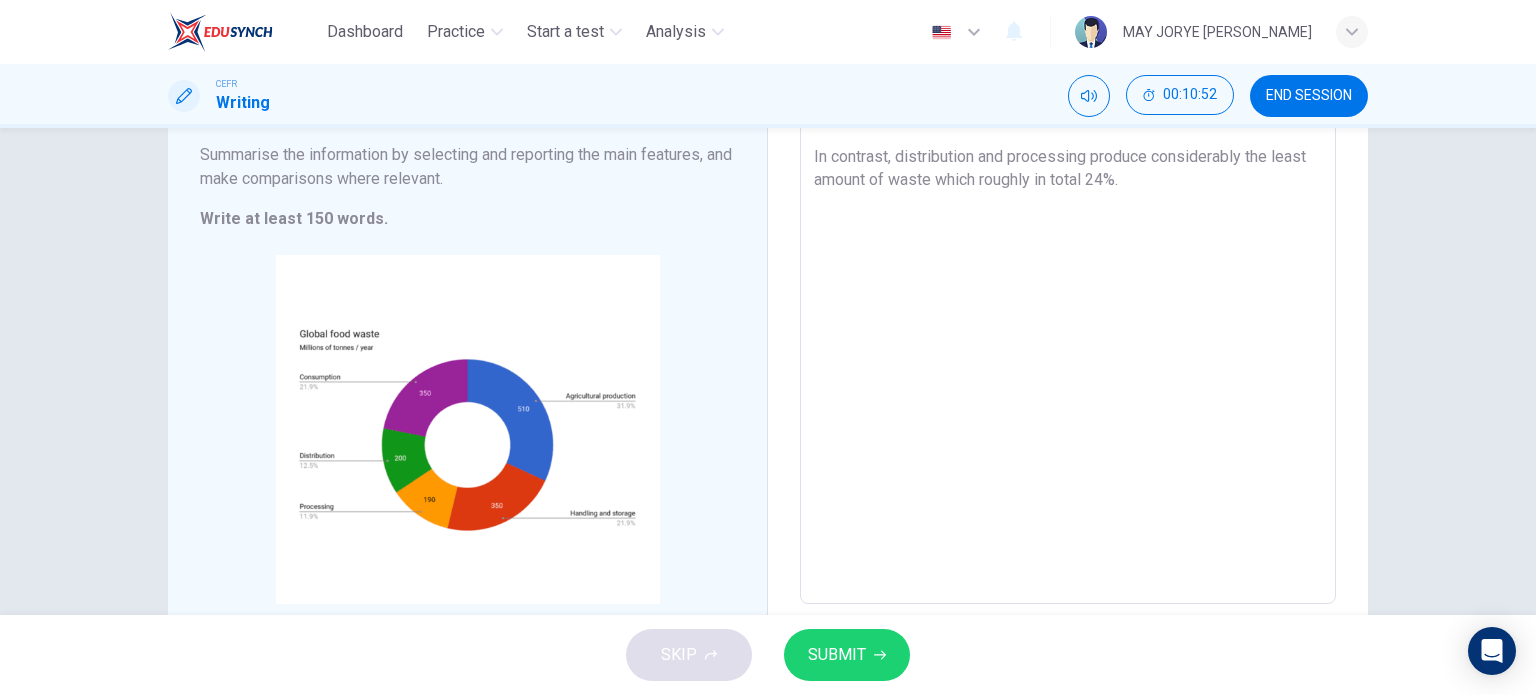click on "According to the chart that illustrate the levels of food waste around the world in millions of tonner per year, what can be depicted that agriculture production is responsible for the highest amount of waste while processing contributes the least.
In contrast, distribution and processing produce considerably the least amount of waste which roughly in total 24%." at bounding box center [1068, 309] 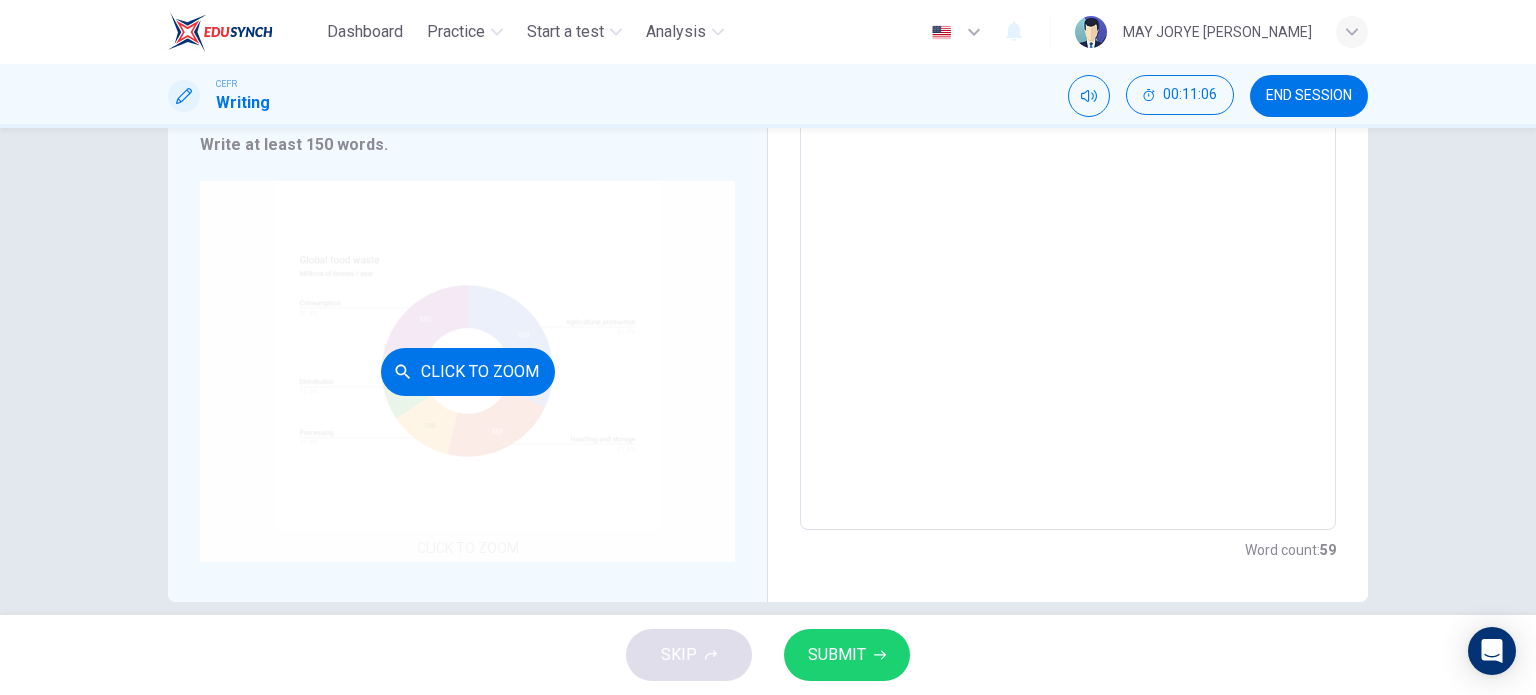 scroll, scrollTop: 300, scrollLeft: 0, axis: vertical 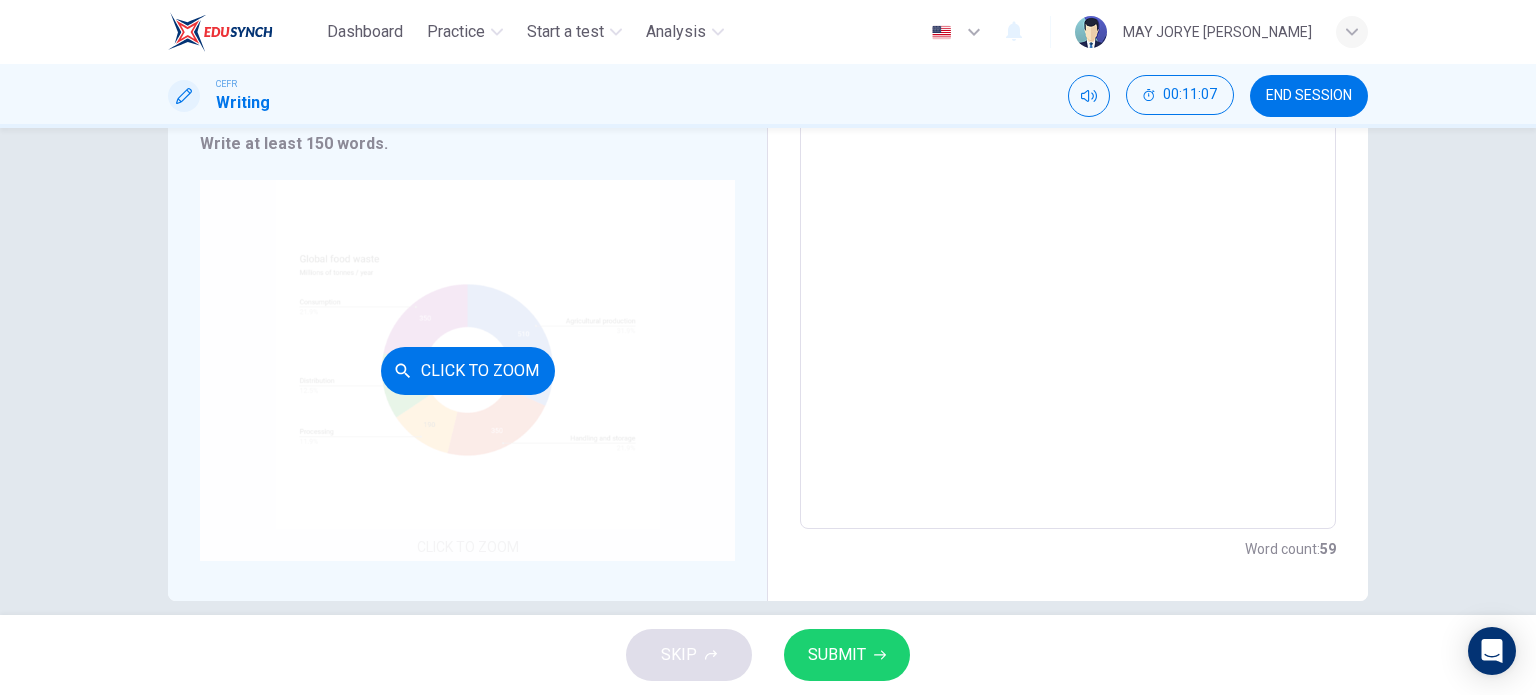click on "Click to Zoom" at bounding box center (467, 370) 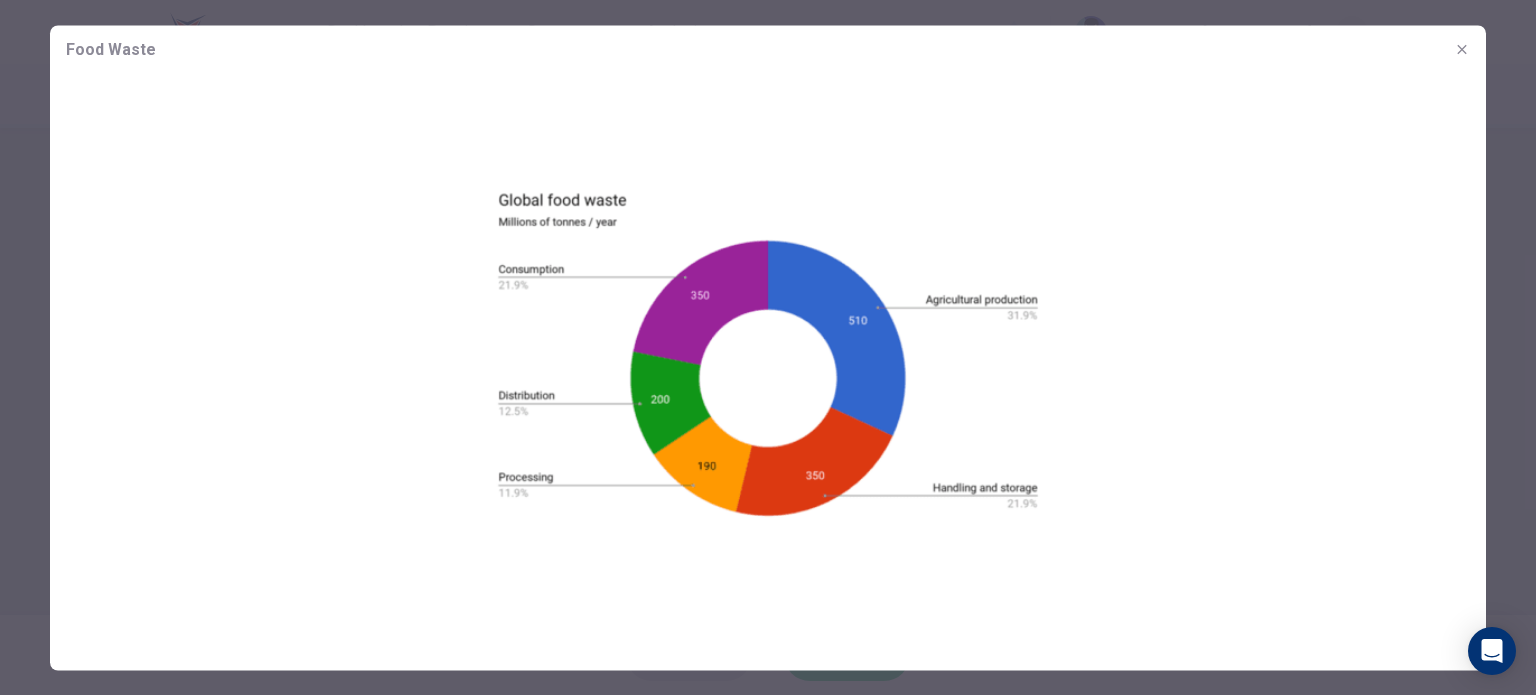 click on "Food Waste" at bounding box center (768, 49) 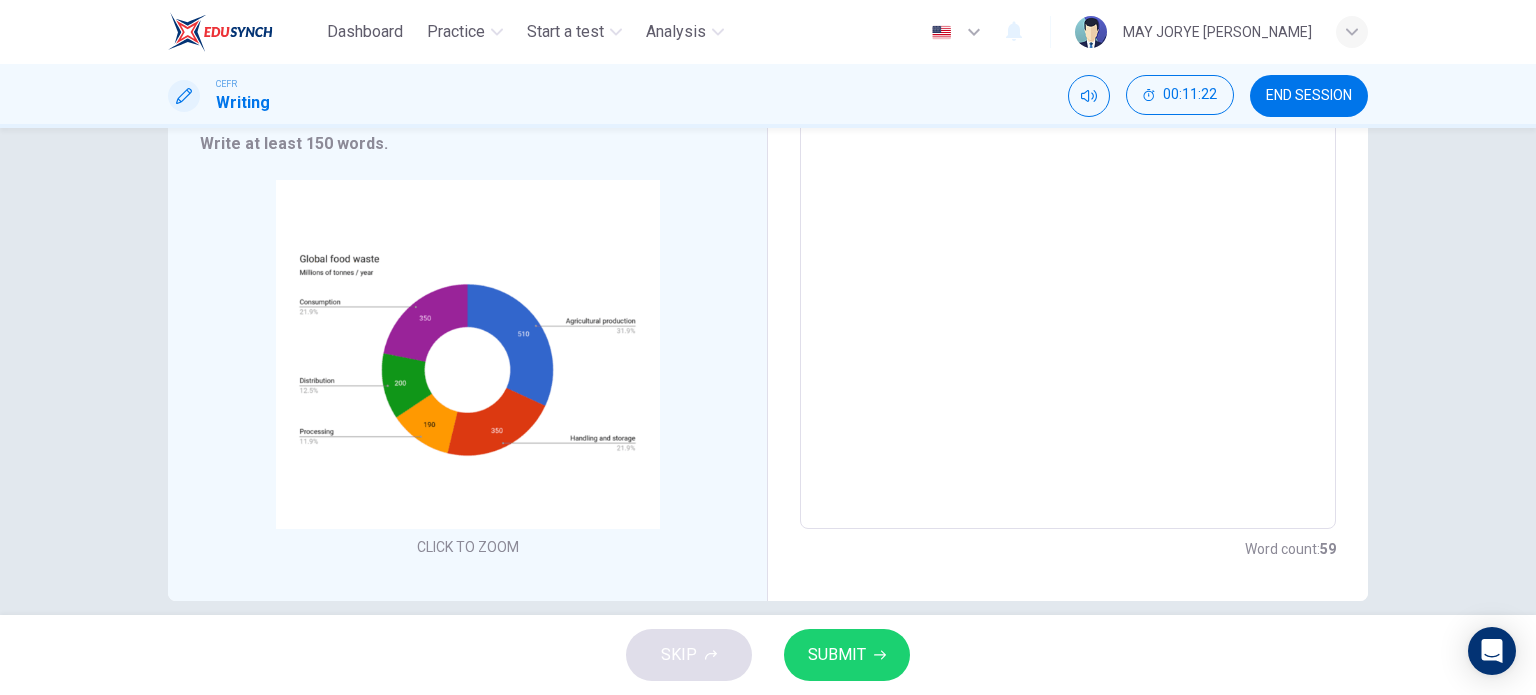 scroll, scrollTop: 0, scrollLeft: 0, axis: both 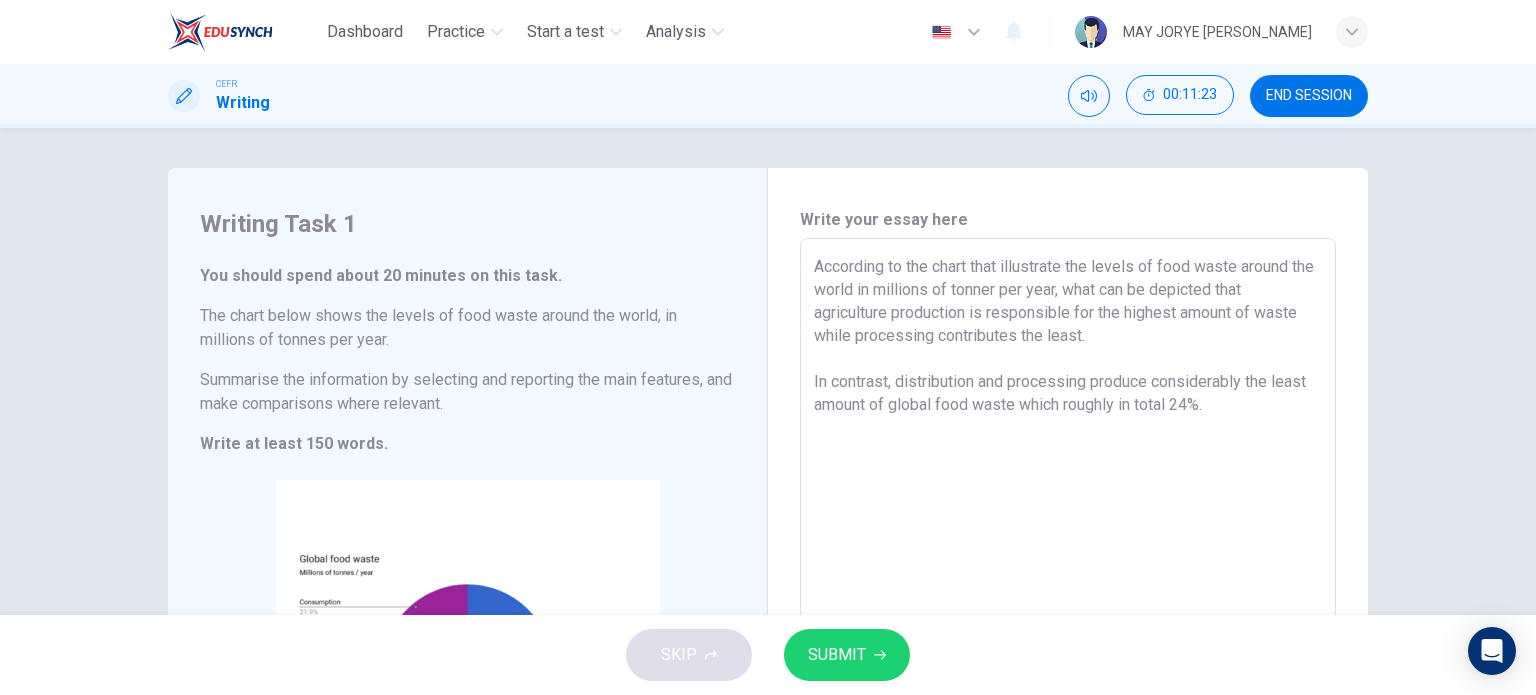 click on "According to the chart that illustrate the levels of food waste around the world in millions of tonner per year, what can be depicted that agriculture production is responsible for the highest amount of waste while processing contributes the least.
In contrast, distribution and processing produce considerably the least amount of global food waste which roughly in total 24%." at bounding box center (1068, 534) 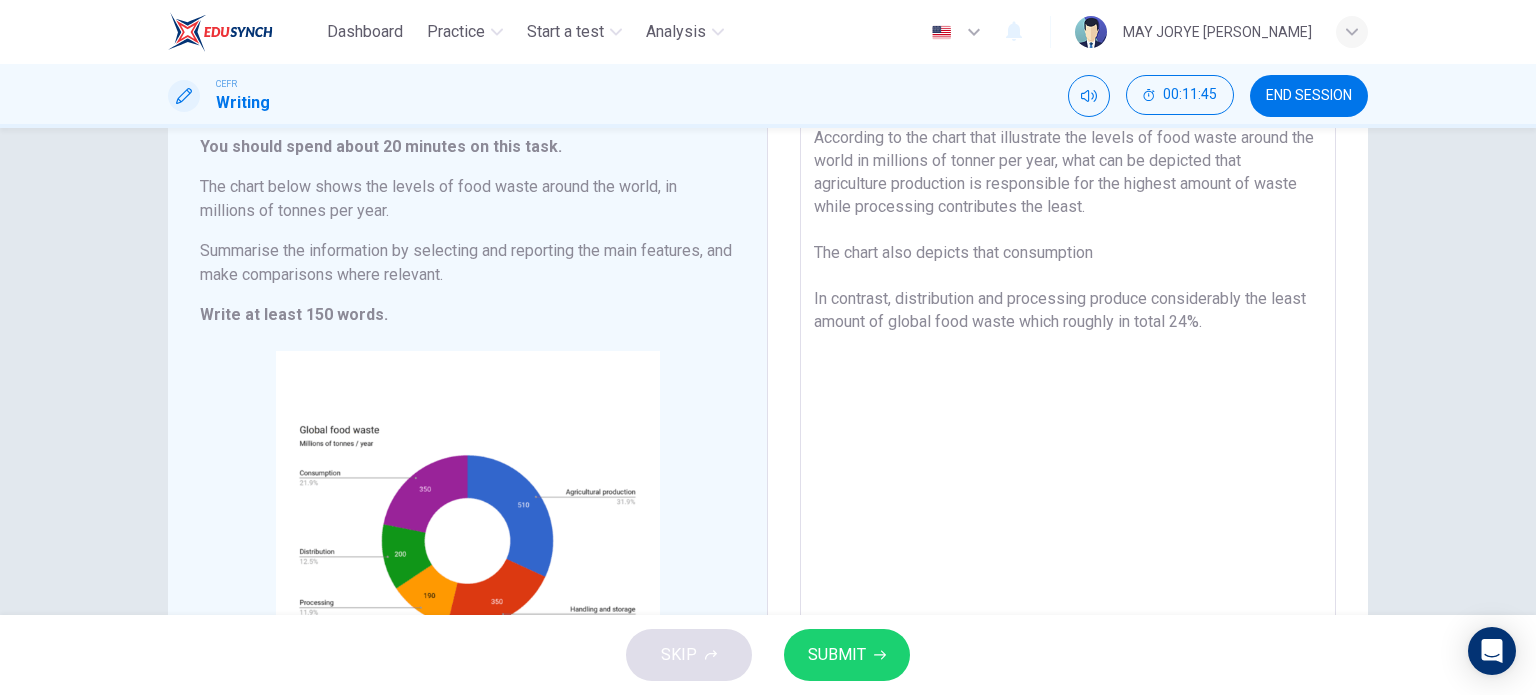 scroll, scrollTop: 200, scrollLeft: 0, axis: vertical 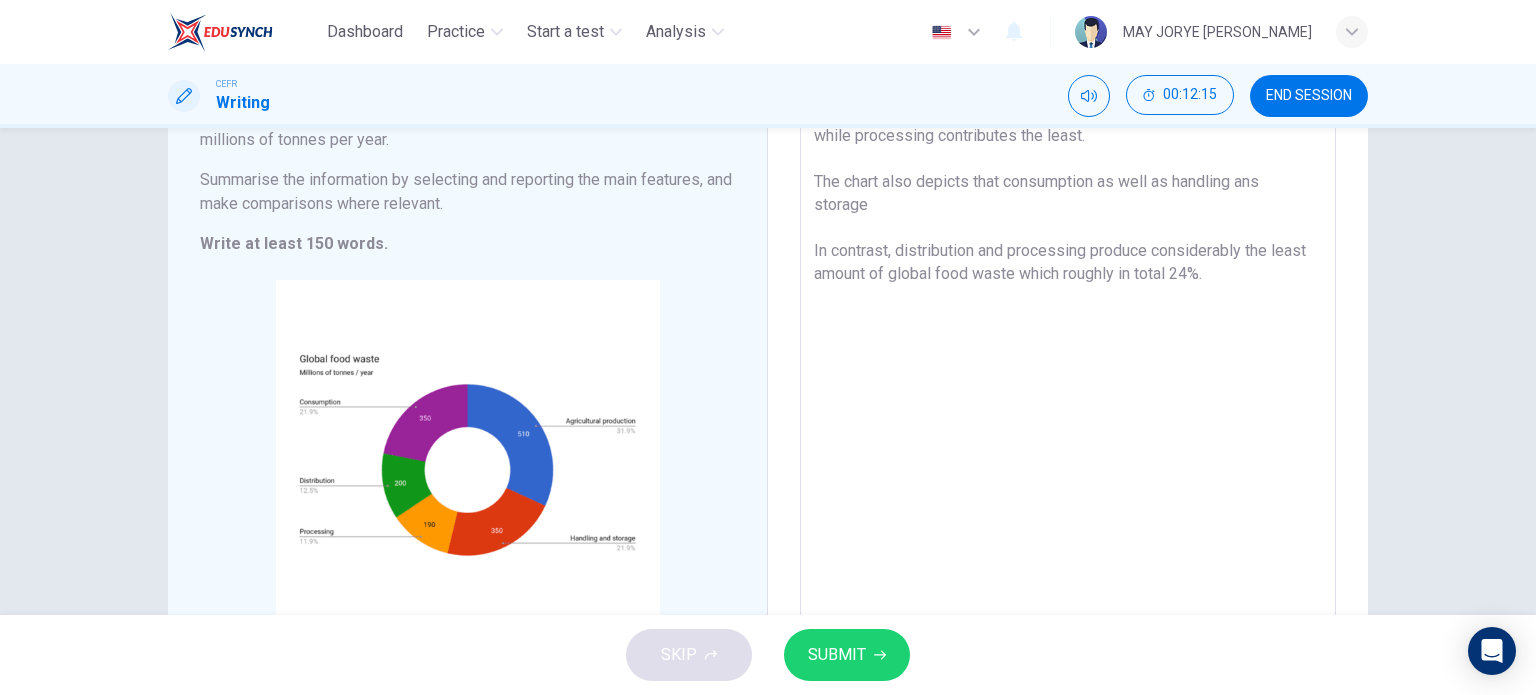 click on "According to the chart that illustrate the levels of food waste around the world in millions of tonner per year, what can be depicted that agriculture production is responsible for the highest amount of waste while processing contributes the least.
The chart also depicts that consumption as well as handling ans storage
In contrast, distribution and processing produce considerably the least amount of global food waste which roughly in total 24%." at bounding box center [1068, 334] 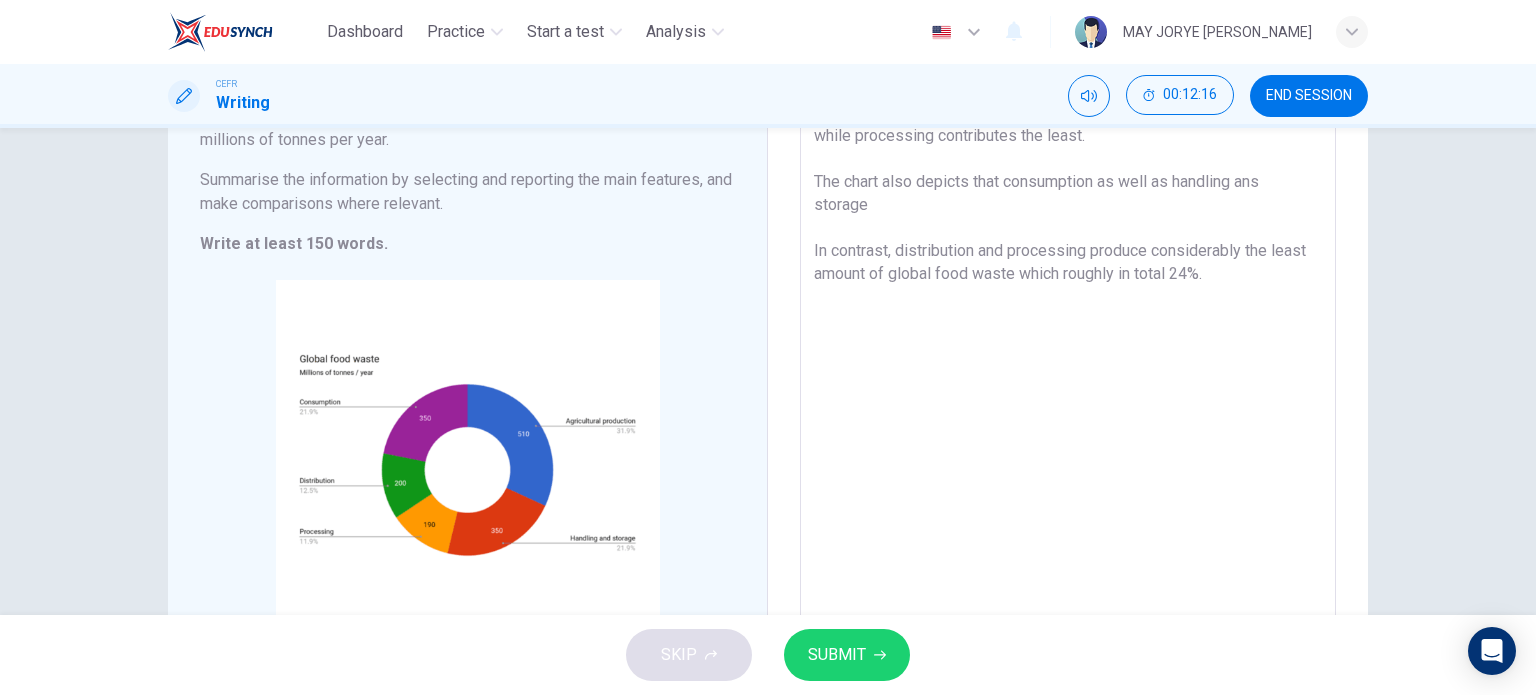 click on "According to the chart that illustrate the levels of food waste around the world in millions of tonner per year, what can be depicted that agriculture production is responsible for the highest amount of waste while processing contributes the least.
The chart also depicts that consumption as well as handling ans storage
In contrast, distribution and processing produce considerably the least amount of global food waste which roughly in total 24%. x ​" at bounding box center (1068, 333) 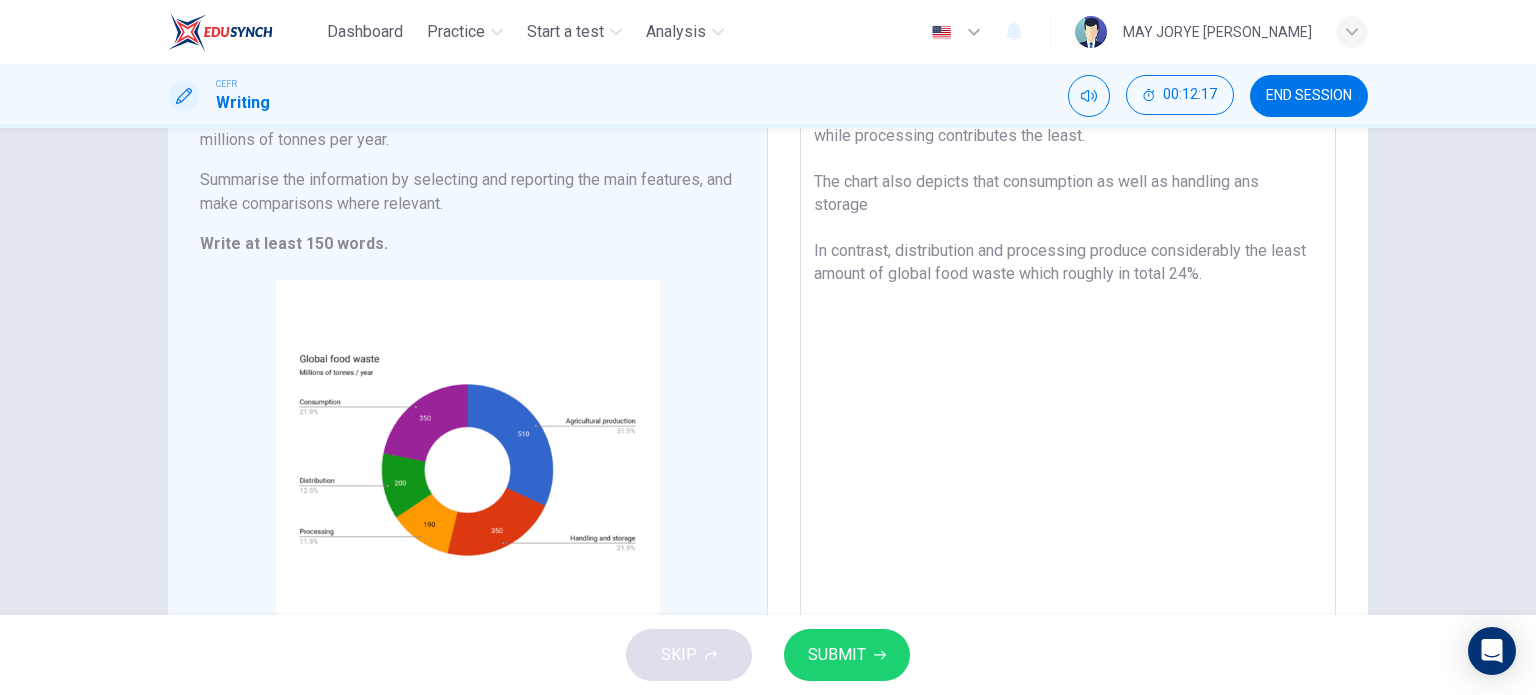 click on "According to the chart that illustrate the levels of food waste around the world in millions of tonner per year, what can be depicted that agriculture production is responsible for the highest amount of waste while processing contributes the least.
The chart also depicts that consumption as well as handling ans storage
In contrast, distribution and processing produce considerably the least amount of global food waste which roughly in total 24%." at bounding box center [1068, 334] 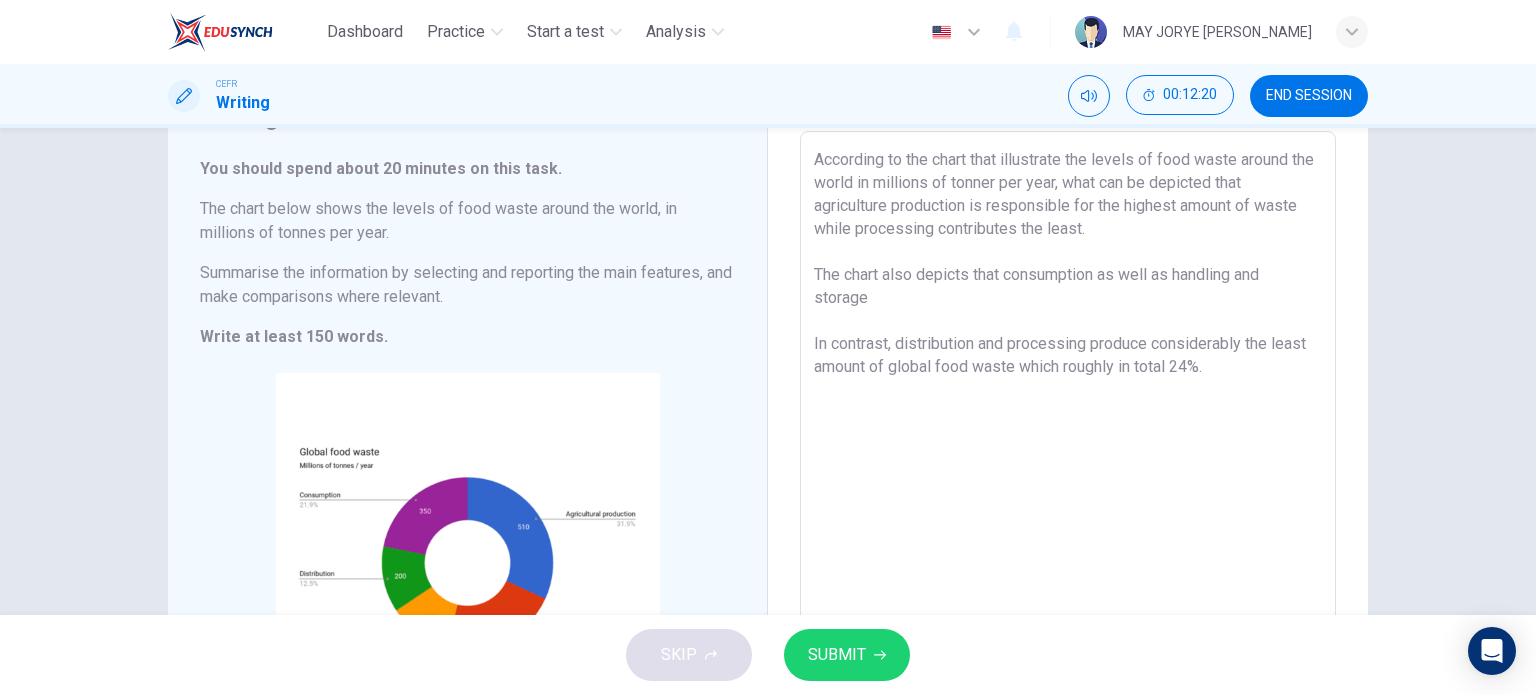 scroll, scrollTop: 0, scrollLeft: 0, axis: both 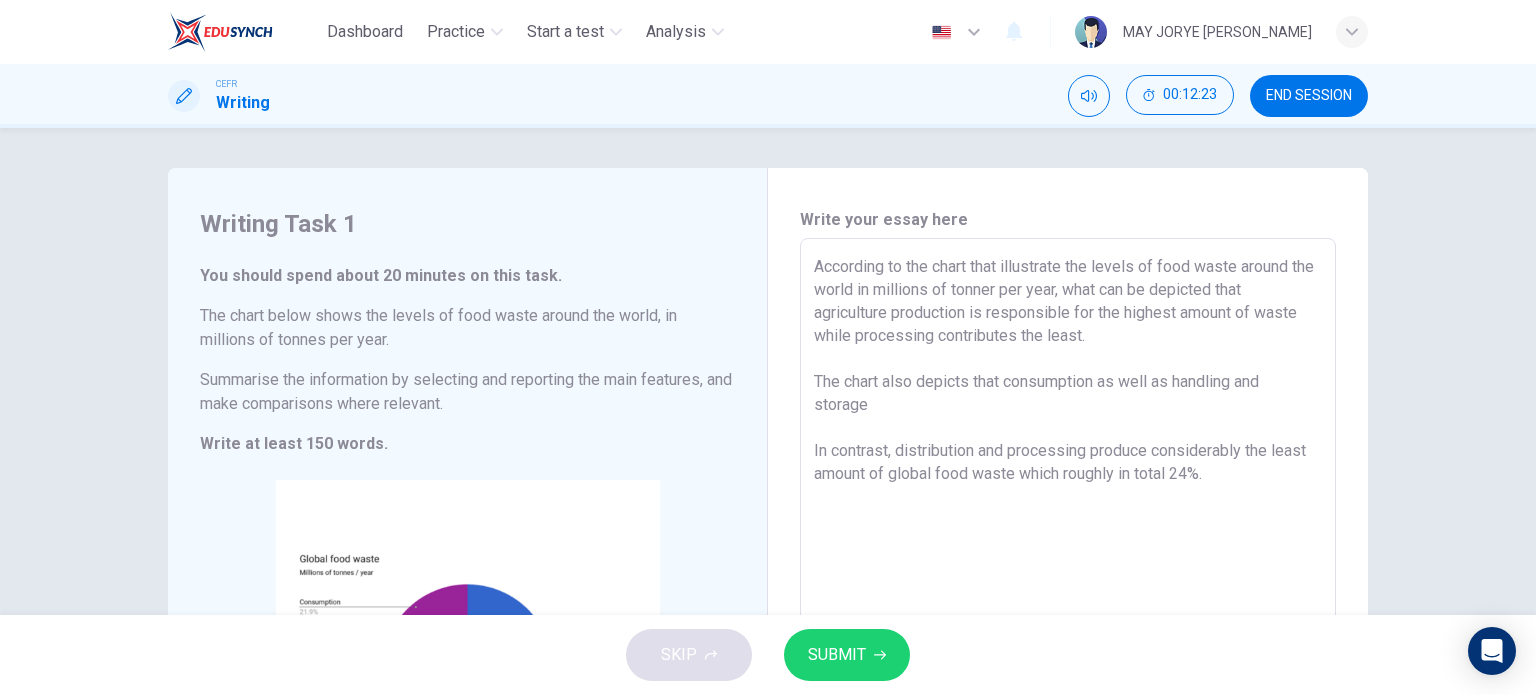click on "According to the chart that illustrate the levels of food waste around the world in millions of tonner per year, what can be depicted that agriculture production is responsible for the highest amount of waste while processing contributes the least.
The chart also depicts that consumption as well as handling and storage
In contrast, distribution and processing produce considerably the least amount of global food waste which roughly in total 24%." at bounding box center (1068, 534) 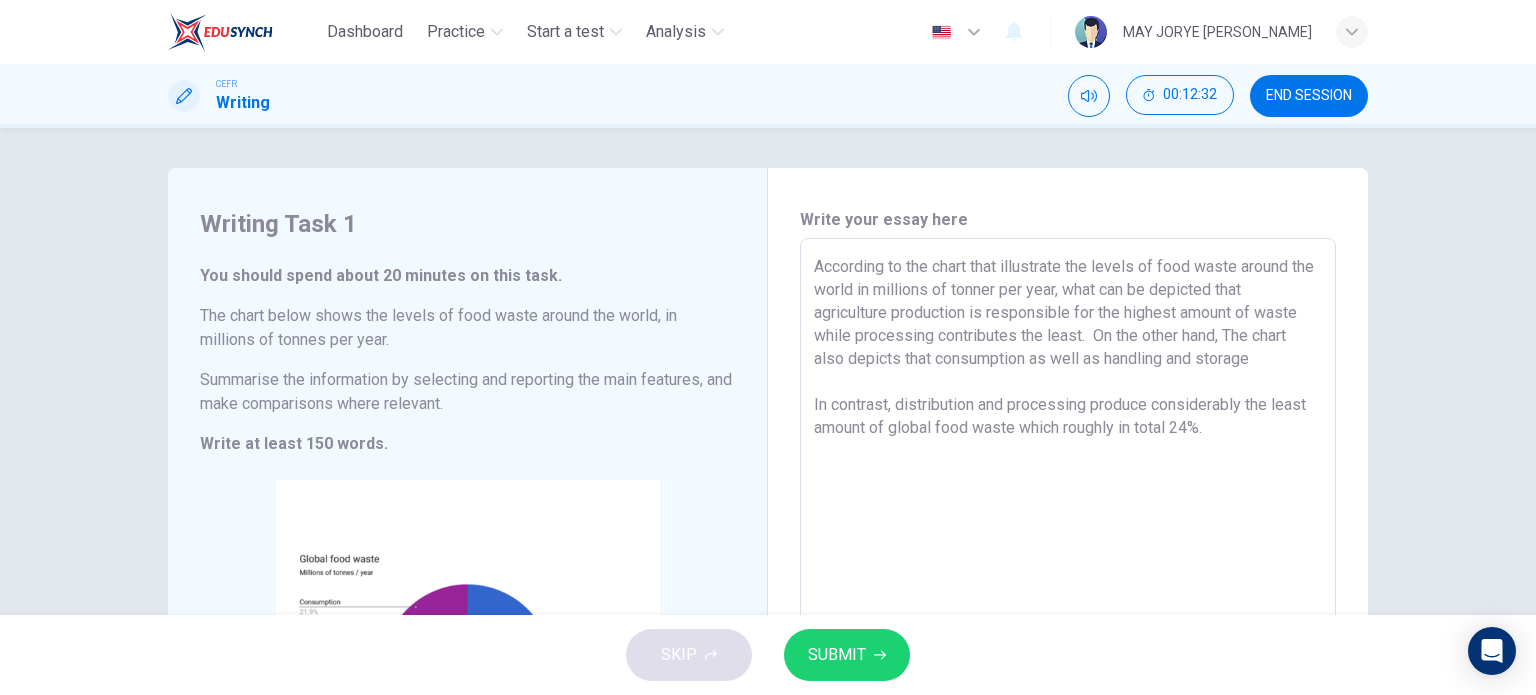click on "According to the chart that illustrate the levels of food waste around the world in millions of tonner per year, what can be depicted that agriculture production is responsible for the highest amount of waste while processing contributes the least.  On the other hand, The chart also depicts that consumption as well as handling and storage
In contrast, distribution and processing produce considerably the least amount of global food waste which roughly in total 24%." at bounding box center [1068, 534] 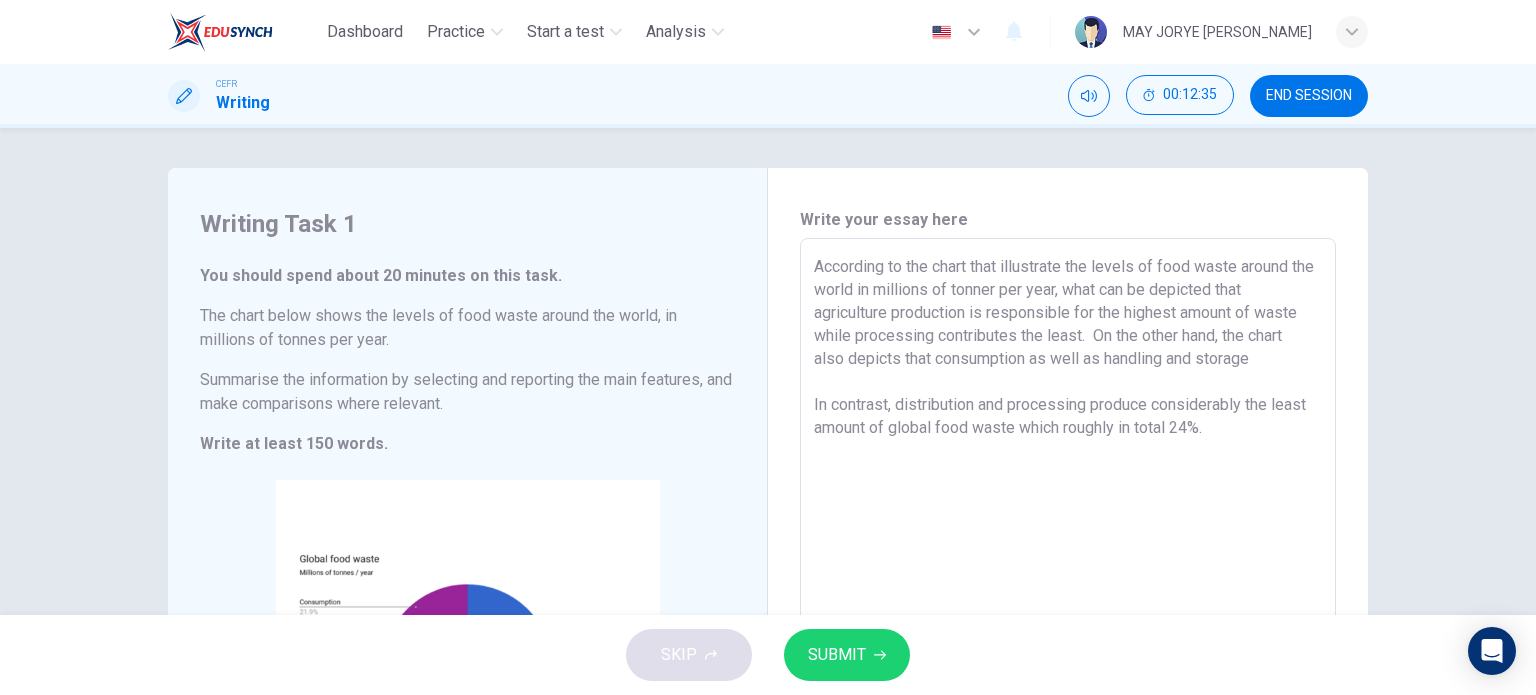 click on "According to the chart that illustrate the levels of food waste around the world in millions of tonner per year, what can be depicted that agriculture production is responsible for the highest amount of waste while processing contributes the least.  On the other hand, the chart also depicts that consumption as well as handling and storage
In contrast, distribution and processing produce considerably the least amount of global food waste which roughly in total 24%." at bounding box center [1068, 534] 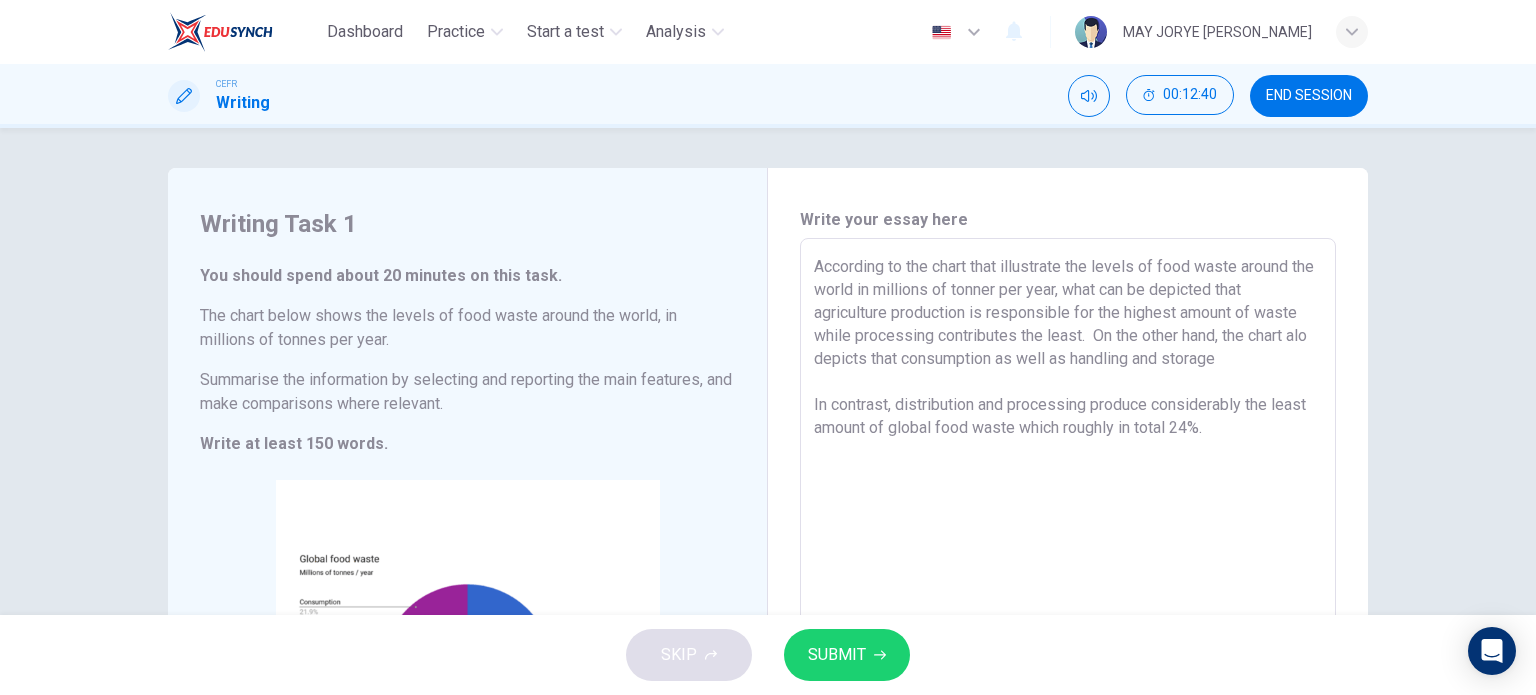 drag, startPoint x: 1231, startPoint y: 330, endPoint x: 829, endPoint y: 365, distance: 403.52075 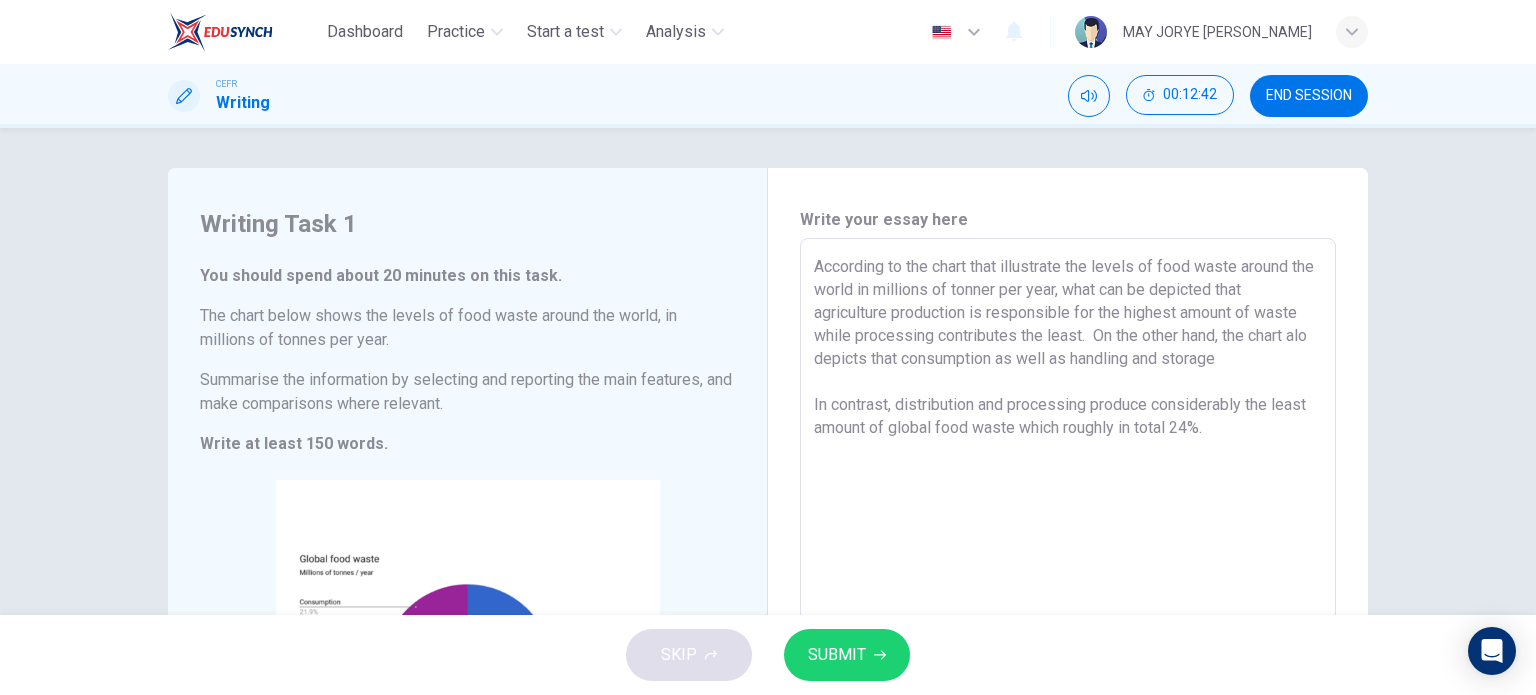 click on "According to the chart that illustrate the levels of food waste around the world in millions of tonner per year, what can be depicted that agriculture production is responsible for the highest amount of waste while processing contributes the least.  On the other hand, the chart alo depicts that consumption as well as handling and storage
In contrast, distribution and processing produce considerably the least amount of global food waste which roughly in total 24%." at bounding box center (1068, 534) 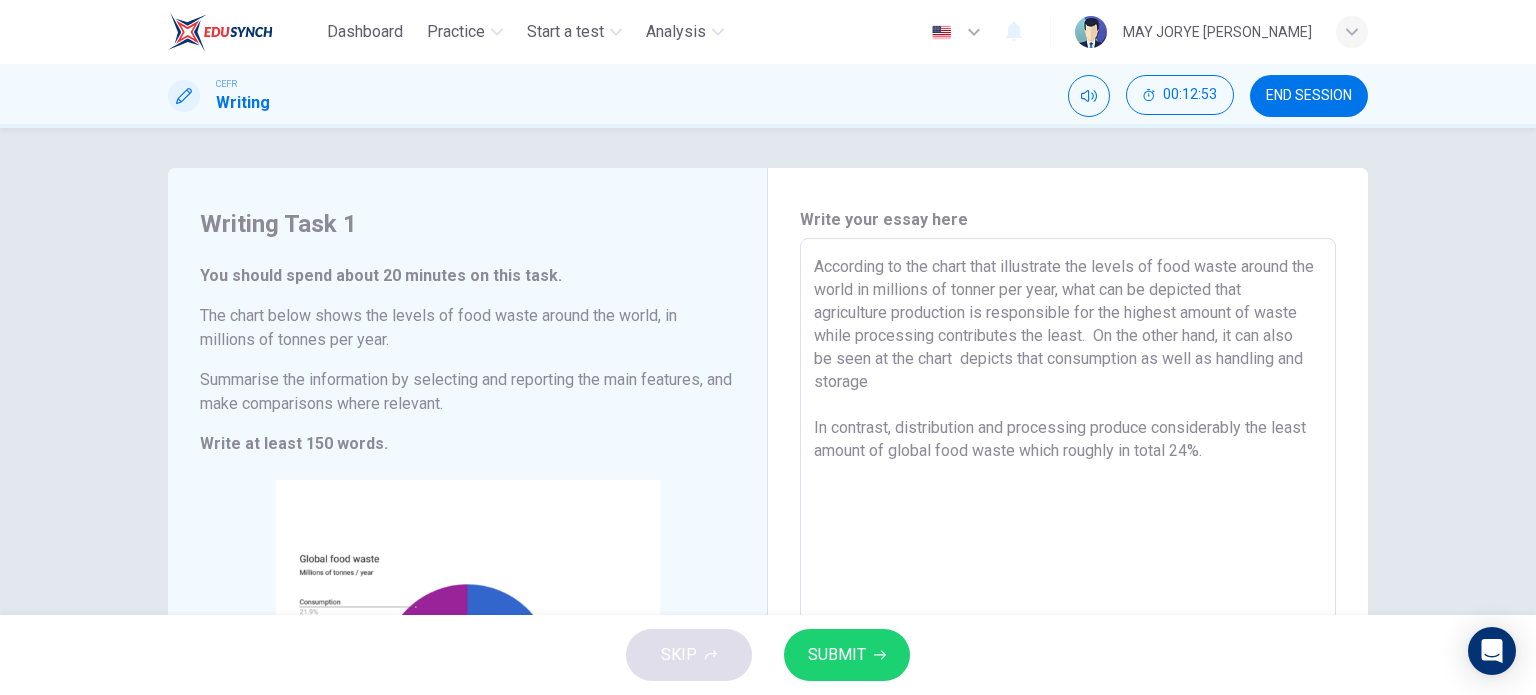 click on "According to the chart that illustrate the levels of food waste around the world in millions of tonner per year, what can be depicted that agriculture production is responsible for the highest amount of waste while processing contributes the least.  On the other hand, it can also be seen at the chart  depicts that consumption as well as handling and storage
In contrast, distribution and processing produce considerably the least amount of global food waste which roughly in total 24%." at bounding box center [1068, 534] 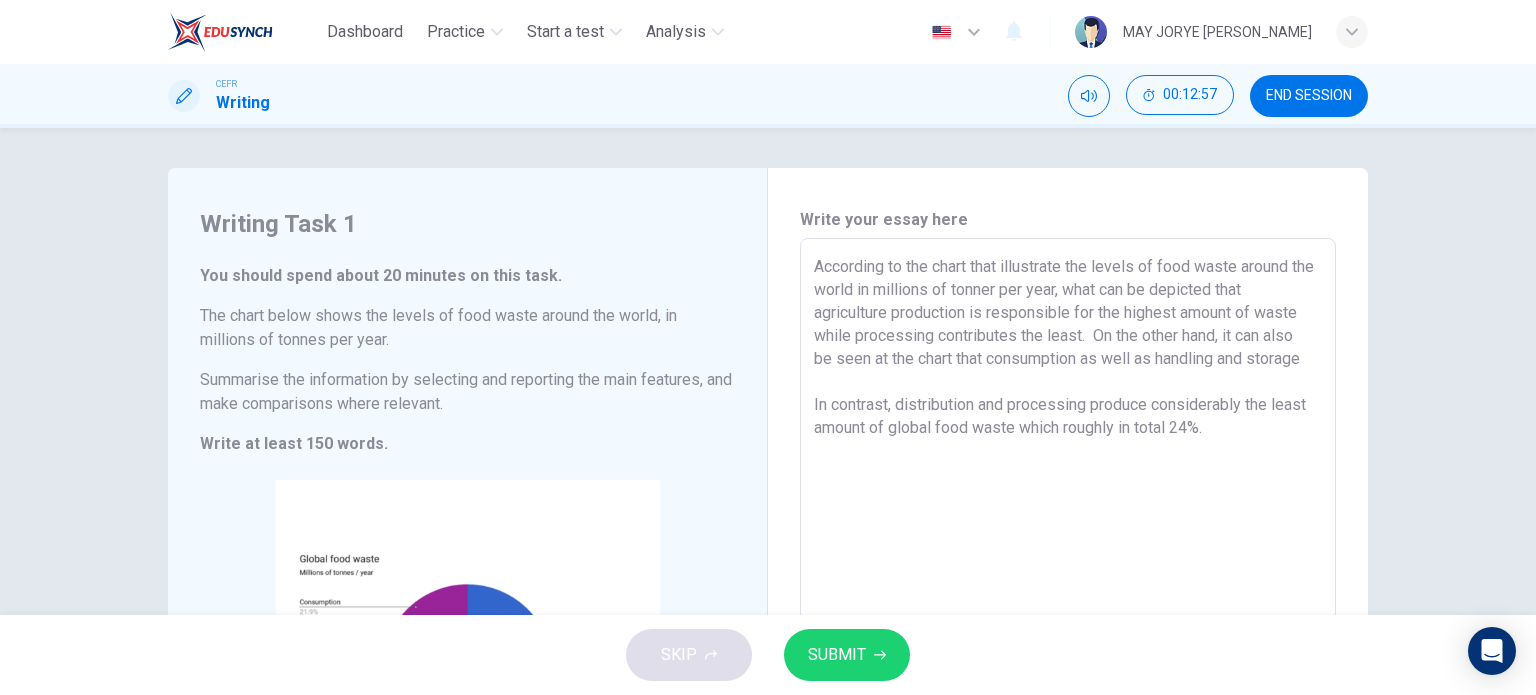 click on "According to the chart that illustrate the levels of food waste around the world in millions of tonner per year, what can be depicted that agriculture production is responsible for the highest amount of waste while processing contributes the least.  On the other hand, it can also be seen at the chart that consumption as well as handling and storage
In contrast, distribution and processing produce considerably the least amount of global food waste which roughly in total 24%." at bounding box center [1068, 534] 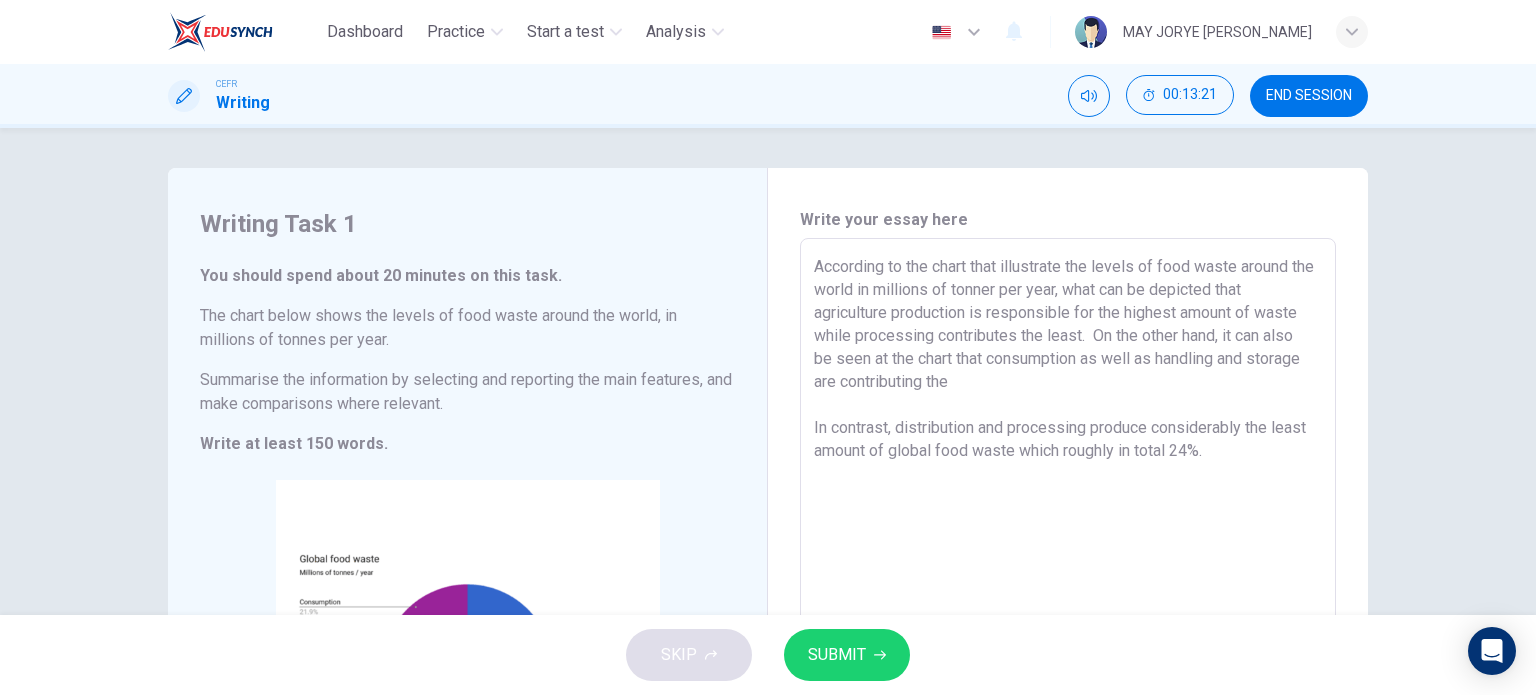scroll, scrollTop: 100, scrollLeft: 0, axis: vertical 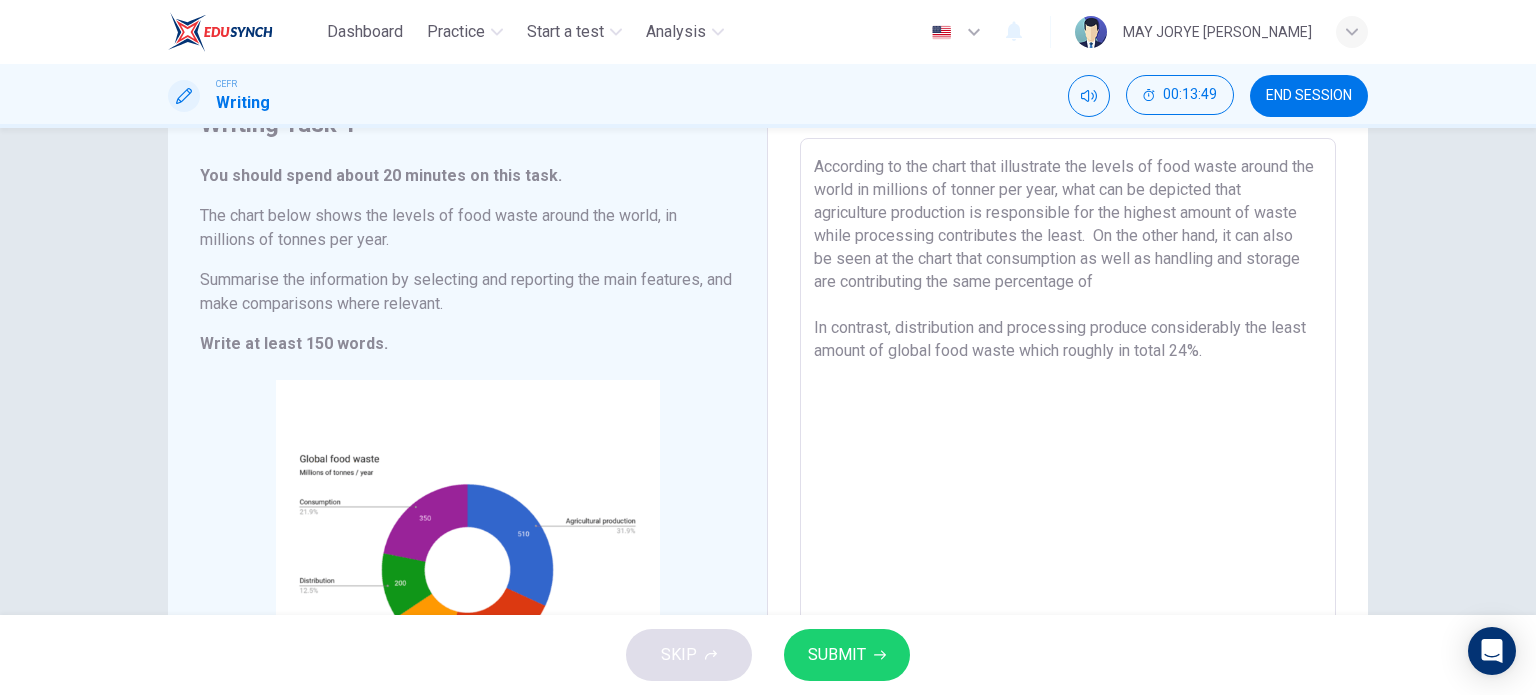 click on "According to the chart that illustrate the levels of food waste around the world in millions of tonner per year, what can be depicted that agriculture production is responsible for the highest amount of waste while processing contributes the least.  On the other hand, it can also be seen at the chart that consumption as well as handling and storage  are contributing the same percentage of
In contrast, distribution and processing produce considerably the least amount of global food waste which roughly in total 24%." at bounding box center [1068, 434] 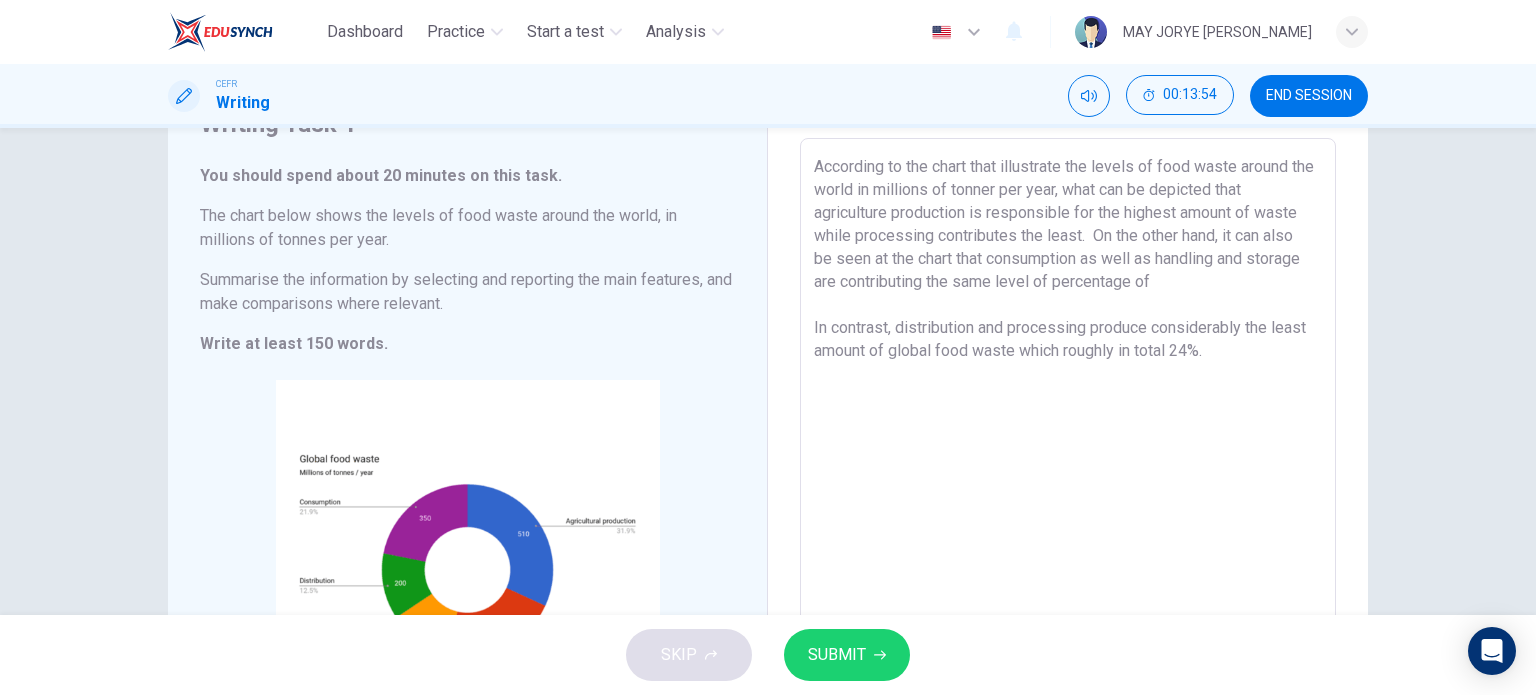 click on "According to the chart that illustrate the levels of food waste around the world in millions of tonner per year, what can be depicted that agriculture production is responsible for the highest amount of waste while processing contributes the least.  On the other hand, it can also be seen at the chart that consumption as well as handling and storage  are contributing the same level of percentage of
In contrast, distribution and processing produce considerably the least amount of global food waste which roughly in total 24%." at bounding box center [1068, 434] 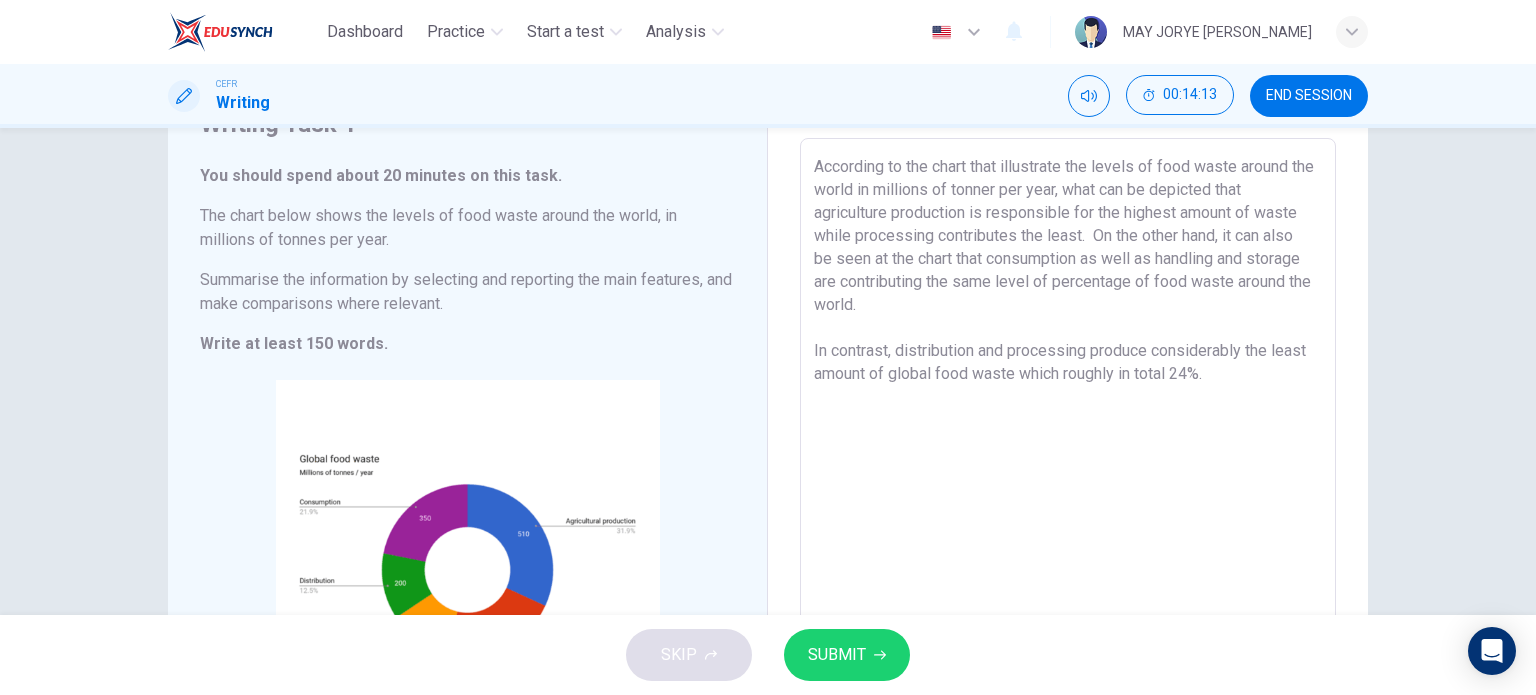 scroll, scrollTop: 200, scrollLeft: 0, axis: vertical 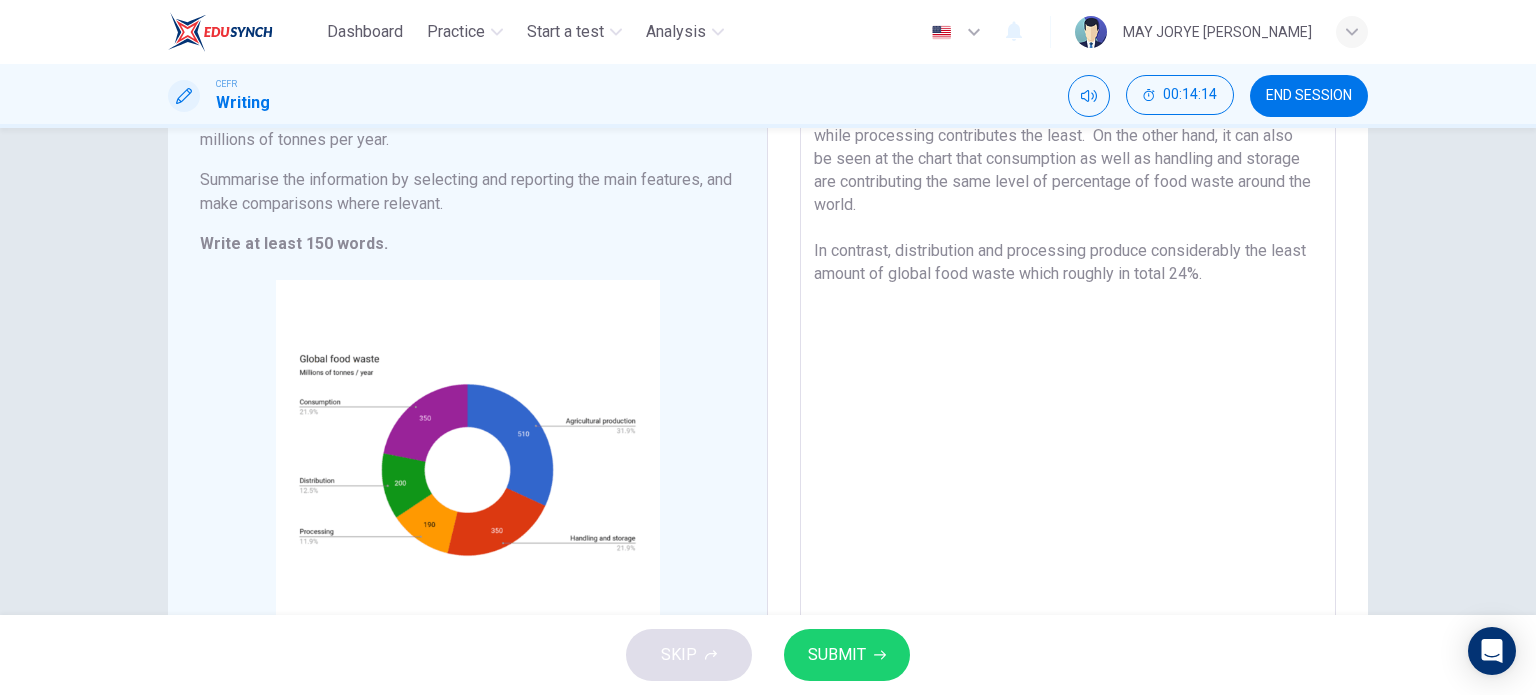 click on "According to the chart that illustrate the levels of food waste around the world in millions of tonner per year, what can be depicted that agriculture production is responsible for the highest amount of waste while processing contributes the least.  On the other hand, it can also be seen at the chart that consumption as well as handling and storage  are contributing the same level of percentage of food waste around the world.
In contrast, distribution and processing produce considerably the least amount of global food waste which roughly in total 24%." at bounding box center (1068, 334) 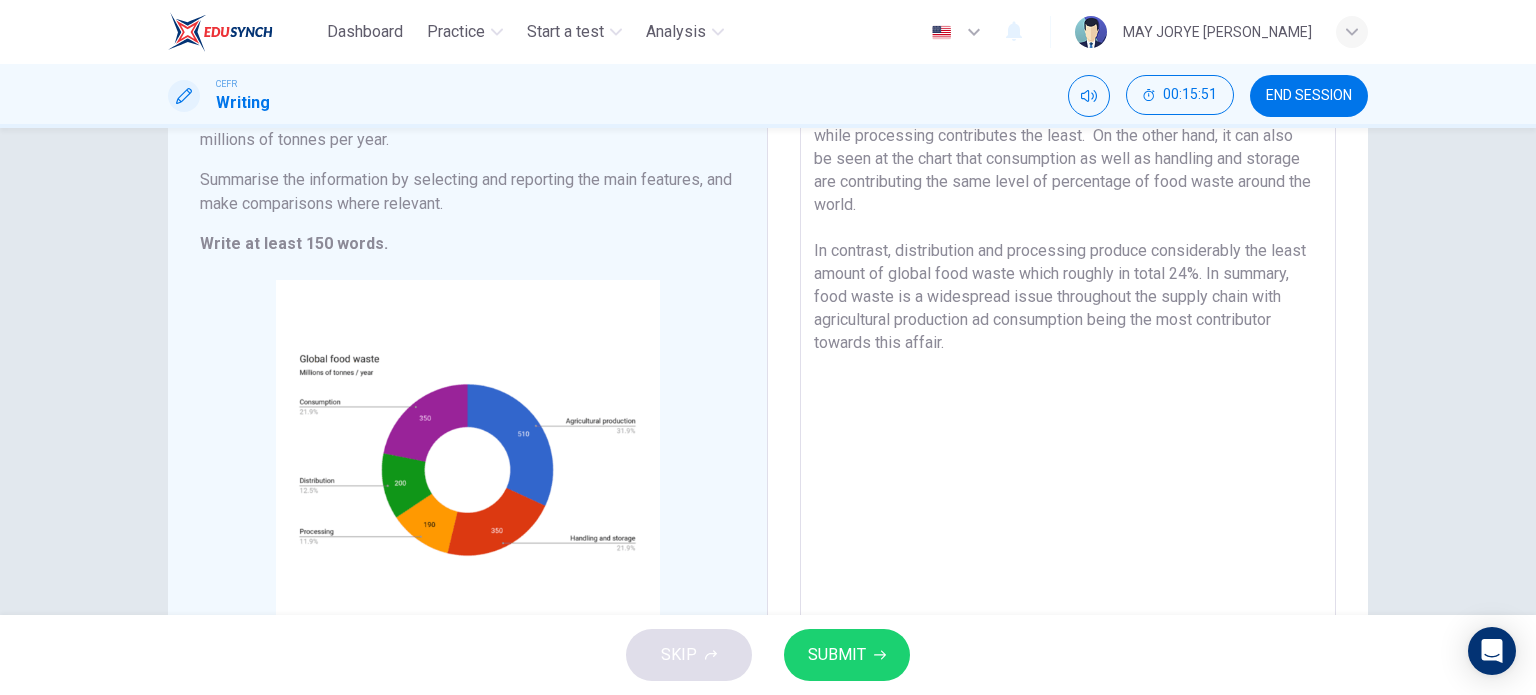 scroll, scrollTop: 0, scrollLeft: 0, axis: both 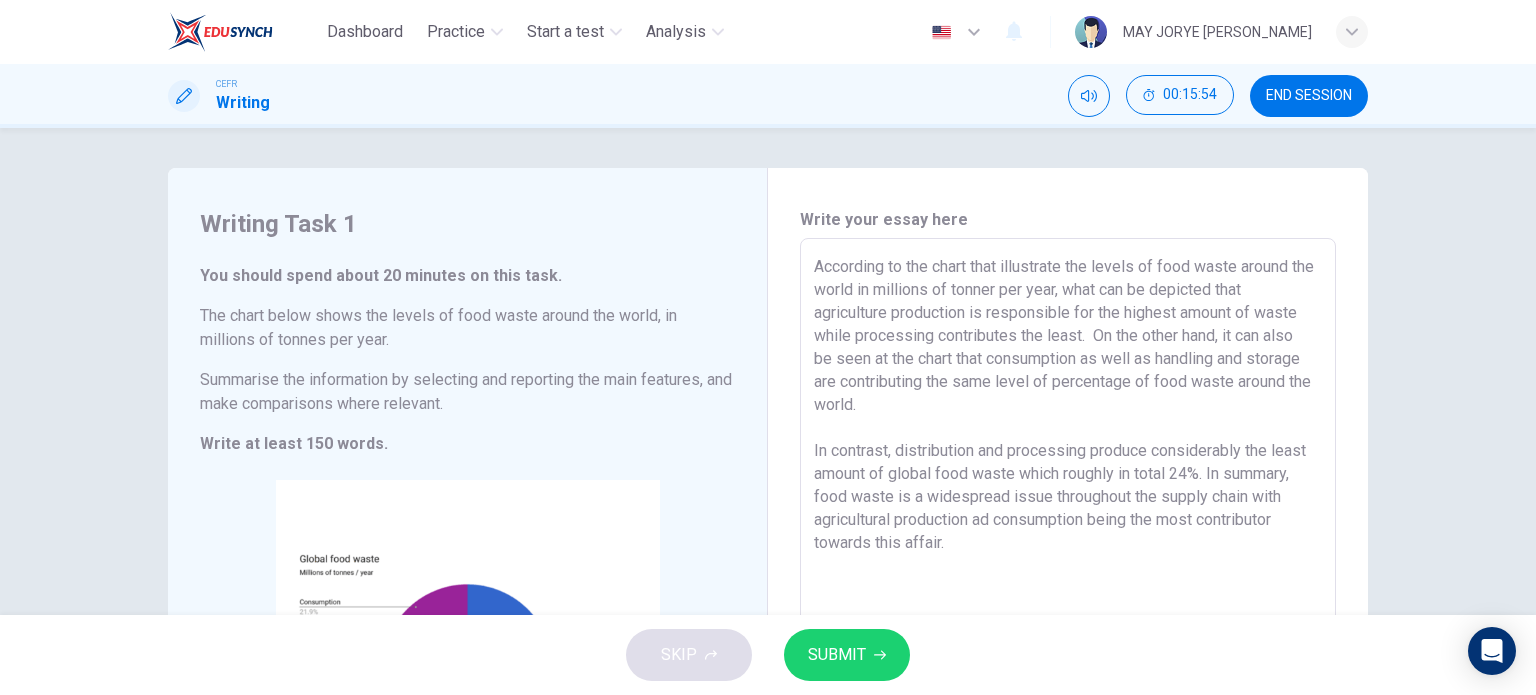 drag, startPoint x: 974, startPoint y: 564, endPoint x: 812, endPoint y: 269, distance: 336.5546 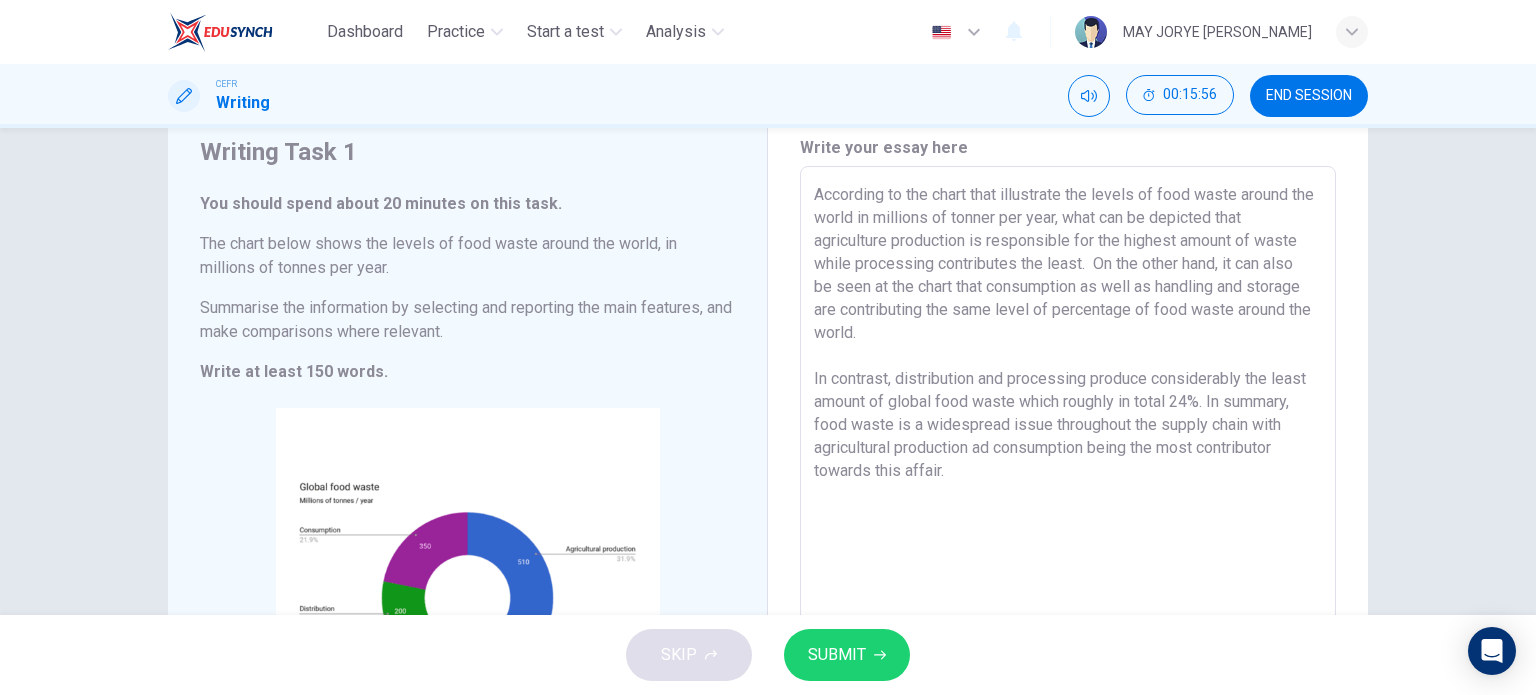 scroll, scrollTop: 200, scrollLeft: 0, axis: vertical 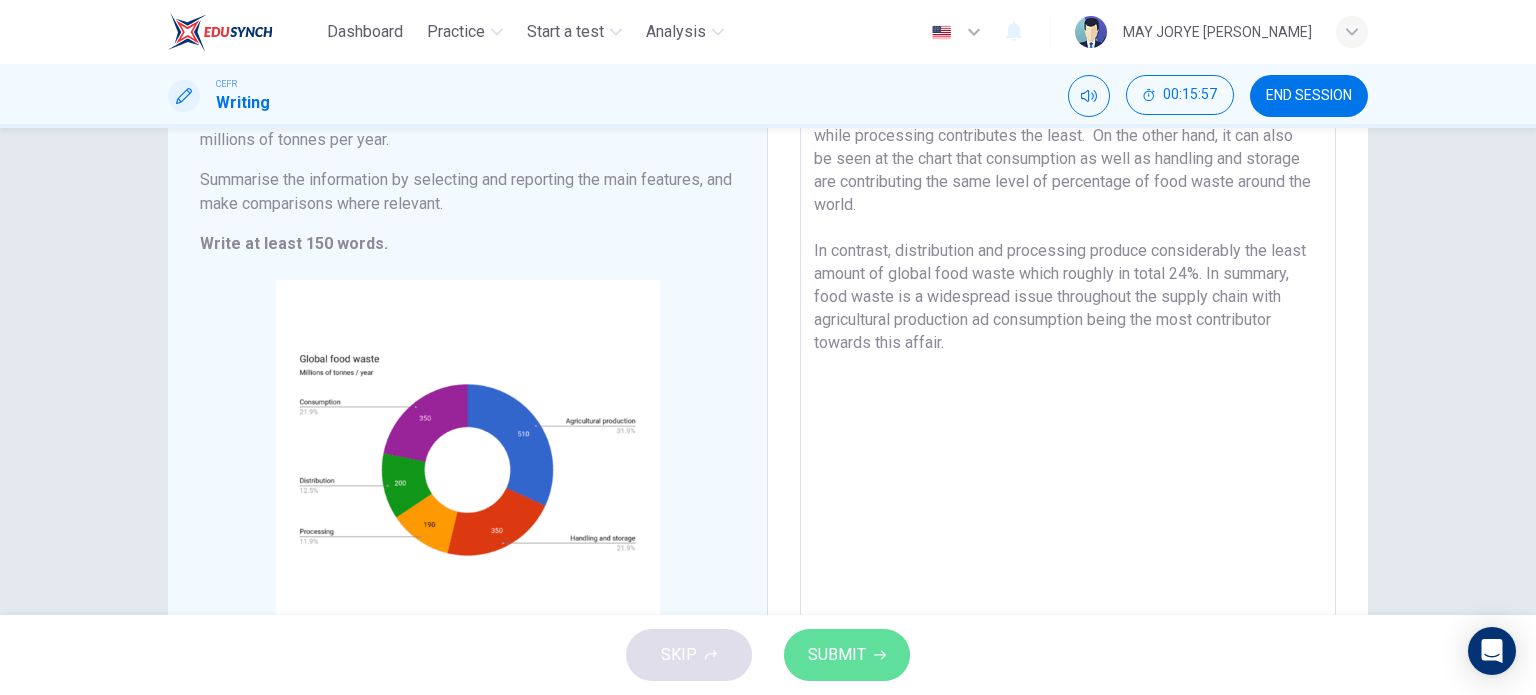 click on "SUBMIT" at bounding box center [837, 655] 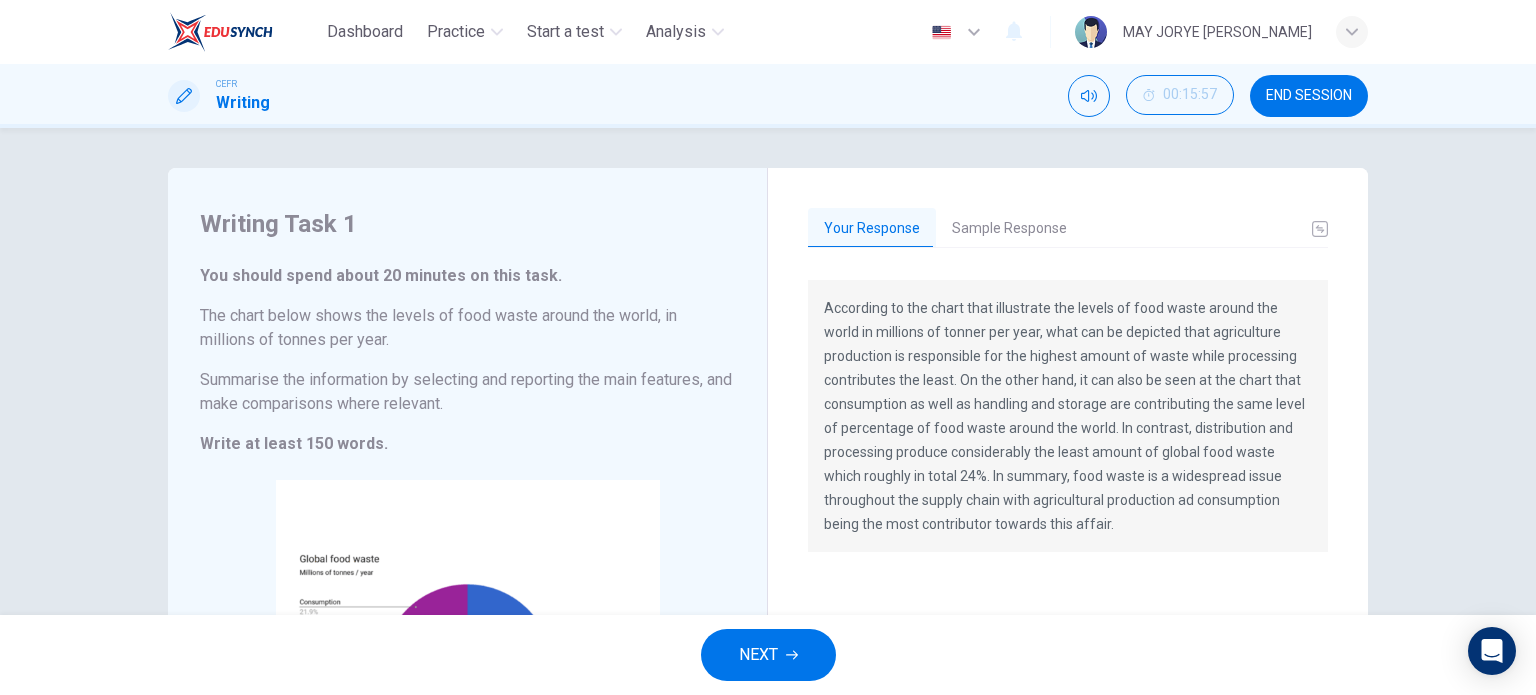 scroll, scrollTop: 100, scrollLeft: 0, axis: vertical 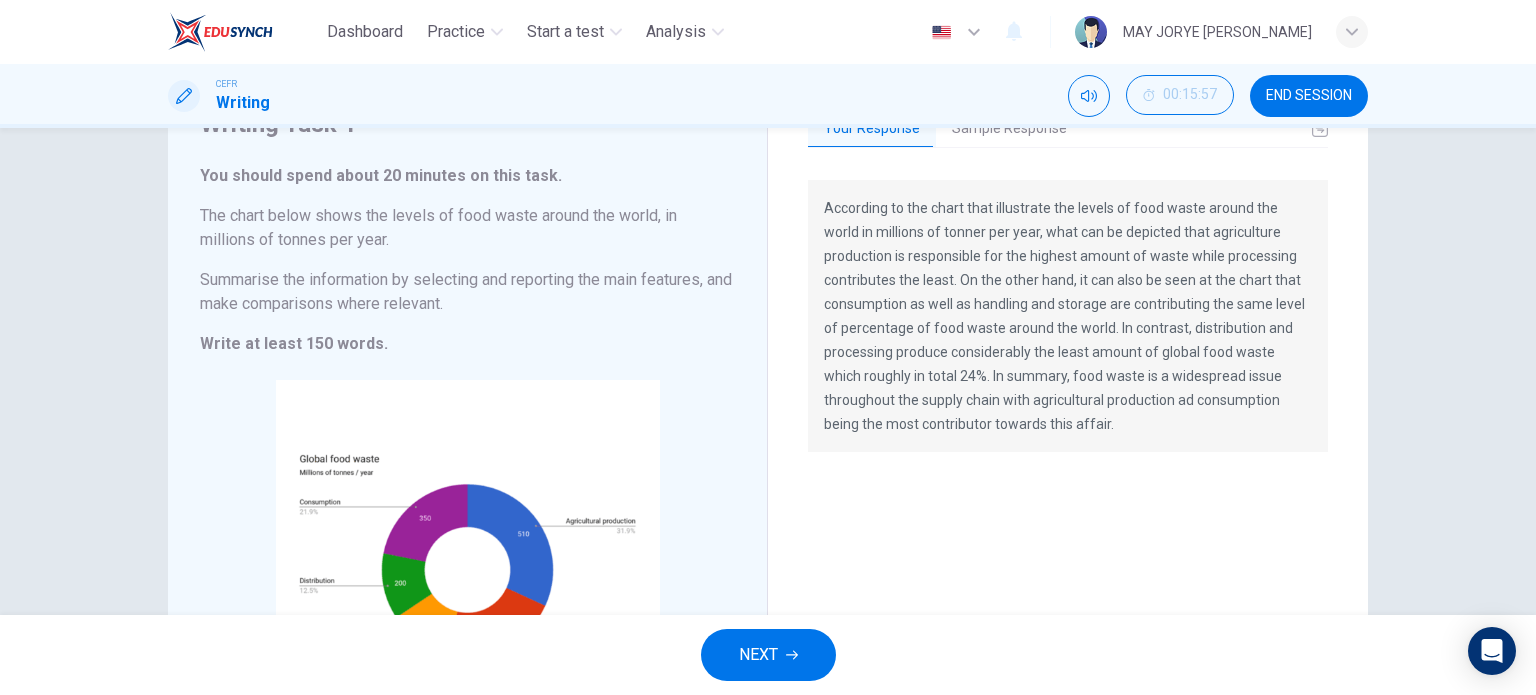 click on "CEFR Writing 00:15:57 END SESSION" at bounding box center [768, 96] 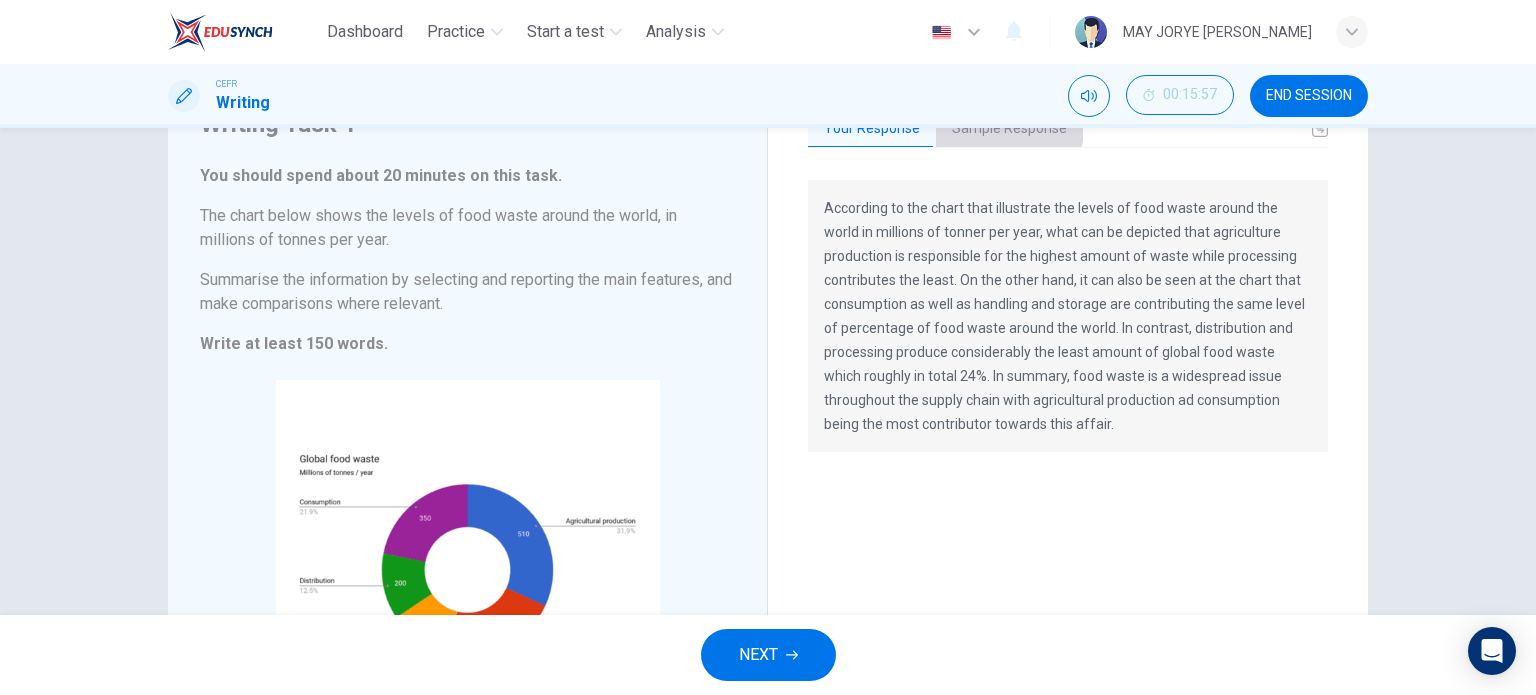 click on "Sample Response" at bounding box center (1009, 129) 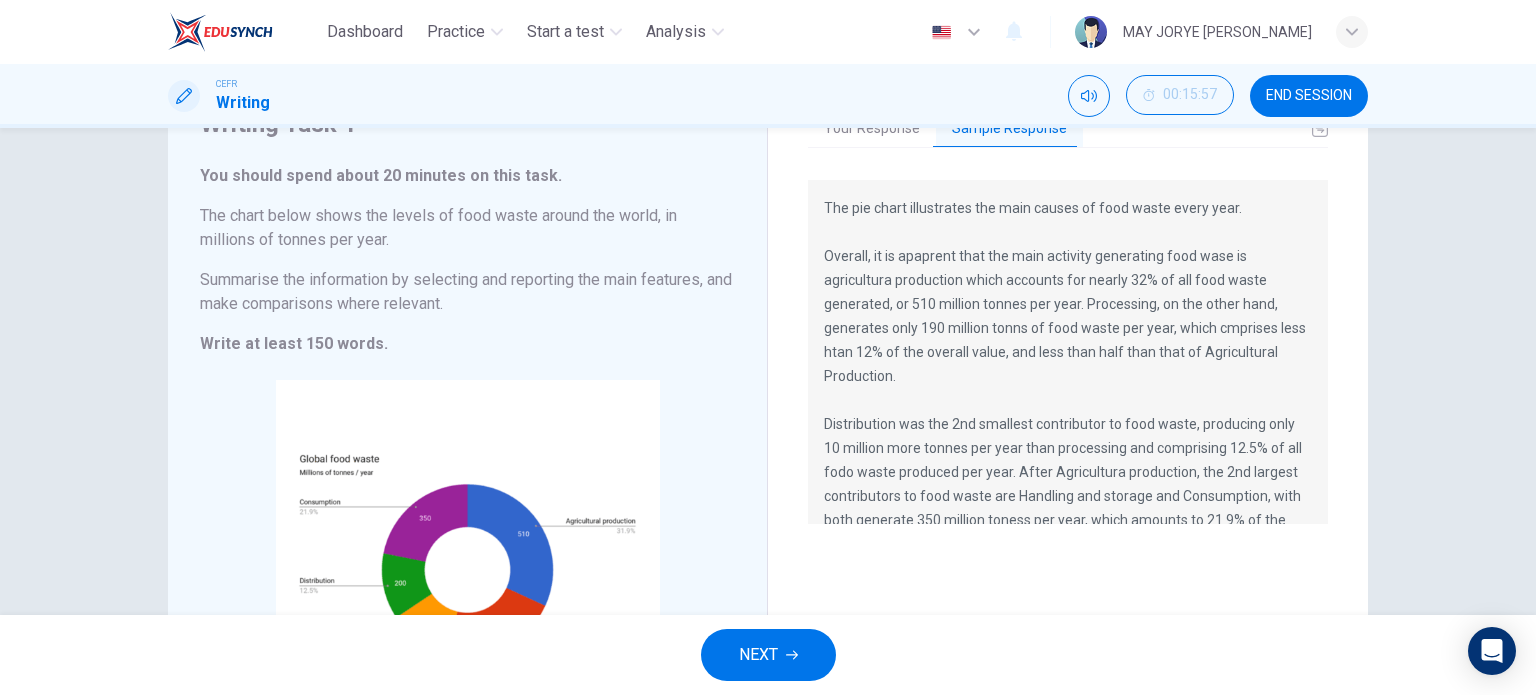 click on "Sample Response" at bounding box center [1009, 129] 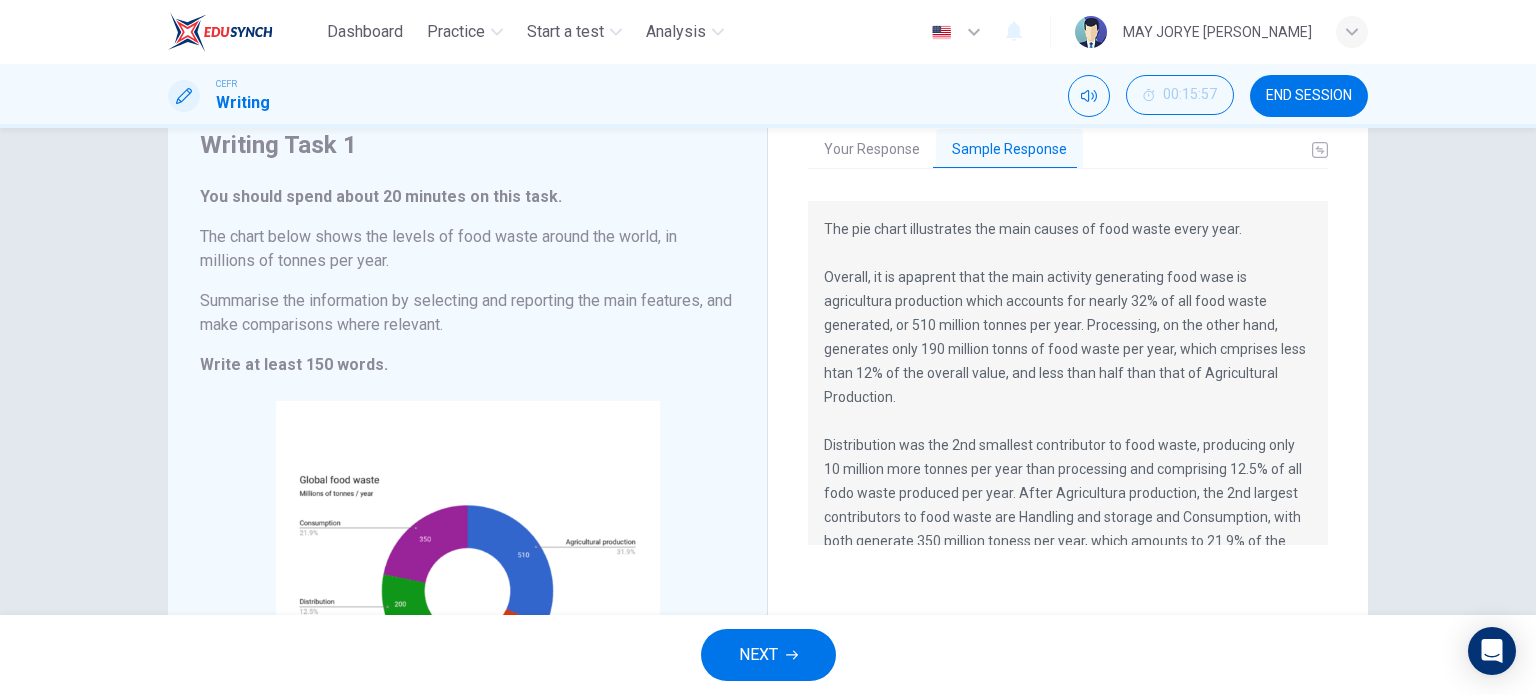 scroll, scrollTop: 100, scrollLeft: 0, axis: vertical 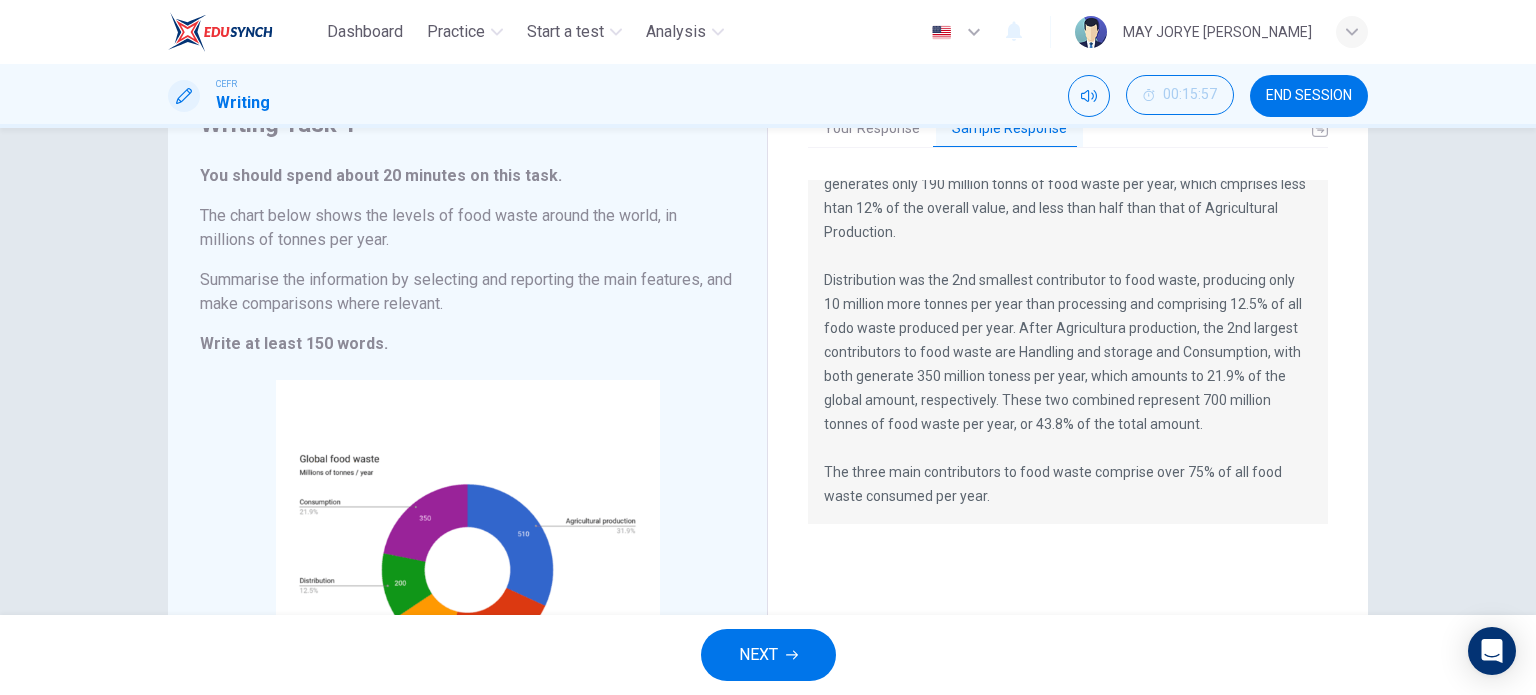 drag, startPoint x: 1135, startPoint y: 504, endPoint x: 981, endPoint y: 487, distance: 154.93547 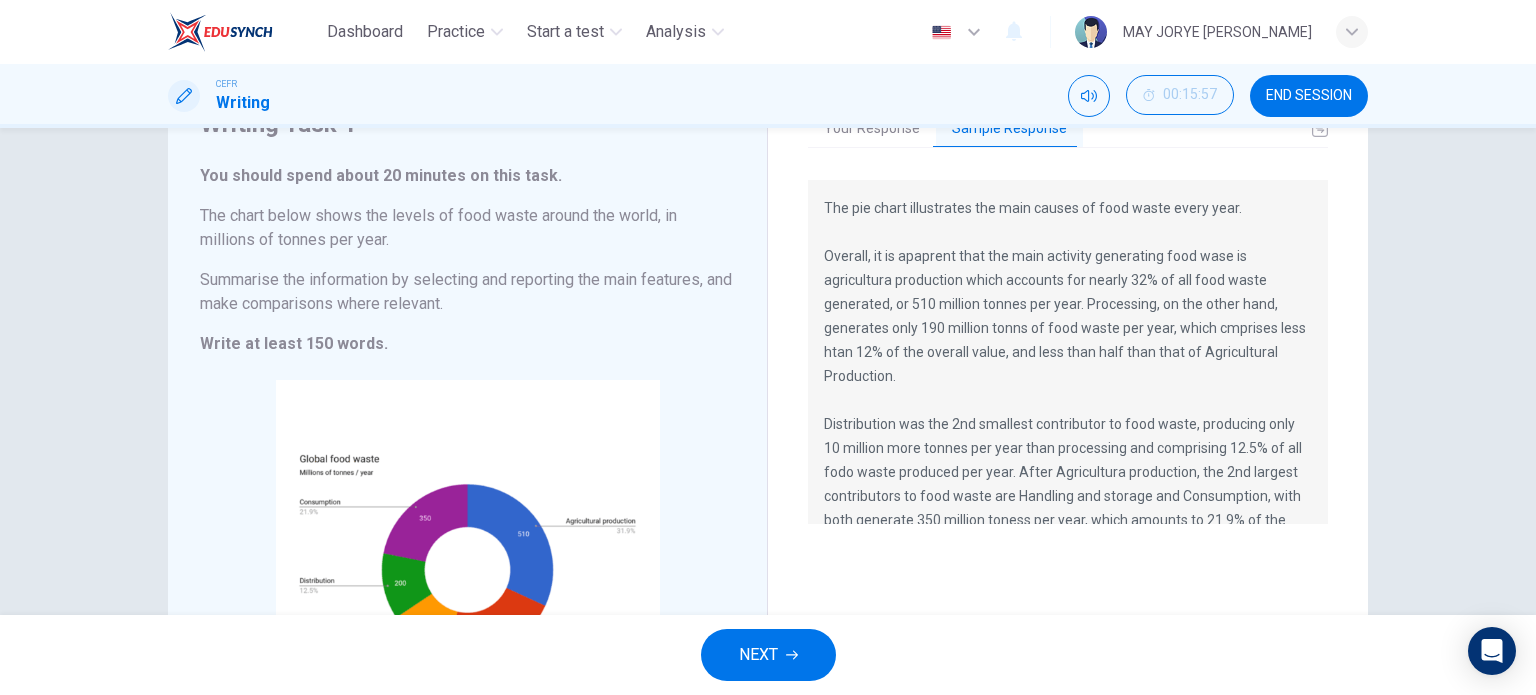 scroll, scrollTop: 0, scrollLeft: 0, axis: both 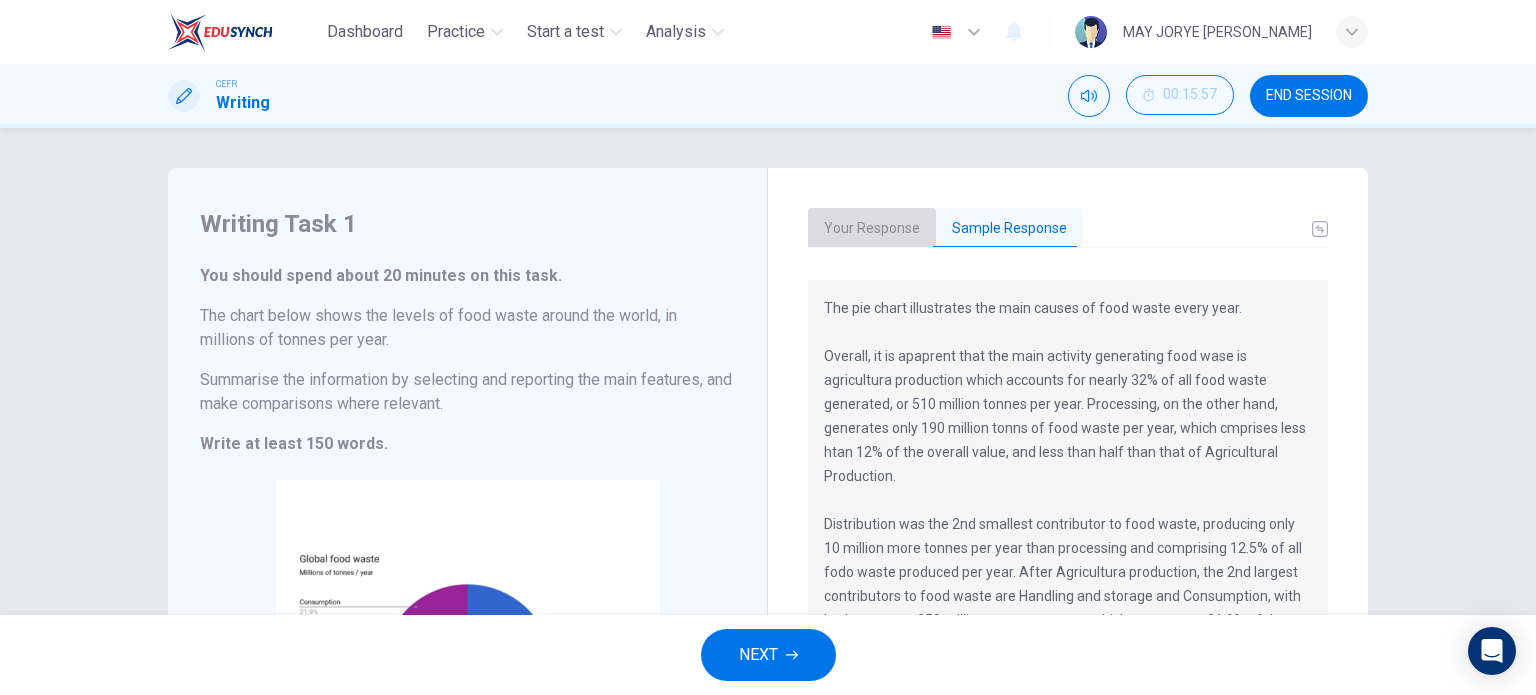 click on "Your Response" at bounding box center (872, 229) 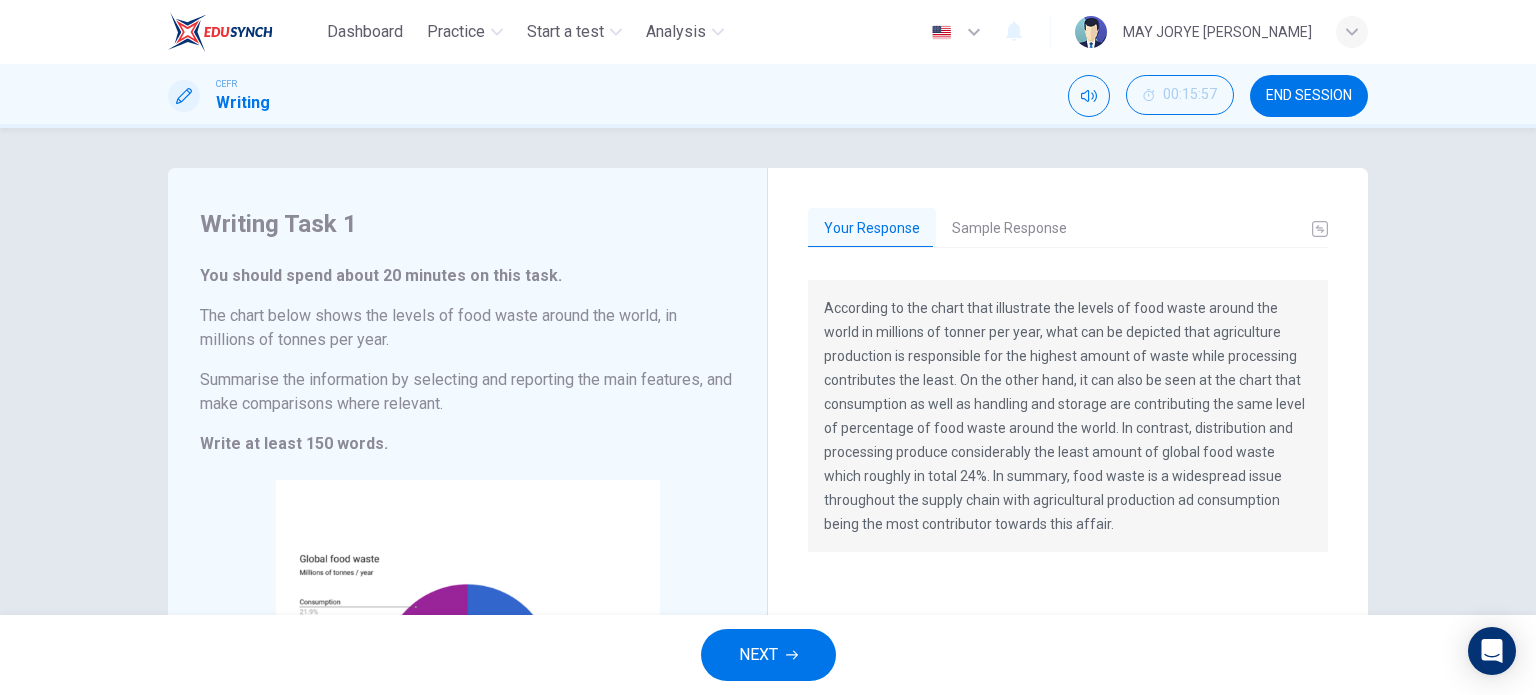 click on "According to the chart that illustrate the levels of food waste around the world in millions of tonner per year, what can be depicted that agriculture production is responsible for the highest amount of waste while processing contributes the least.  On the other hand, it can also be seen at the chart that consumption as well as handling and storage  are contributing the same level of percentage of food waste around the world.
In contrast, distribution and processing produce considerably the least amount of global food waste which roughly in total 24%. In summary, food waste is a widespread issue throughout the supply chain with agricultural production ad consumption being the most contributor towards this affair." at bounding box center [1068, 416] 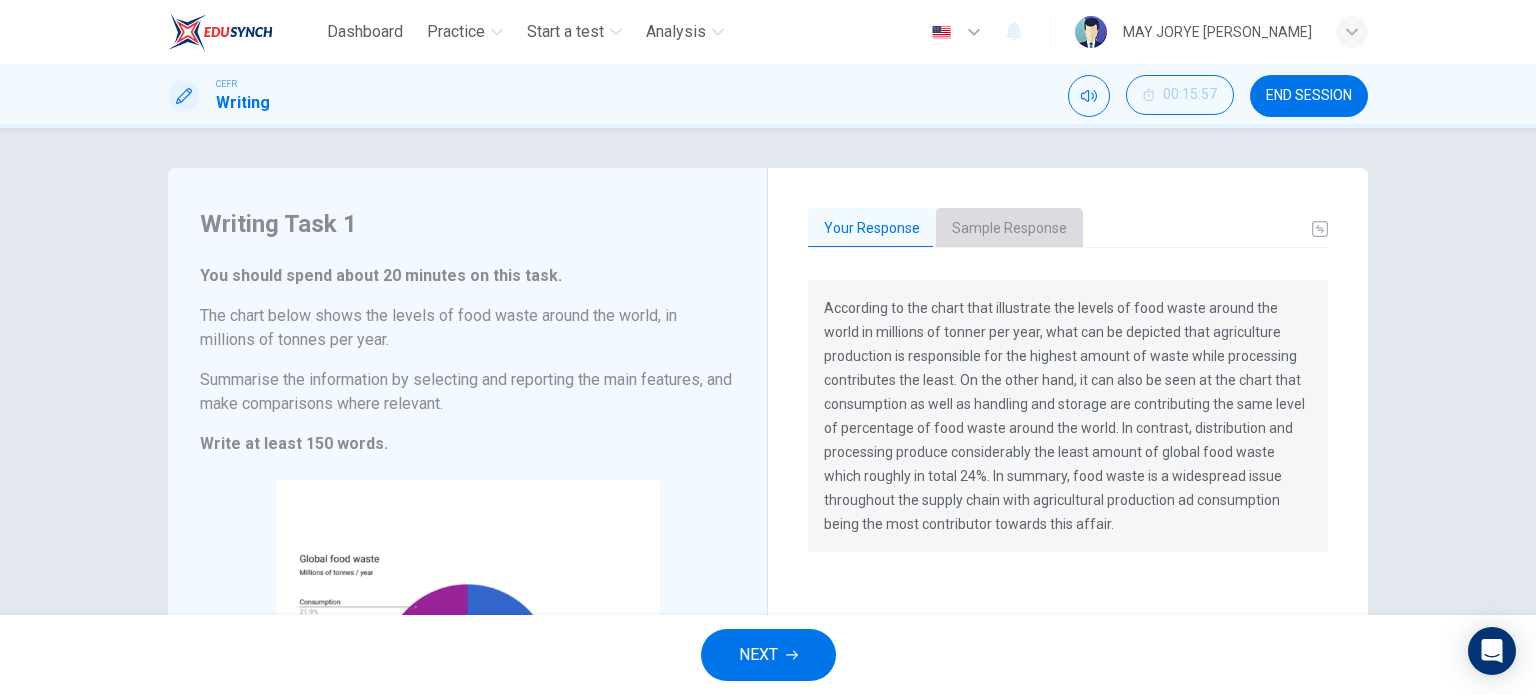 click on "Sample Response" at bounding box center [1009, 229] 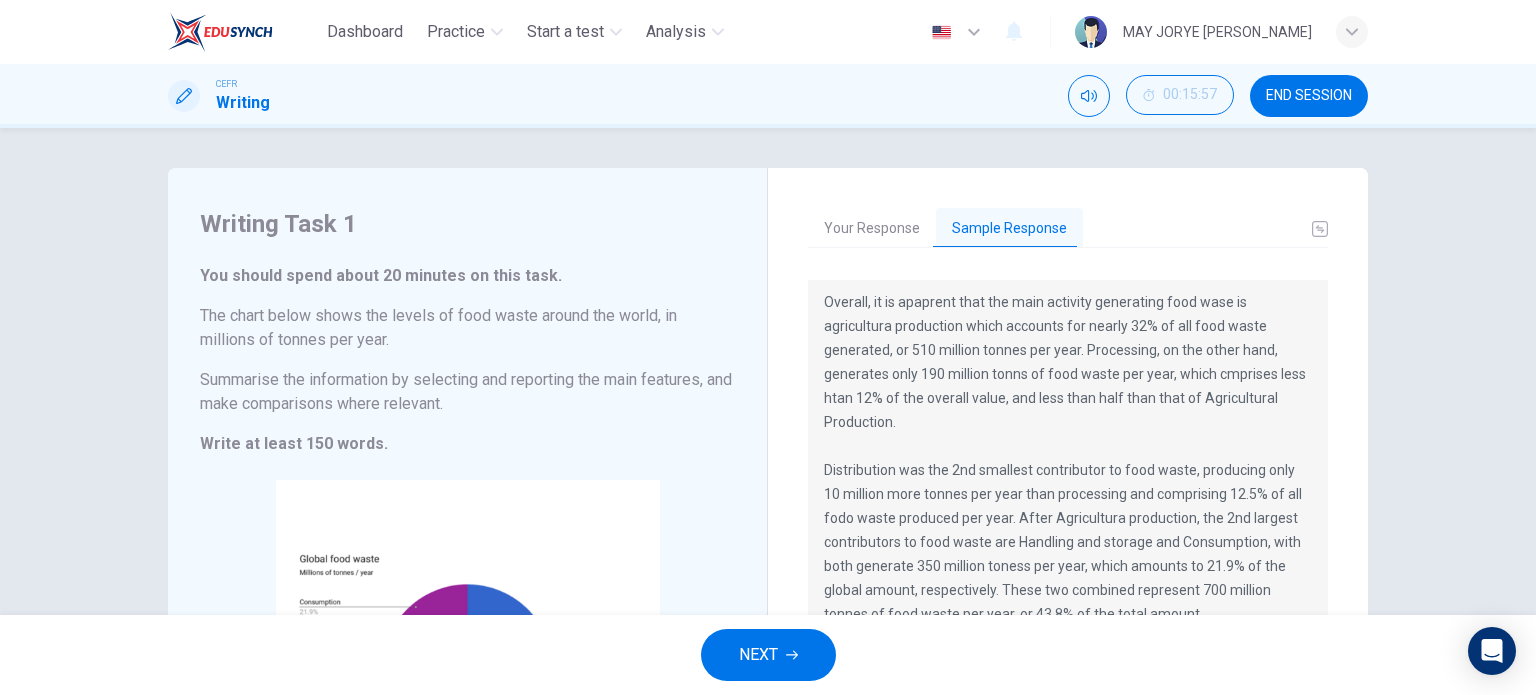 scroll, scrollTop: 144, scrollLeft: 0, axis: vertical 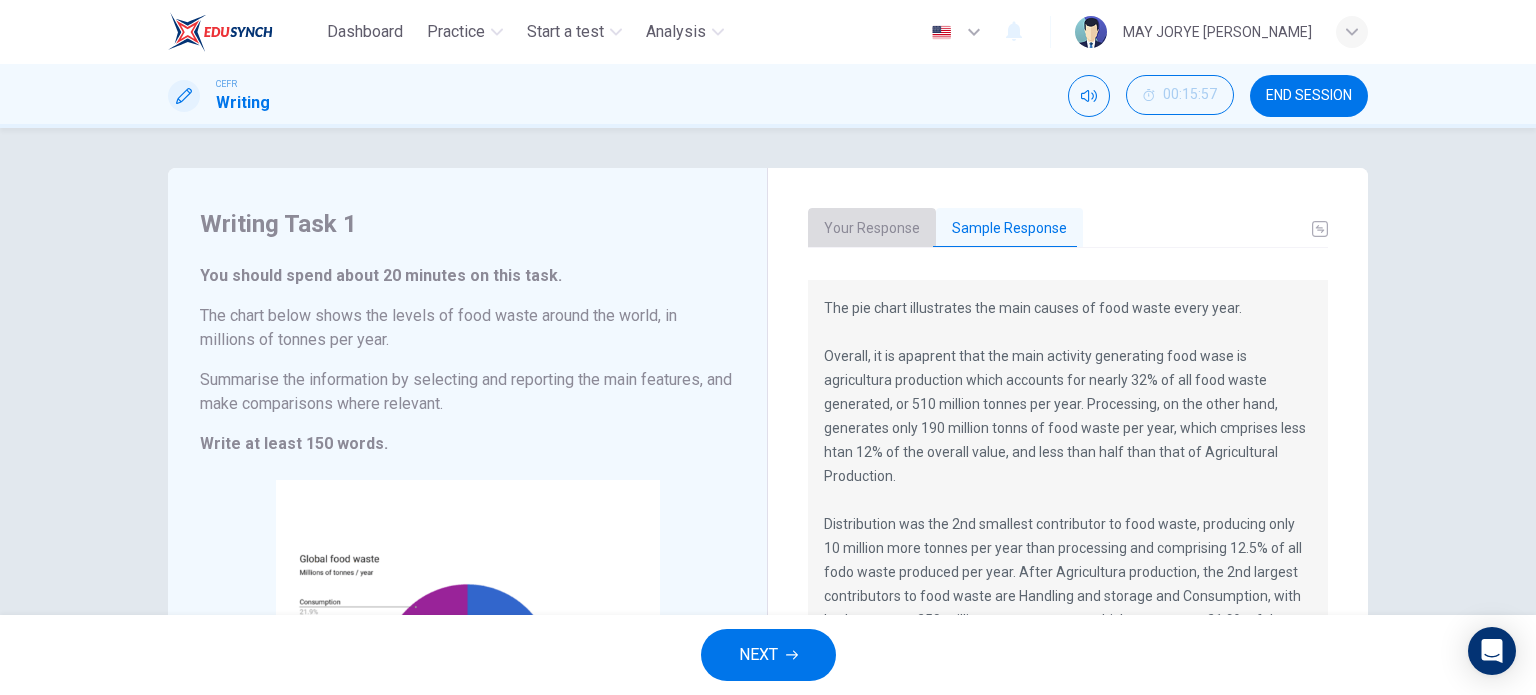 click on "Your Response" at bounding box center (872, 229) 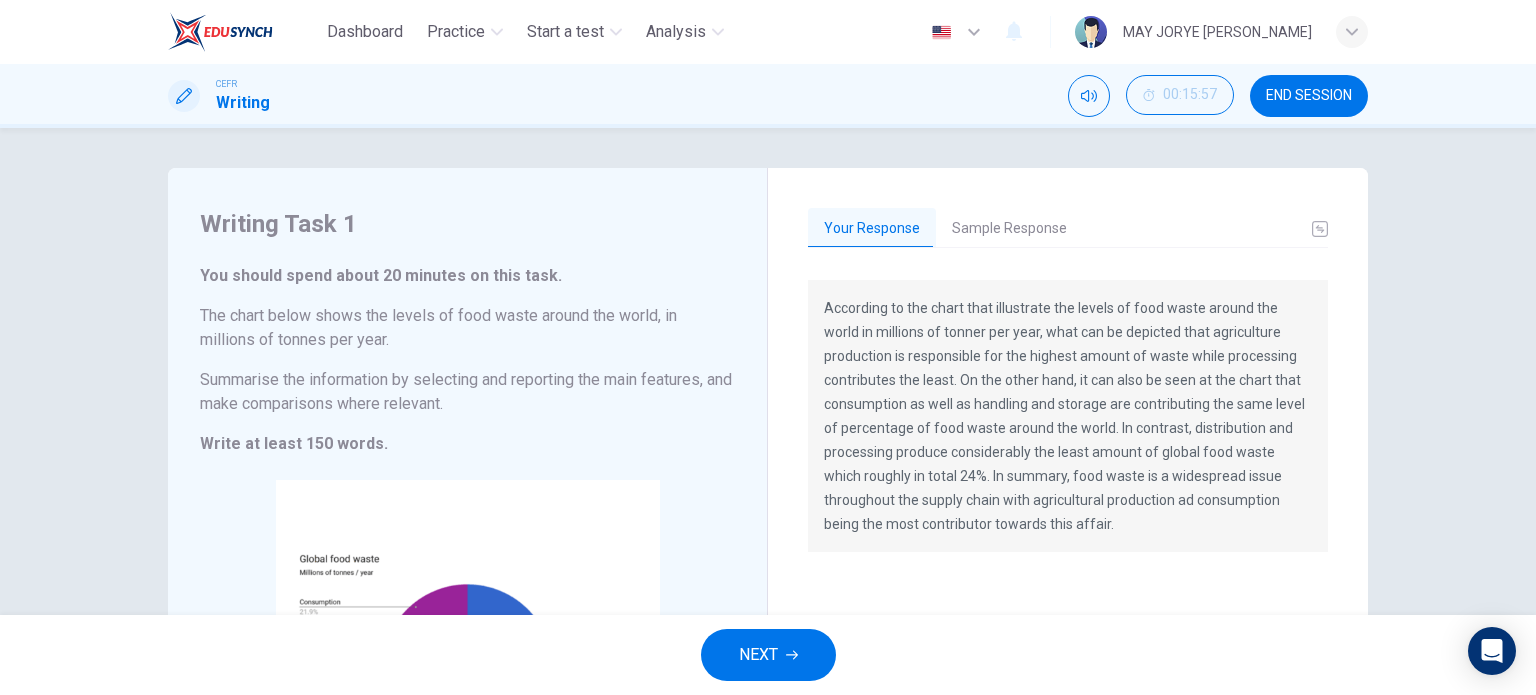 click on "Sample Response" at bounding box center (1009, 229) 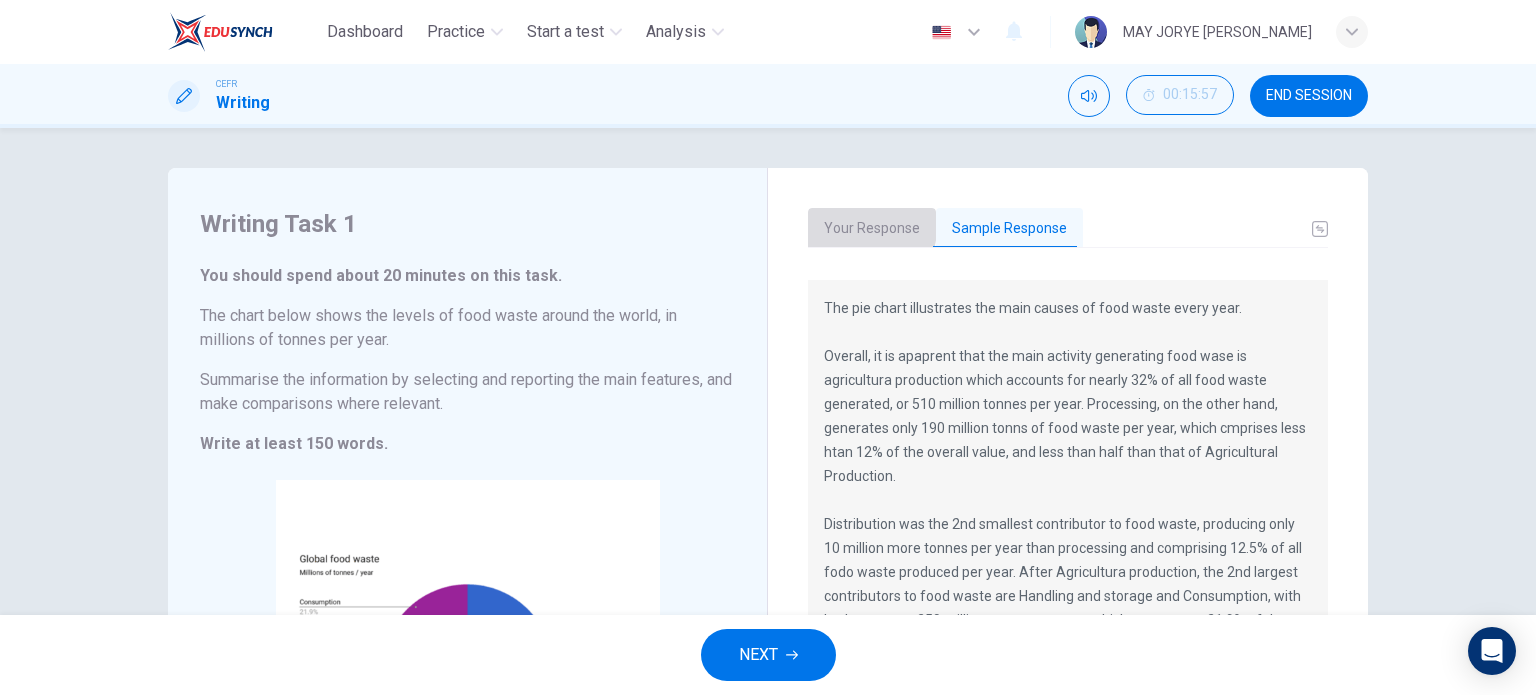 click on "Your Response" at bounding box center [872, 229] 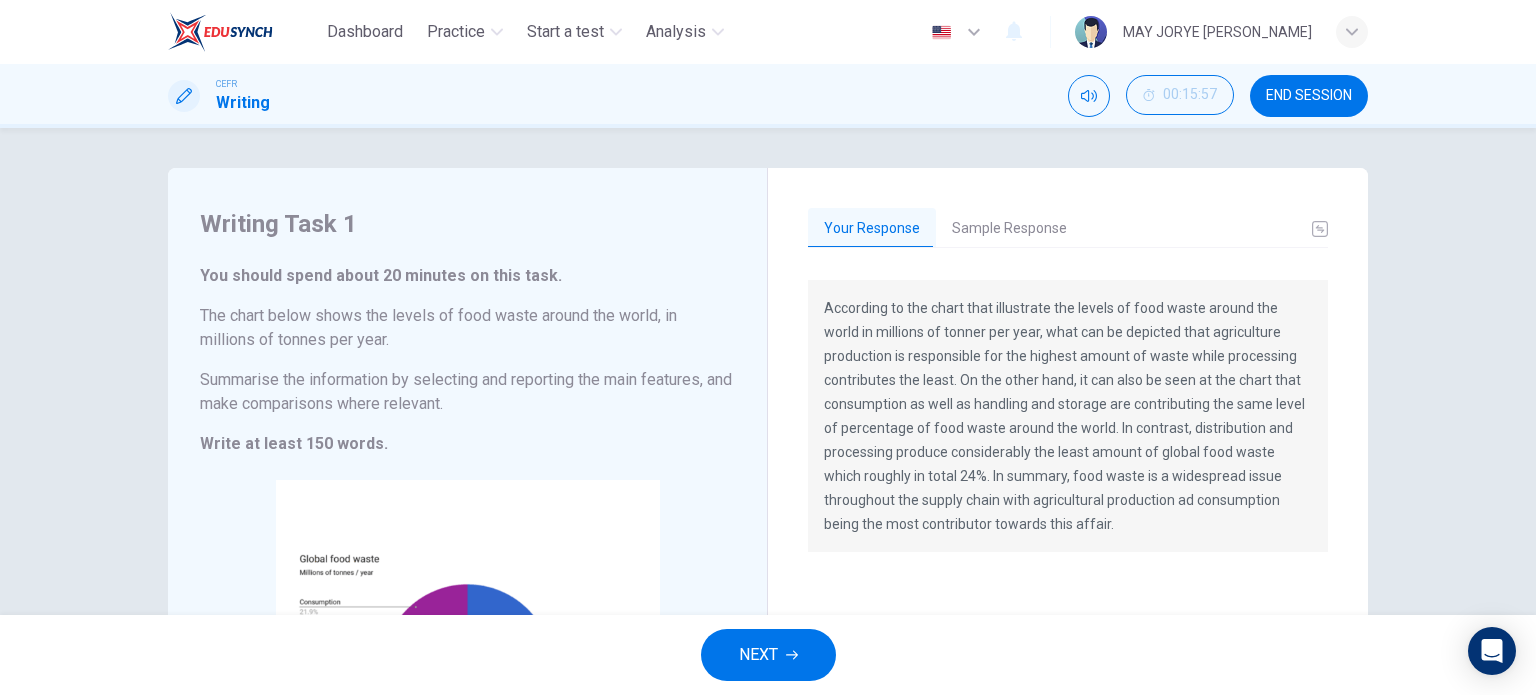 scroll, scrollTop: 100, scrollLeft: 0, axis: vertical 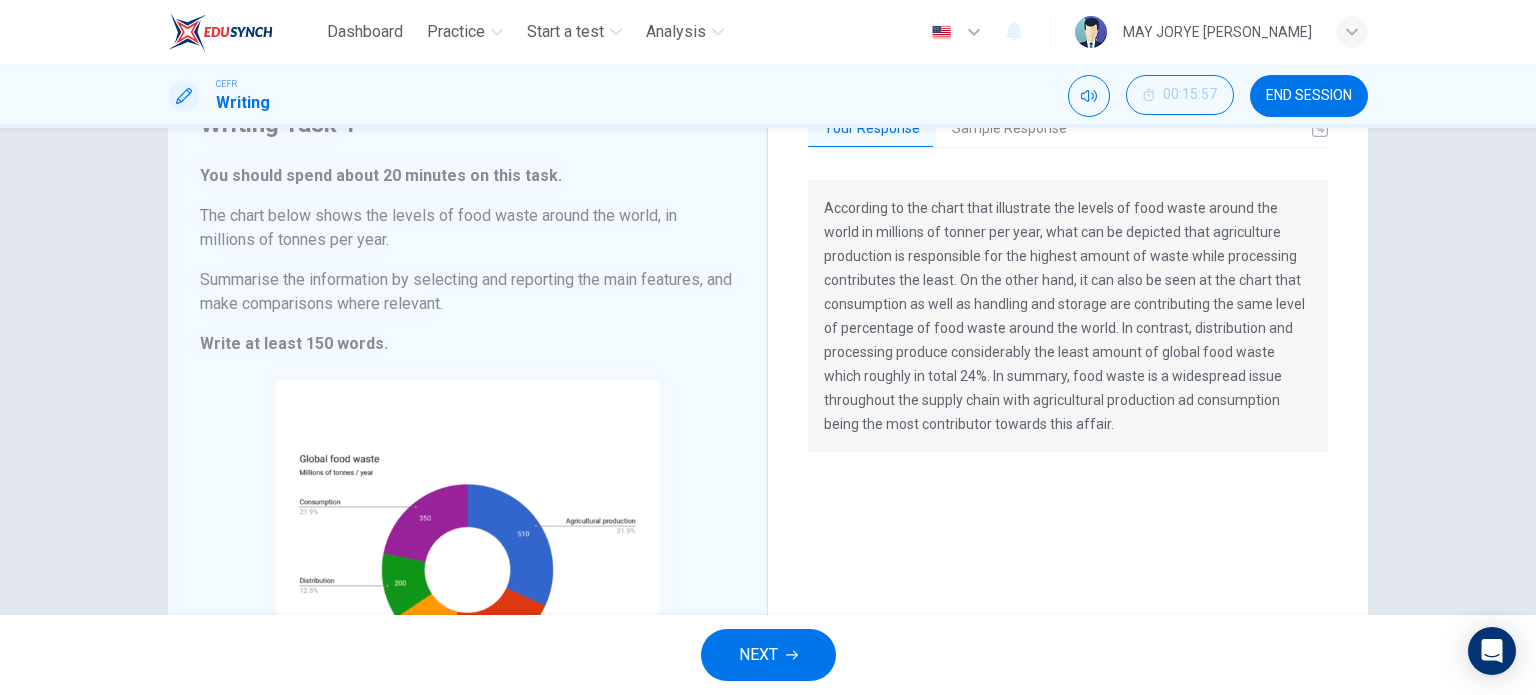 click on "Your Response" at bounding box center (872, 129) 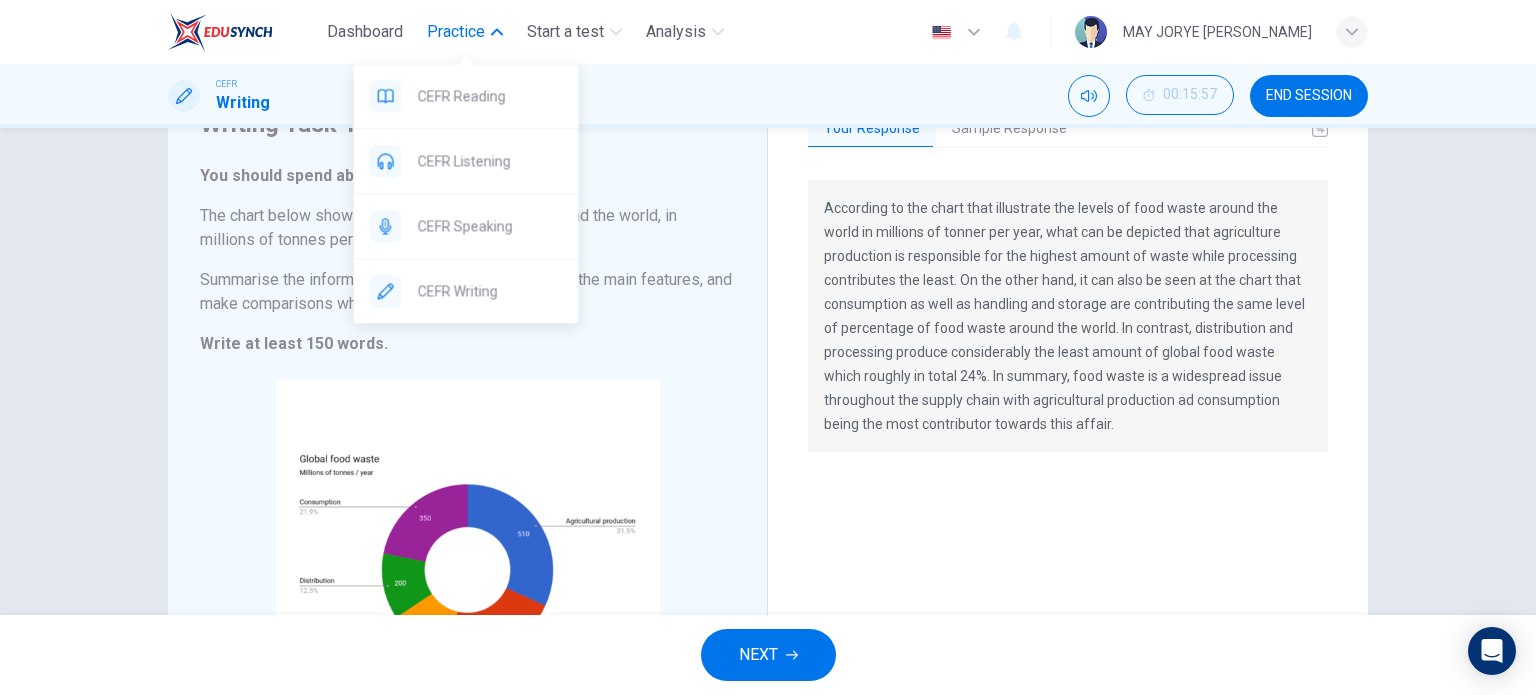 click on "Practice" at bounding box center (456, 32) 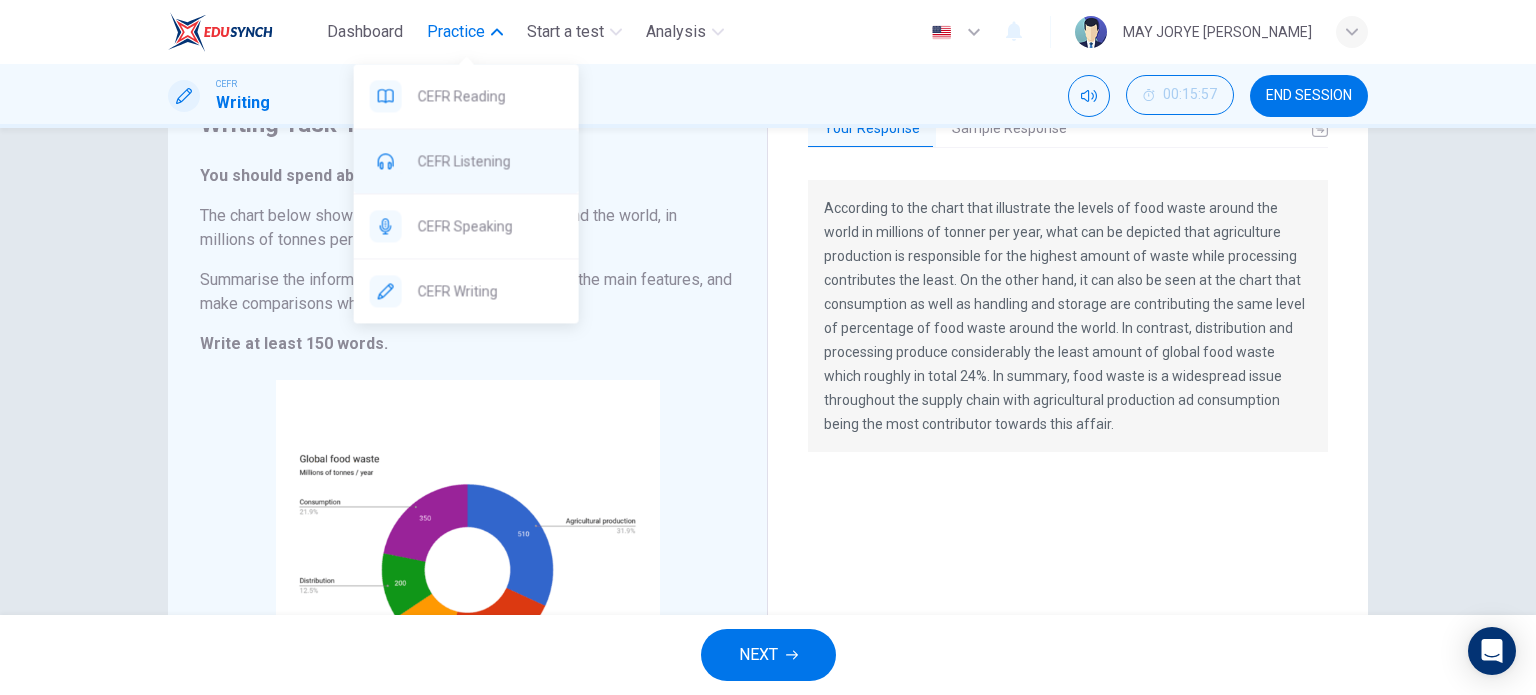 click on "CEFR Listening" at bounding box center (466, 161) 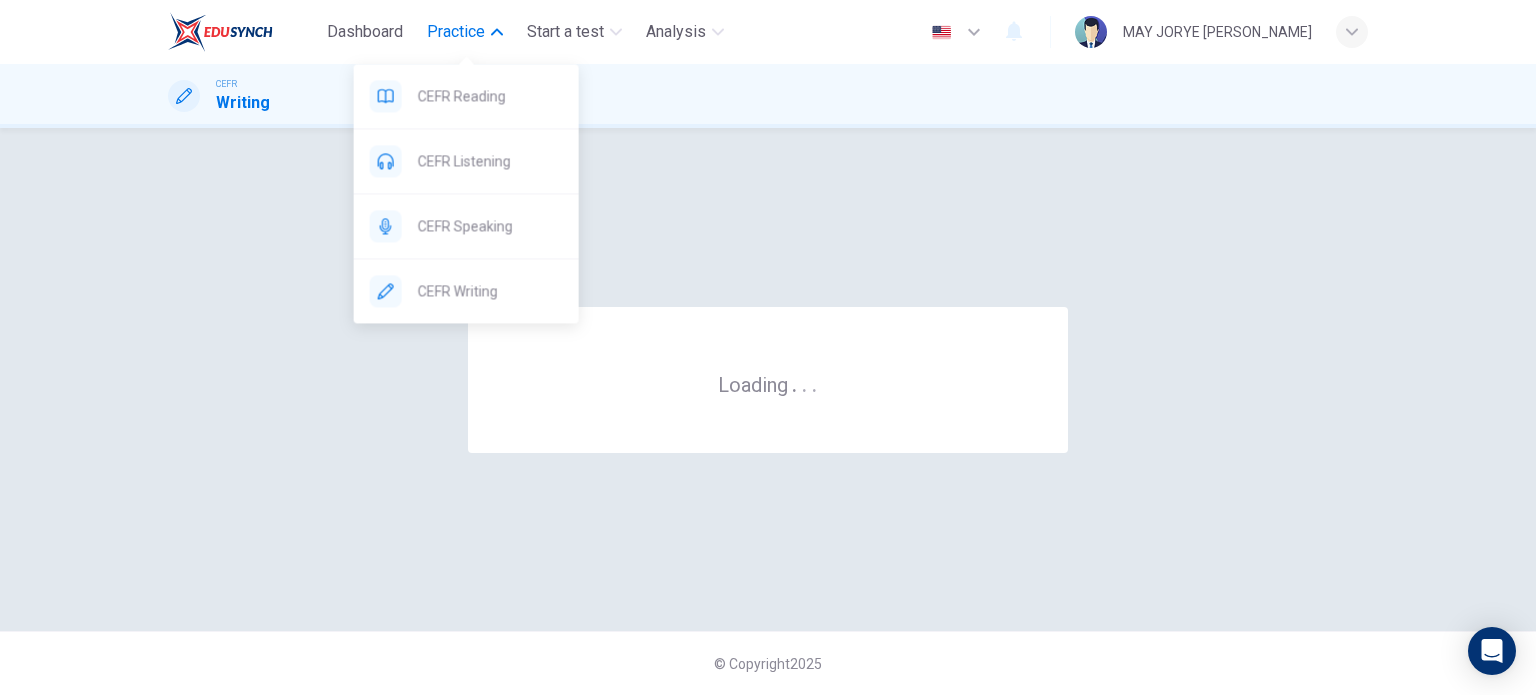scroll, scrollTop: 0, scrollLeft: 0, axis: both 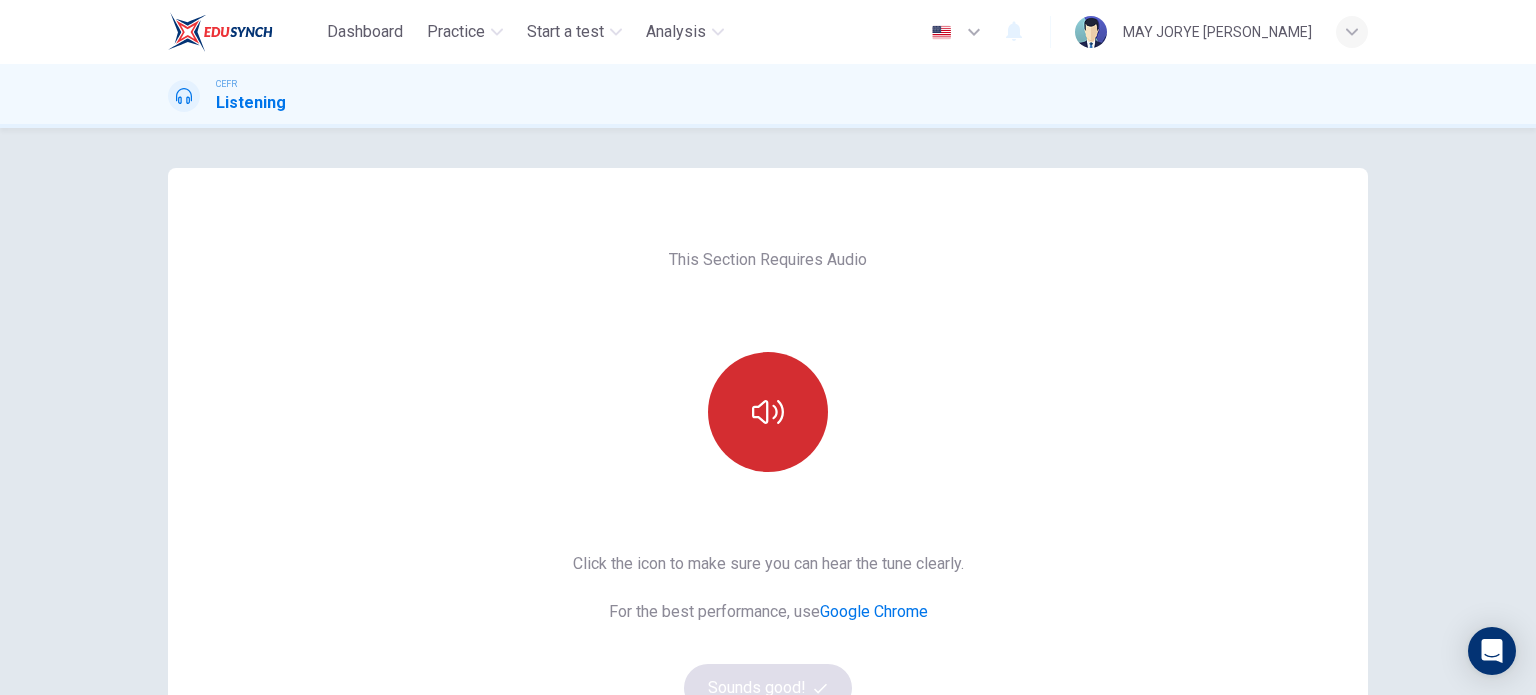 click 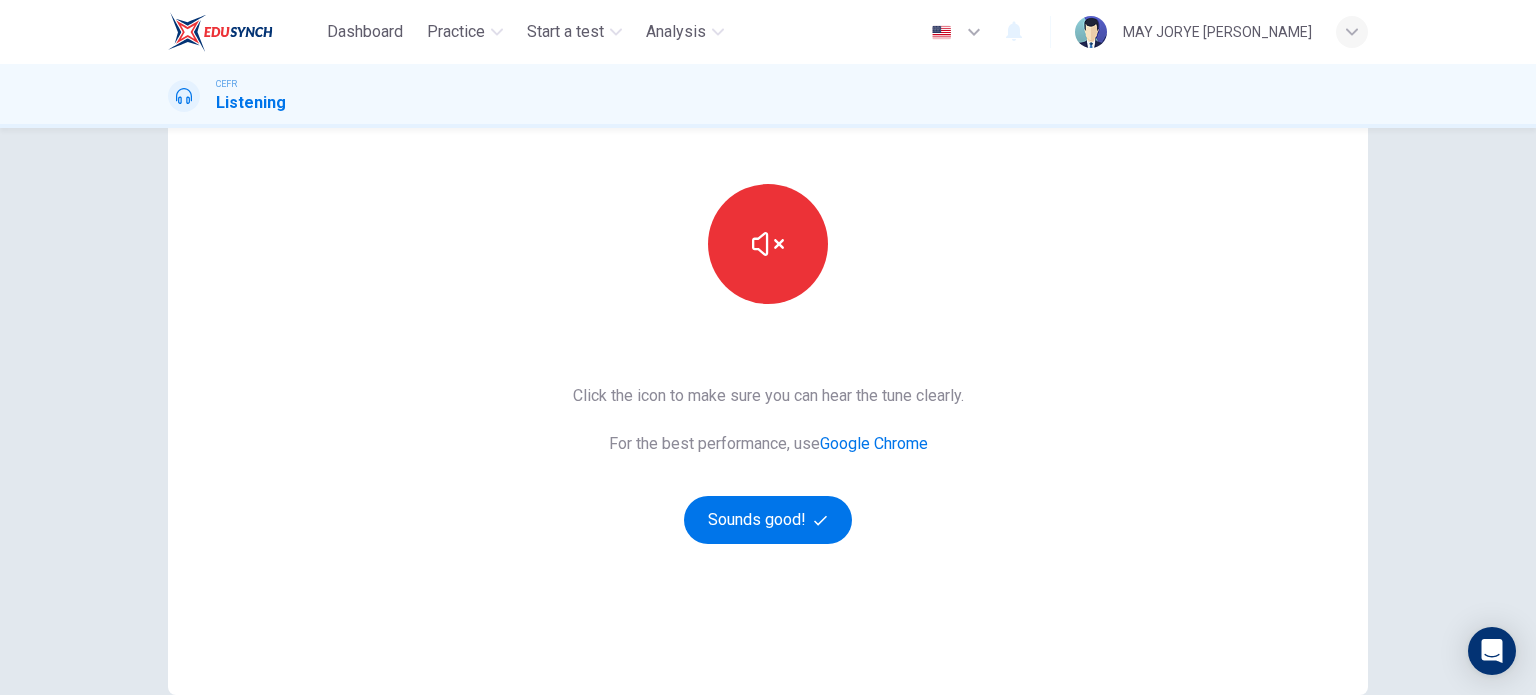 scroll, scrollTop: 200, scrollLeft: 0, axis: vertical 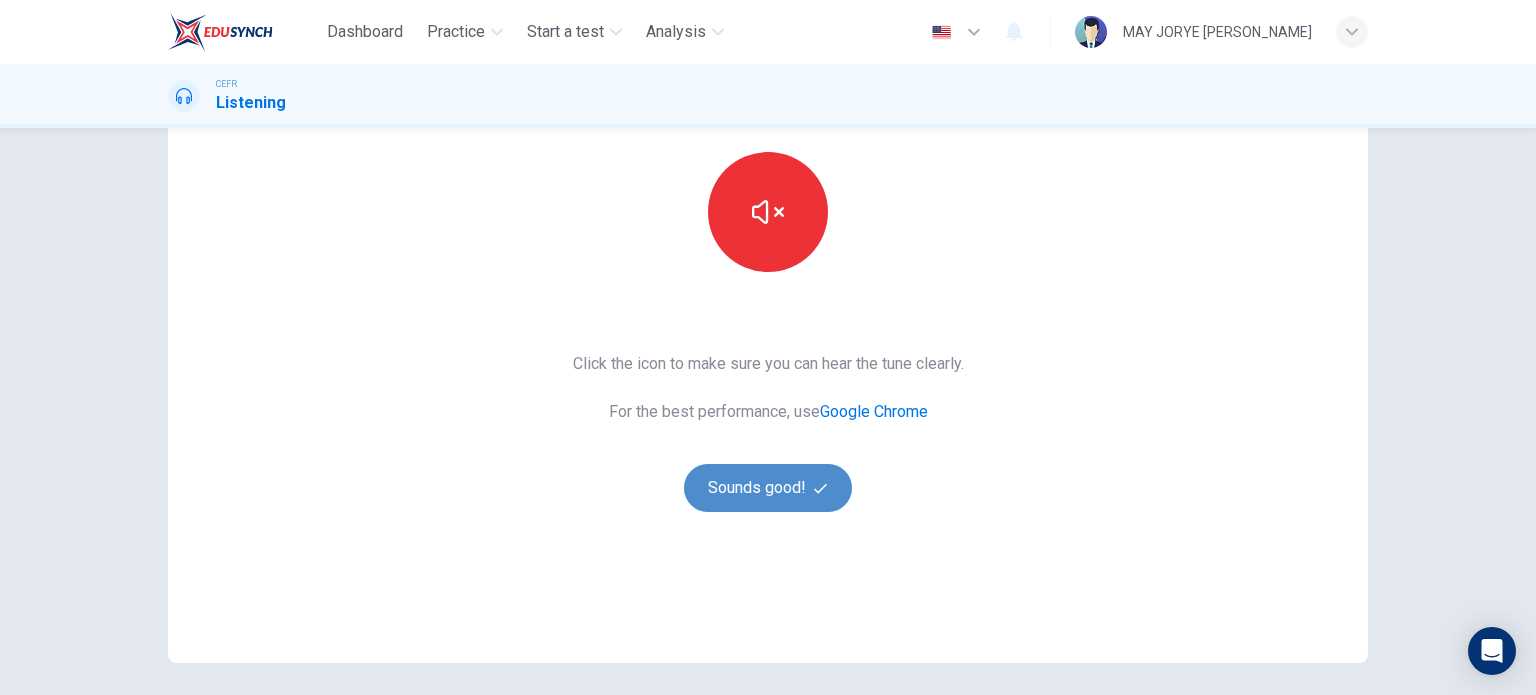 click on "Sounds good!" at bounding box center [768, 488] 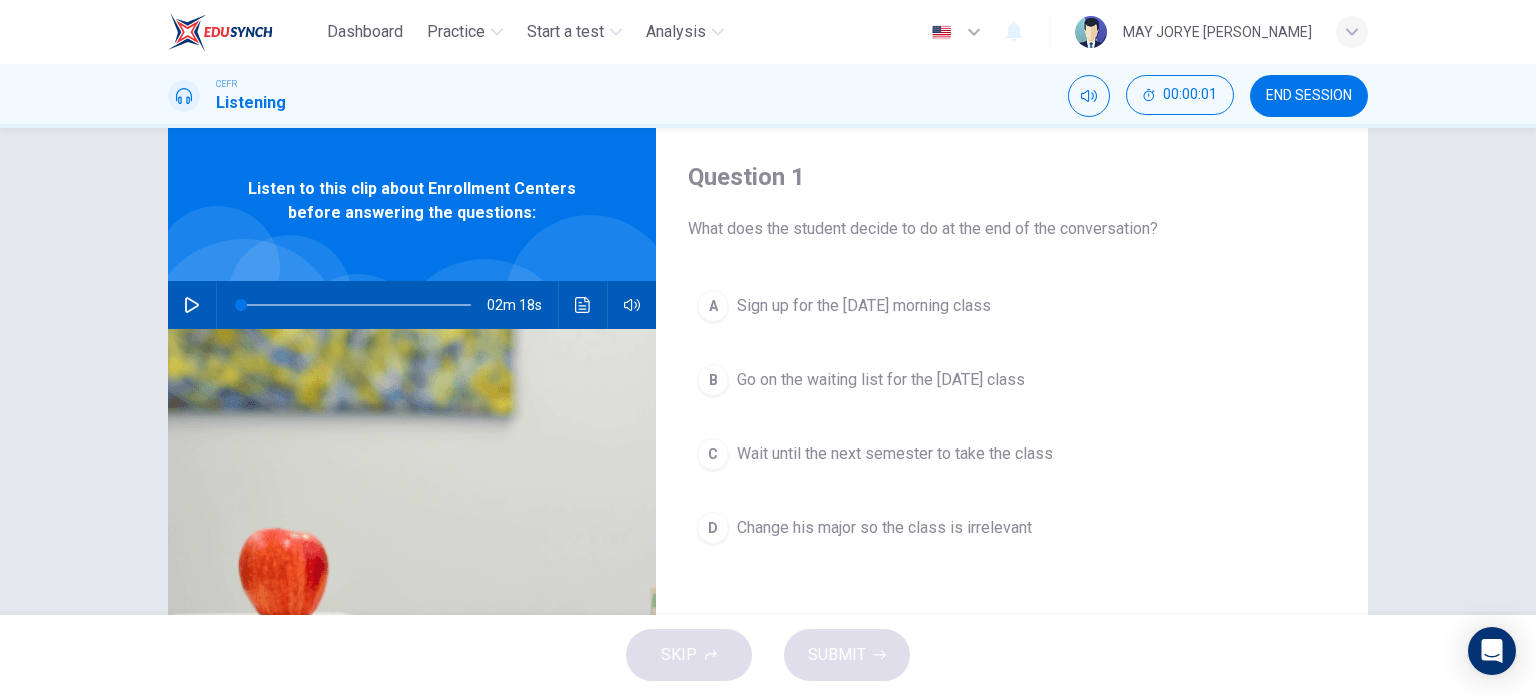 scroll, scrollTop: 0, scrollLeft: 0, axis: both 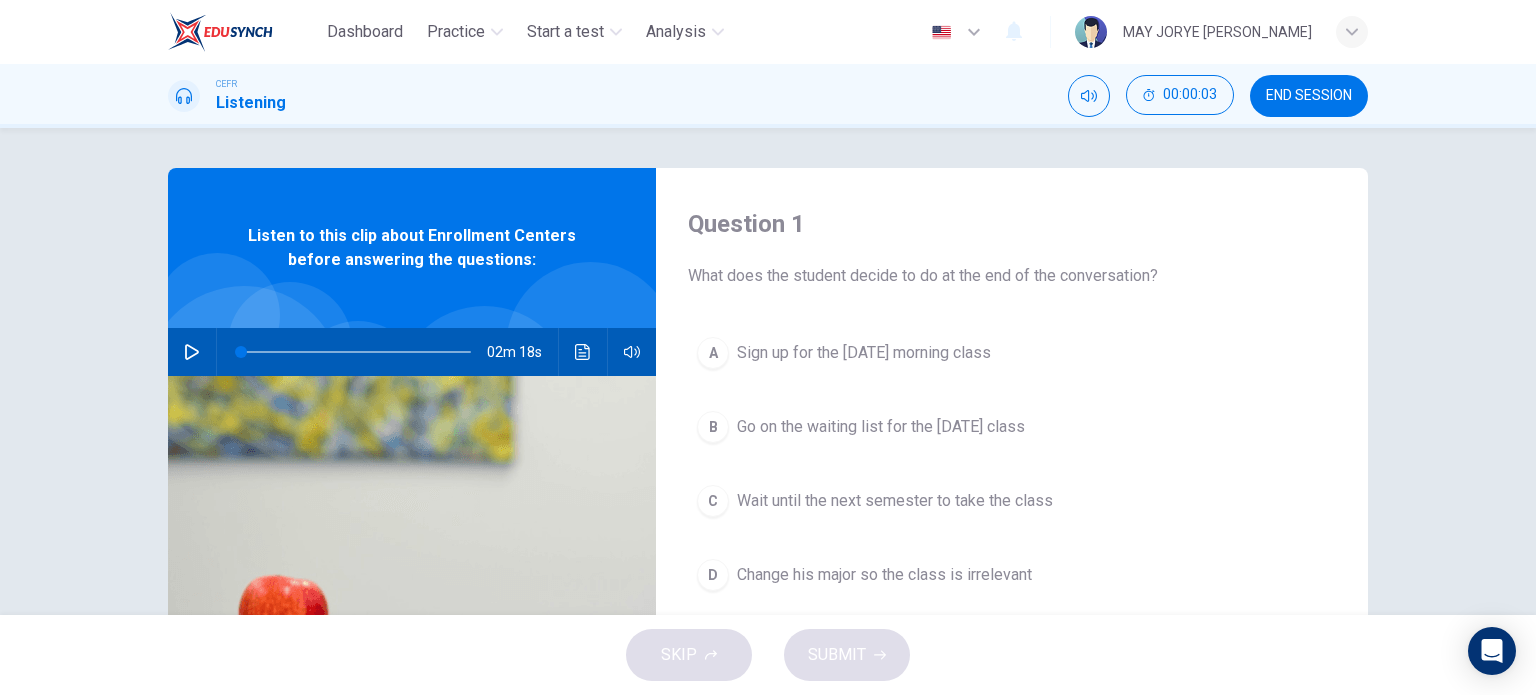click 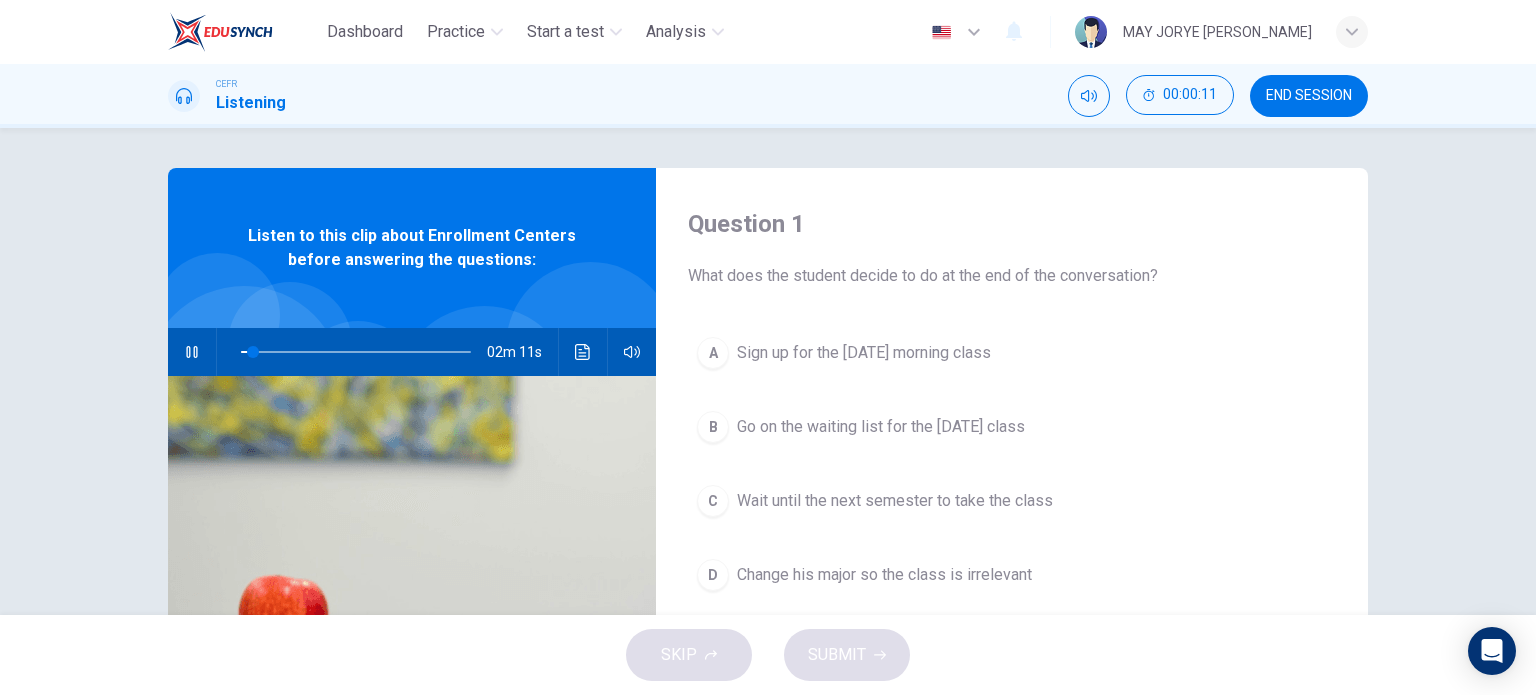 type on "6" 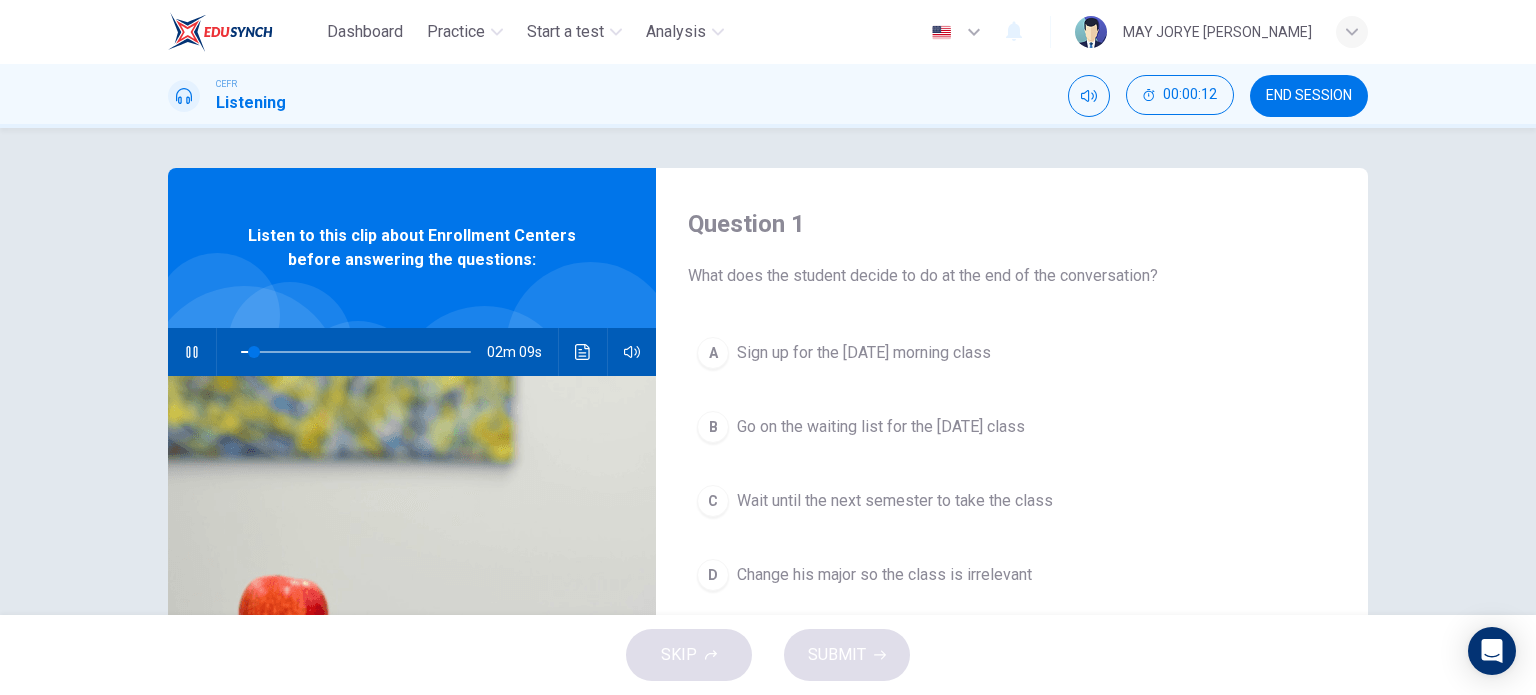 type 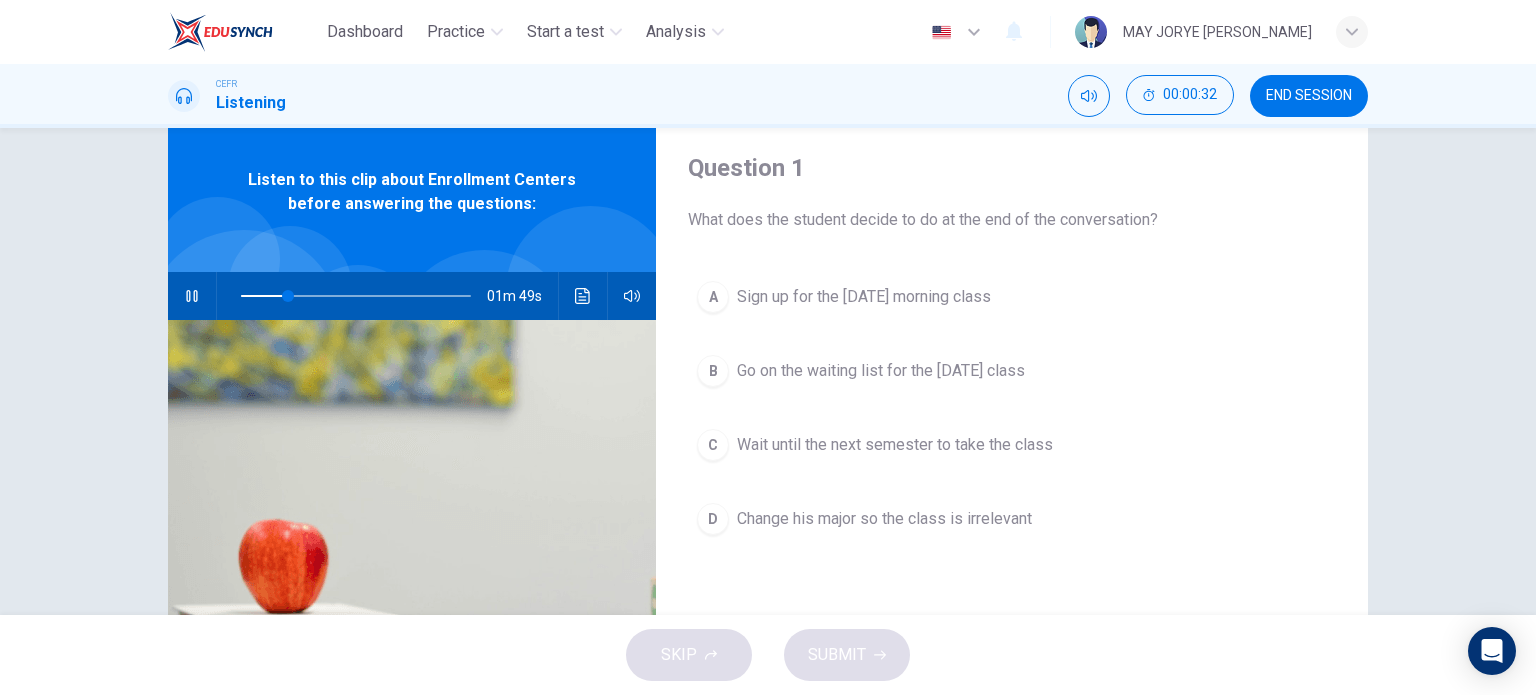scroll, scrollTop: 100, scrollLeft: 0, axis: vertical 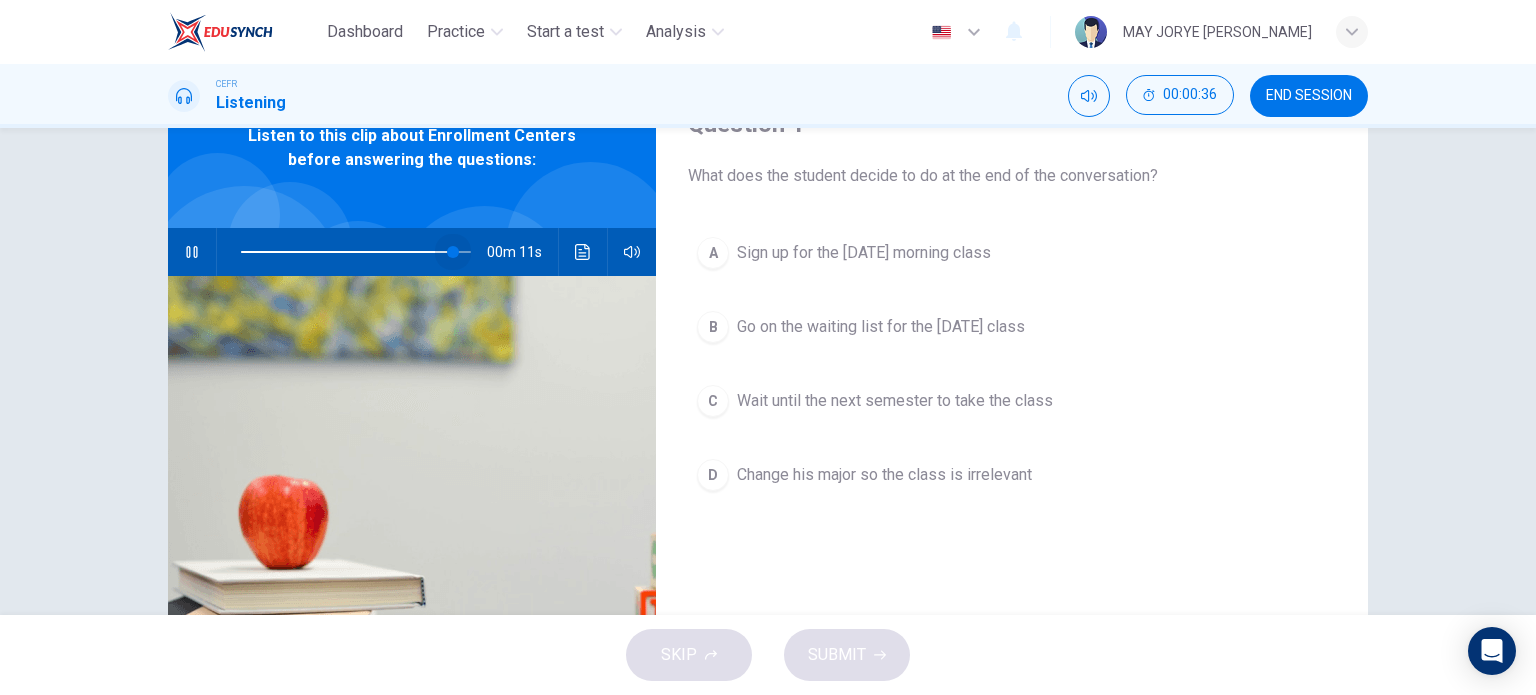 click at bounding box center (356, 252) 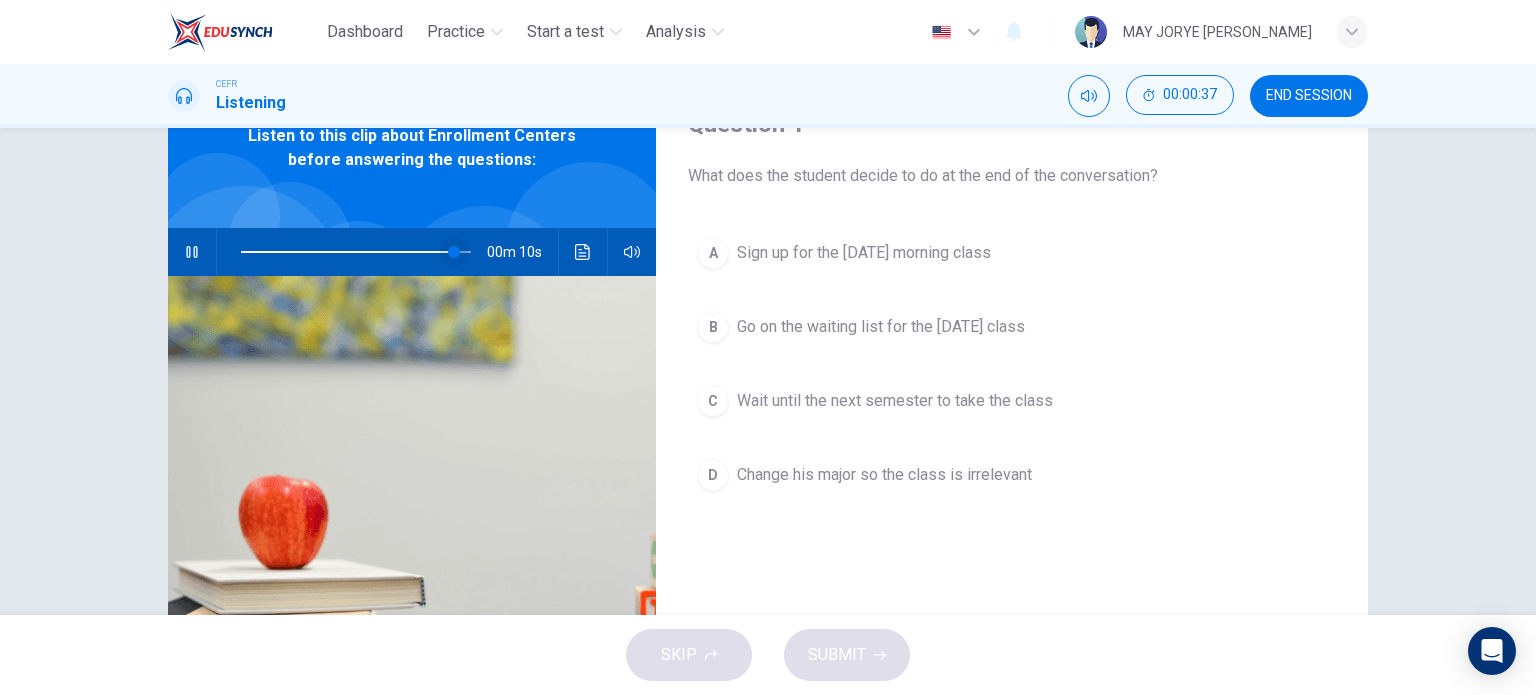 click at bounding box center (454, 252) 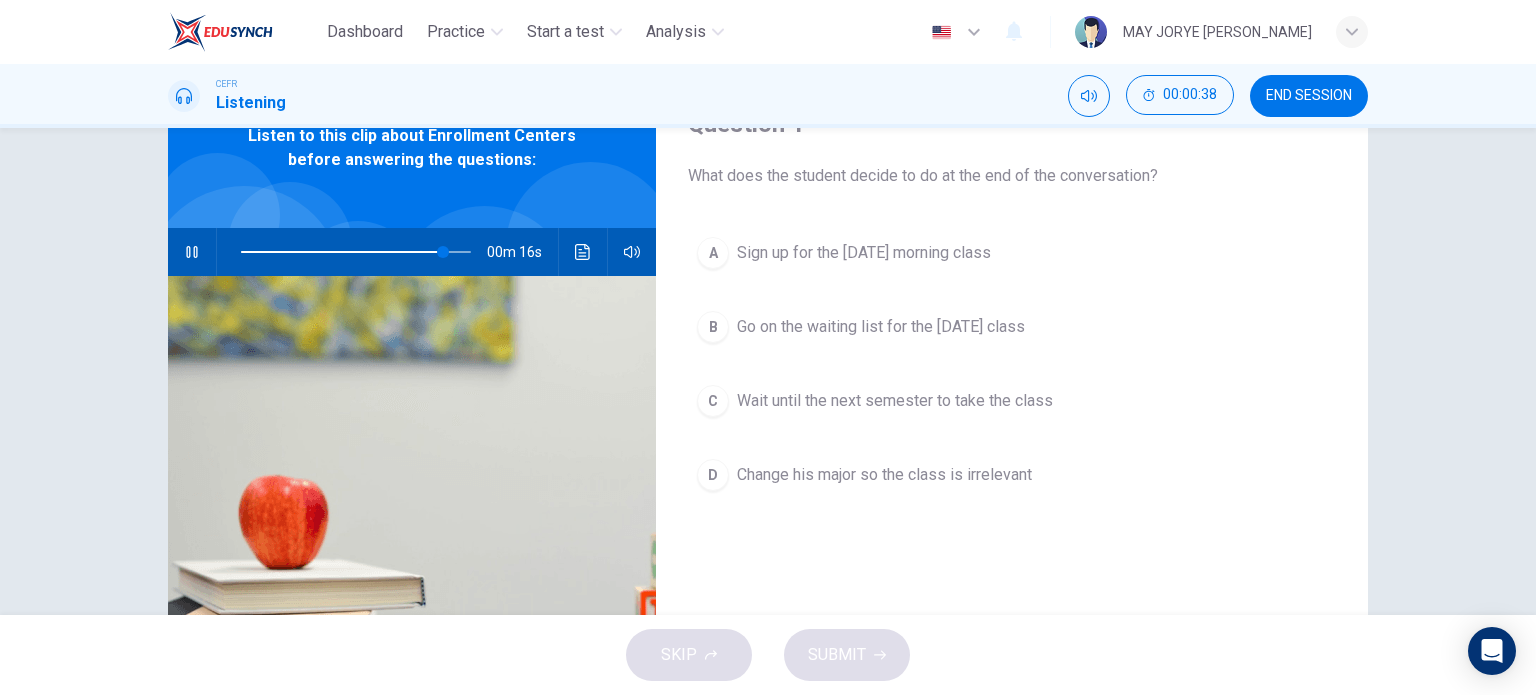 click at bounding box center (356, 252) 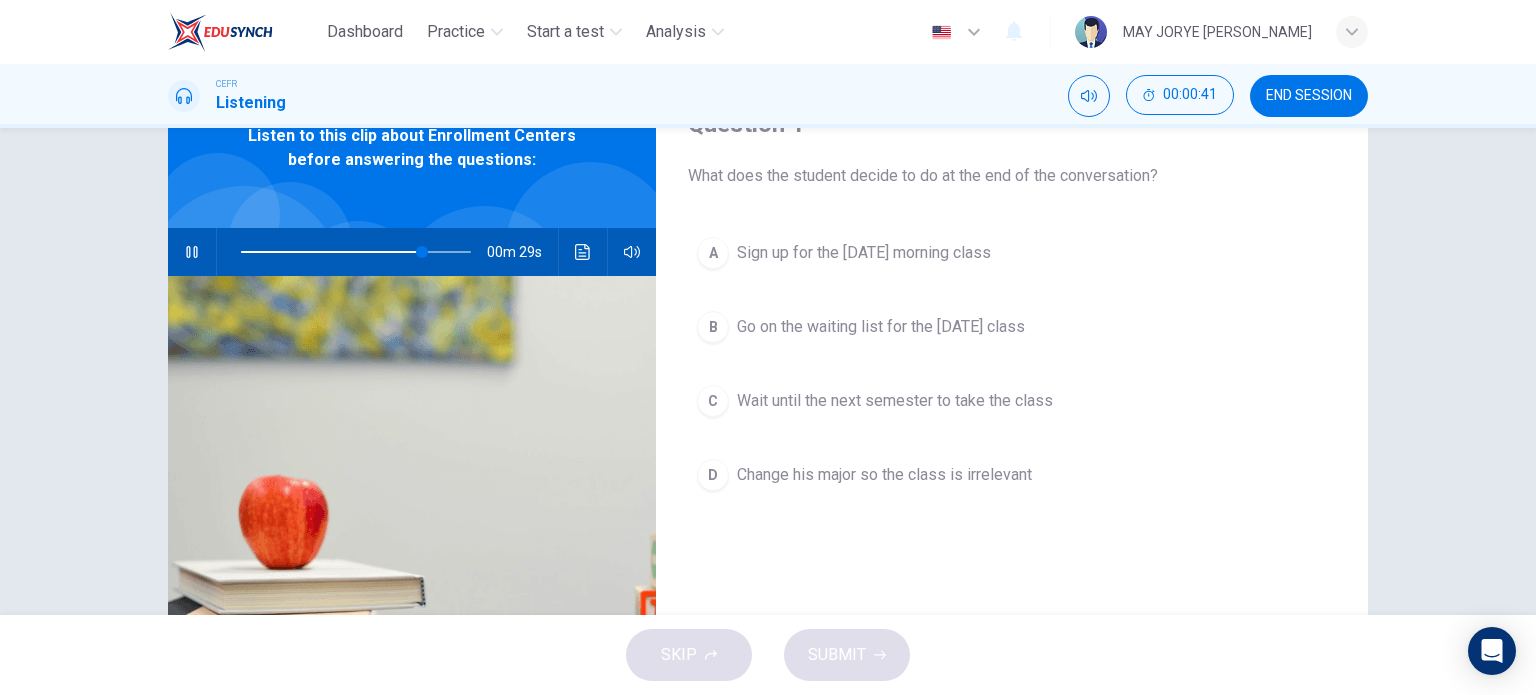 click at bounding box center [356, 252] 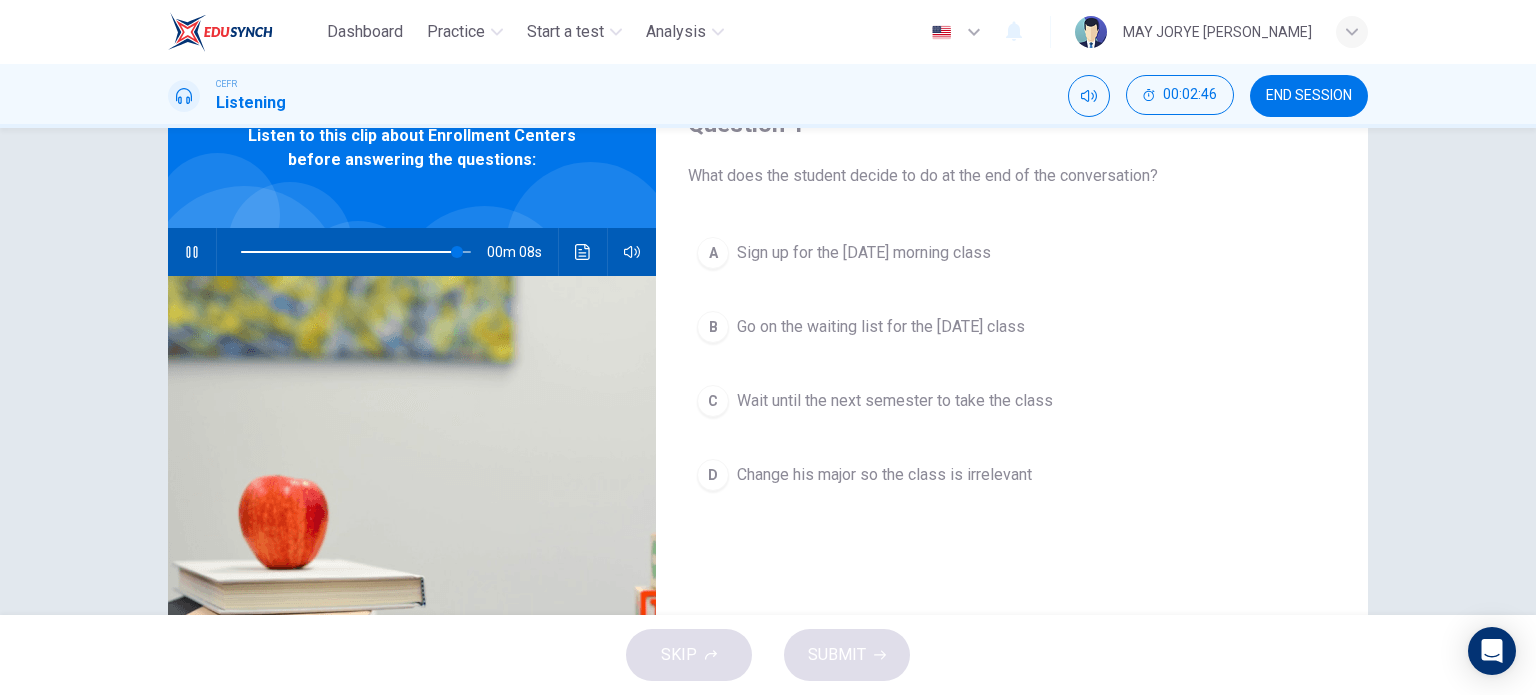 click at bounding box center (356, 252) 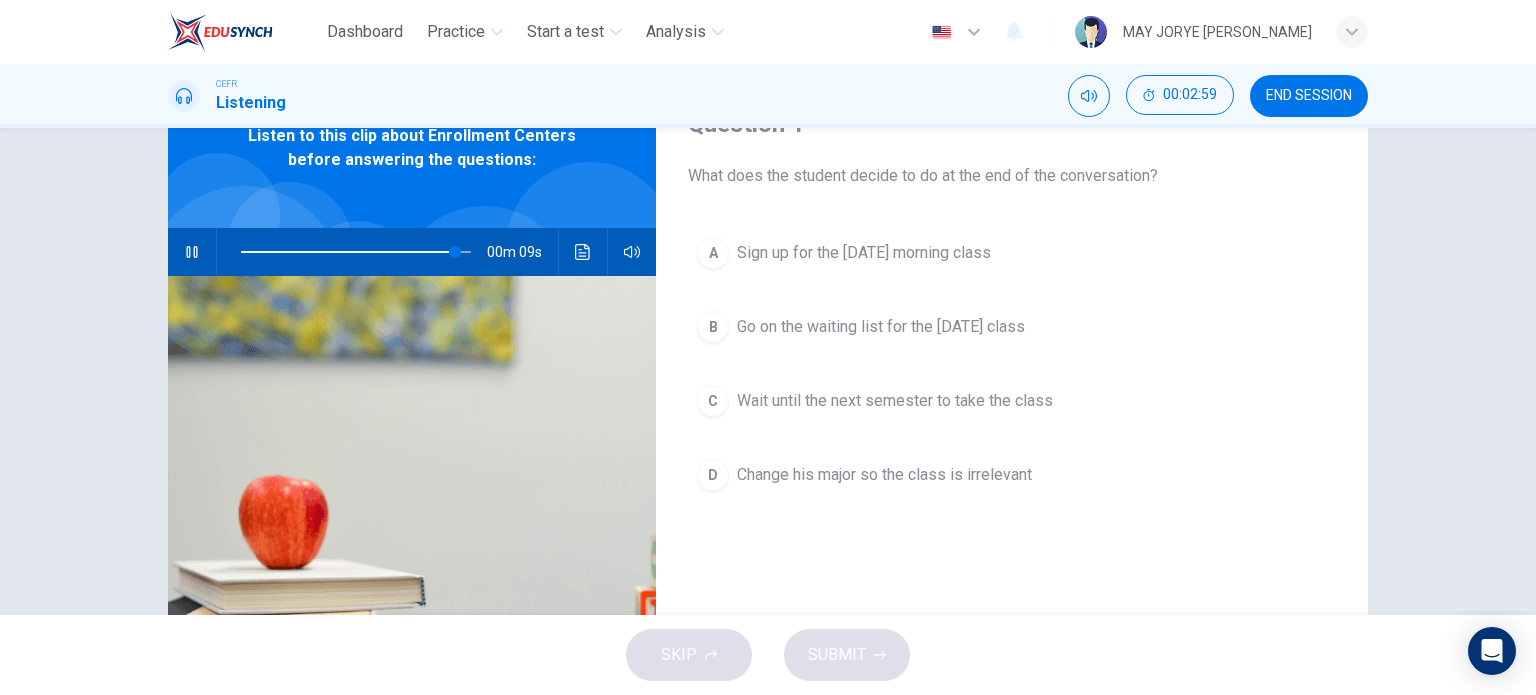 click at bounding box center (356, 252) 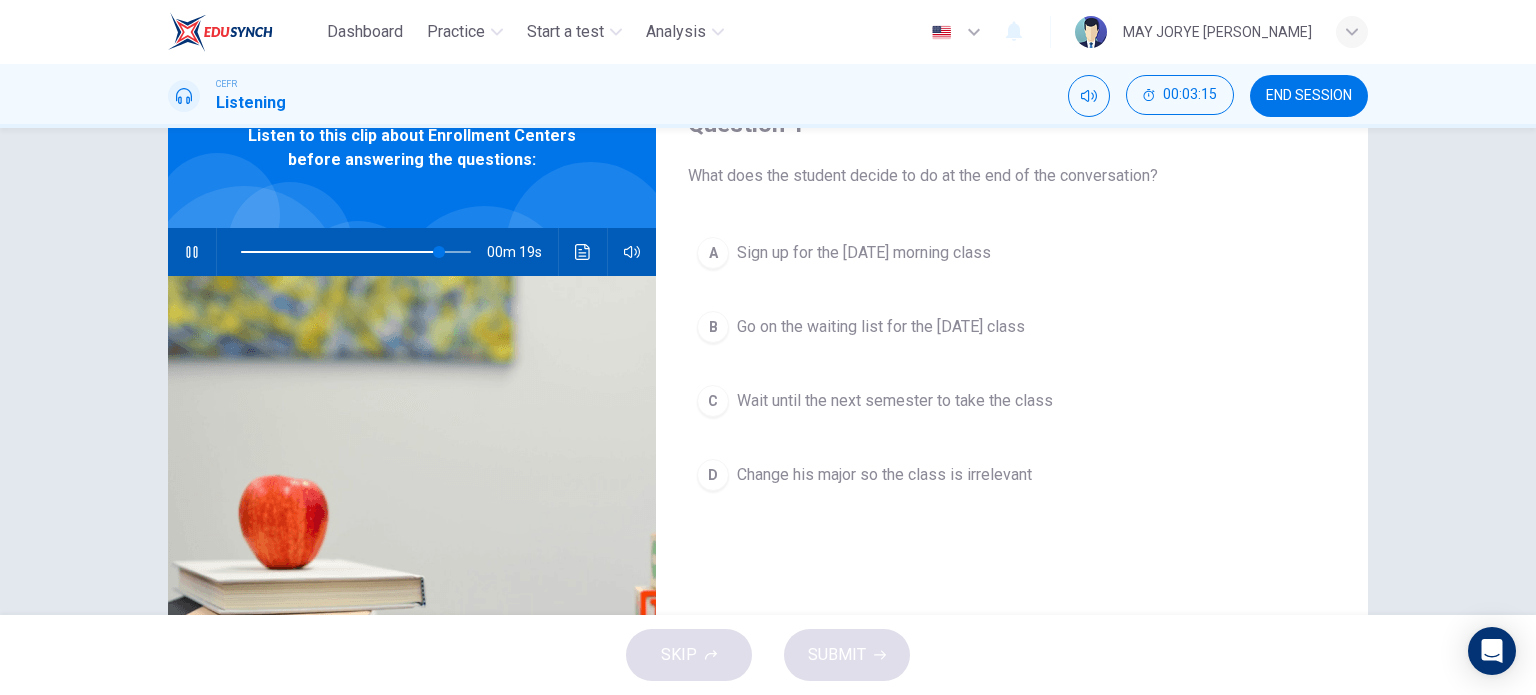 click on "B" at bounding box center [713, 327] 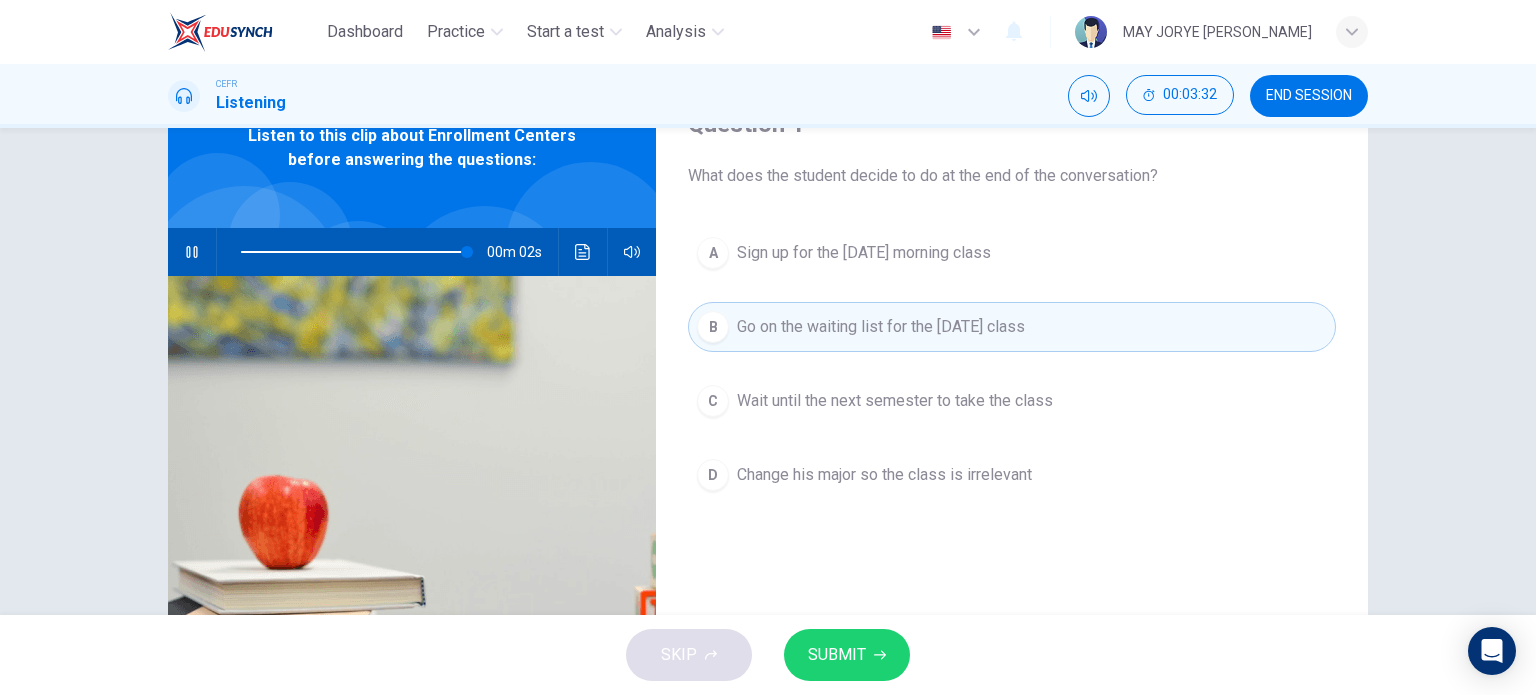 click on "SUBMIT" at bounding box center (837, 655) 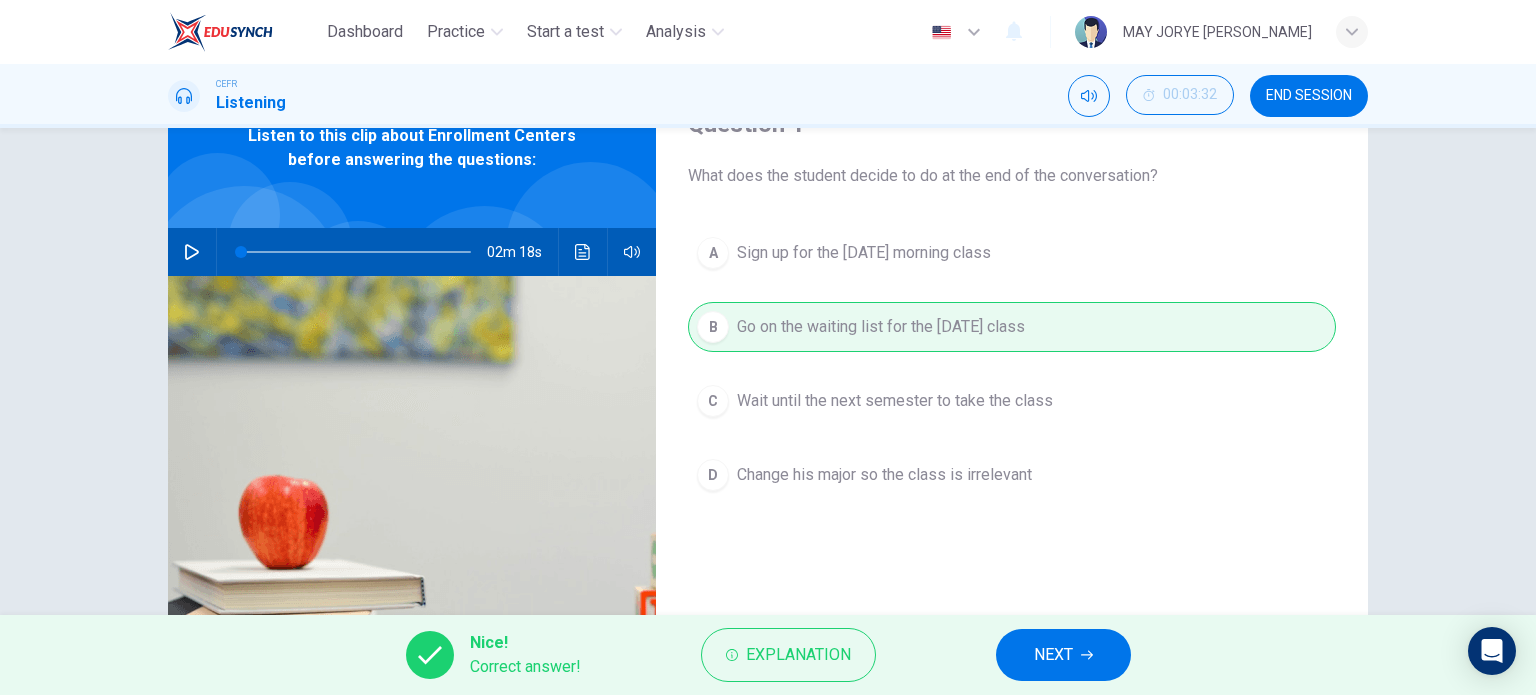 click on "Nice! Correct answer! Explanation NEXT" at bounding box center [768, 655] 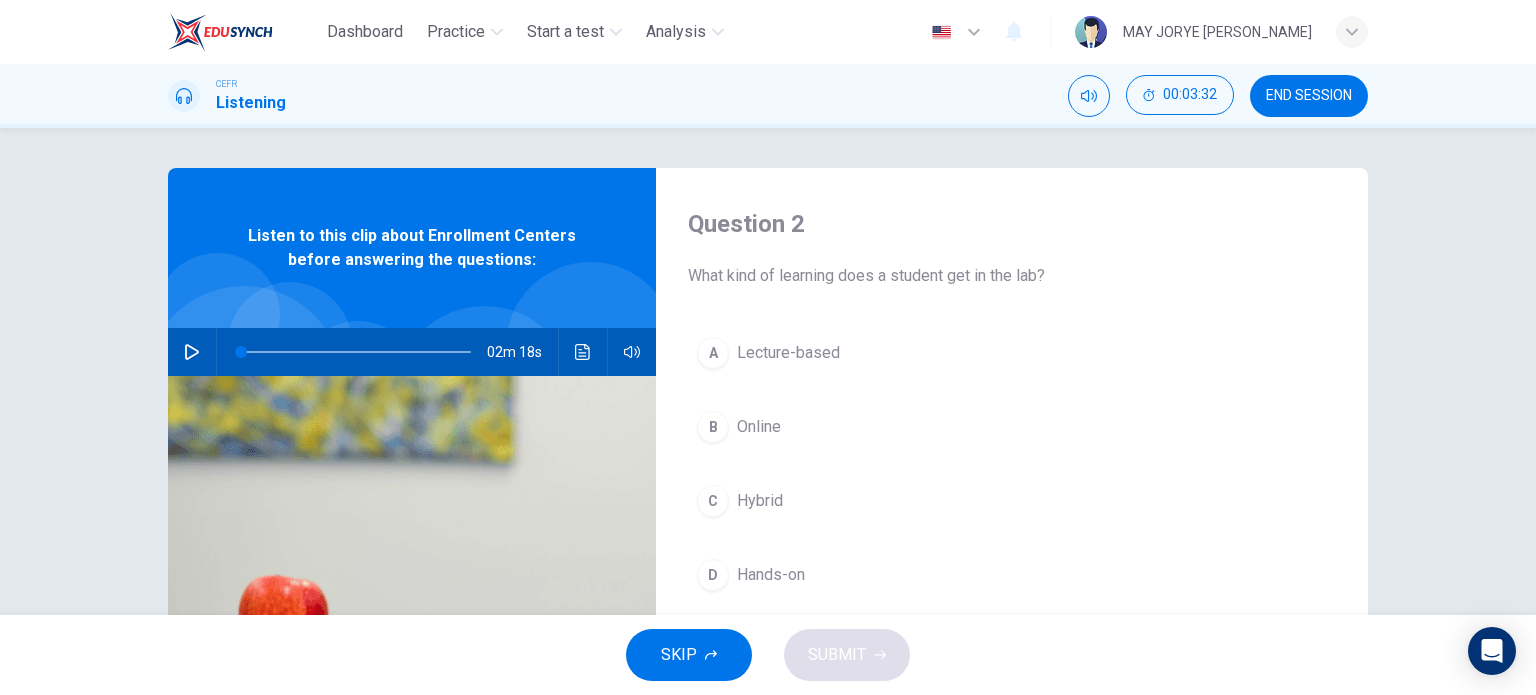 scroll, scrollTop: 0, scrollLeft: 0, axis: both 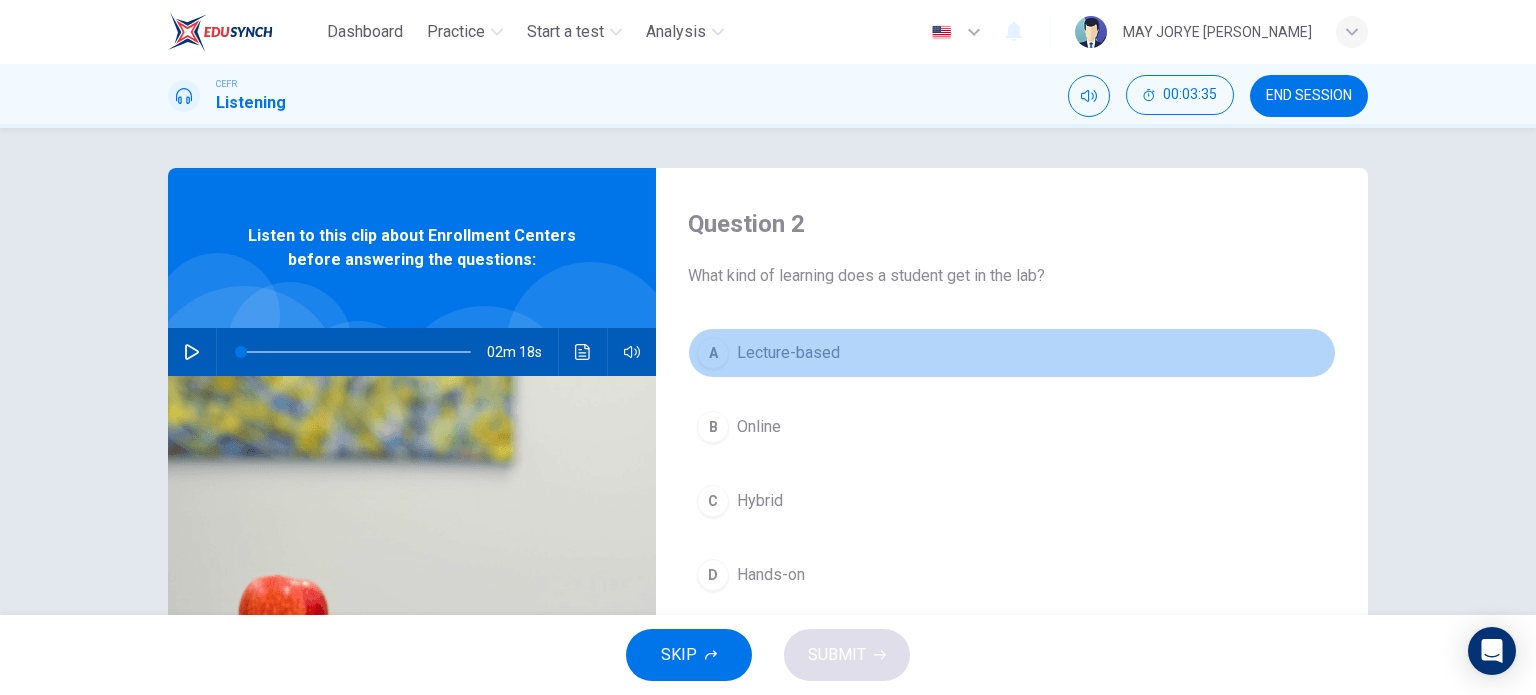 click on "A" at bounding box center (713, 353) 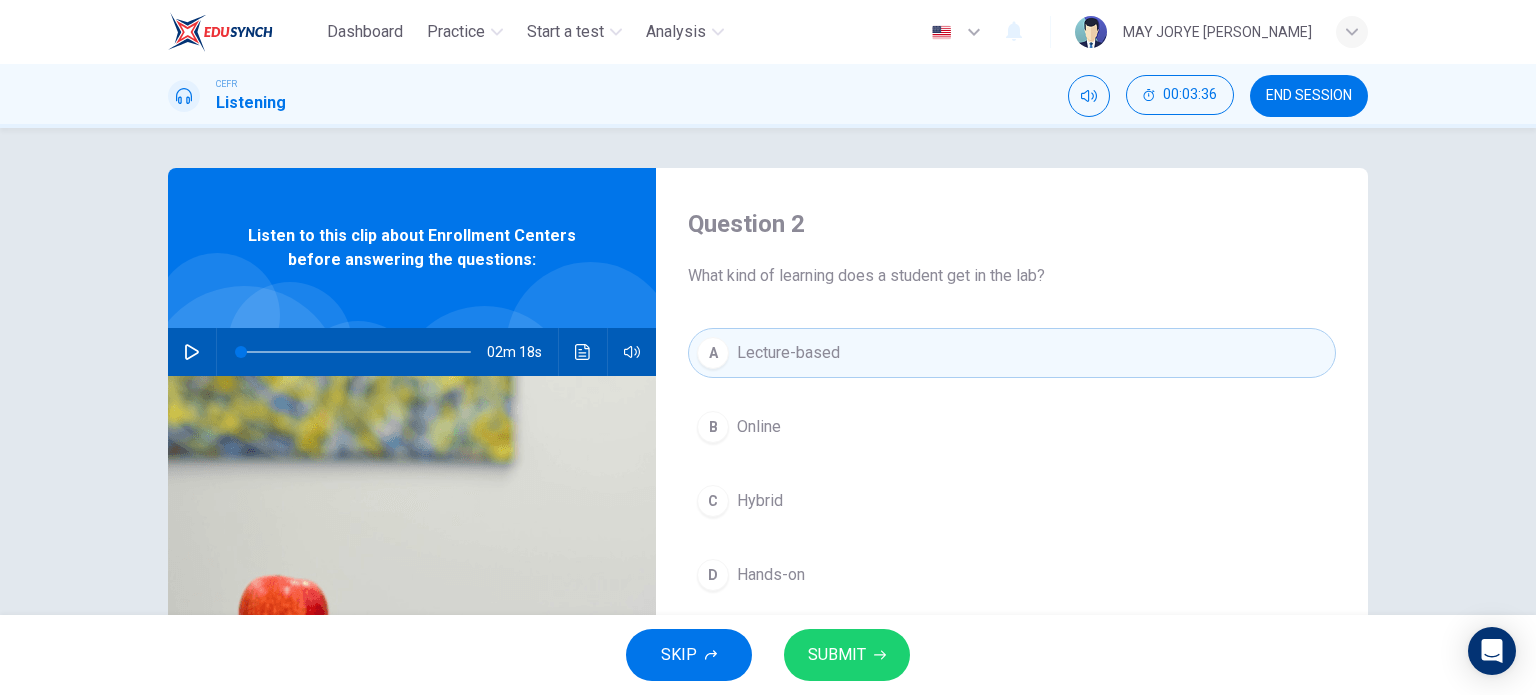 click on "SUBMIT" at bounding box center (837, 655) 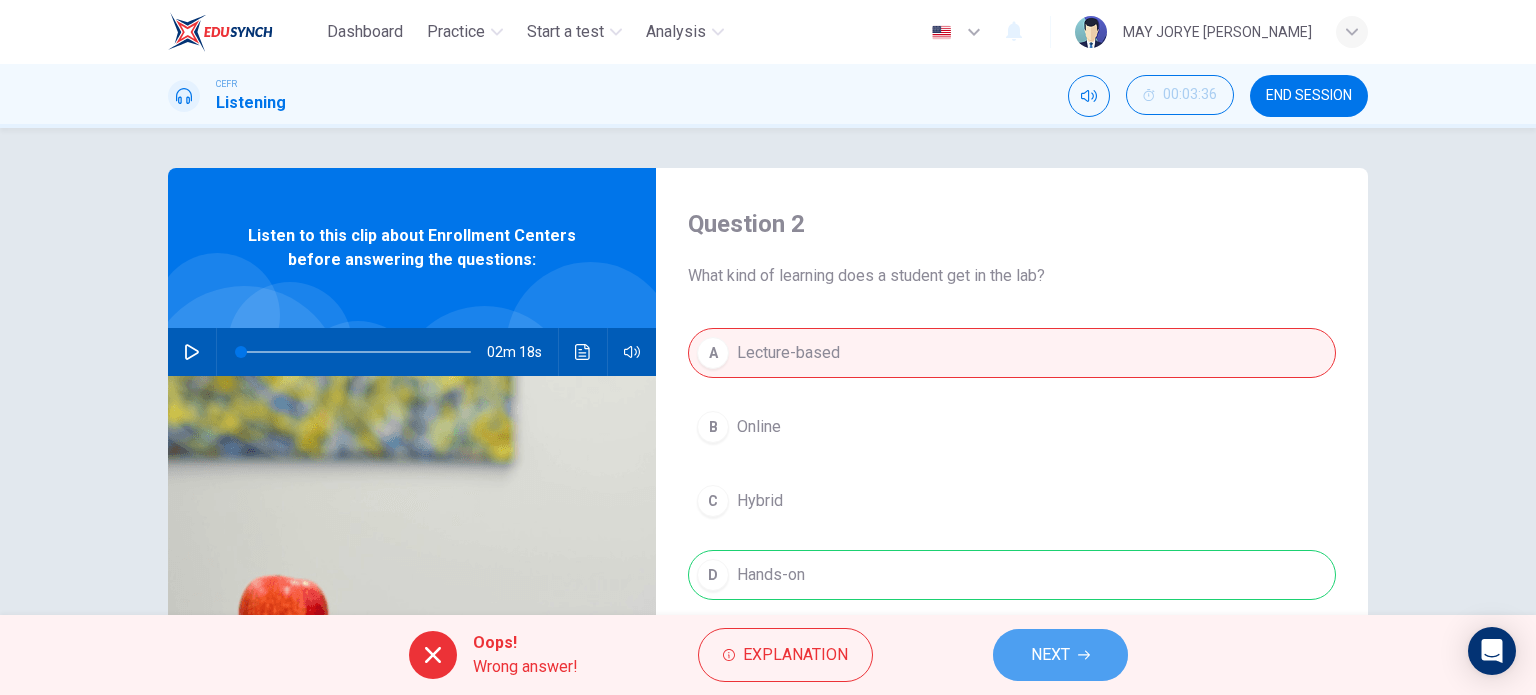 click on "NEXT" at bounding box center [1060, 655] 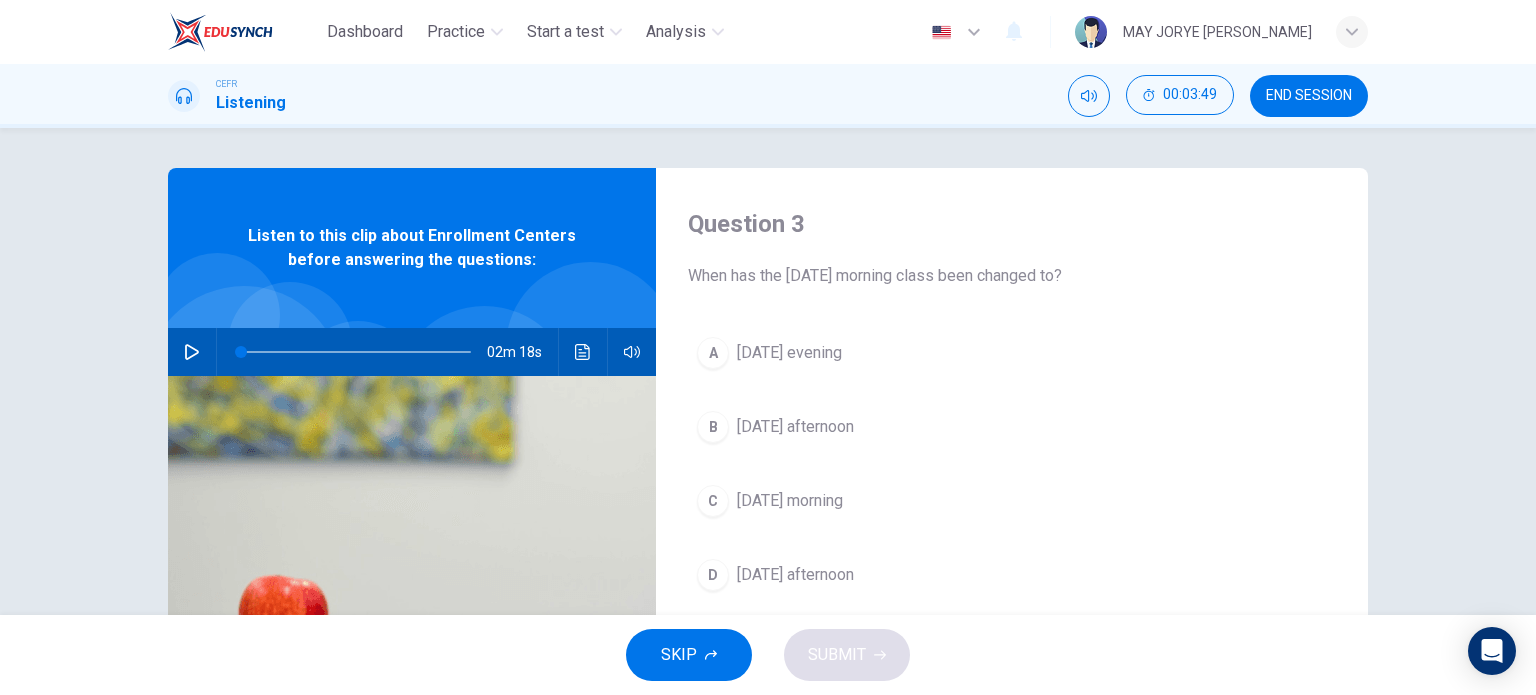 click at bounding box center [356, 352] 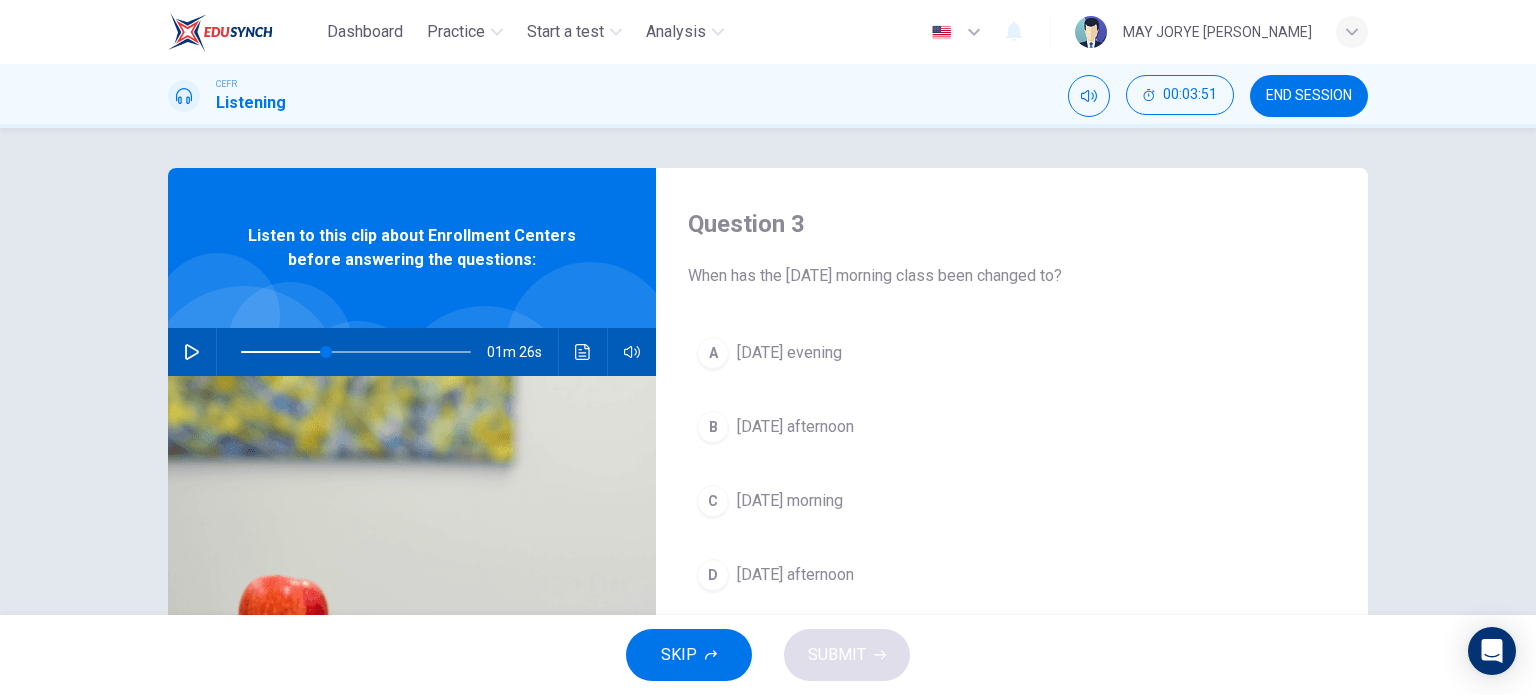 click at bounding box center [192, 352] 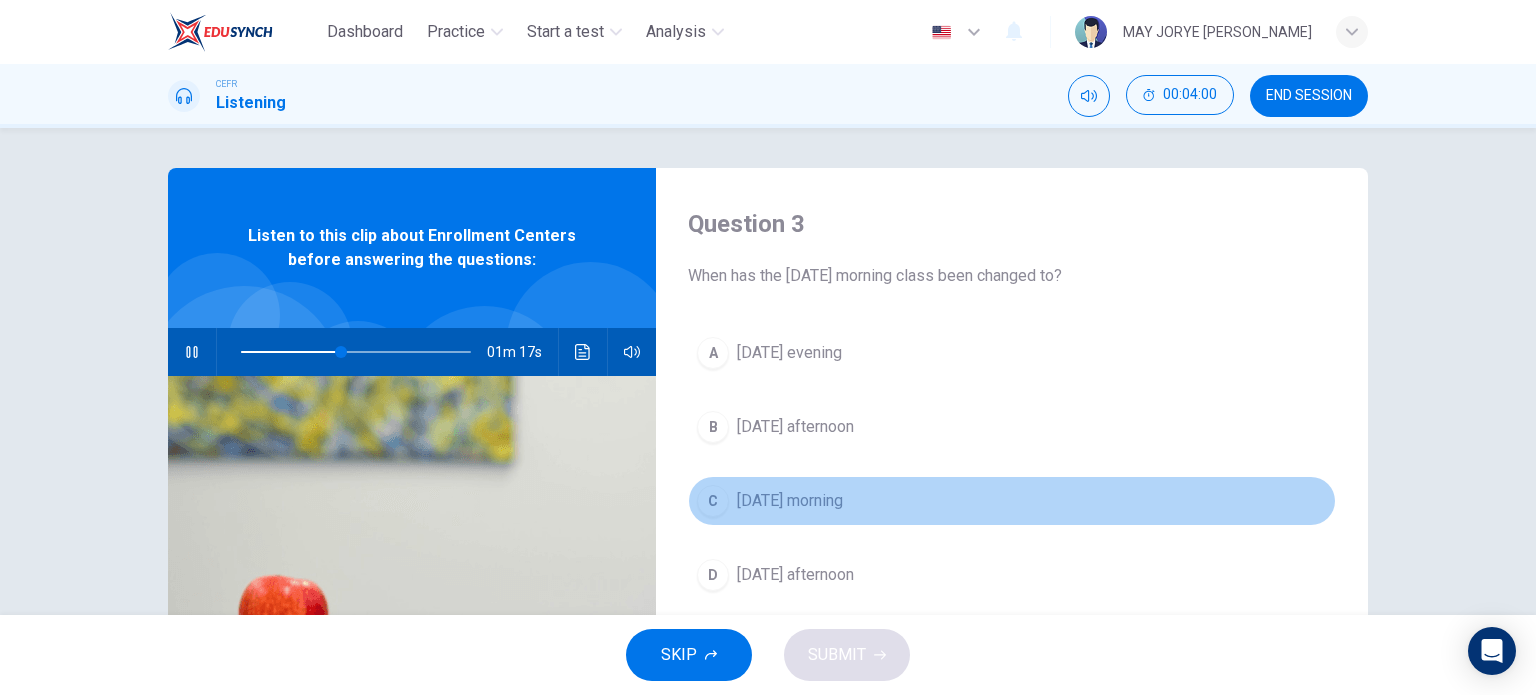 click on "C" at bounding box center (713, 501) 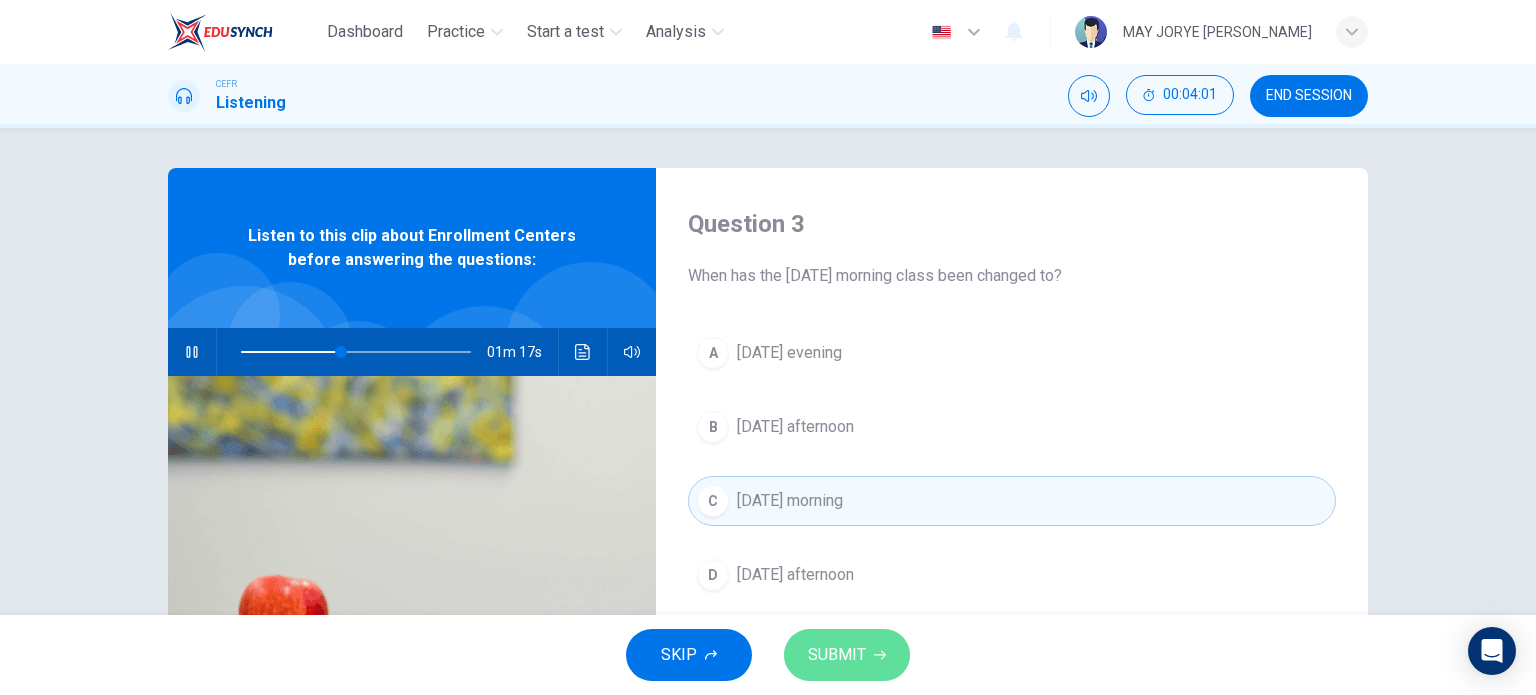 click on "SUBMIT" at bounding box center (837, 655) 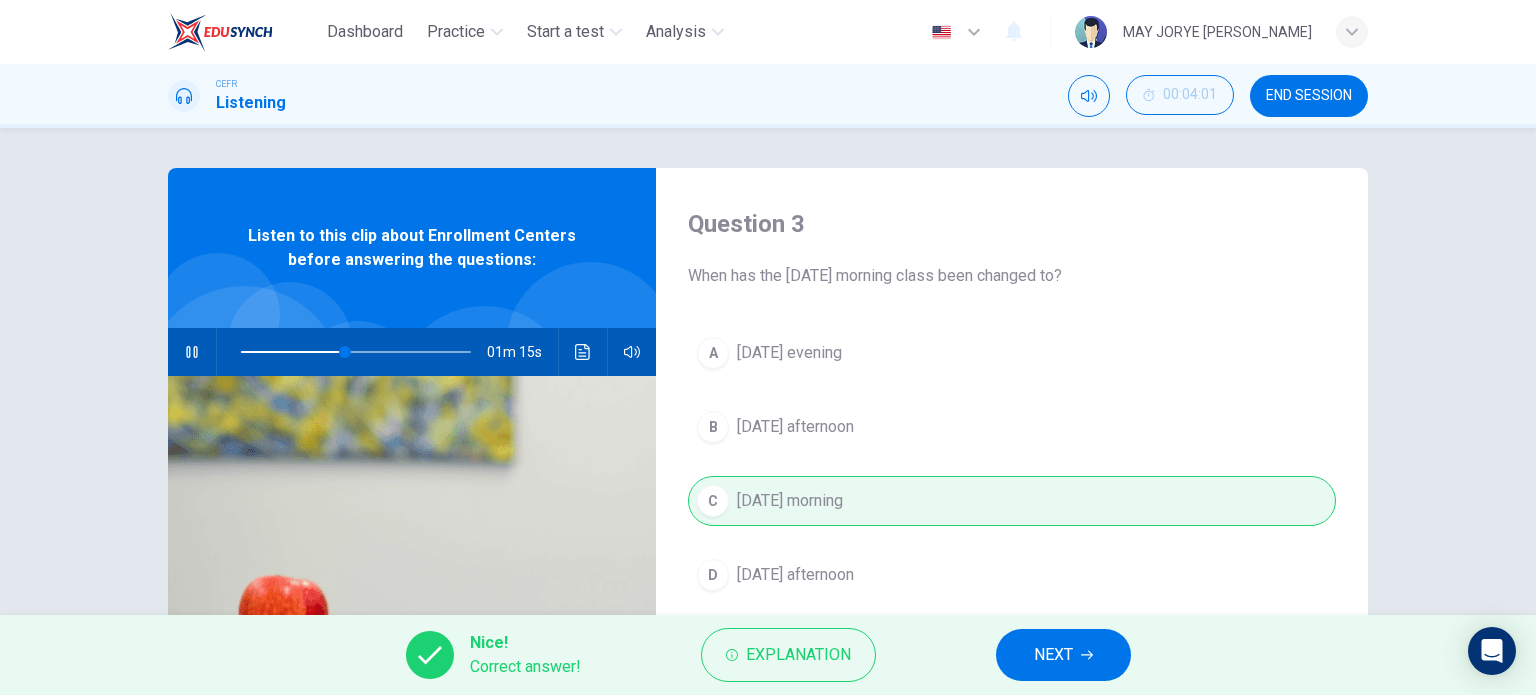 click 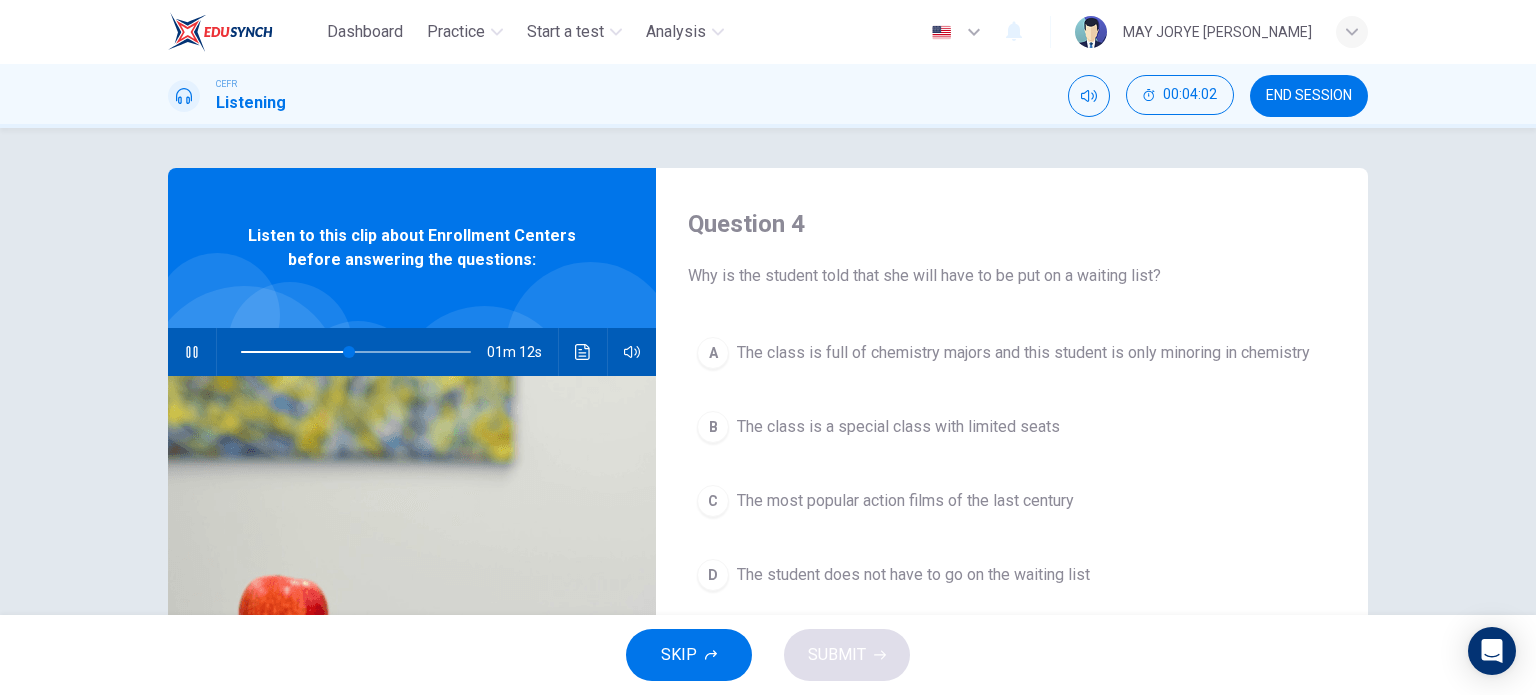 click 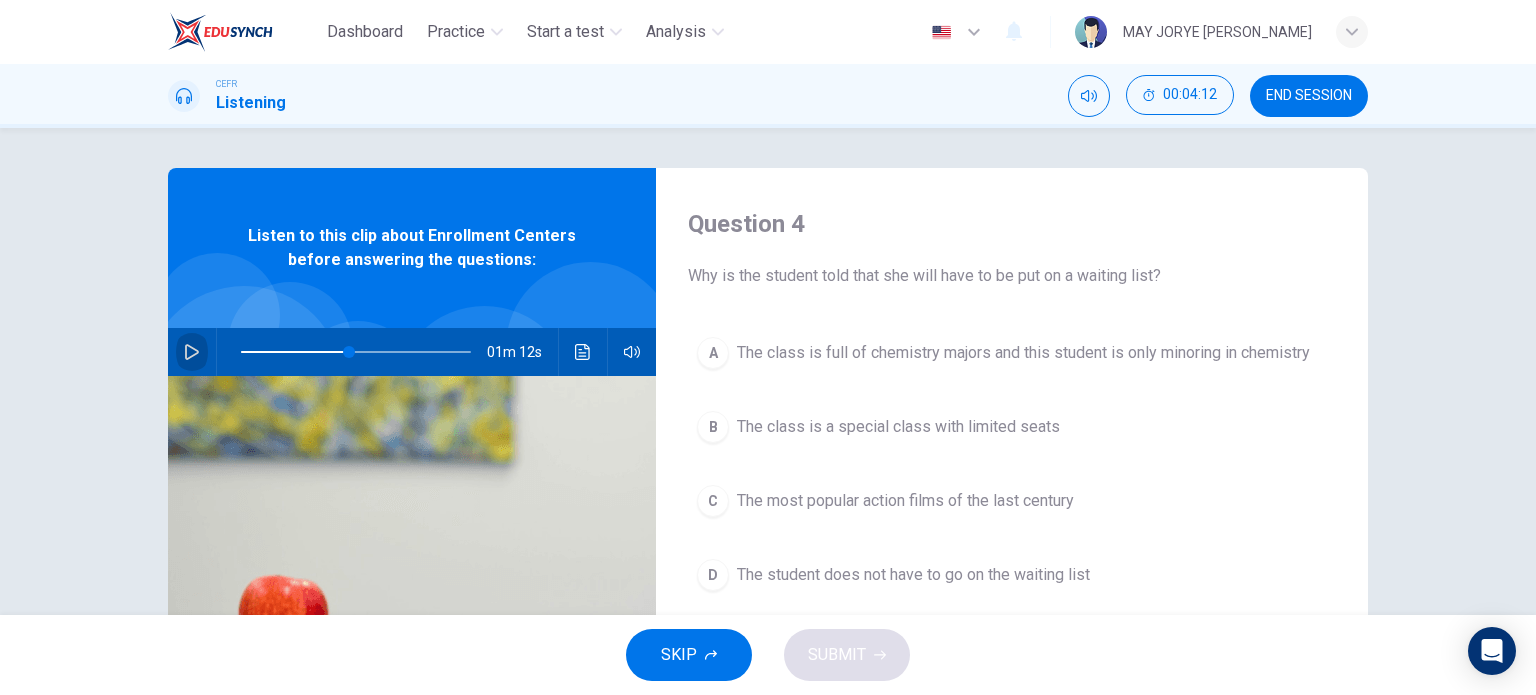 click 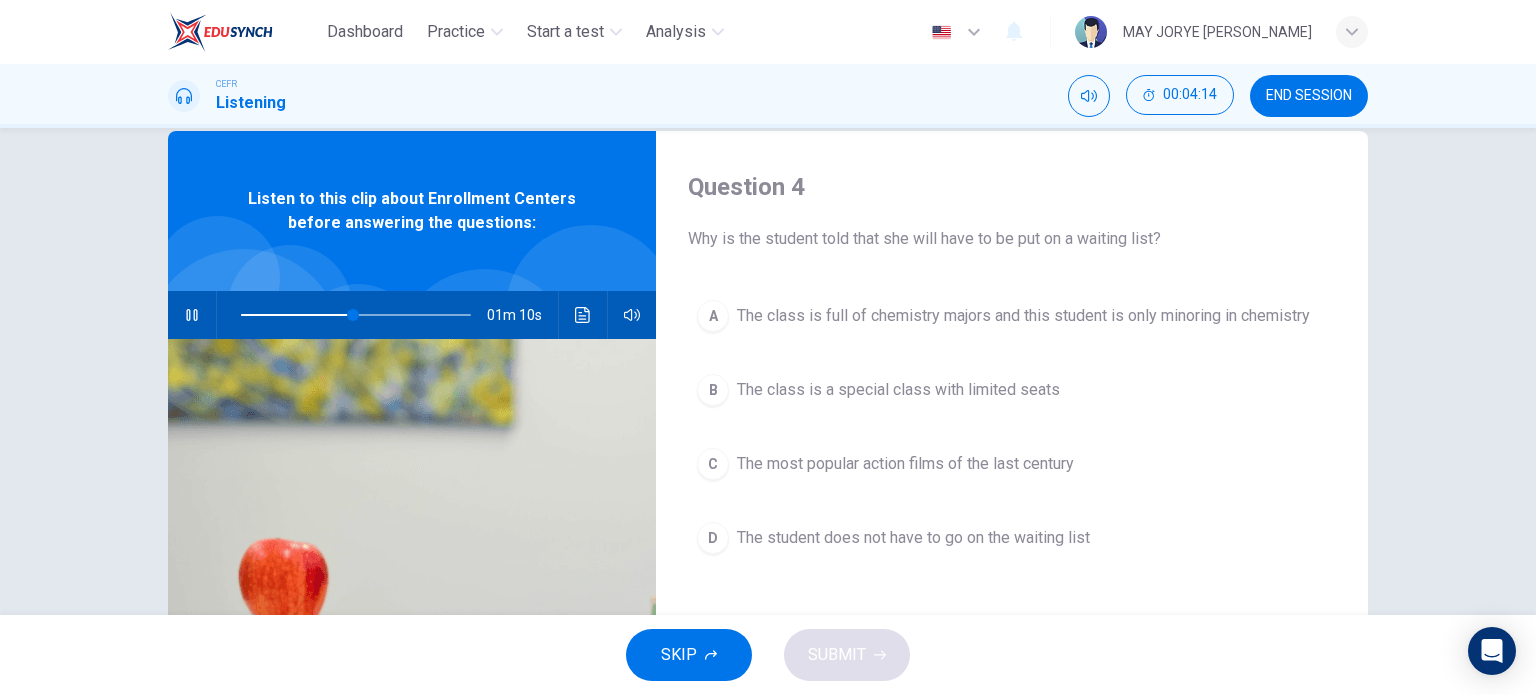 scroll, scrollTop: 100, scrollLeft: 0, axis: vertical 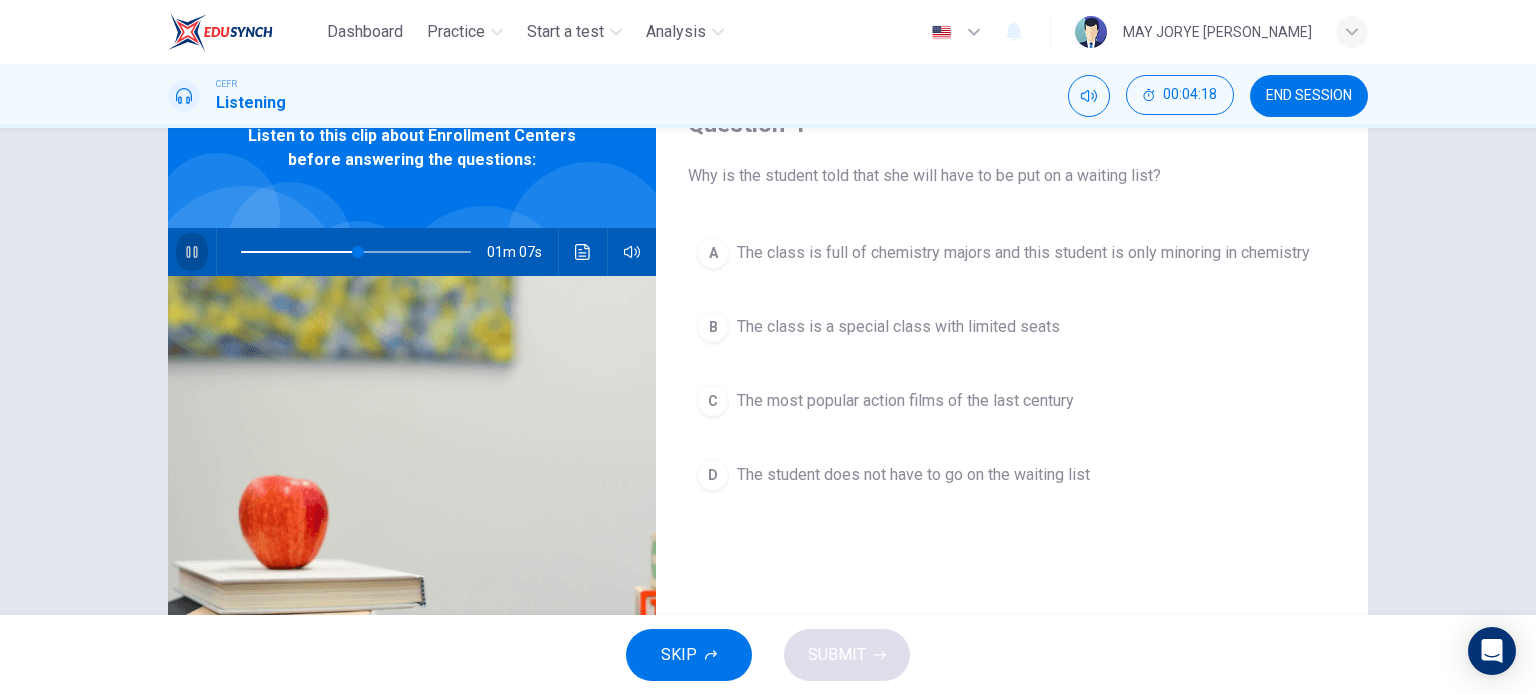 click at bounding box center (192, 252) 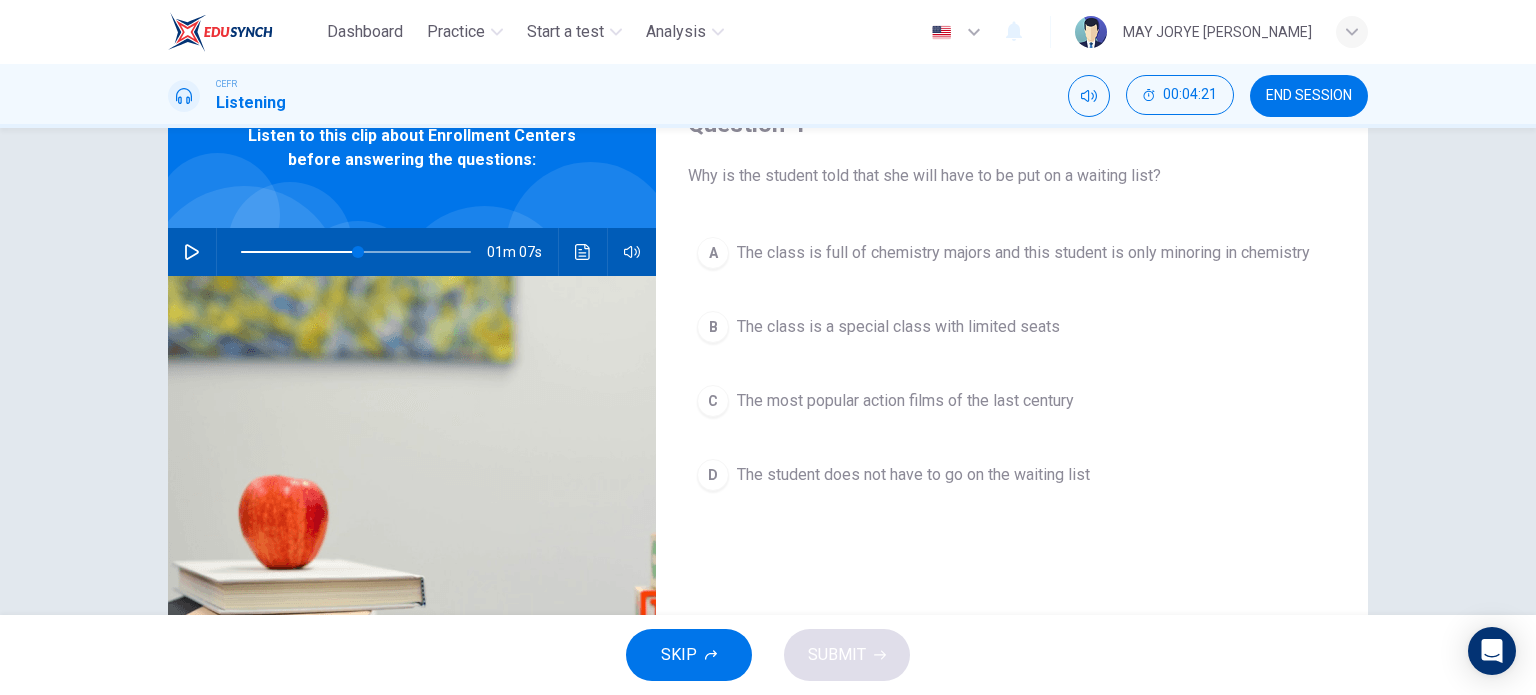 click at bounding box center (192, 252) 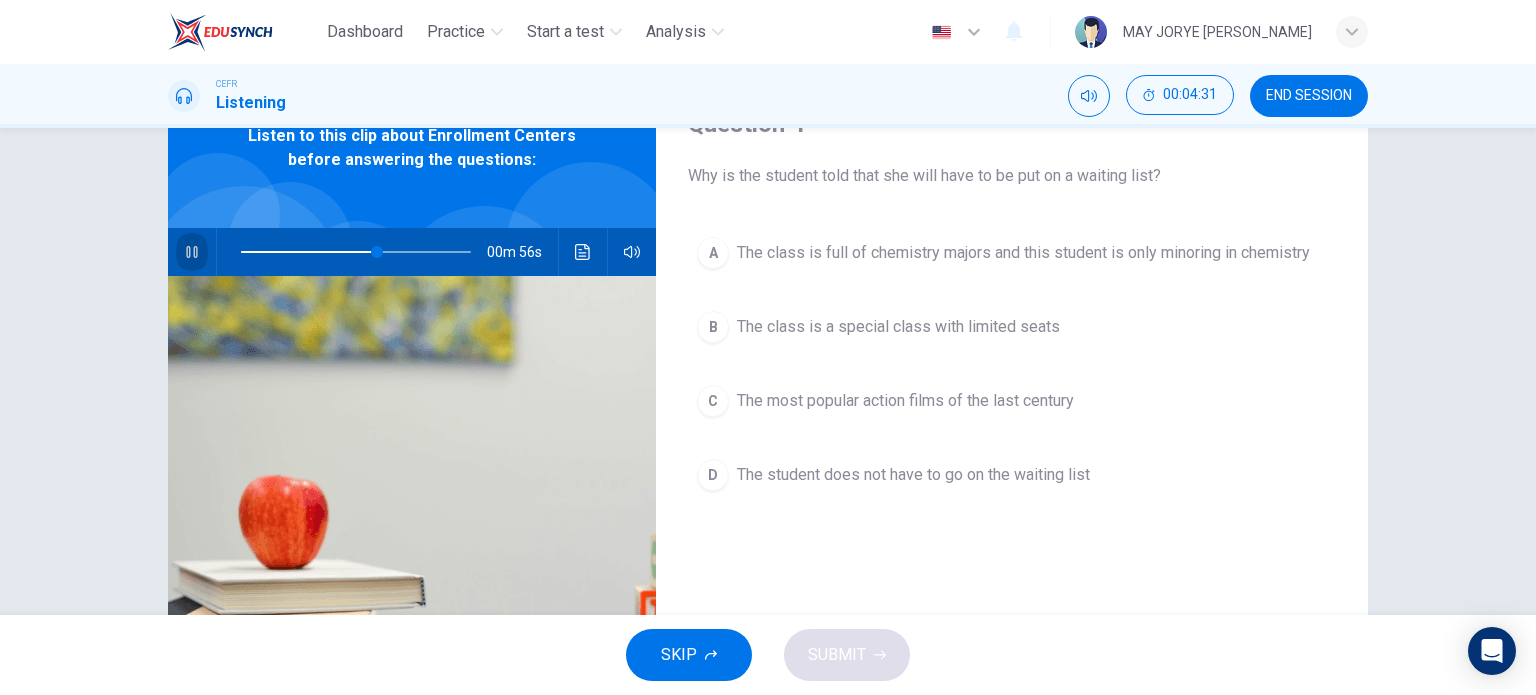 click 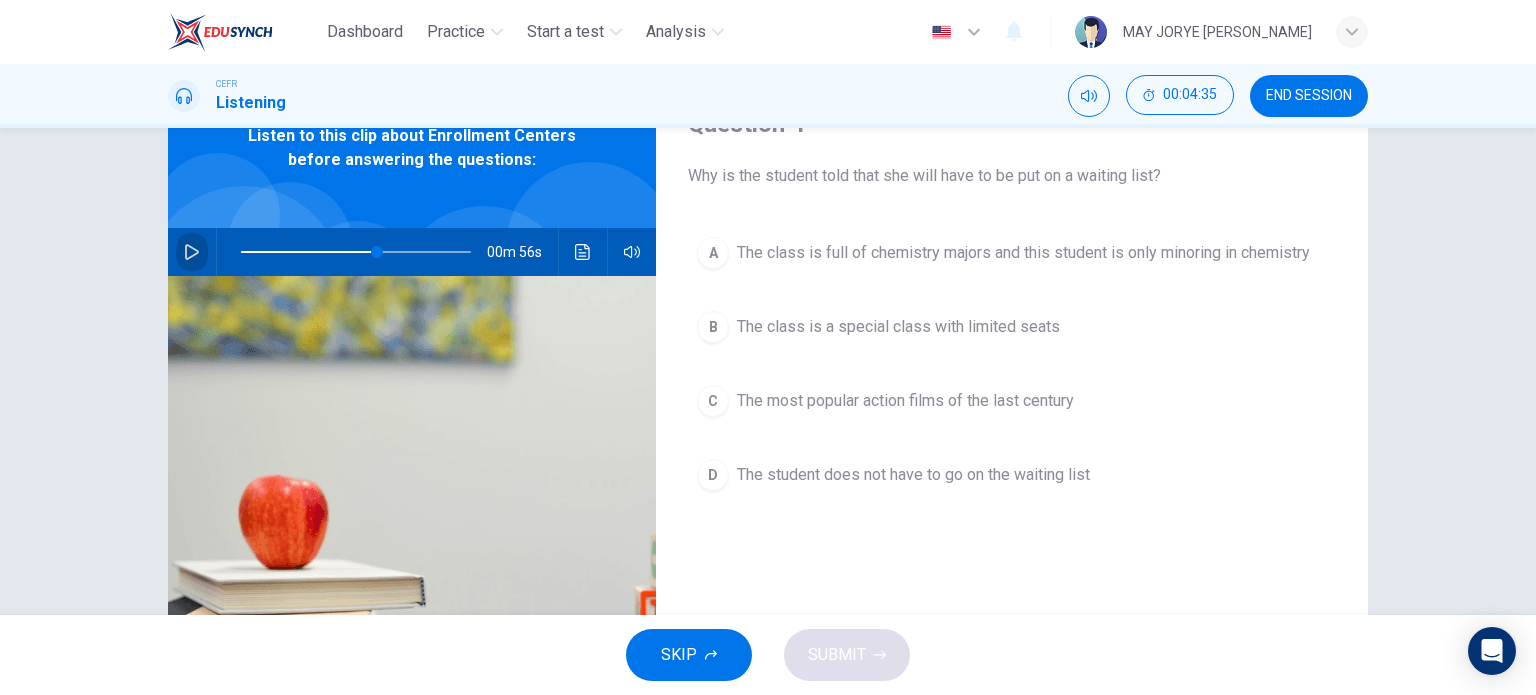 click 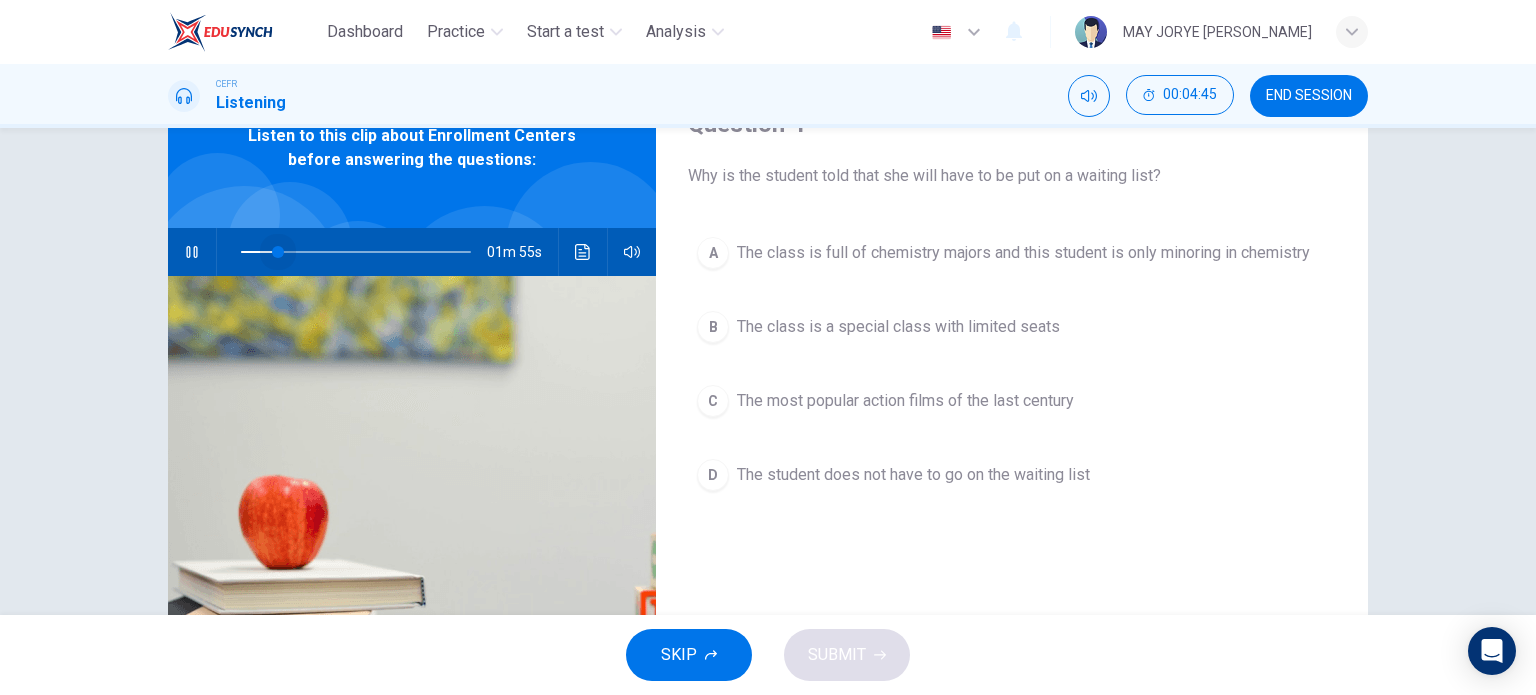 click at bounding box center (356, 252) 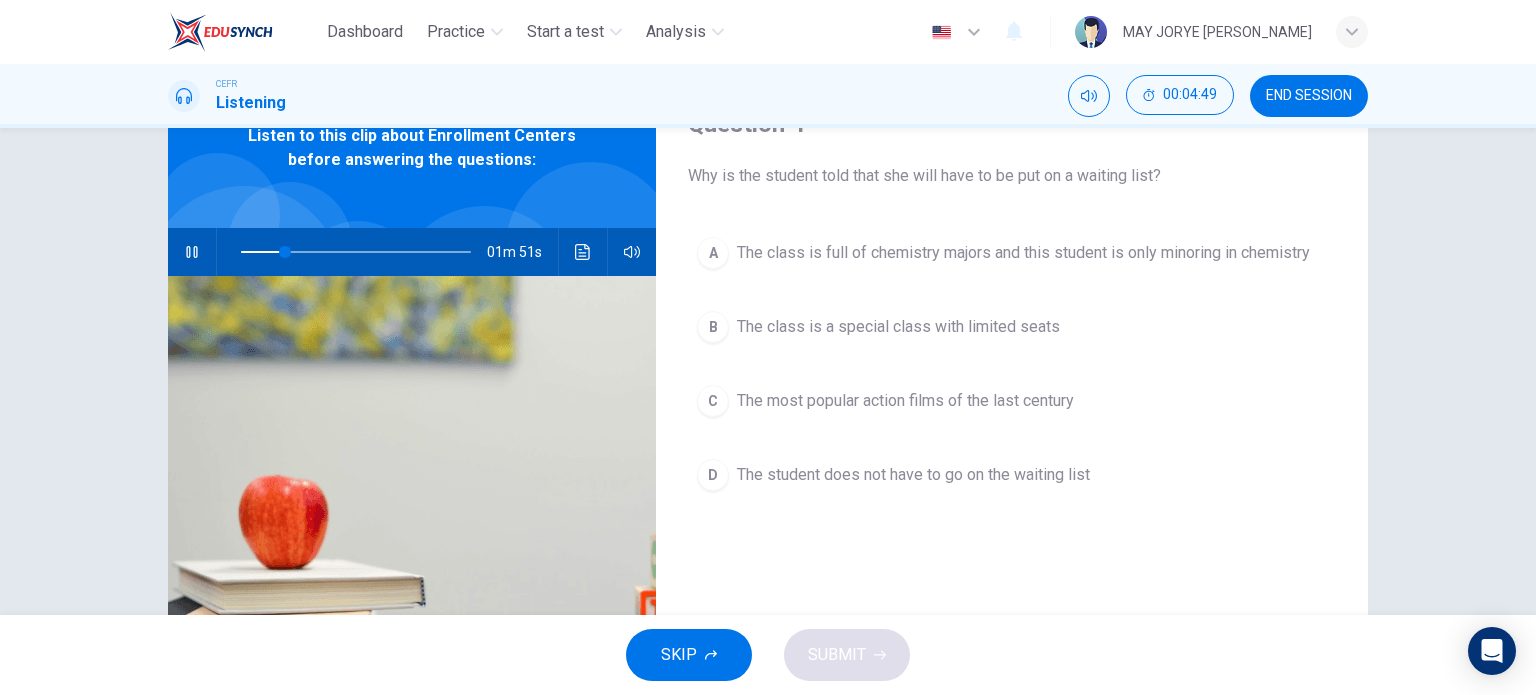 click on "B The class is a special class with limited seats" at bounding box center [1012, 327] 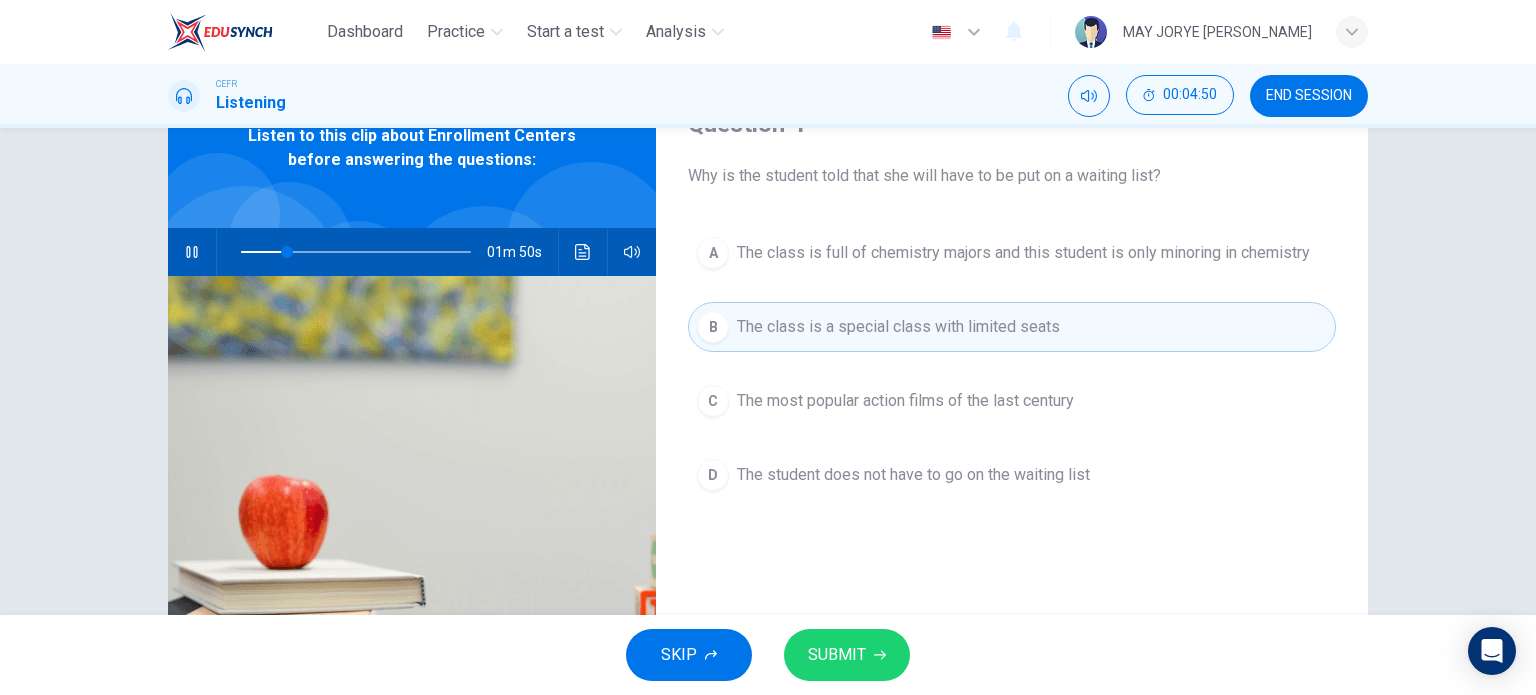 click on "SUBMIT" at bounding box center (847, 655) 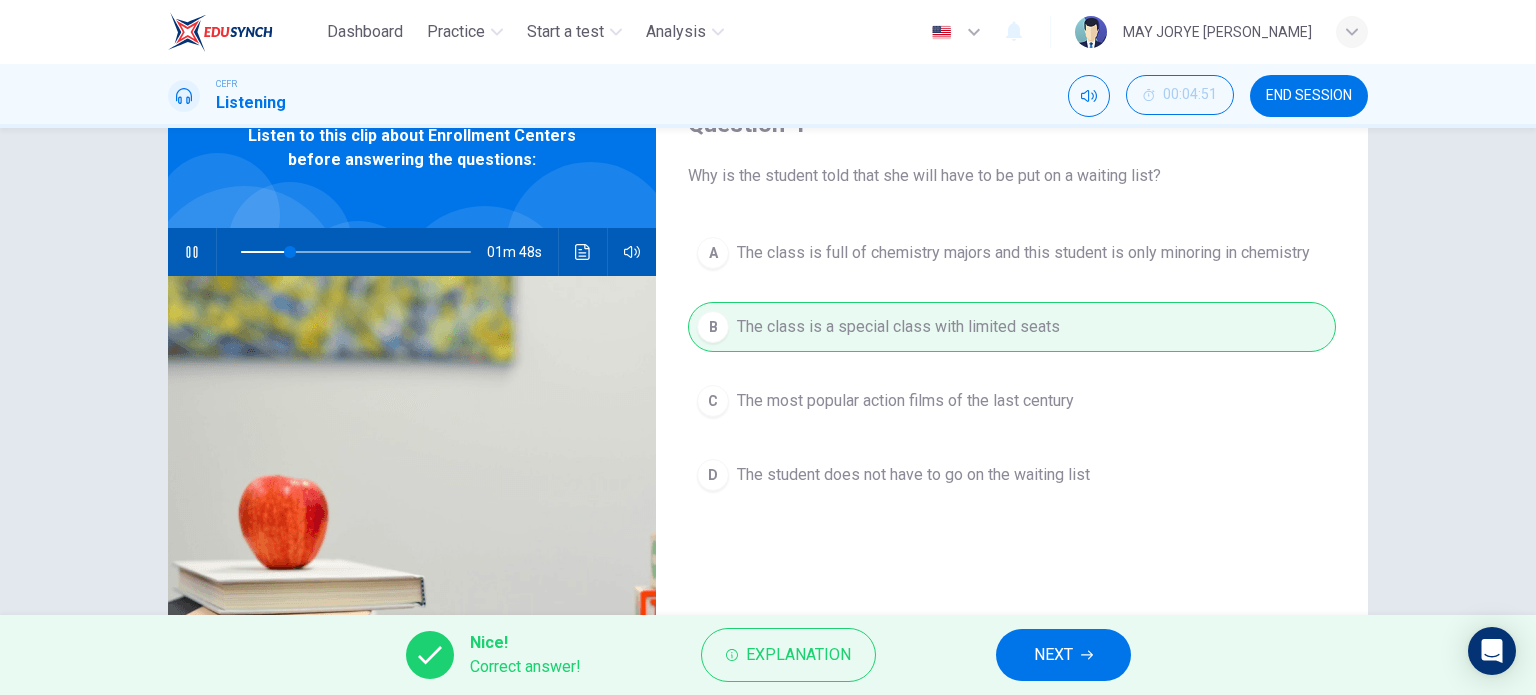 click on "NEXT" at bounding box center [1053, 655] 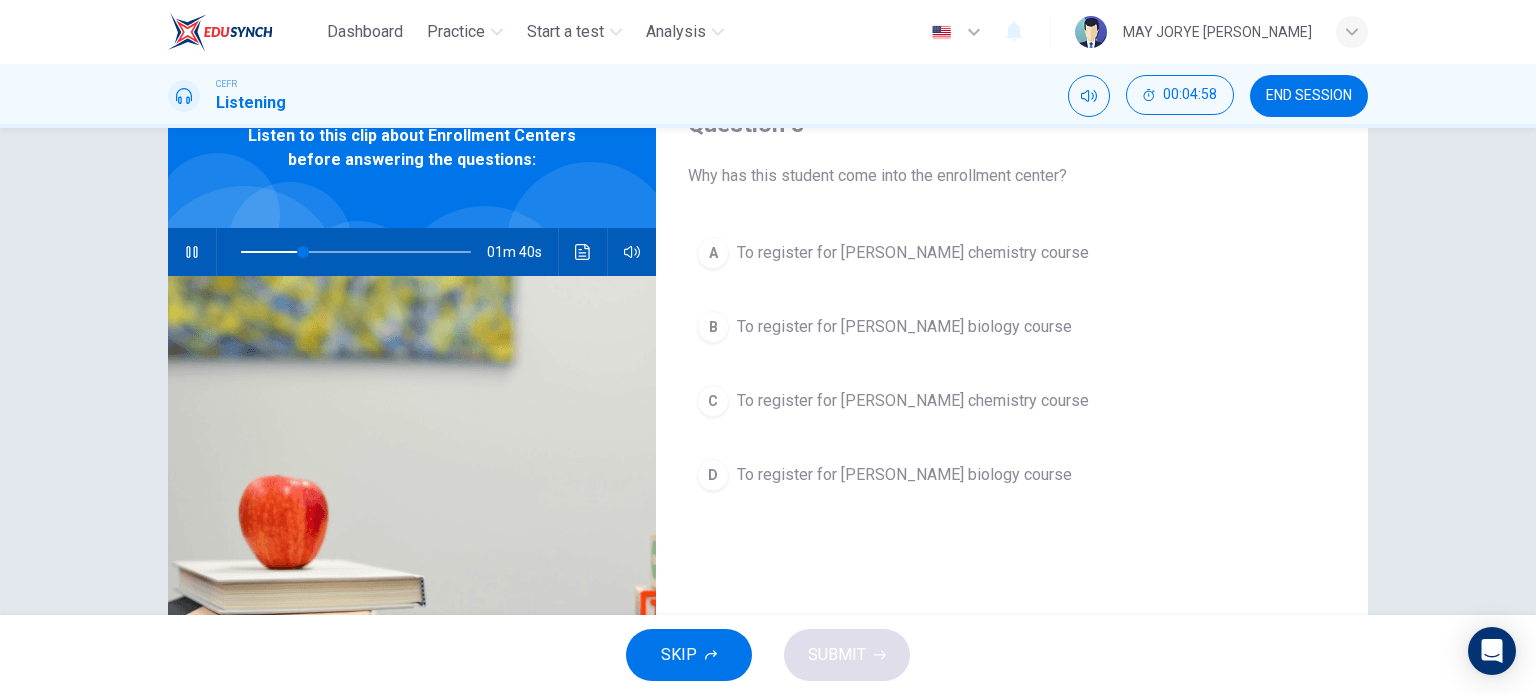 click at bounding box center (356, 252) 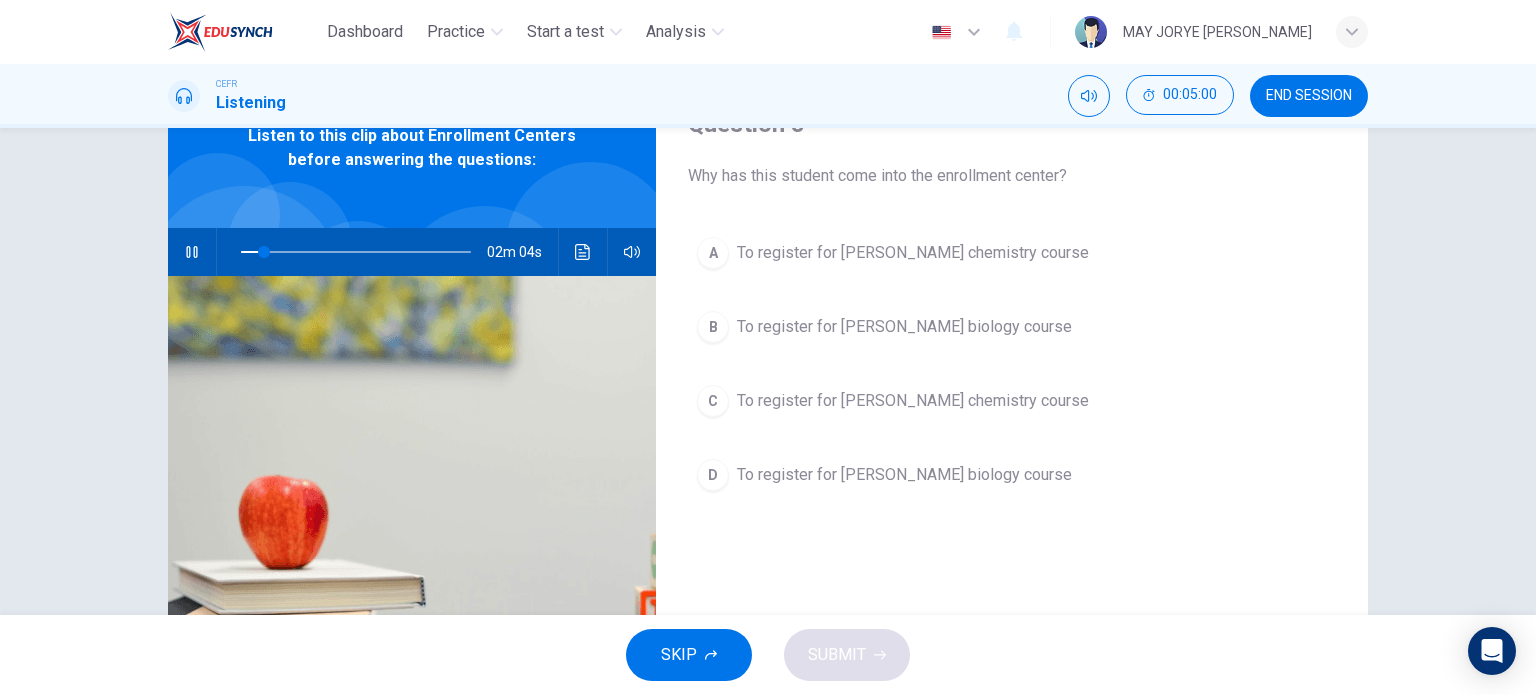 click on "A" at bounding box center [713, 253] 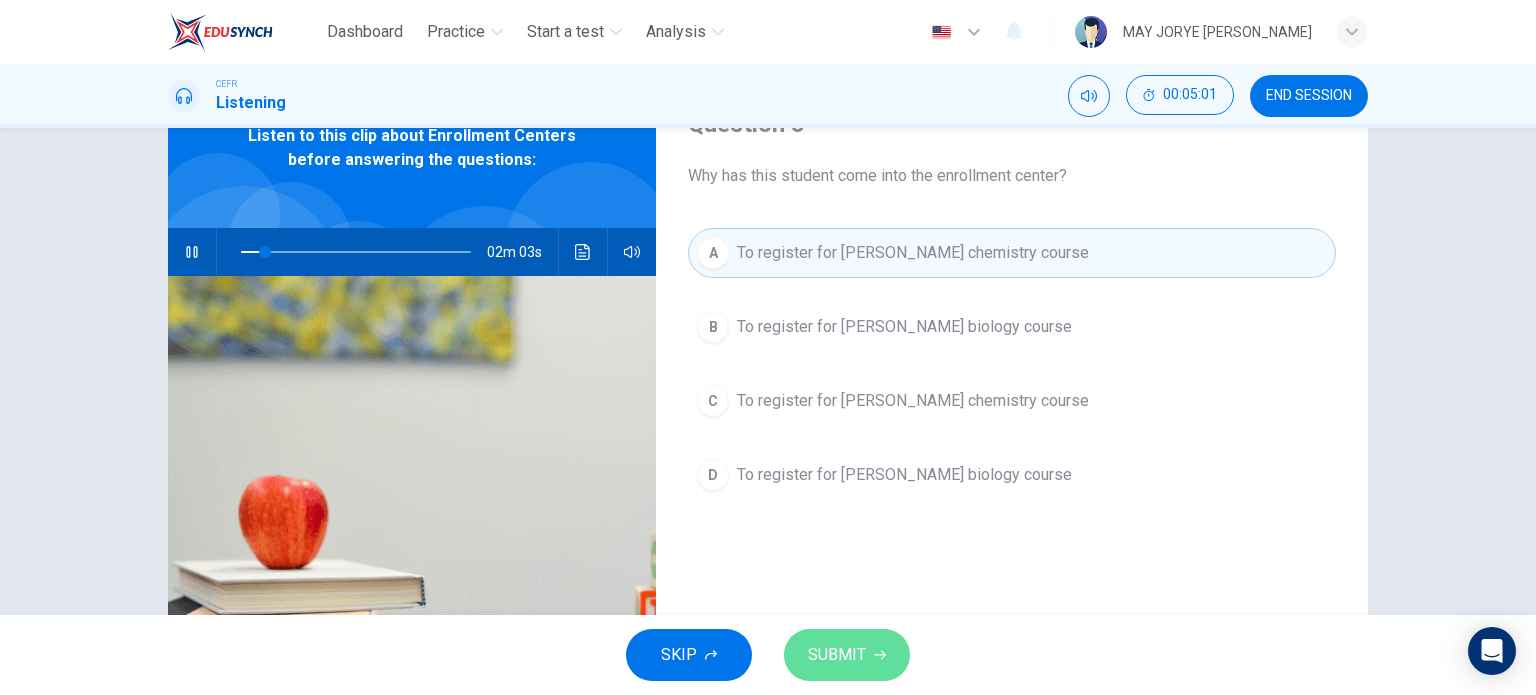 click on "SUBMIT" at bounding box center [847, 655] 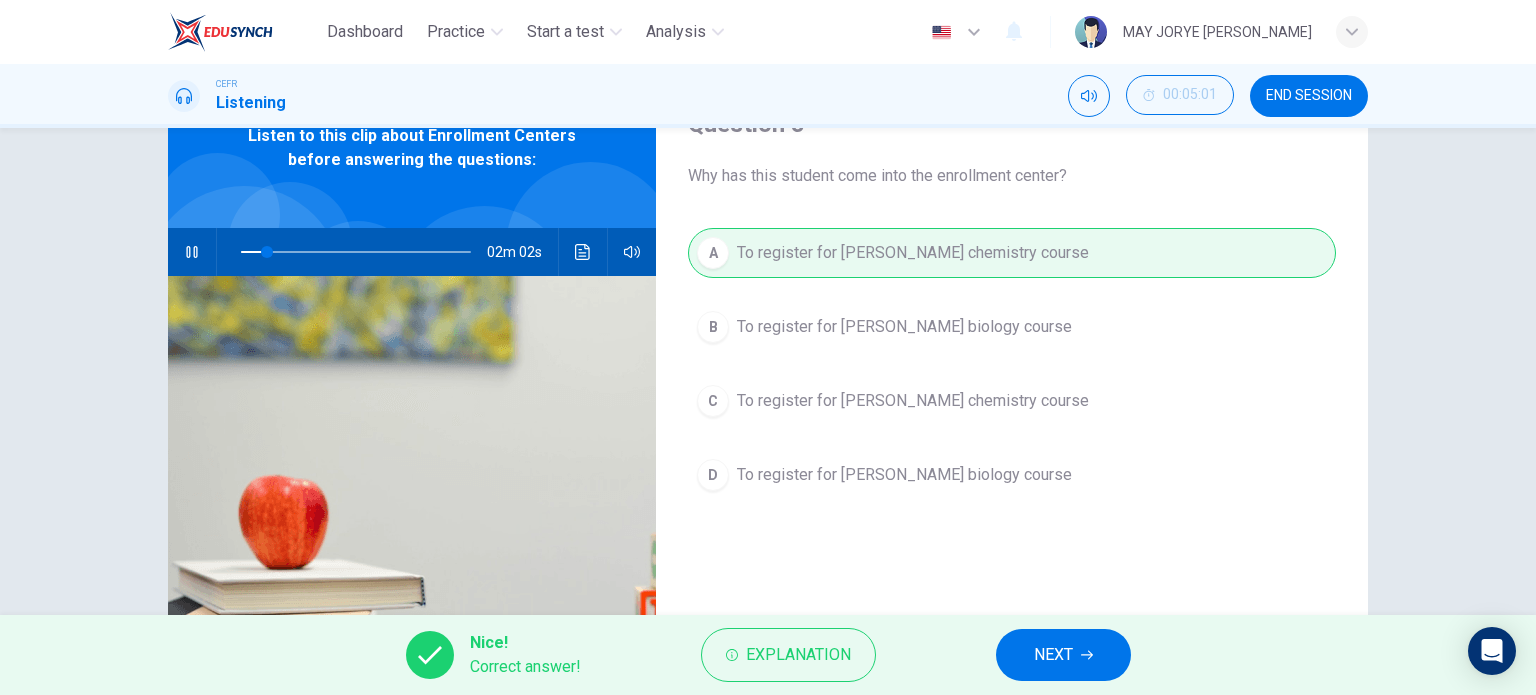 type on "12" 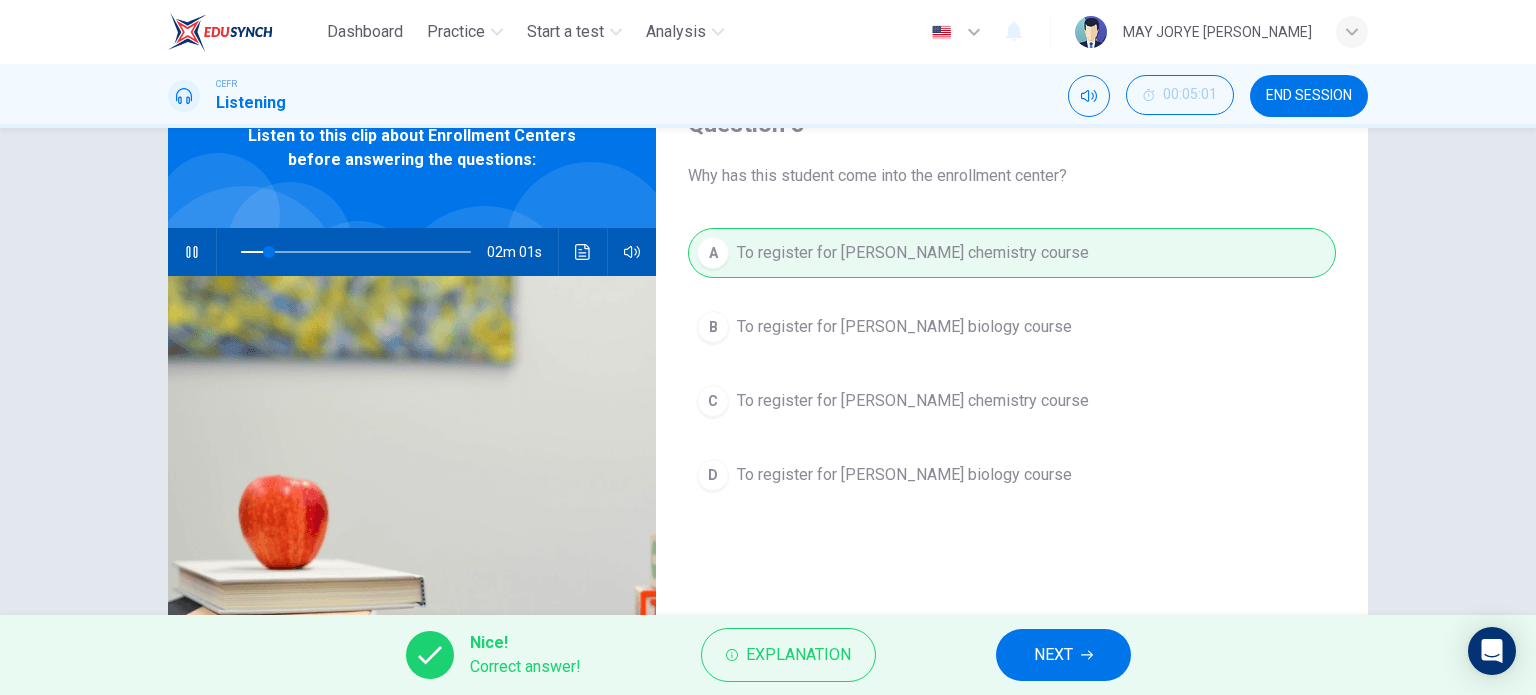 click on "NEXT" at bounding box center [1063, 655] 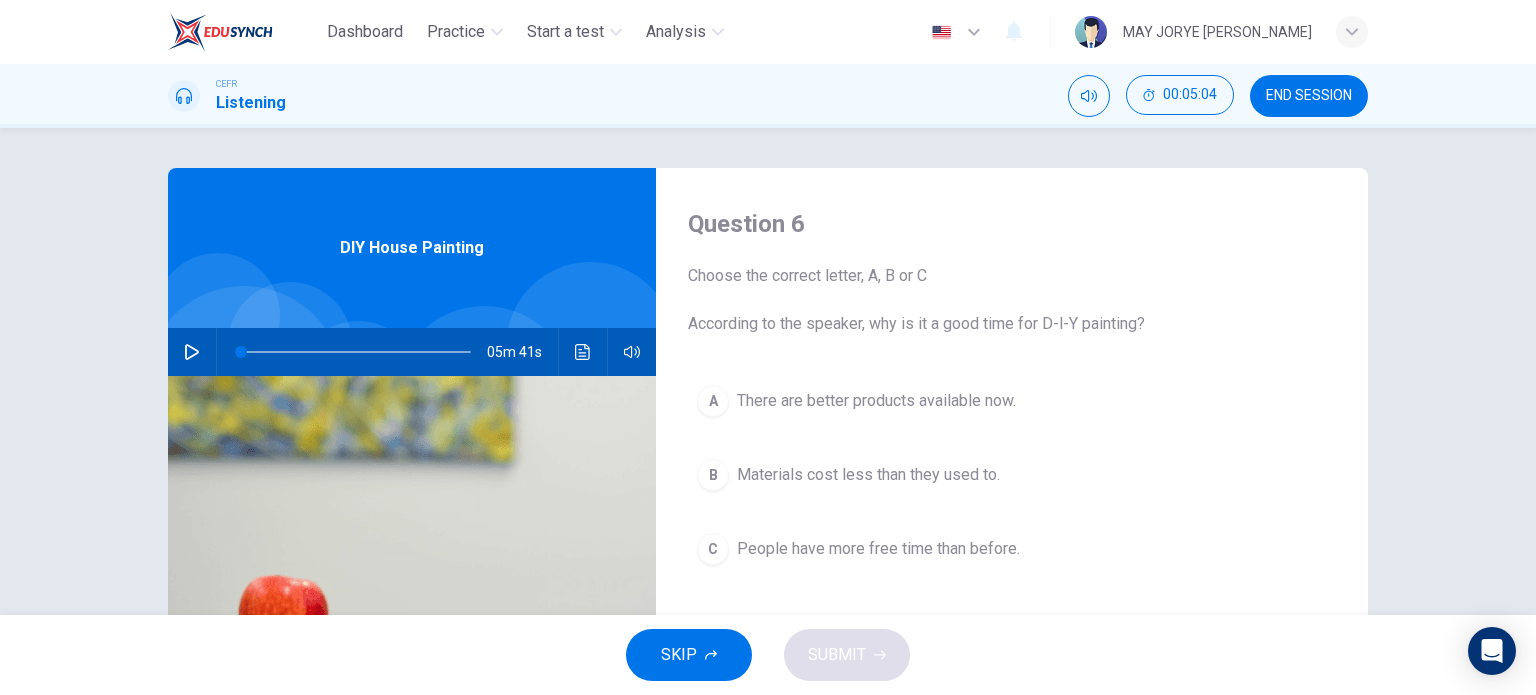 scroll, scrollTop: 100, scrollLeft: 0, axis: vertical 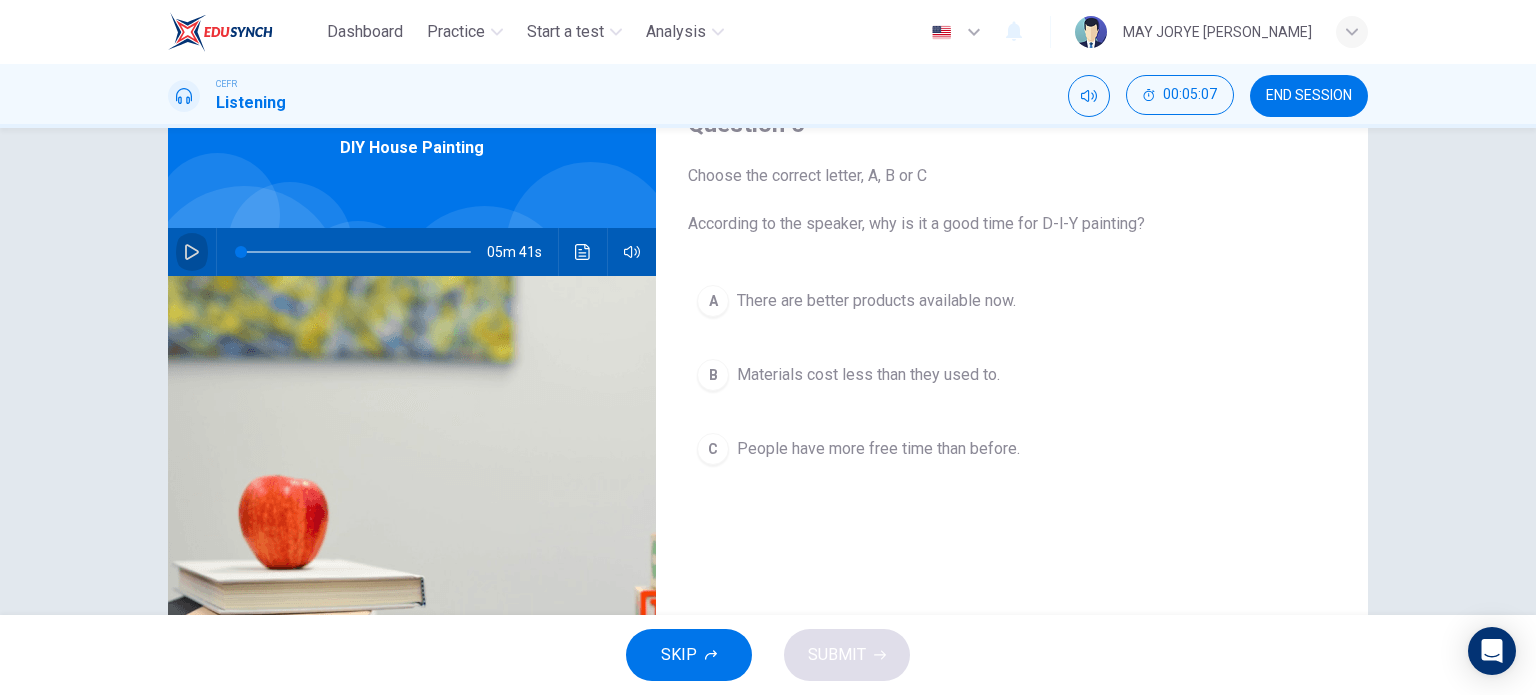 click at bounding box center [192, 252] 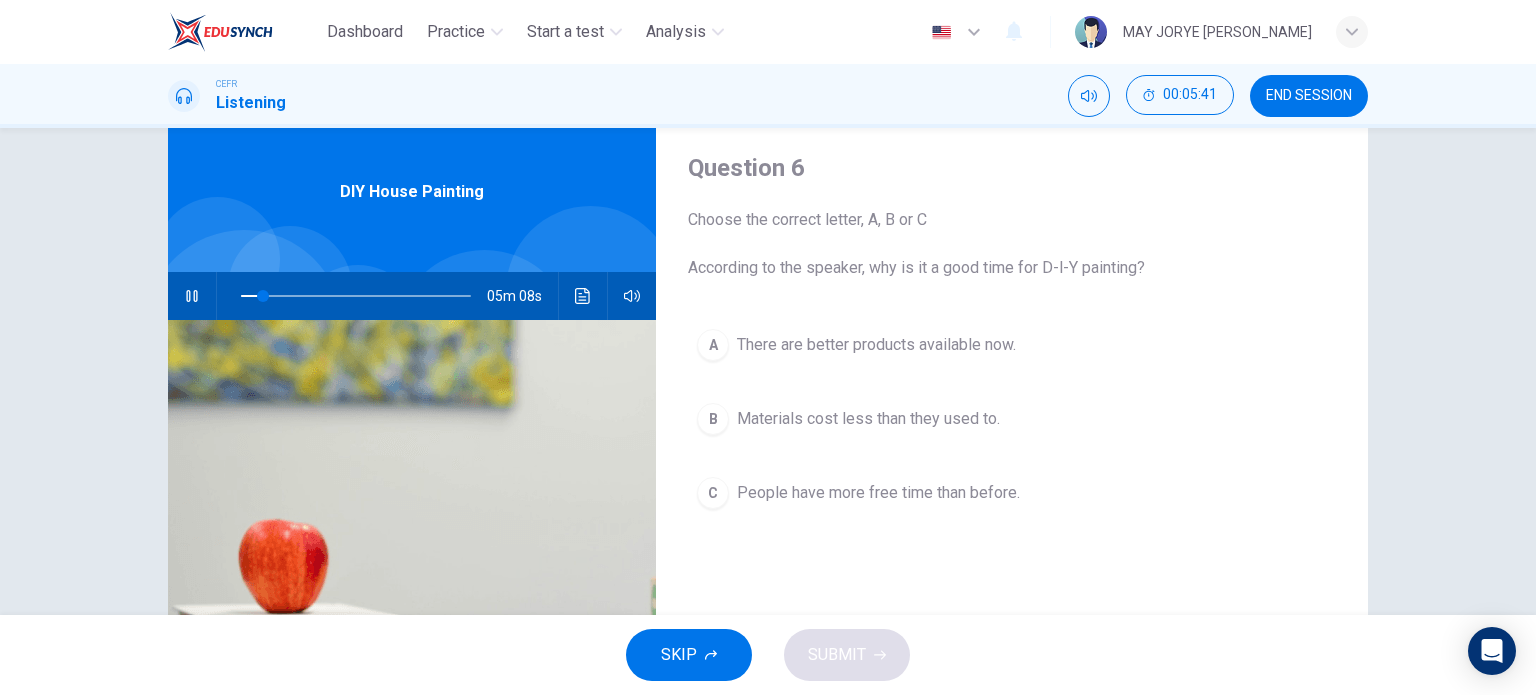 scroll, scrollTop: 100, scrollLeft: 0, axis: vertical 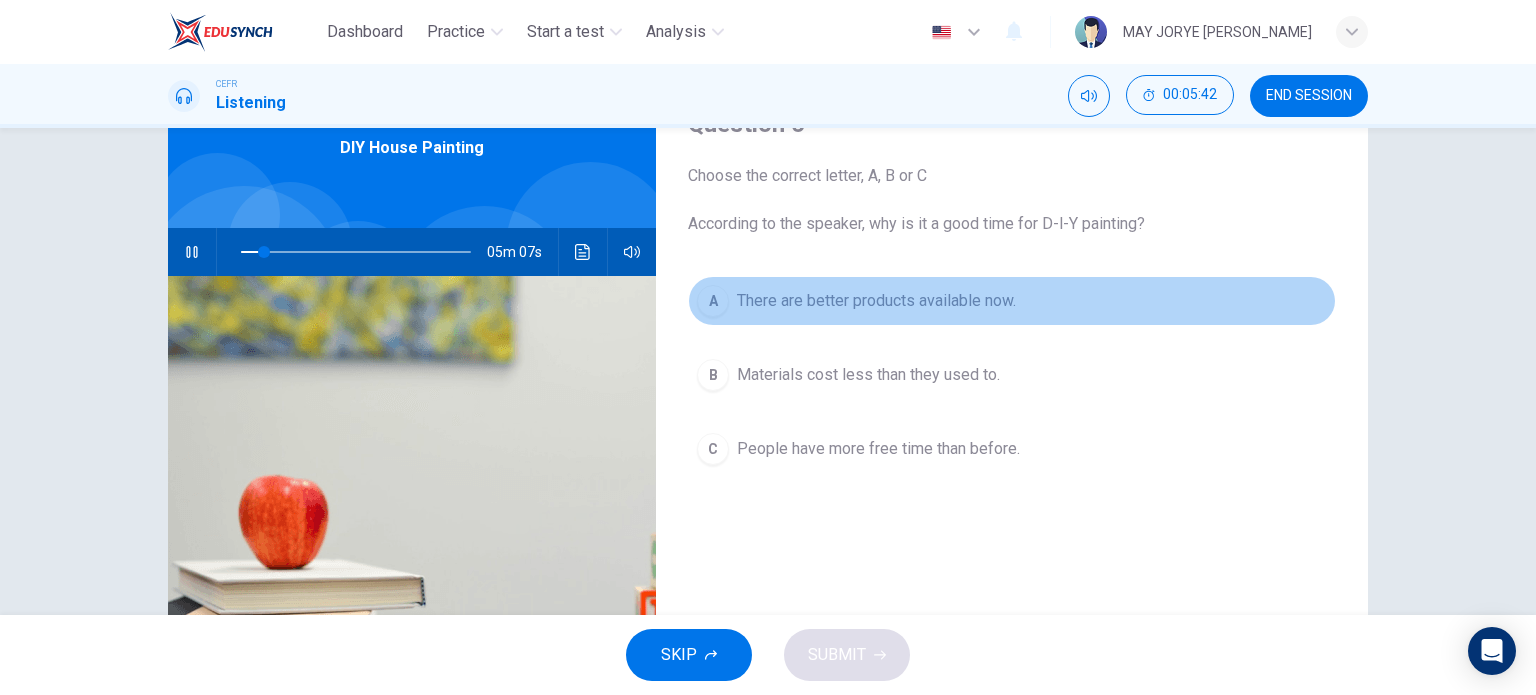 click on "A There are better products available now." at bounding box center [1012, 301] 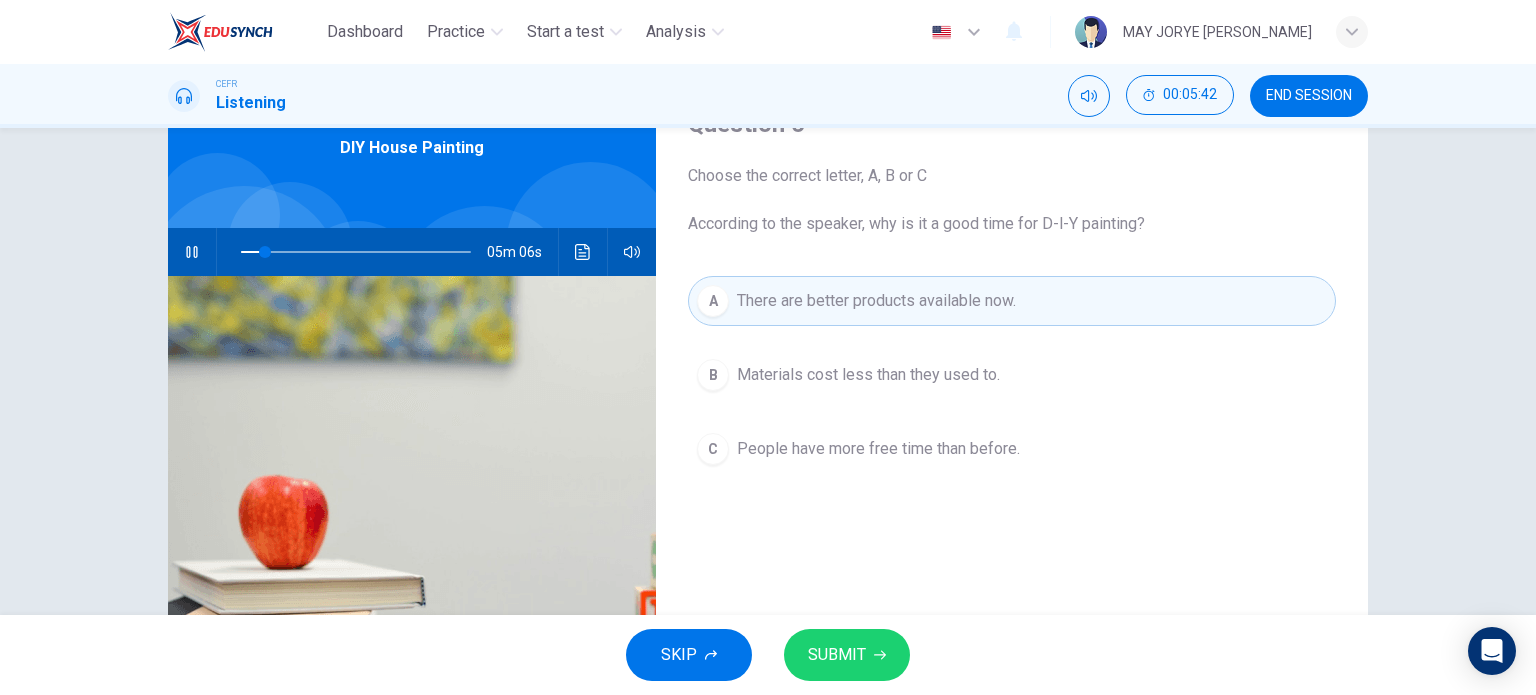 click on "SUBMIT" at bounding box center [847, 655] 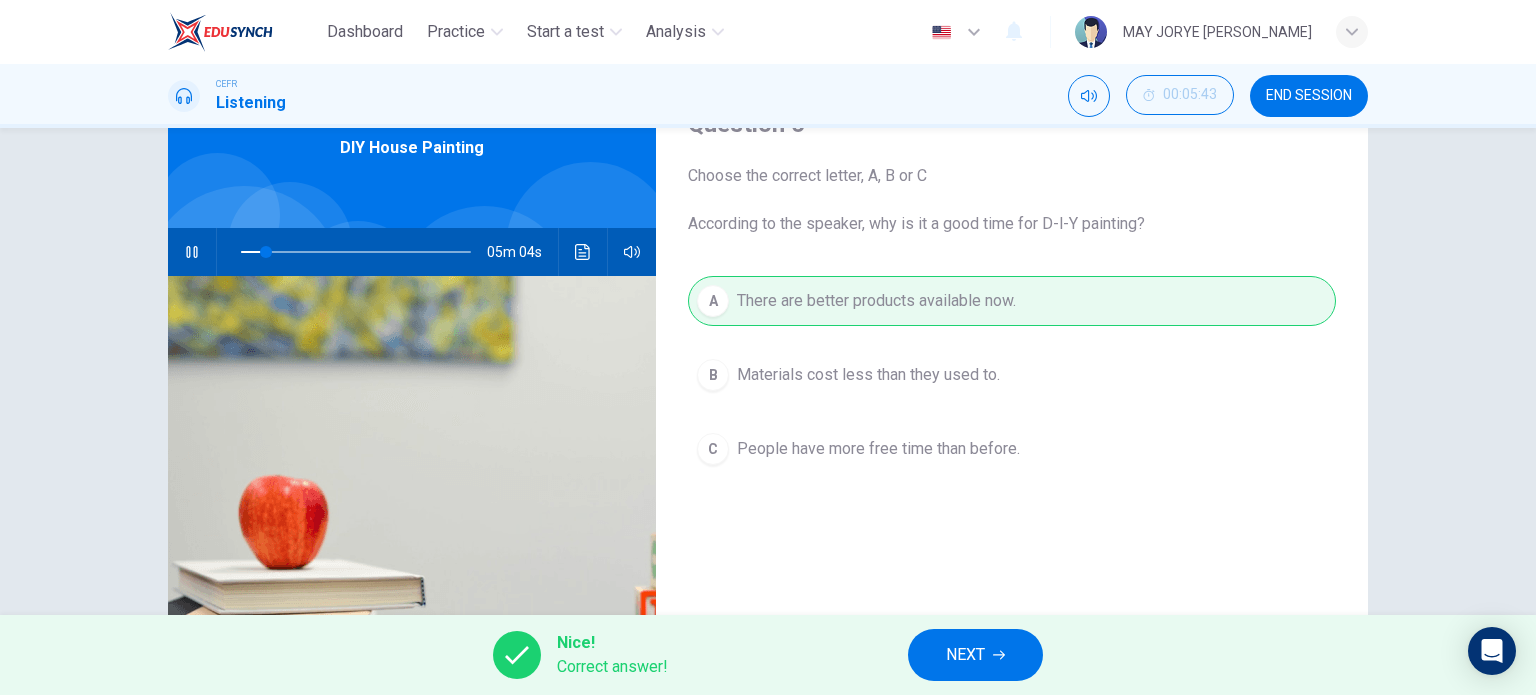 click on "Nice! Correct answer! NEXT" at bounding box center (768, 655) 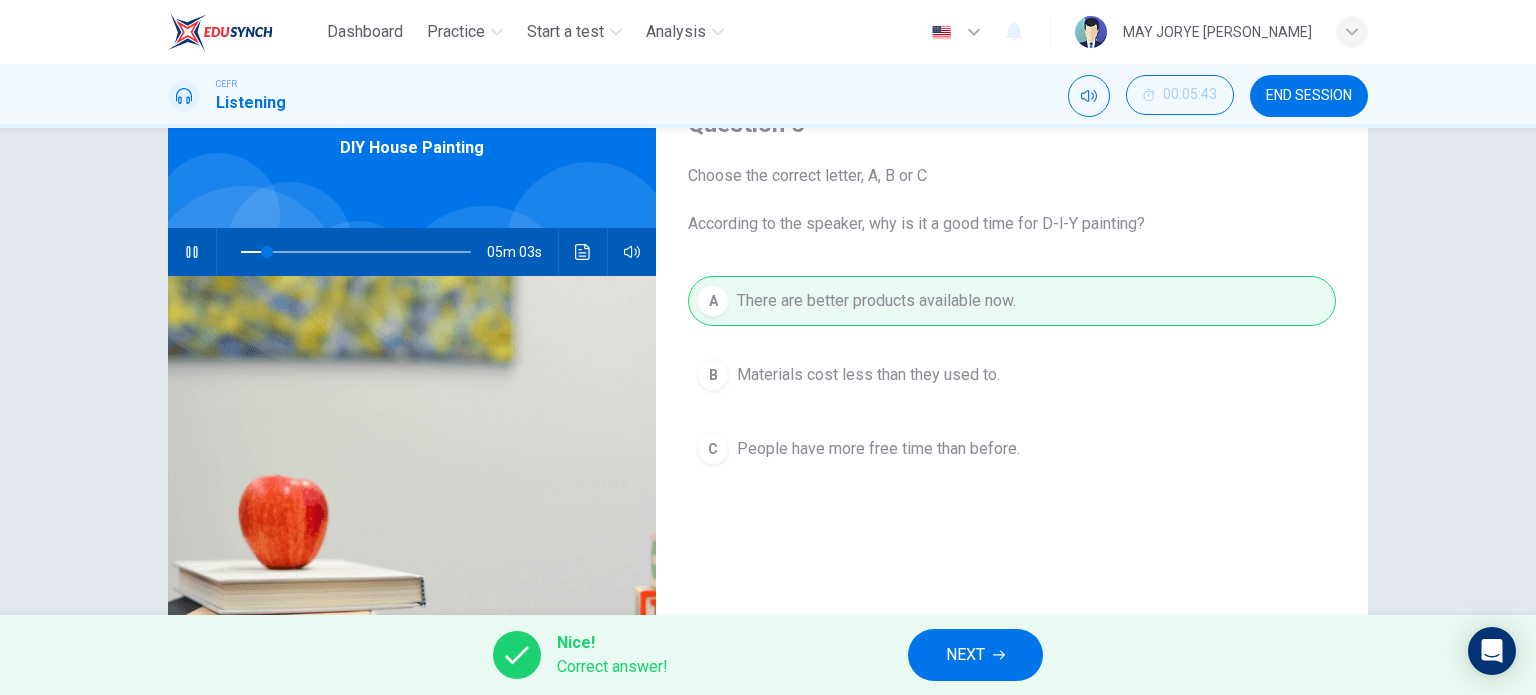 click on "NEXT" at bounding box center (965, 655) 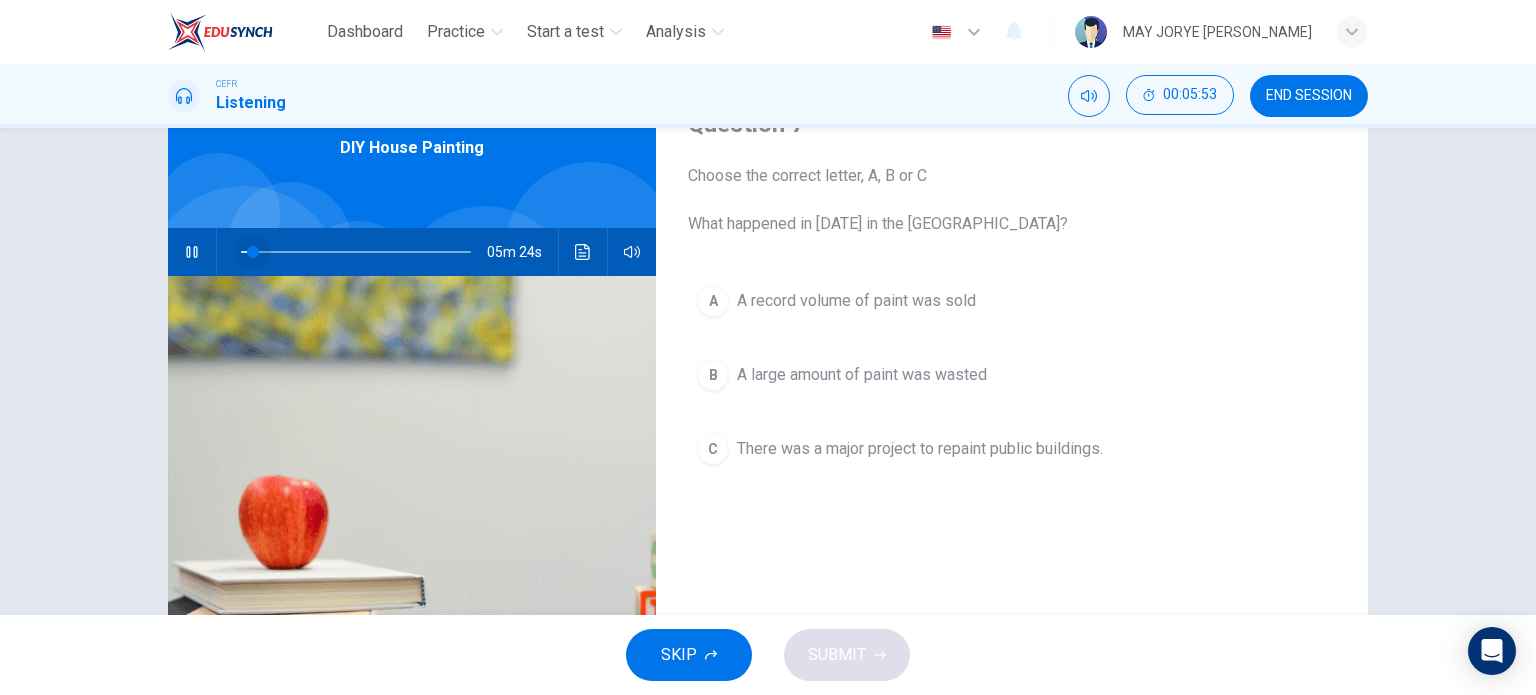 click at bounding box center [253, 252] 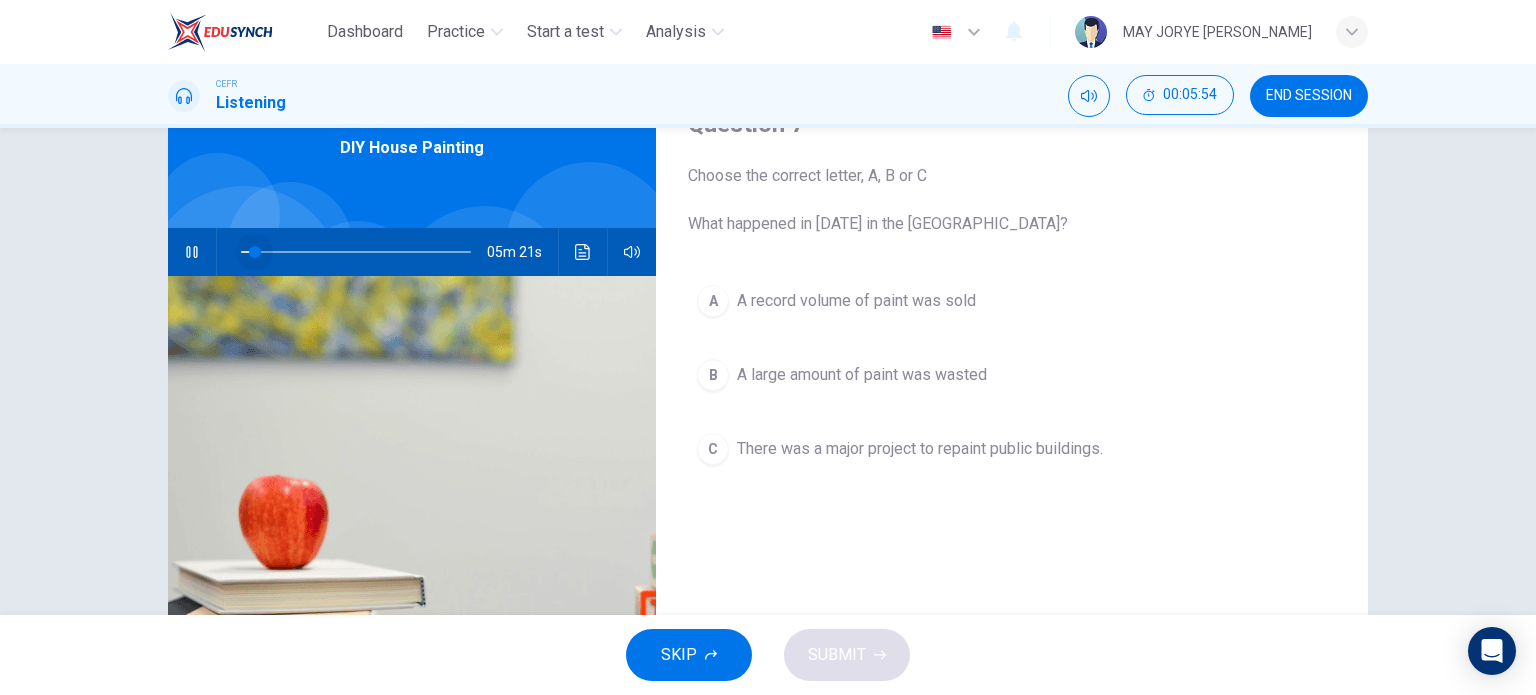 click at bounding box center [255, 252] 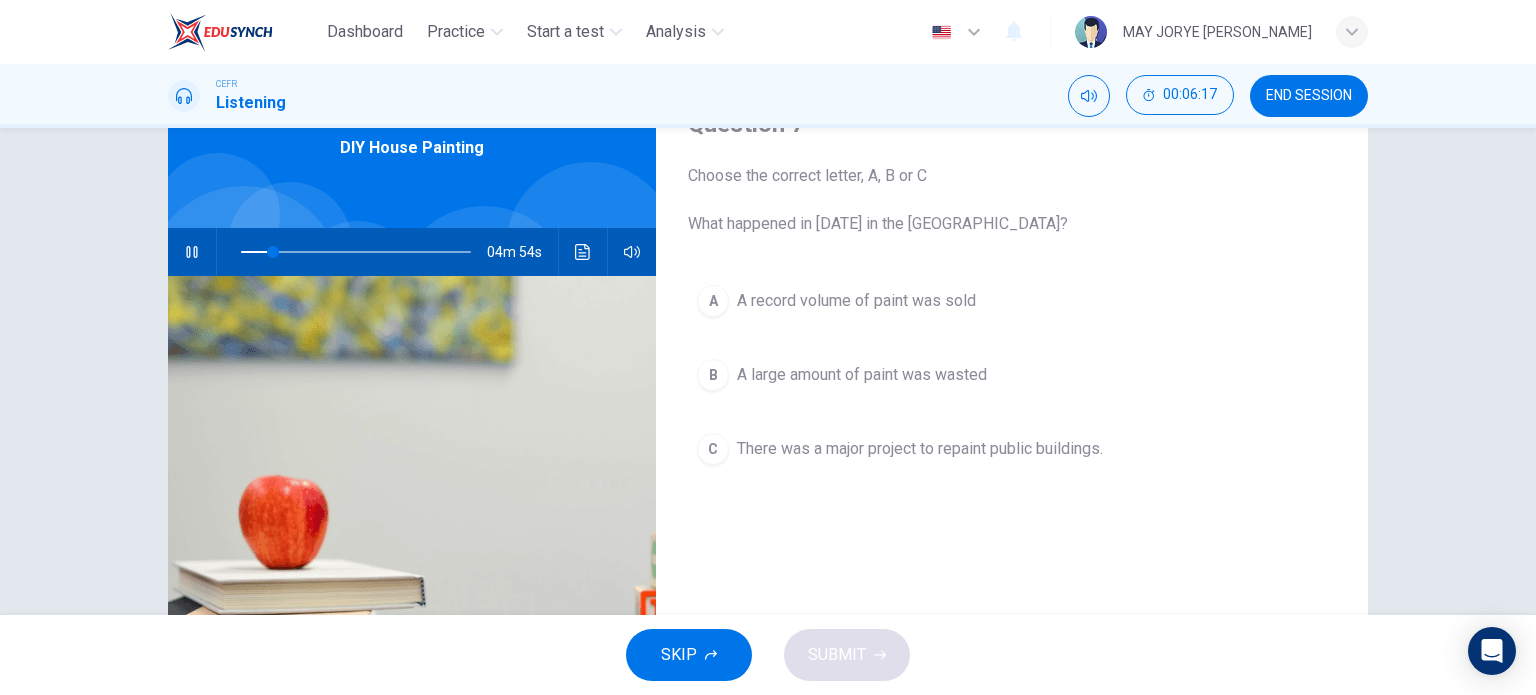 click on "B" at bounding box center [713, 375] 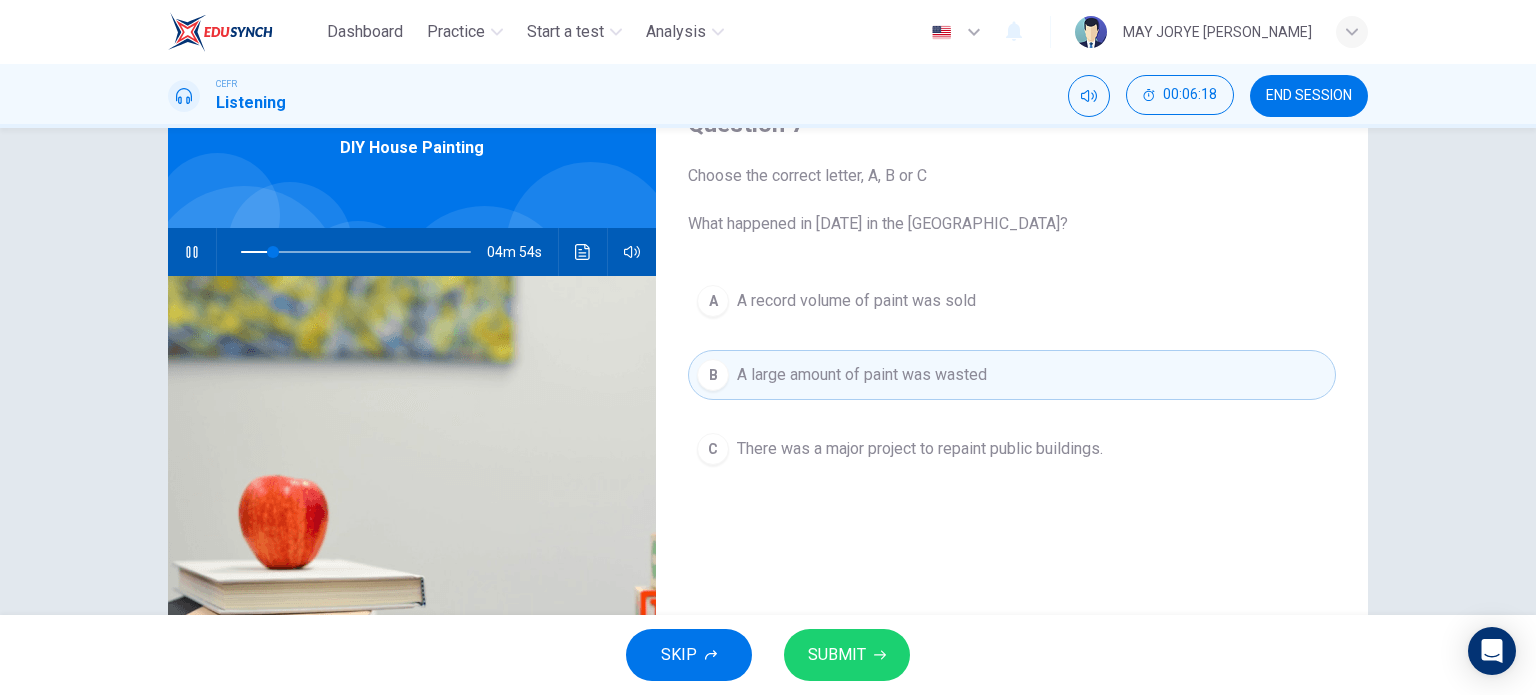click on "SUBMIT" at bounding box center (837, 655) 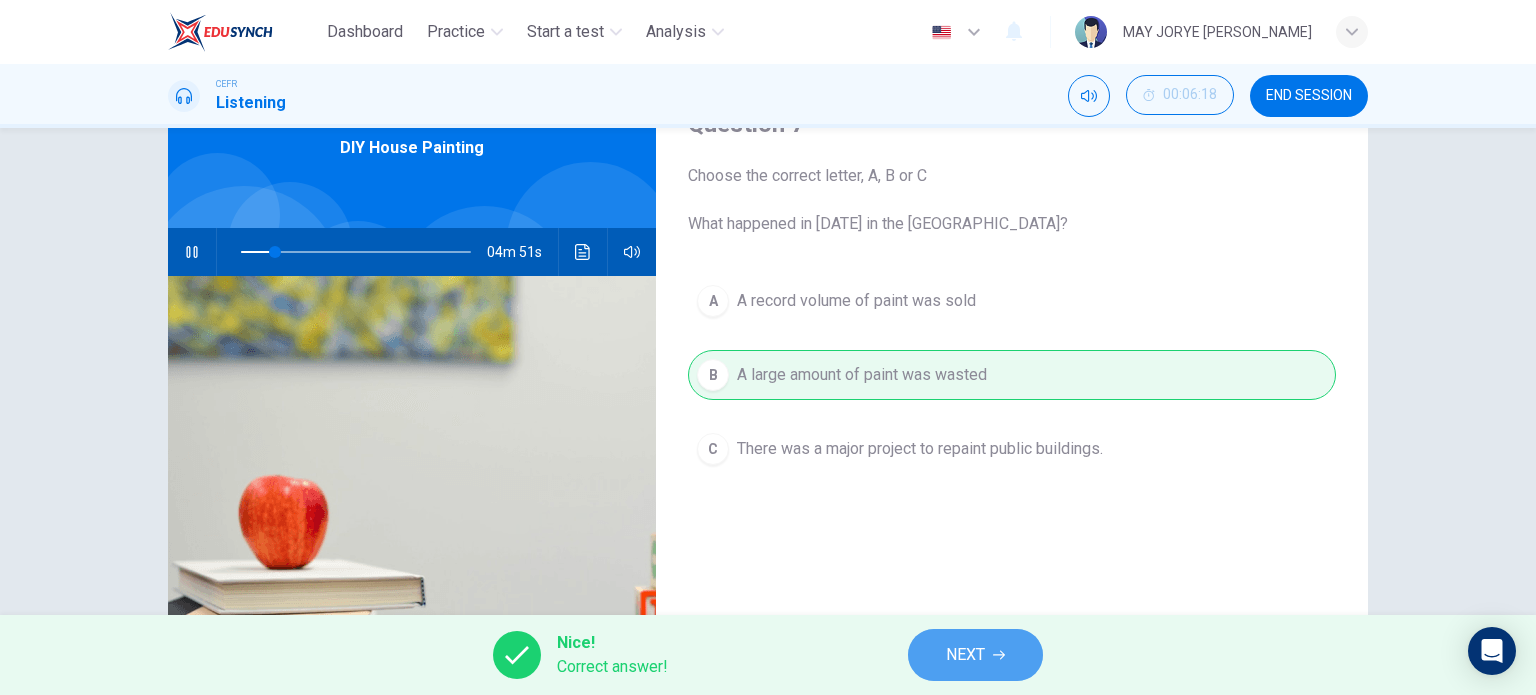 click on "NEXT" at bounding box center (965, 655) 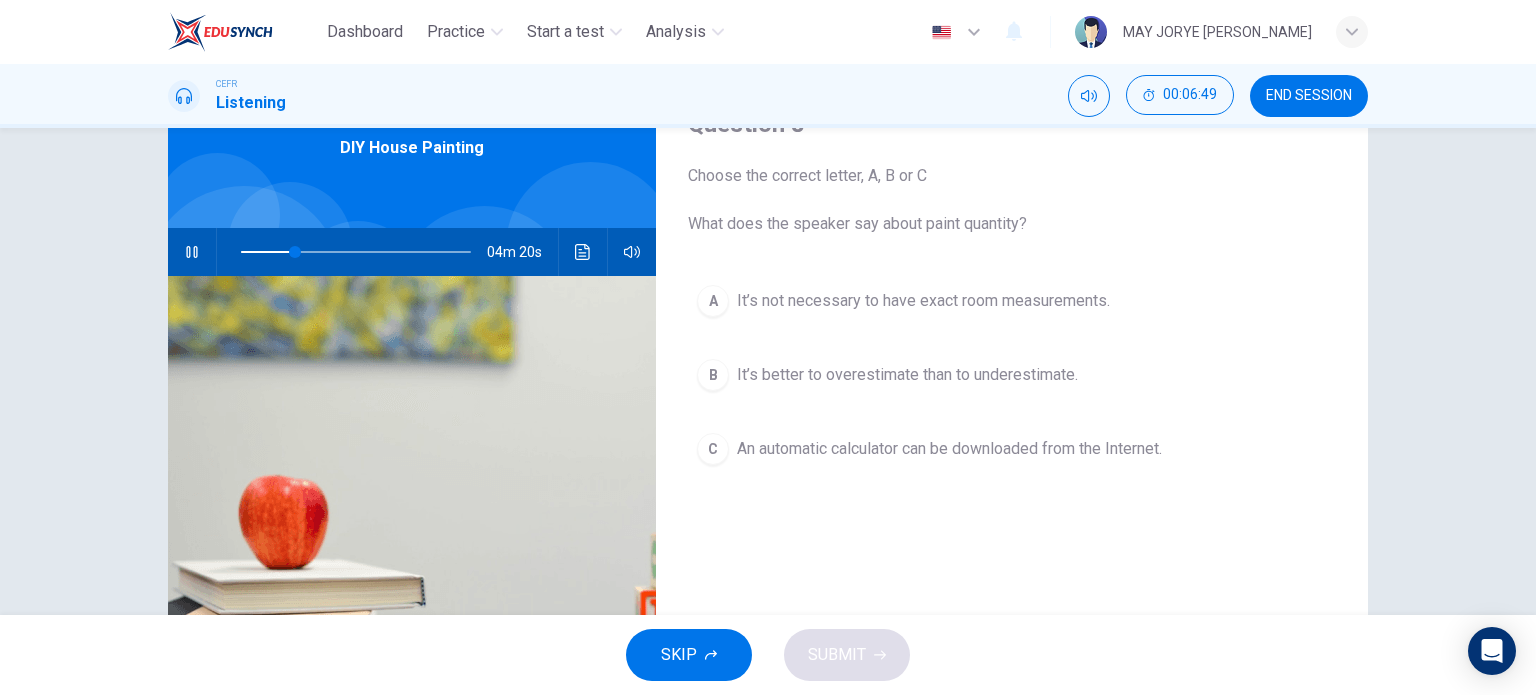 click on "C" at bounding box center [713, 449] 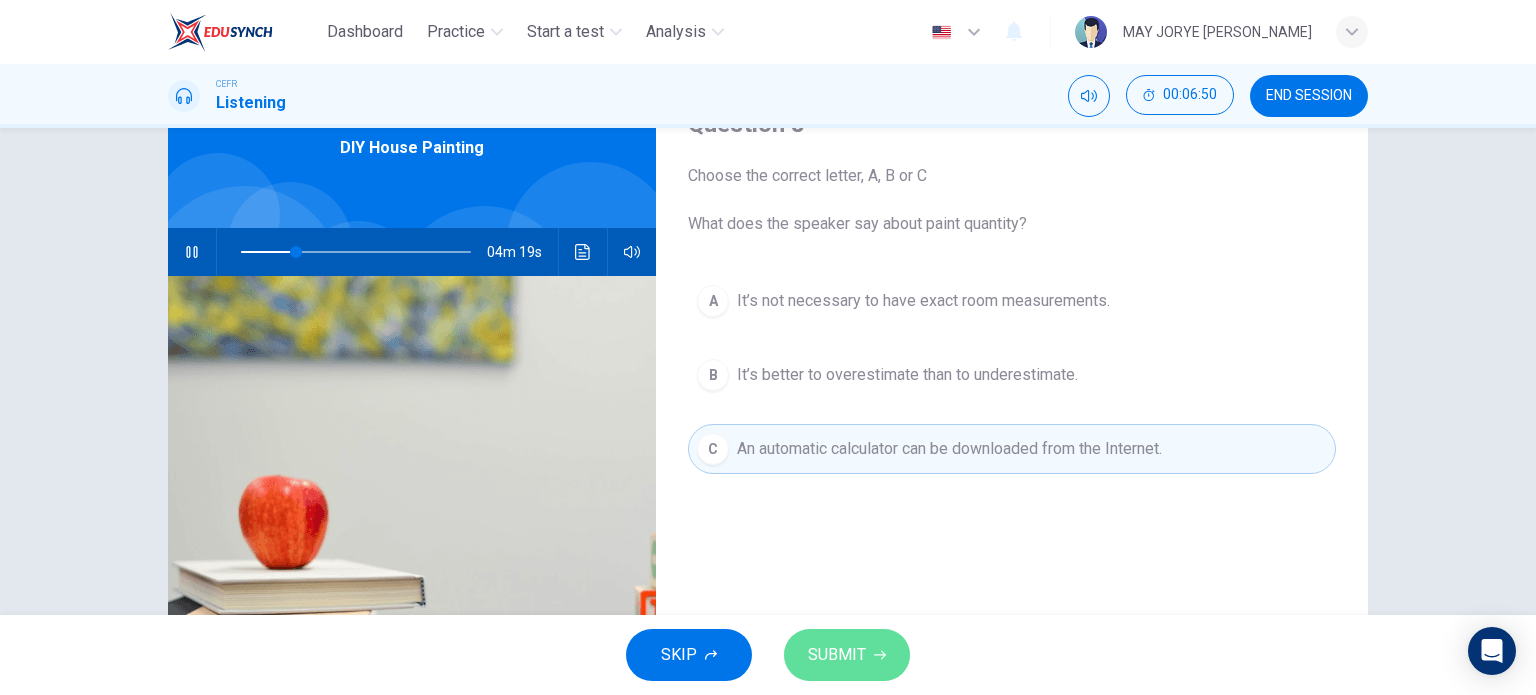 click 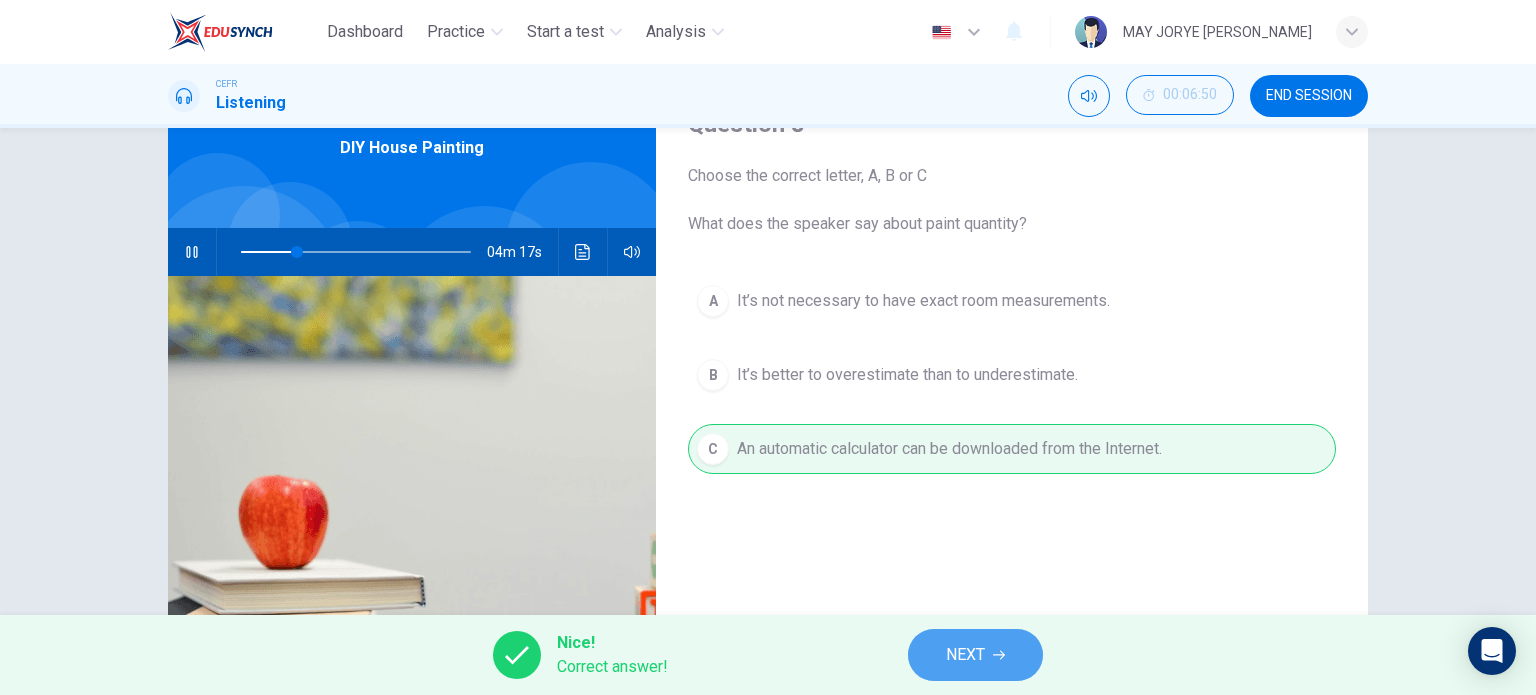 click on "NEXT" at bounding box center [975, 655] 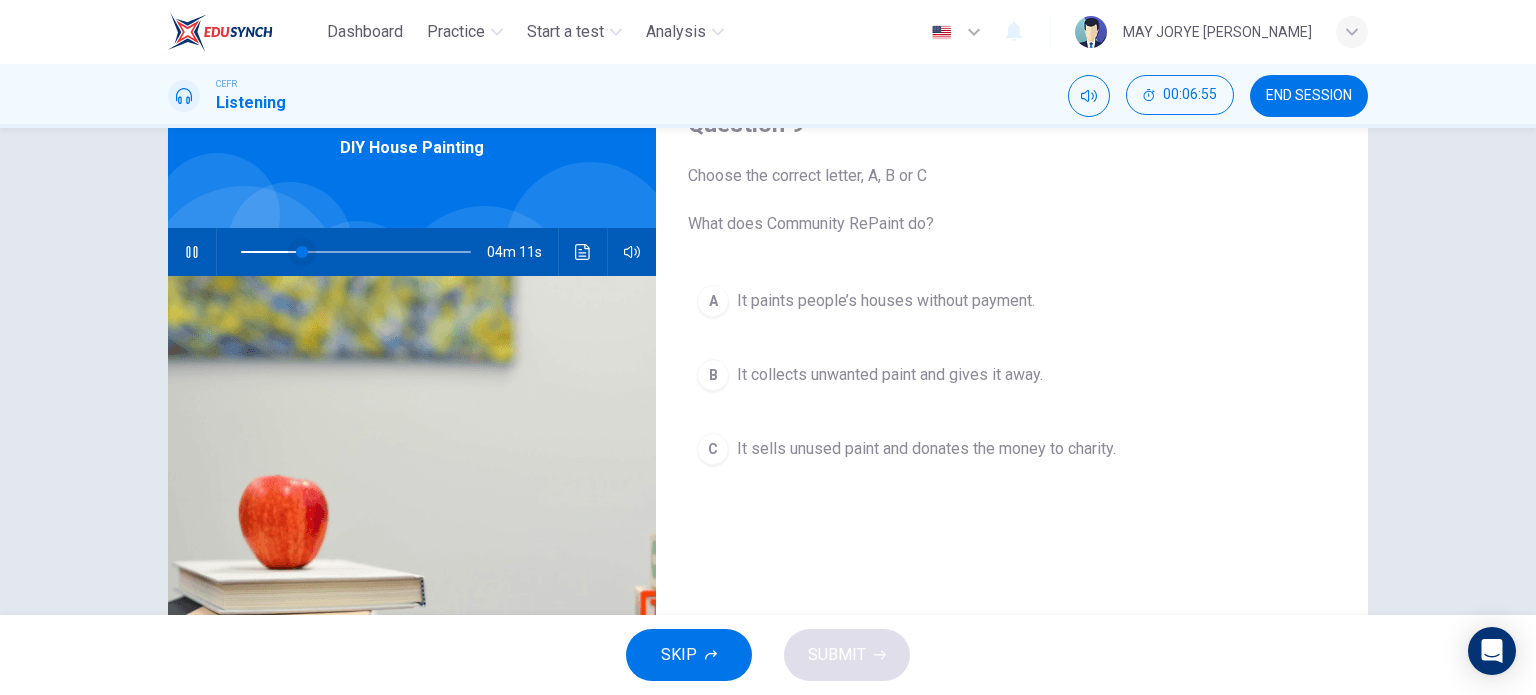 click at bounding box center (302, 252) 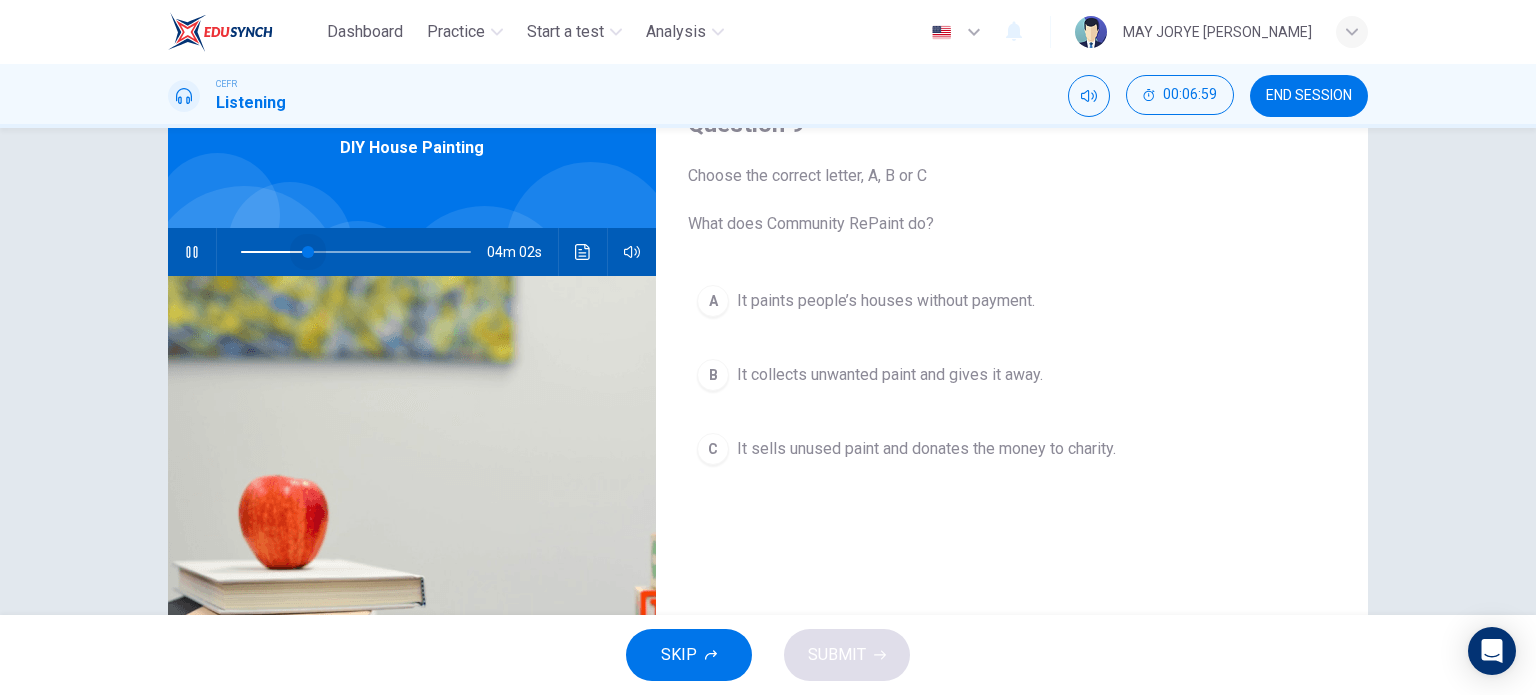 click at bounding box center [308, 252] 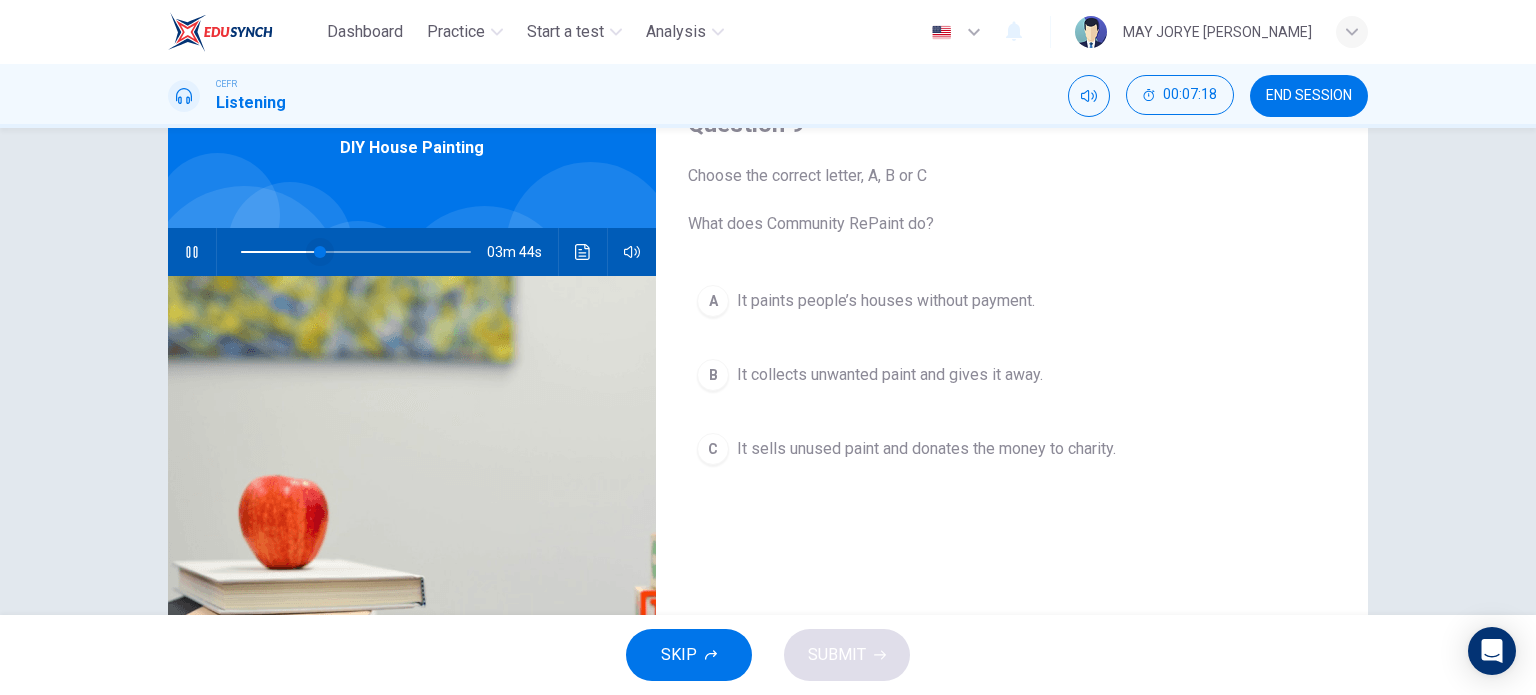 click at bounding box center (320, 252) 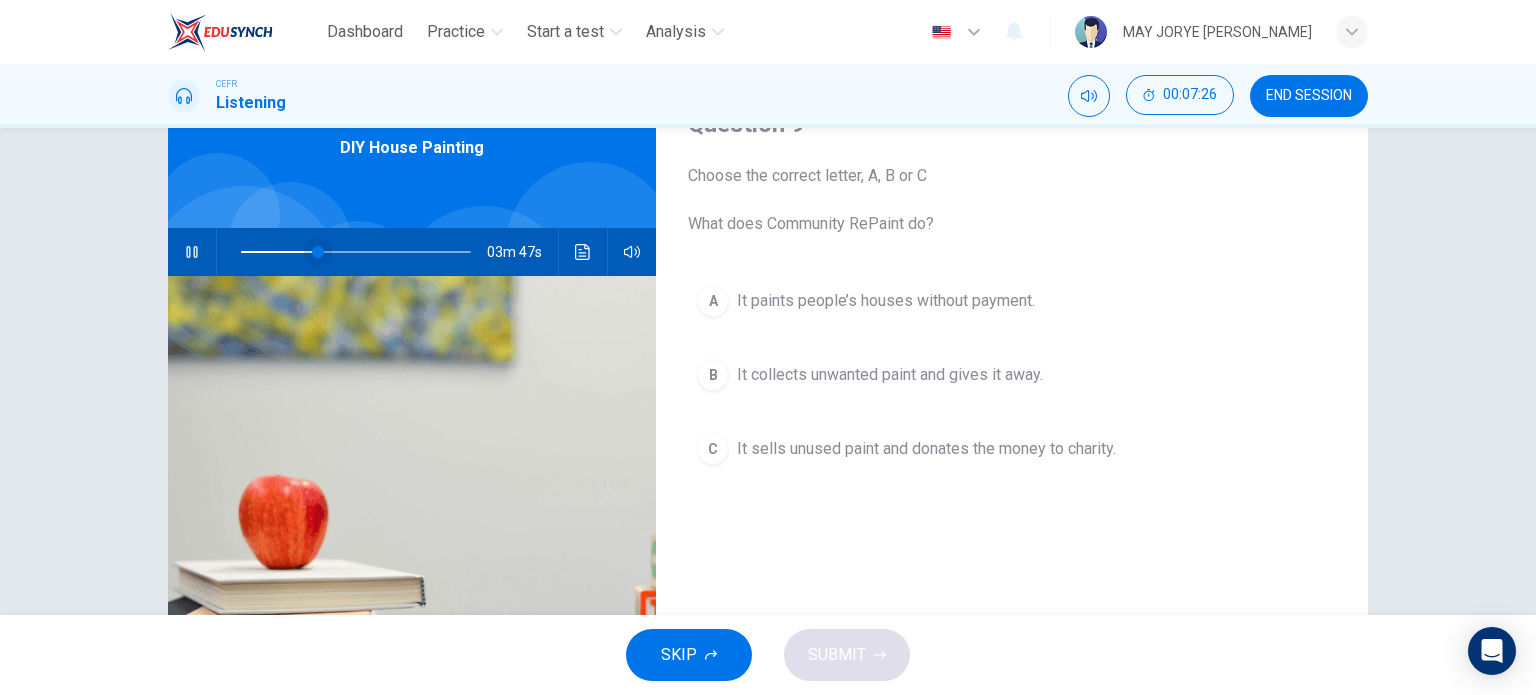click at bounding box center [318, 252] 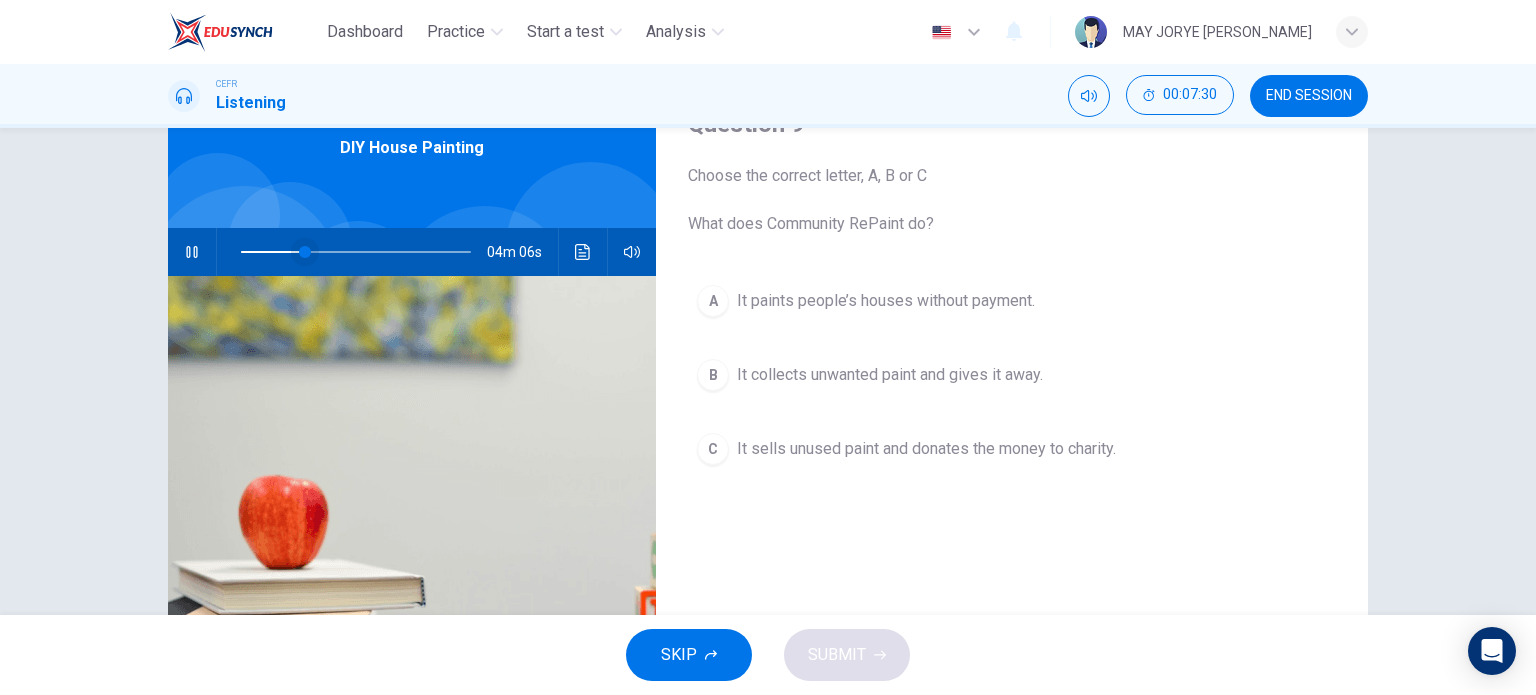 click at bounding box center (305, 252) 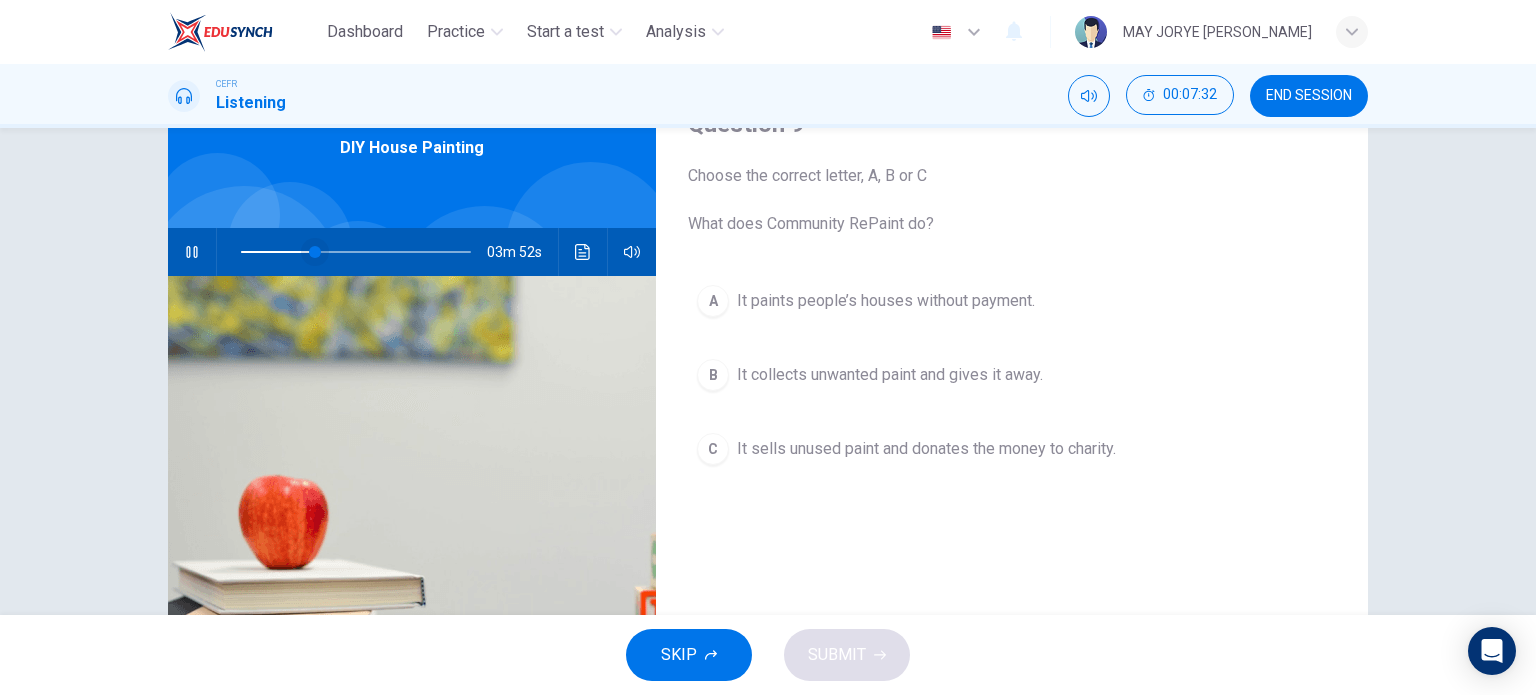 click at bounding box center [315, 252] 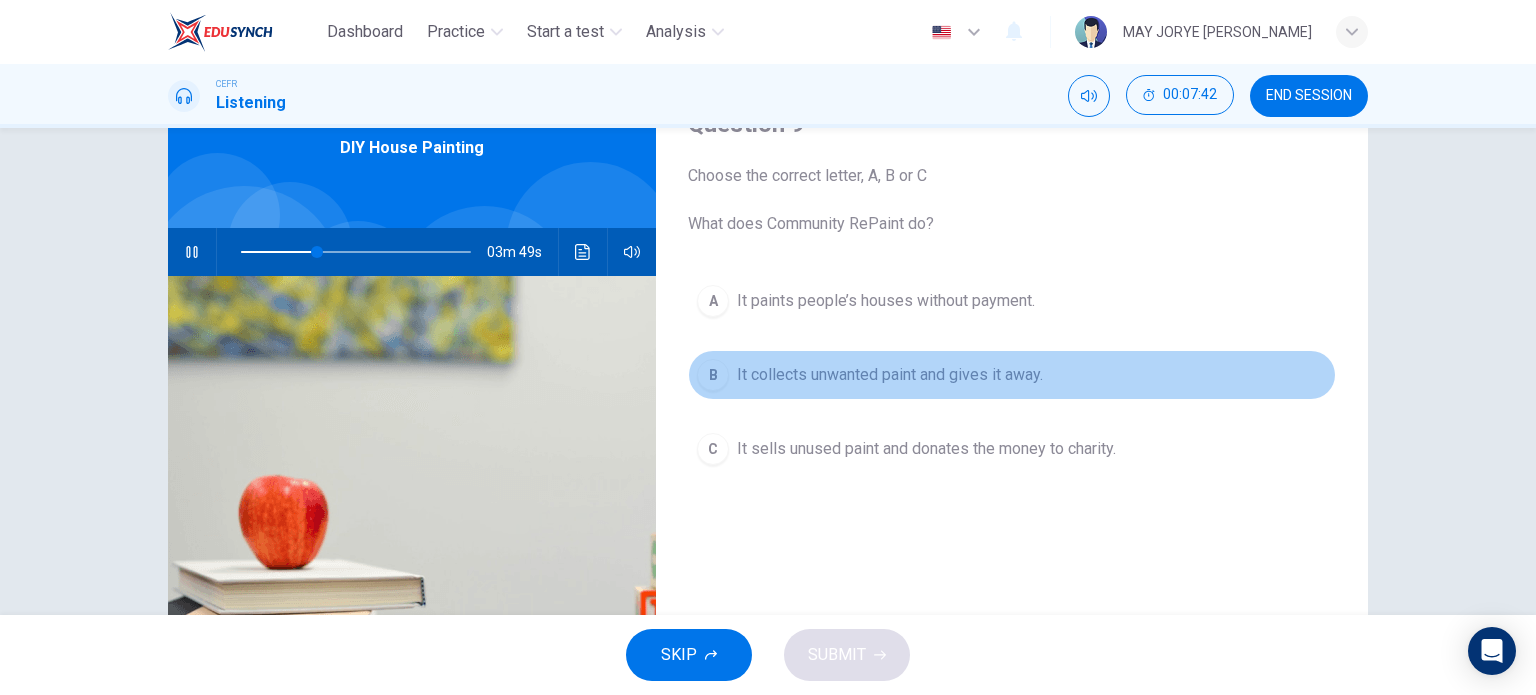 click on "B" at bounding box center [713, 375] 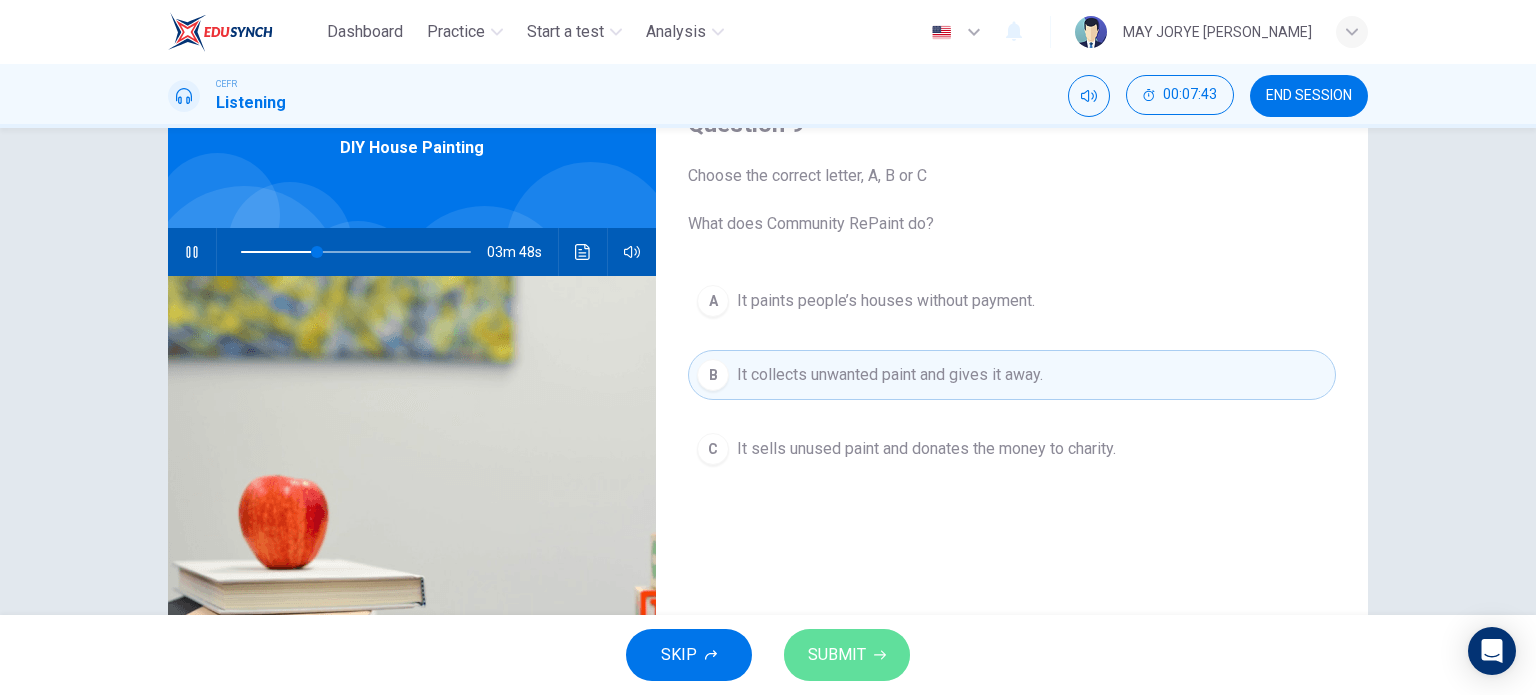 click on "SUBMIT" at bounding box center (847, 655) 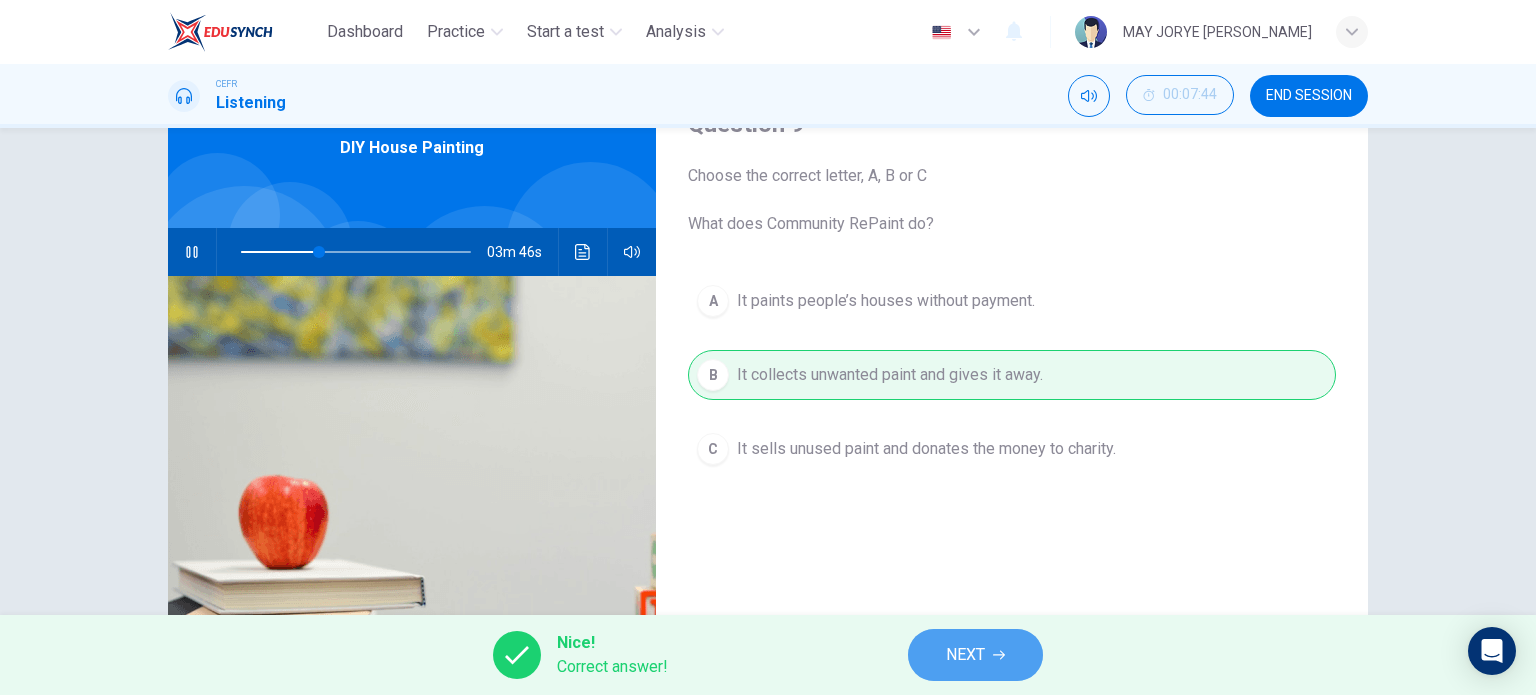 click on "NEXT" at bounding box center (965, 655) 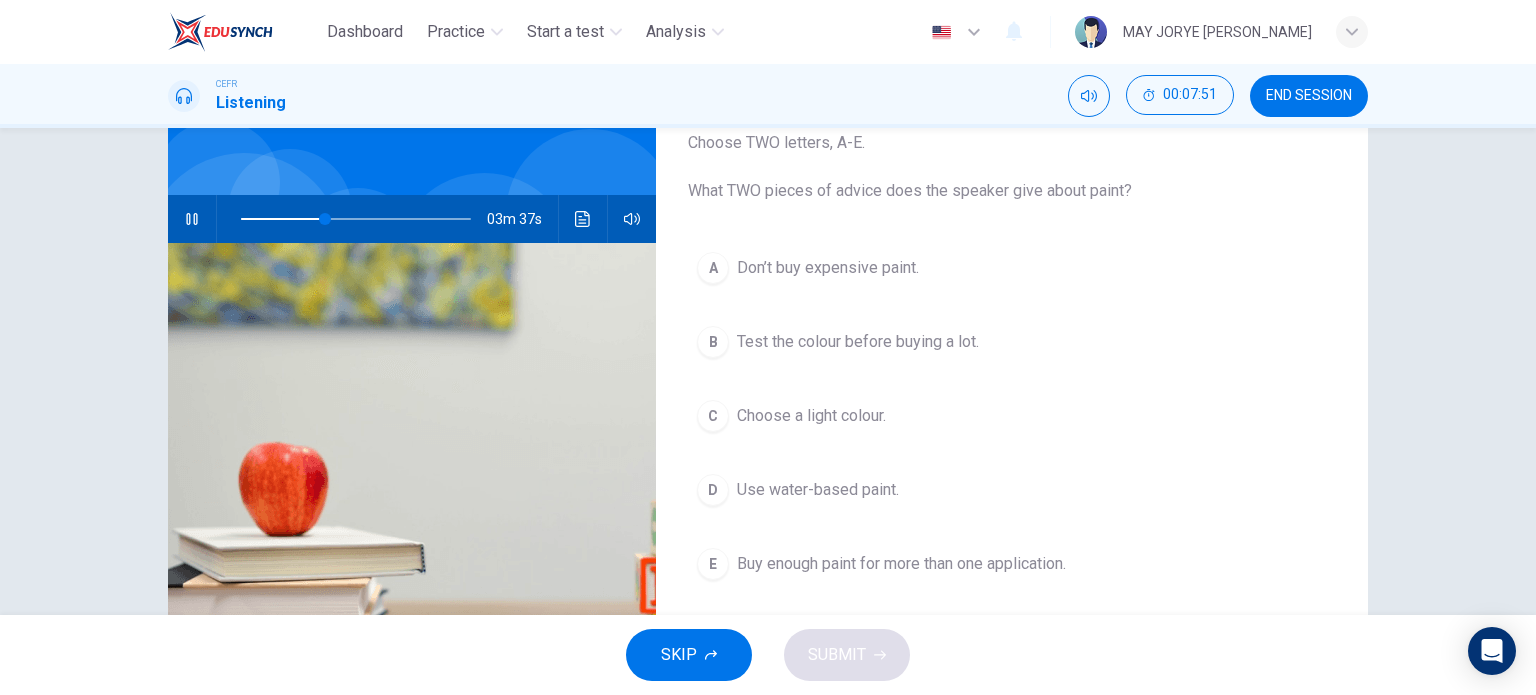 scroll, scrollTop: 100, scrollLeft: 0, axis: vertical 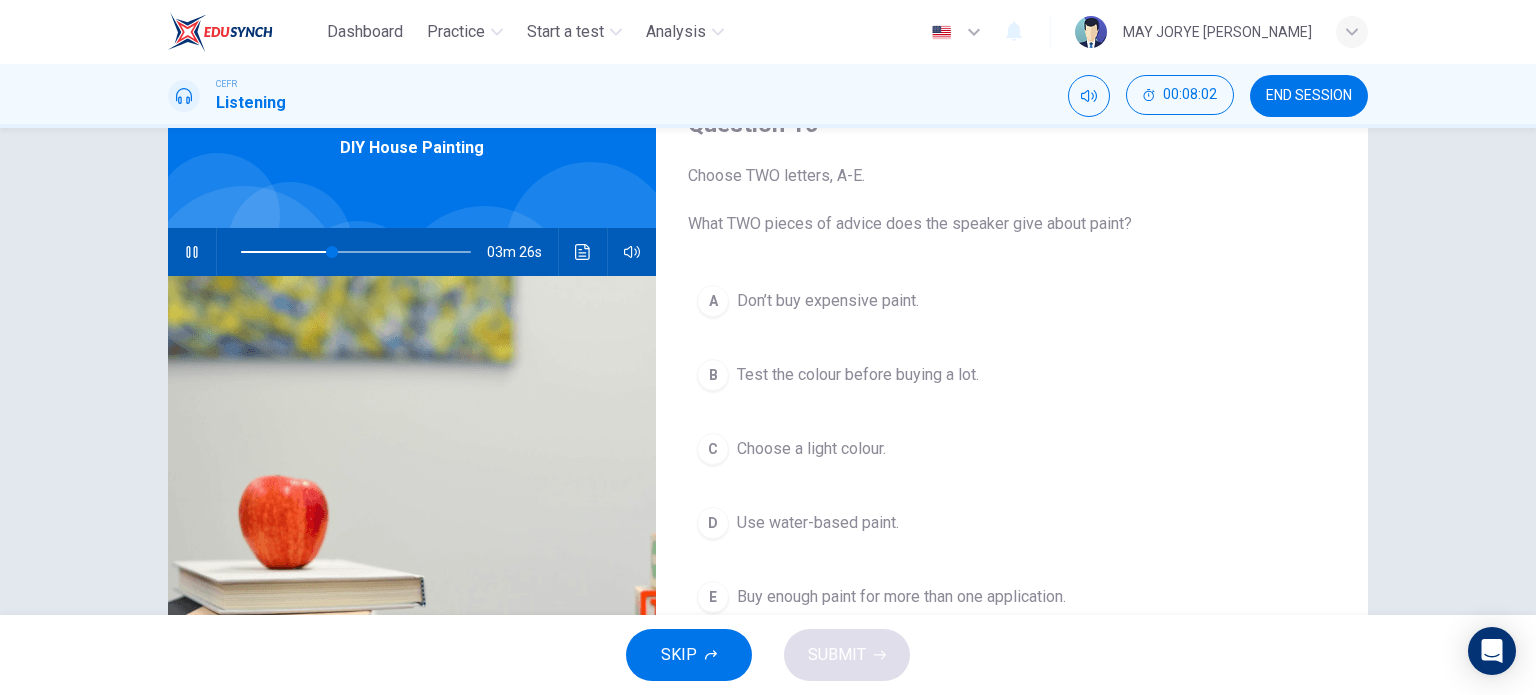 click on "B" at bounding box center [713, 375] 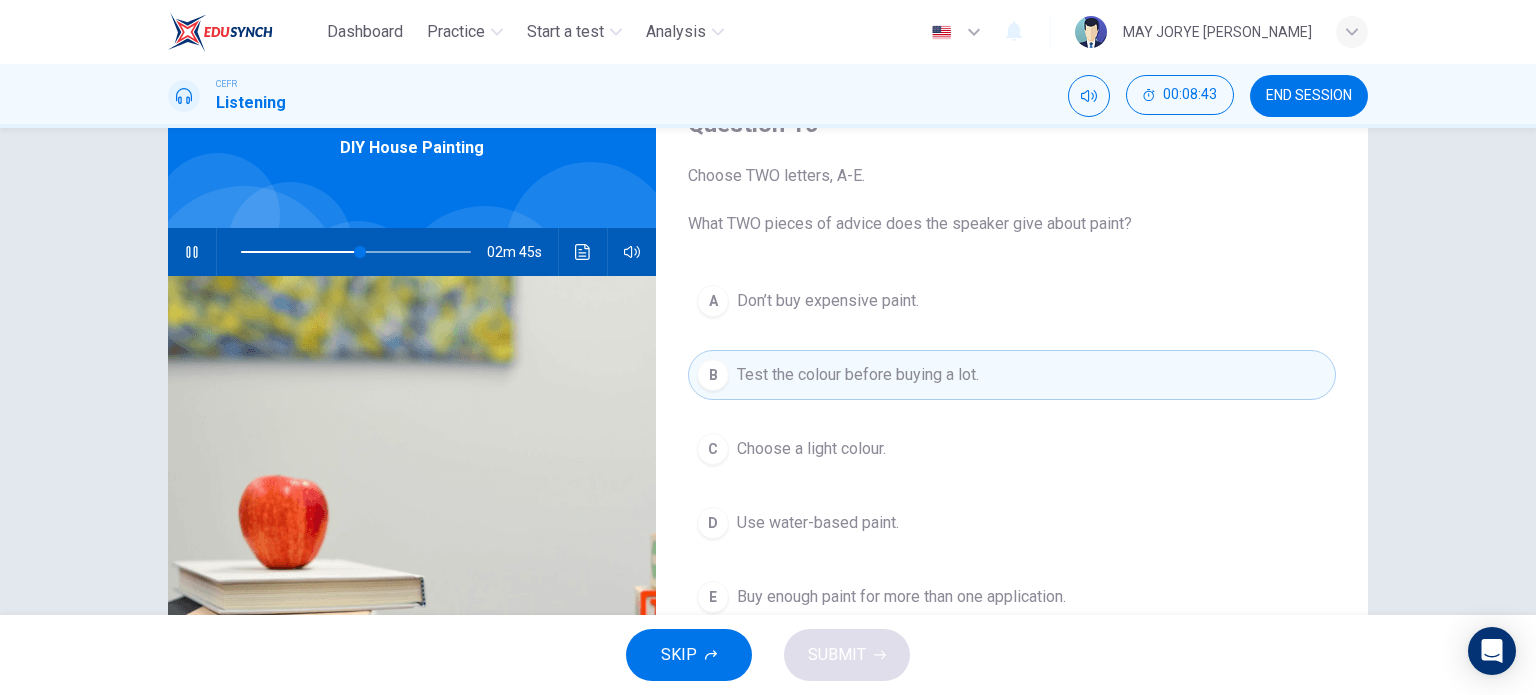 scroll, scrollTop: 200, scrollLeft: 0, axis: vertical 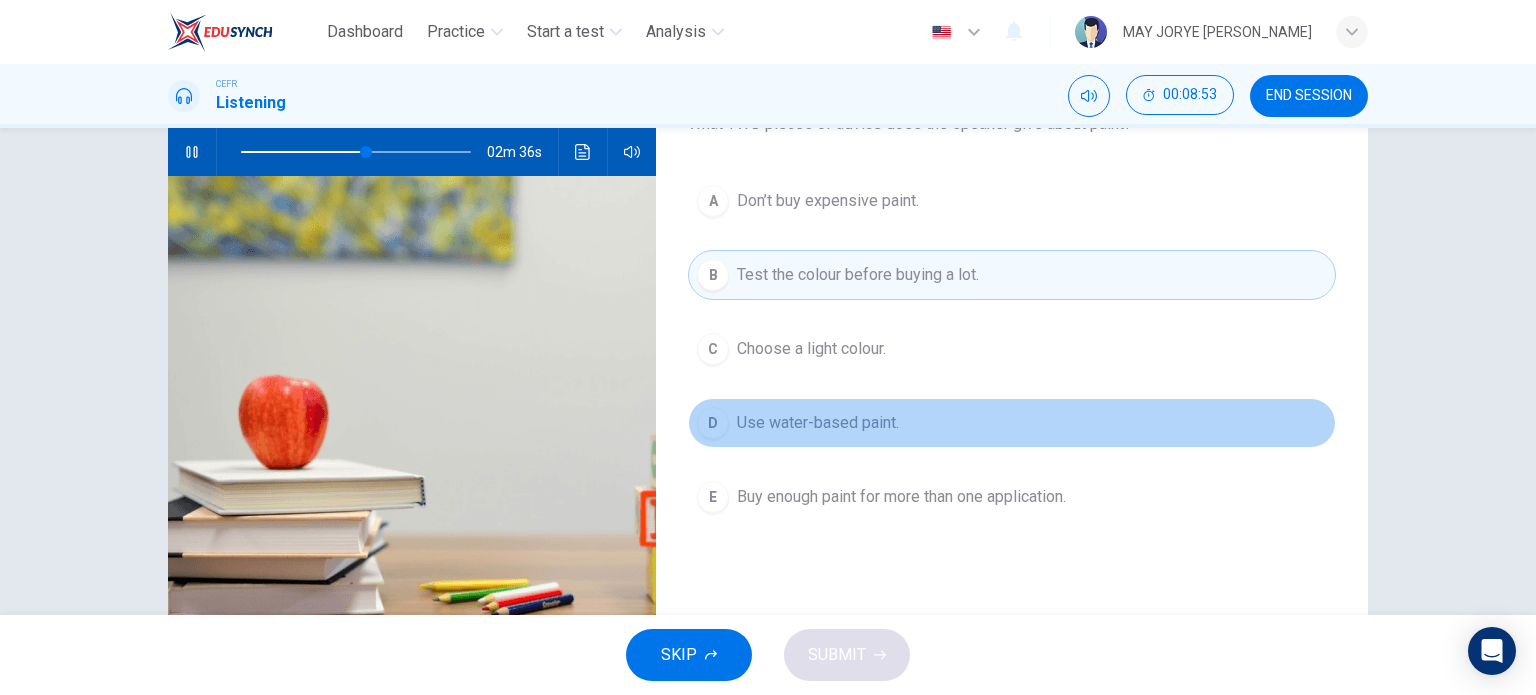click on "D" at bounding box center [713, 423] 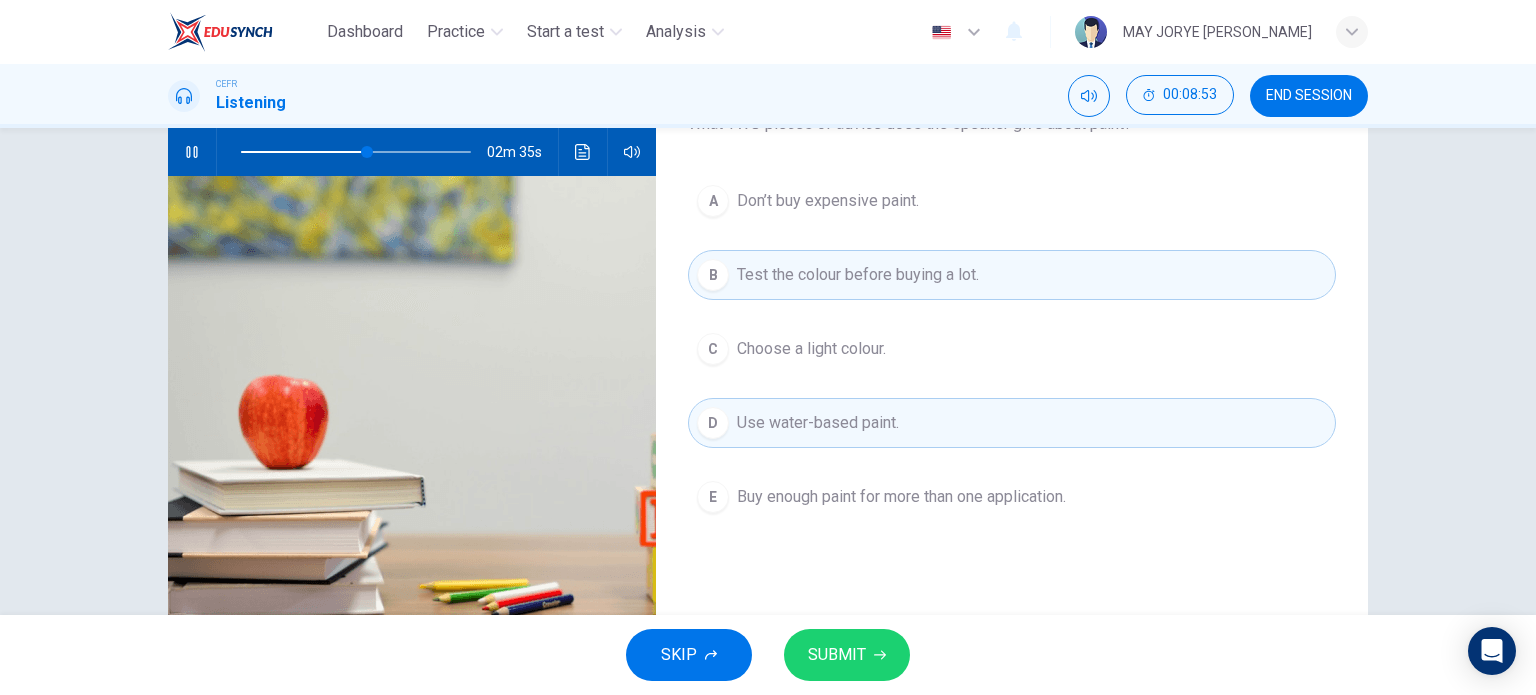 click on "SUBMIT" at bounding box center [837, 655] 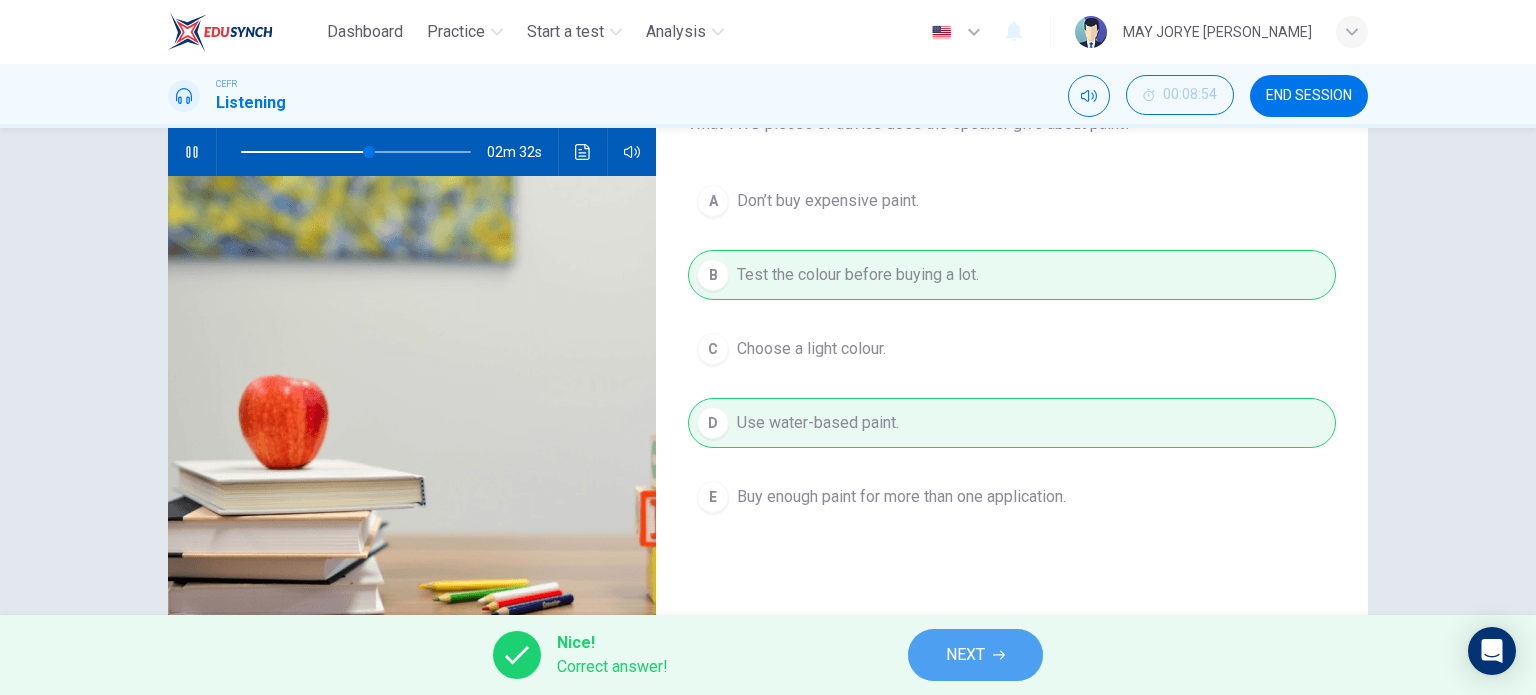 click on "NEXT" at bounding box center [975, 655] 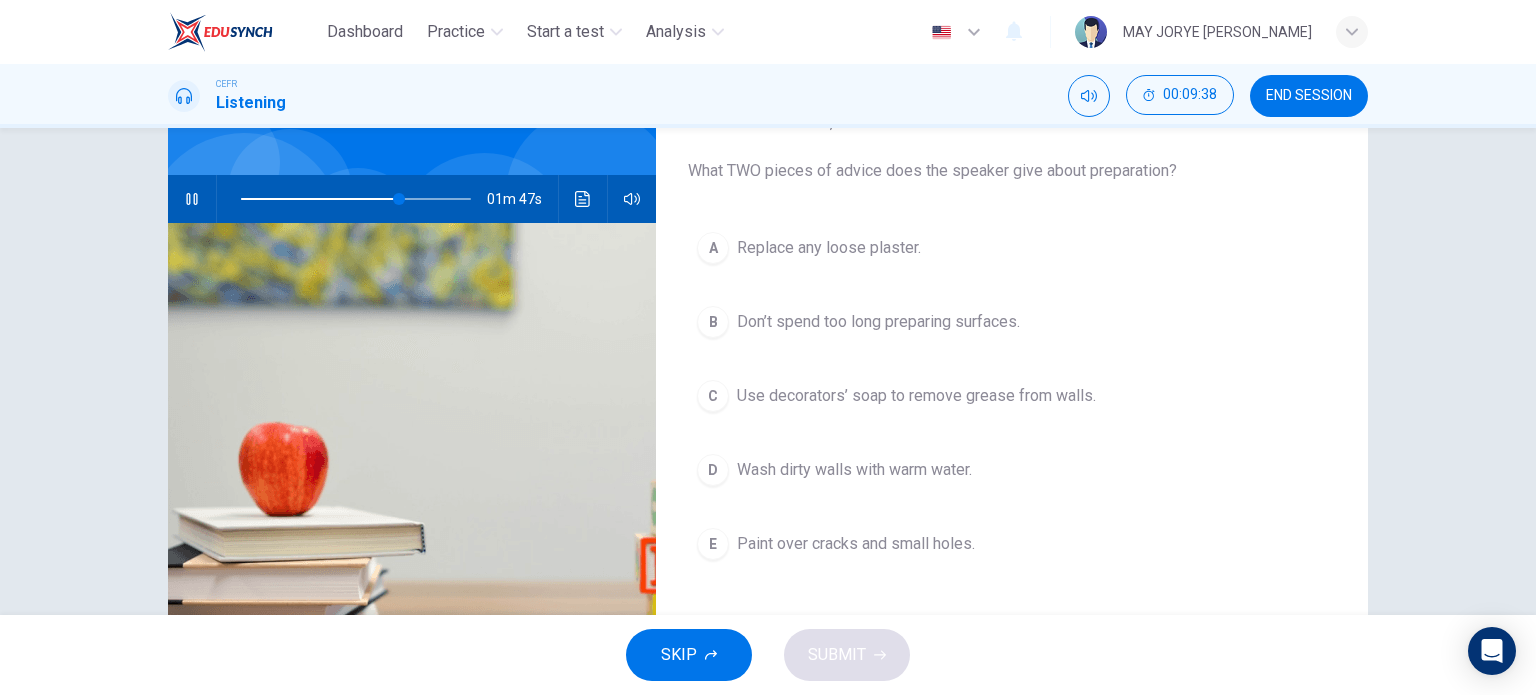 scroll, scrollTop: 200, scrollLeft: 0, axis: vertical 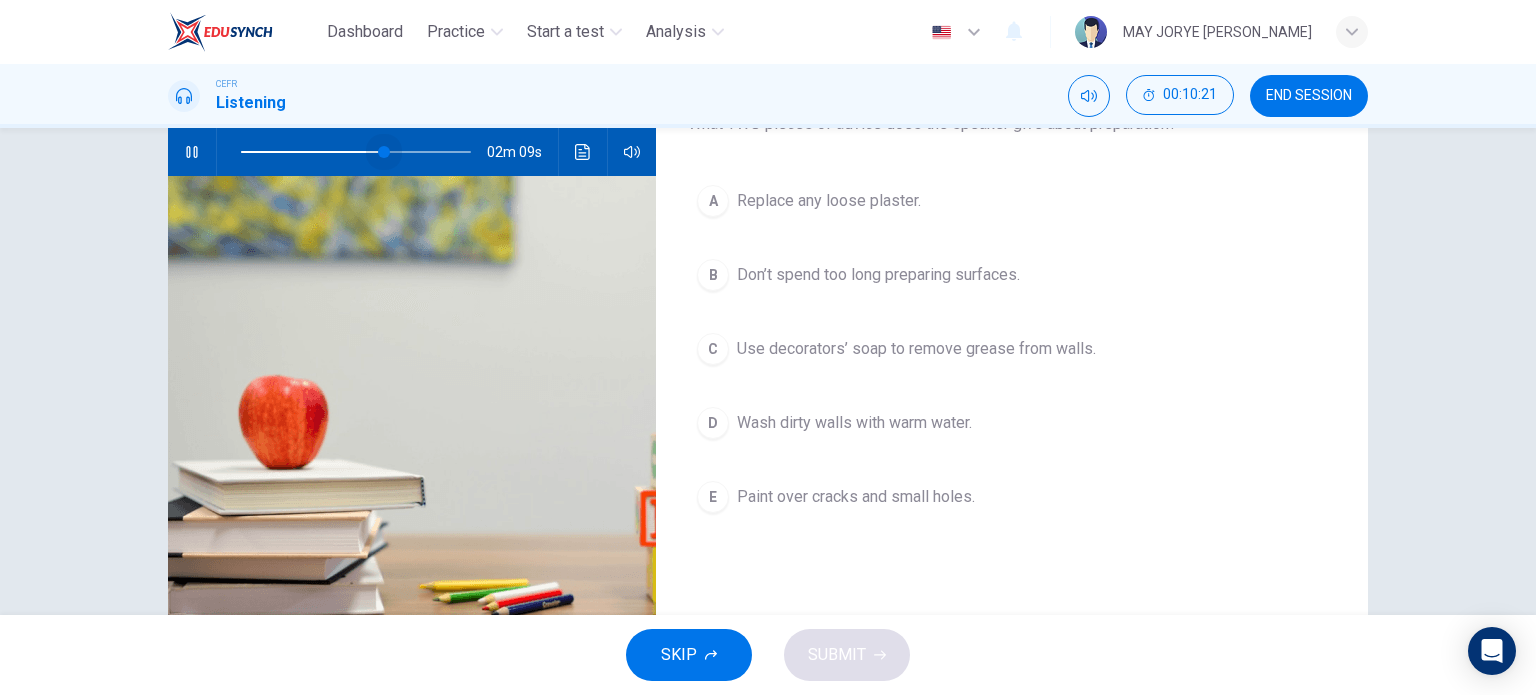 click at bounding box center [356, 152] 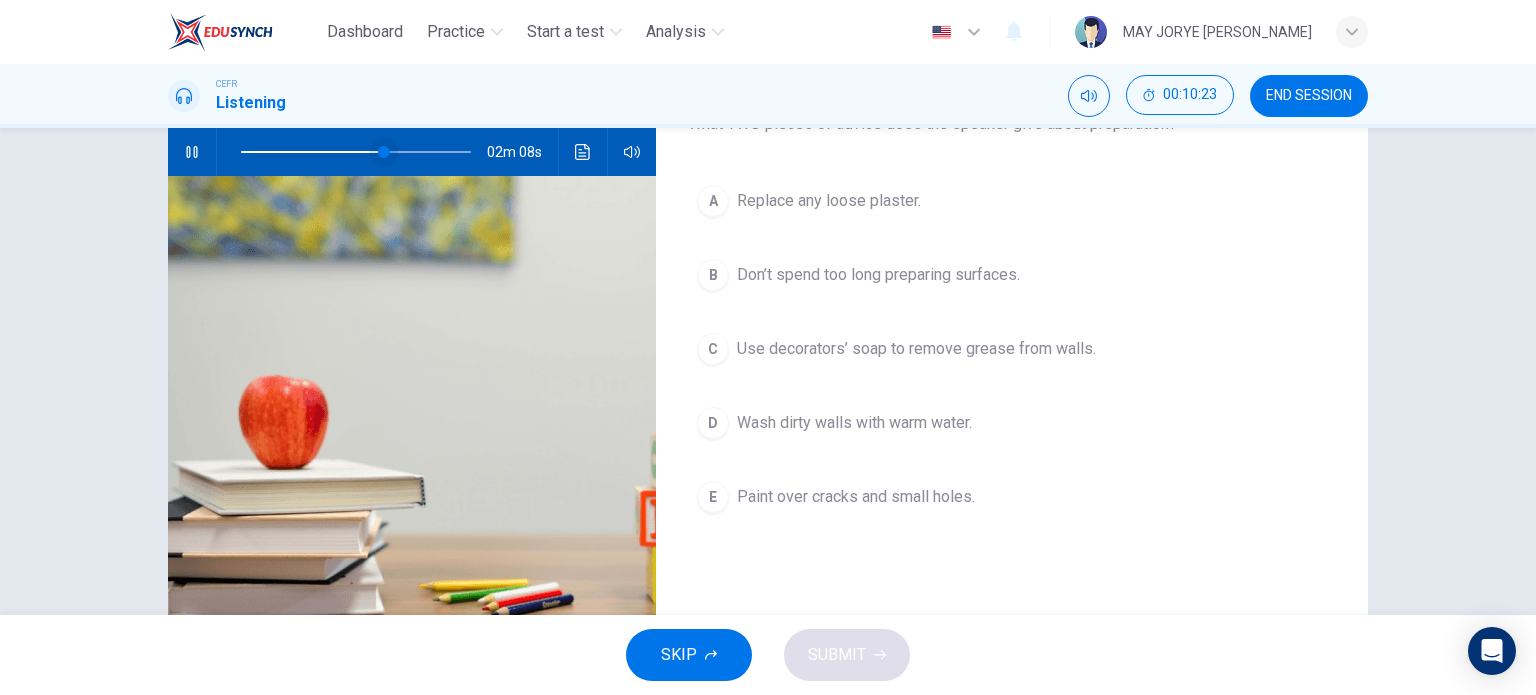 click at bounding box center [384, 152] 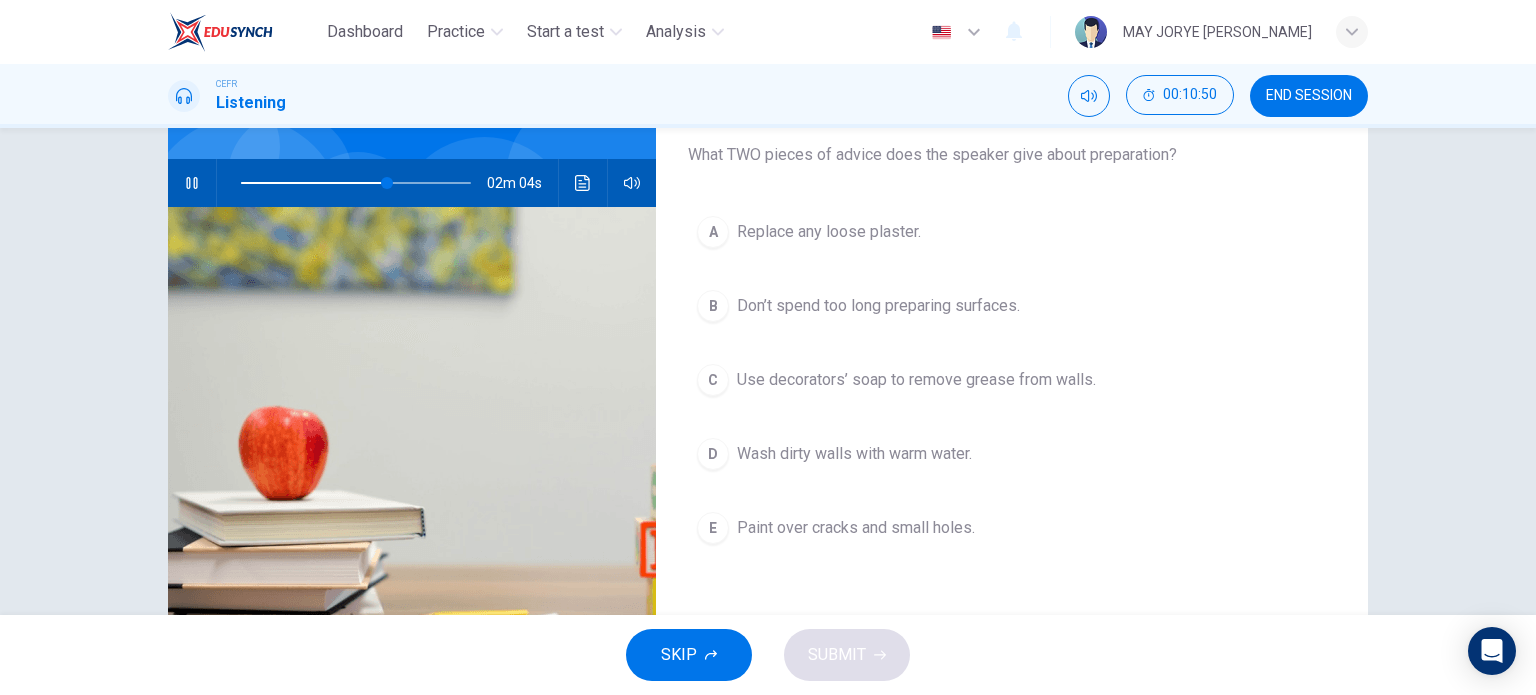 scroll, scrollTop: 200, scrollLeft: 0, axis: vertical 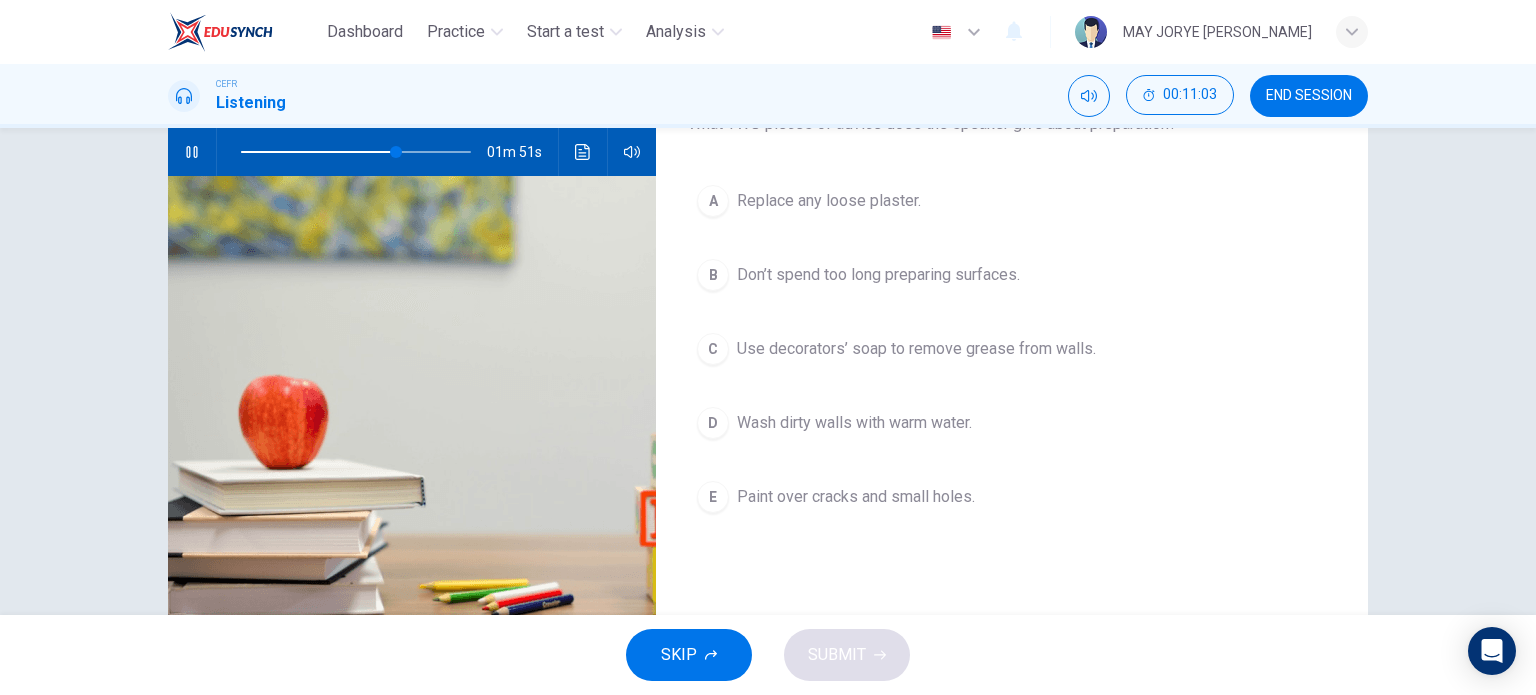 click on "A" at bounding box center (713, 201) 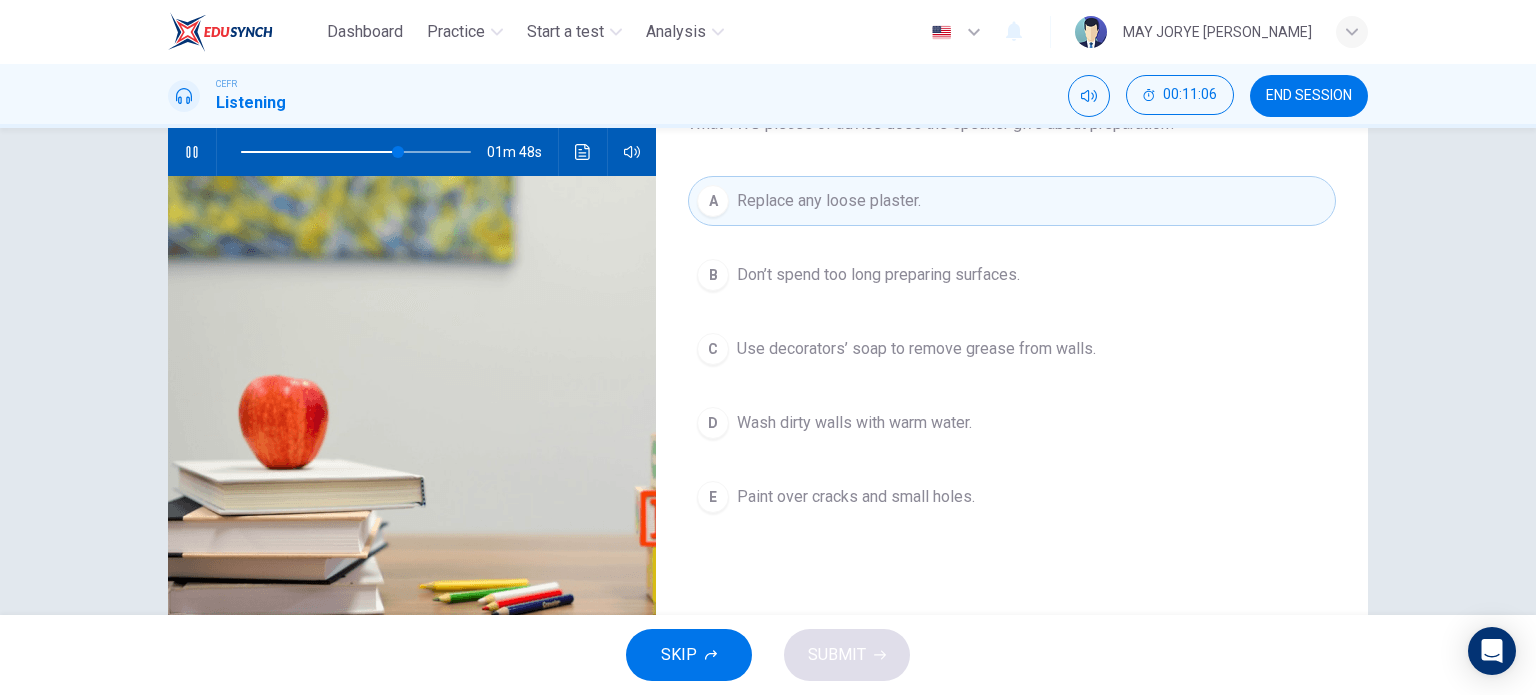 click on "Use decorators’ soap to remove grease from walls." at bounding box center (916, 349) 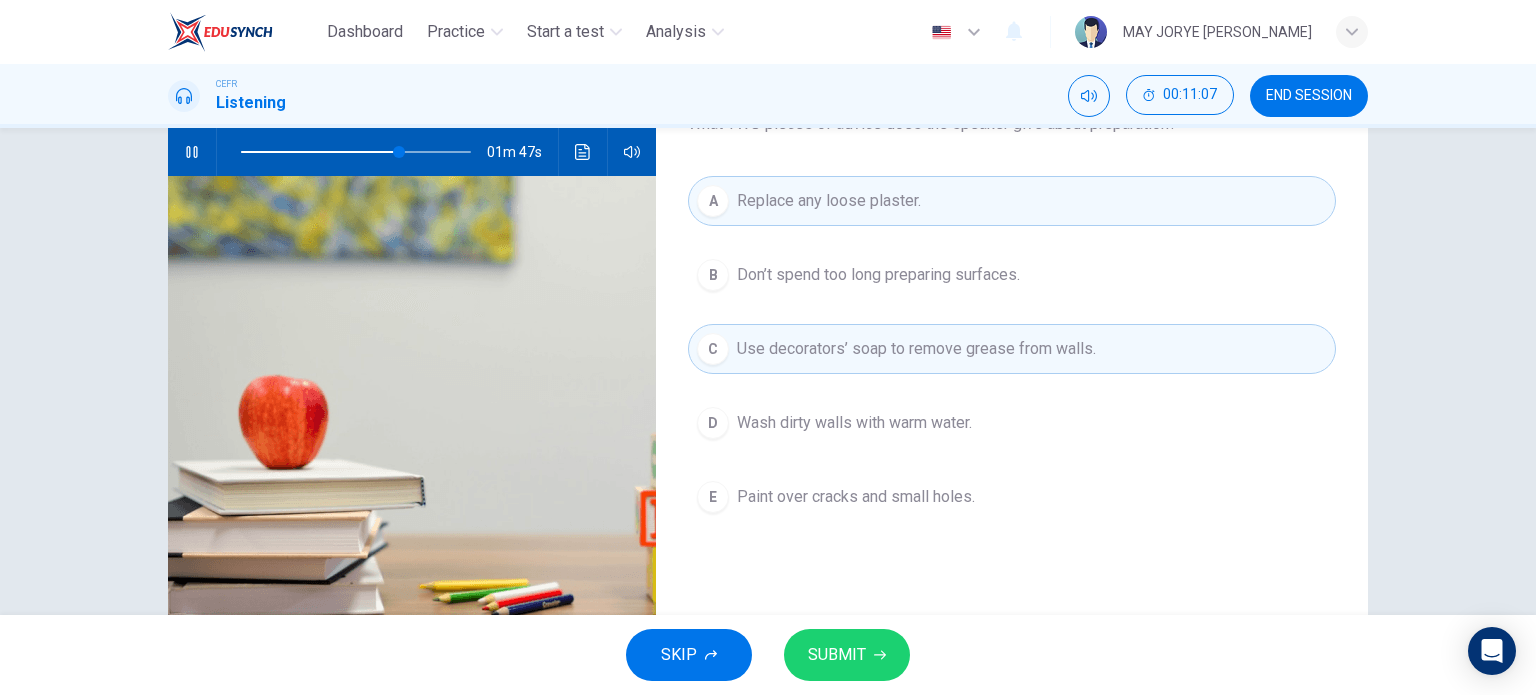 click 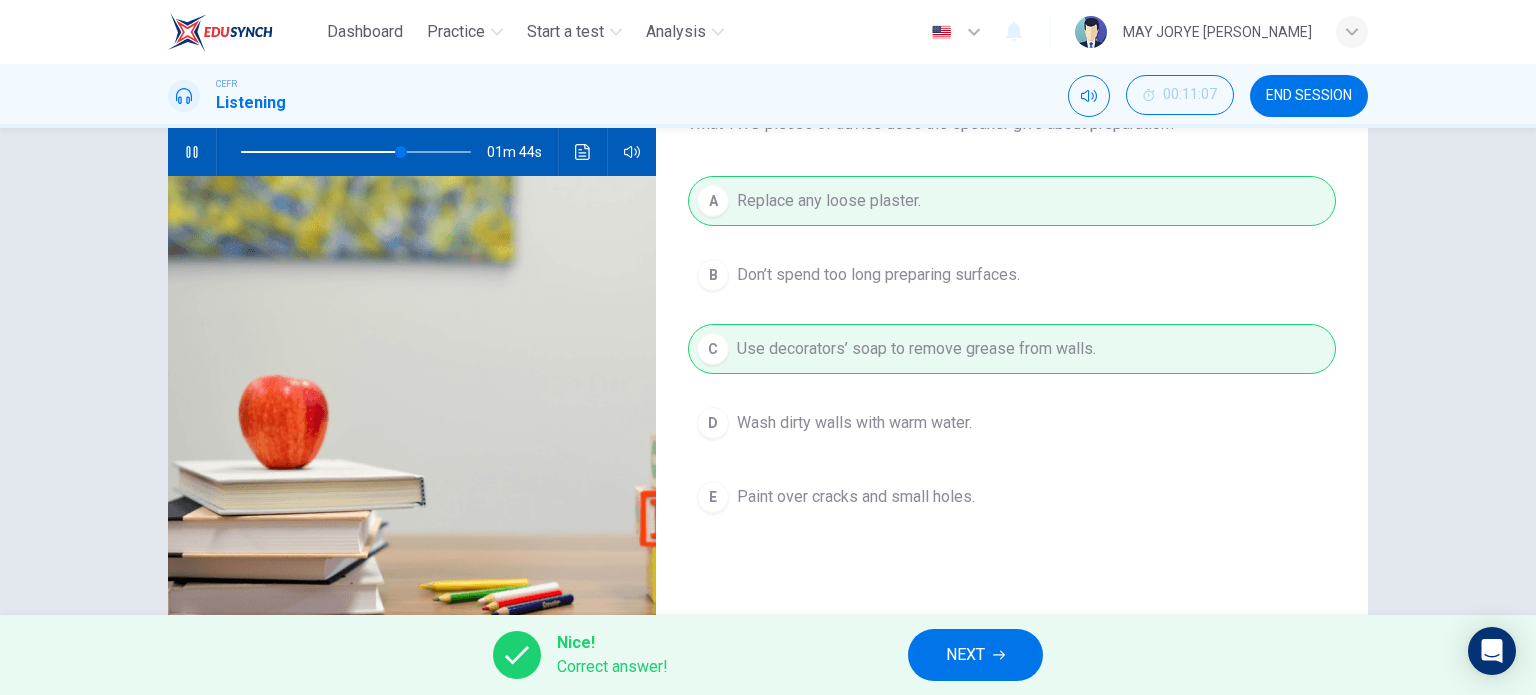 click on "NEXT" at bounding box center (975, 655) 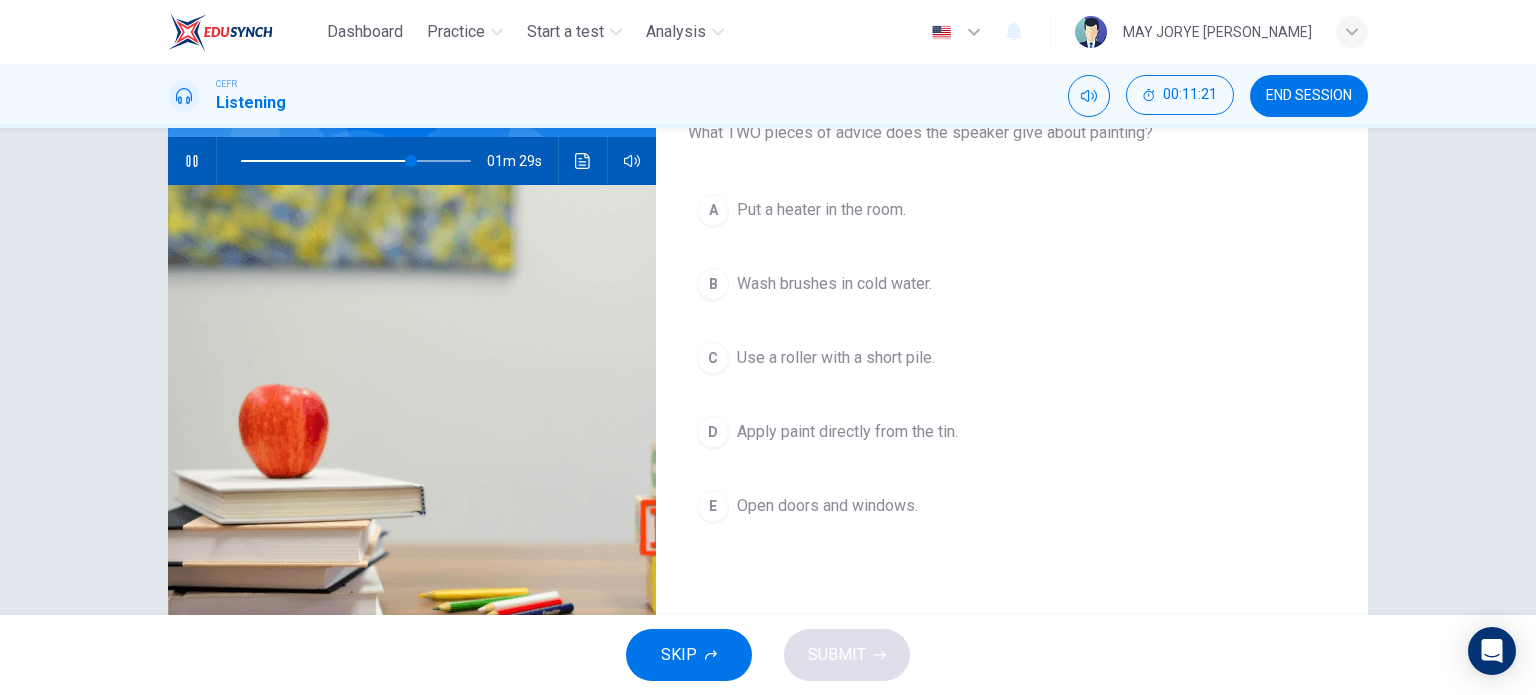 scroll, scrollTop: 188, scrollLeft: 0, axis: vertical 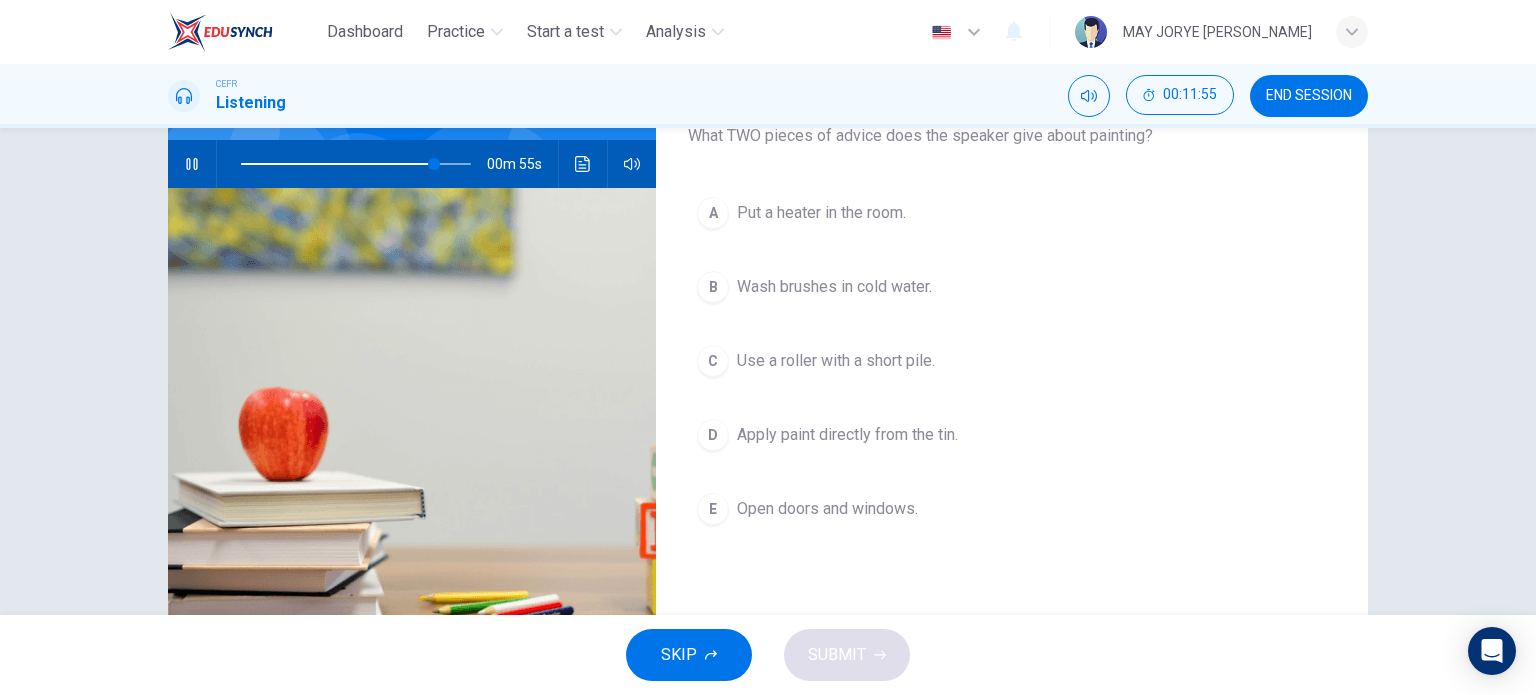 click on "B Wash brushes in cold water." at bounding box center (1012, 287) 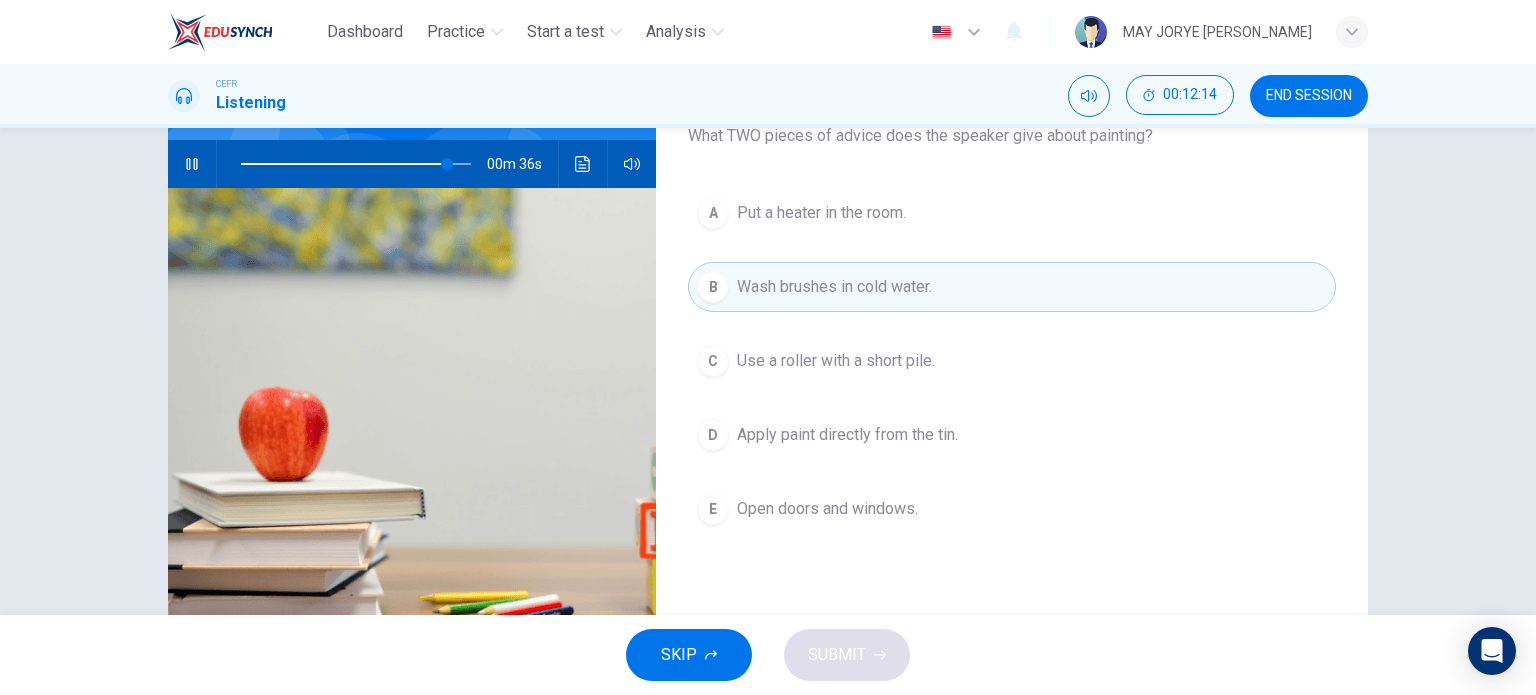 click on "Open doors and windows." at bounding box center (827, 509) 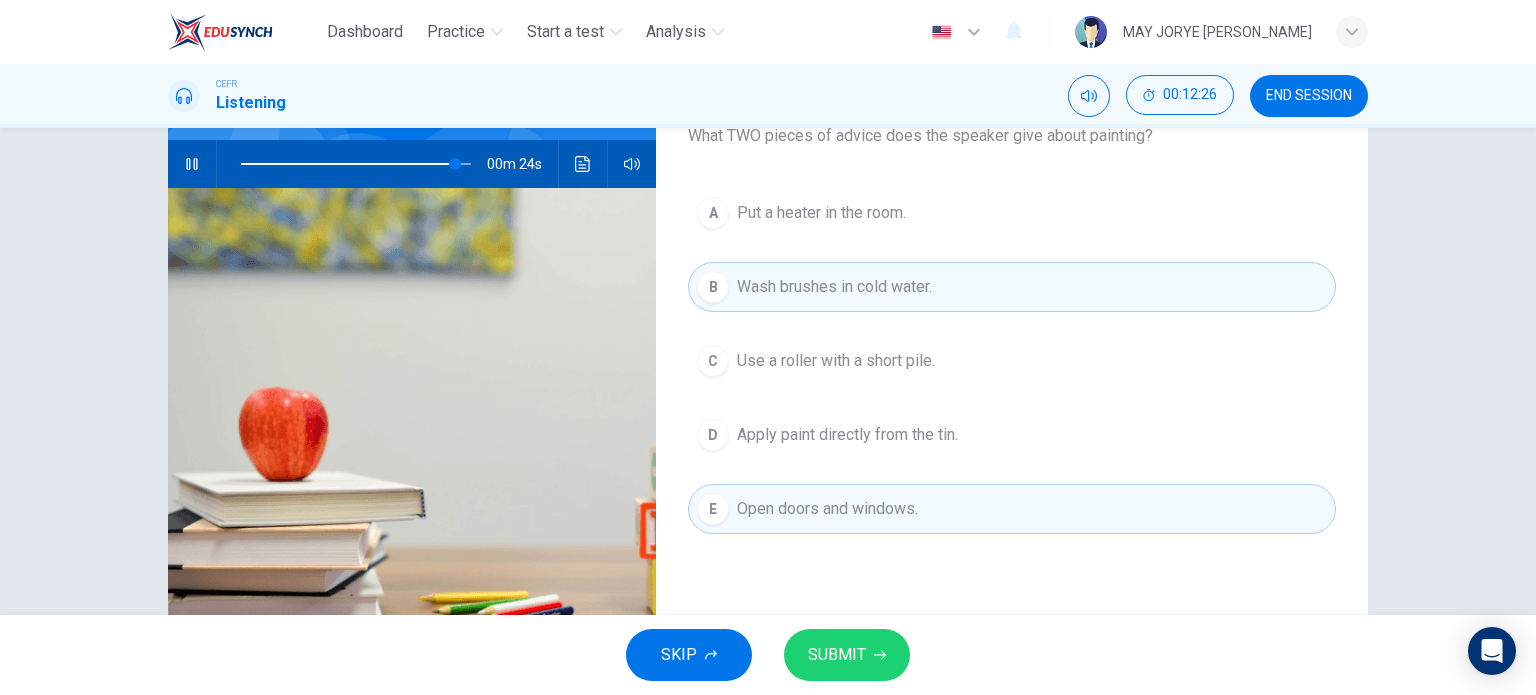 click on "SUBMIT" at bounding box center (847, 655) 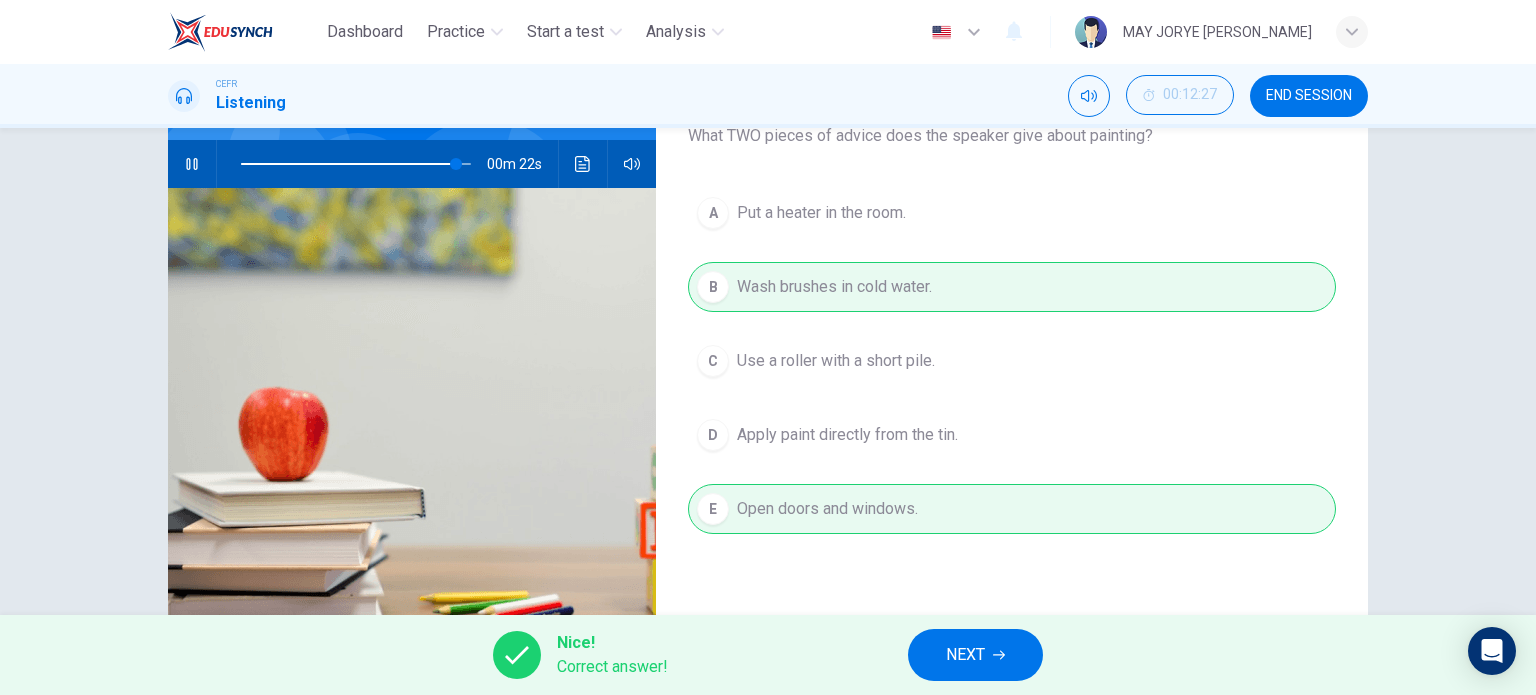 type on "94" 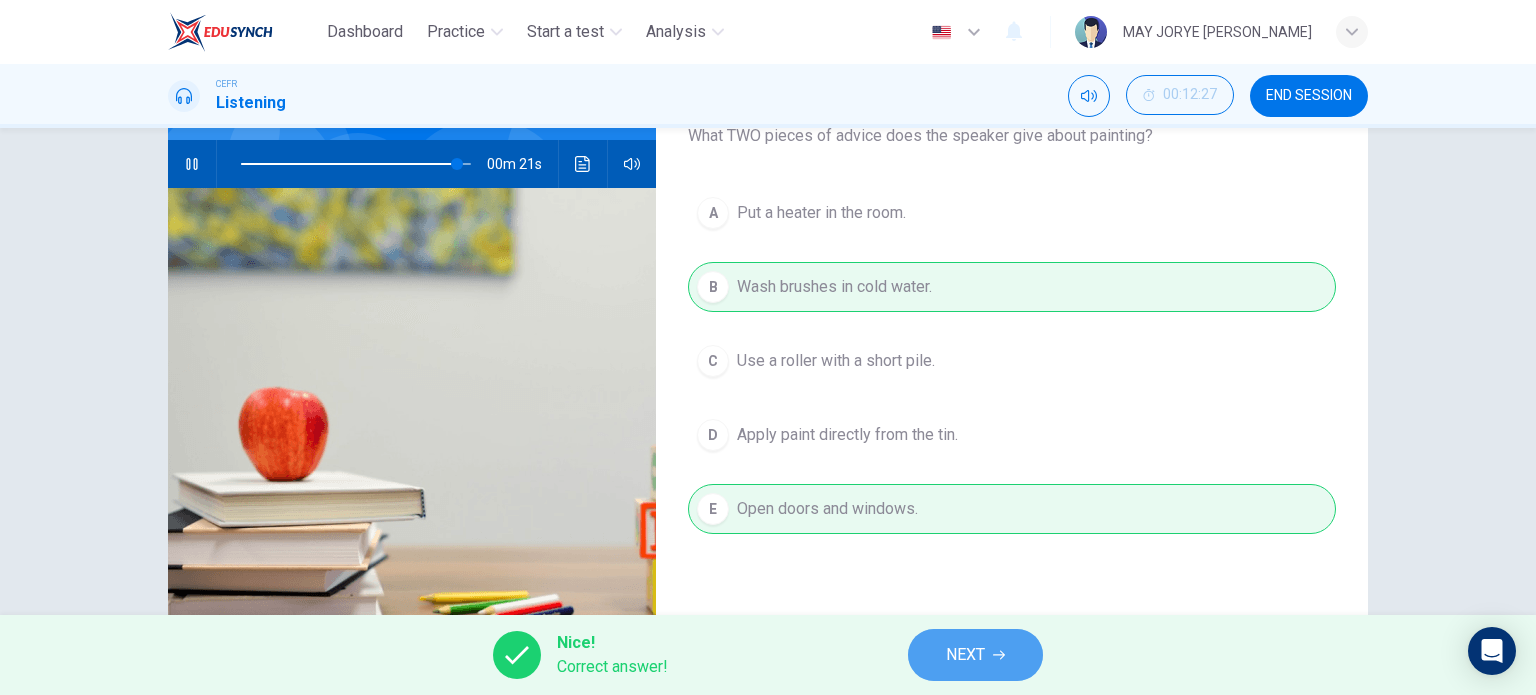 click on "NEXT" at bounding box center (975, 655) 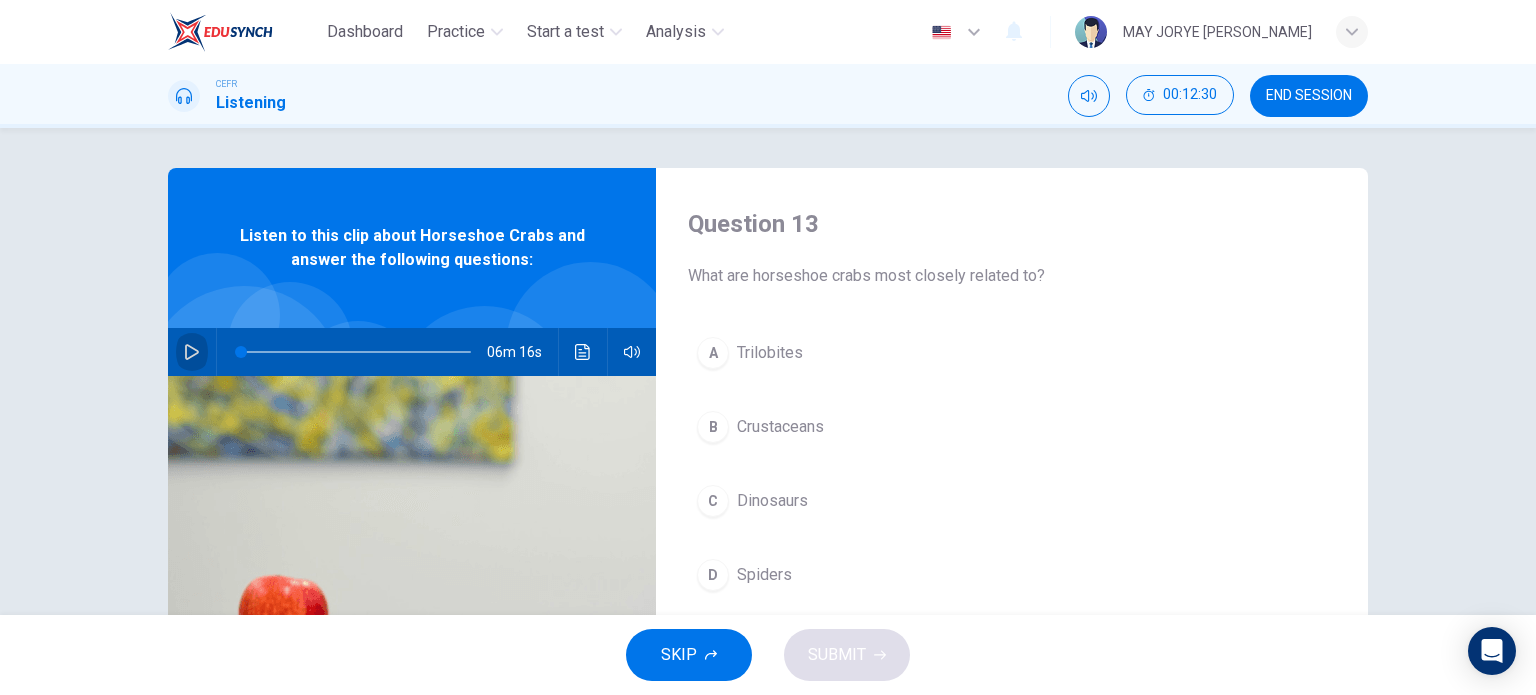 click 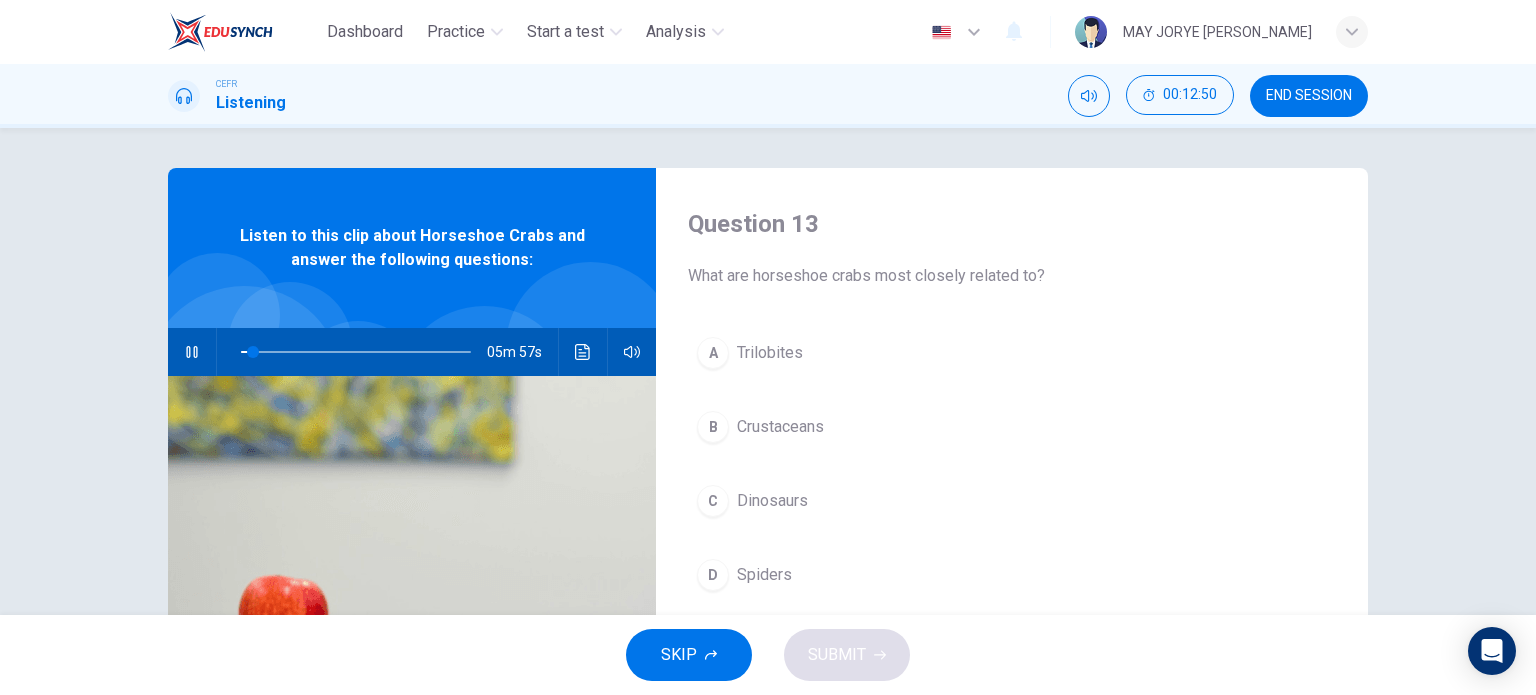scroll, scrollTop: 100, scrollLeft: 0, axis: vertical 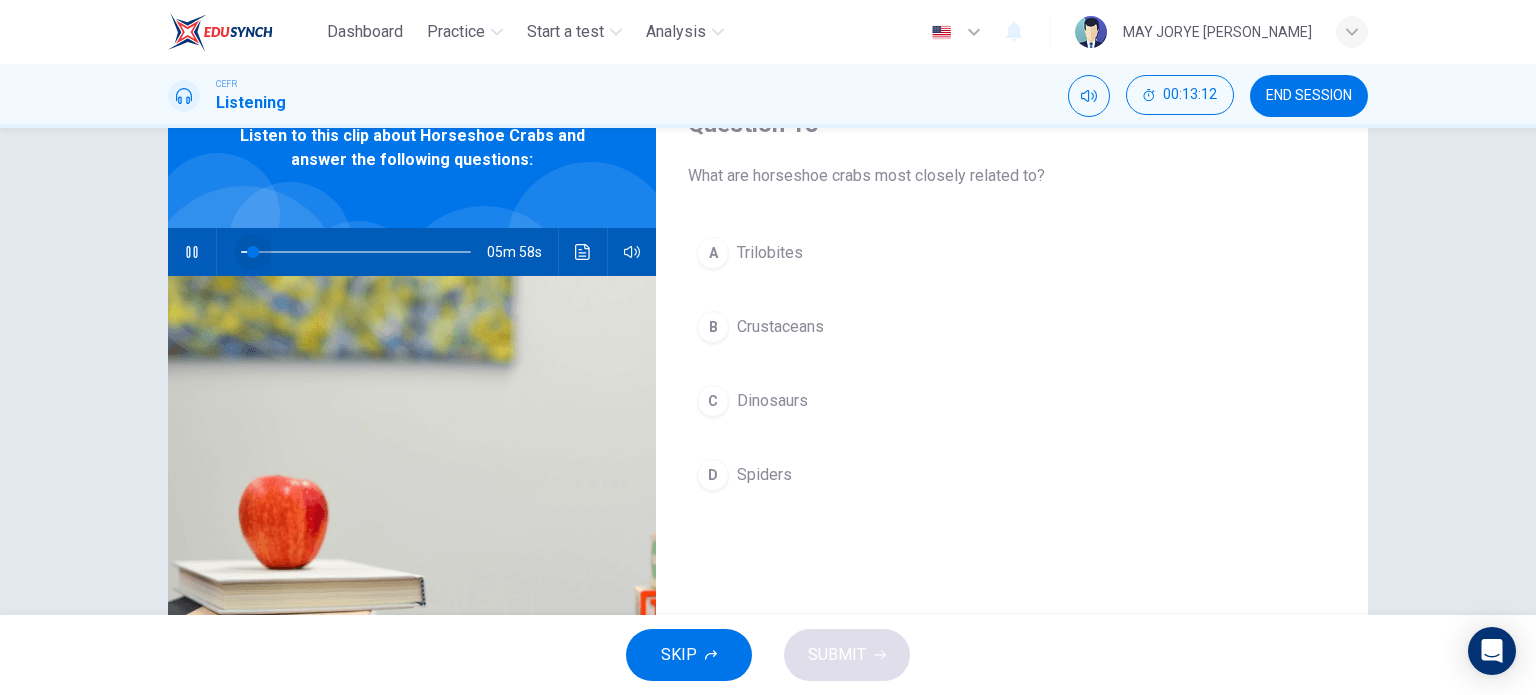 click at bounding box center (253, 252) 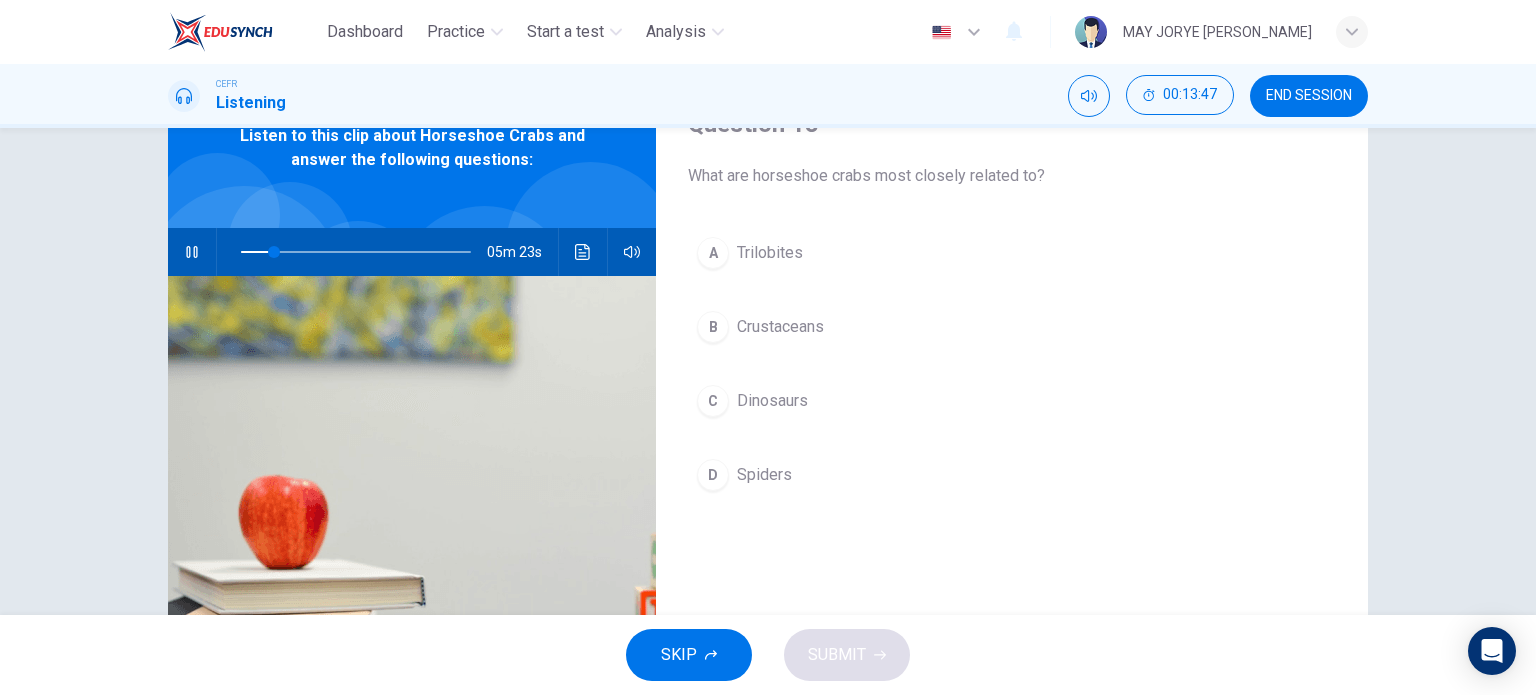 click on "A Trilobites" at bounding box center [1012, 253] 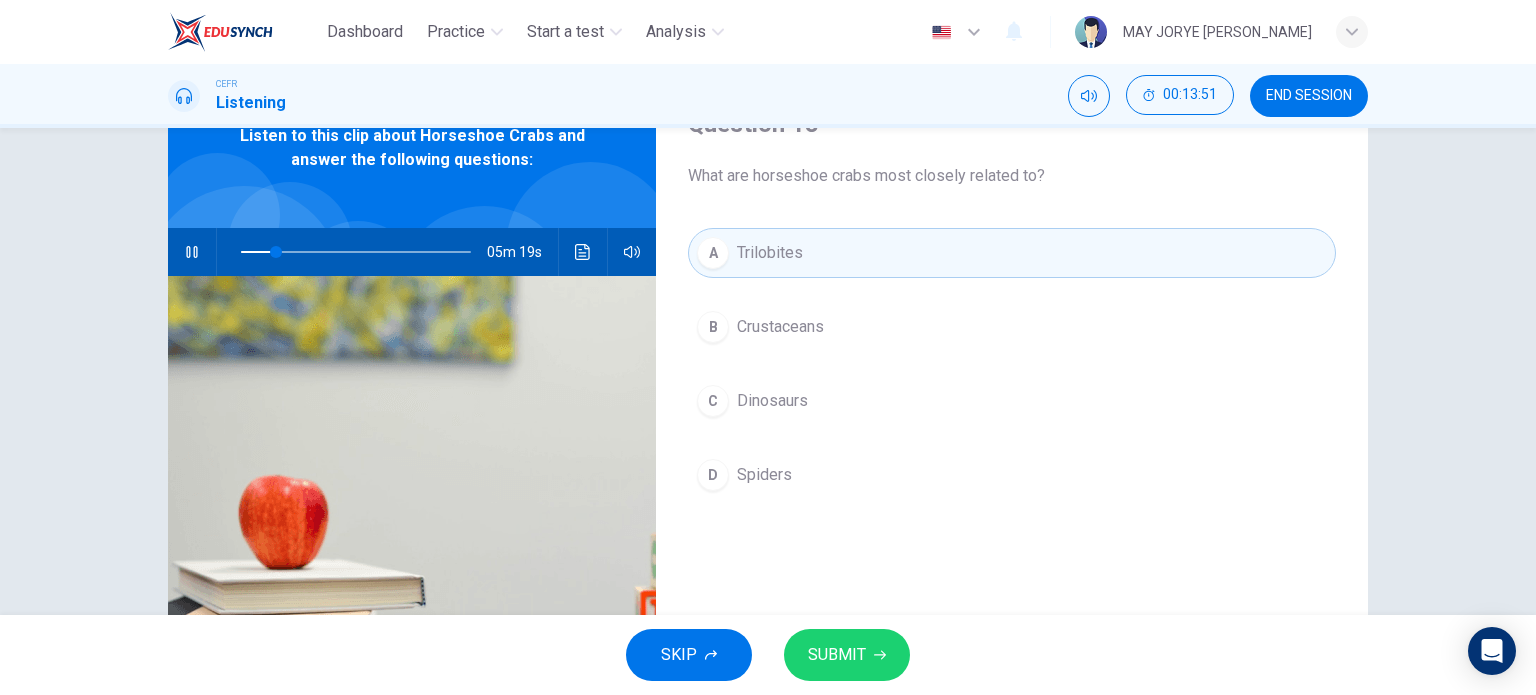 click on "SKIP SUBMIT" at bounding box center [768, 655] 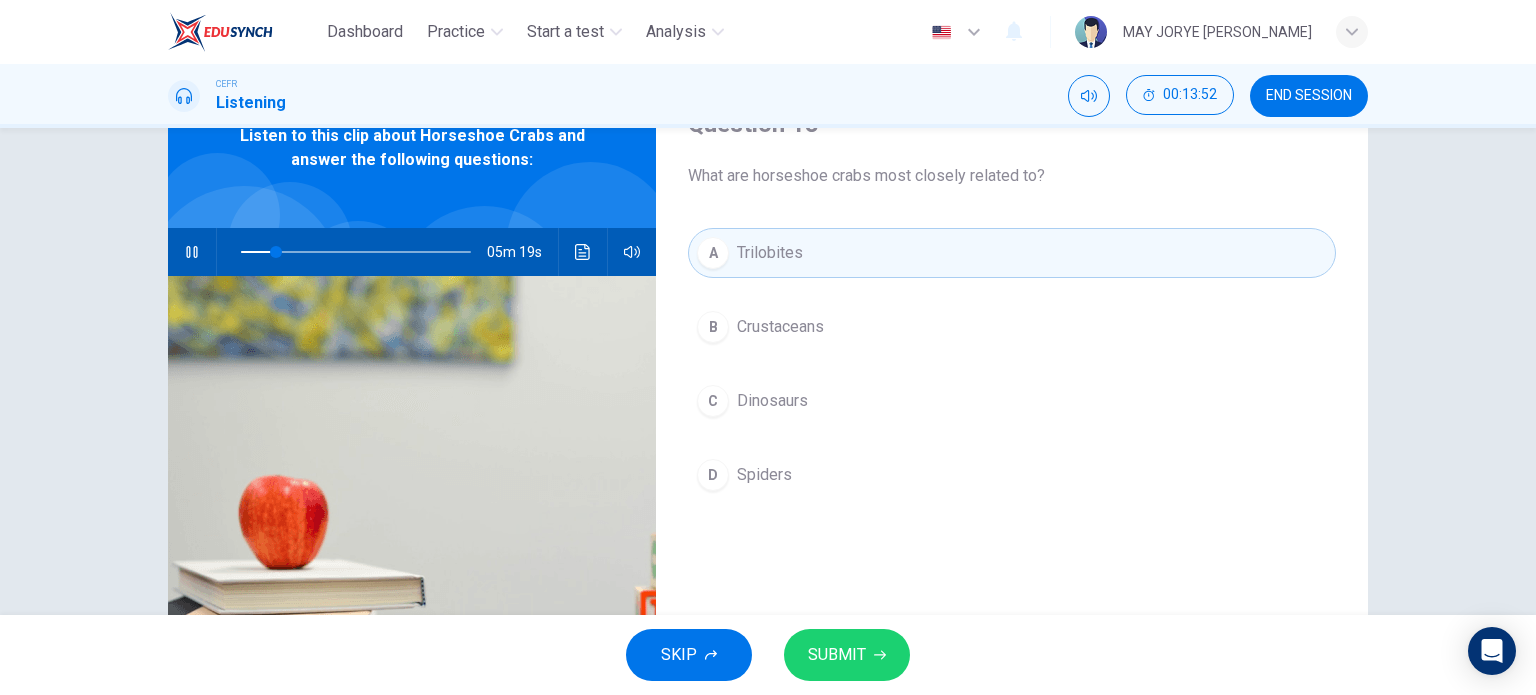 click on "SUBMIT" at bounding box center [837, 655] 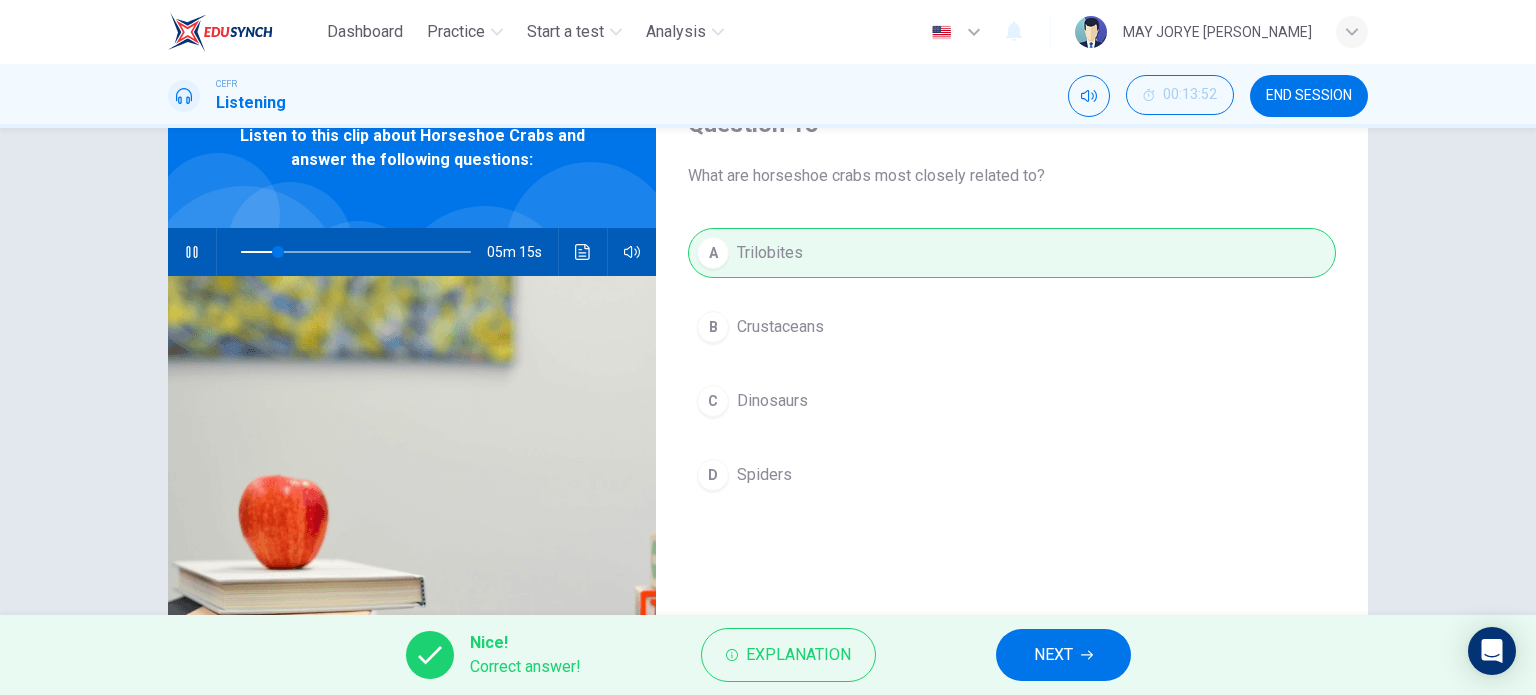 click on "NEXT" at bounding box center (1063, 655) 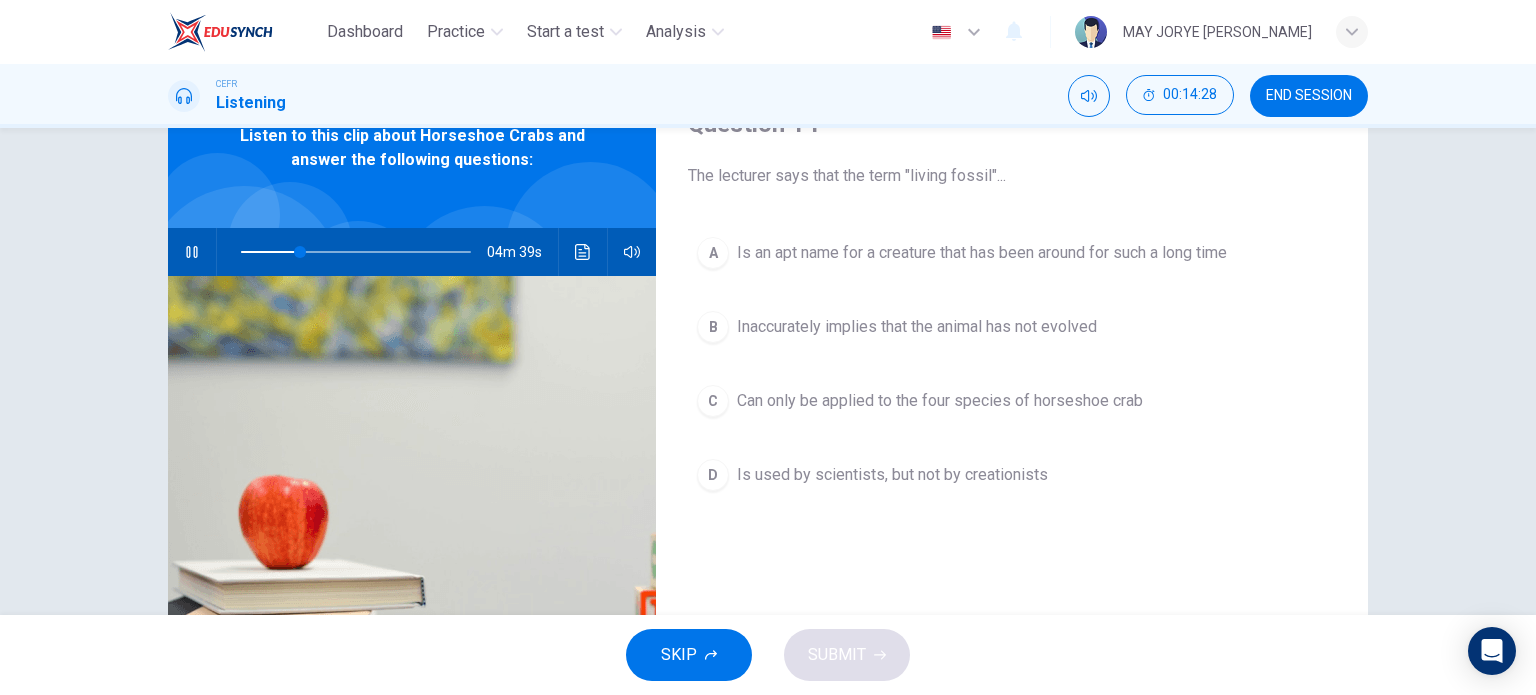 click on "B" at bounding box center (713, 327) 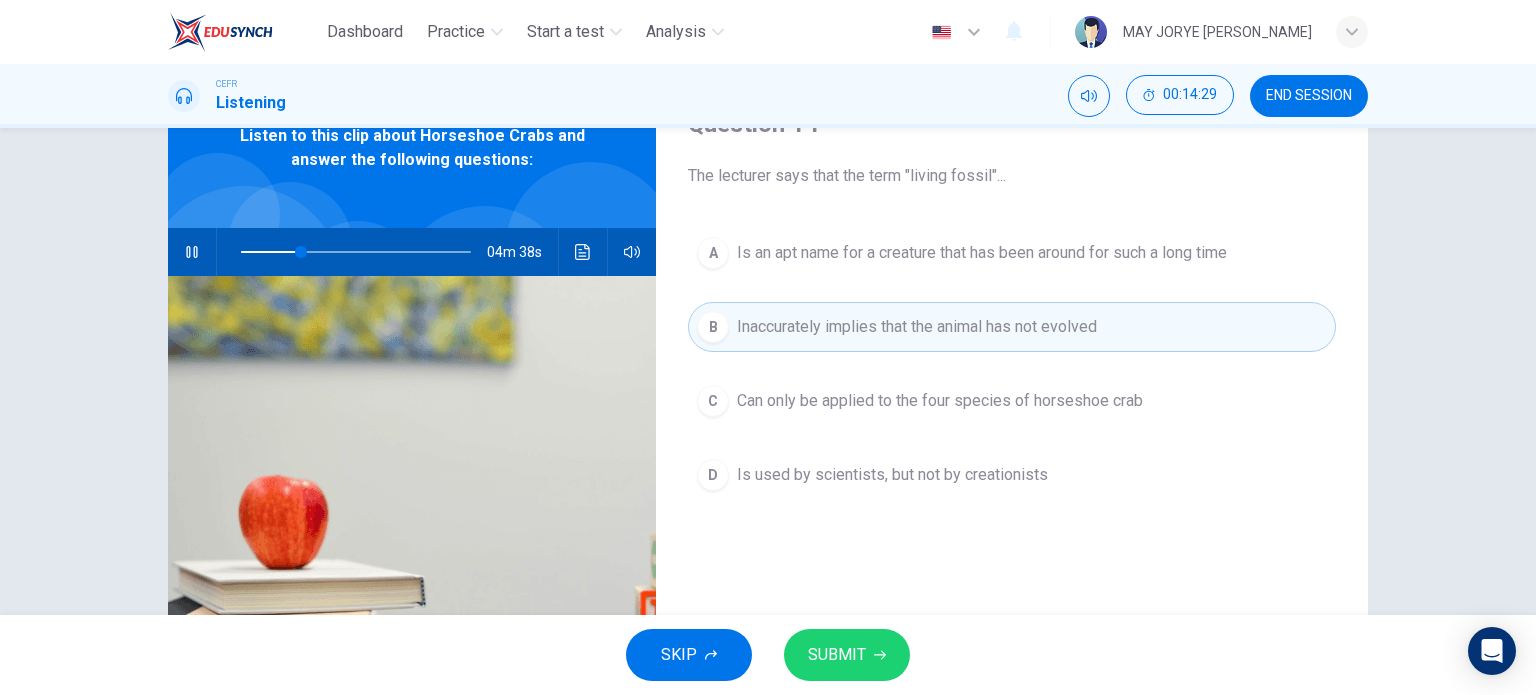 click on "SUBMIT" at bounding box center [847, 655] 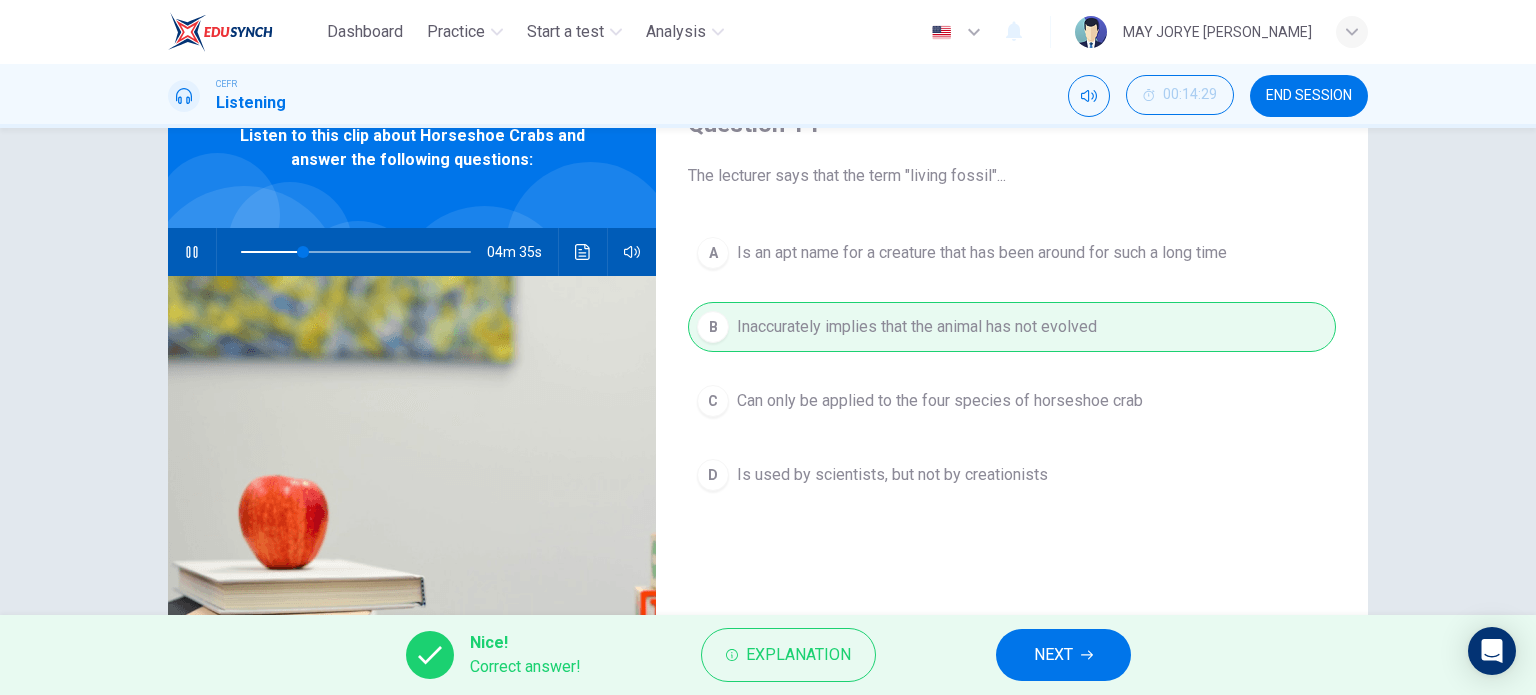 click on "NEXT" at bounding box center (1063, 655) 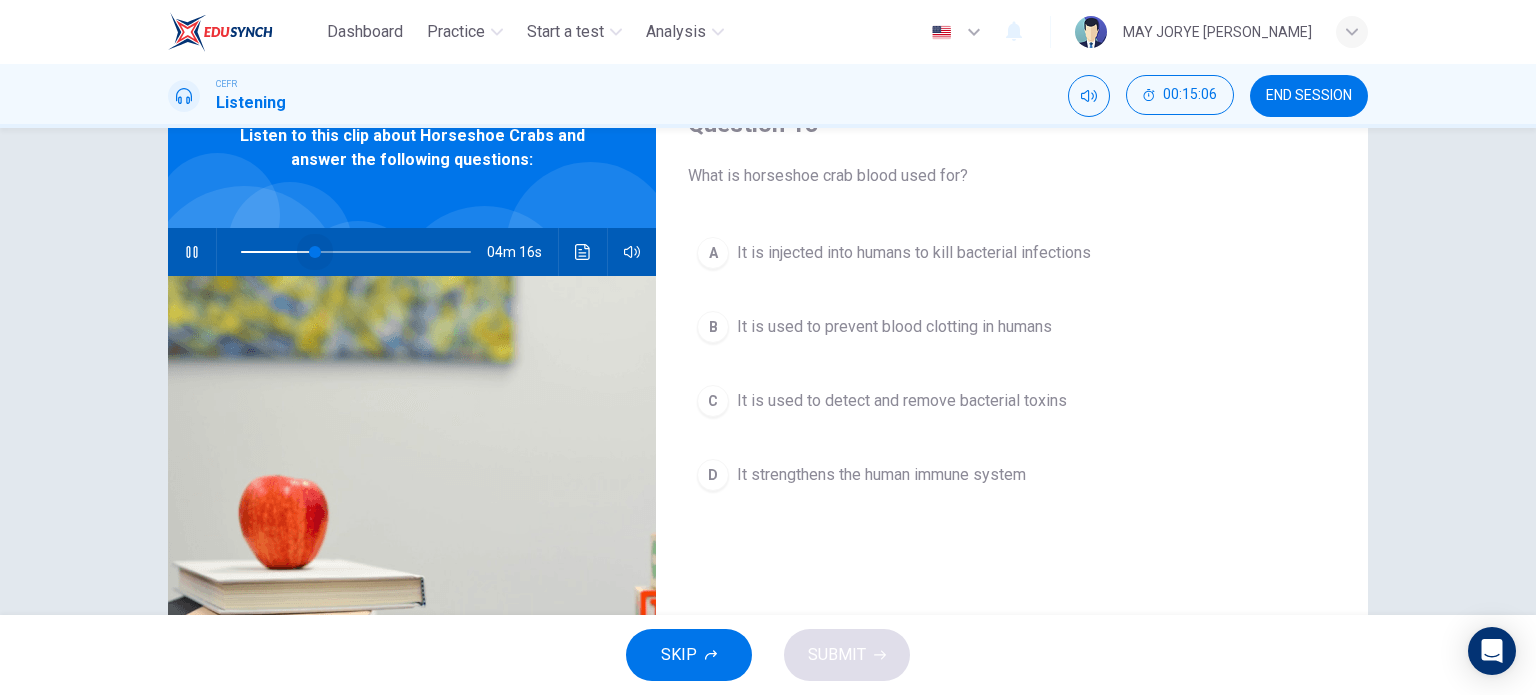 click at bounding box center [315, 252] 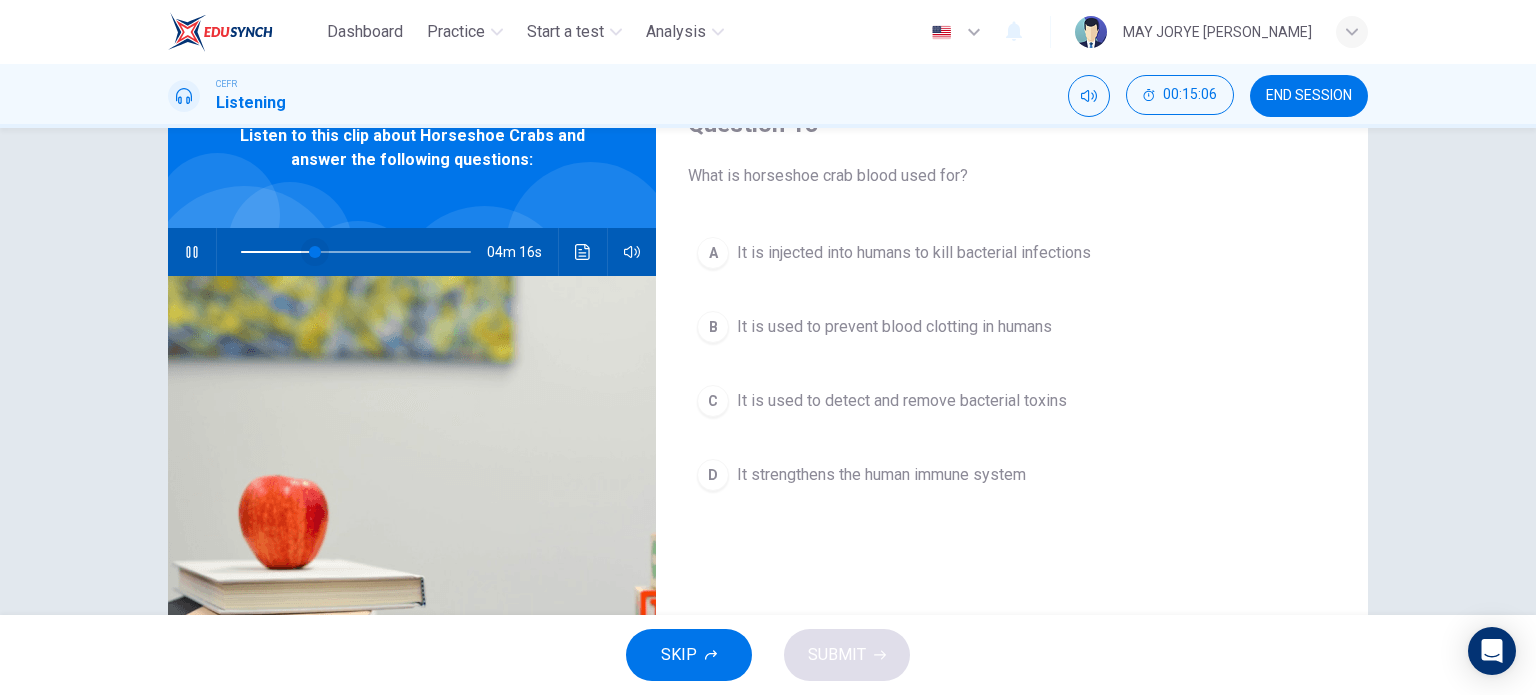 click at bounding box center [315, 252] 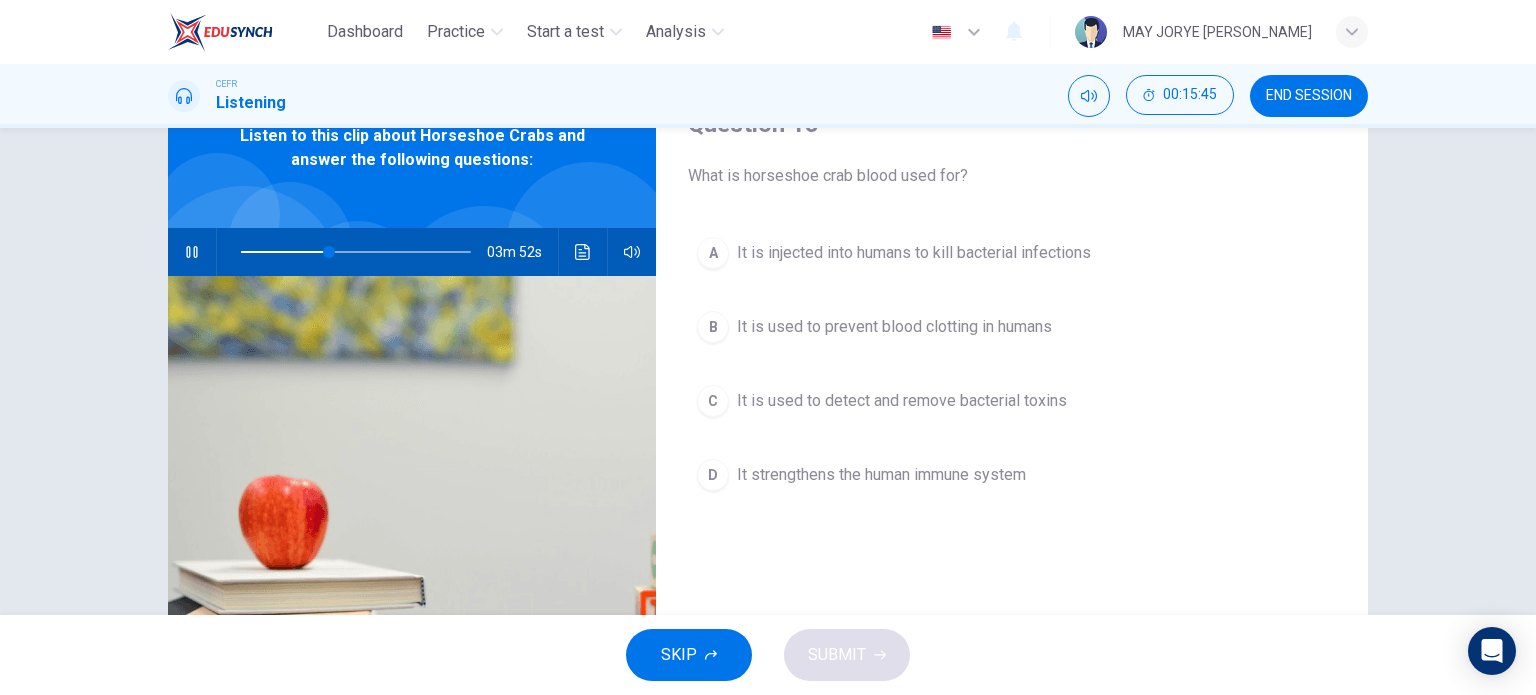click on "A" at bounding box center [713, 253] 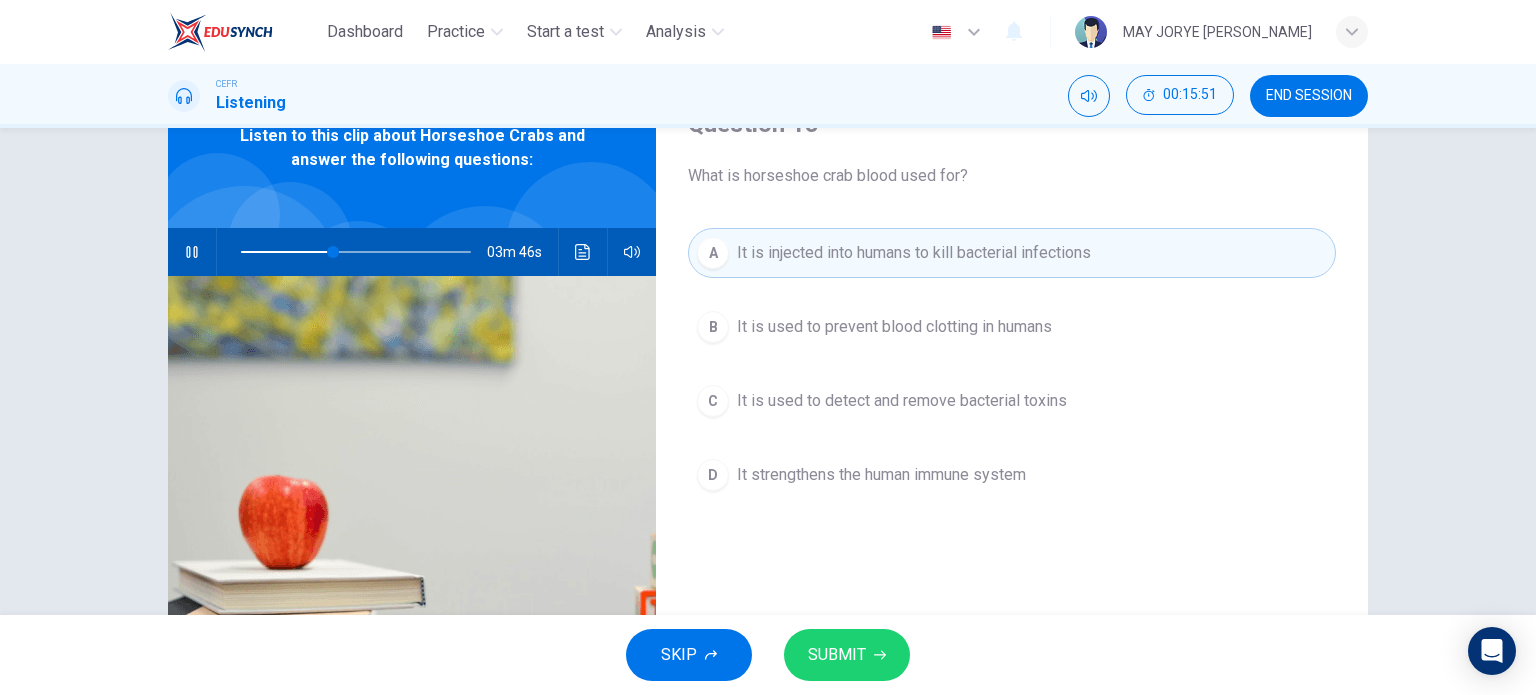 click on "SUBMIT" at bounding box center [847, 655] 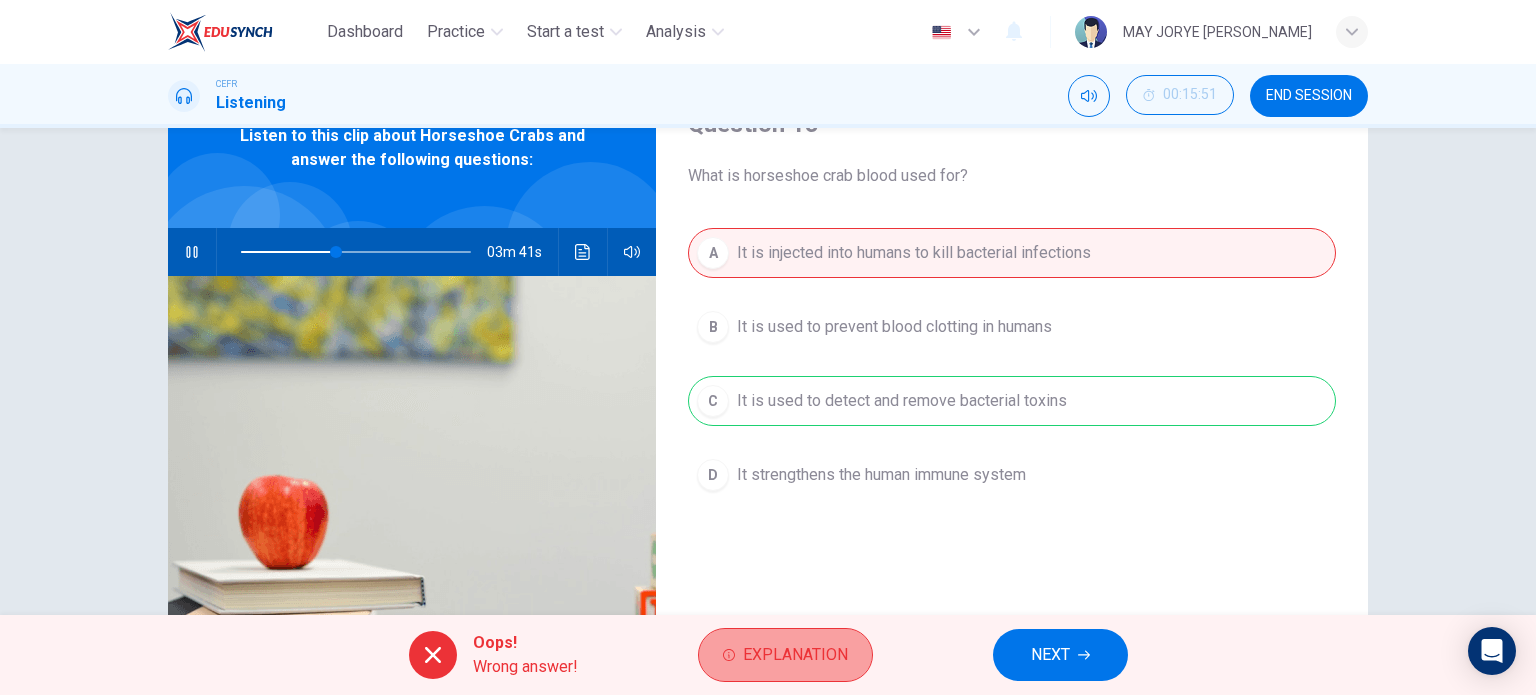 click on "Explanation" at bounding box center [795, 655] 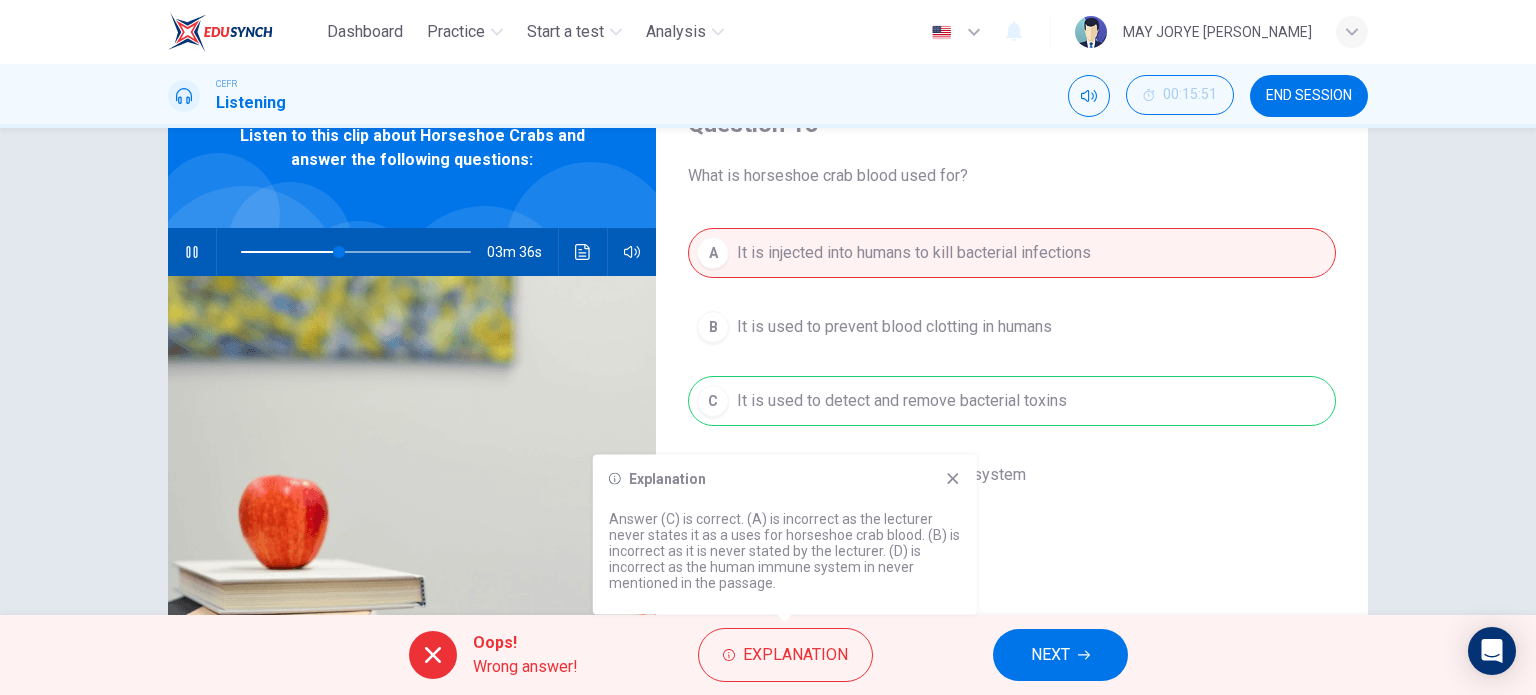 click on "NEXT" at bounding box center [1050, 655] 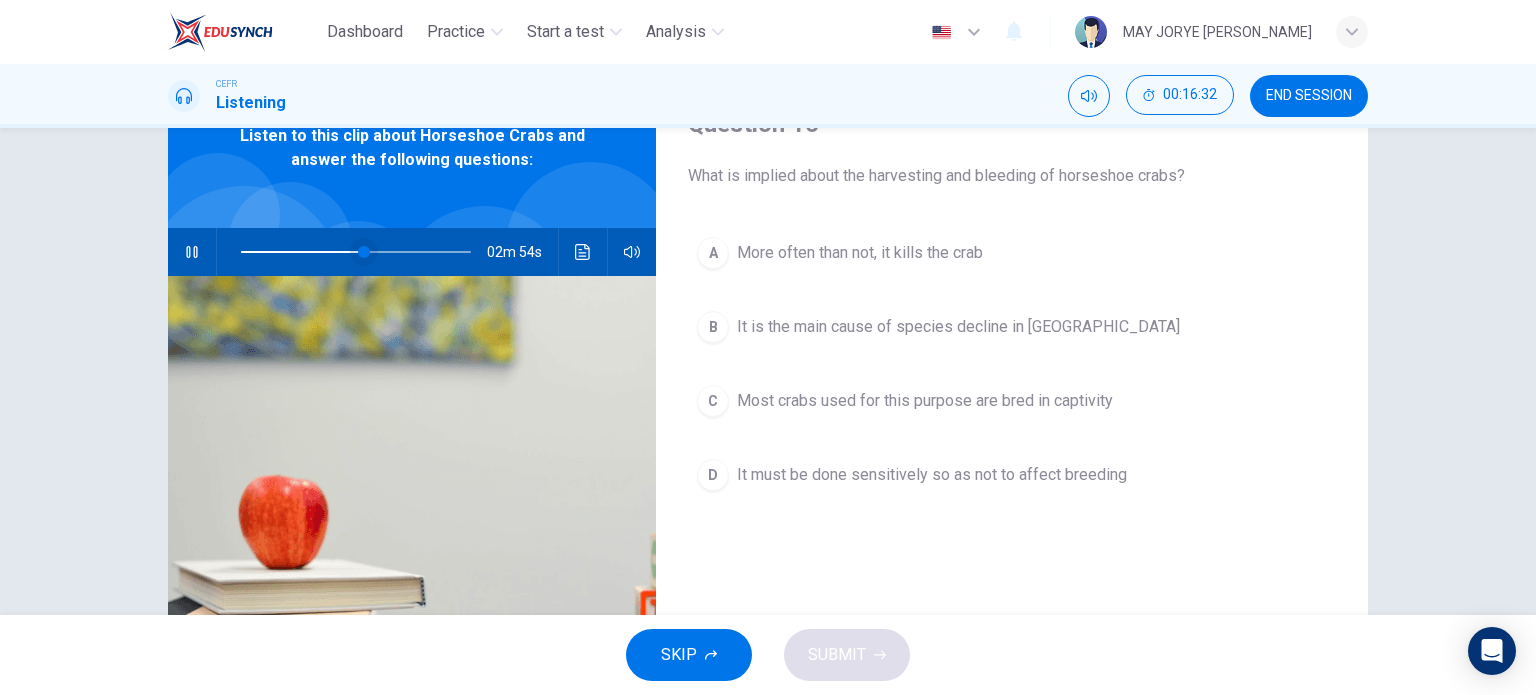 click at bounding box center [364, 252] 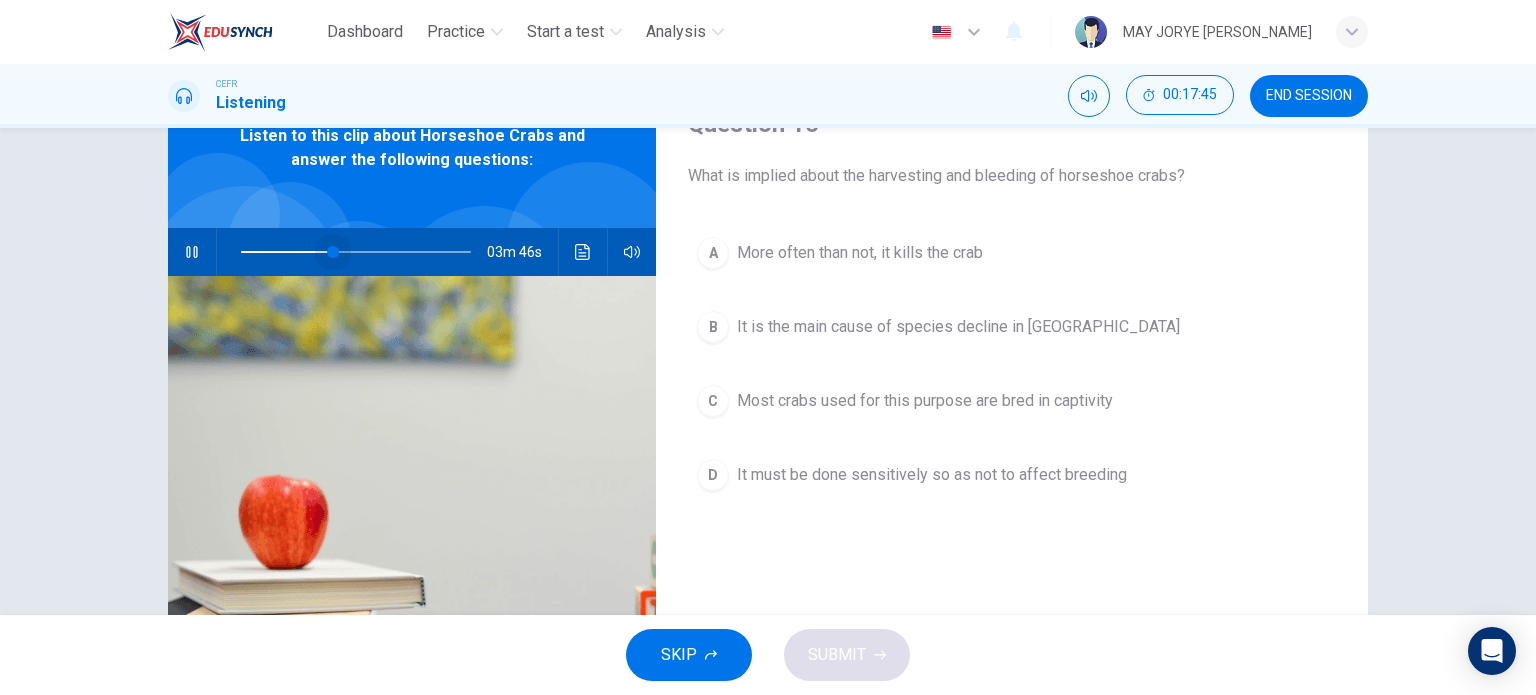 click at bounding box center (356, 252) 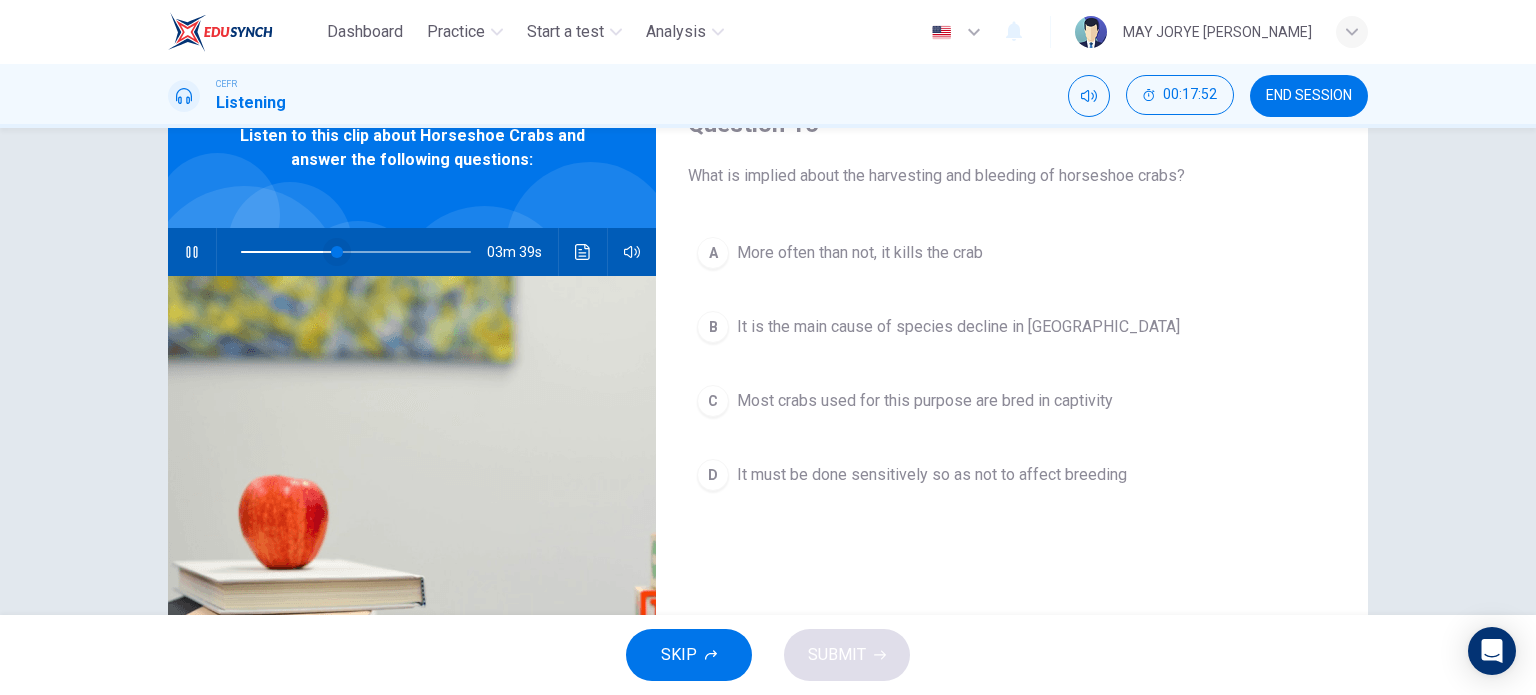 click at bounding box center (337, 252) 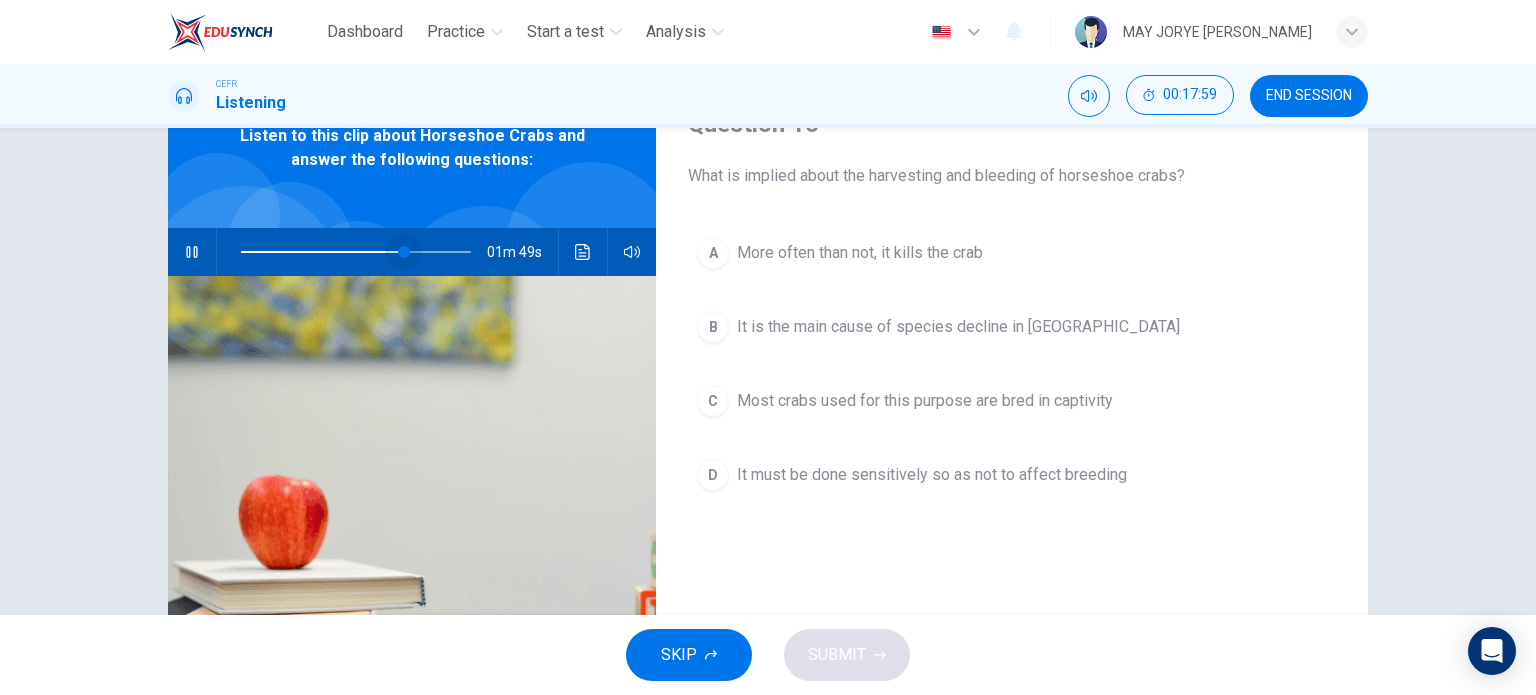 drag, startPoint x: 352, startPoint y: 243, endPoint x: 420, endPoint y: 261, distance: 70.34202 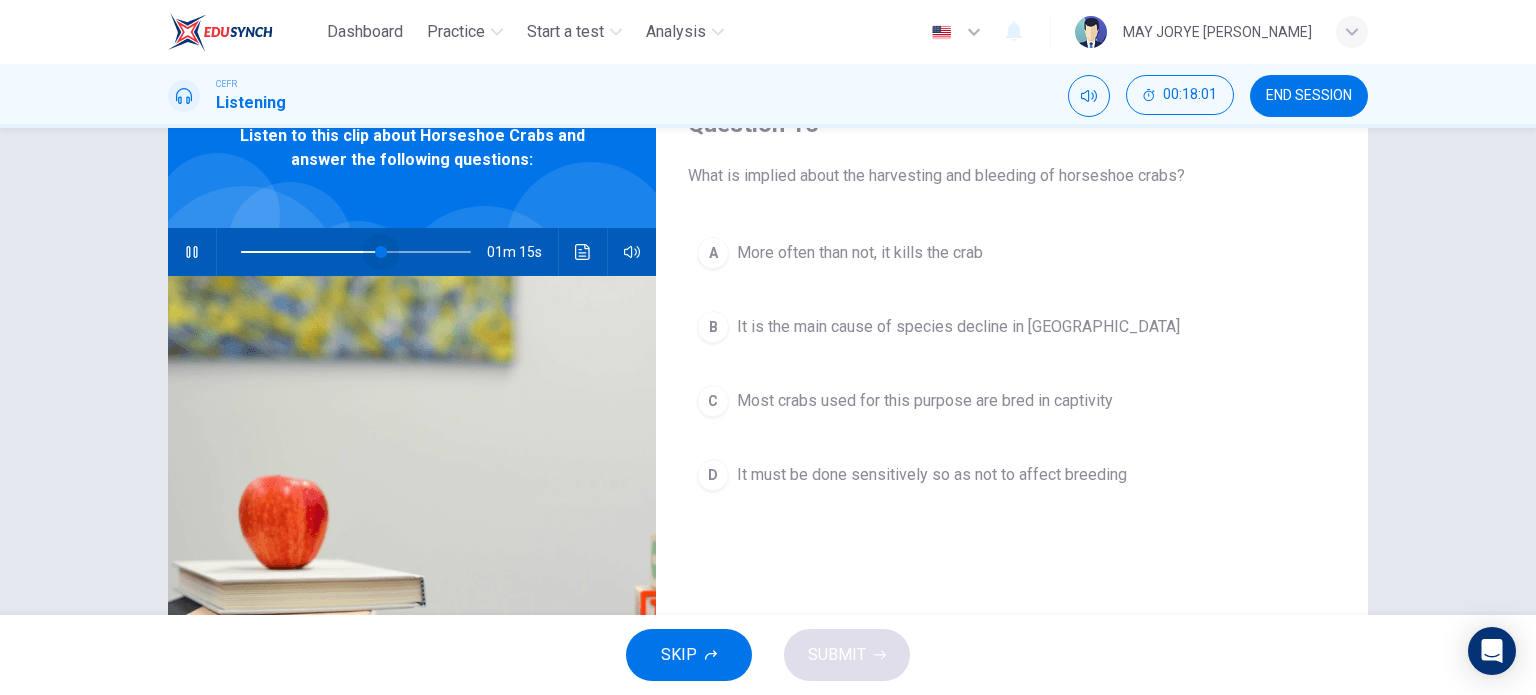click at bounding box center [356, 252] 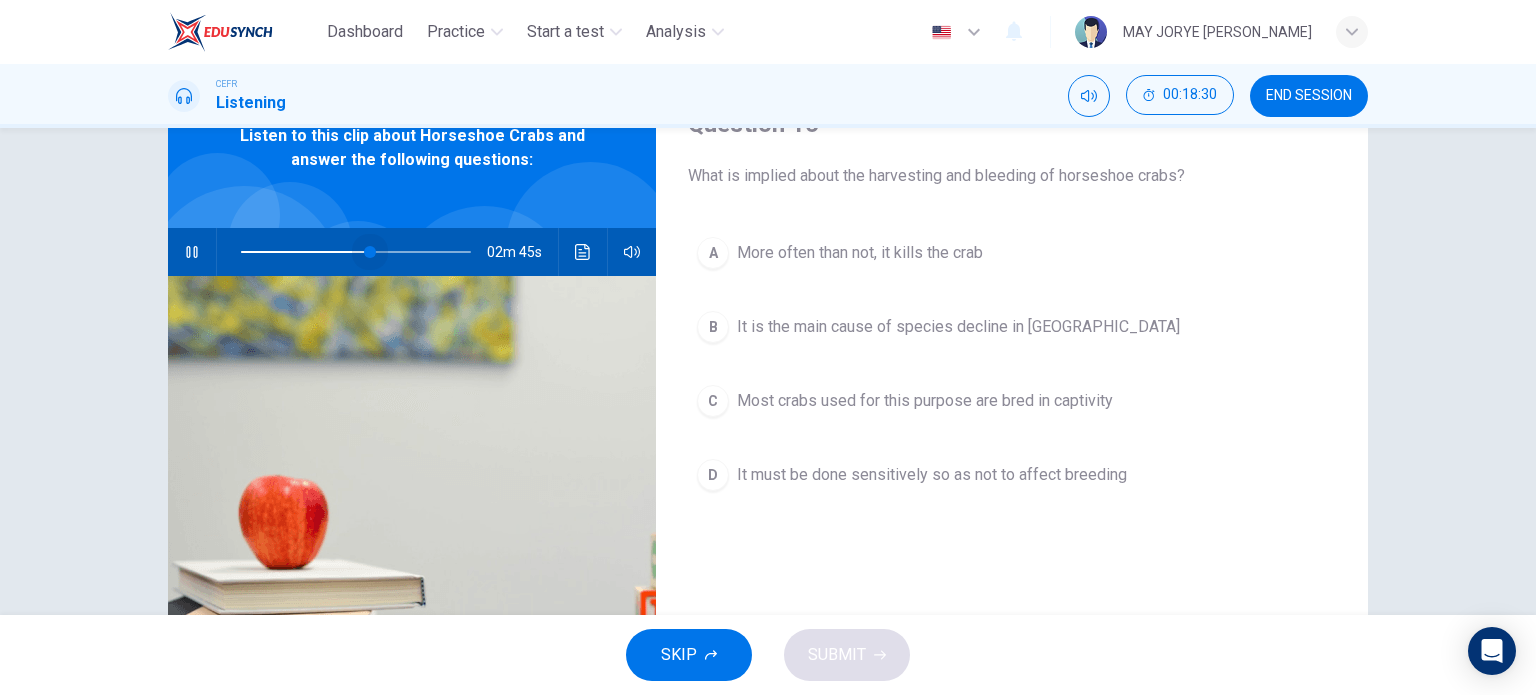 click at bounding box center [356, 252] 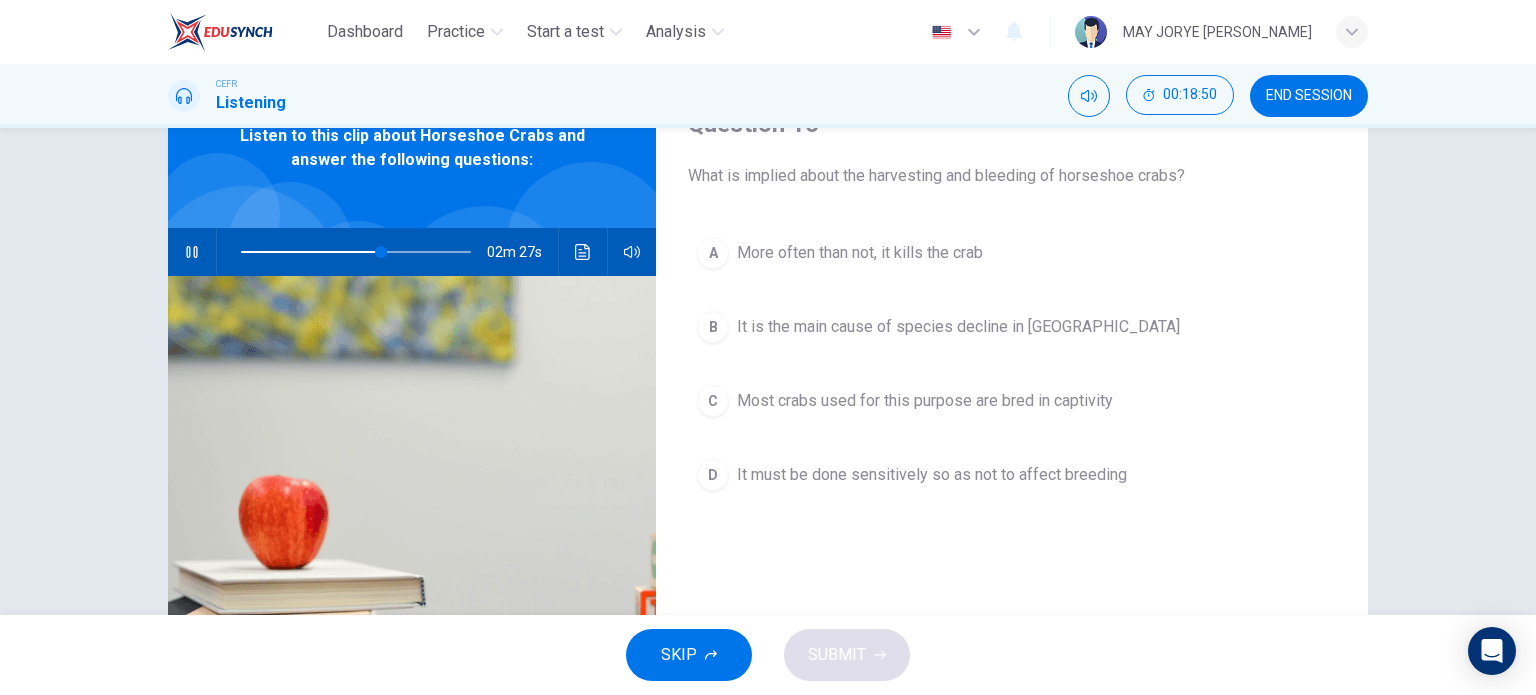click on "D" at bounding box center [713, 475] 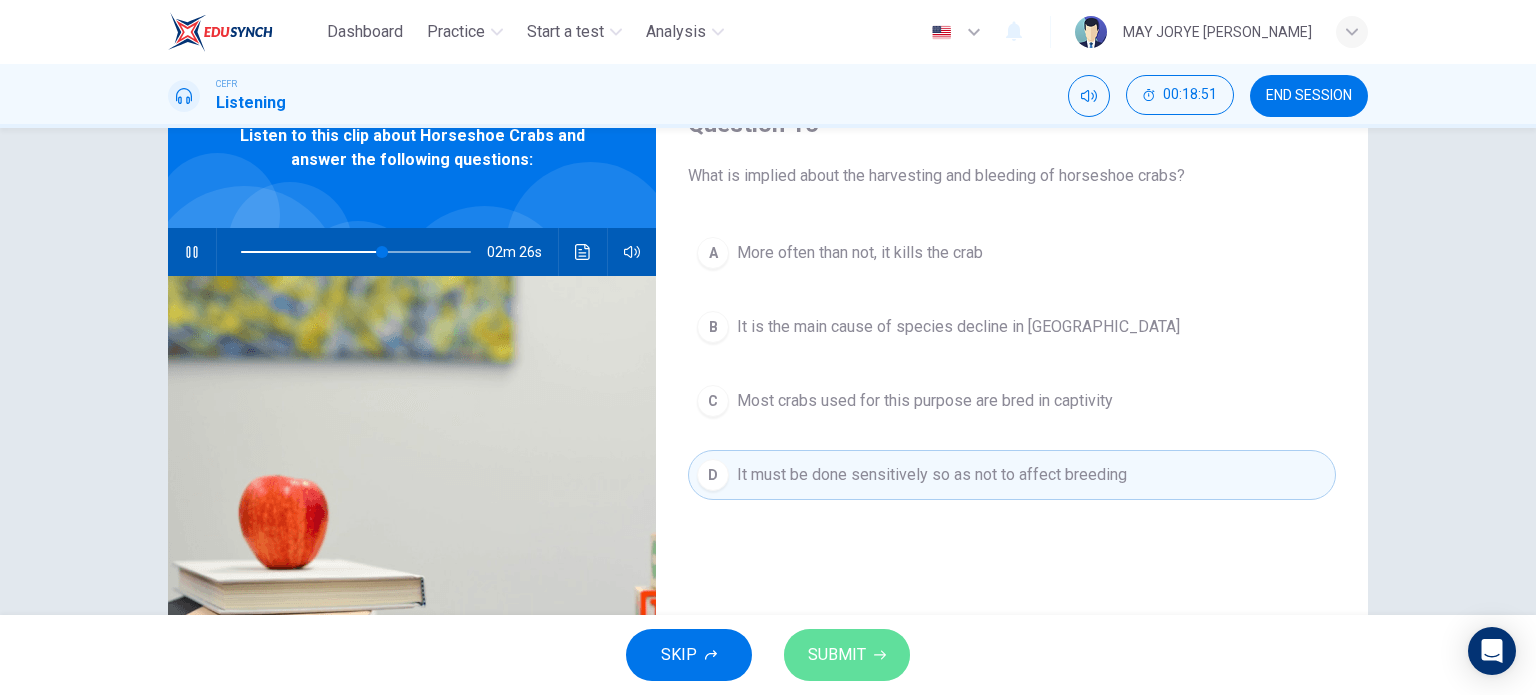 click on "SUBMIT" at bounding box center [837, 655] 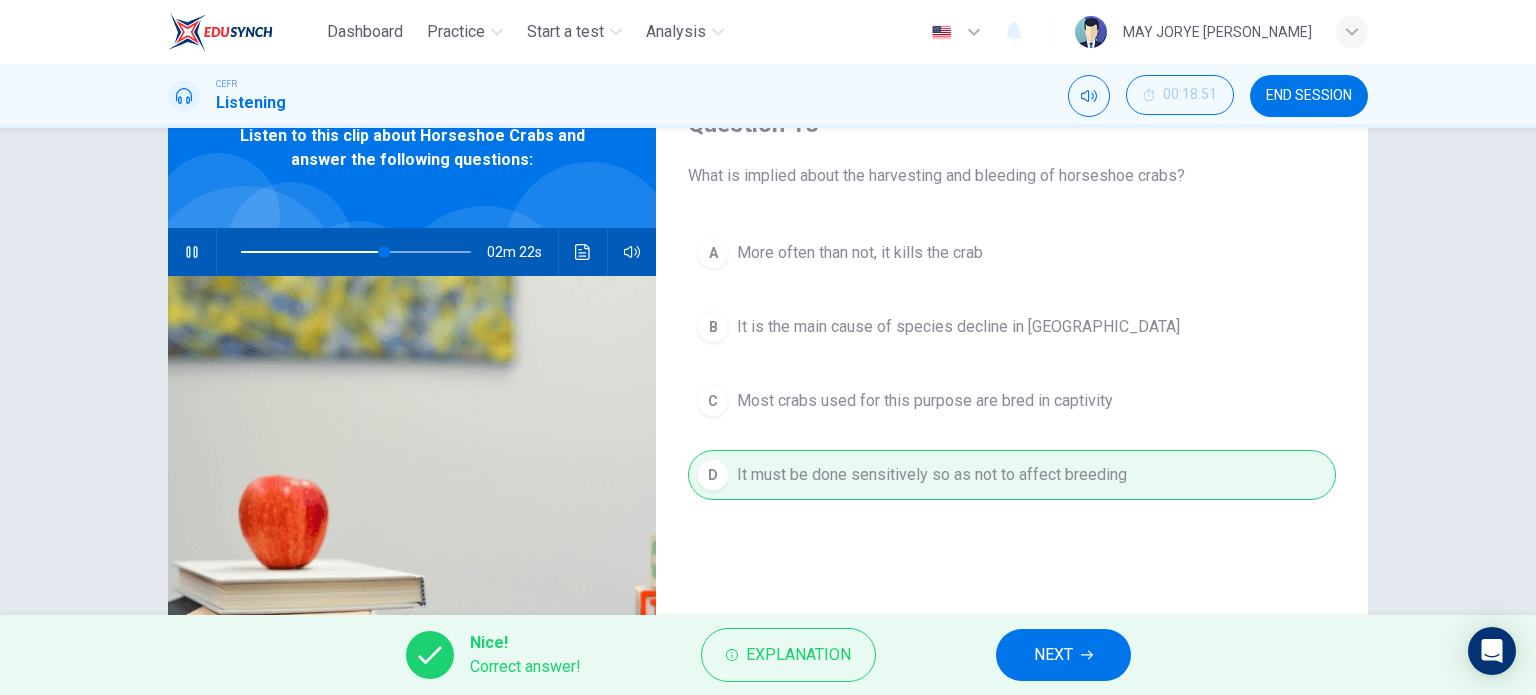 click on "NEXT" at bounding box center [1063, 655] 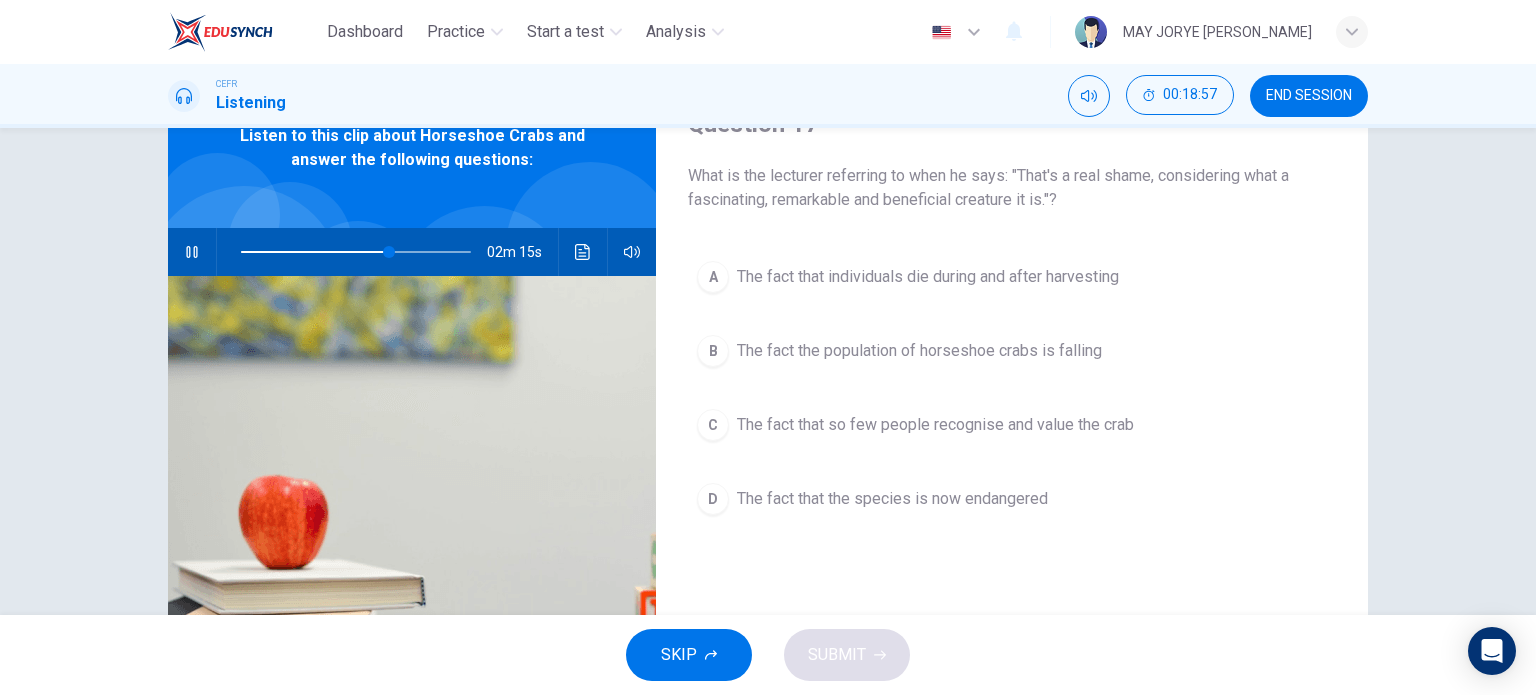 click at bounding box center [356, 252] 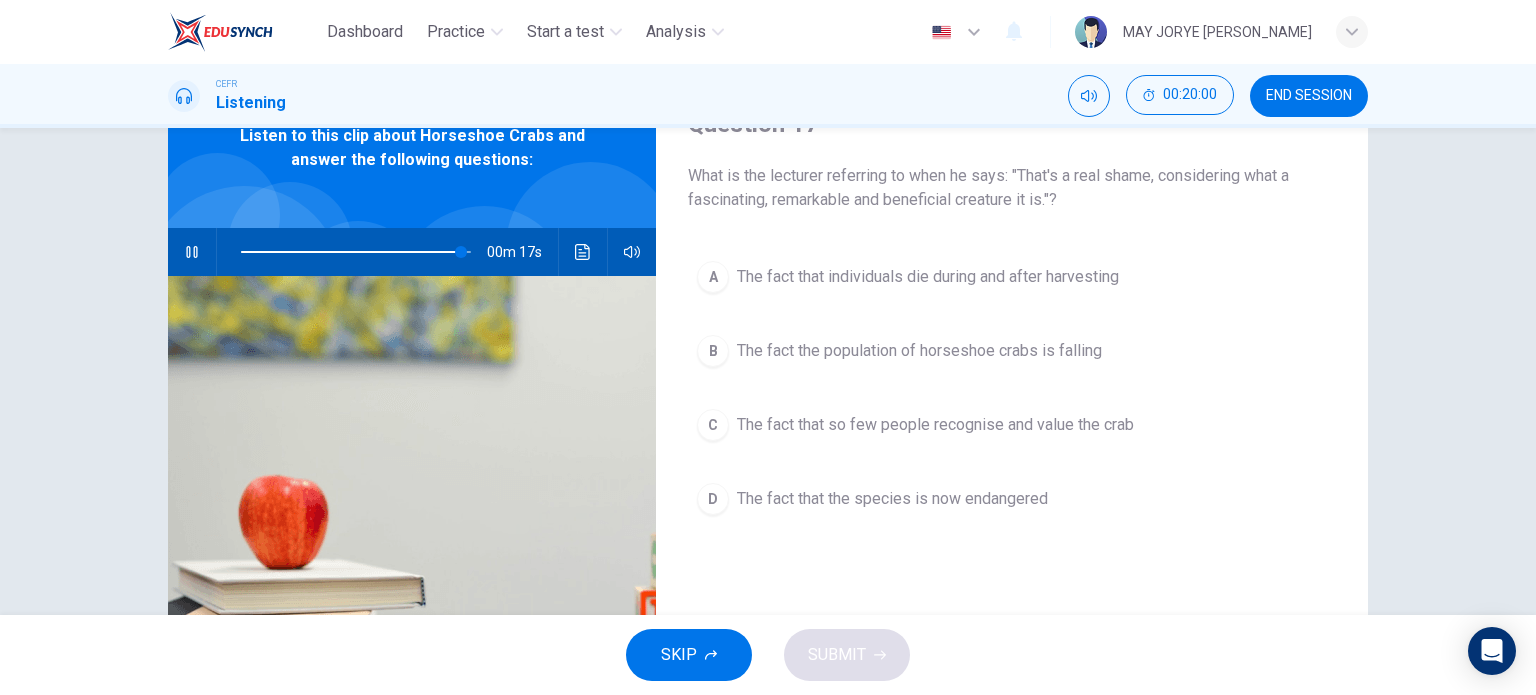 click 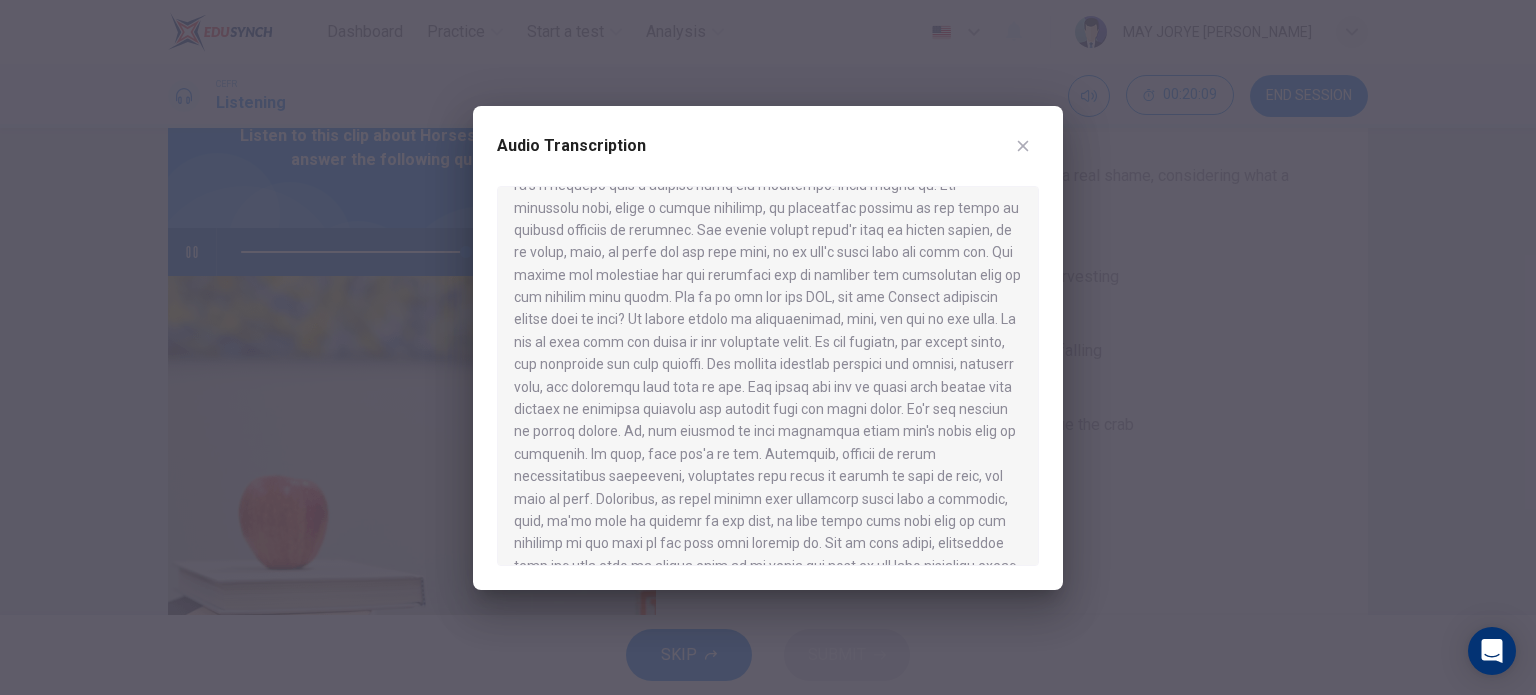 scroll, scrollTop: 1000, scrollLeft: 0, axis: vertical 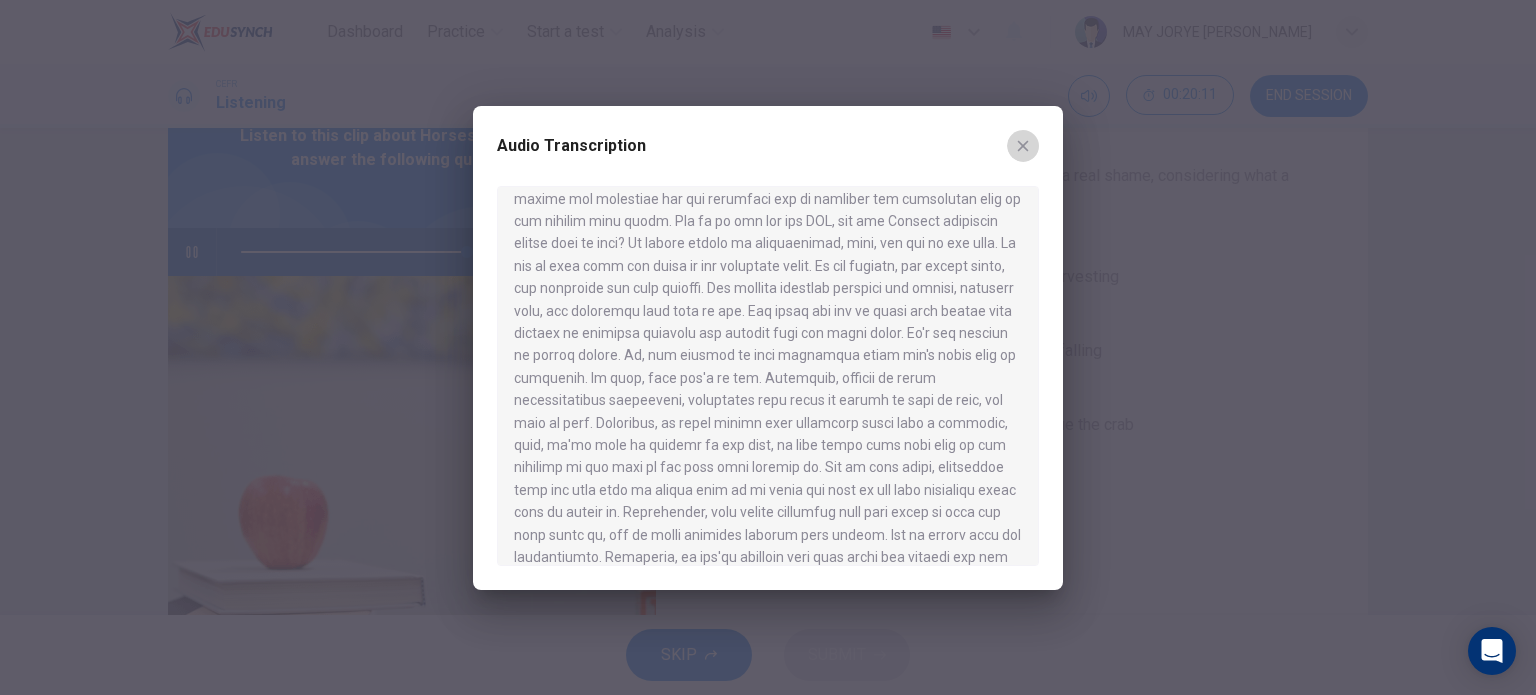 click 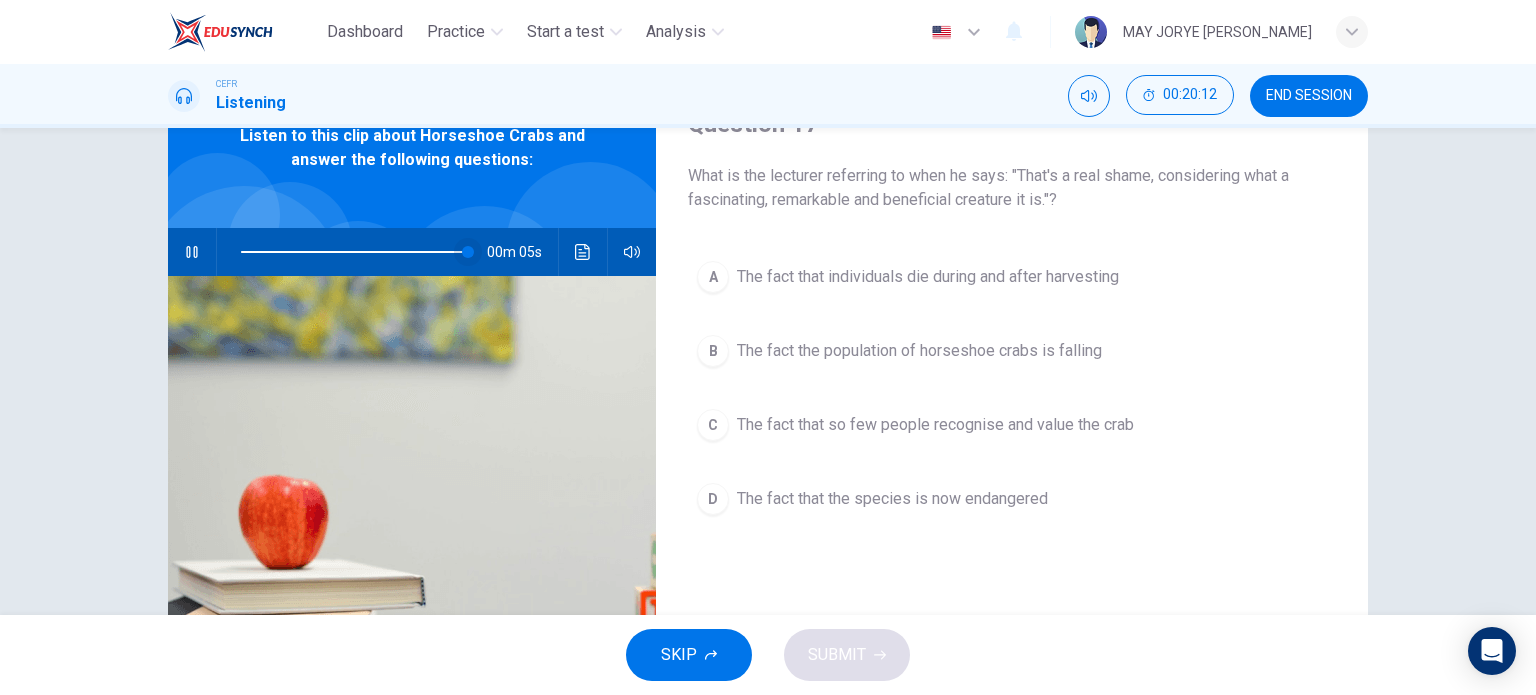 click at bounding box center (468, 252) 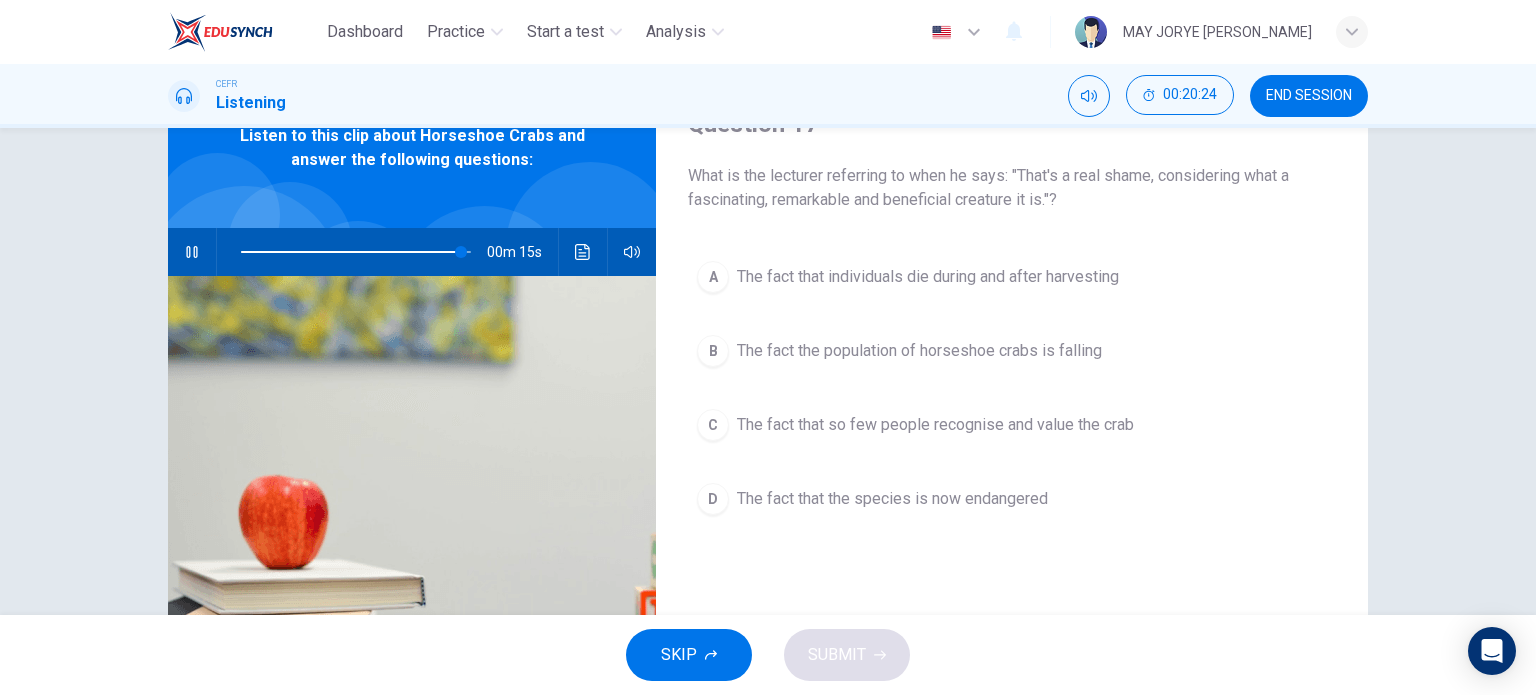 click on "D" at bounding box center [713, 499] 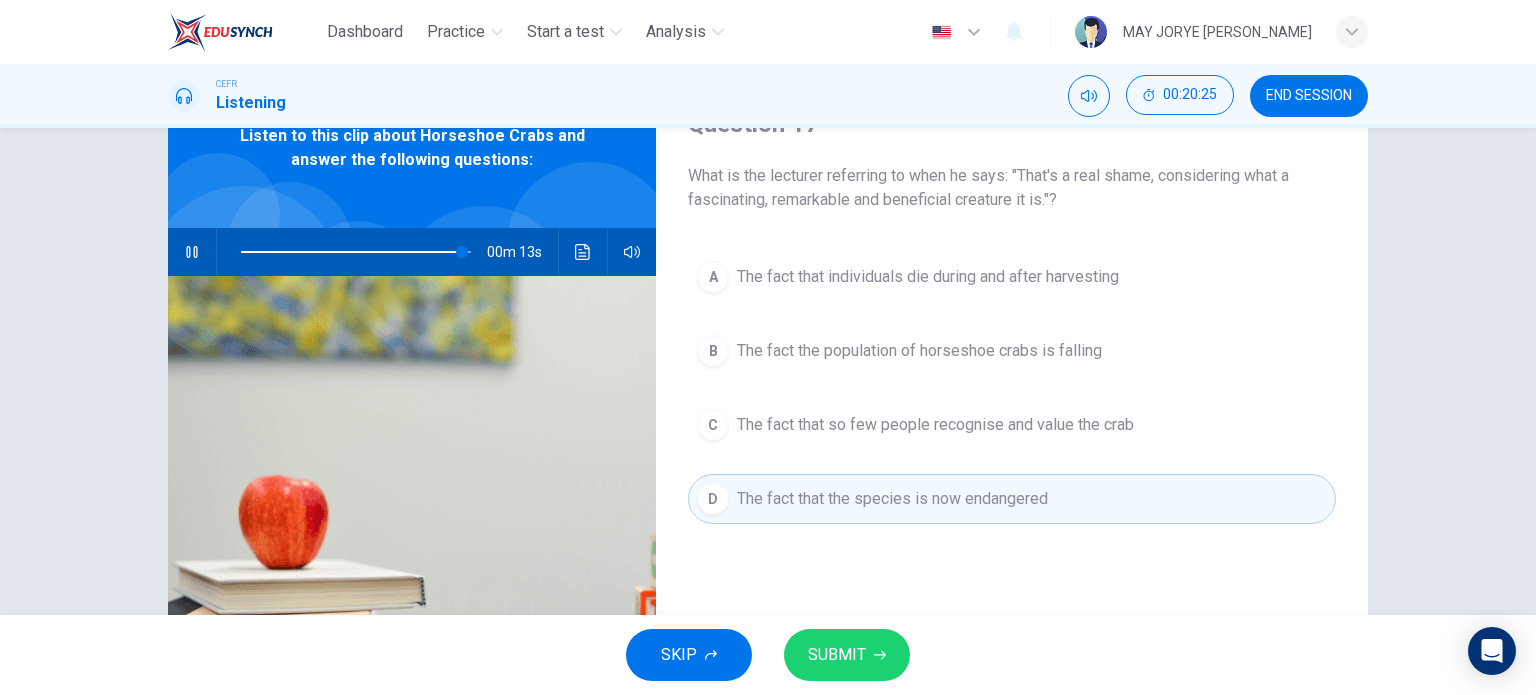 click on "SUBMIT" at bounding box center [847, 655] 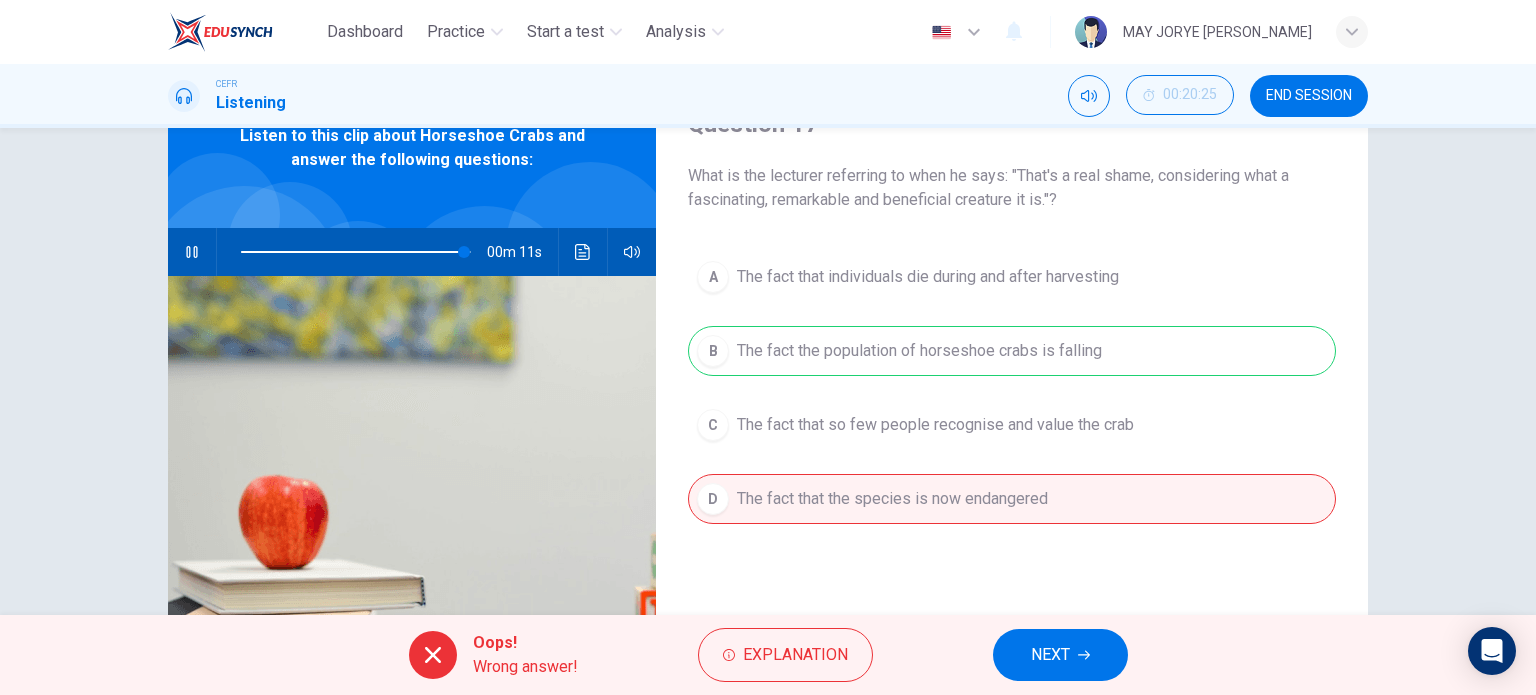 type on "97" 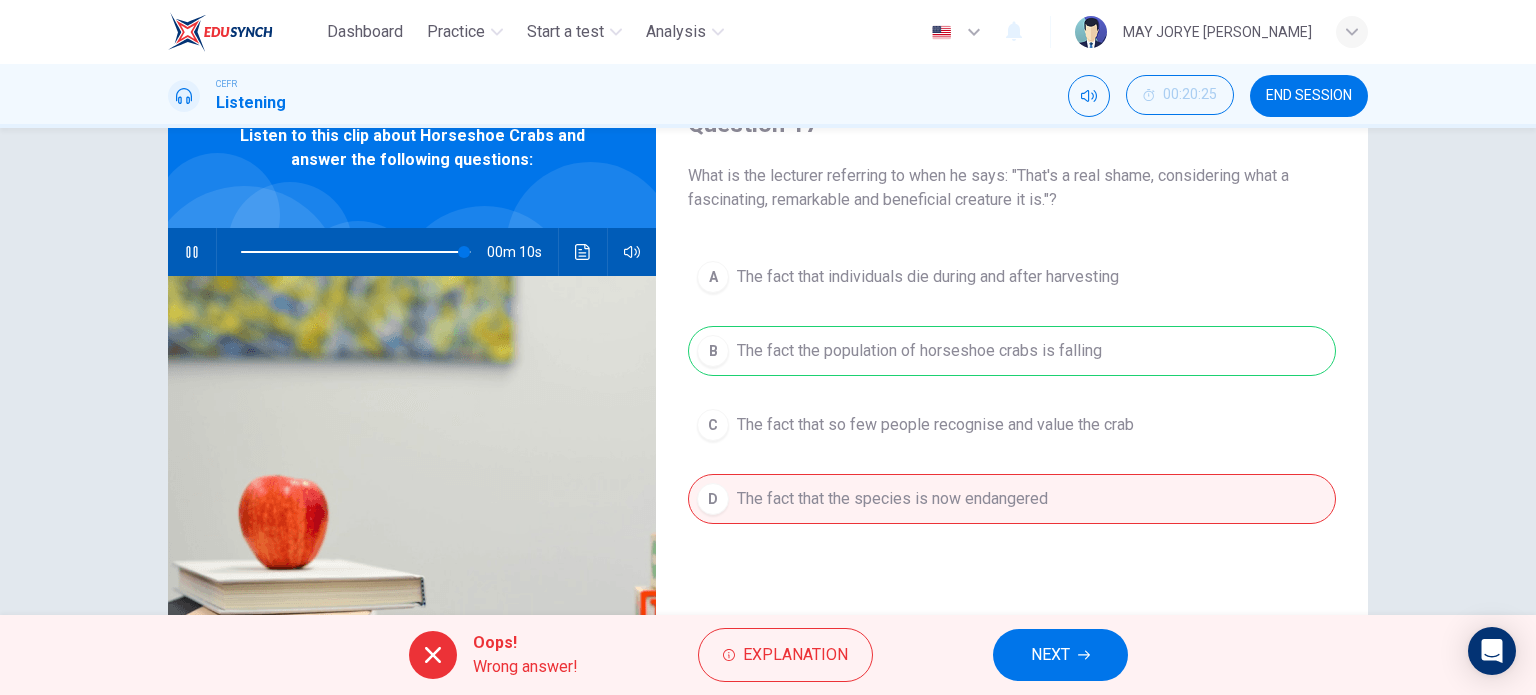 click on "NEXT" at bounding box center (1050, 655) 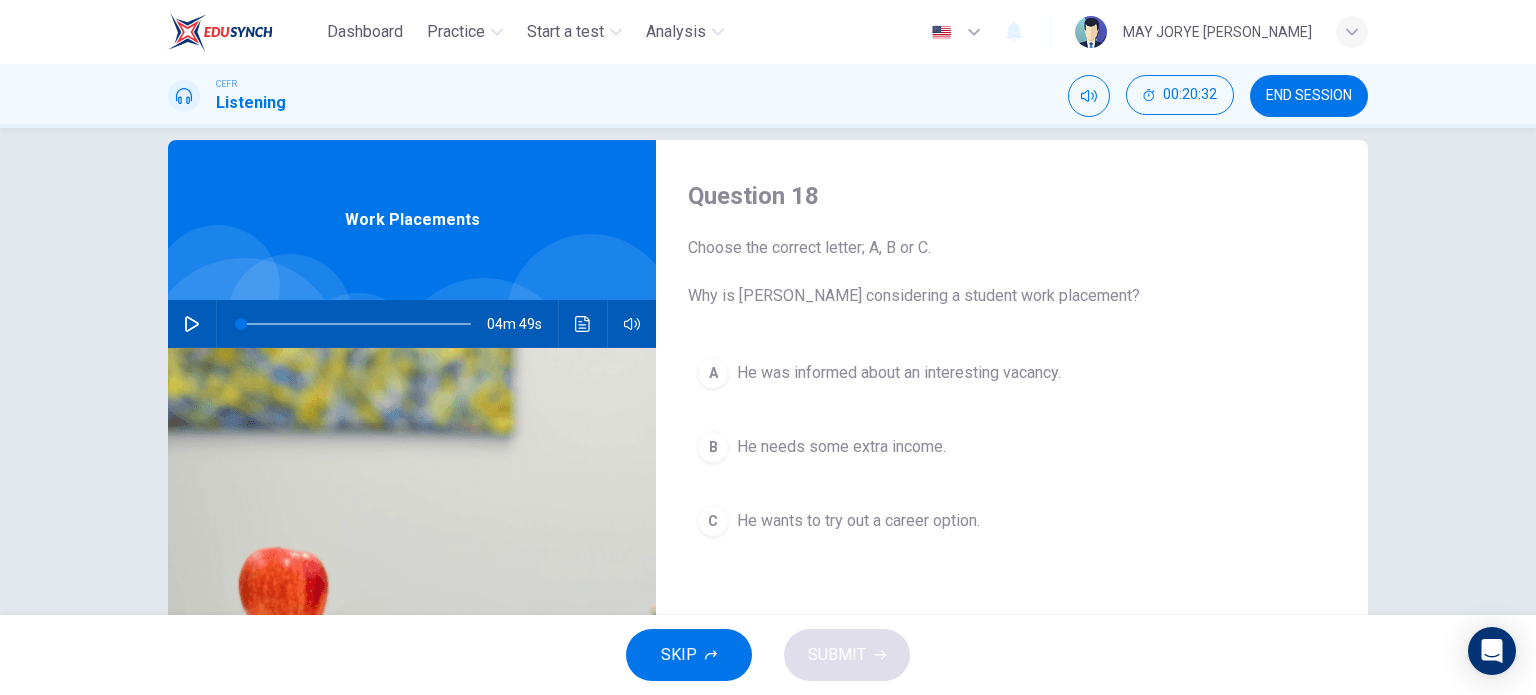 scroll, scrollTop: 0, scrollLeft: 0, axis: both 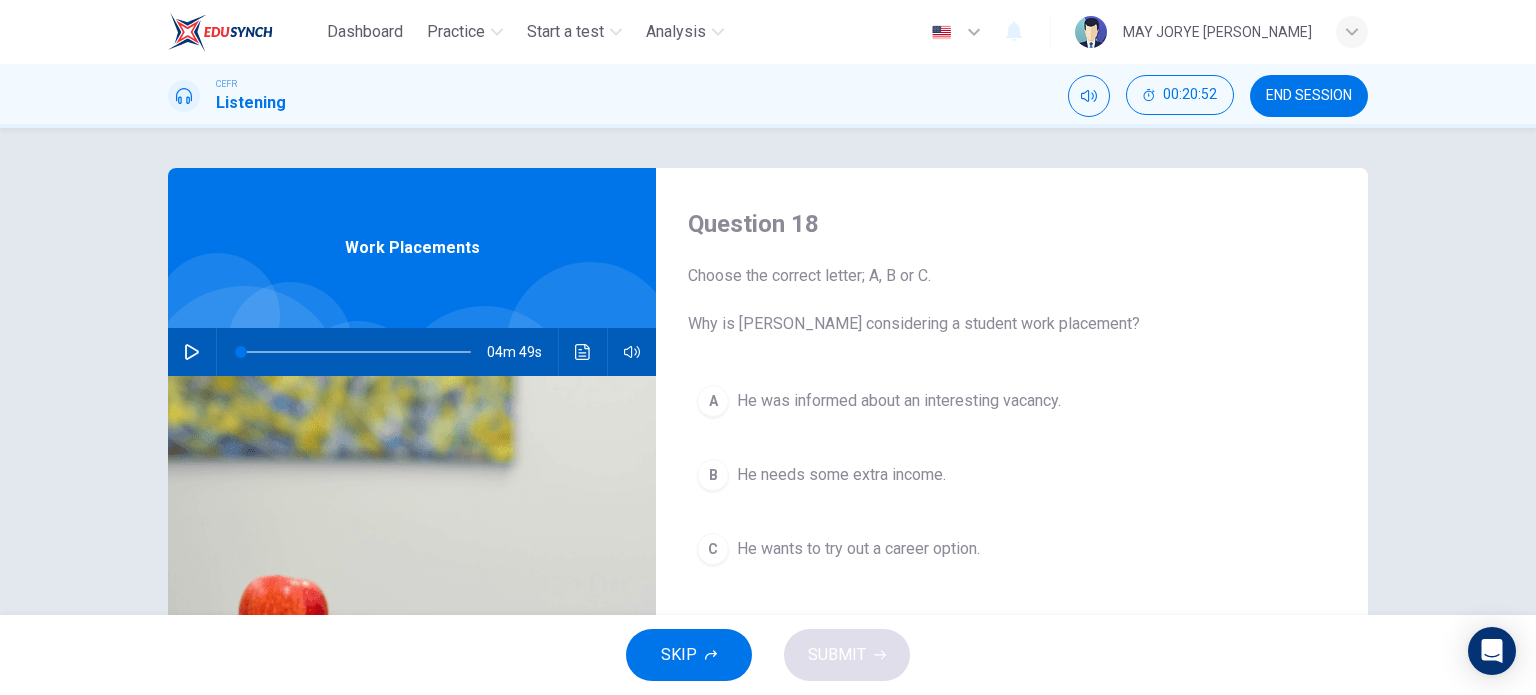 click 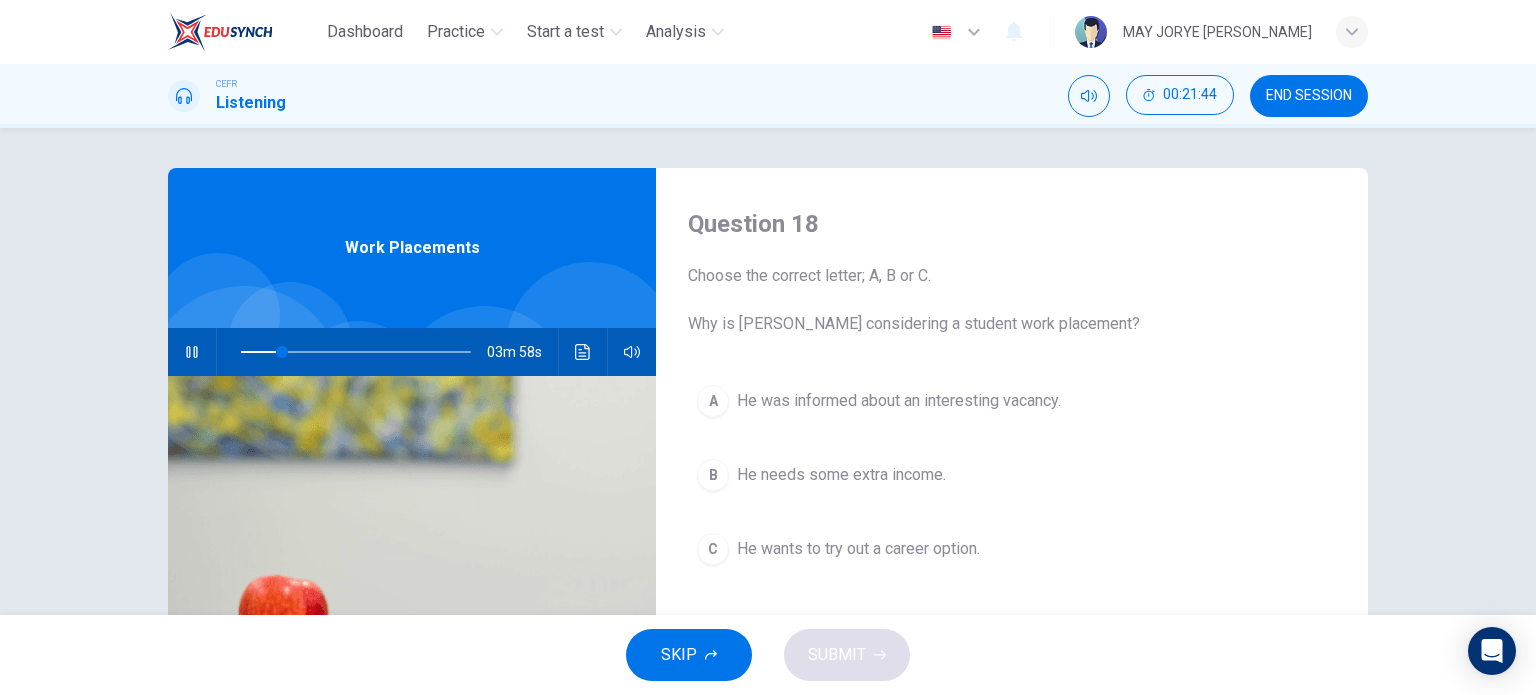 click at bounding box center [356, 352] 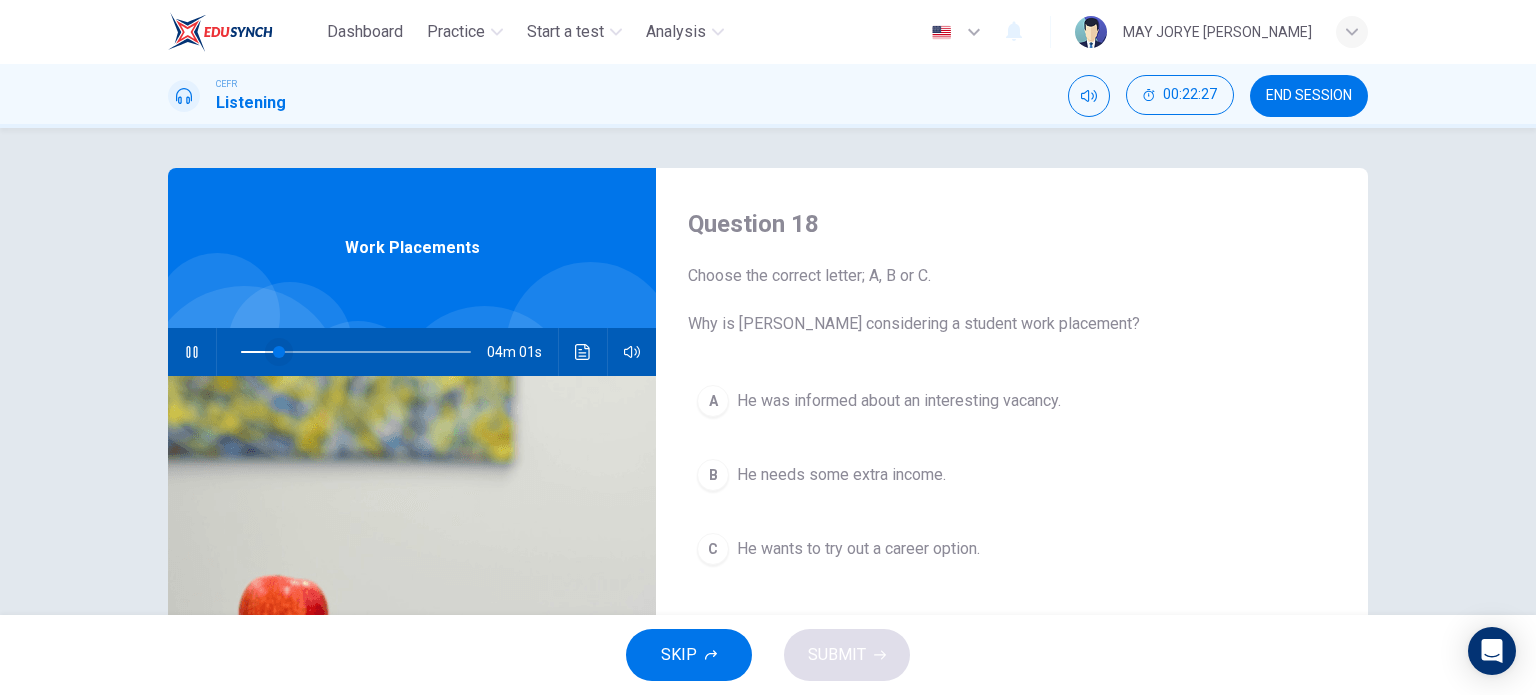 click at bounding box center [279, 352] 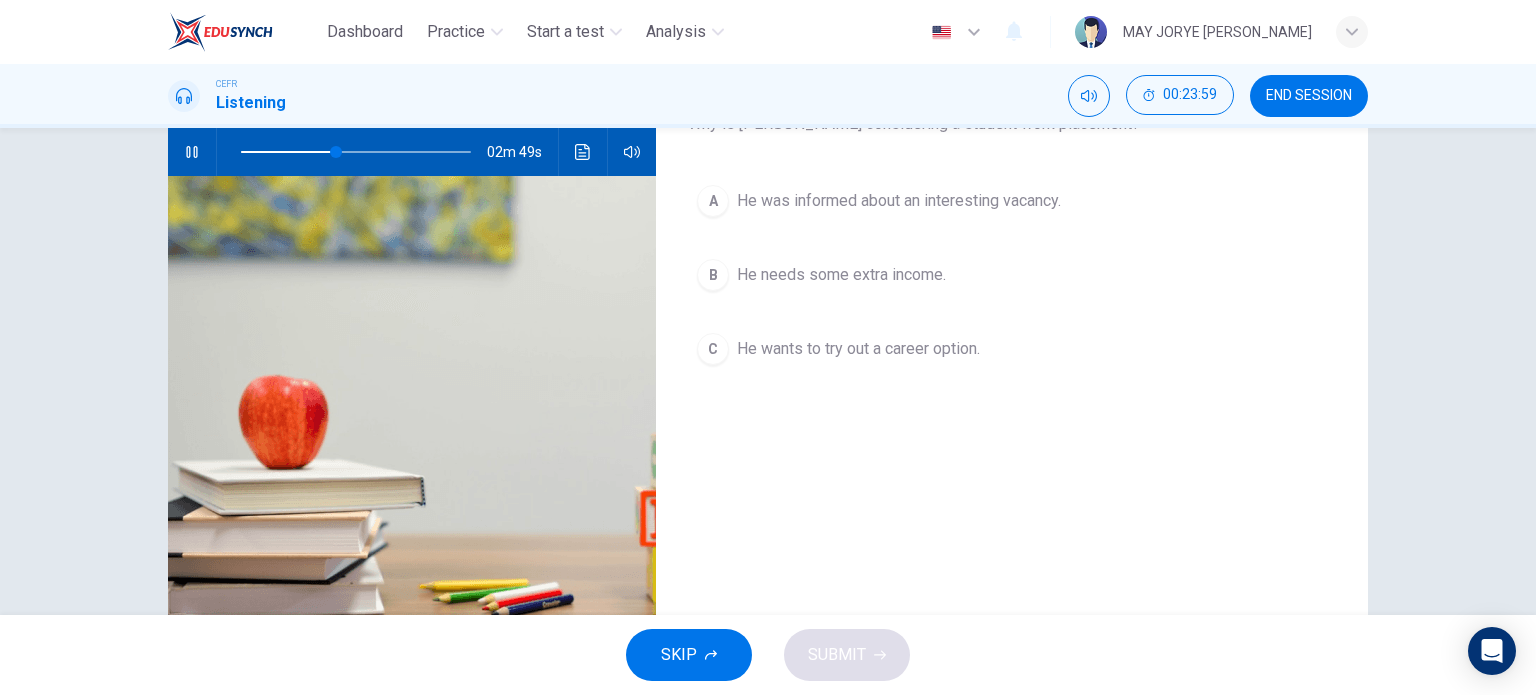 scroll, scrollTop: 100, scrollLeft: 0, axis: vertical 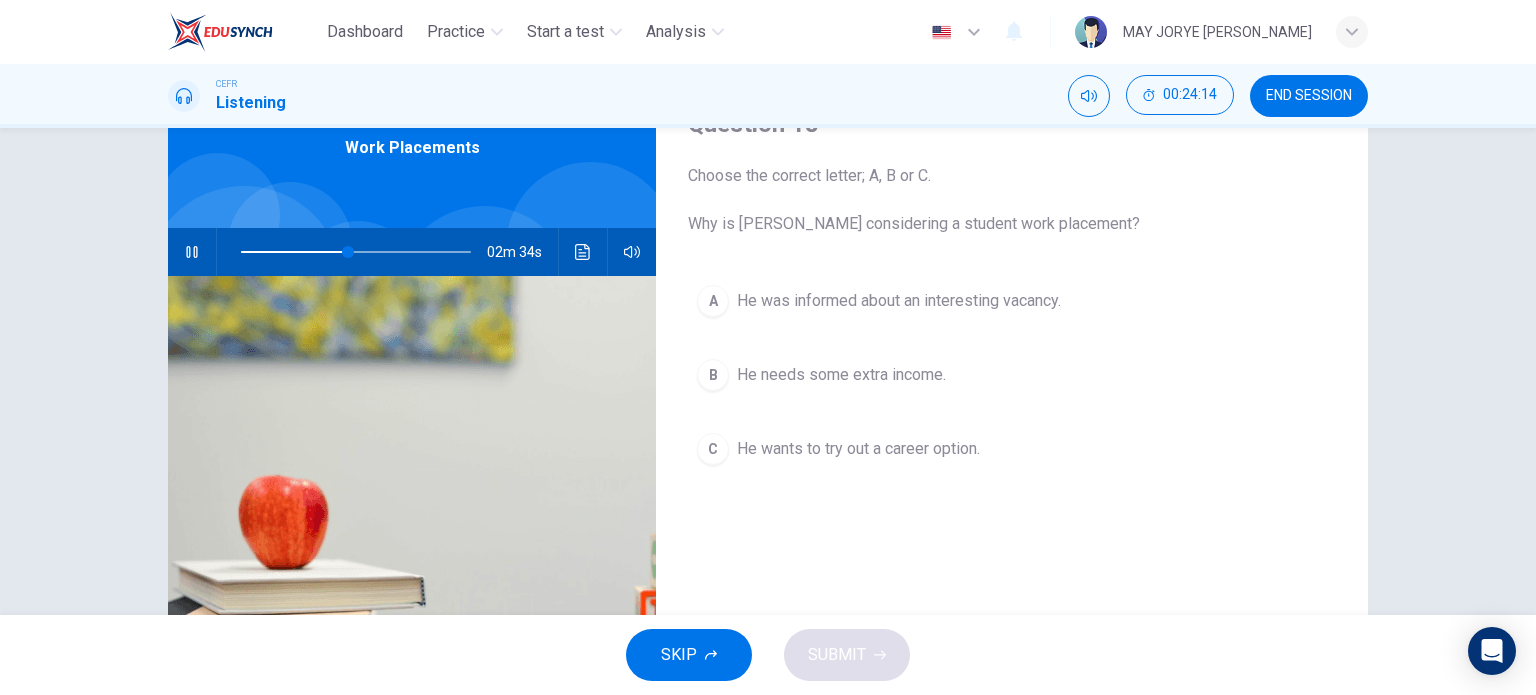 click at bounding box center (356, 252) 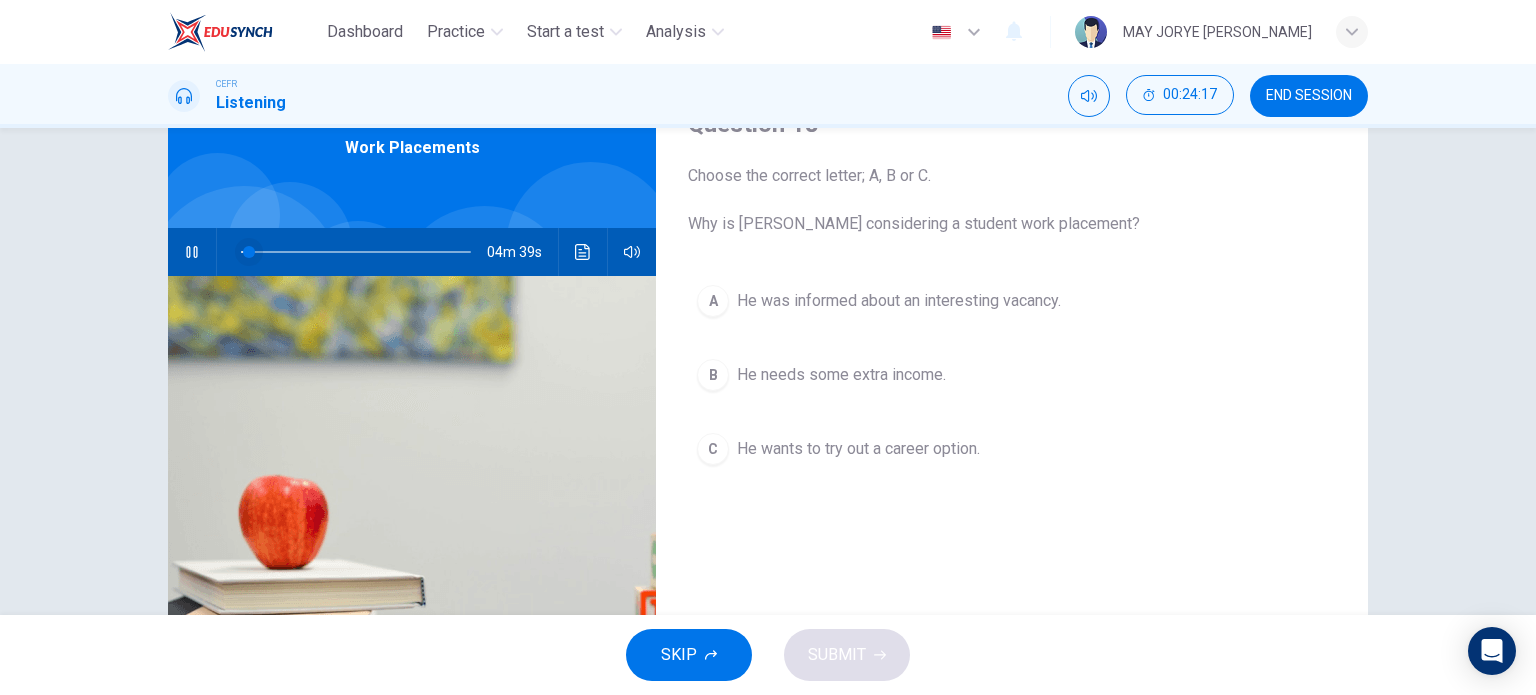 click at bounding box center [249, 252] 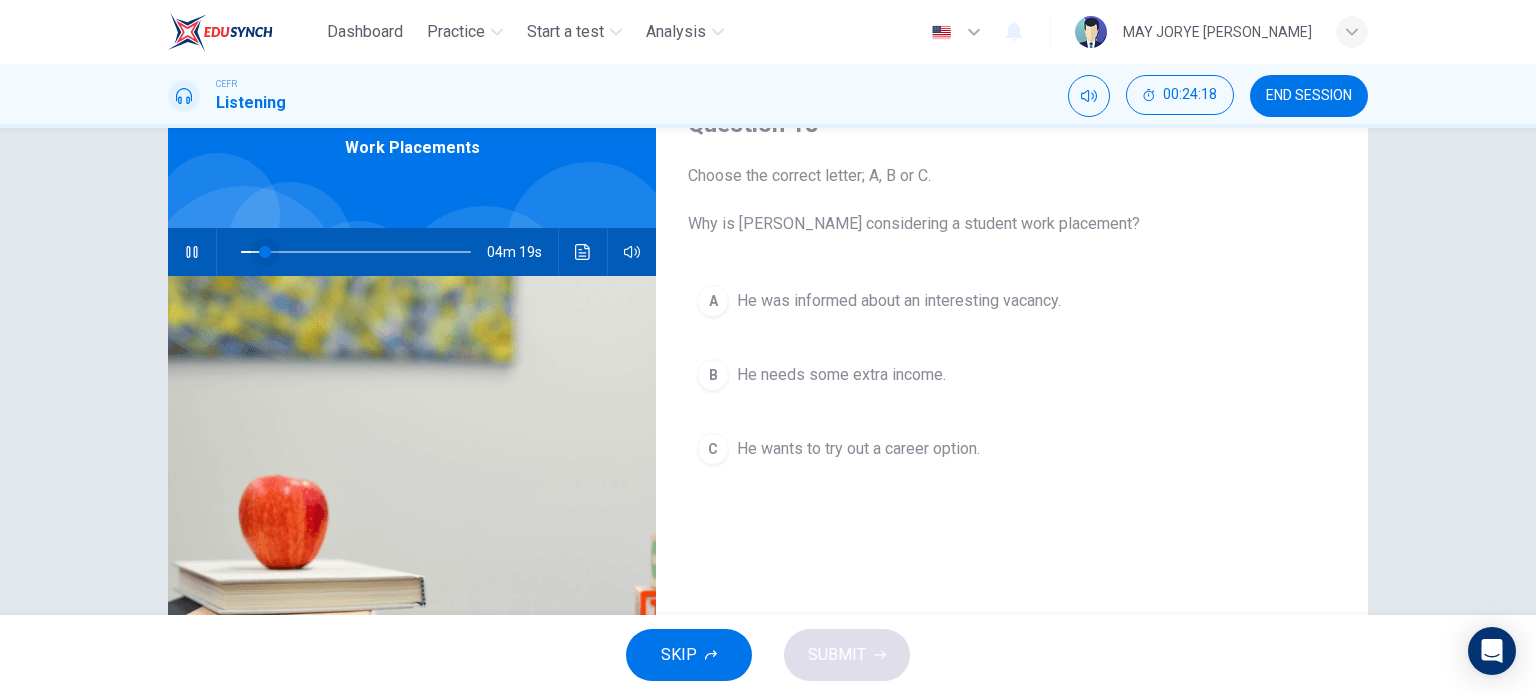 click at bounding box center [265, 252] 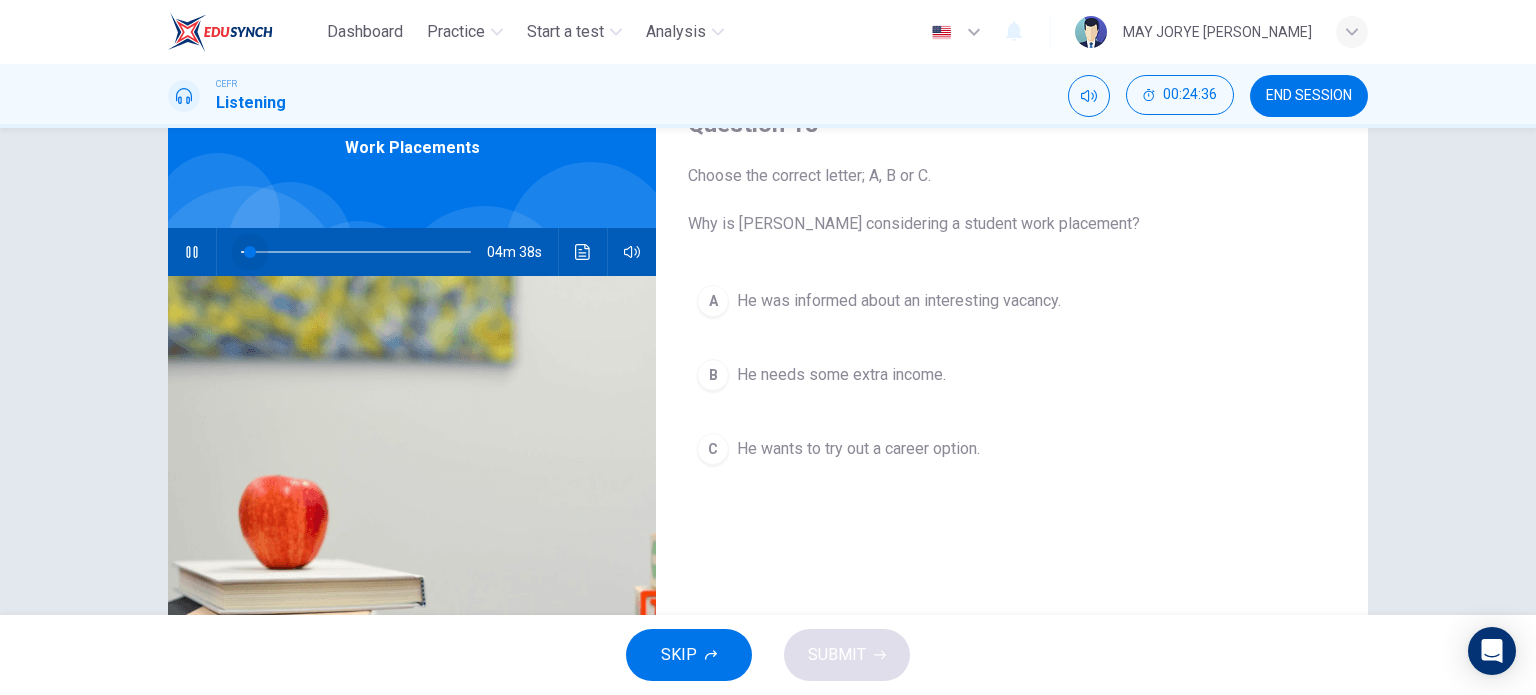 click at bounding box center [250, 252] 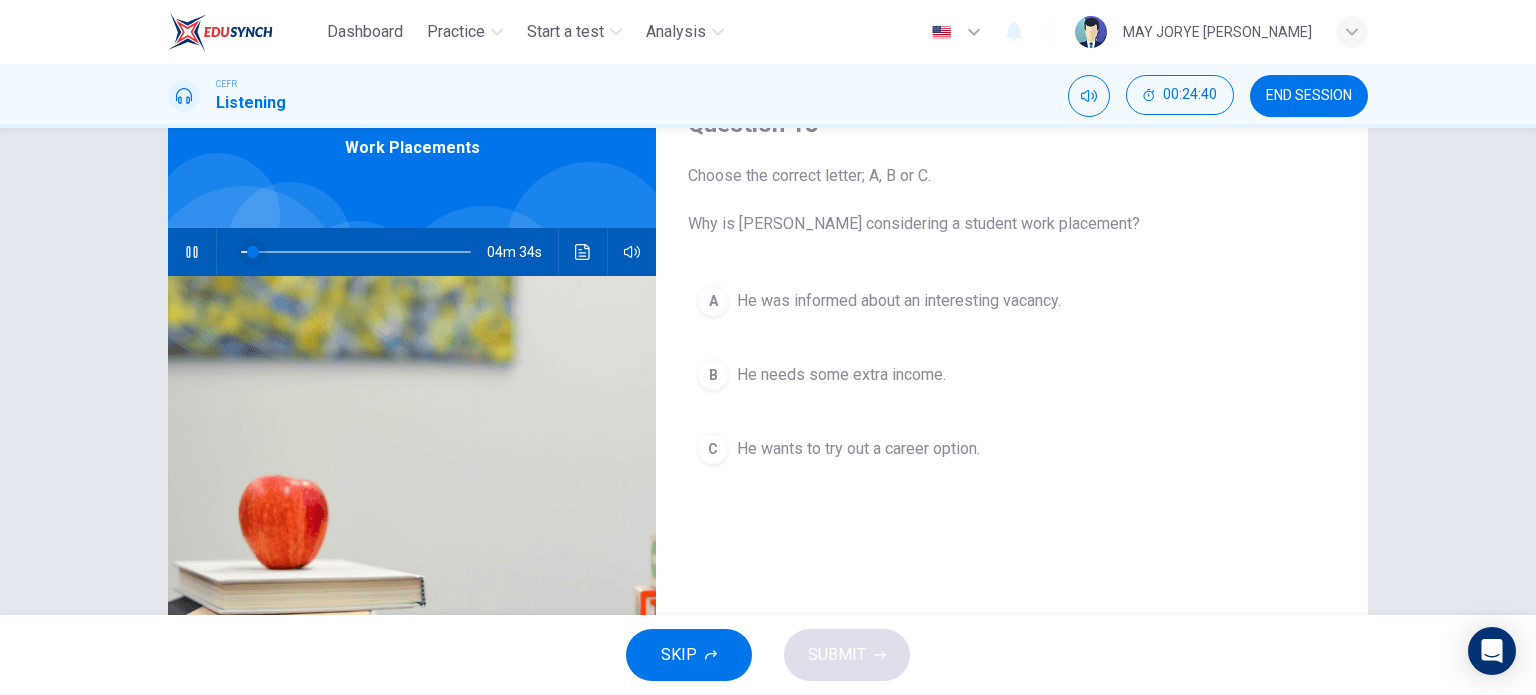 click at bounding box center (253, 252) 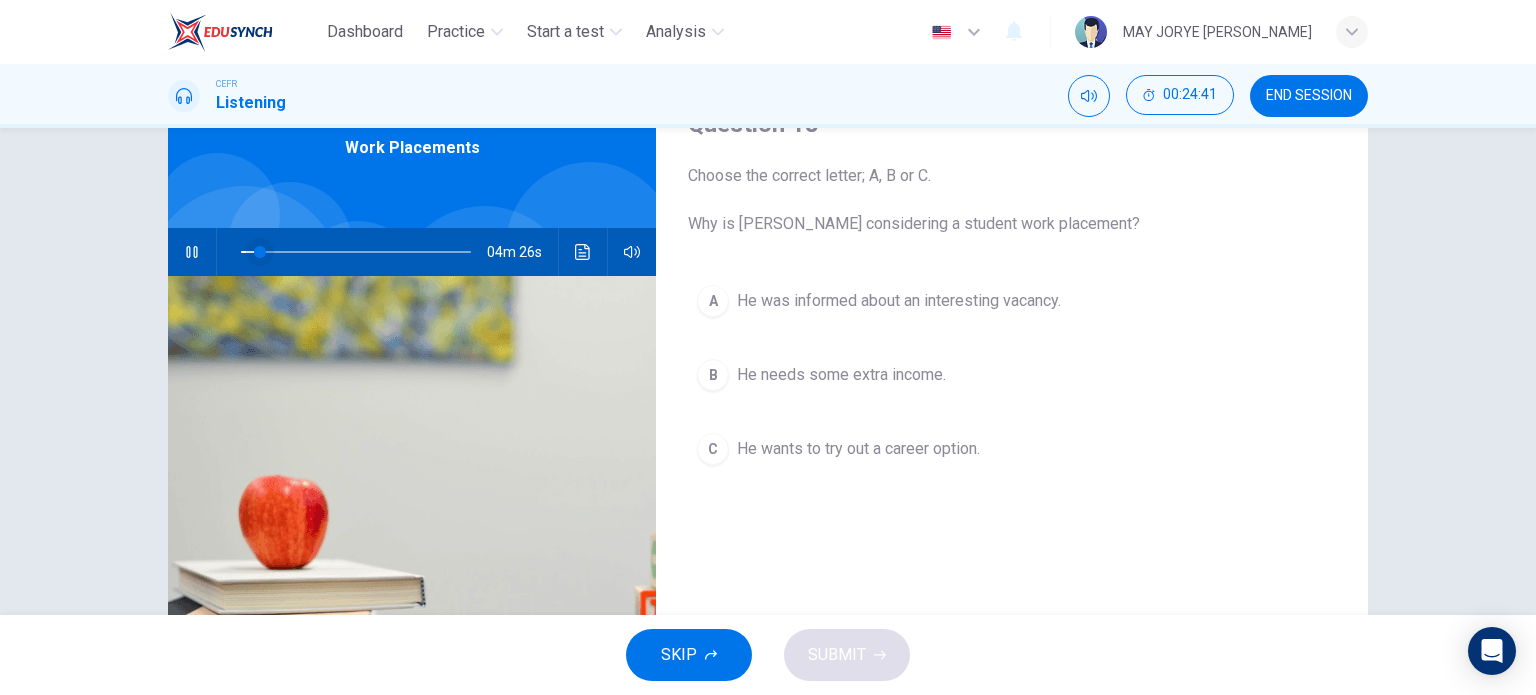 click at bounding box center [260, 252] 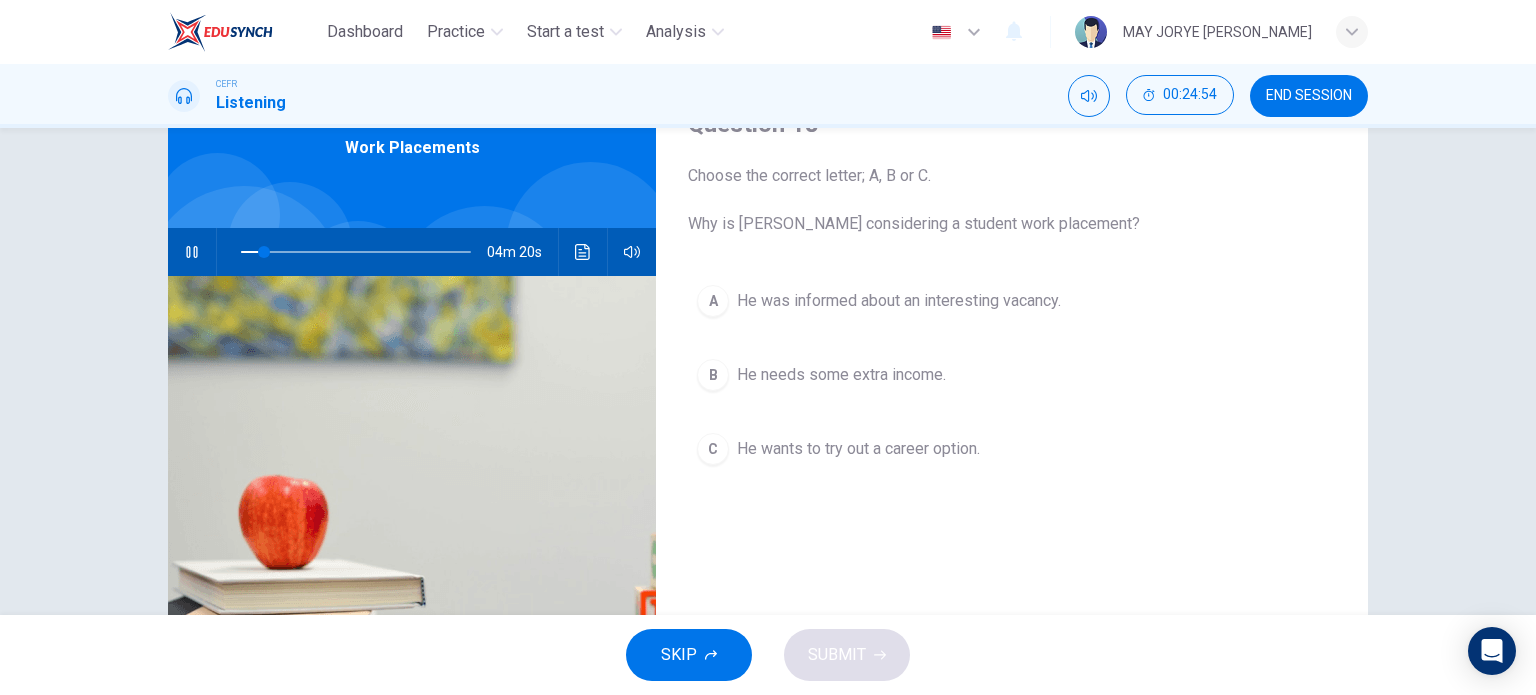 click on "B" at bounding box center (713, 375) 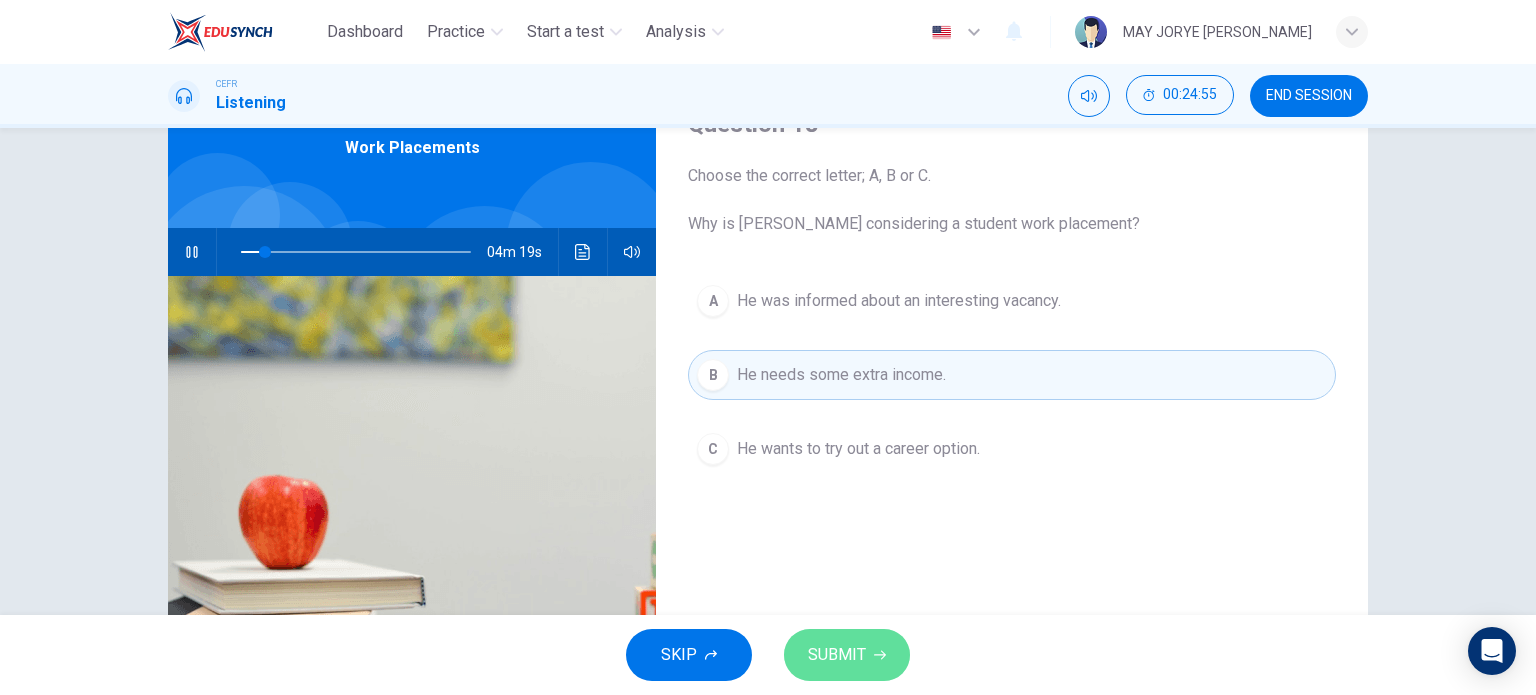click on "SUBMIT" at bounding box center [837, 655] 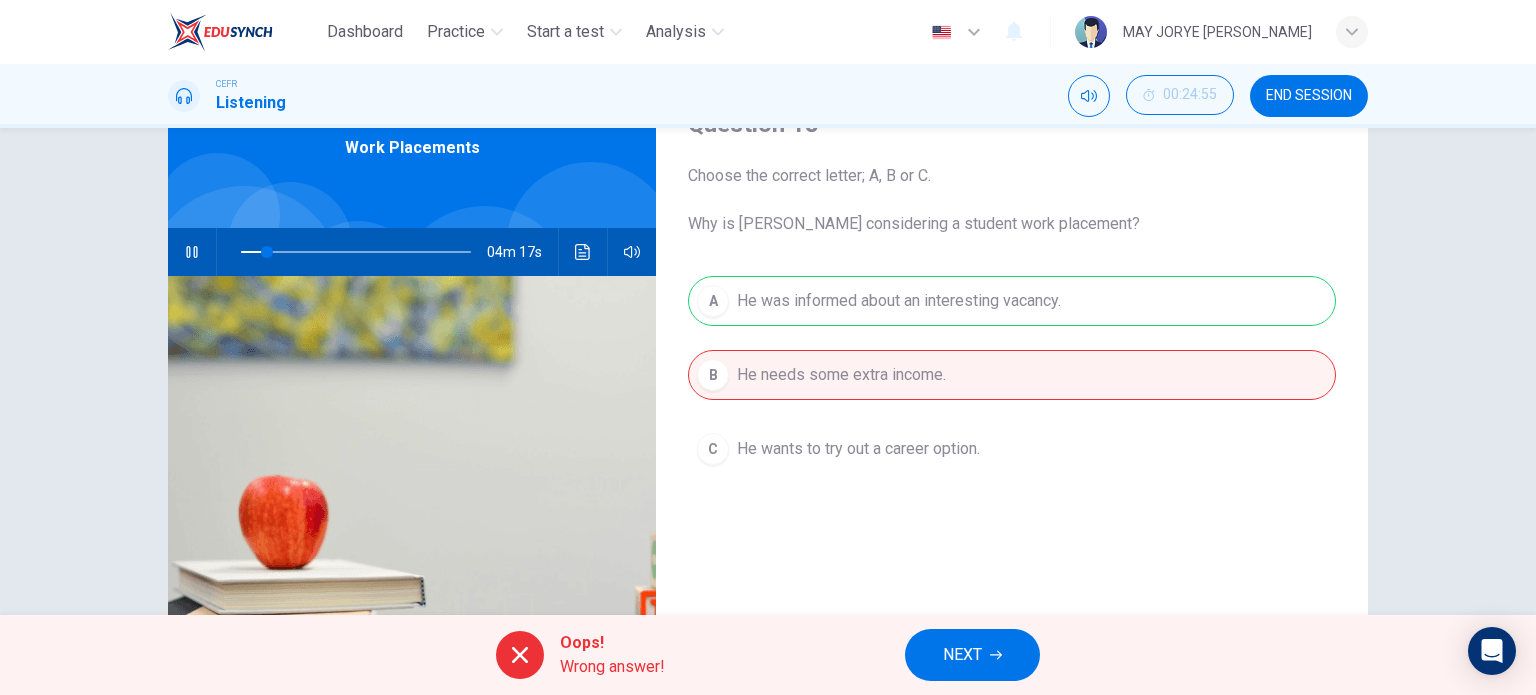 click on "NEXT" at bounding box center (972, 655) 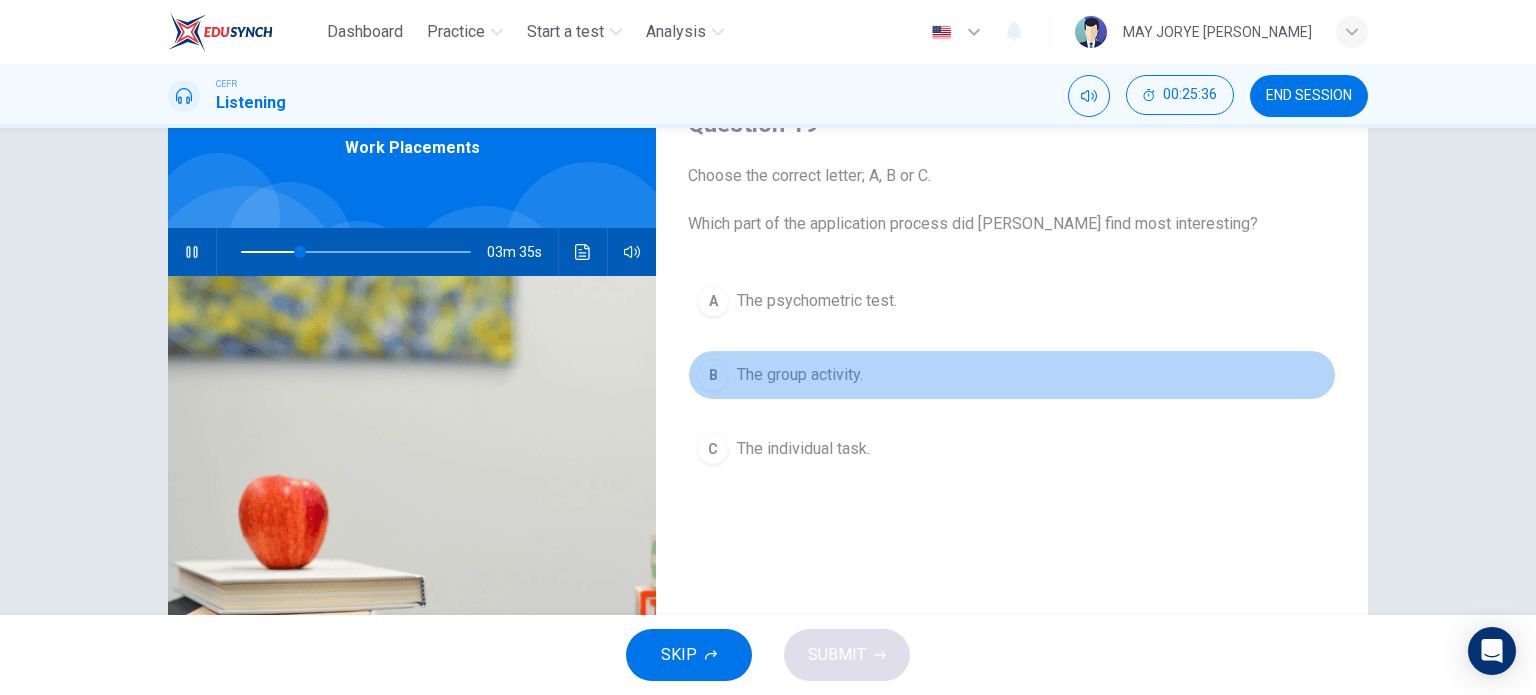 click on "B" at bounding box center (713, 375) 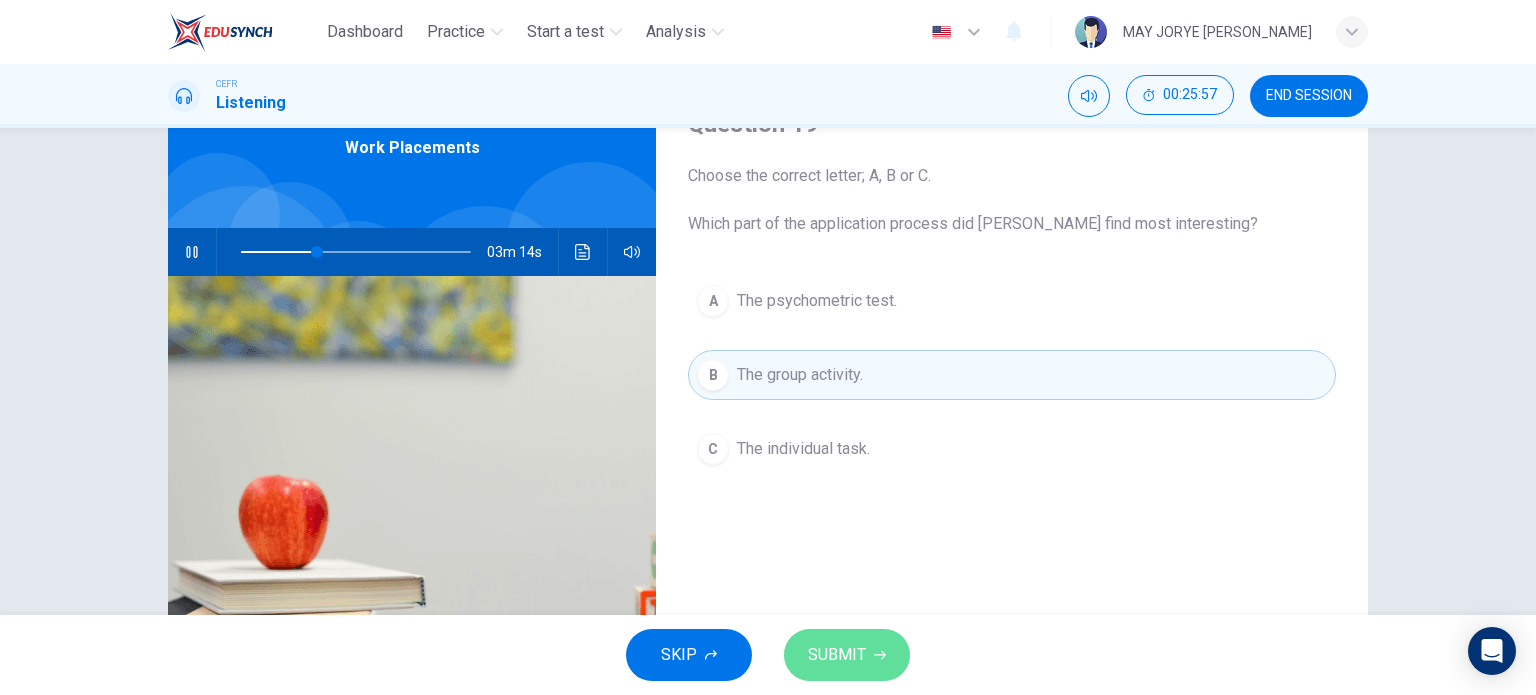 click on "SUBMIT" at bounding box center (847, 655) 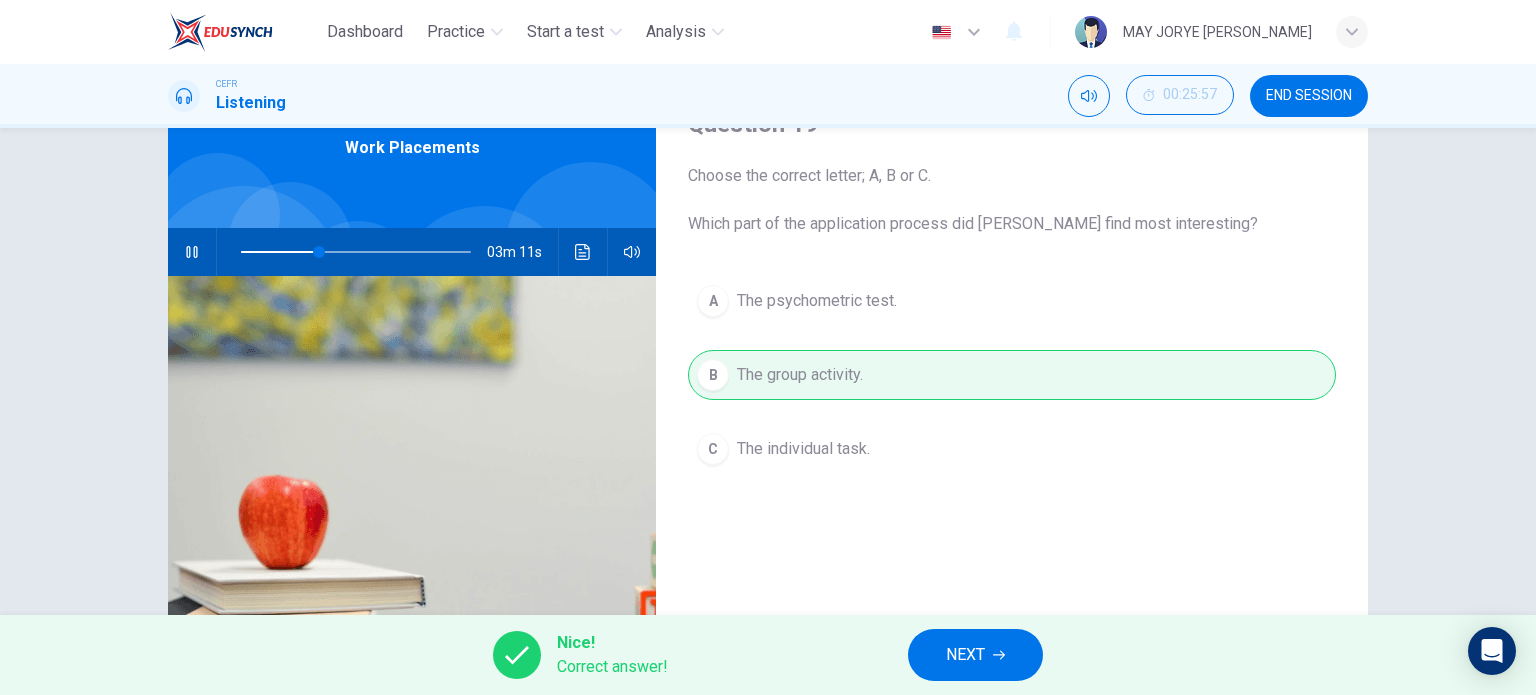 click on "NEXT" at bounding box center (965, 655) 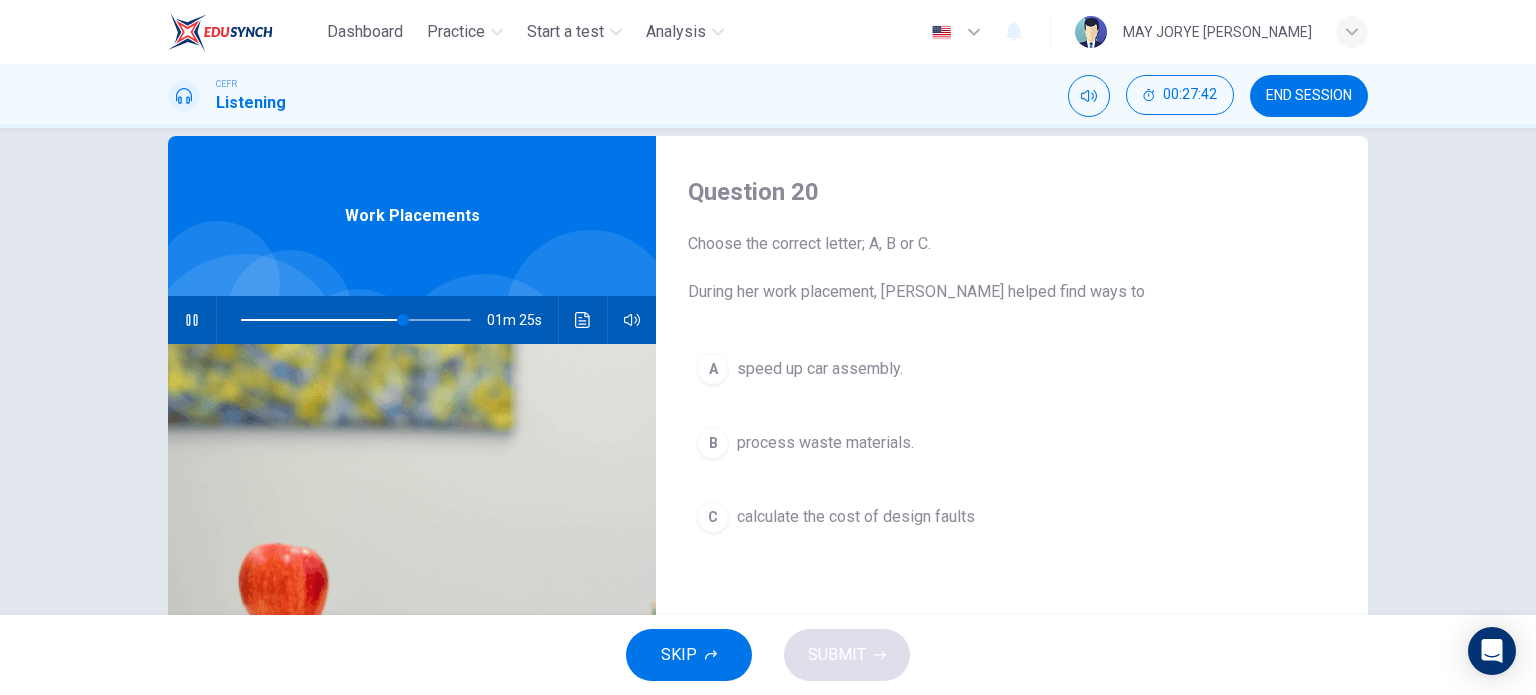 scroll, scrollTop: 0, scrollLeft: 0, axis: both 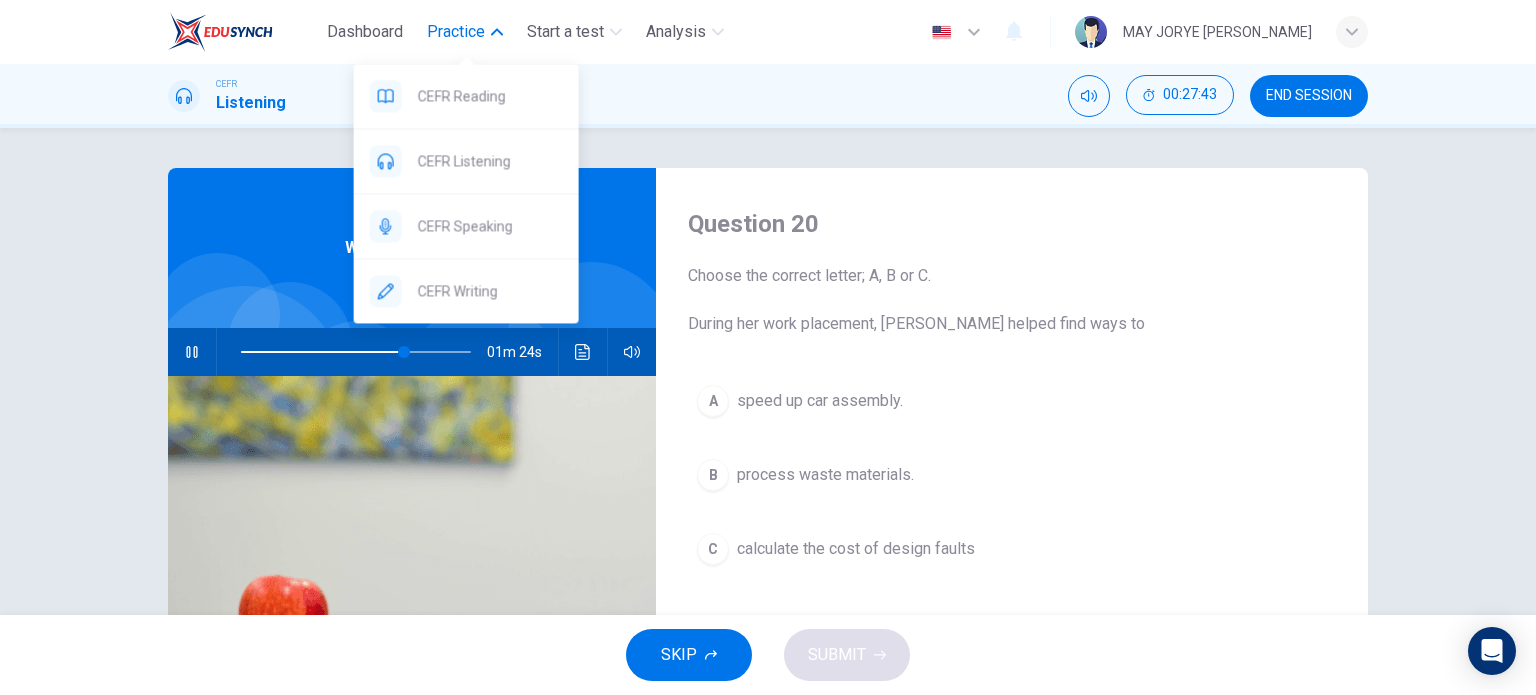 click 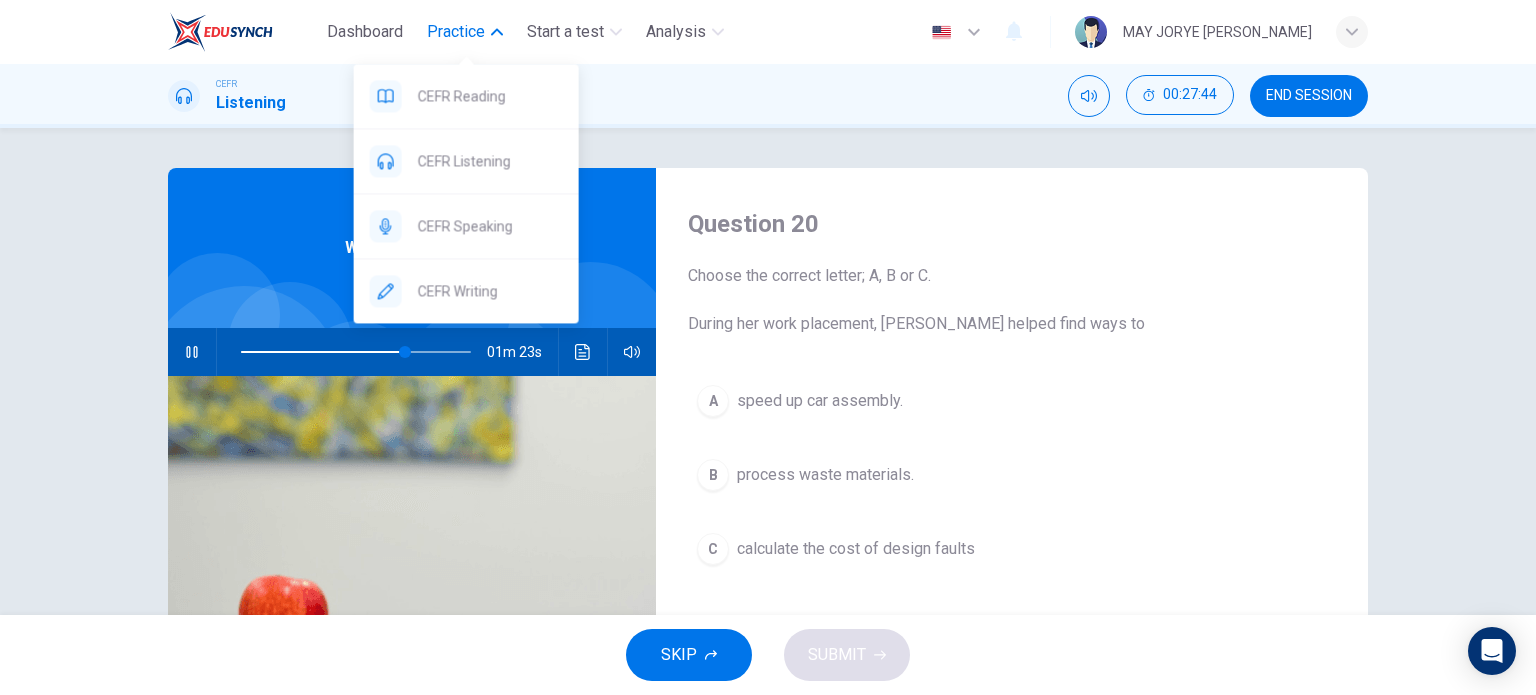 click on "Practice" at bounding box center (465, 32) 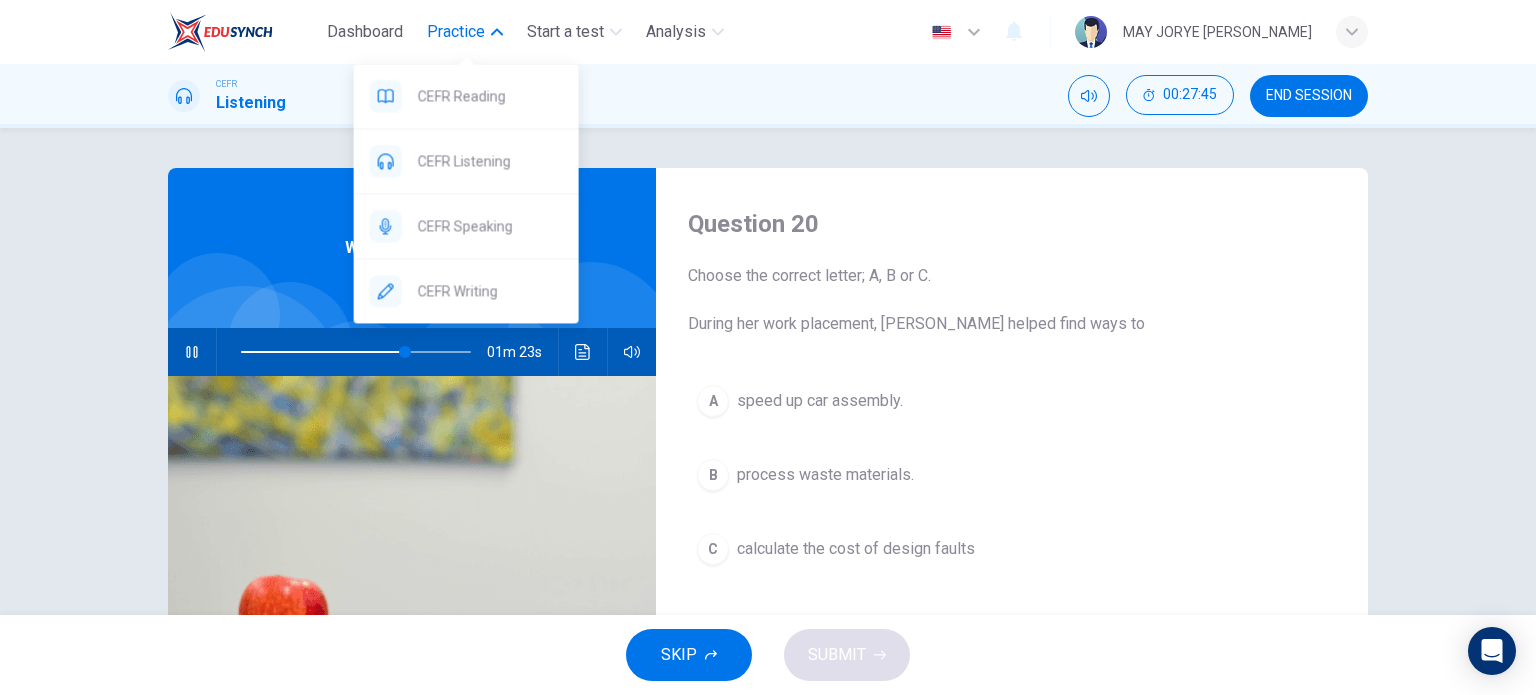 type on "72" 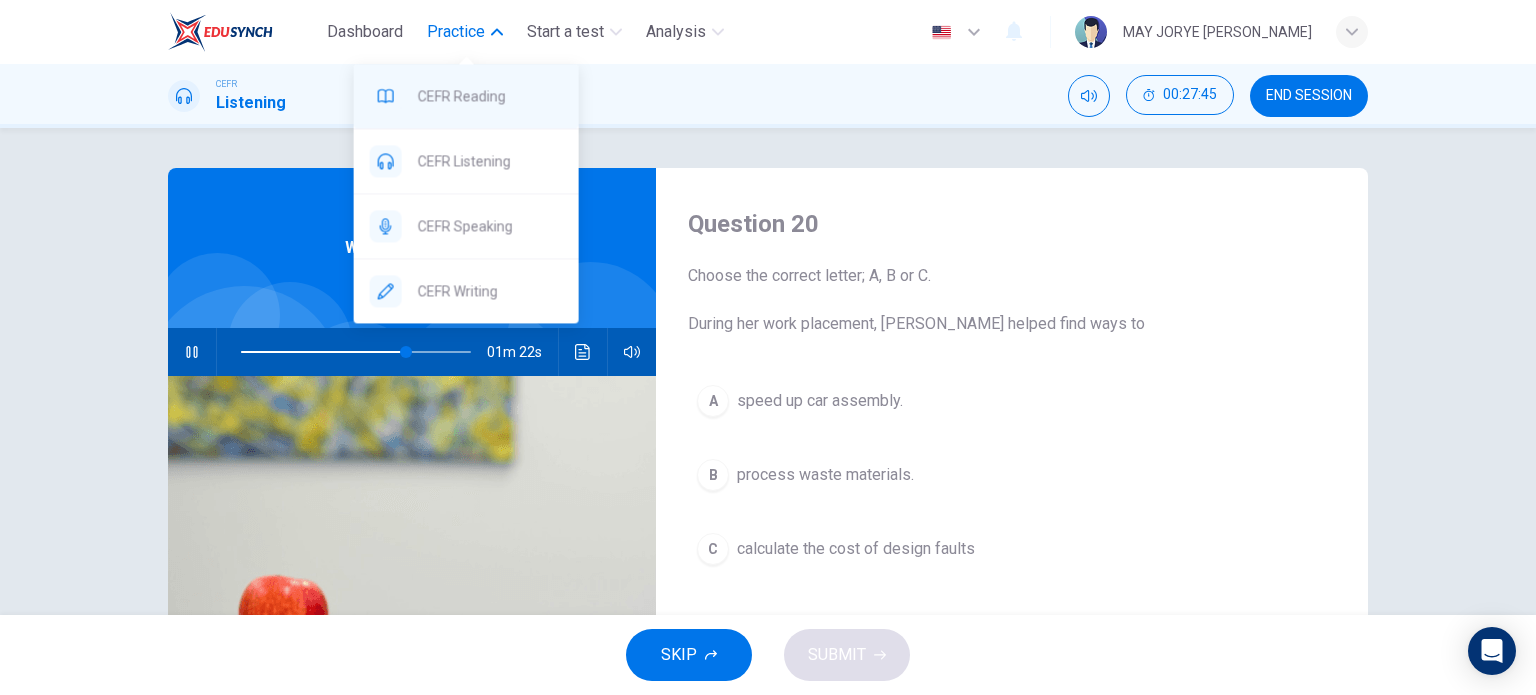click on "CEFR Reading" at bounding box center [490, 96] 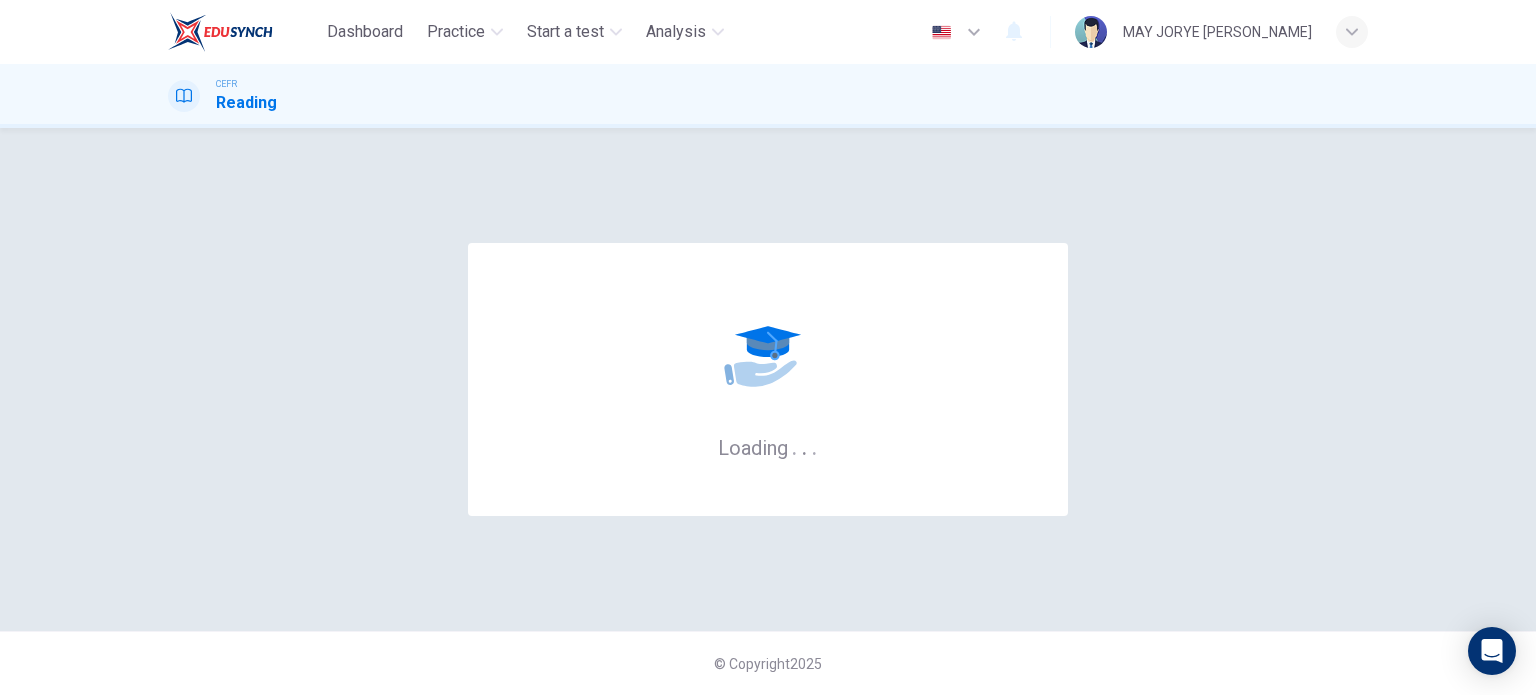 scroll, scrollTop: 0, scrollLeft: 0, axis: both 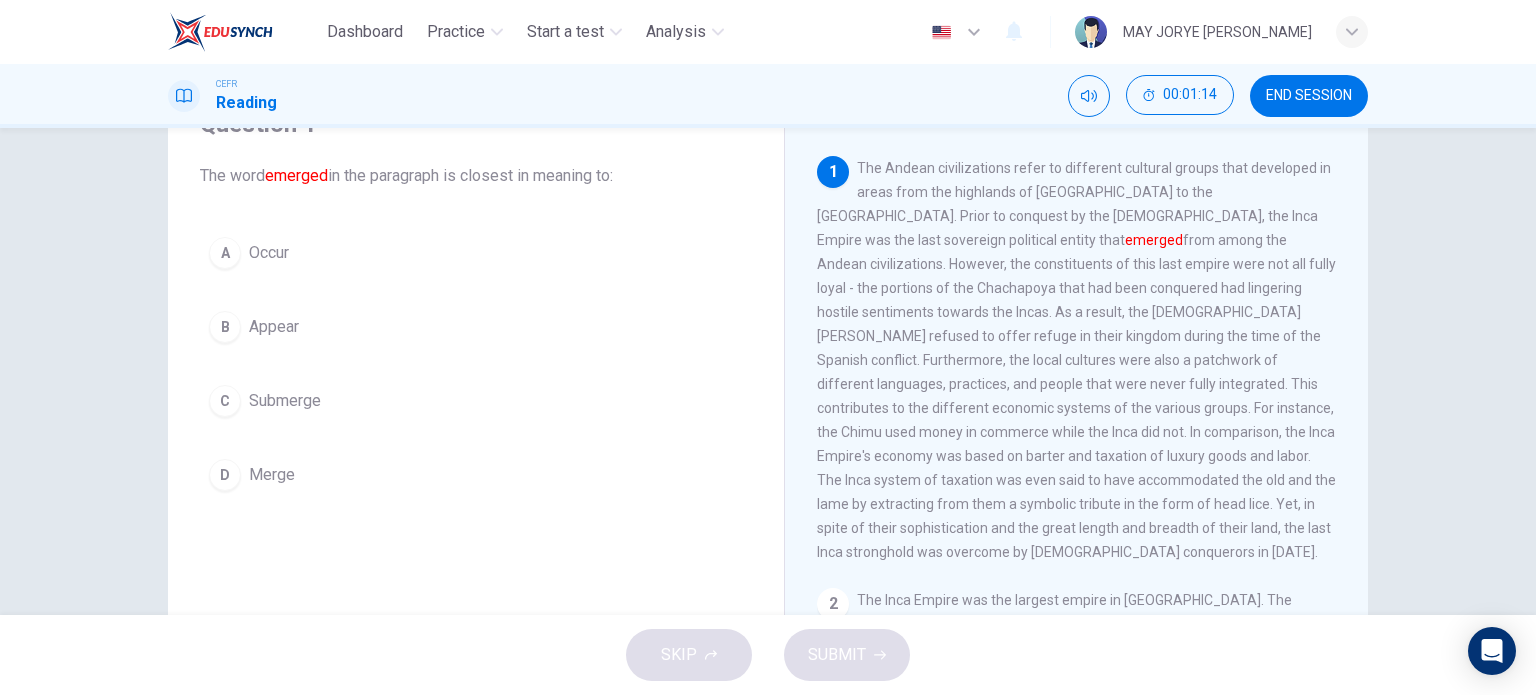 drag, startPoint x: 837, startPoint y: 242, endPoint x: 892, endPoint y: 243, distance: 55.00909 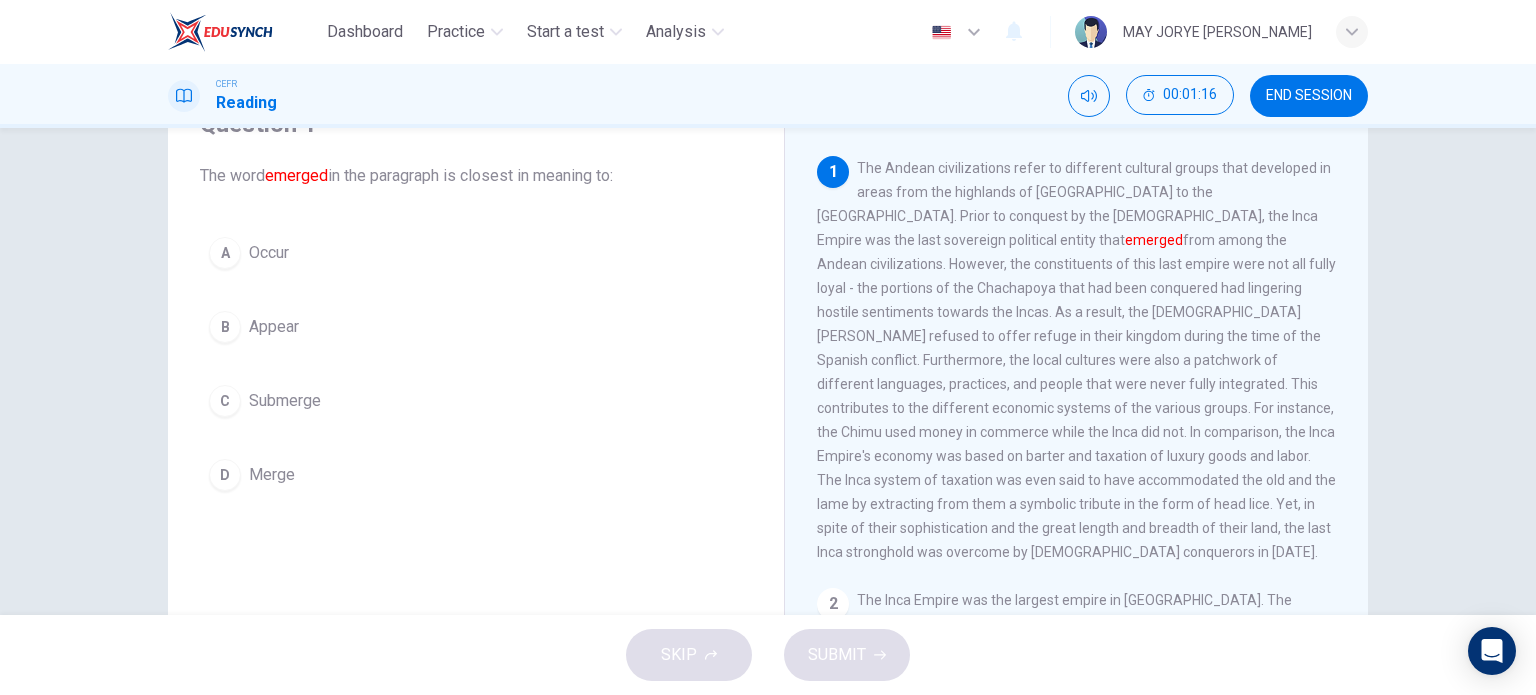 click on "B" at bounding box center [225, 327] 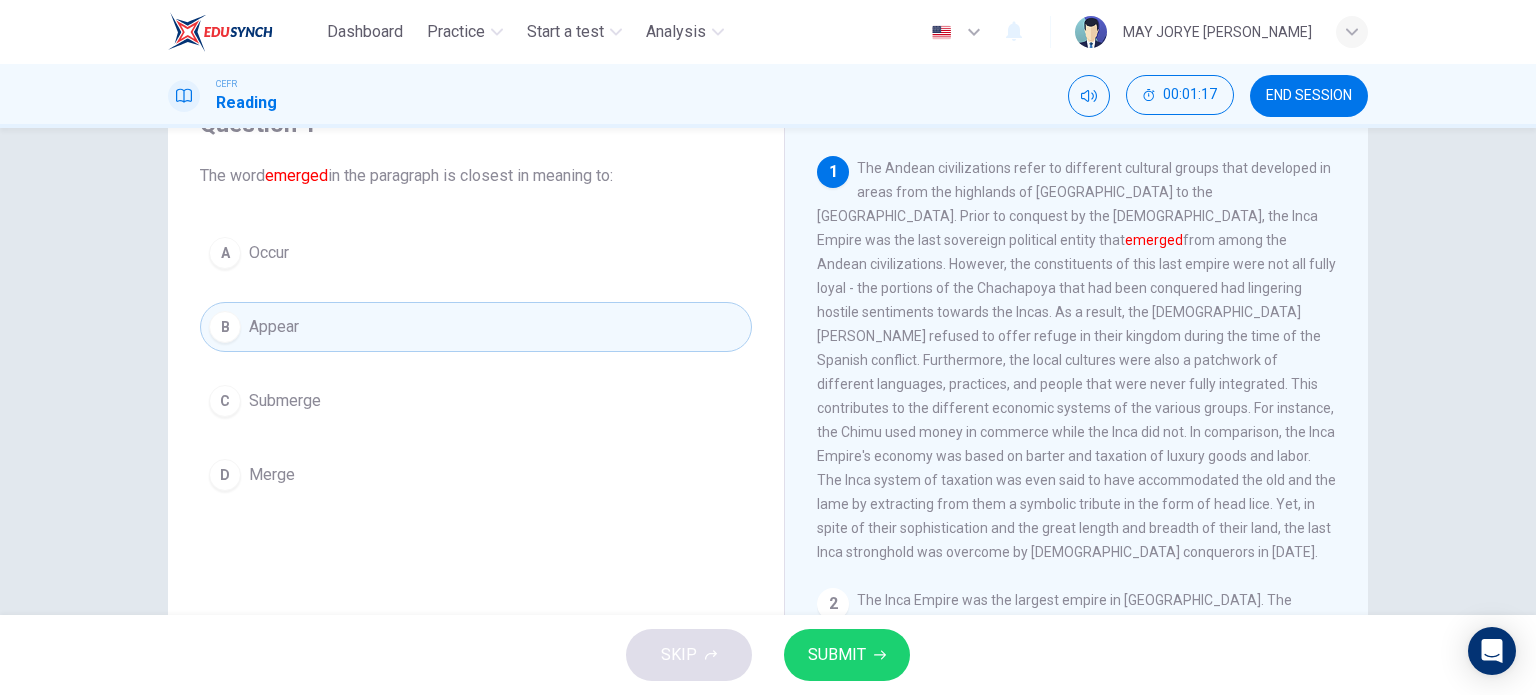 click on "SUBMIT" at bounding box center [847, 655] 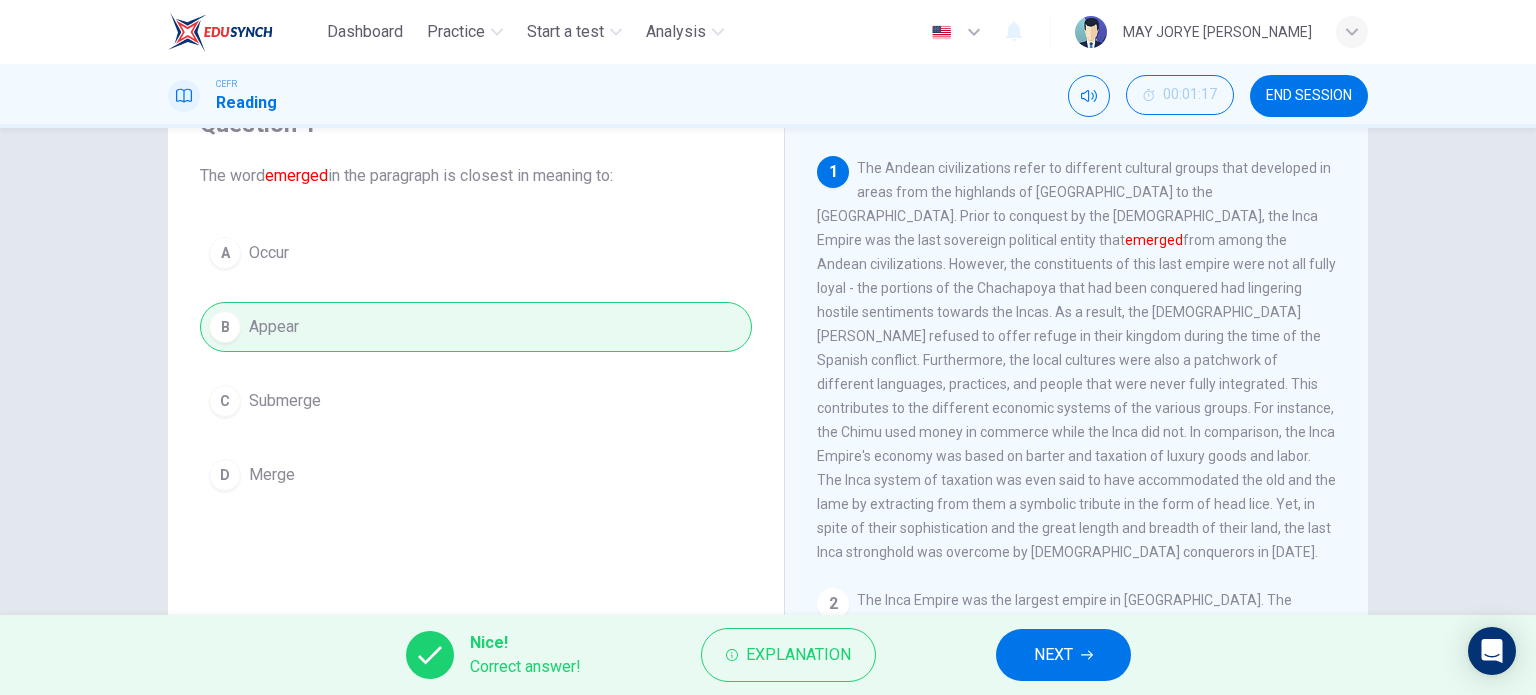 click 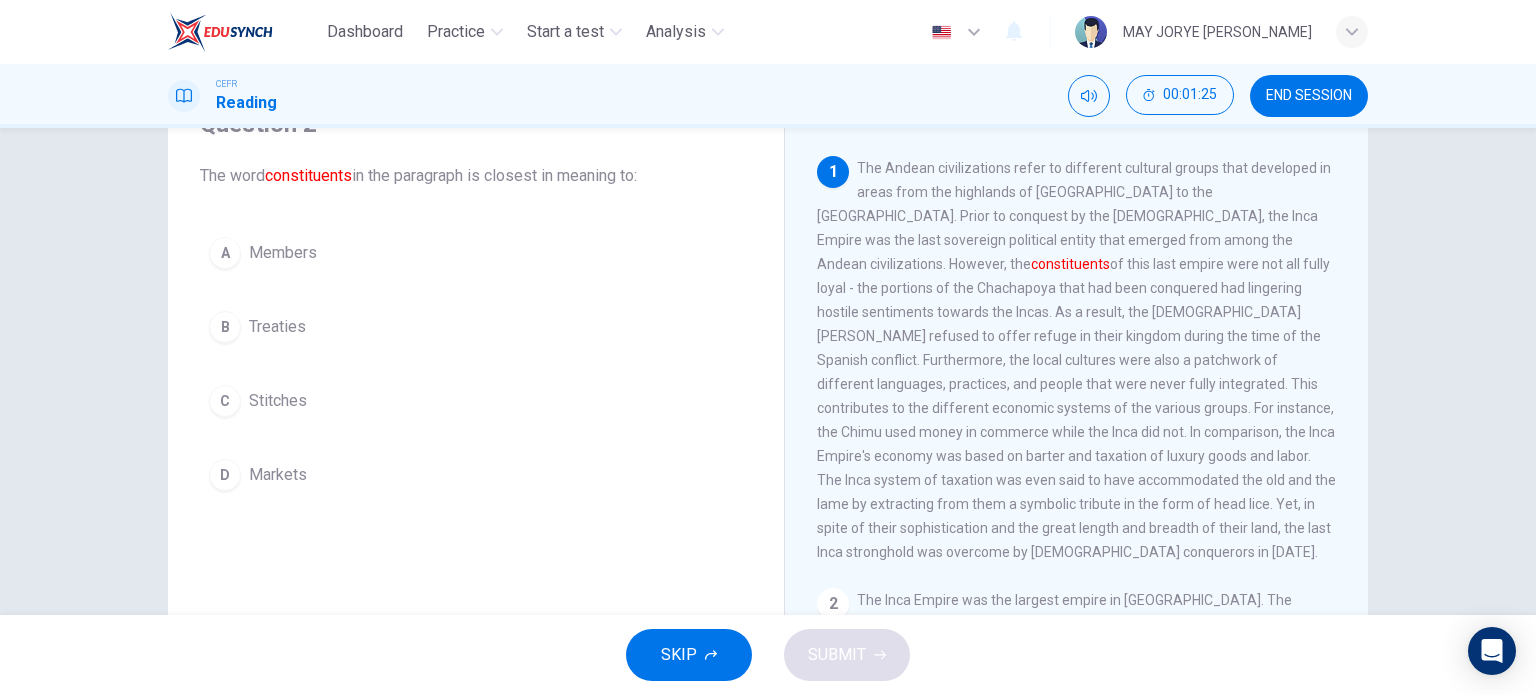 click on "A" at bounding box center [225, 253] 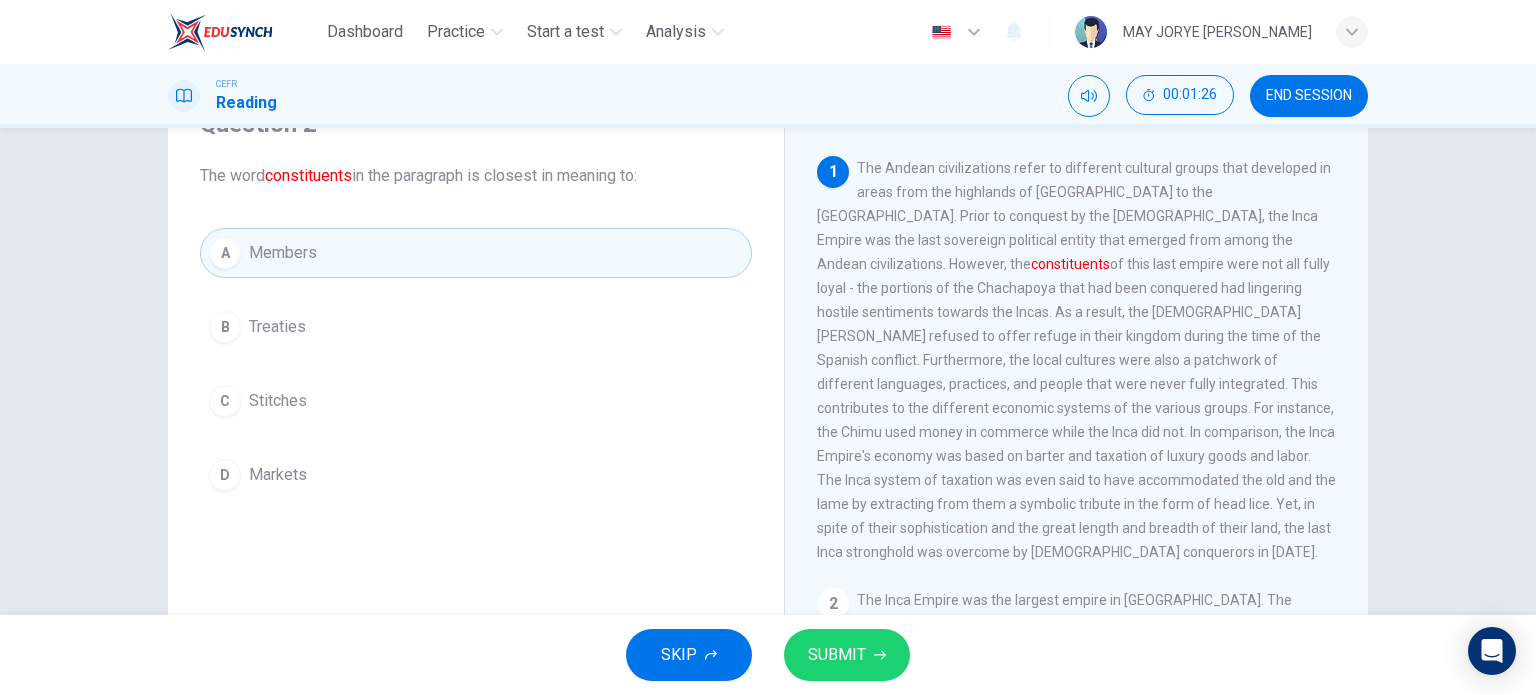 drag, startPoint x: 1535, startPoint y: -47, endPoint x: 1535, endPoint y: -121, distance: 74 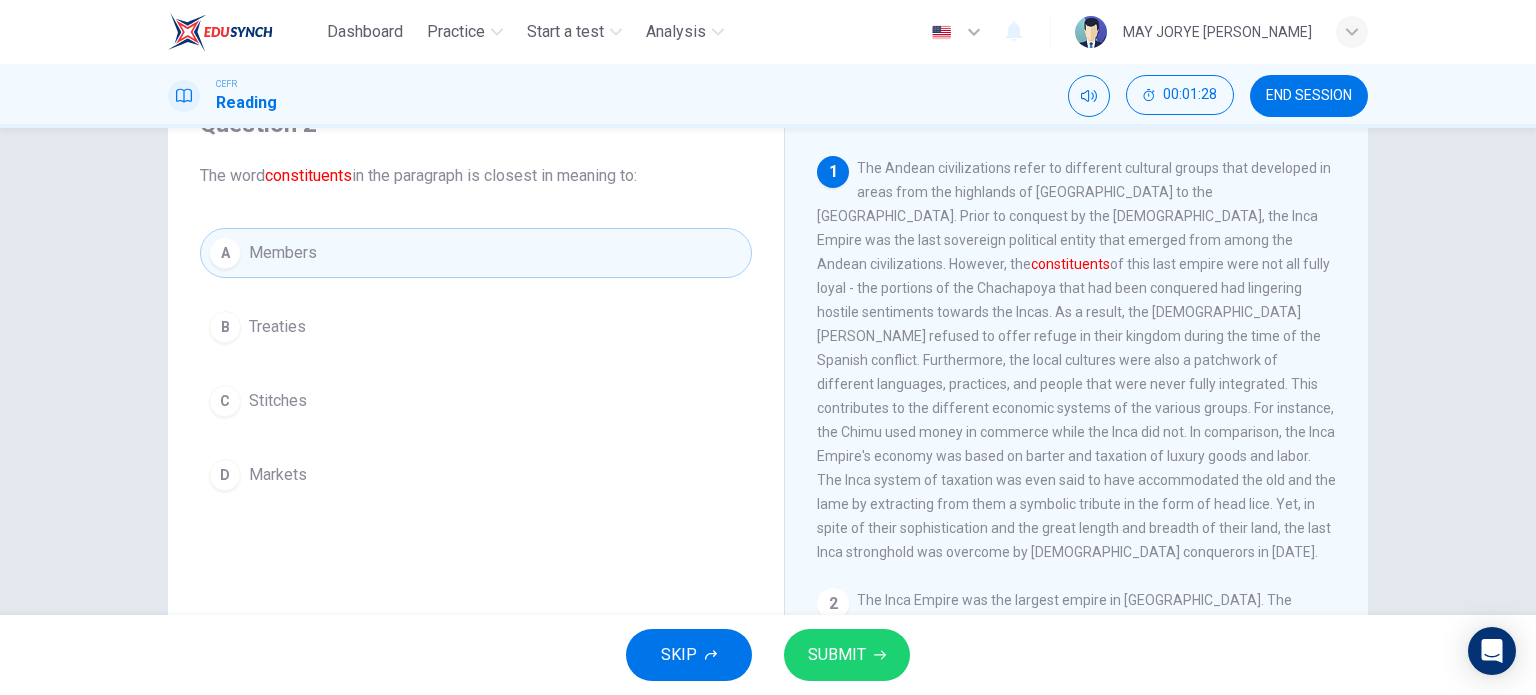 click on "SUBMIT" at bounding box center (847, 655) 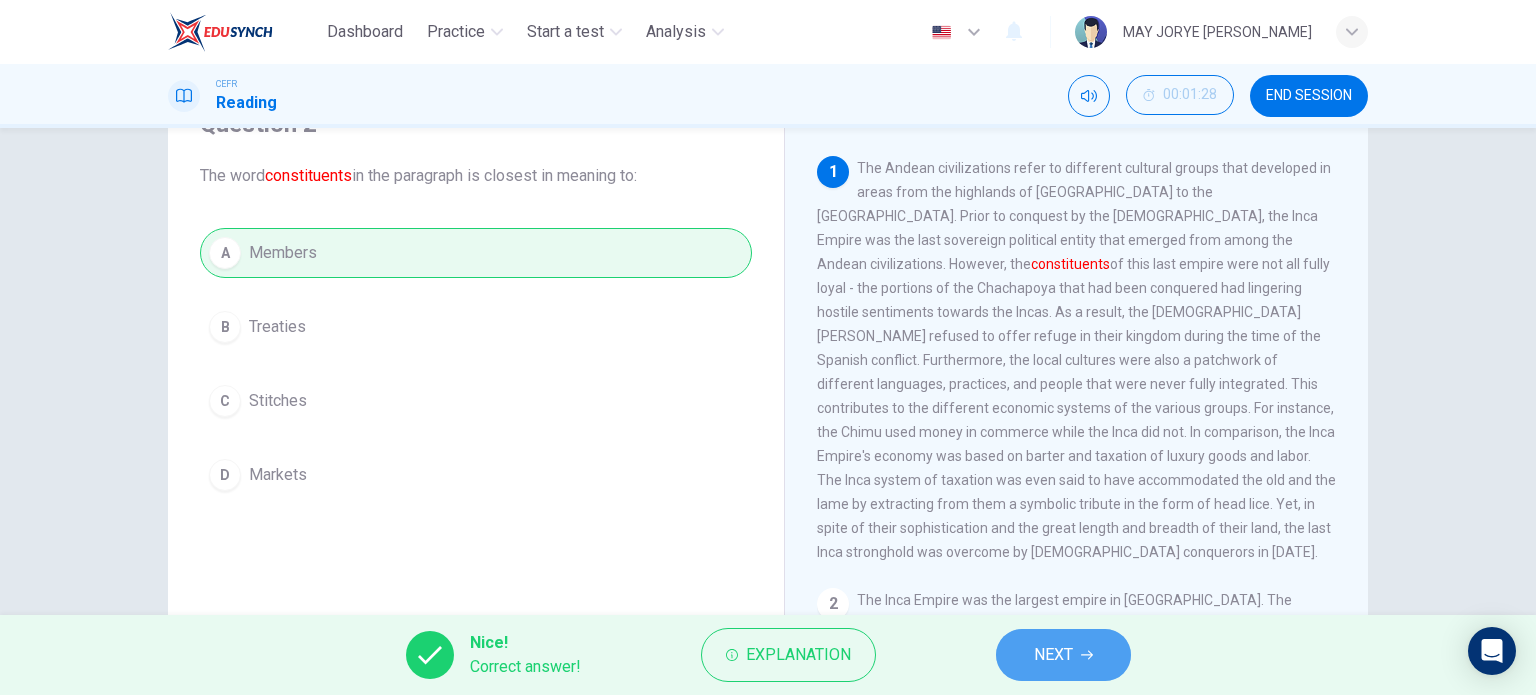 click on "NEXT" at bounding box center [1053, 655] 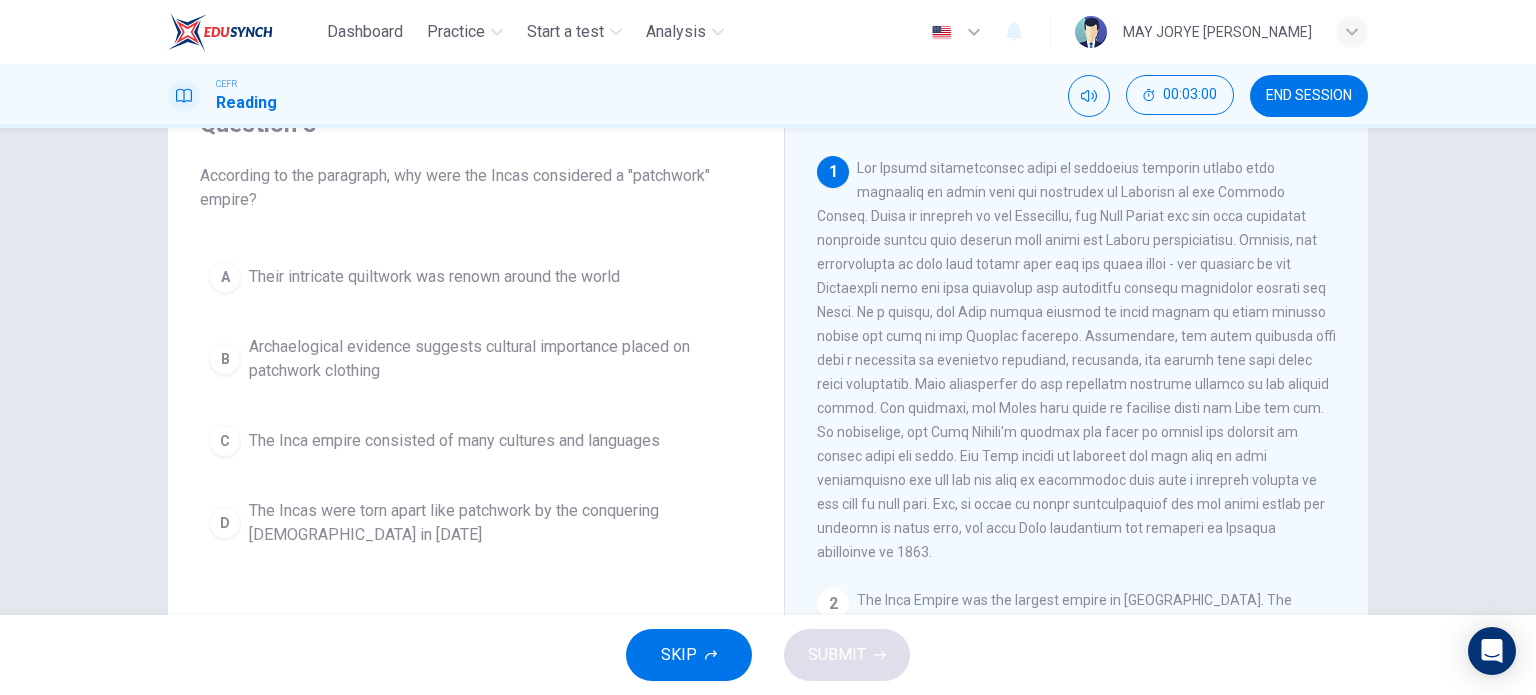 click on "C" at bounding box center (225, 441) 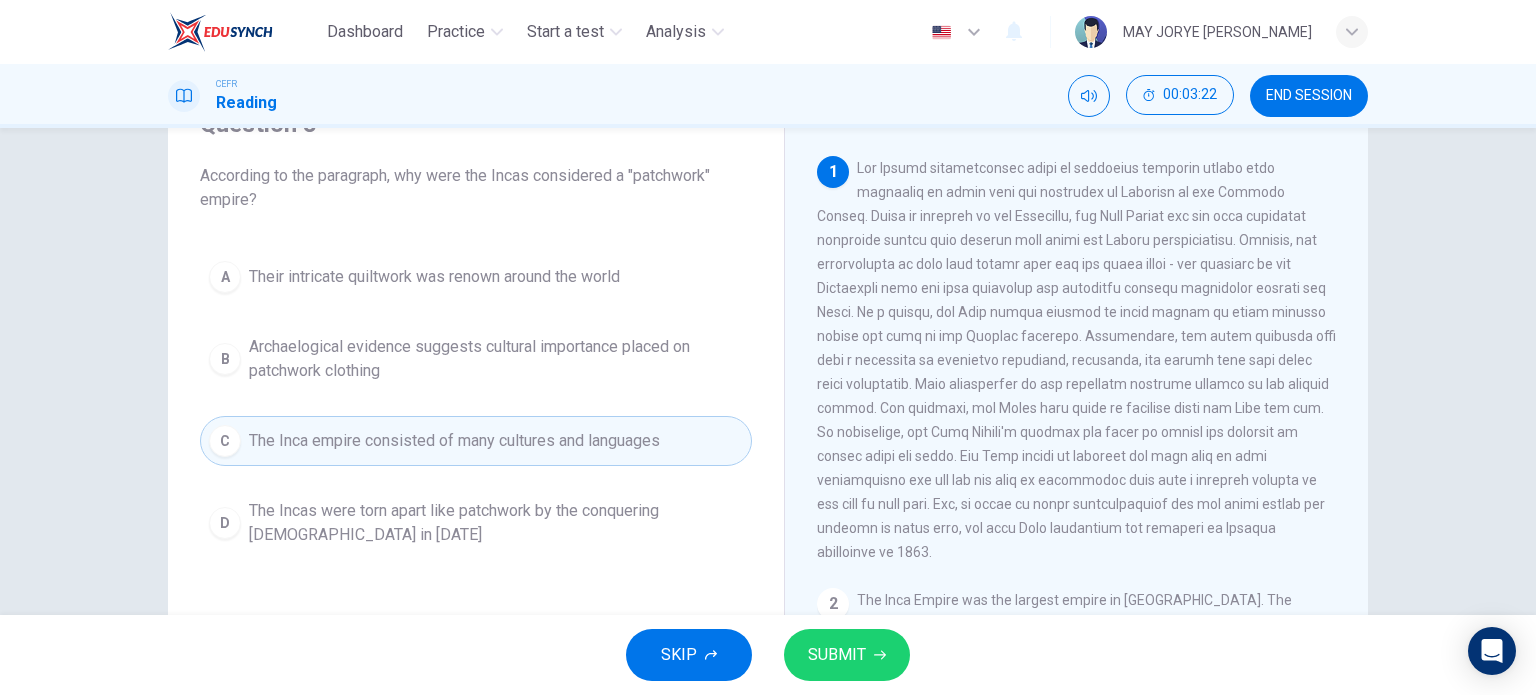 click on "SUBMIT" at bounding box center (847, 655) 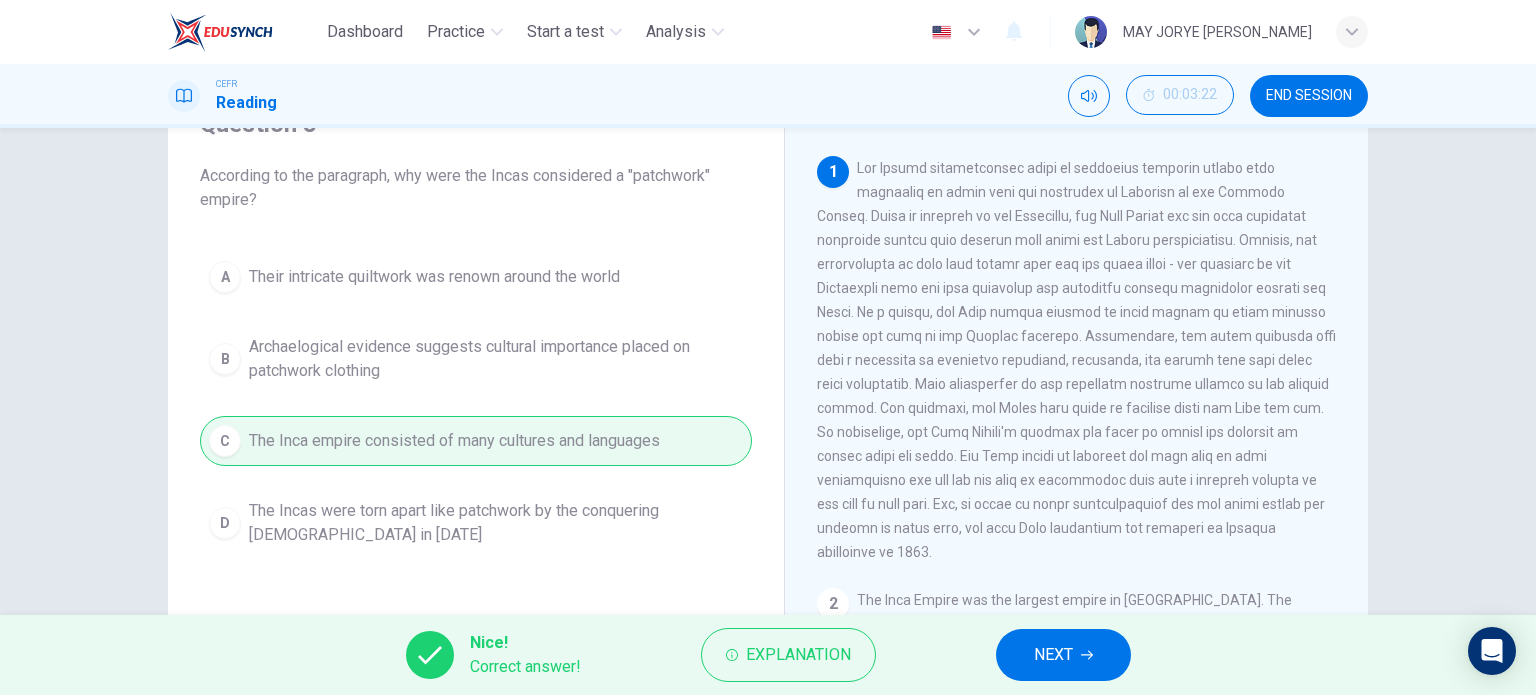 click on "NEXT" at bounding box center (1063, 655) 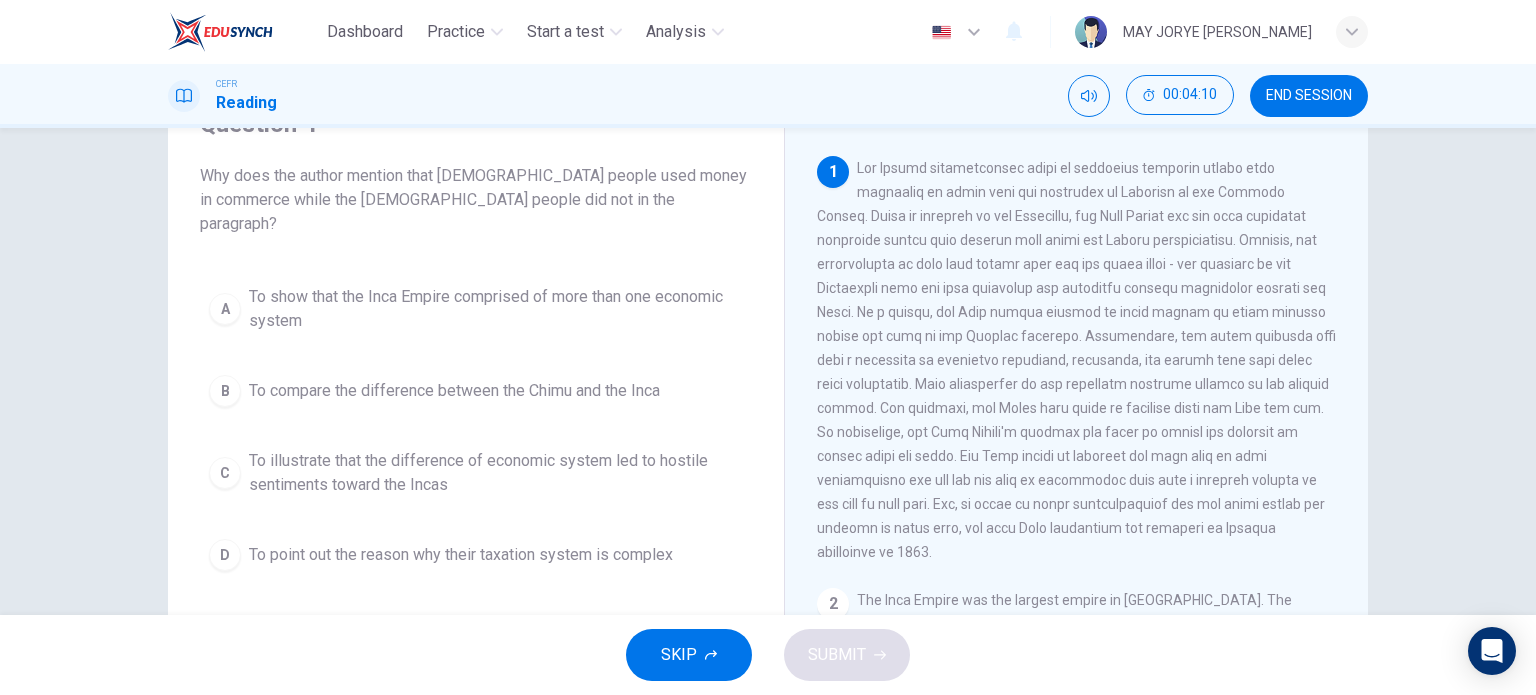 click on "Dashboard Practice Start a test Analysis" at bounding box center [450, 32] 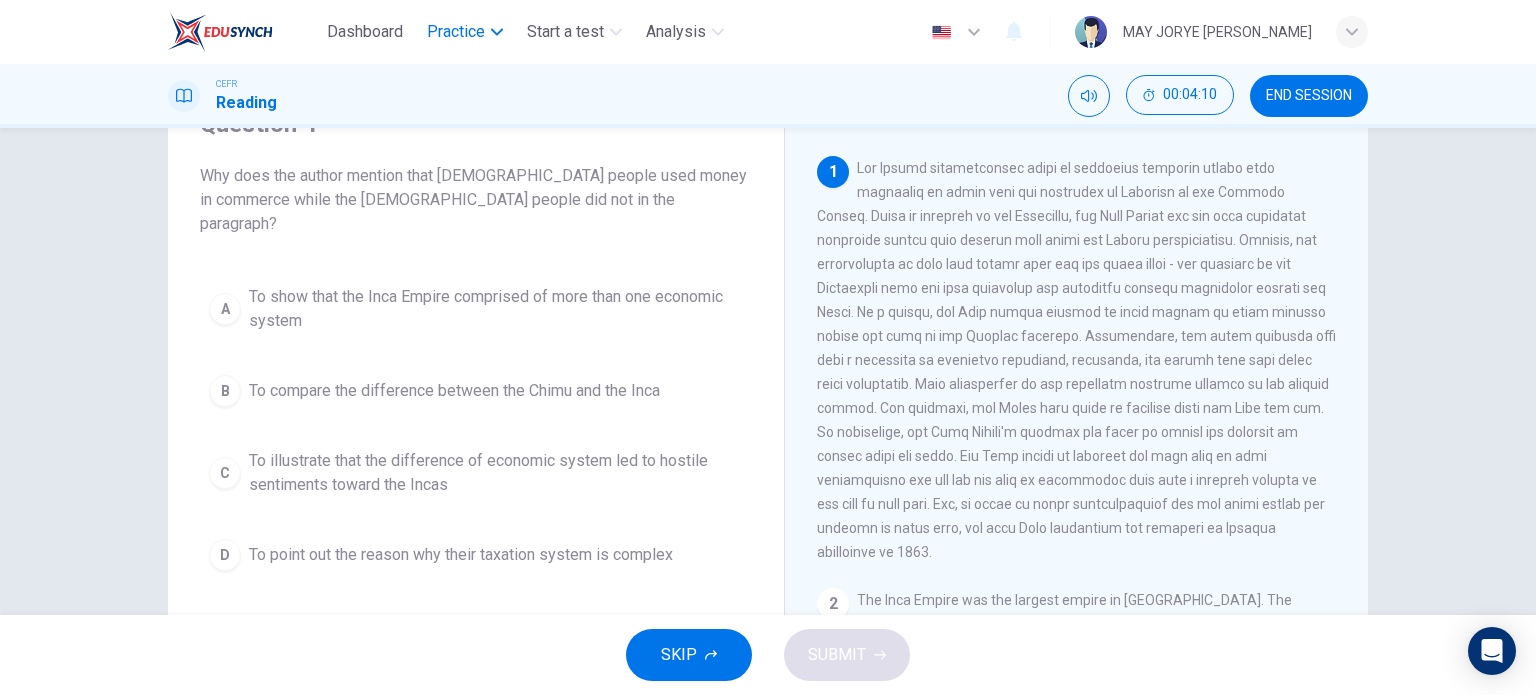 click on "Practice" at bounding box center (465, 32) 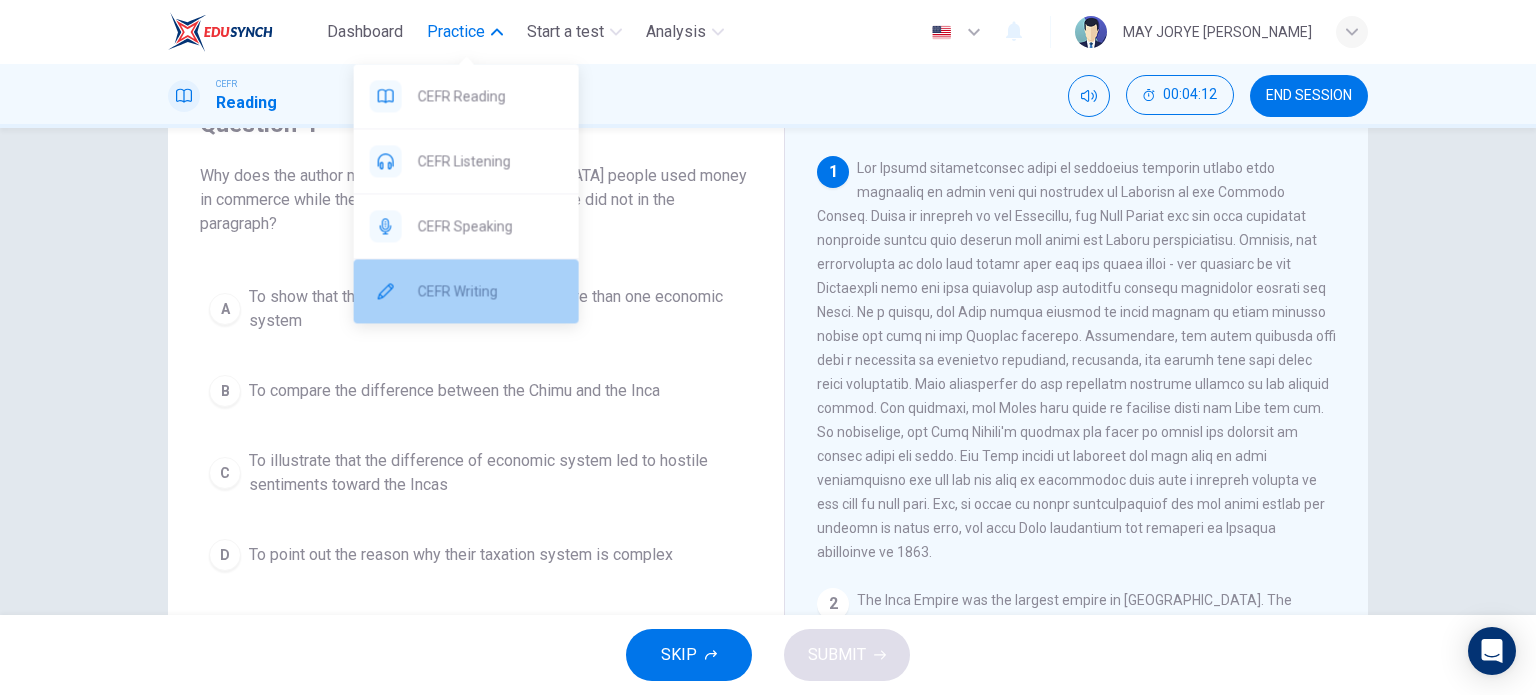 click on "CEFR Writing" at bounding box center (490, 291) 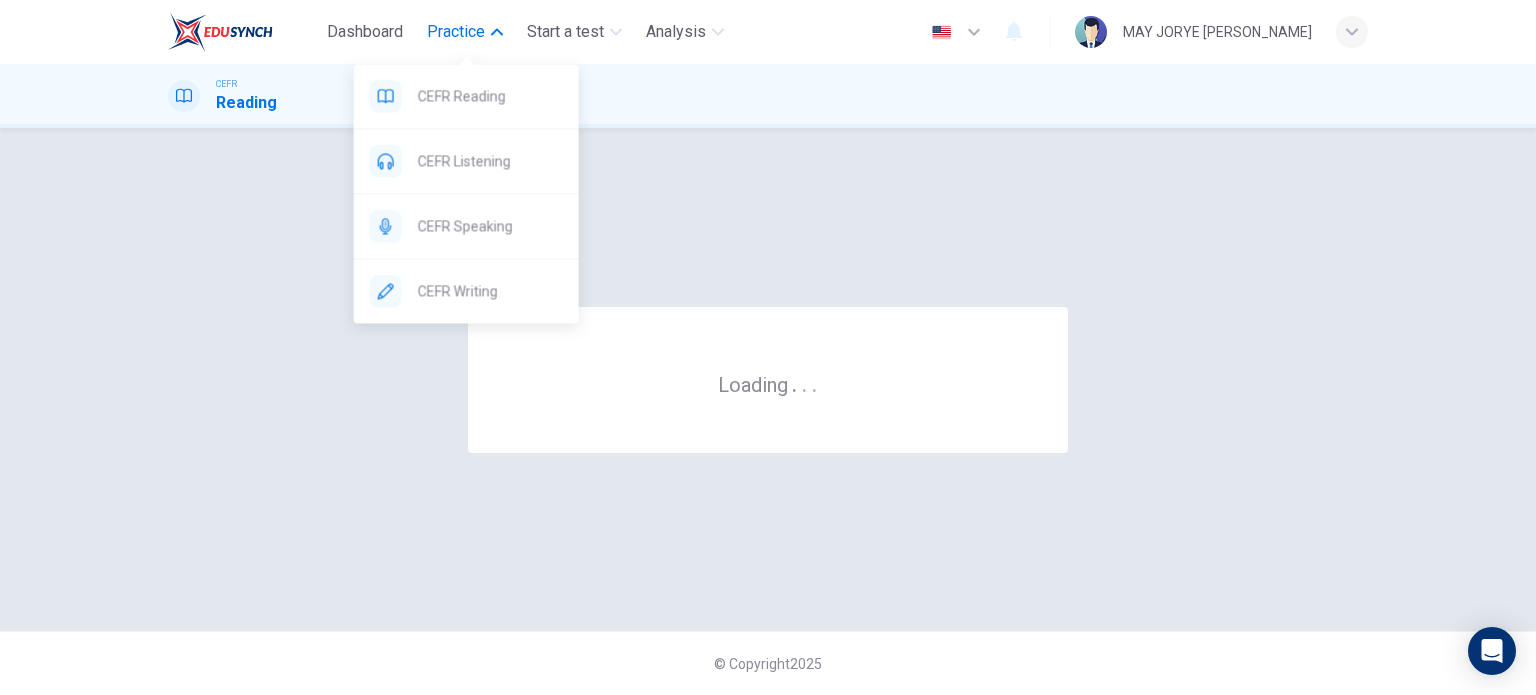 scroll, scrollTop: 0, scrollLeft: 0, axis: both 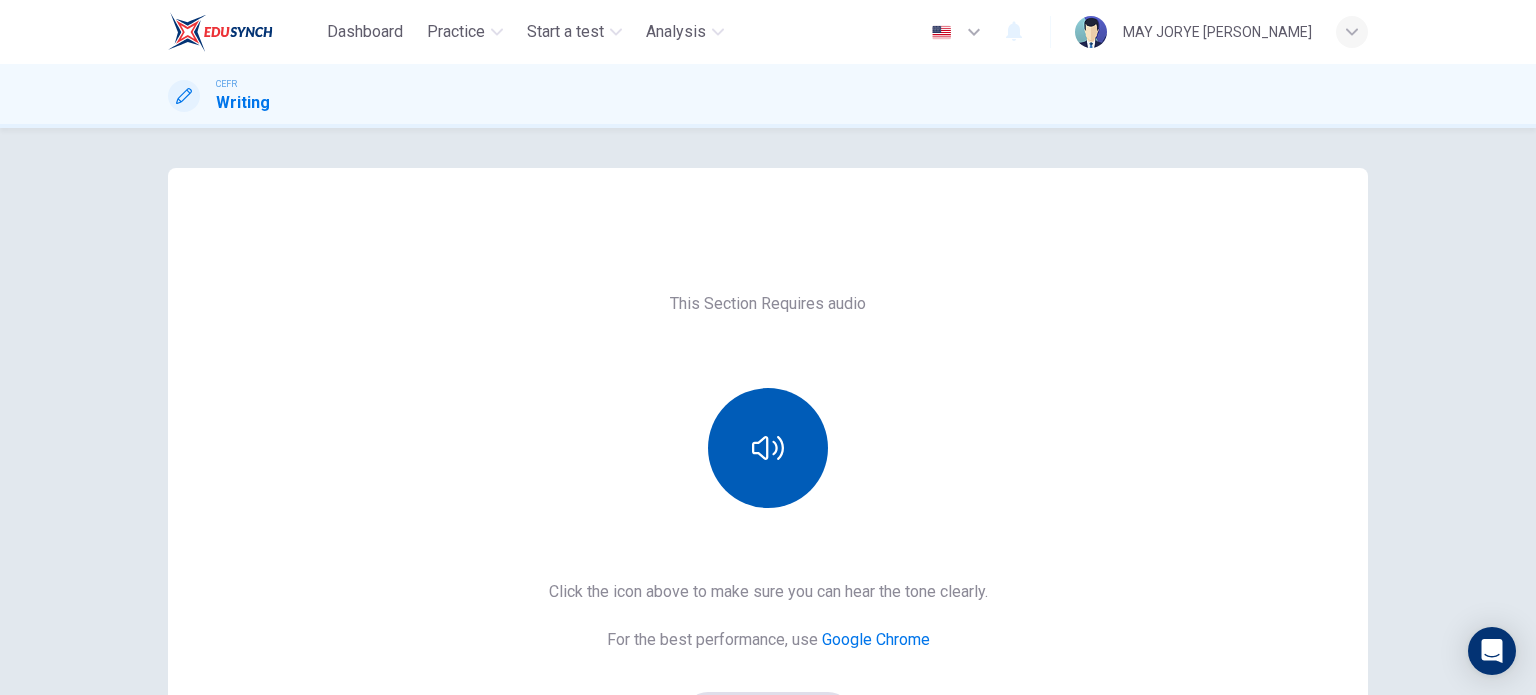 click at bounding box center [768, 448] 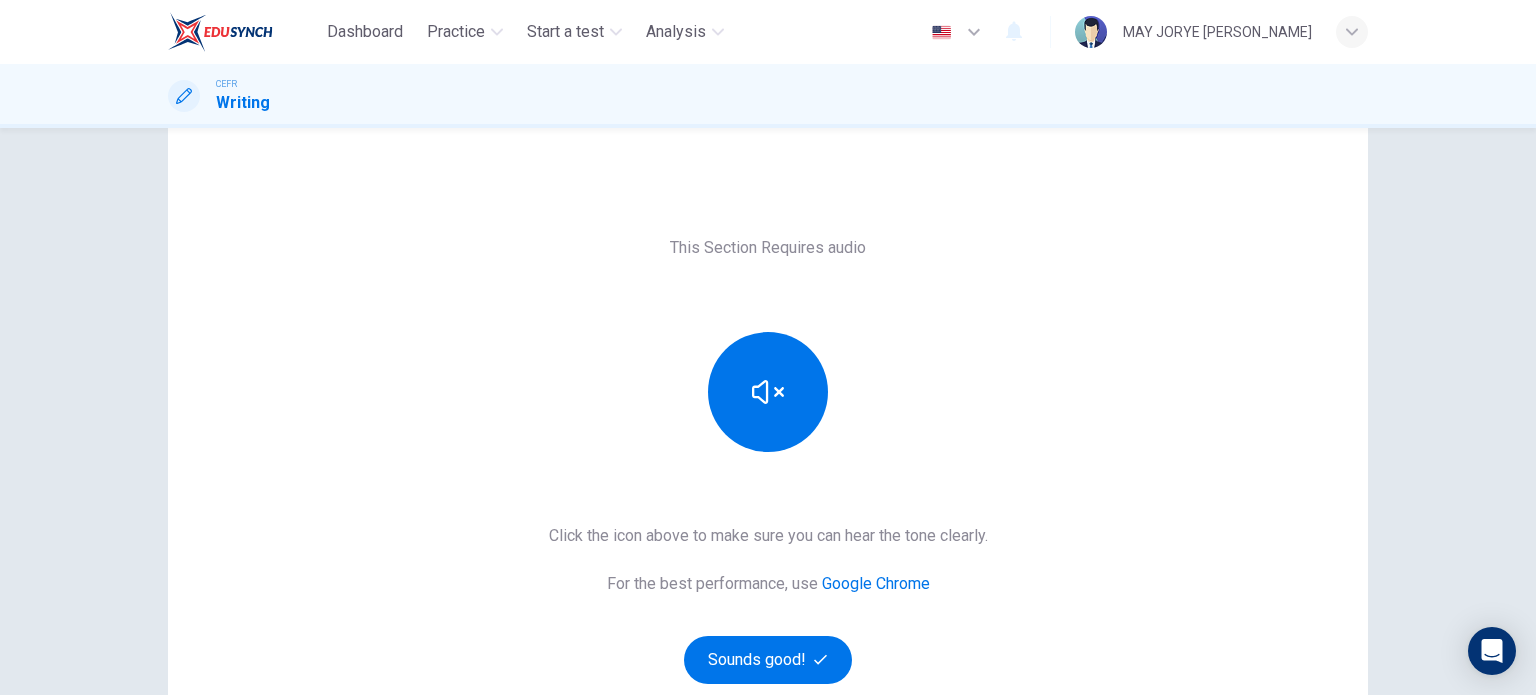 scroll, scrollTop: 100, scrollLeft: 0, axis: vertical 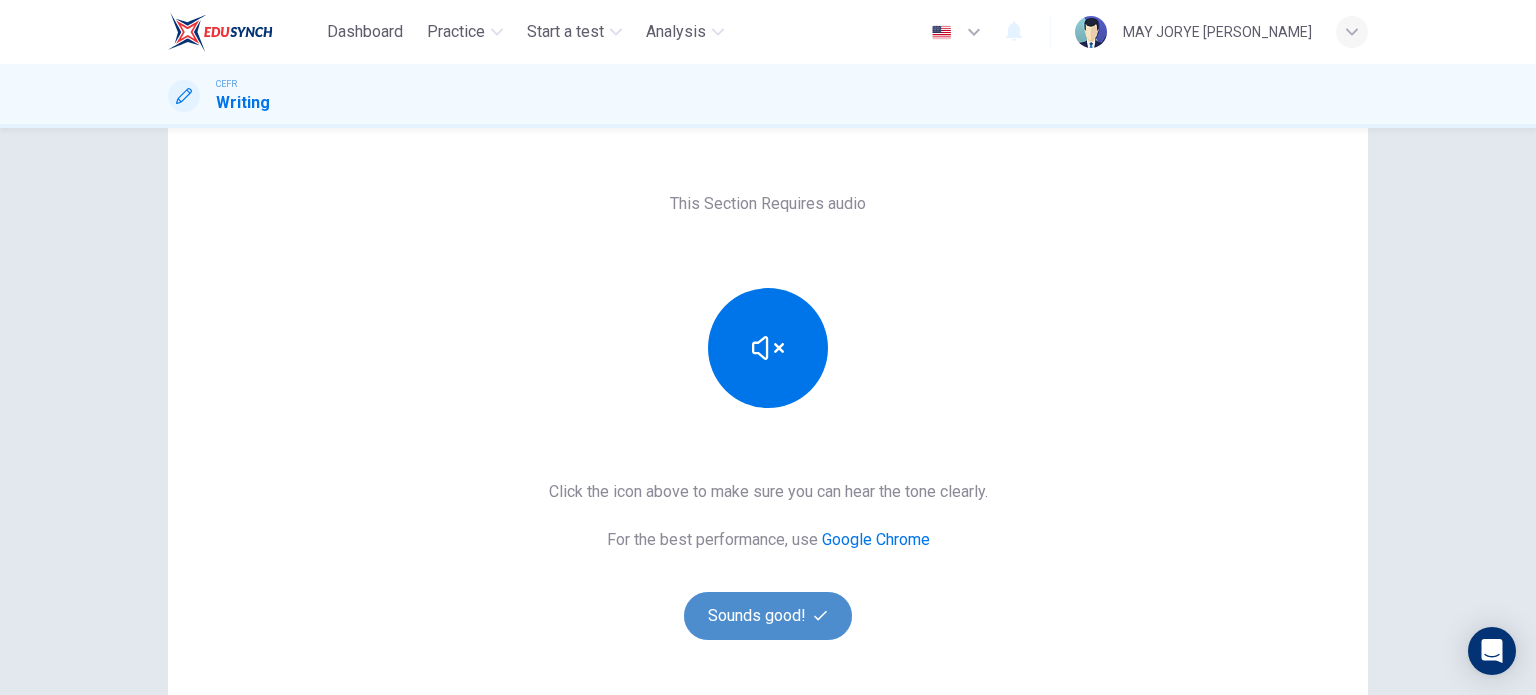click on "Sounds good!" at bounding box center [768, 616] 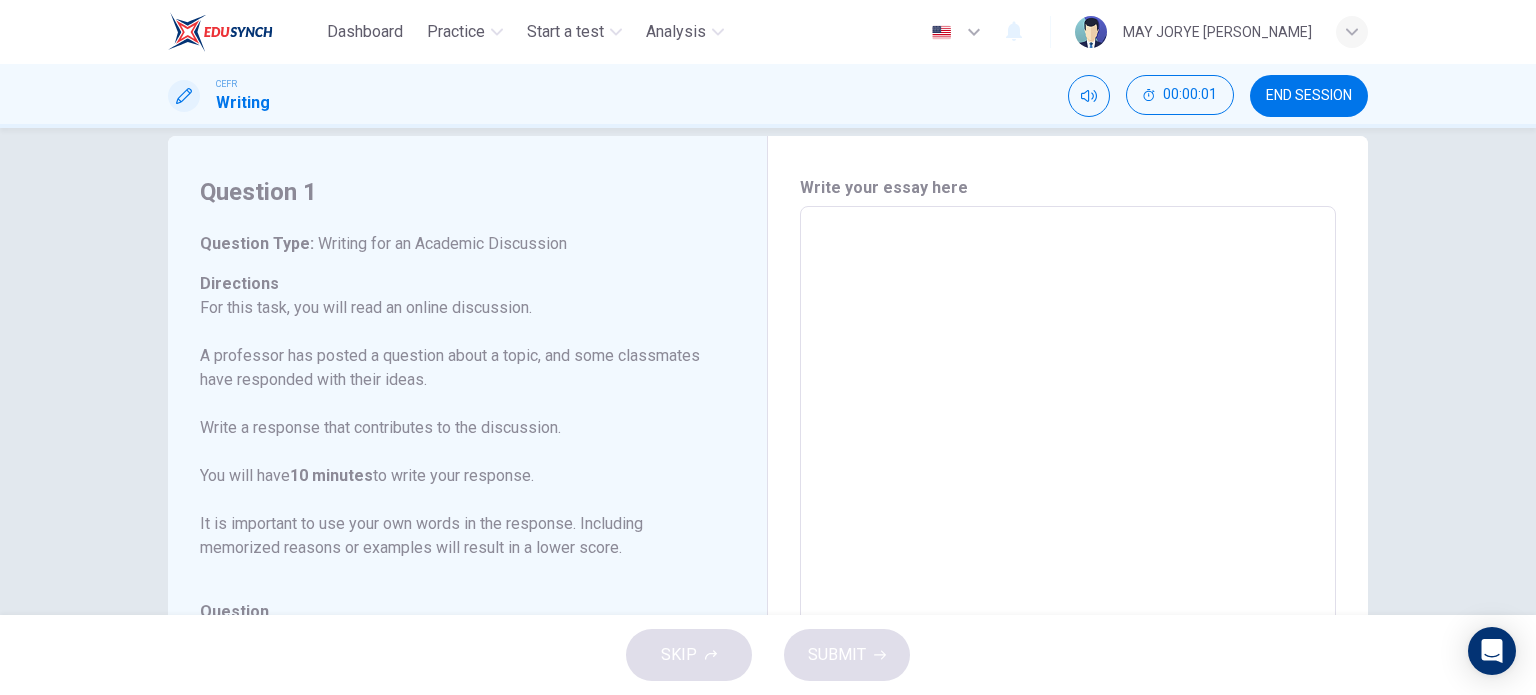 scroll, scrollTop: 0, scrollLeft: 0, axis: both 